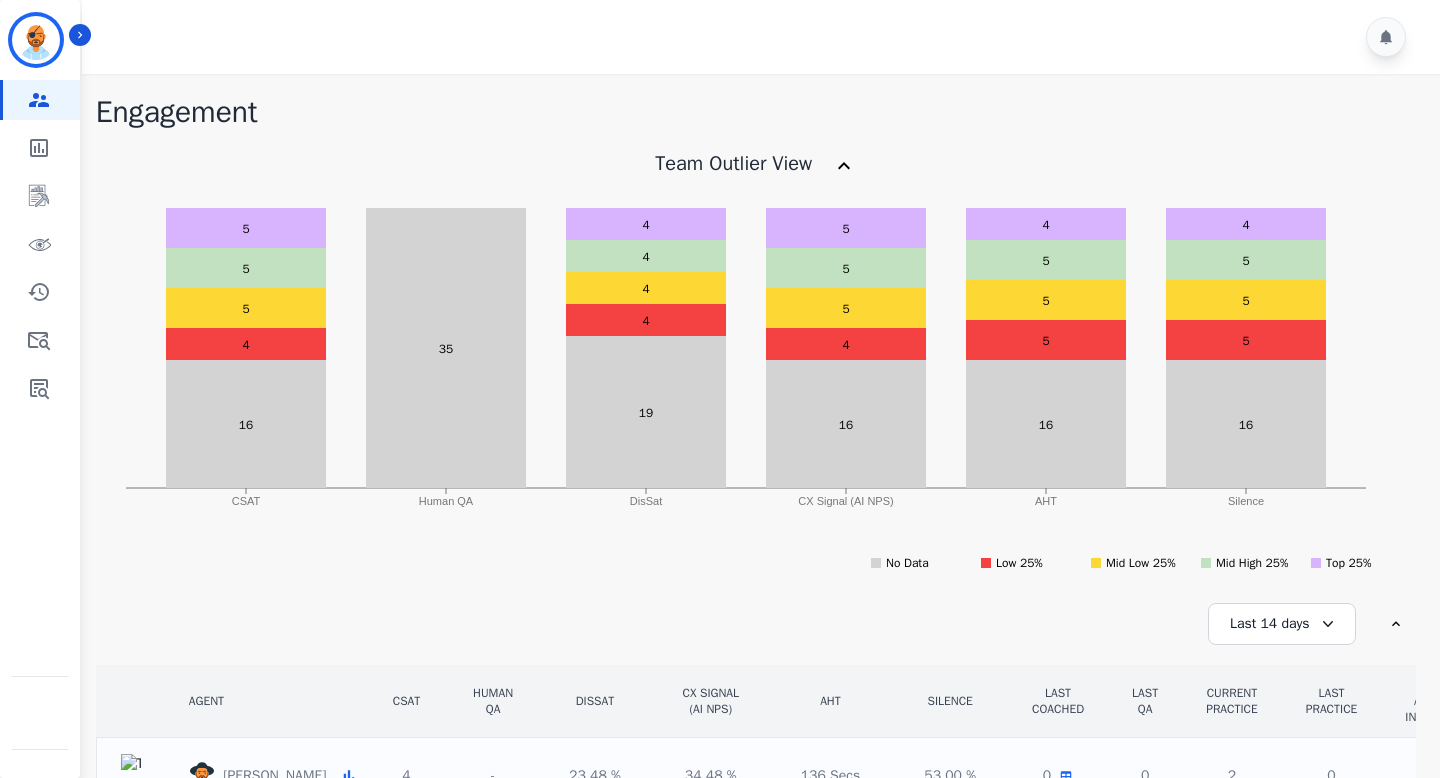 scroll, scrollTop: 0, scrollLeft: 0, axis: both 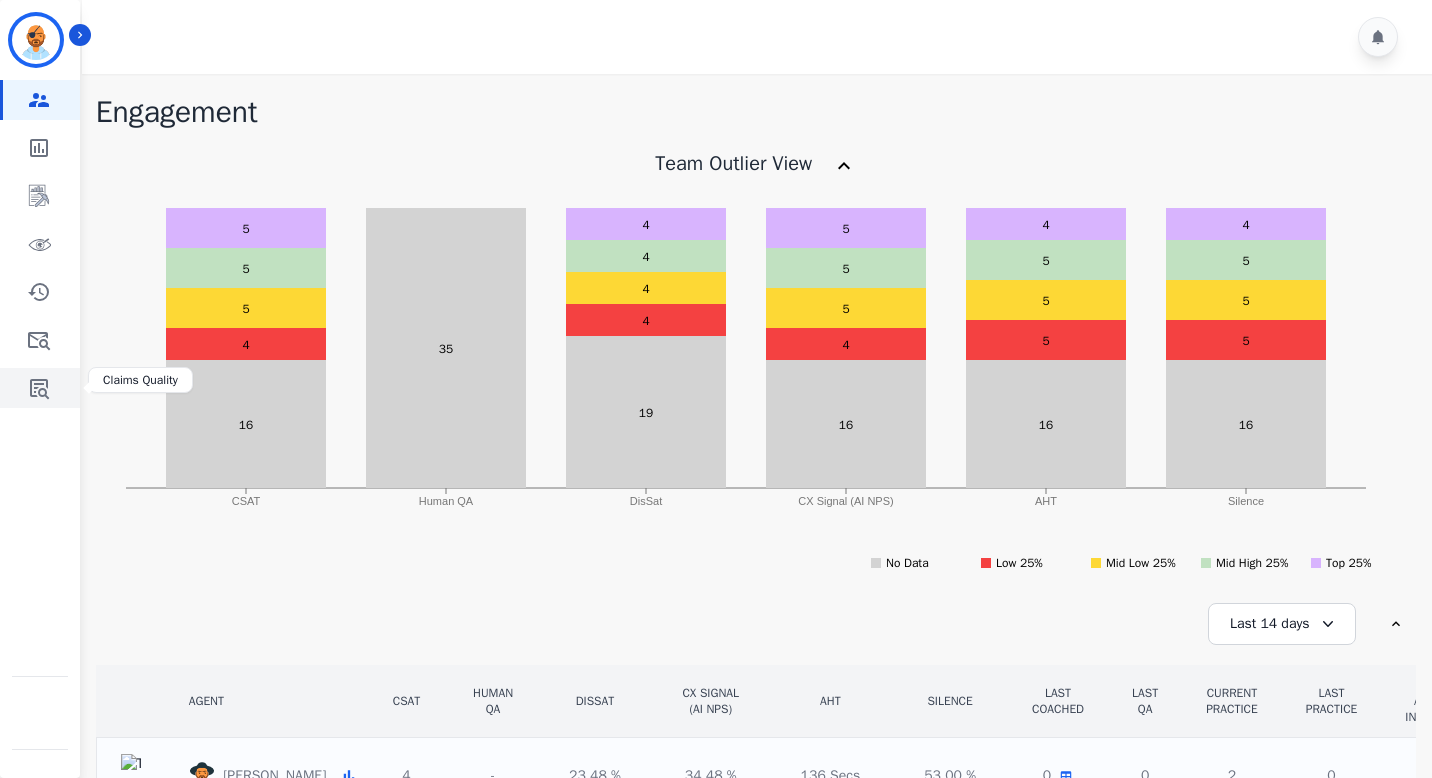 click 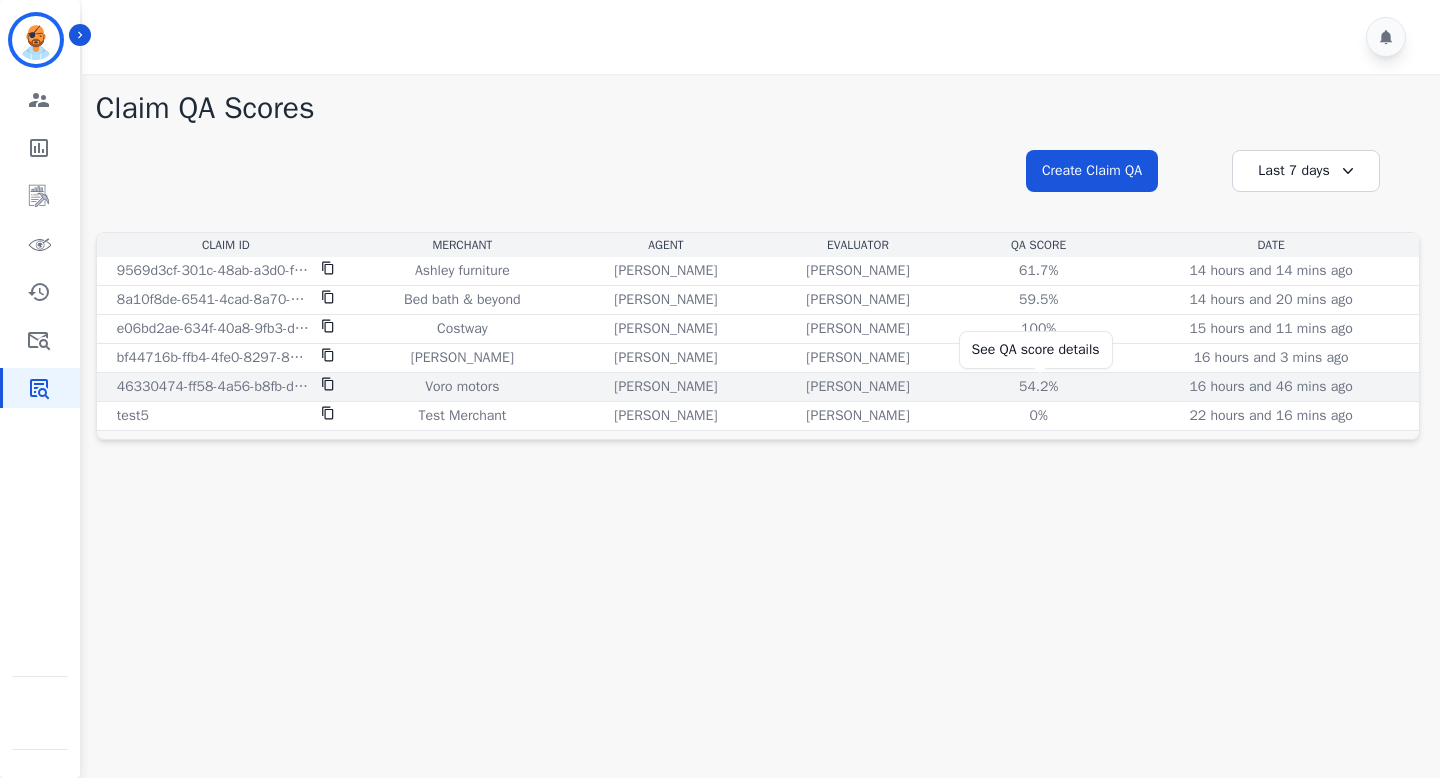 click on "54.2%" at bounding box center [1039, 387] 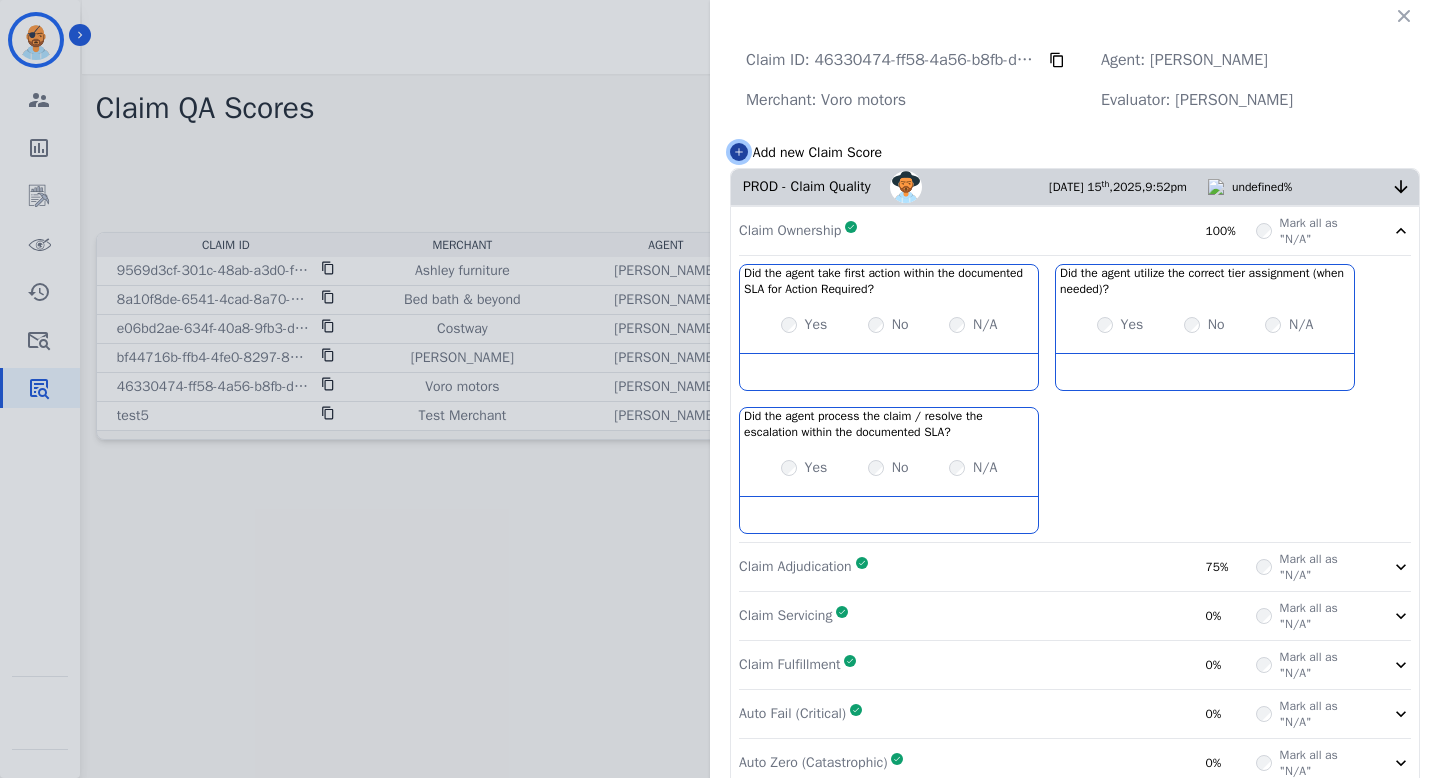 click 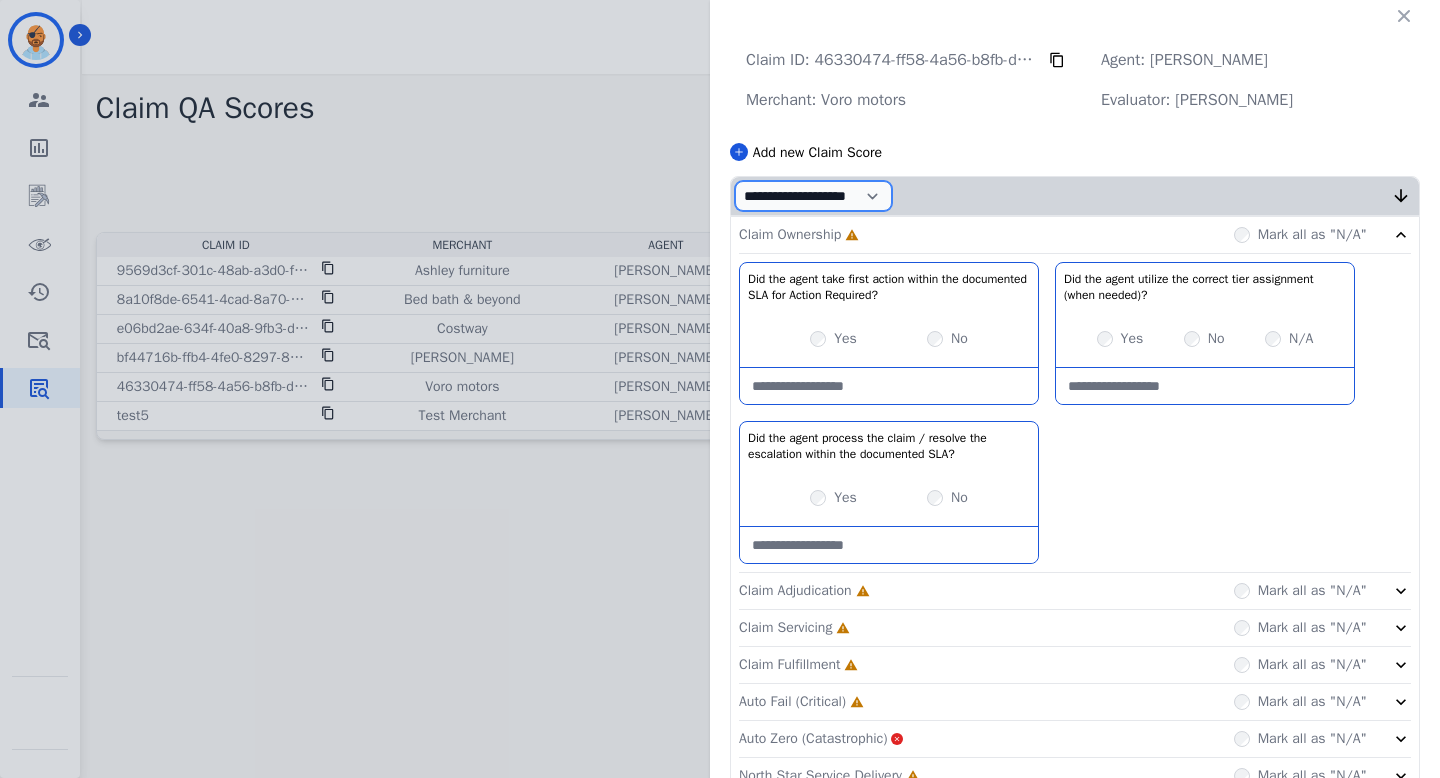 click on "**********" at bounding box center [813, 196] 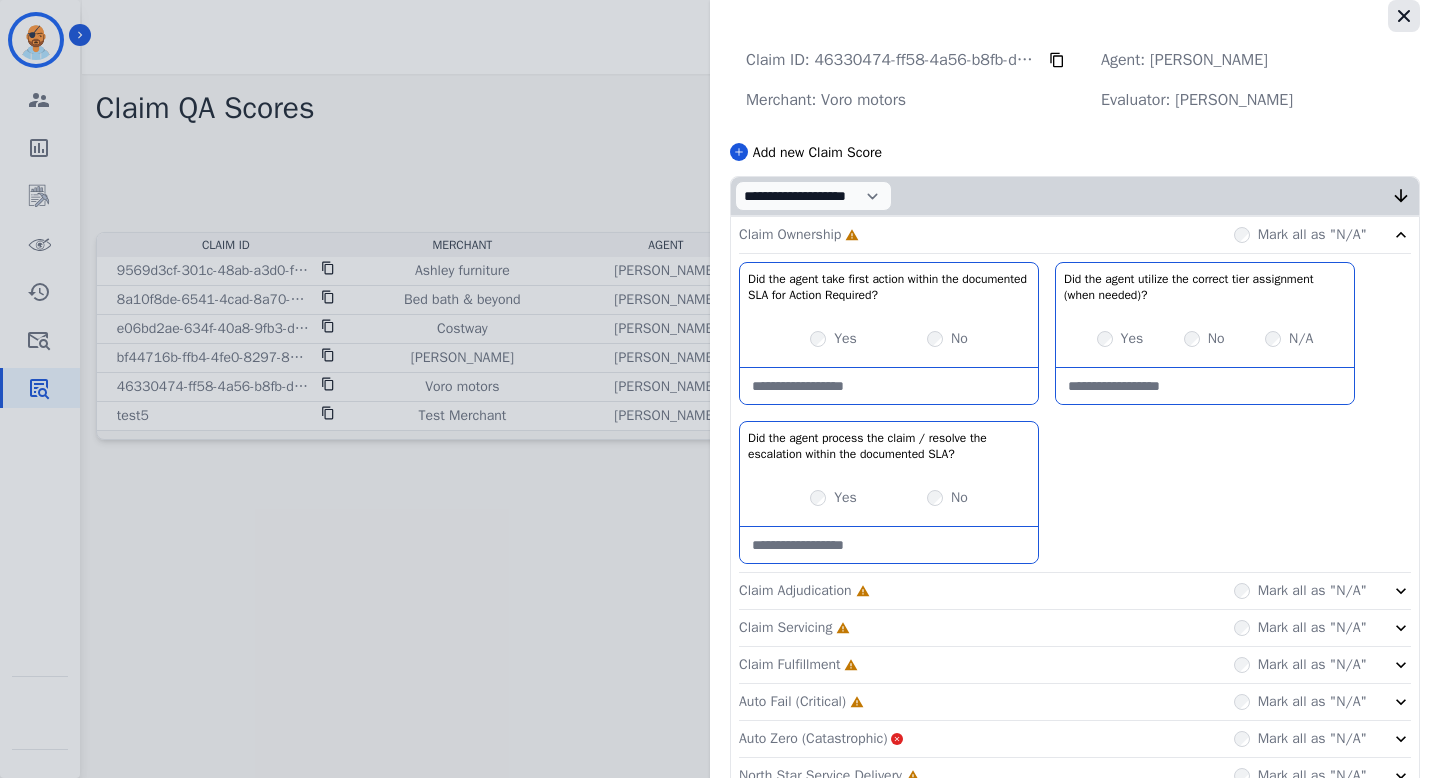 click 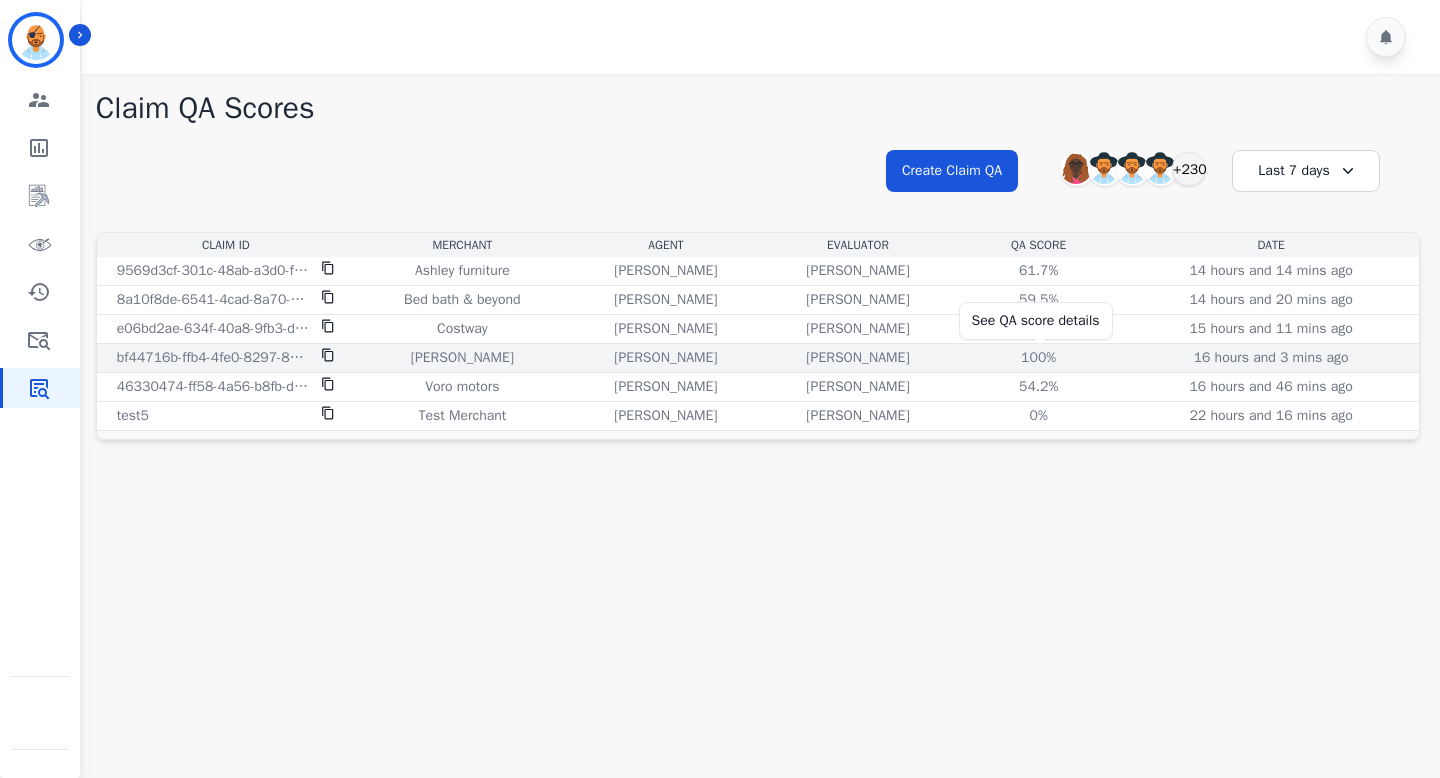 click on "100%" at bounding box center [1039, 358] 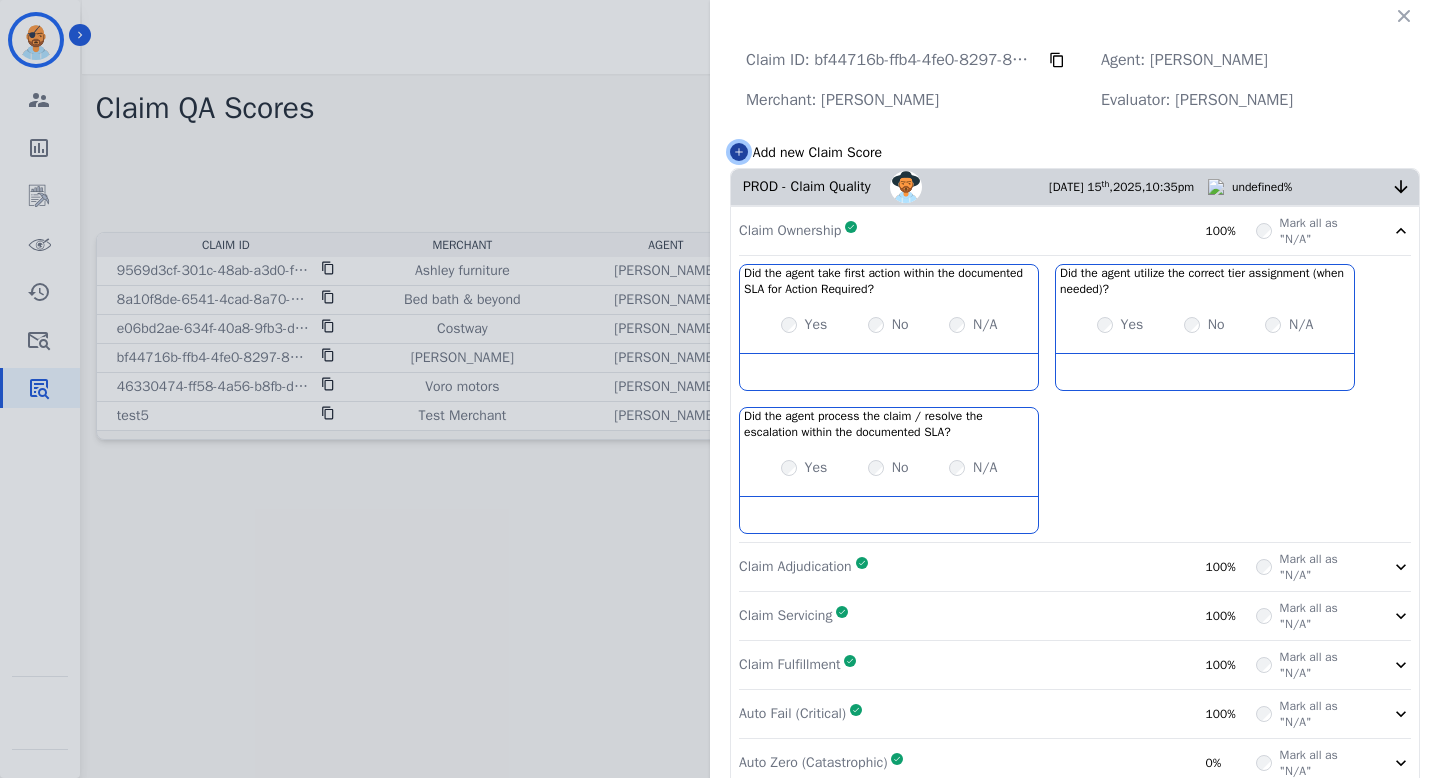 click 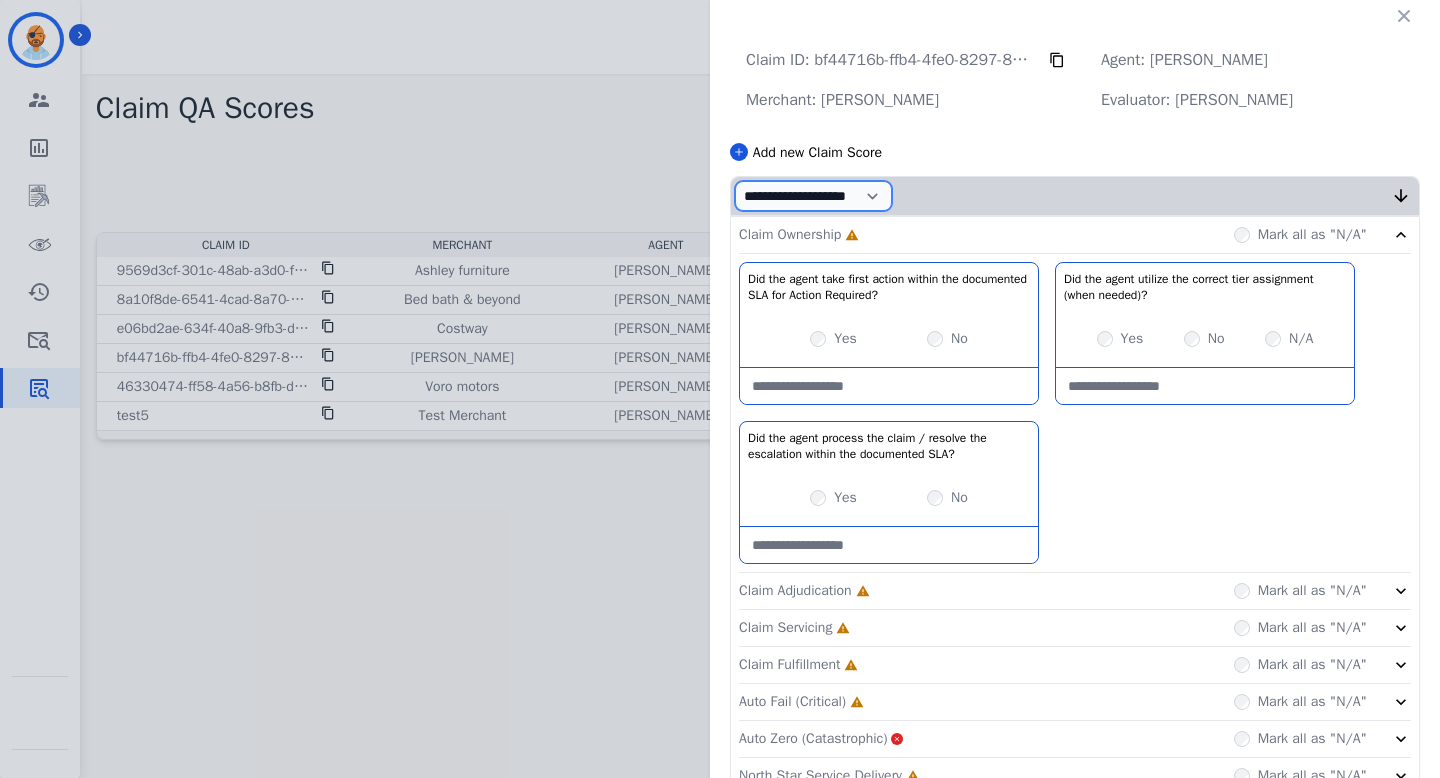 click on "**********" at bounding box center [813, 196] 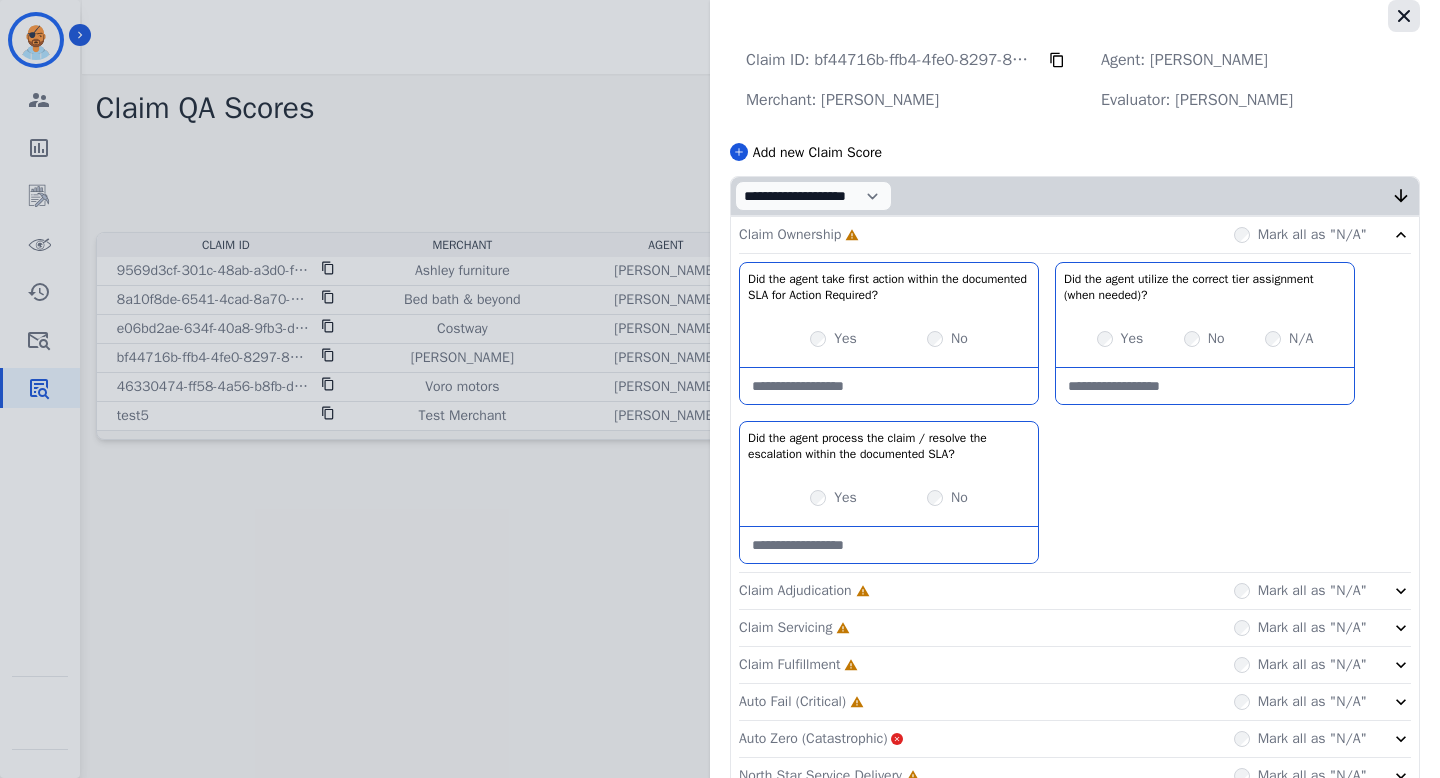 click 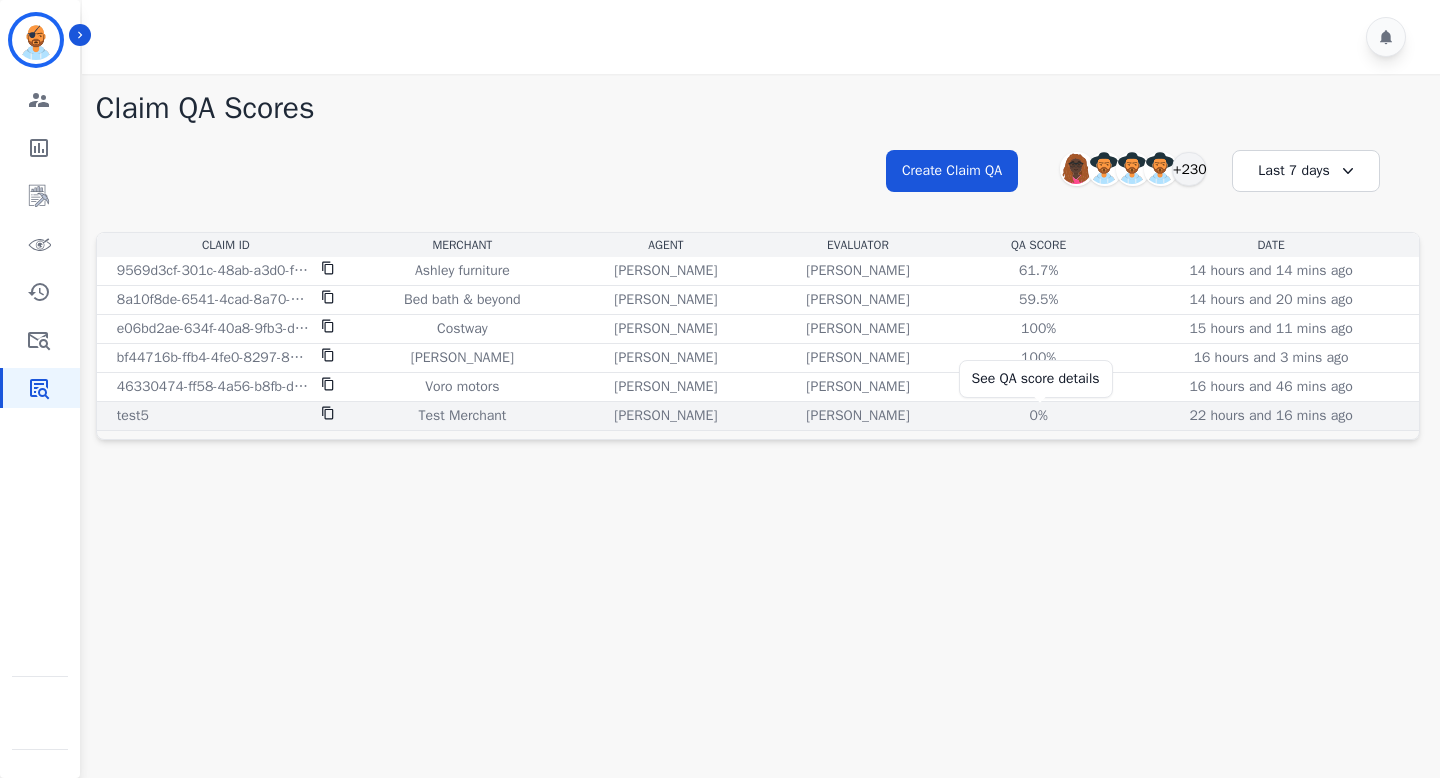 click on "0%" at bounding box center (1039, 416) 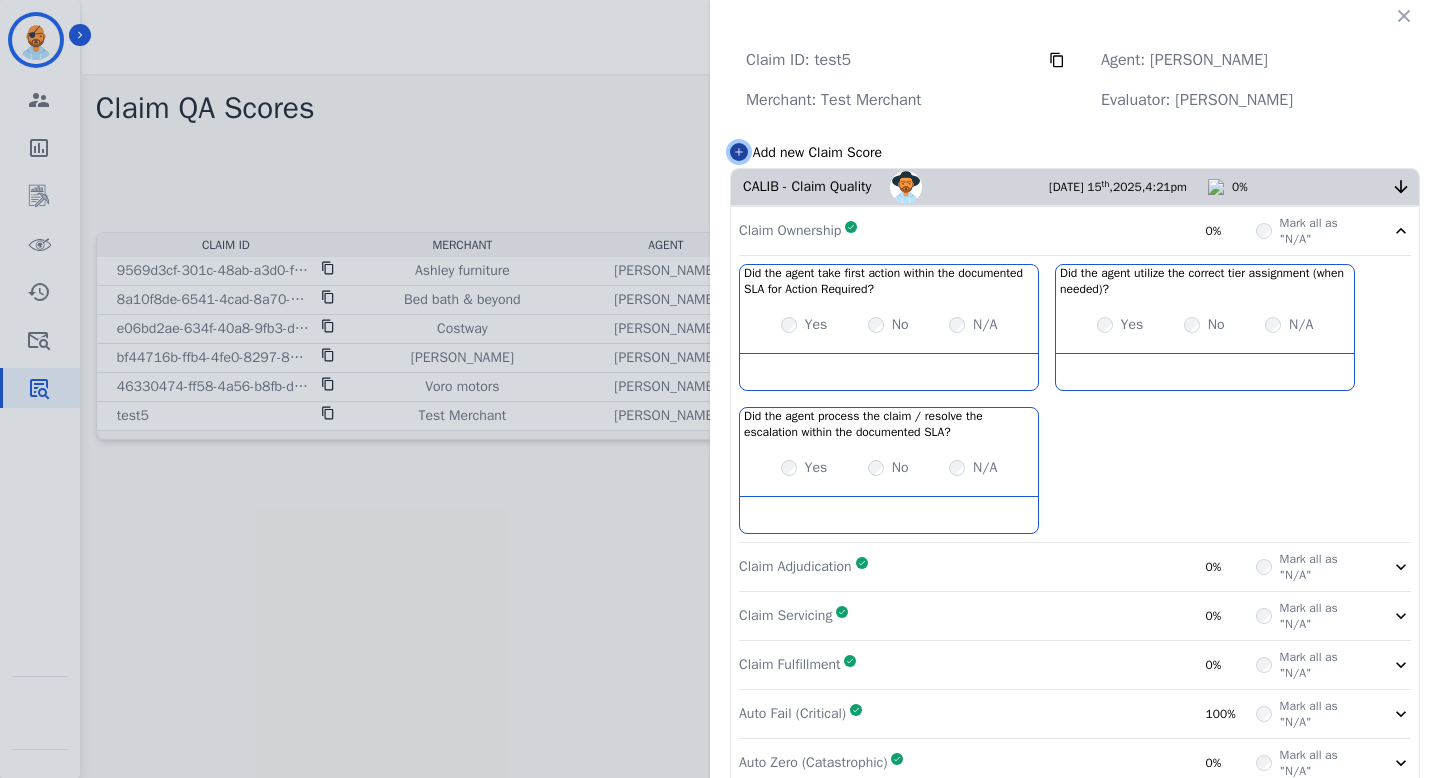 click at bounding box center [739, 152] 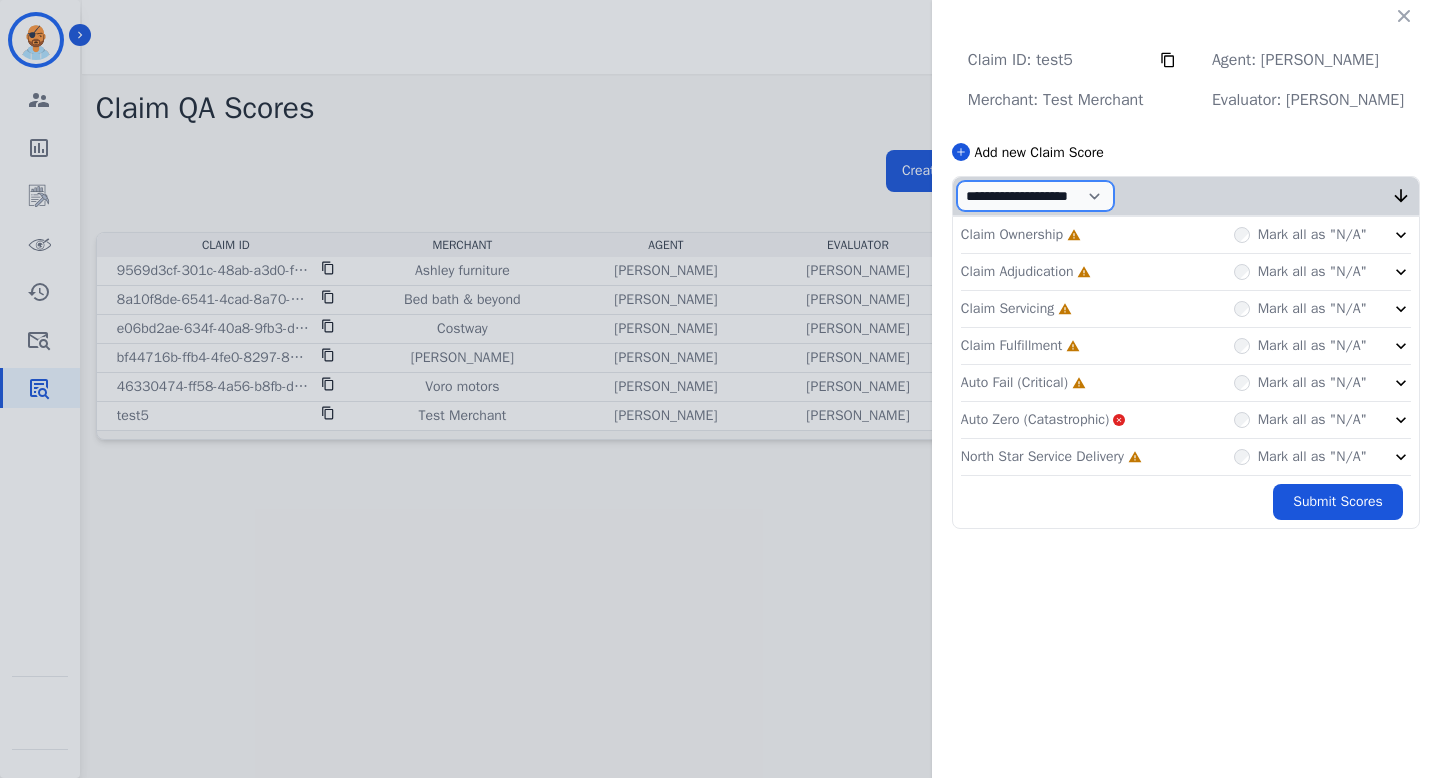click on "**********" at bounding box center [1035, 196] 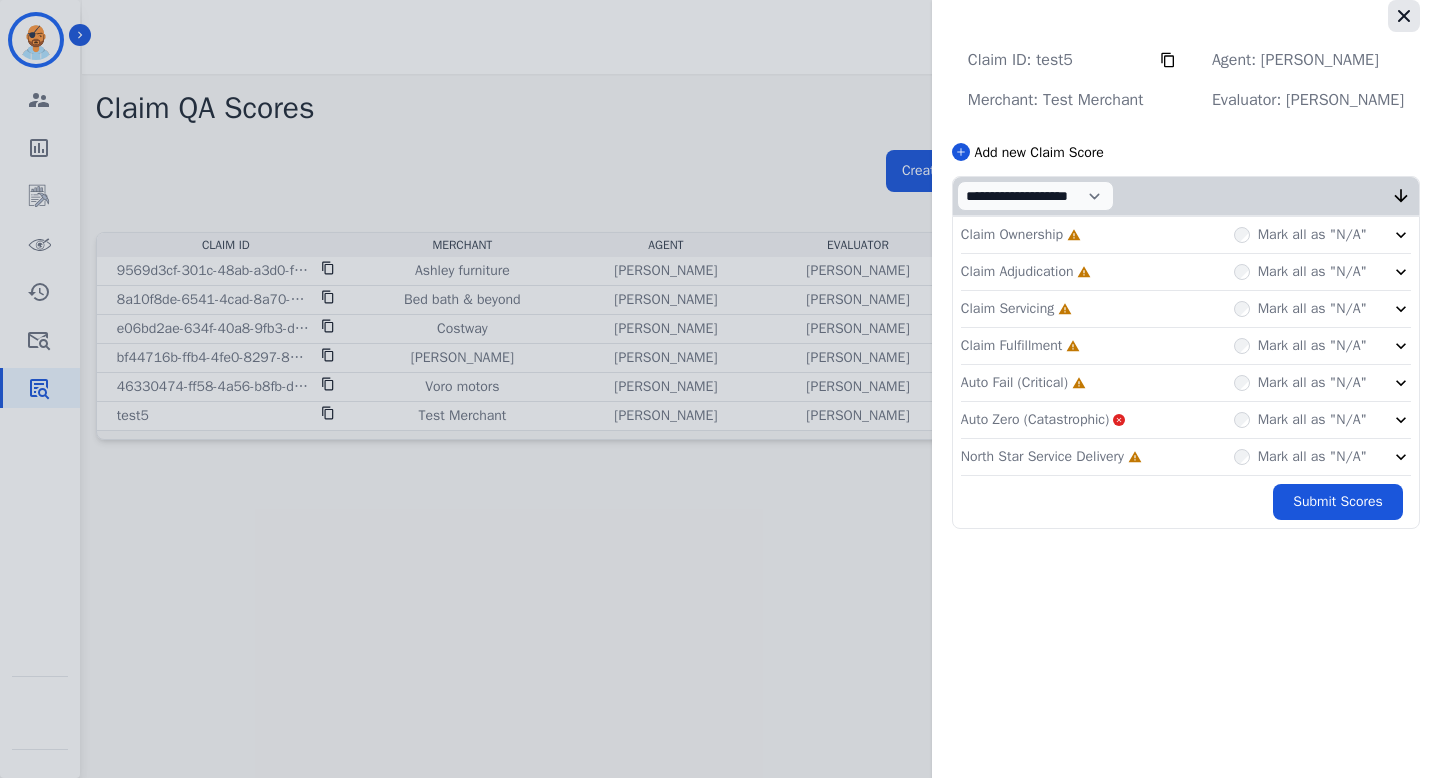 click 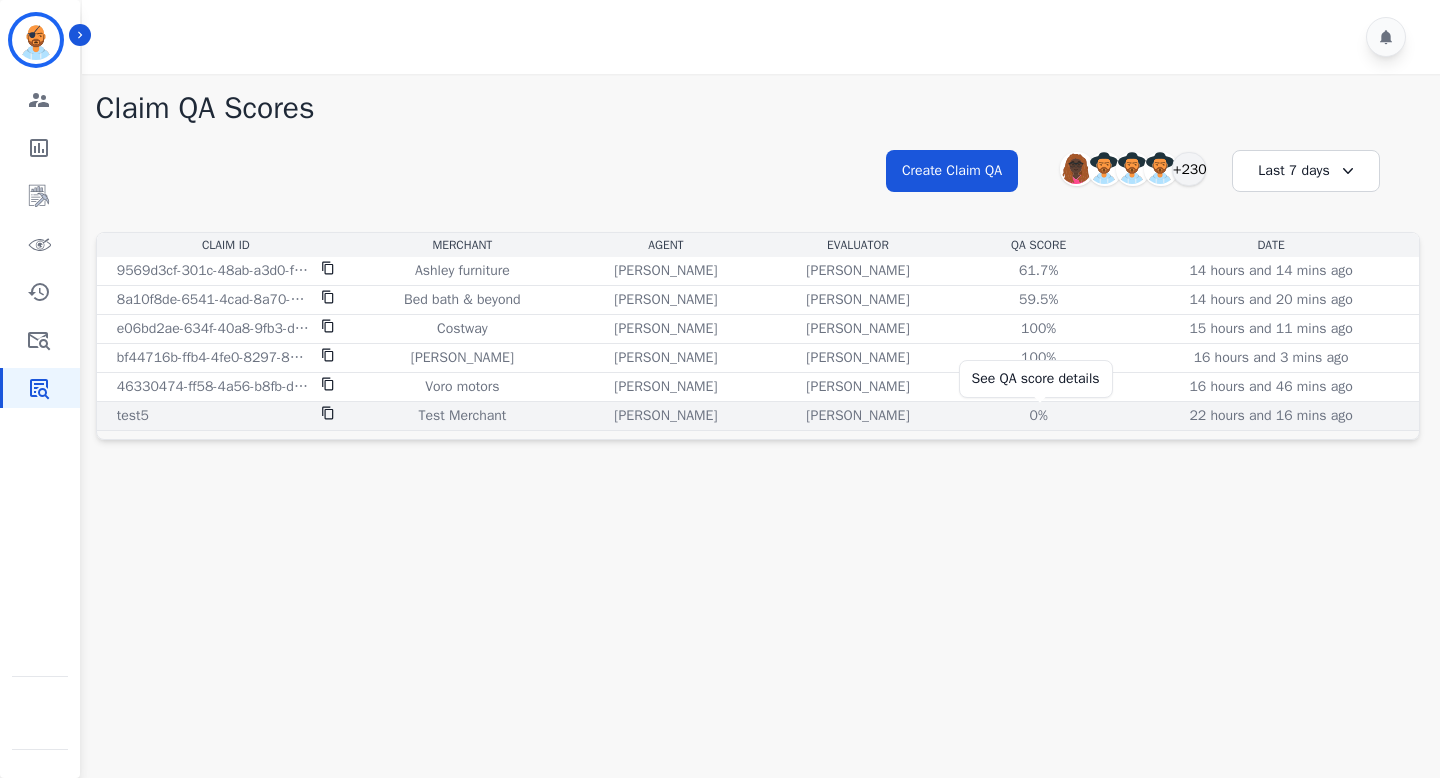 click on "0%" at bounding box center (1039, 416) 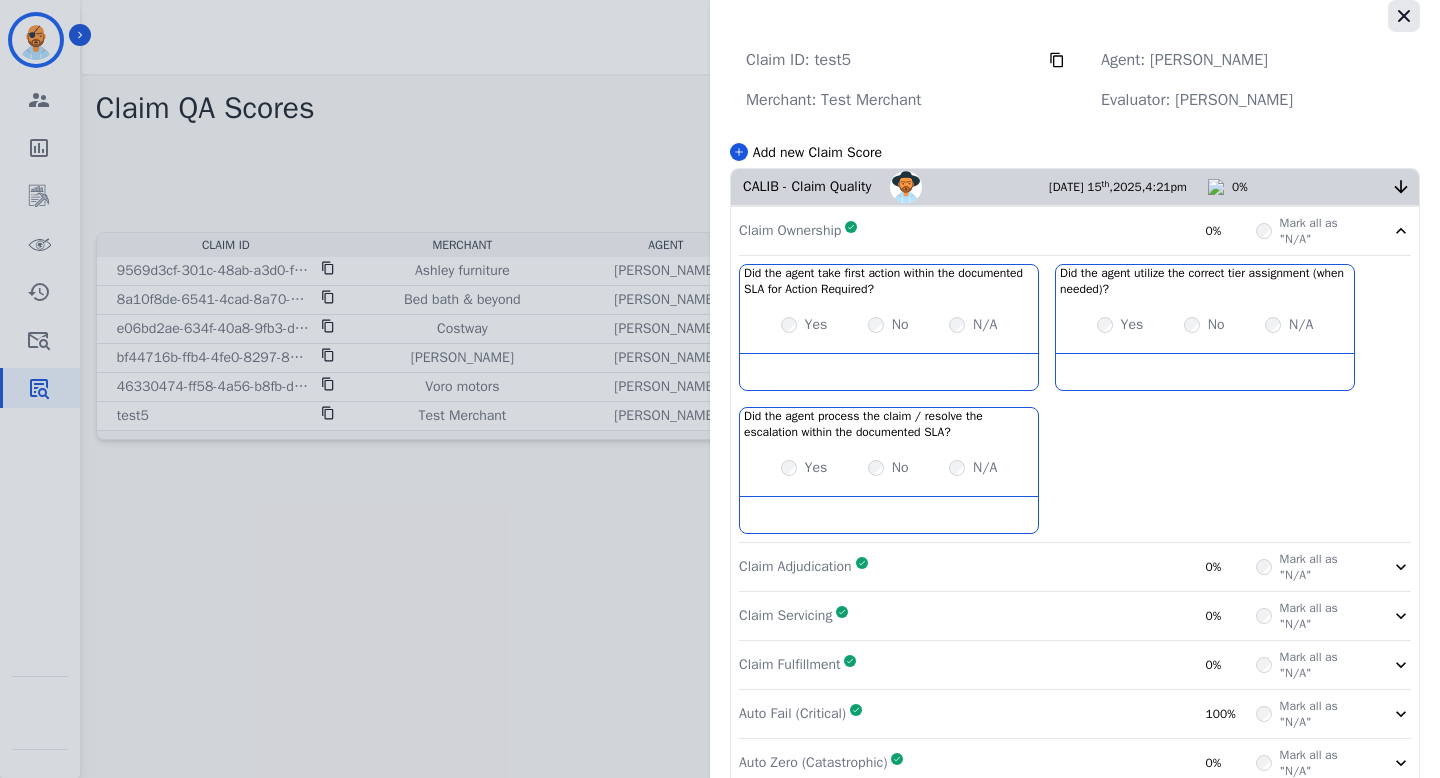 click 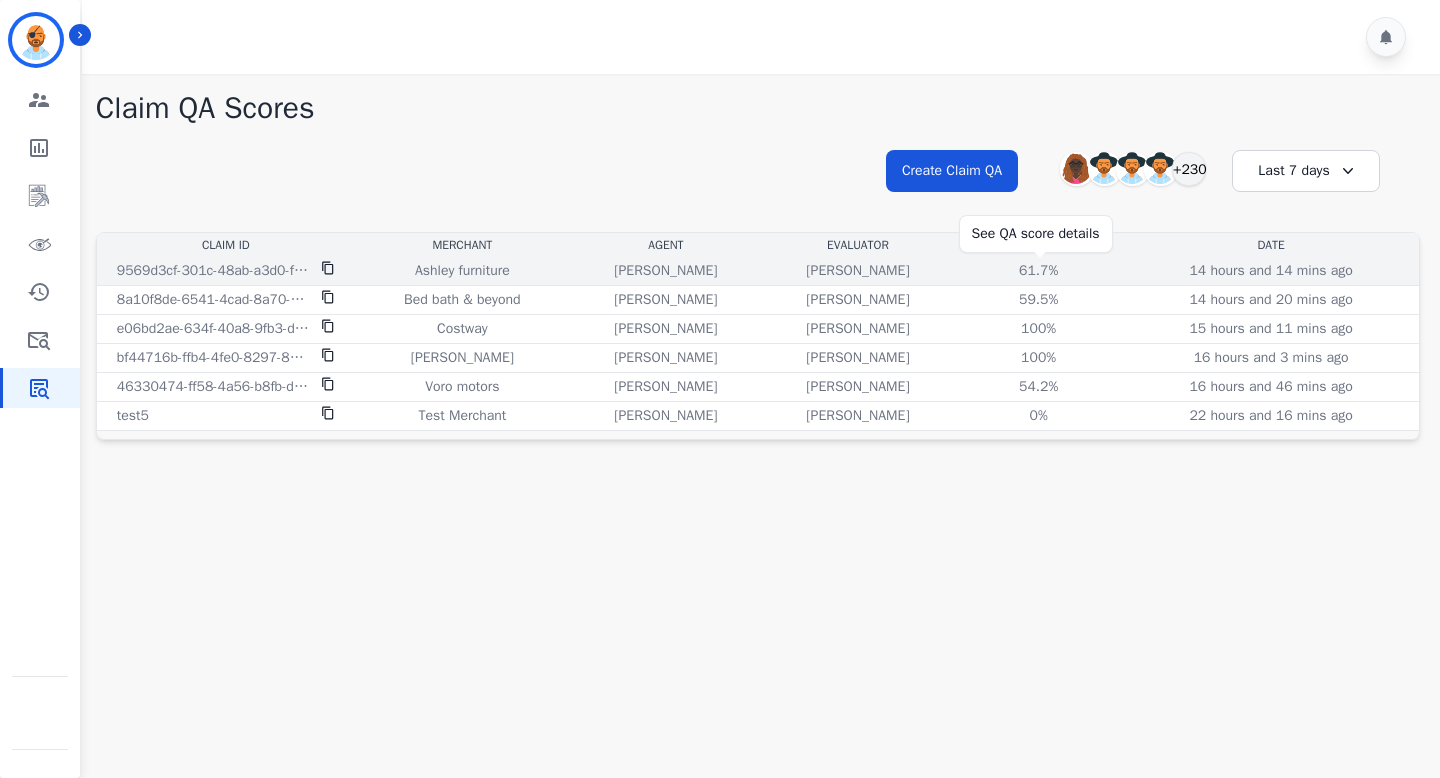 click on "61.7%" at bounding box center [1039, 271] 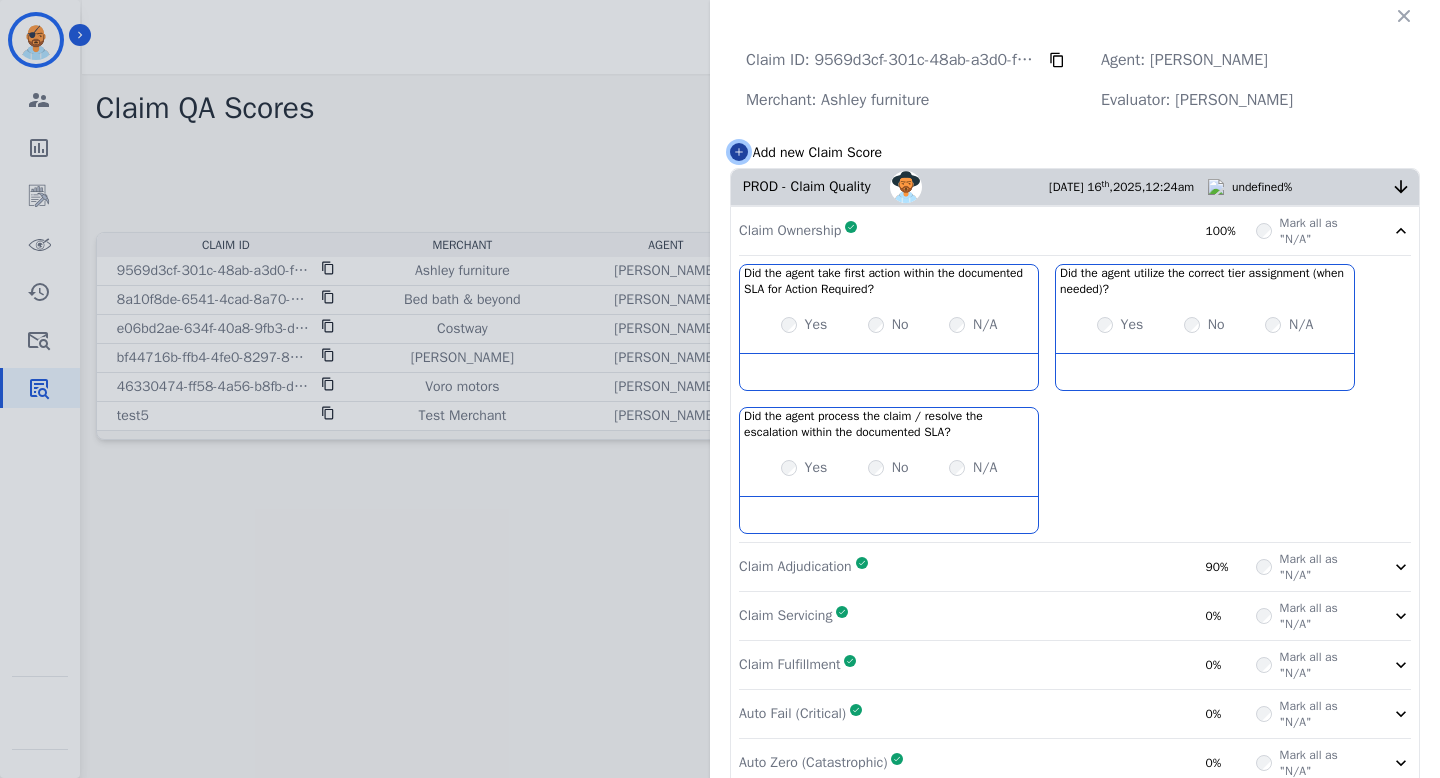 click 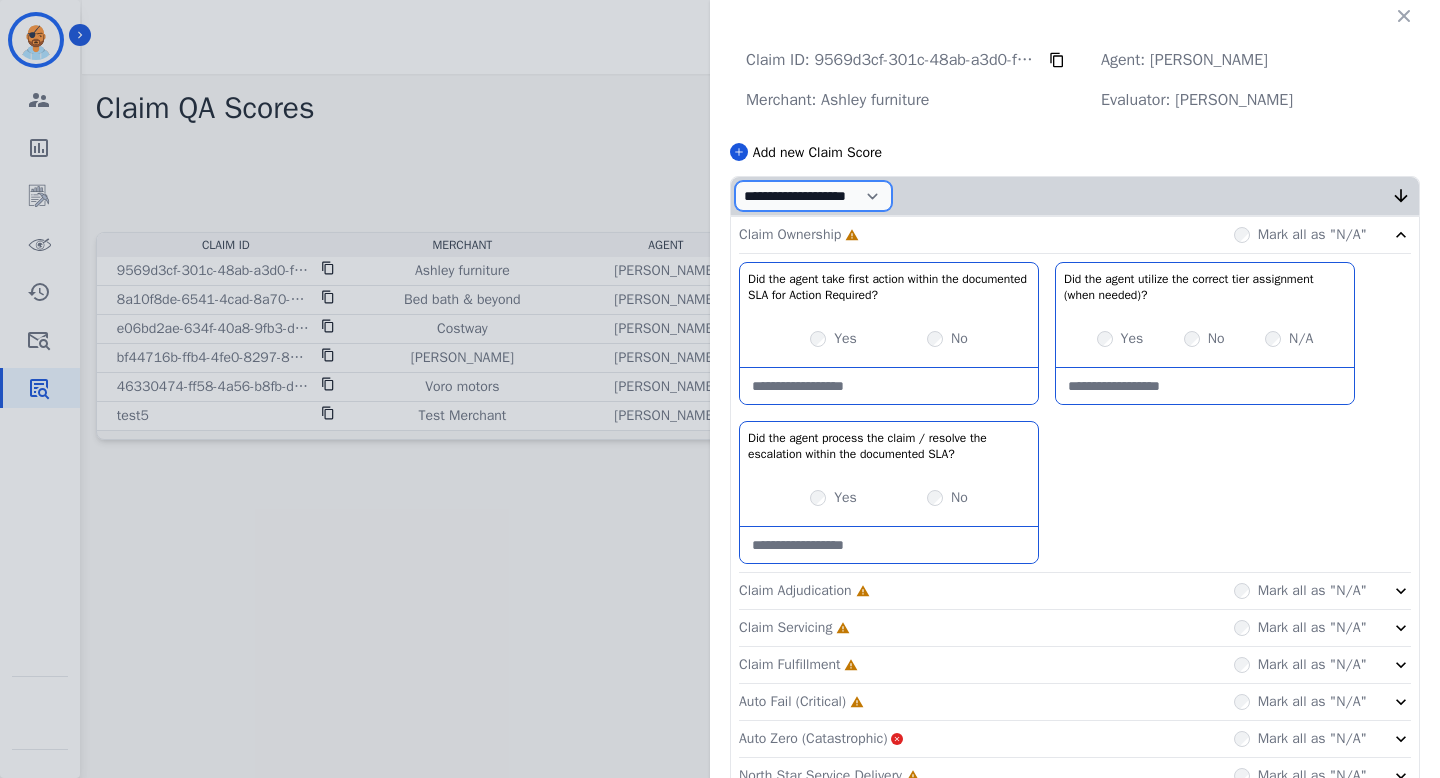 click on "**********" at bounding box center [813, 196] 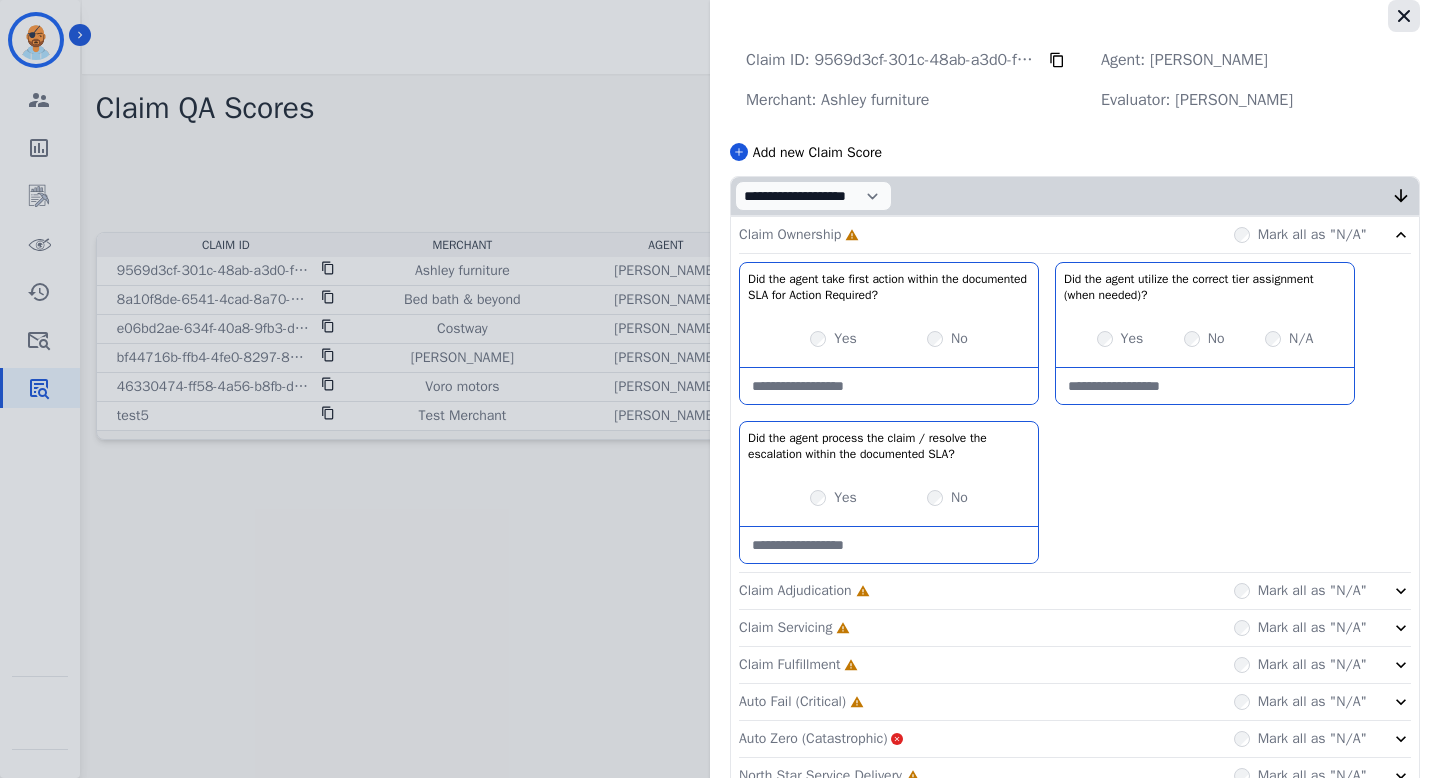 click 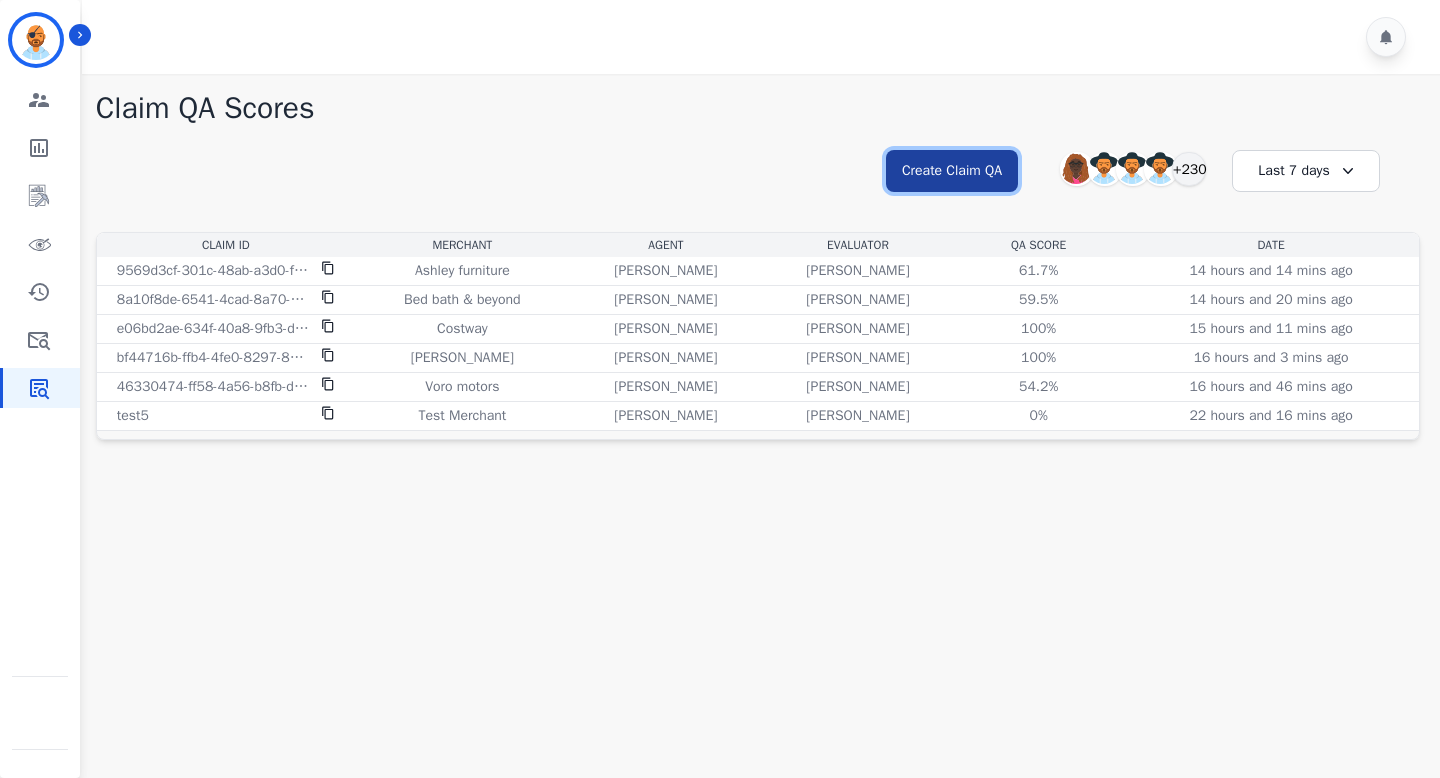 click on "Create Claim QA" at bounding box center (952, 171) 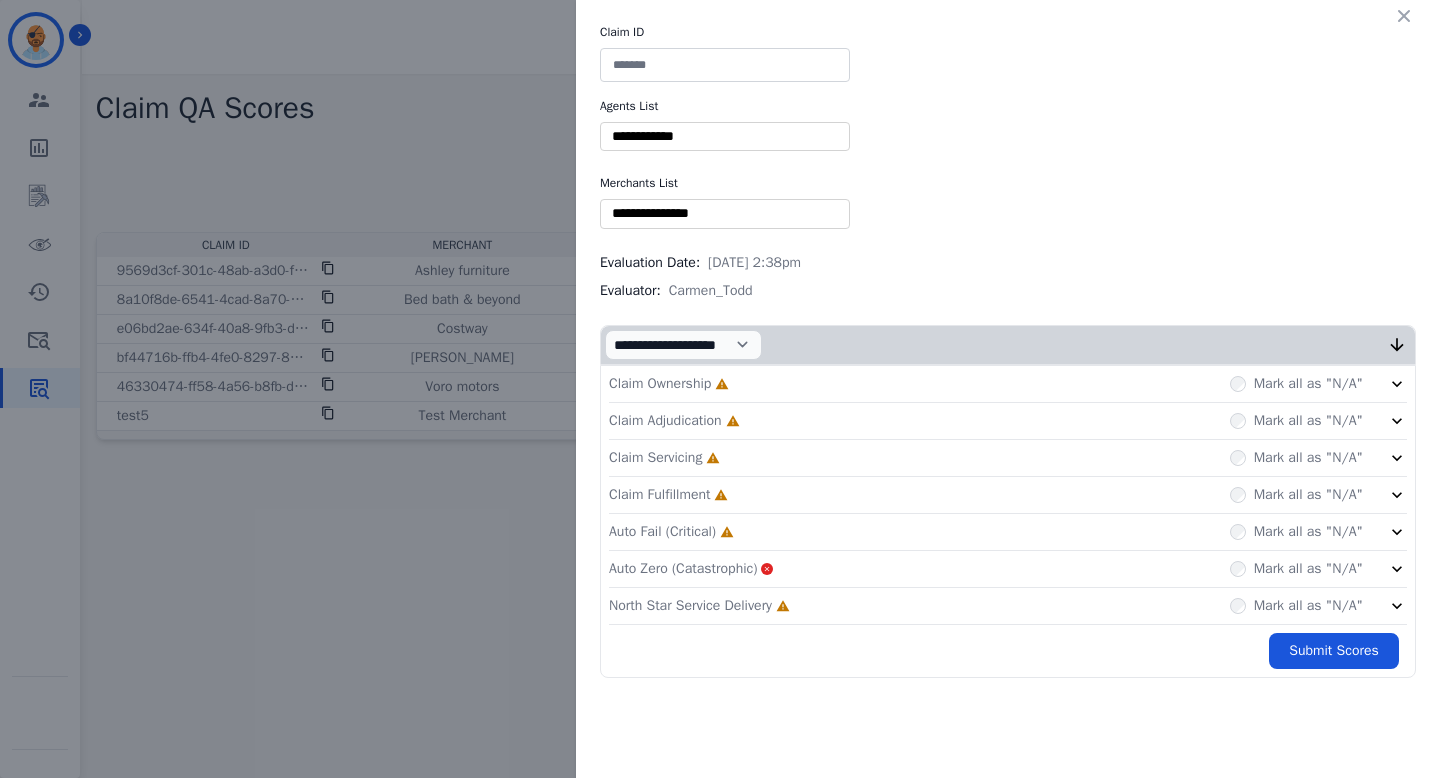 click at bounding box center (725, 65) 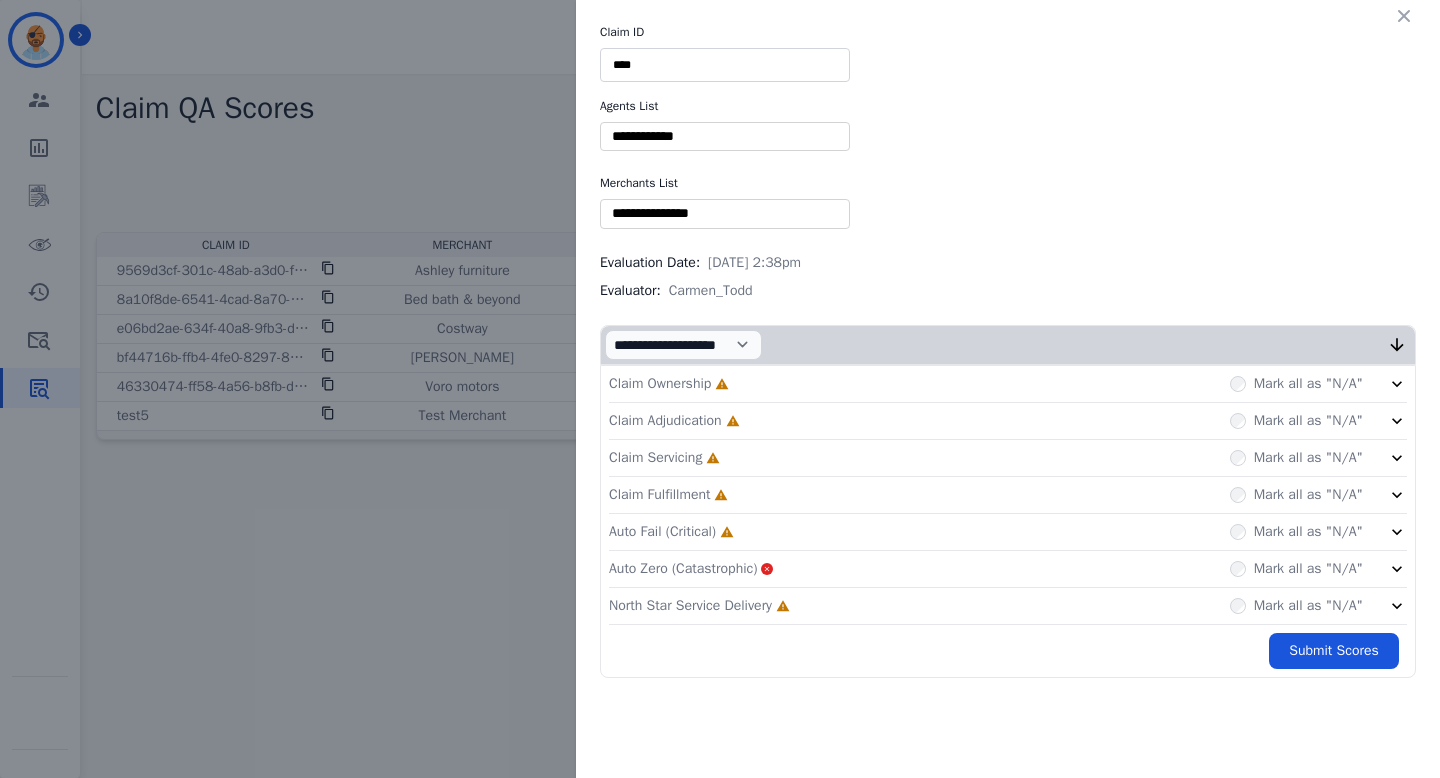 type on "****" 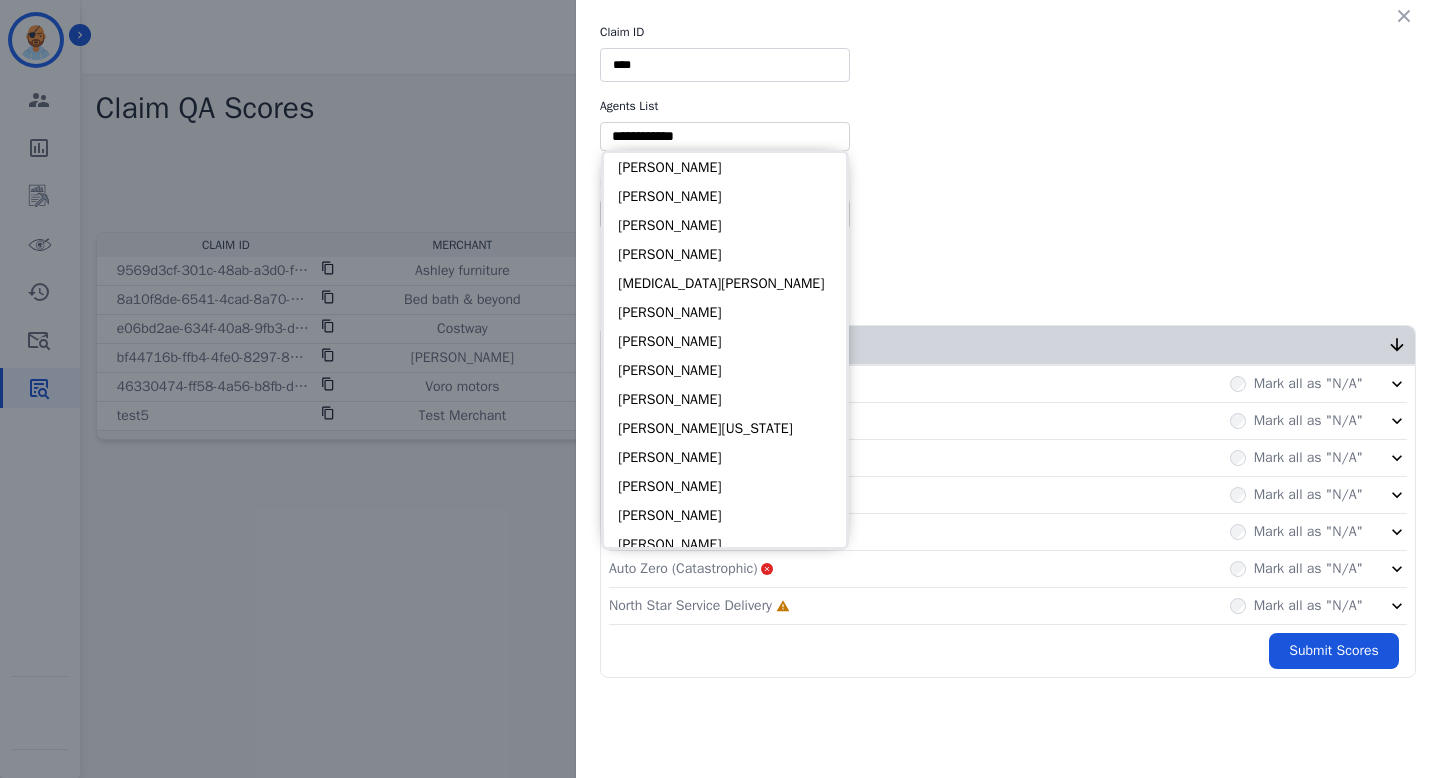 click at bounding box center (725, 136) 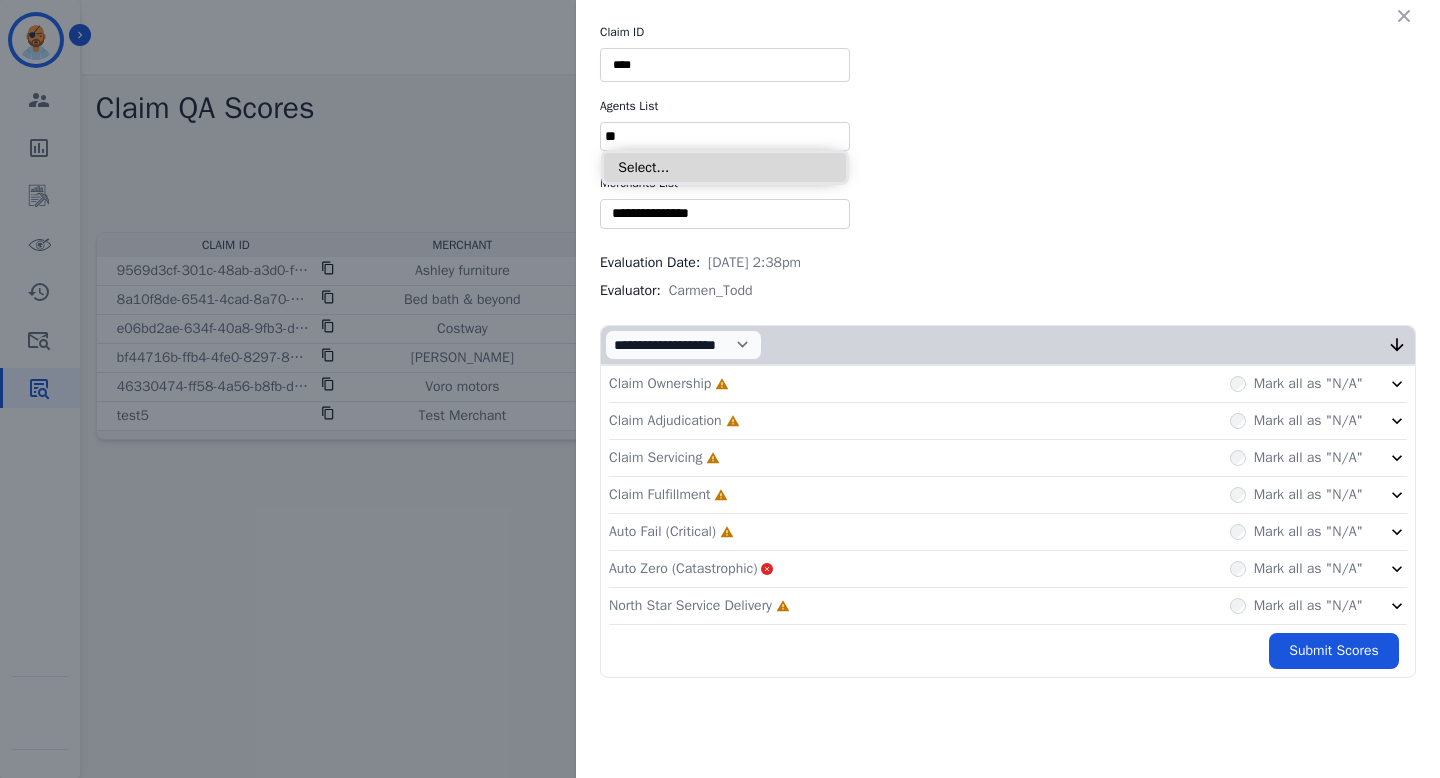 type on "*" 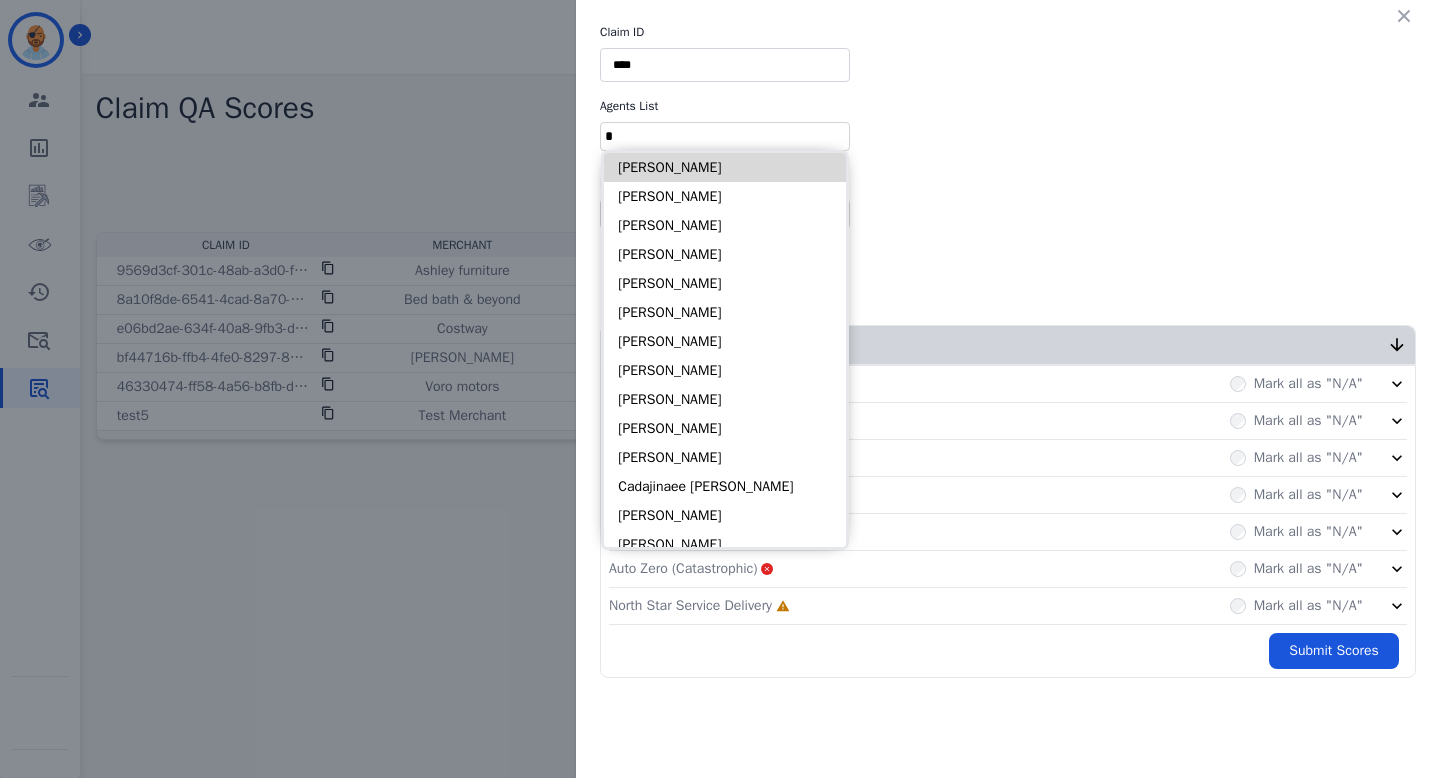 type 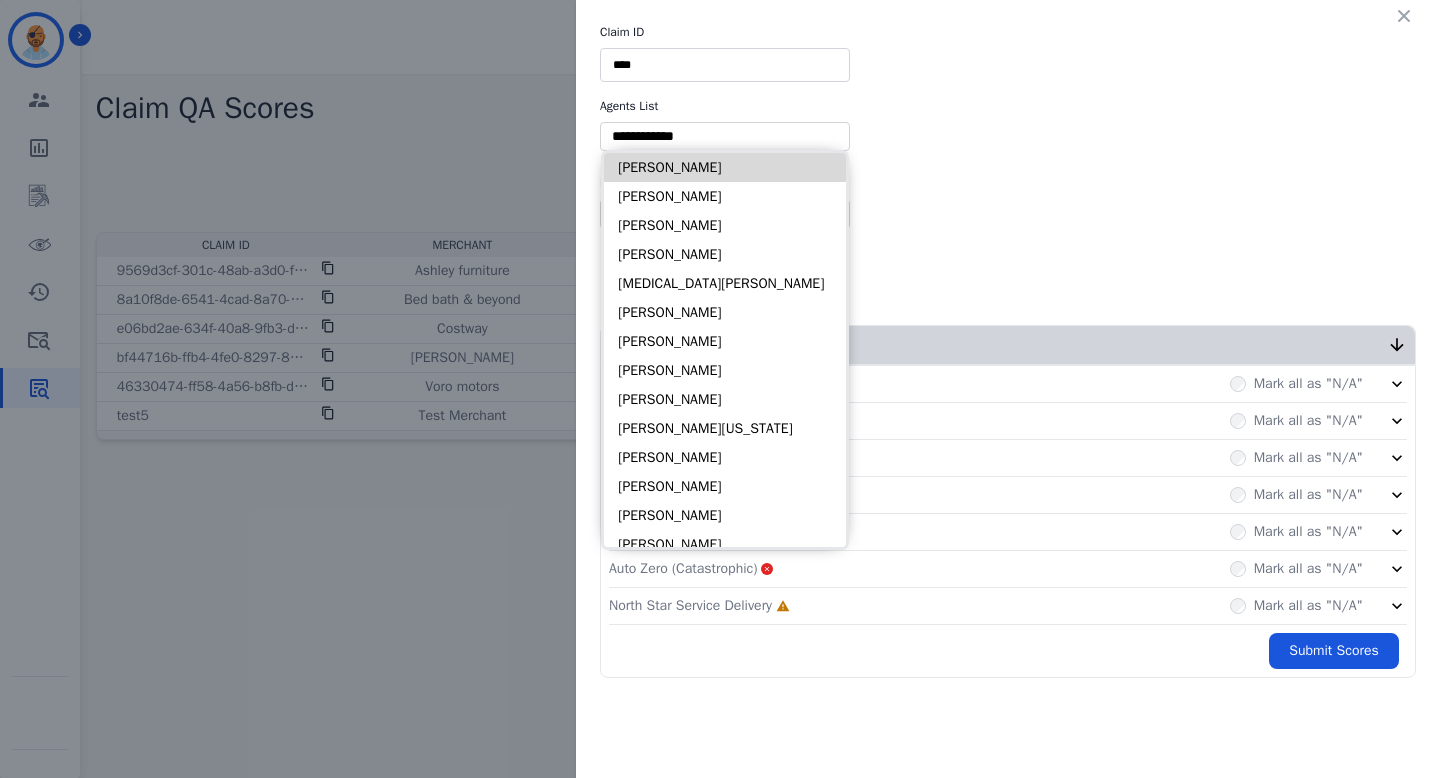 click on "Alayna Sims" at bounding box center [725, 167] 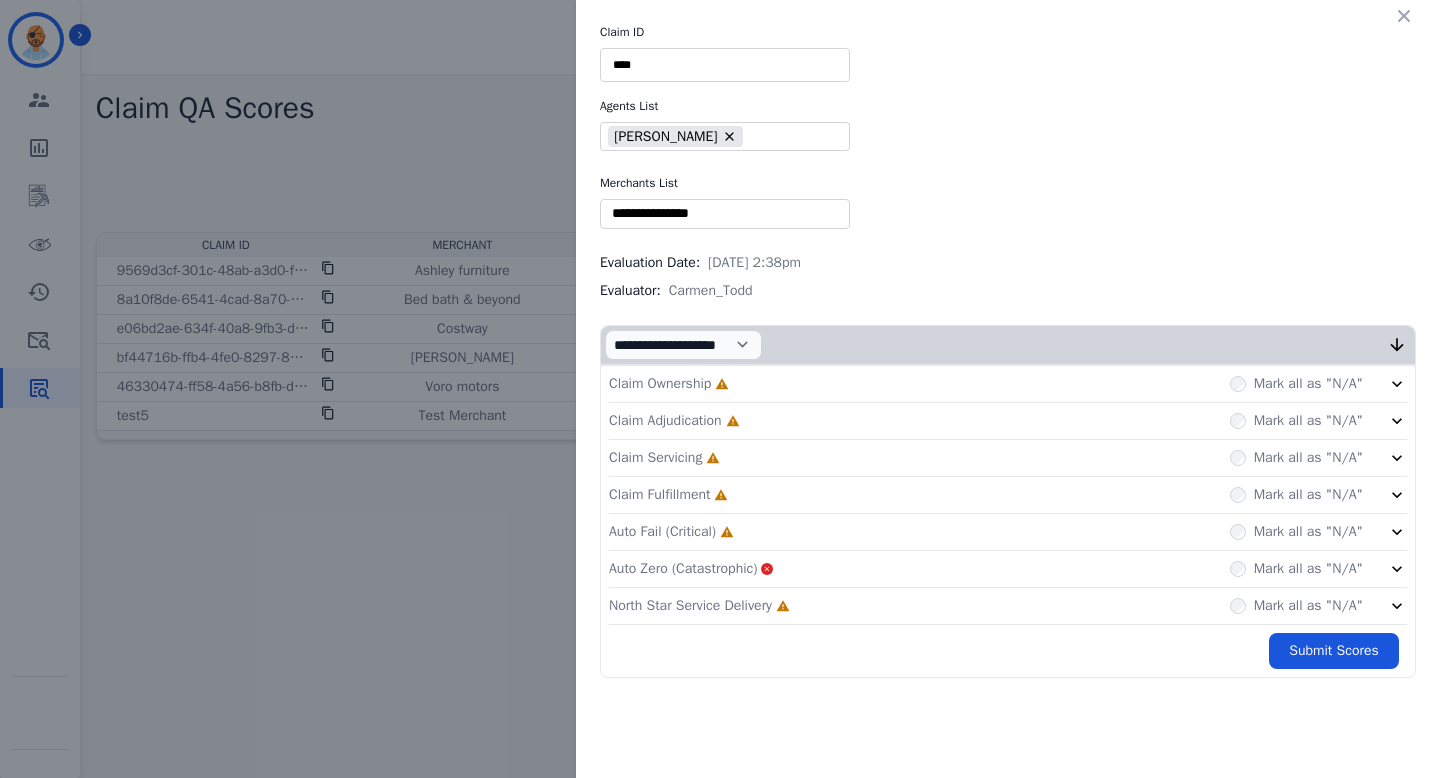 click at bounding box center (725, 213) 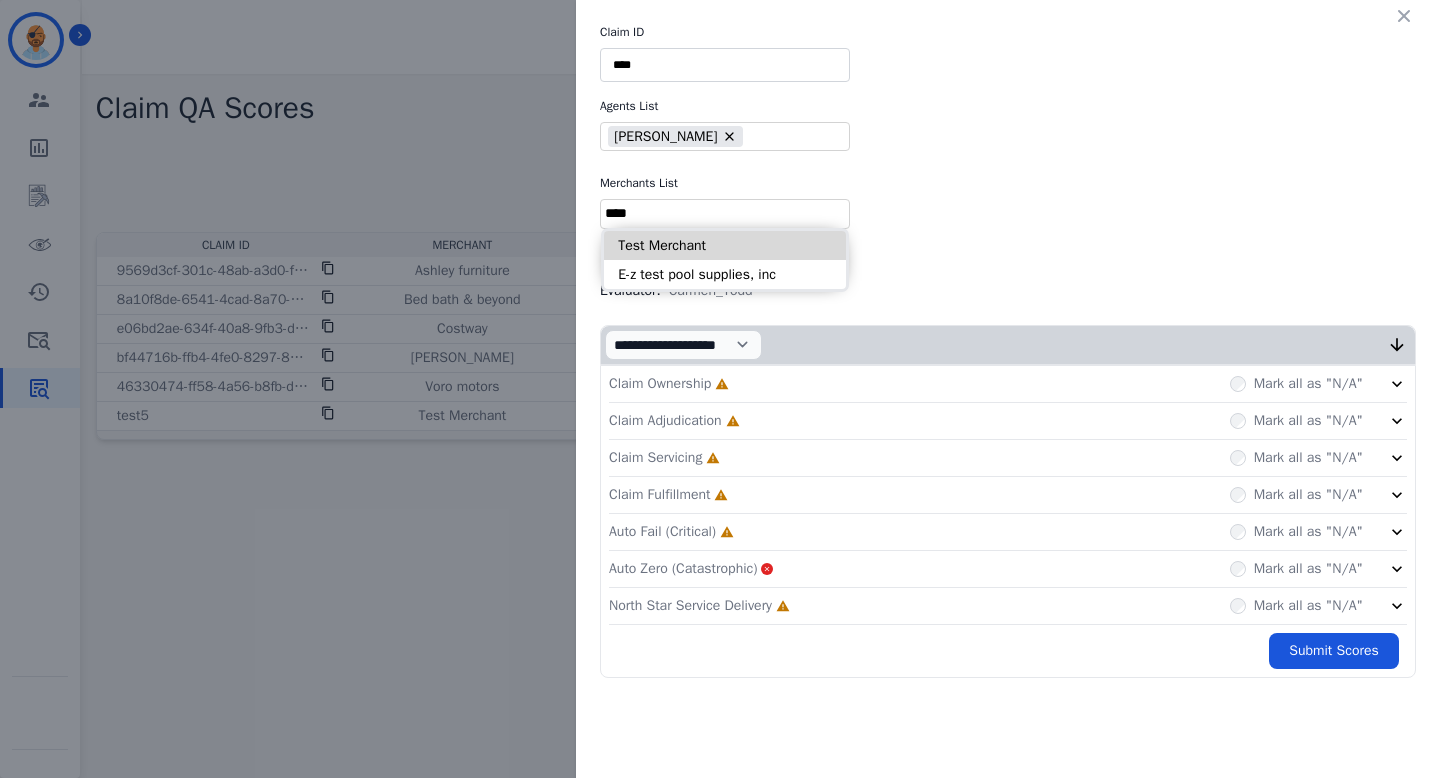type on "****" 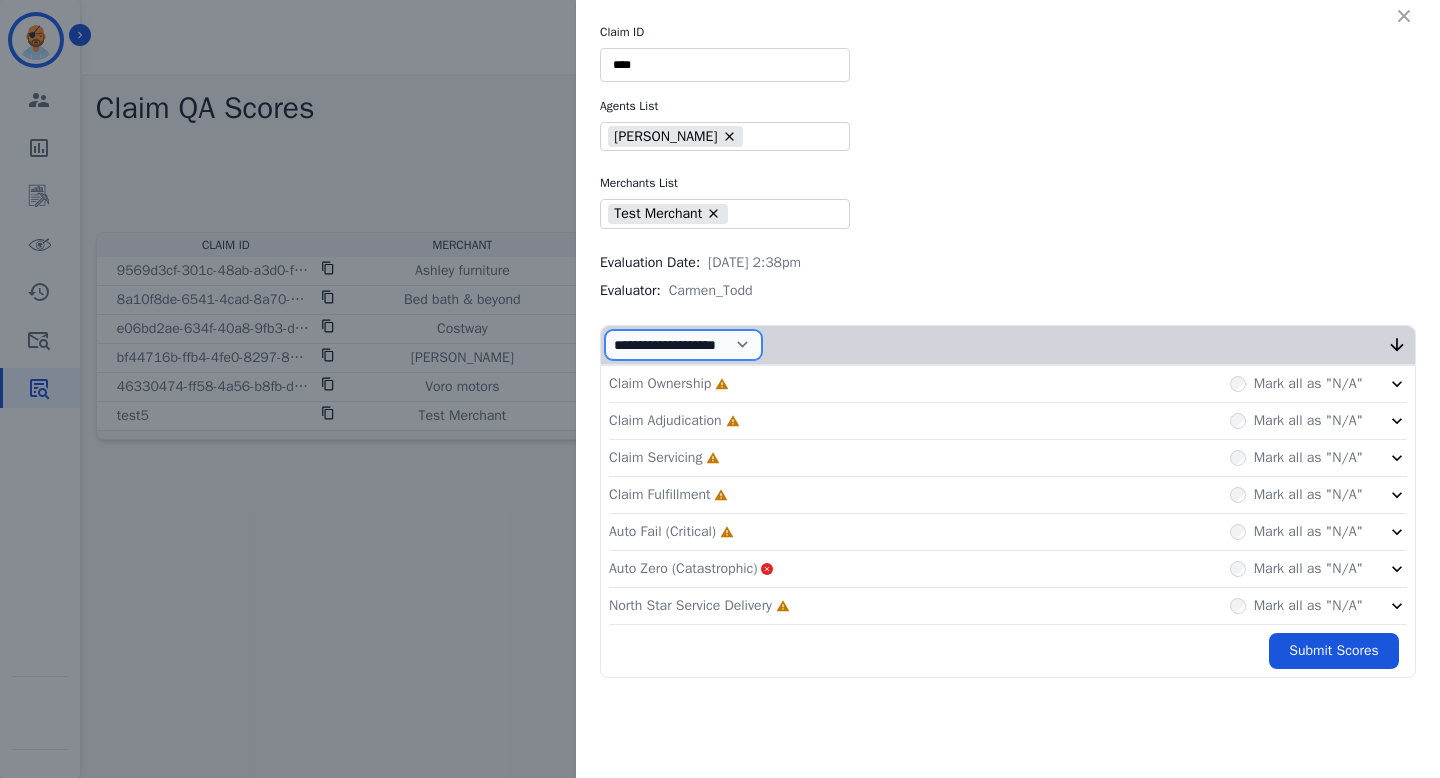 click on "**********" at bounding box center (683, 345) 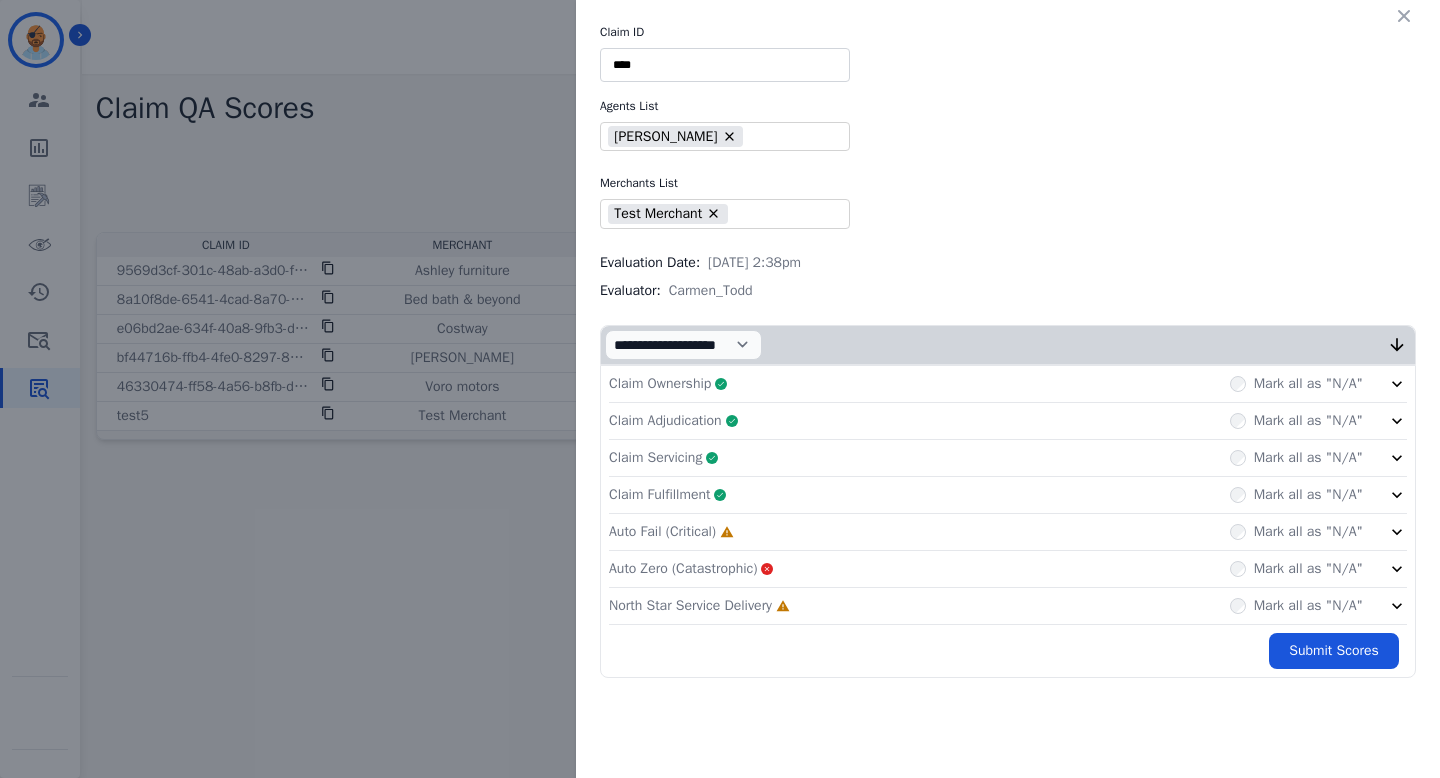 click on "Auto Fail (Critical)     Incomplete         Mark all as "N/A"" 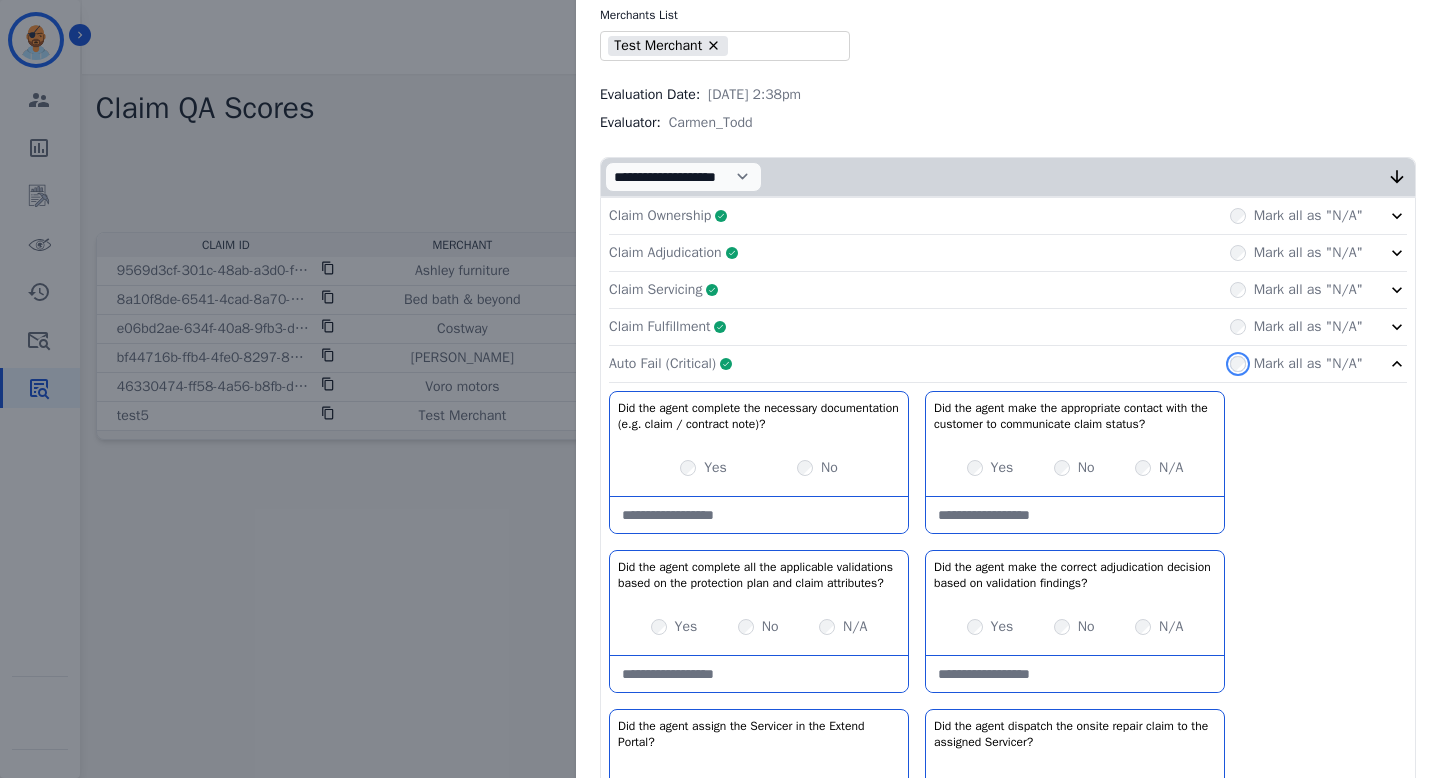 scroll, scrollTop: 417, scrollLeft: 0, axis: vertical 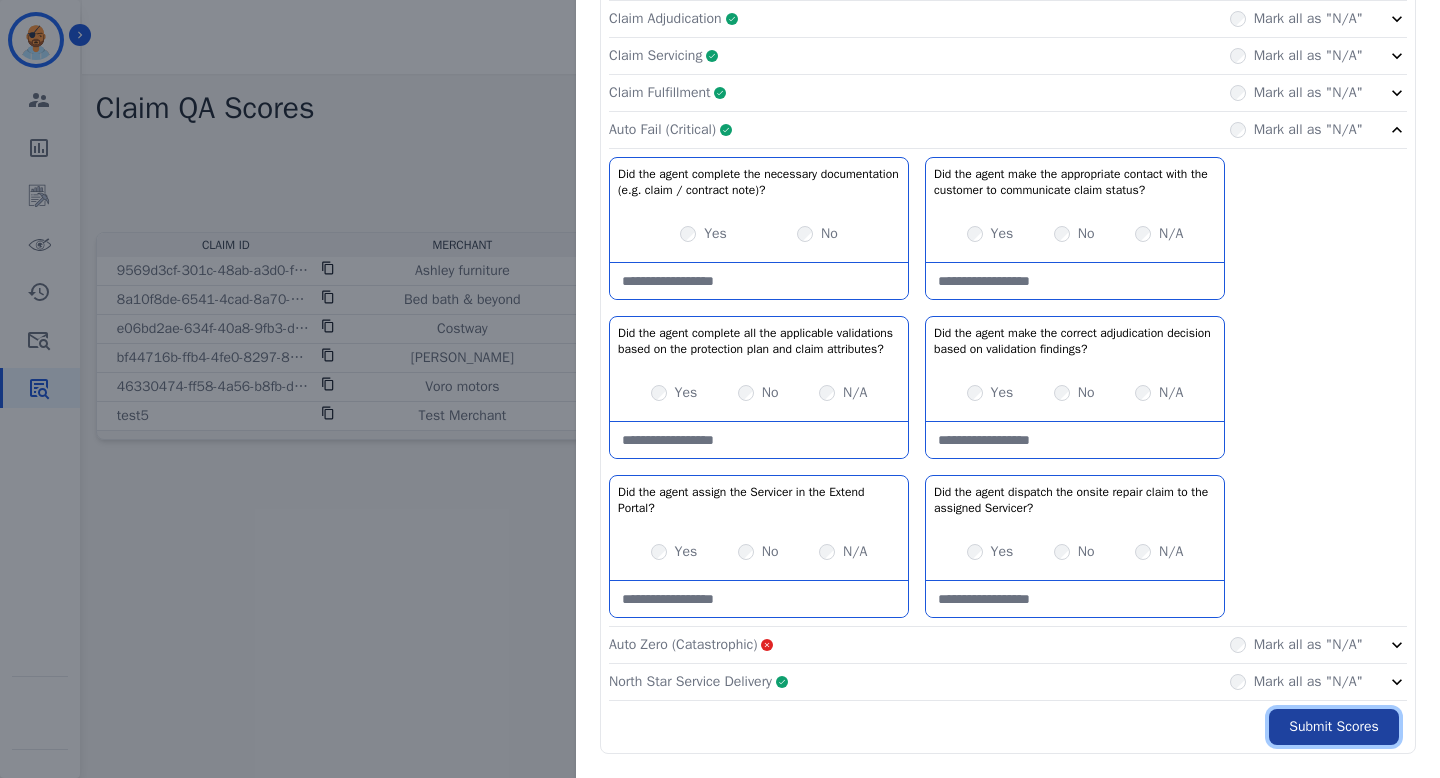 click on "Submit Scores" at bounding box center [1334, 727] 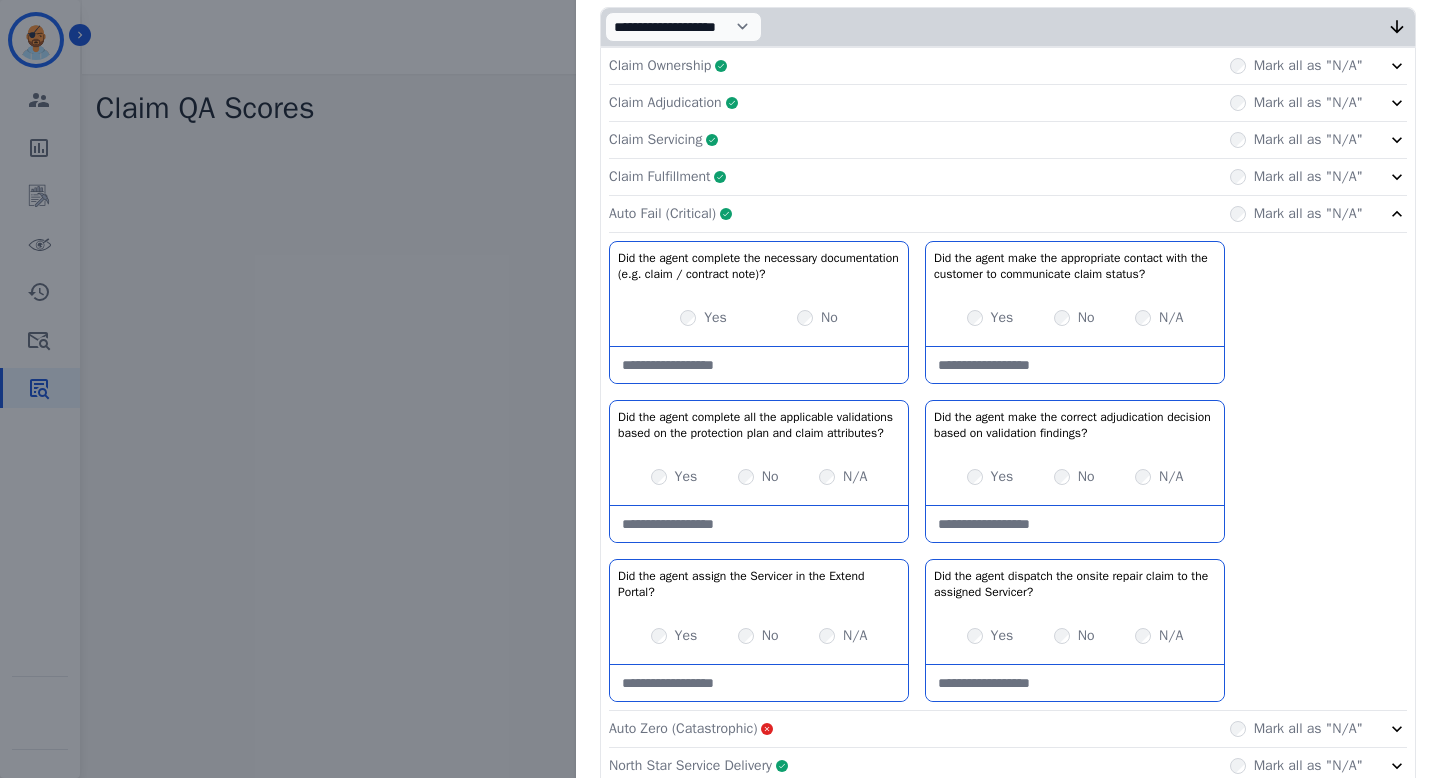 scroll, scrollTop: 0, scrollLeft: 0, axis: both 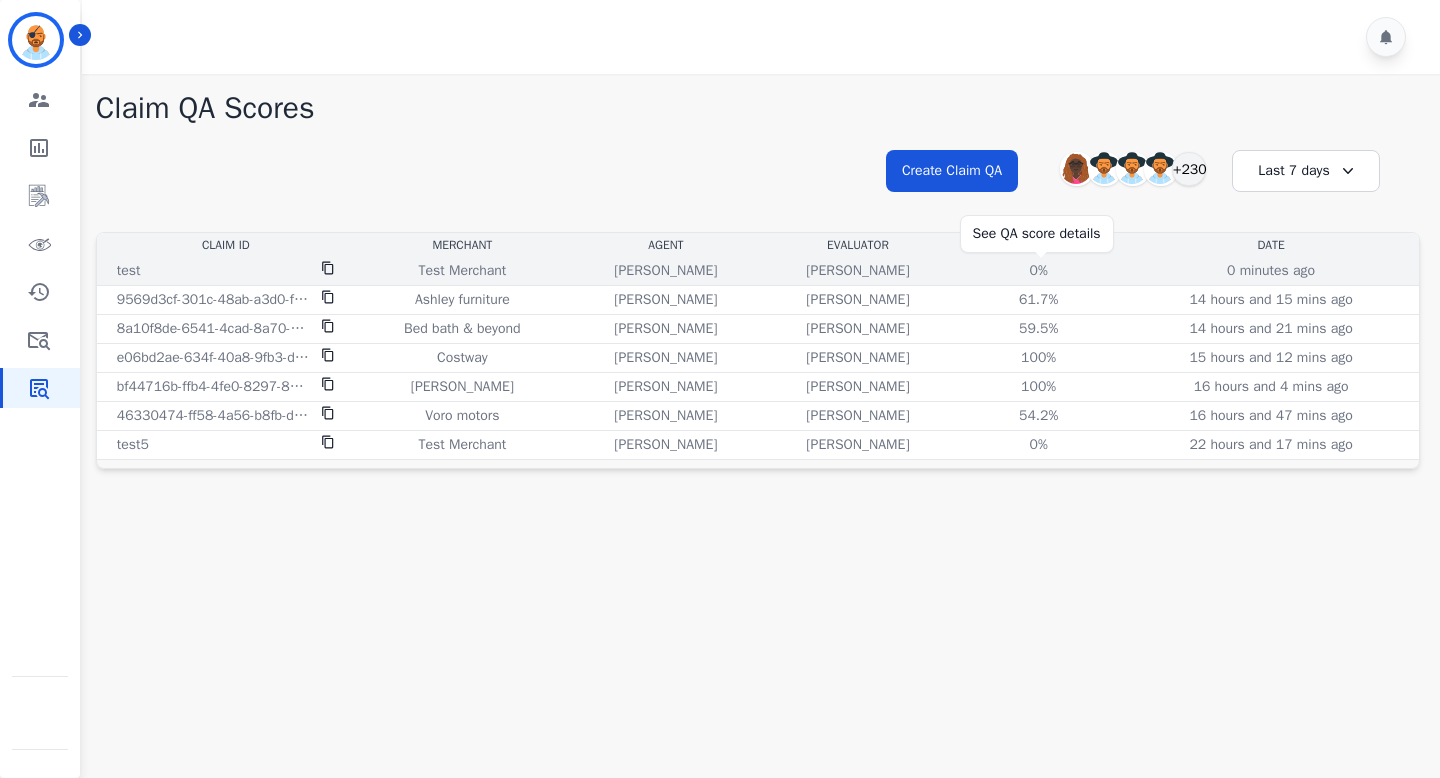 click on "0%" at bounding box center [1039, 271] 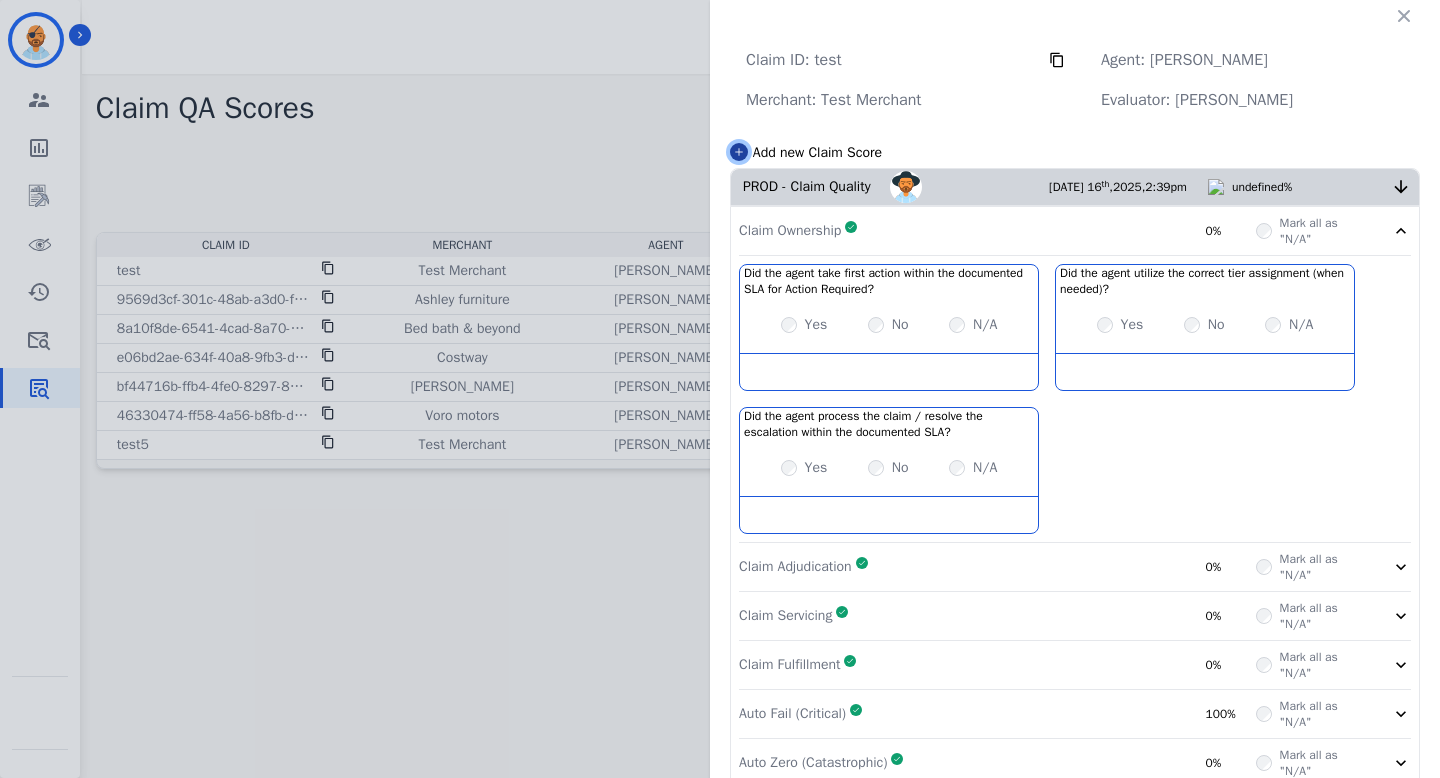 click 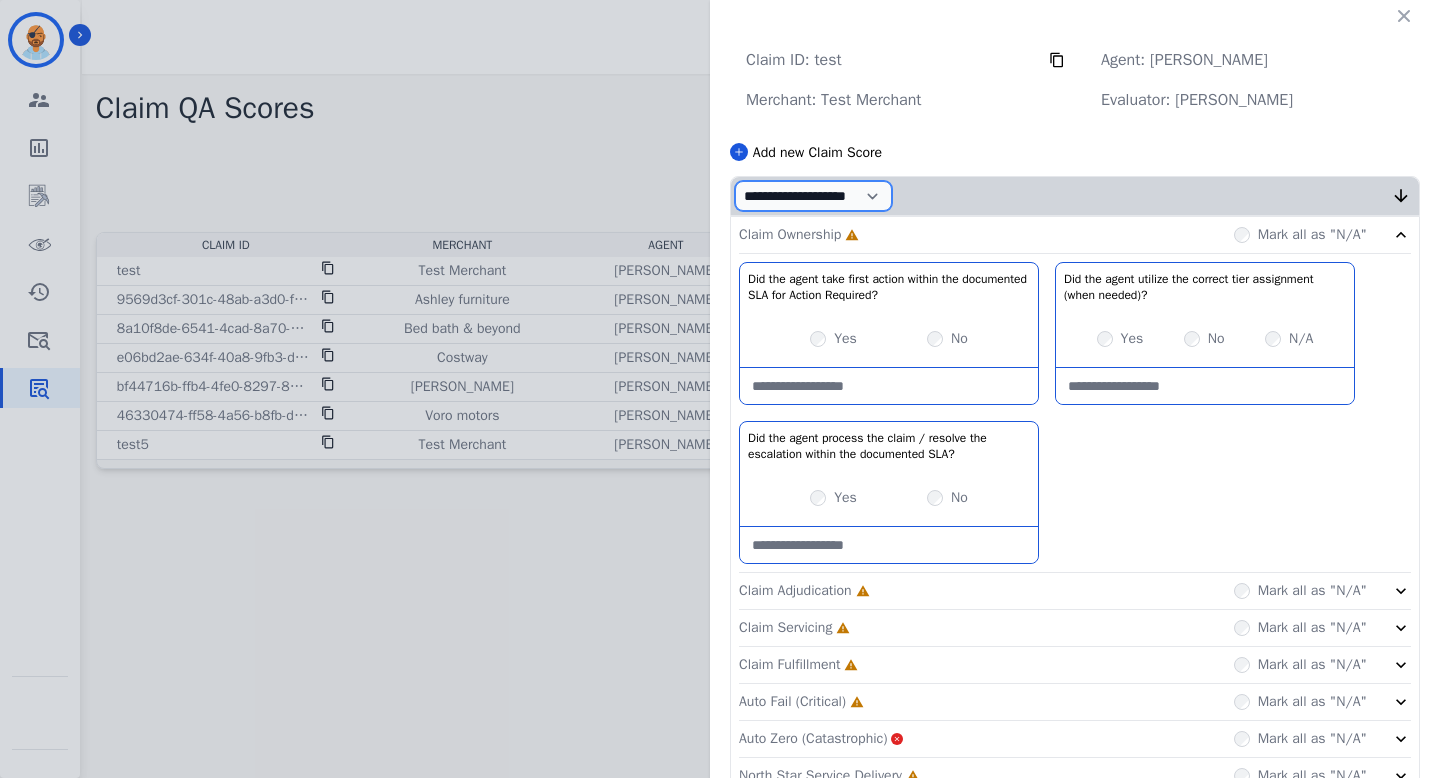 click on "**********" at bounding box center (813, 196) 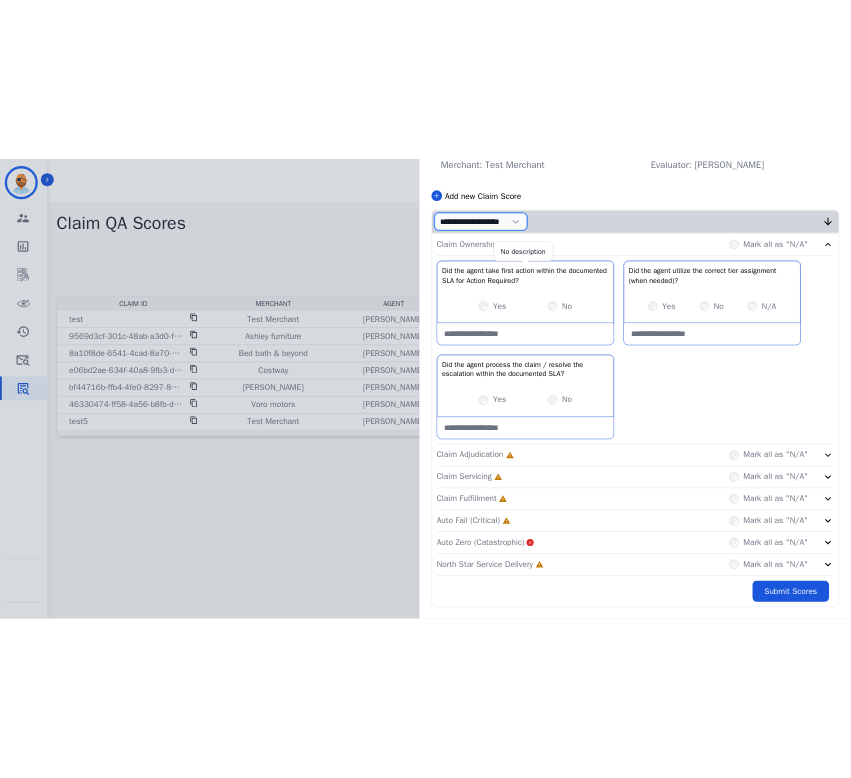 scroll, scrollTop: 0, scrollLeft: 0, axis: both 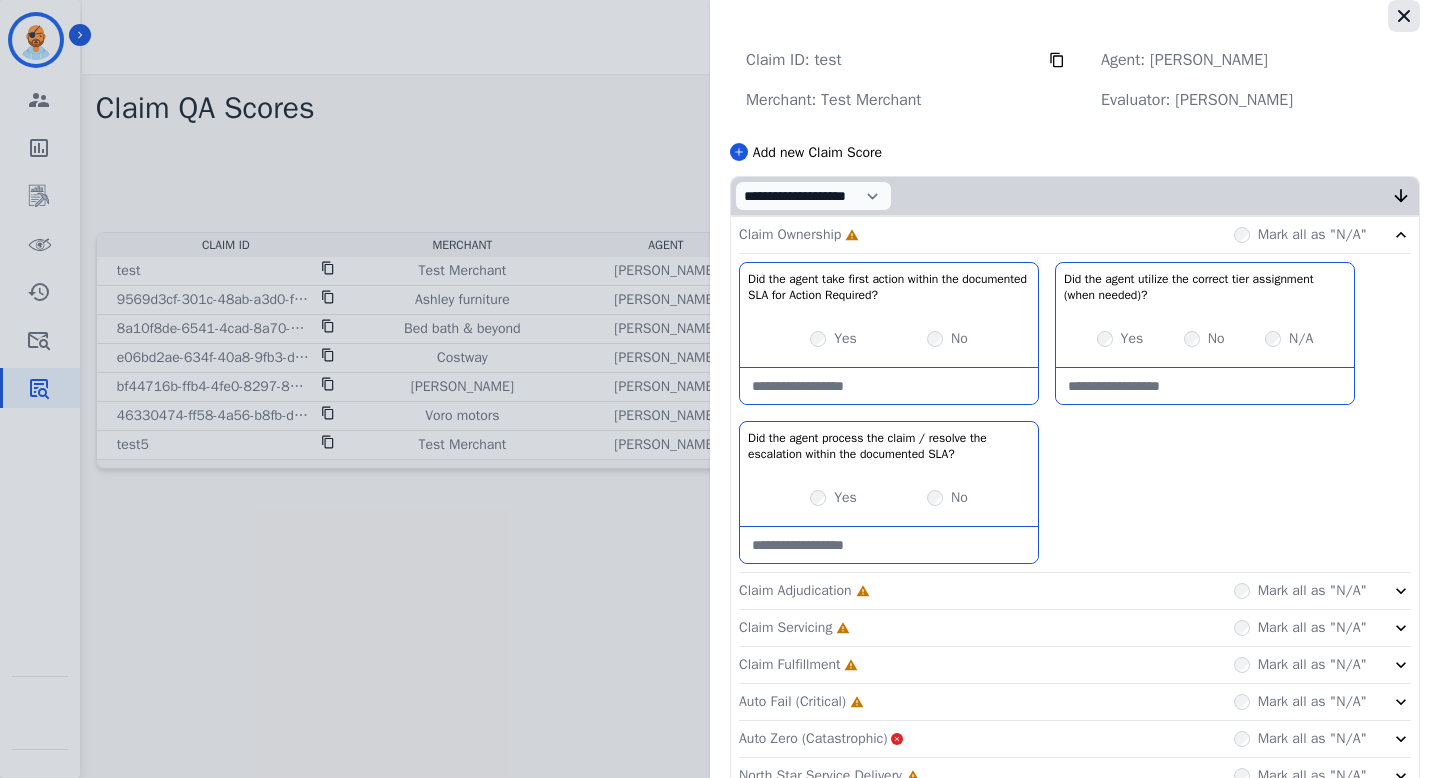 click at bounding box center (1404, 16) 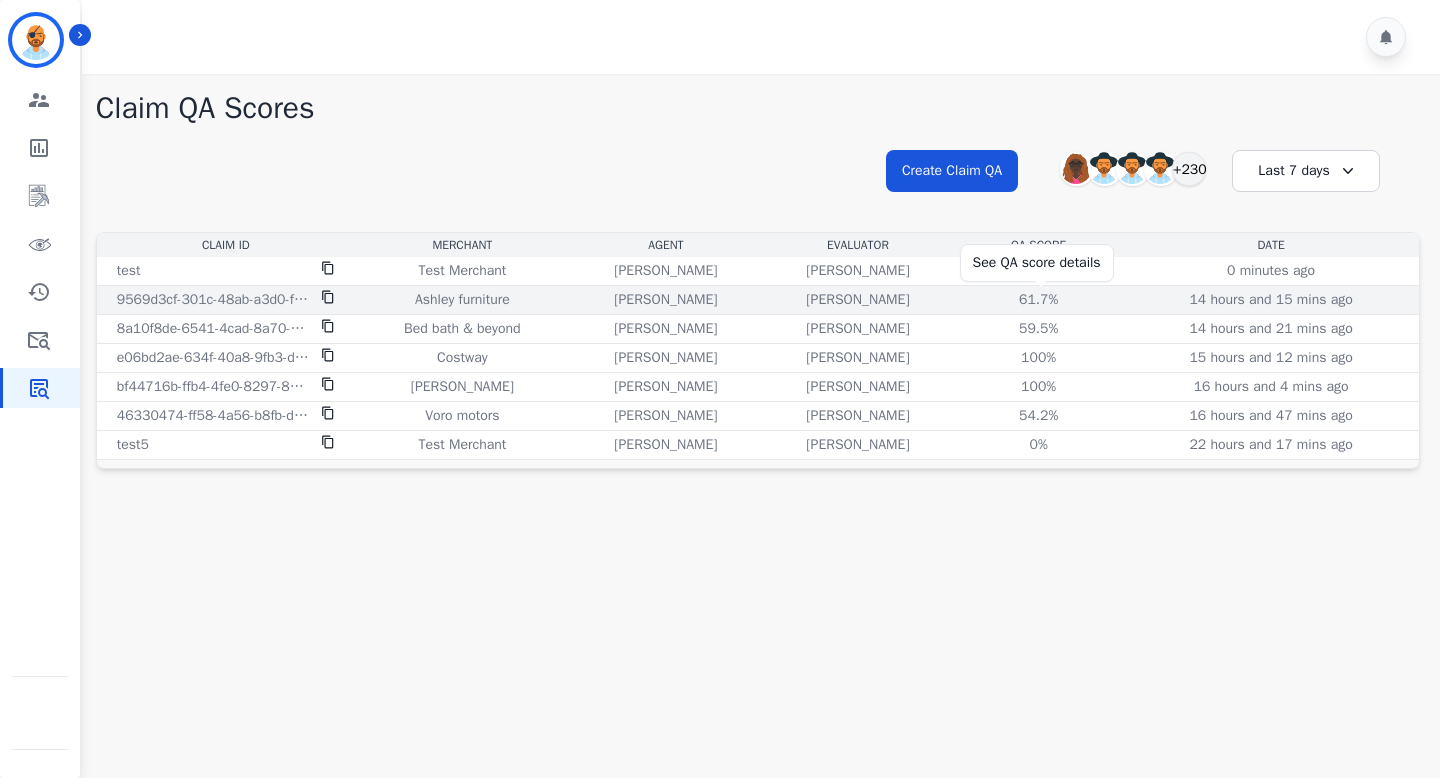 click on "61.7%" at bounding box center (1039, 300) 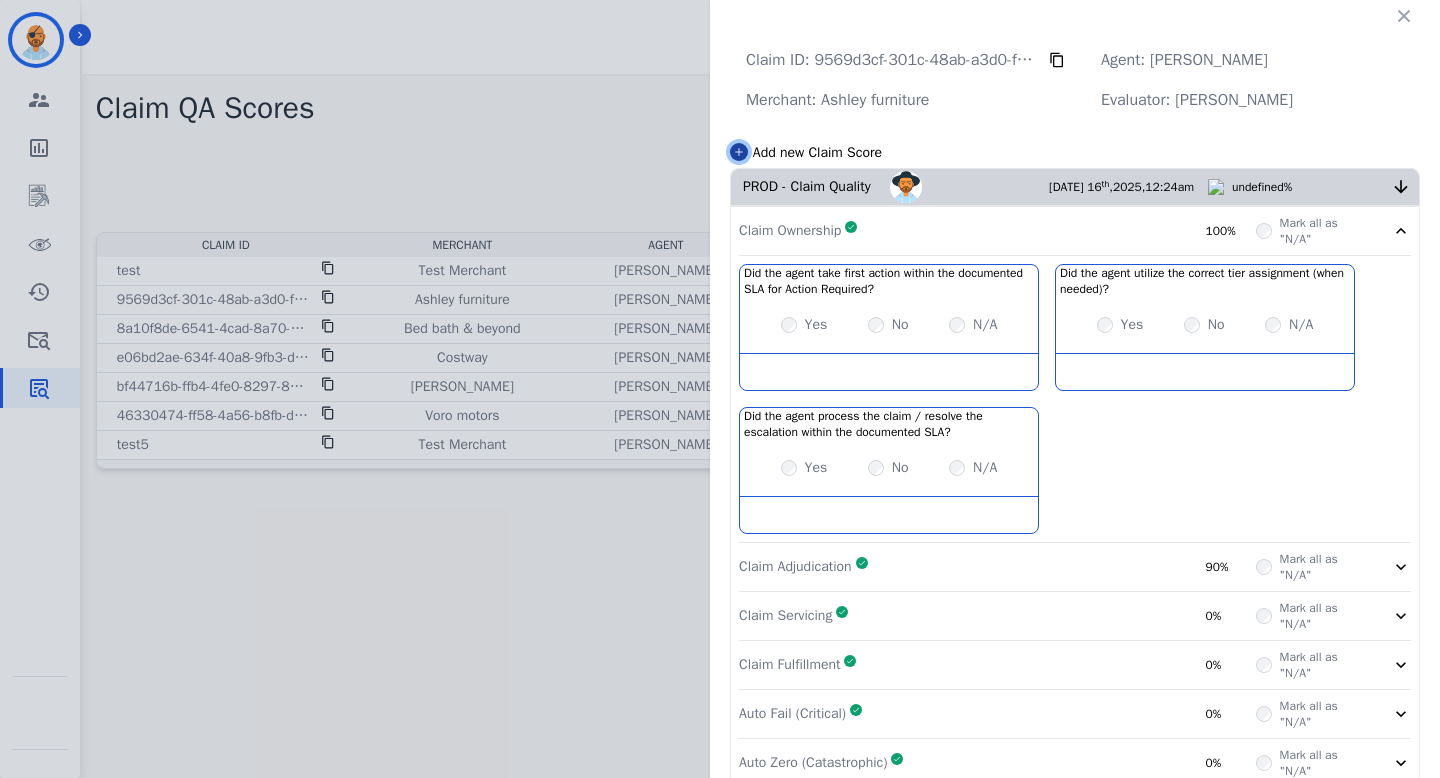 click 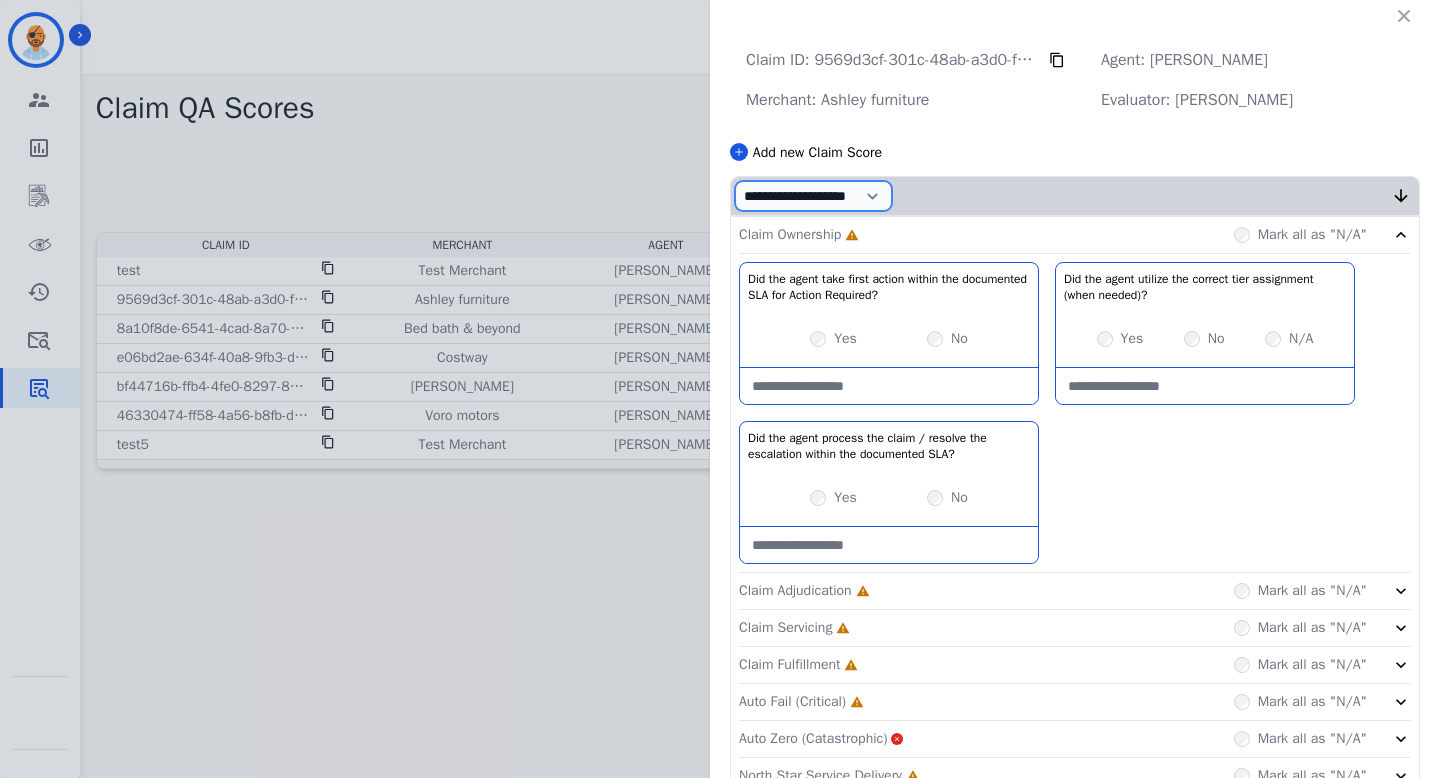 click on "**********" at bounding box center [813, 196] 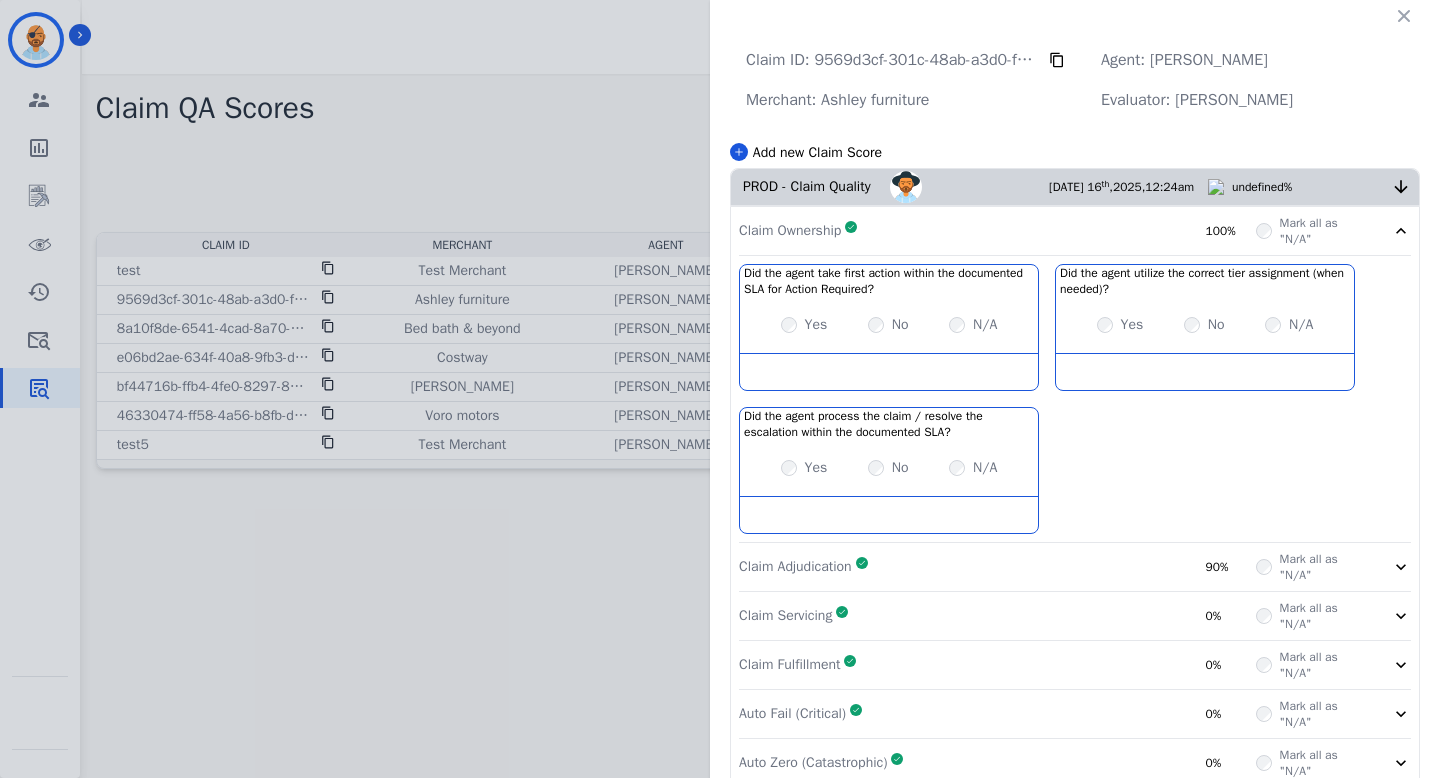 click on "Add new Claim Score" at bounding box center (1075, 152) 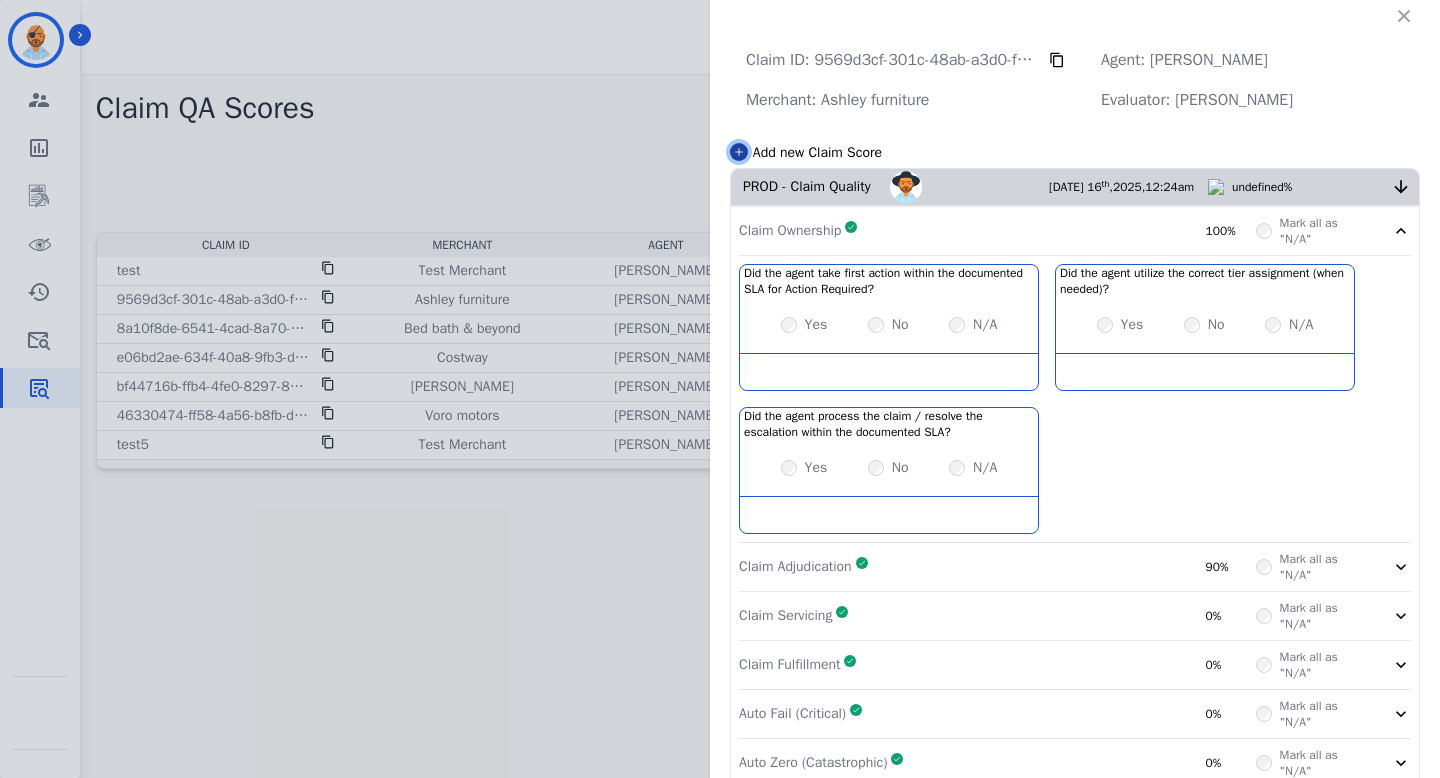 click at bounding box center [739, 152] 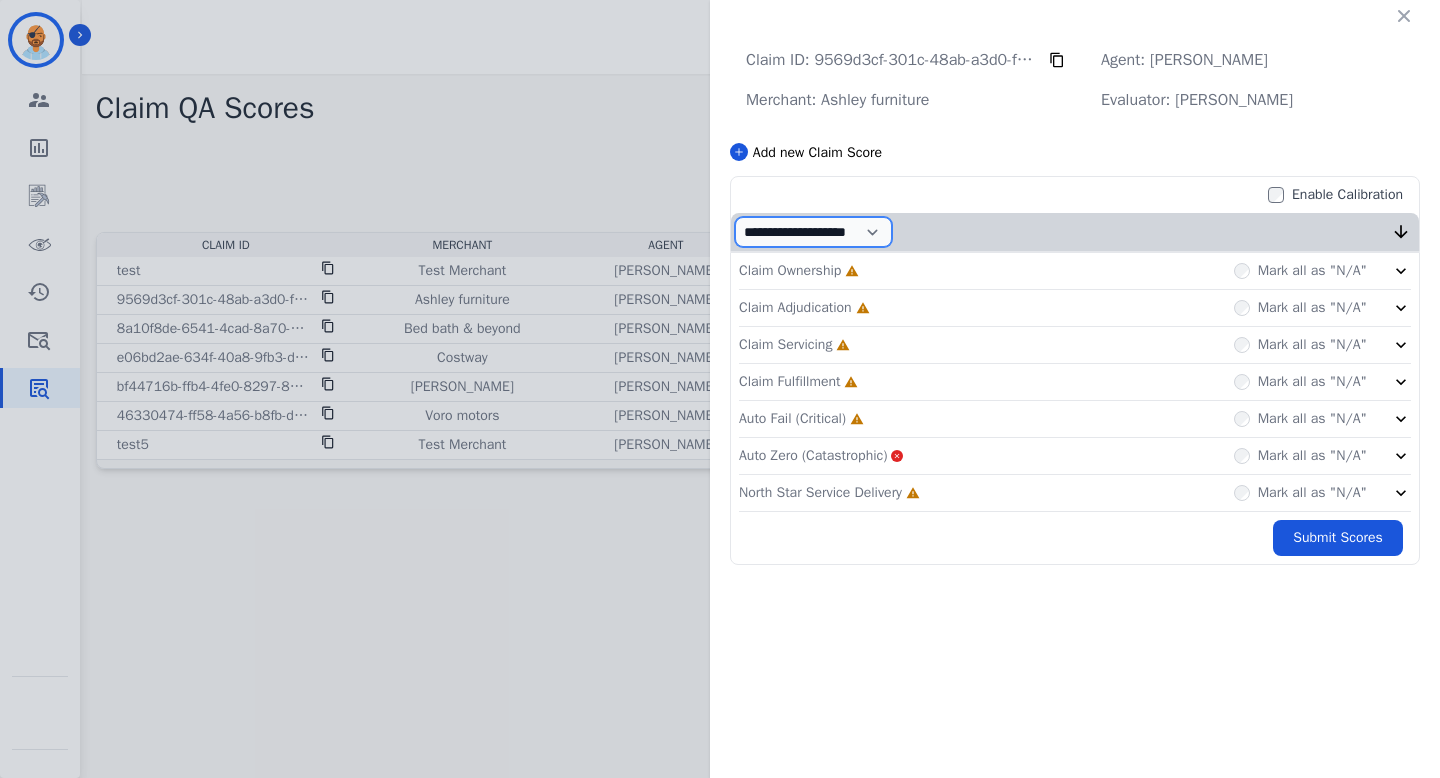 click on "**********" at bounding box center (813, 232) 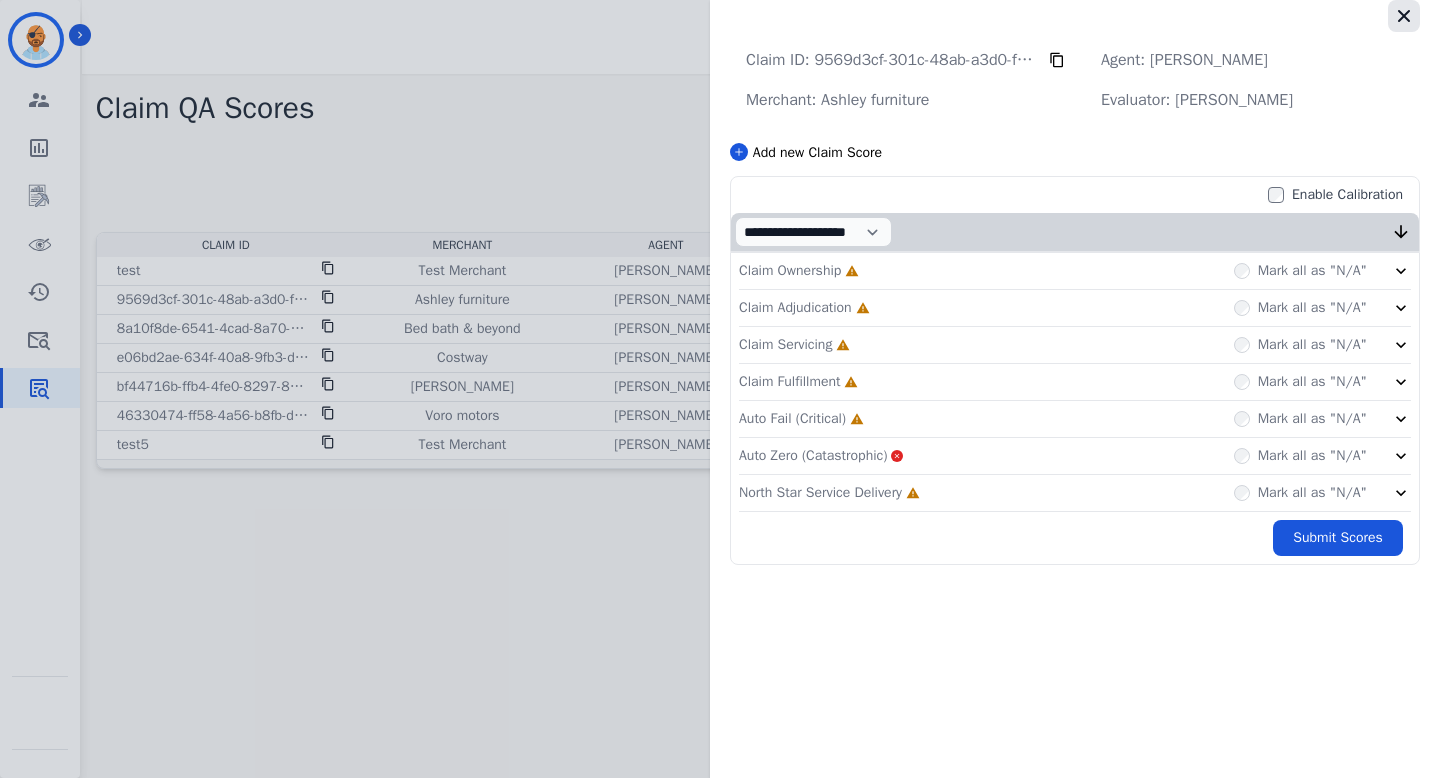 click 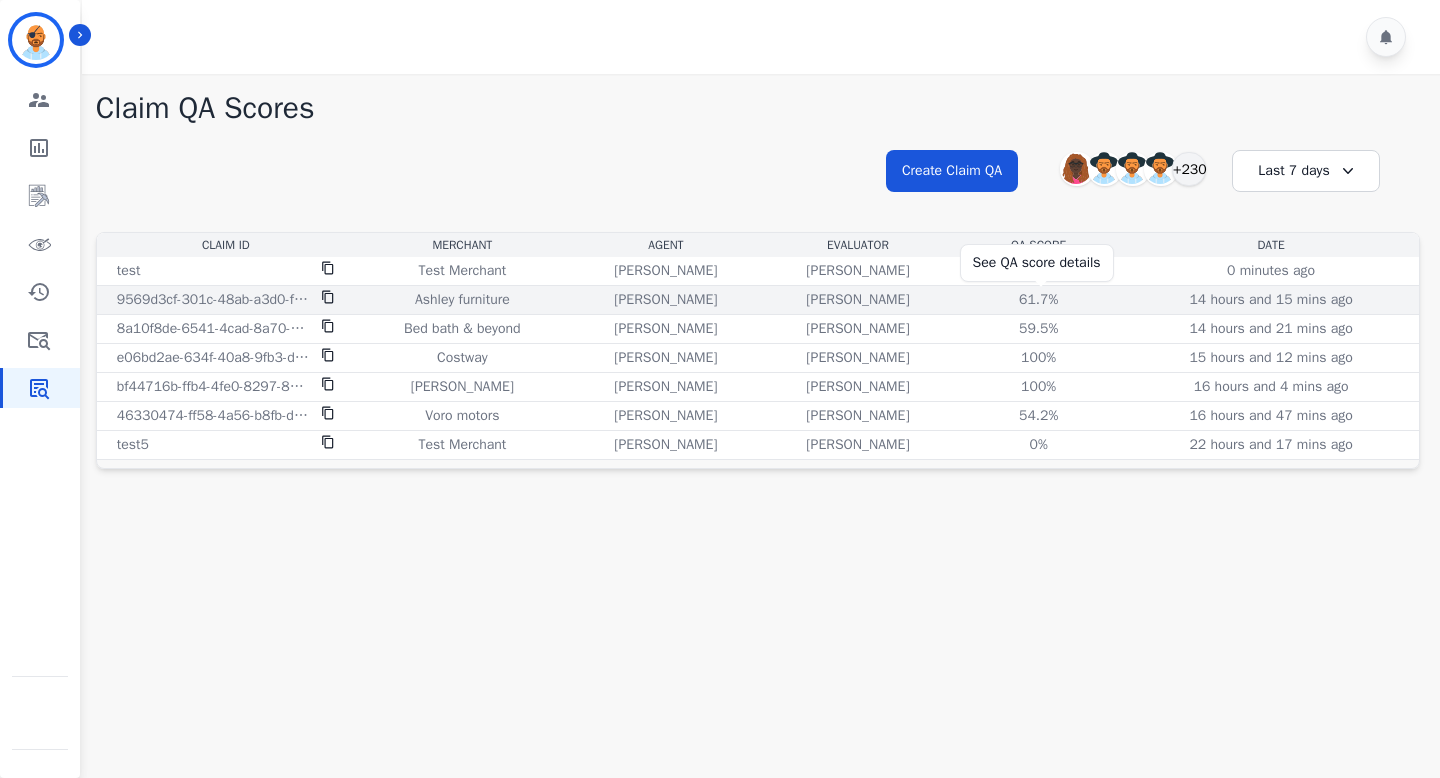 click on "61.7%" at bounding box center [1039, 300] 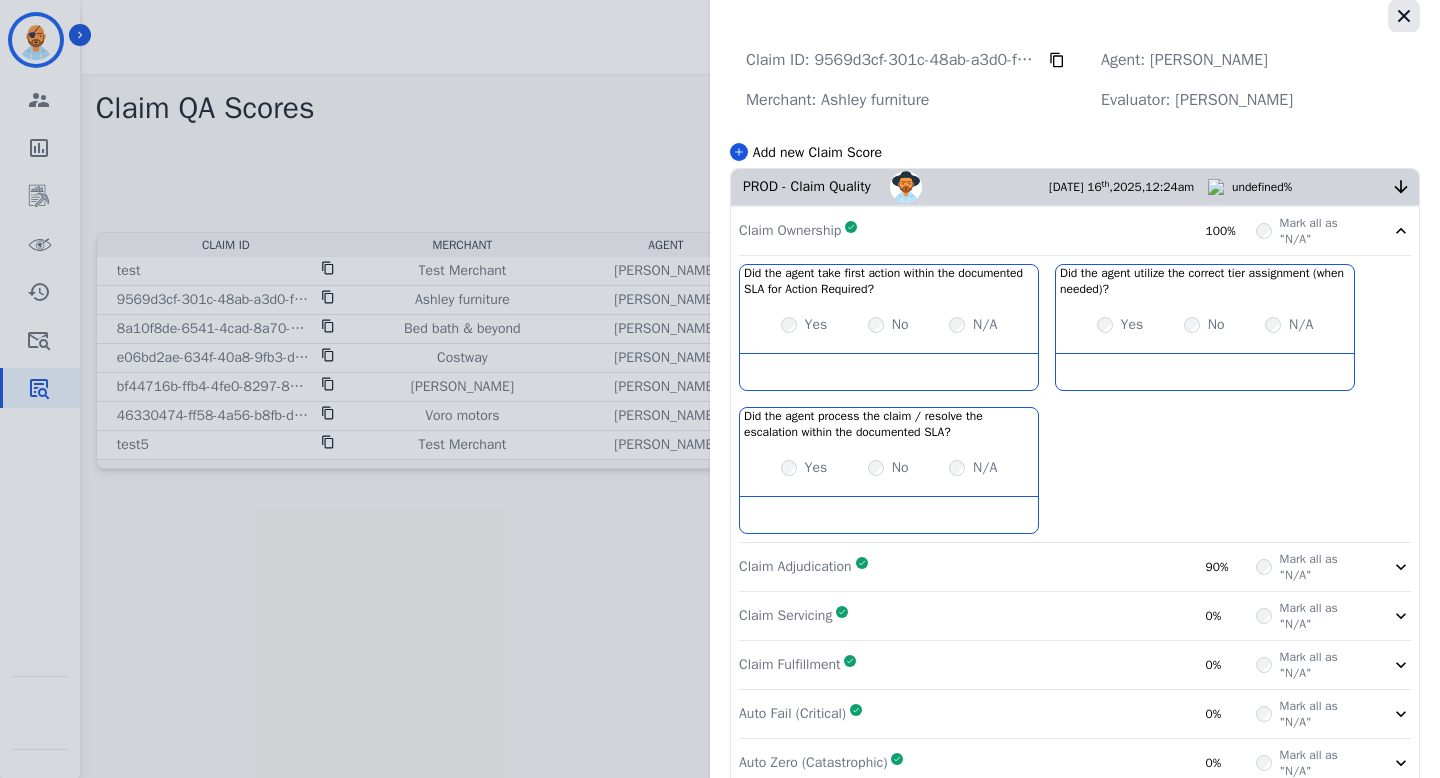 click 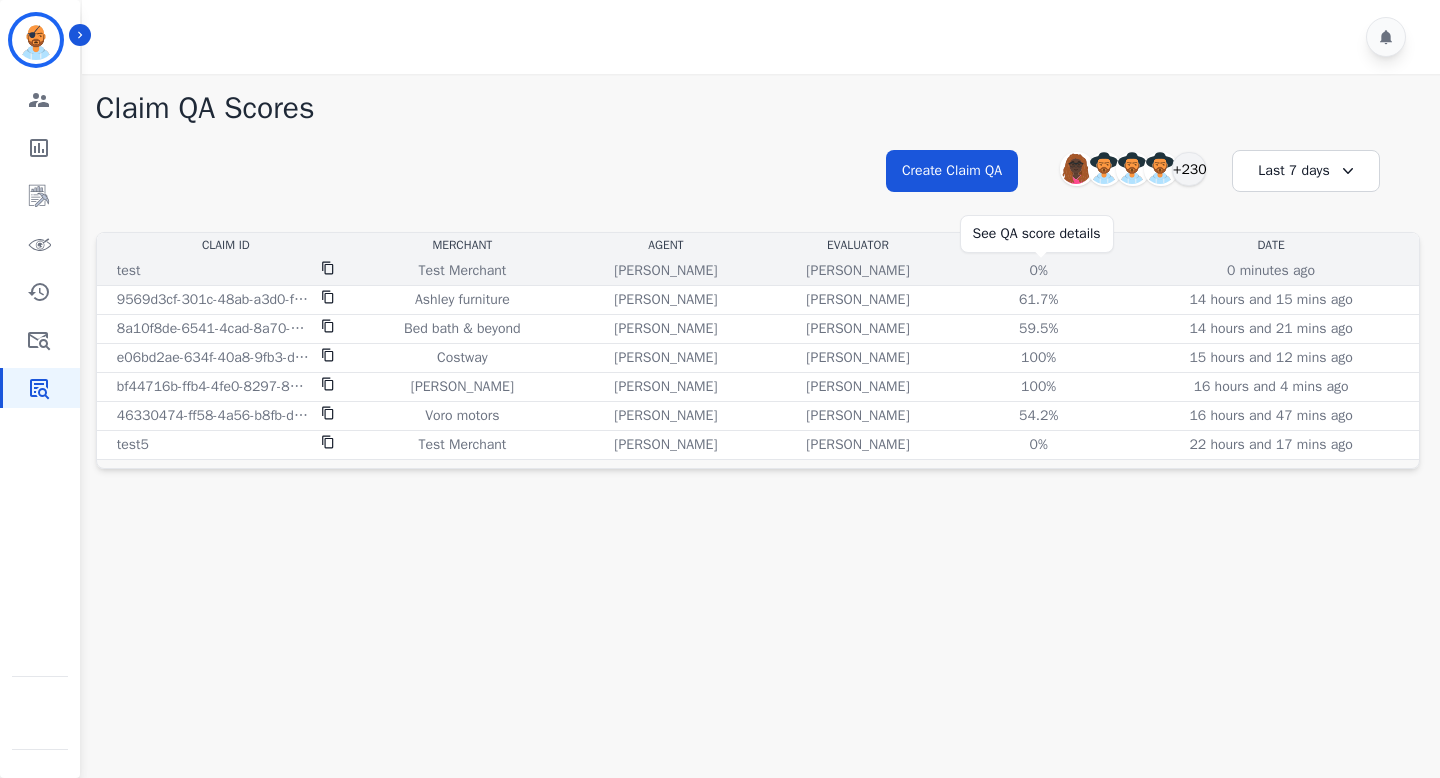 click on "0%" at bounding box center (1039, 271) 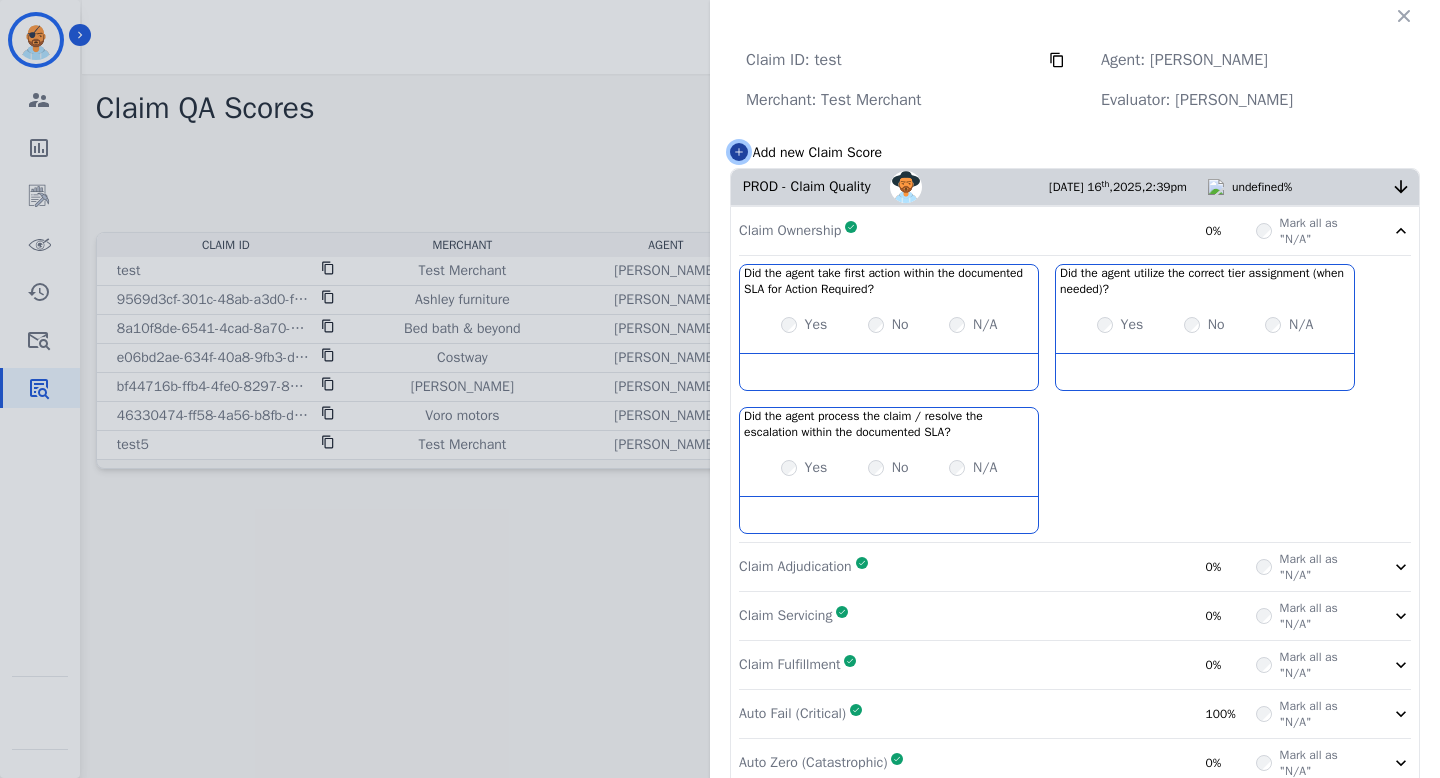 click 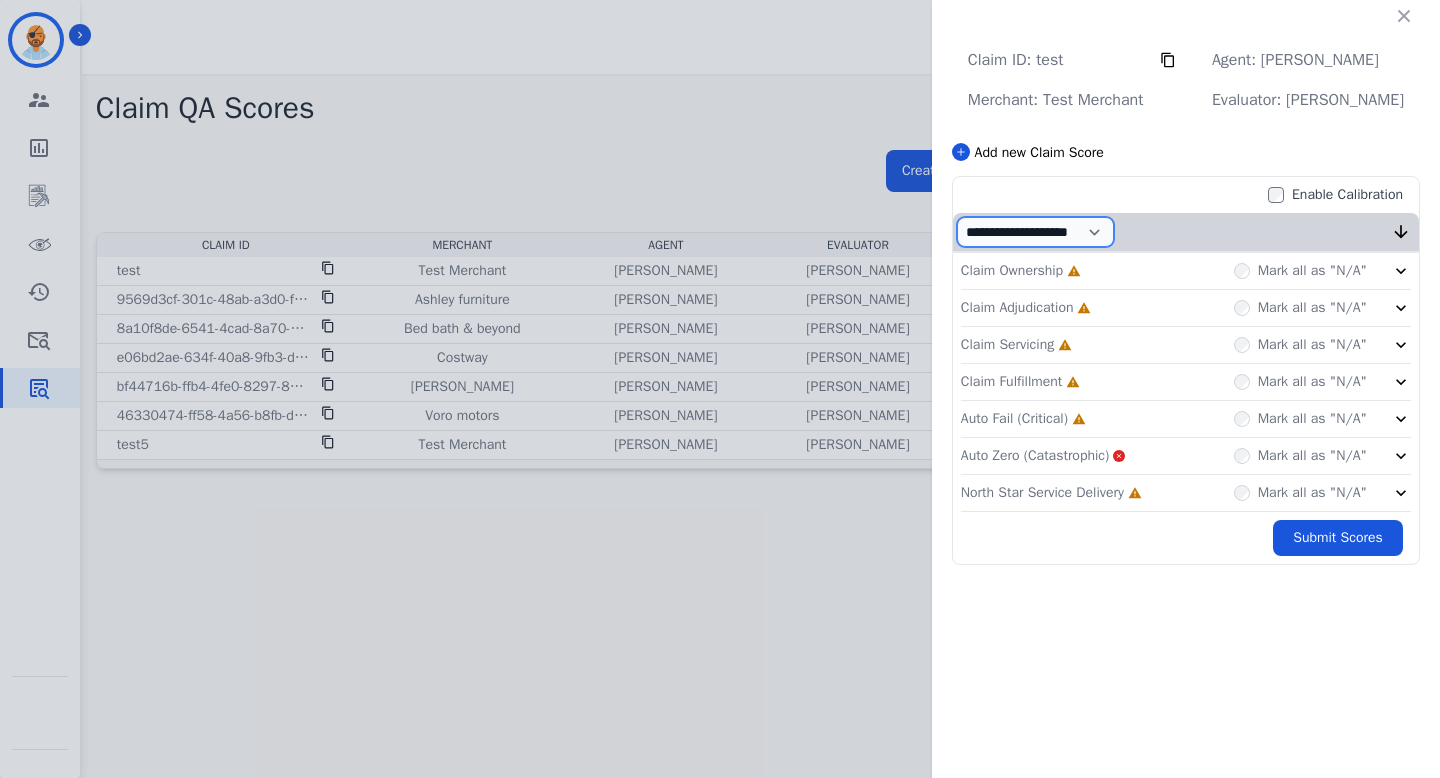 click on "**********" at bounding box center (1035, 232) 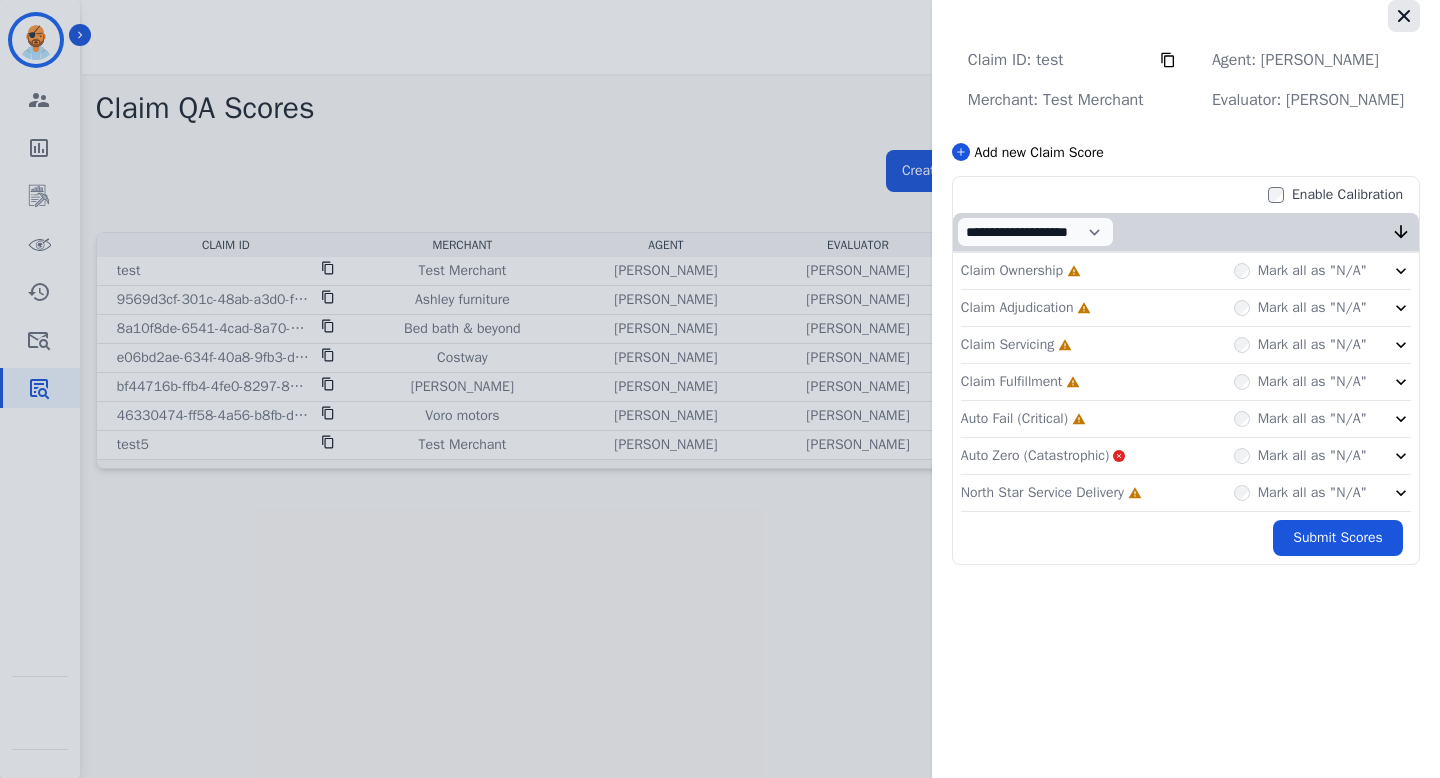click 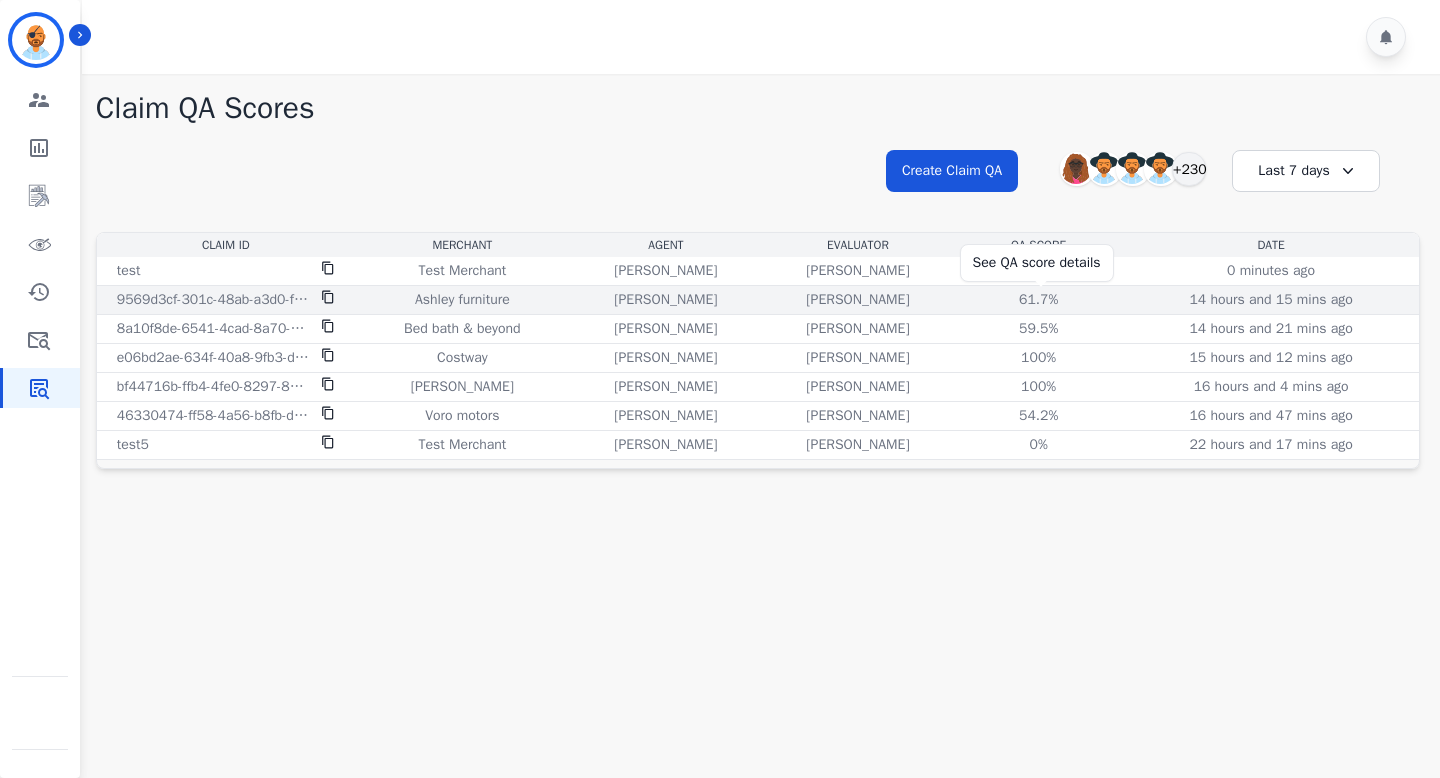 click on "61.7%" at bounding box center (1039, 300) 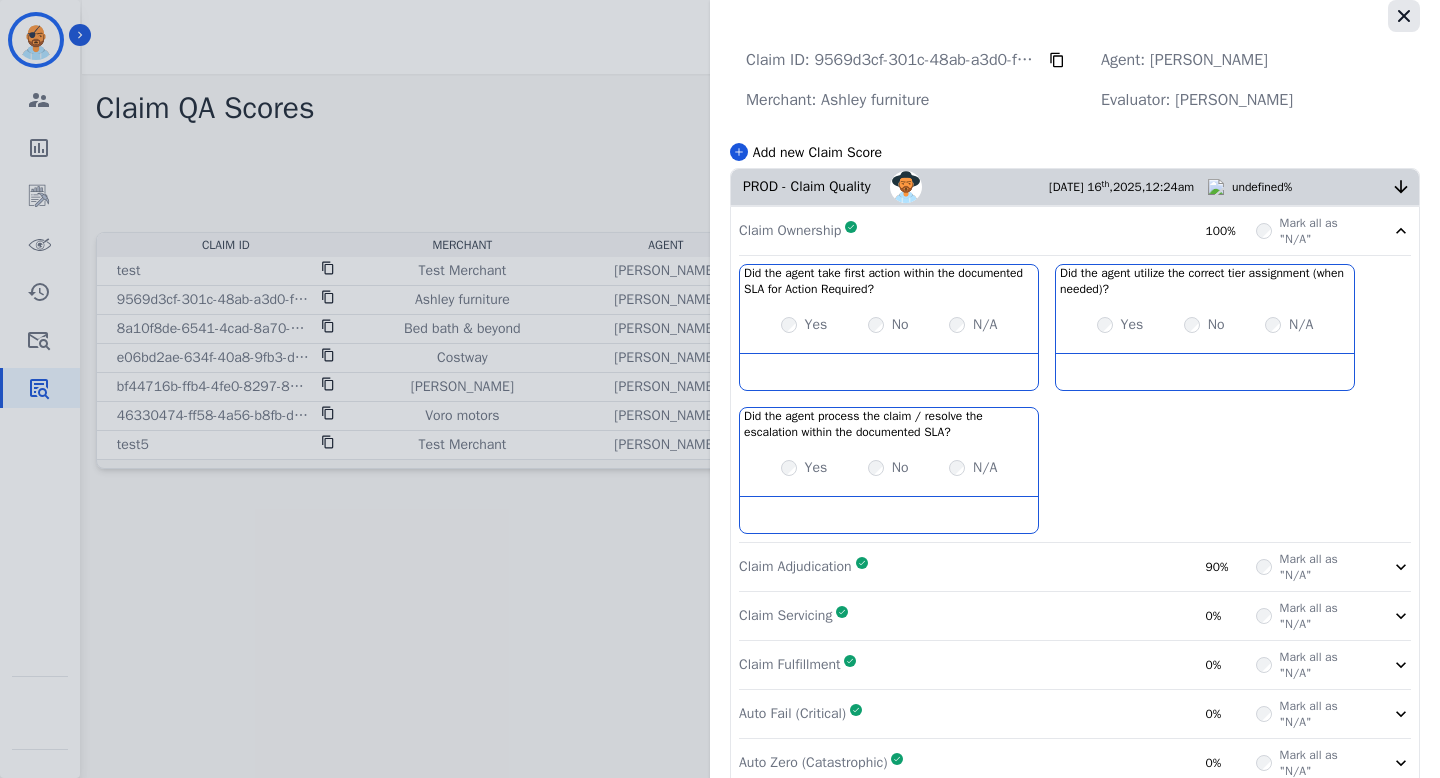 click 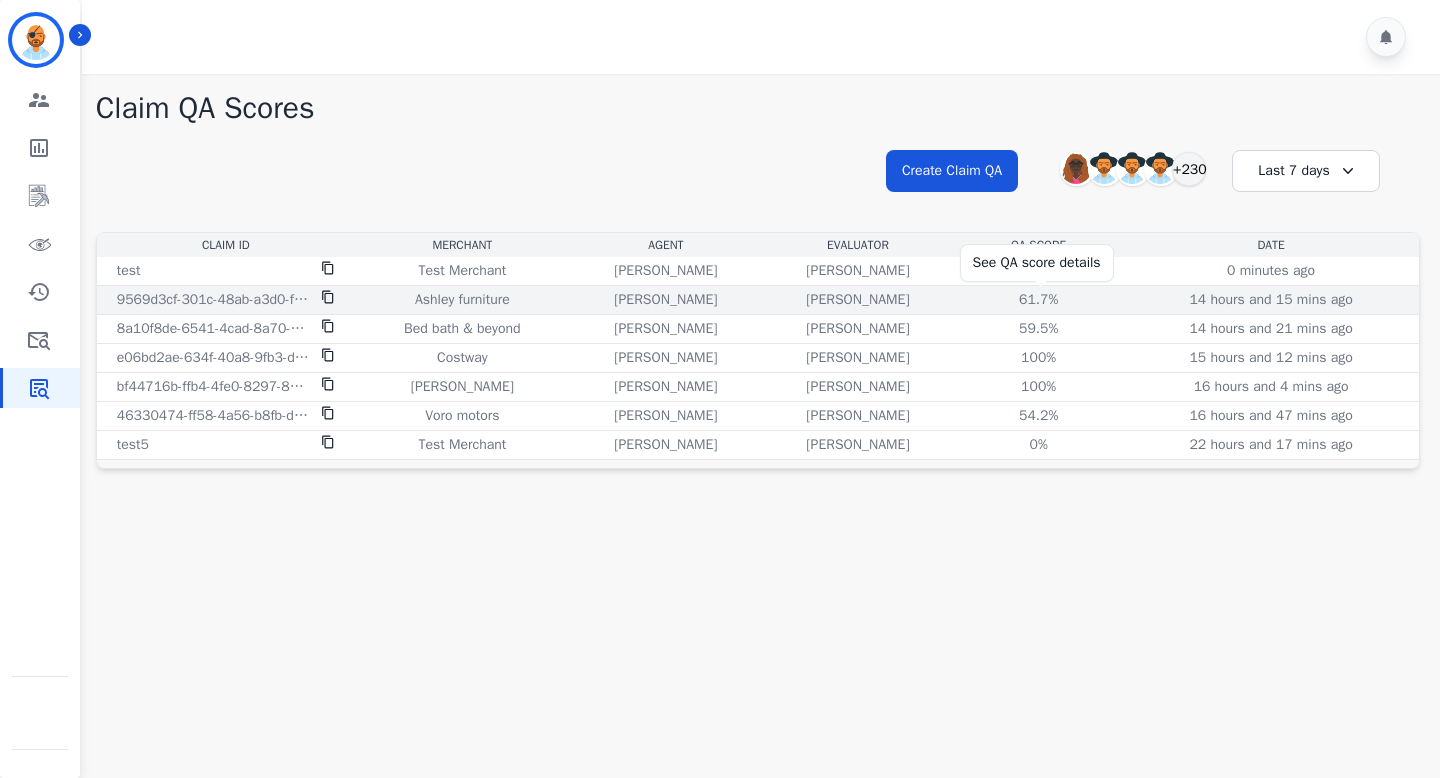 click on "61.7%" at bounding box center [1039, 300] 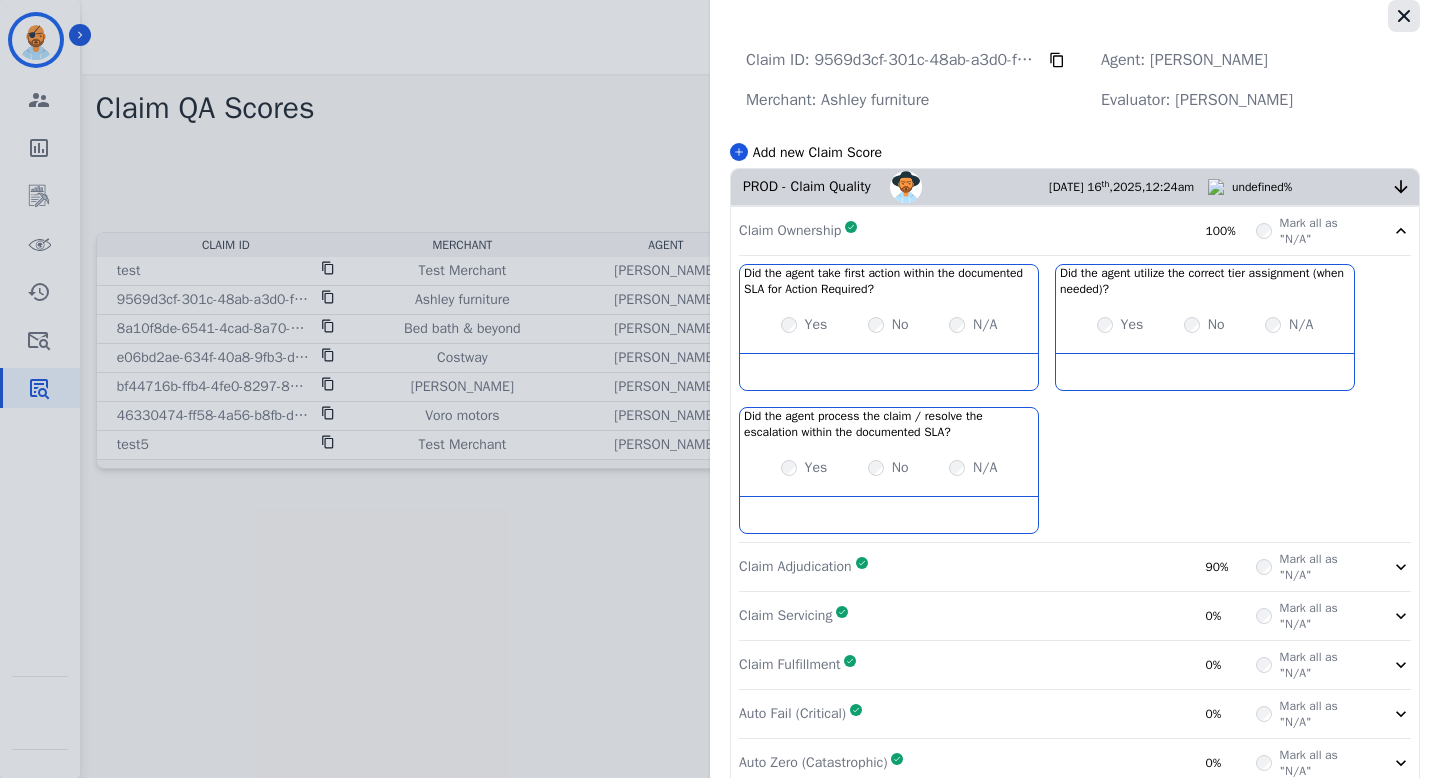 click 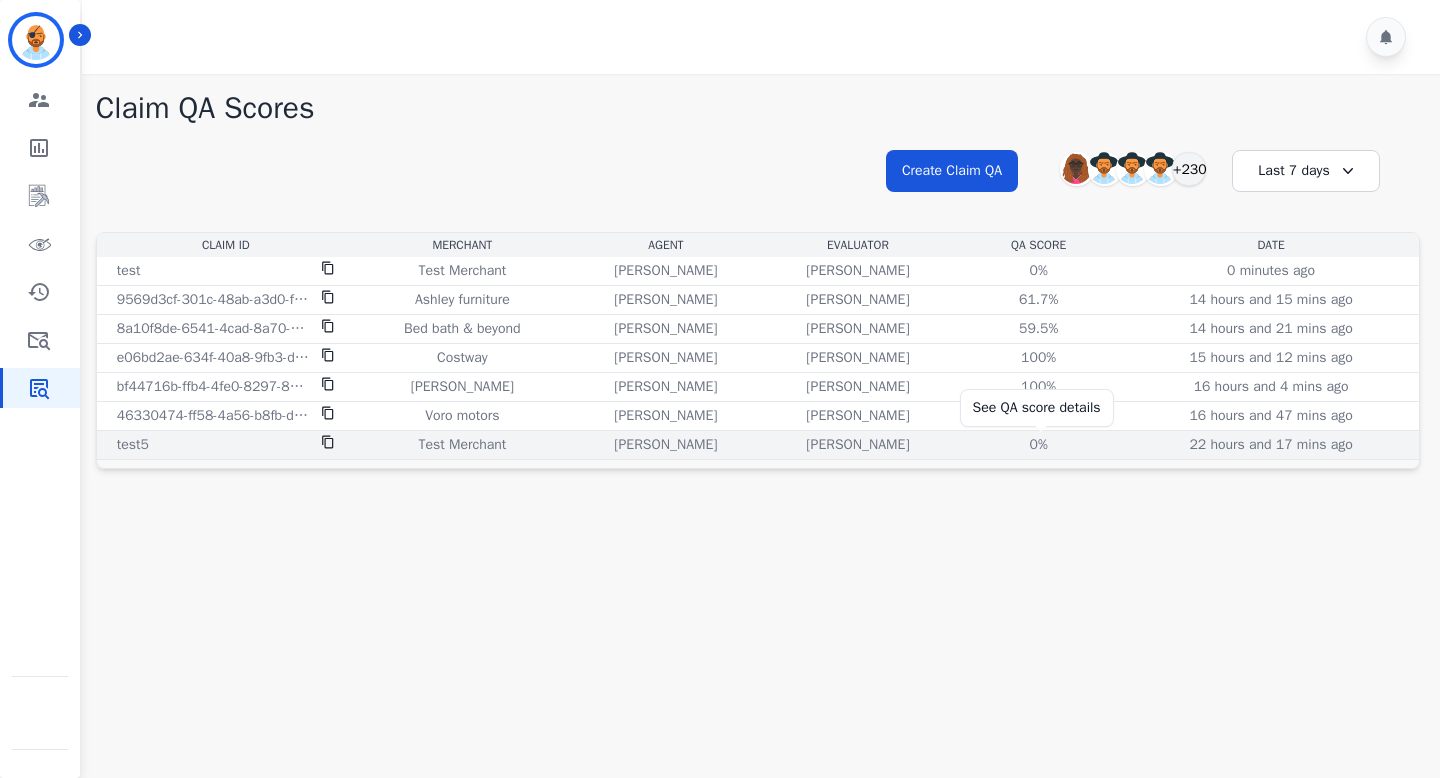 click on "0%" at bounding box center [1039, 445] 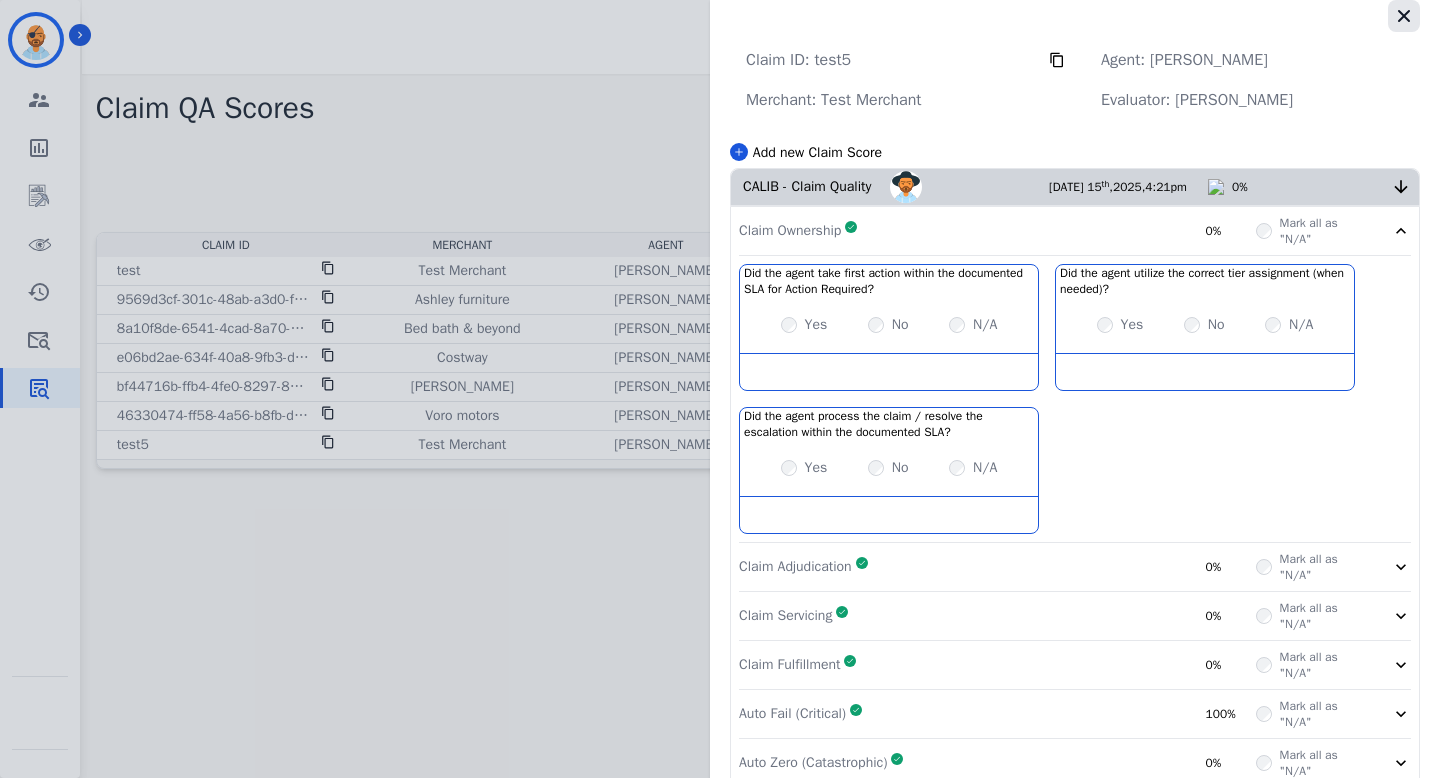 click at bounding box center [1404, 16] 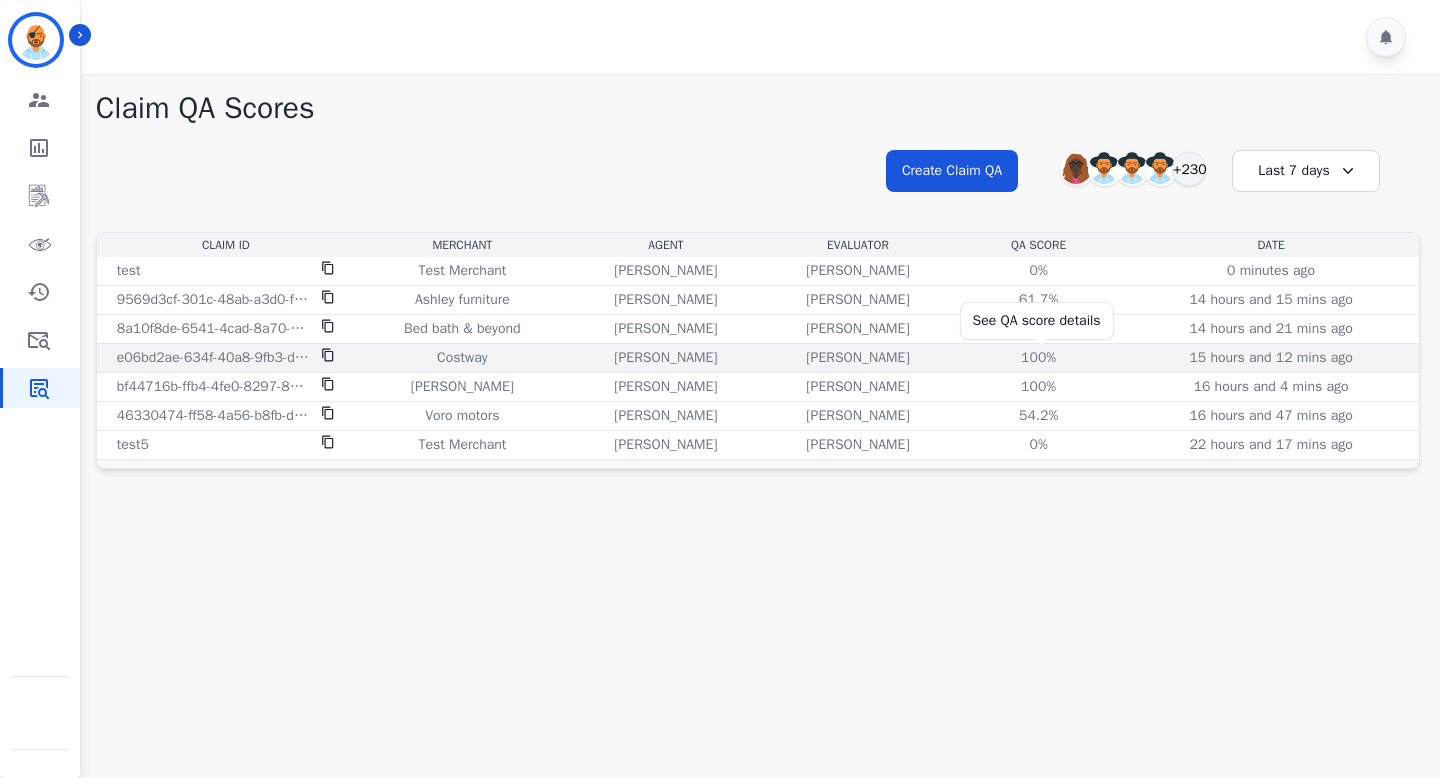 click on "100%" at bounding box center [1039, 358] 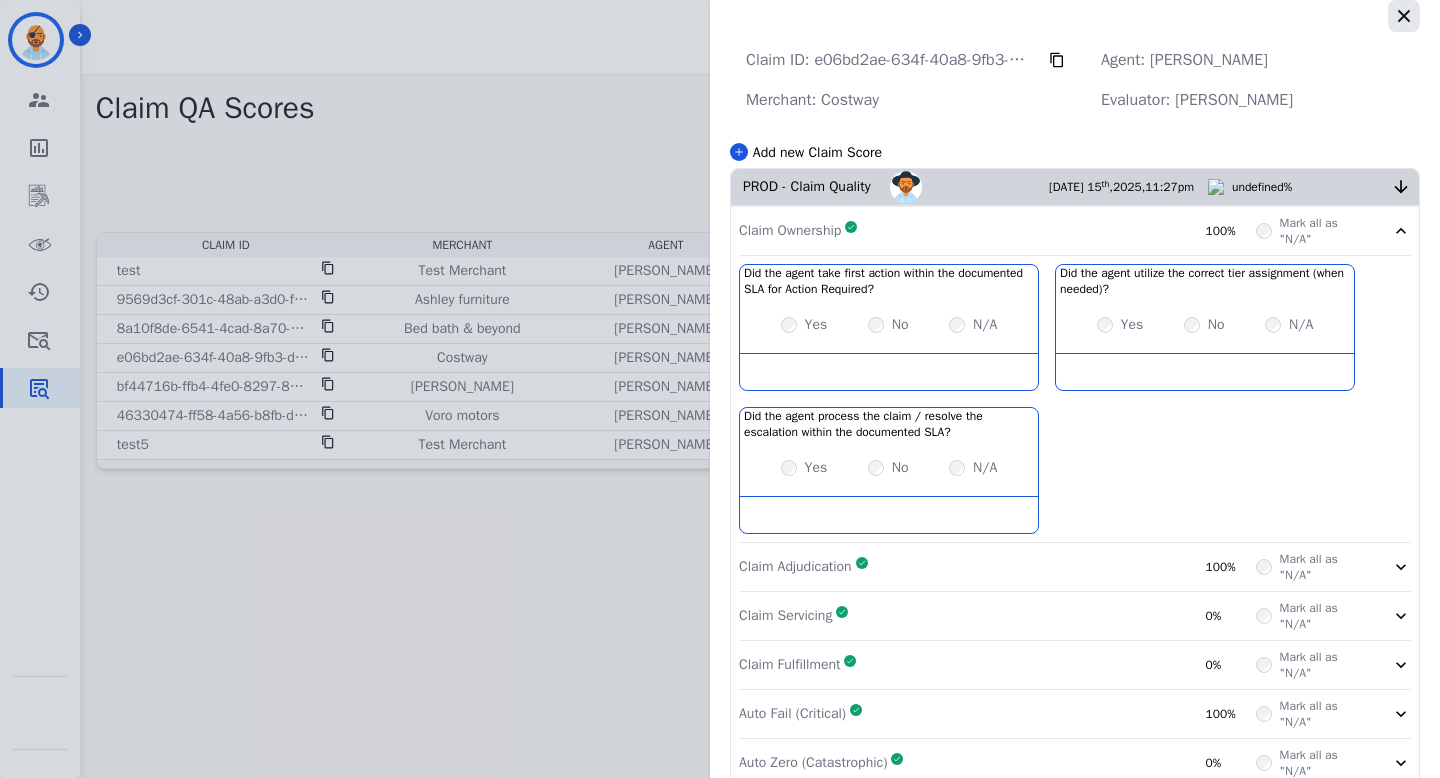 click 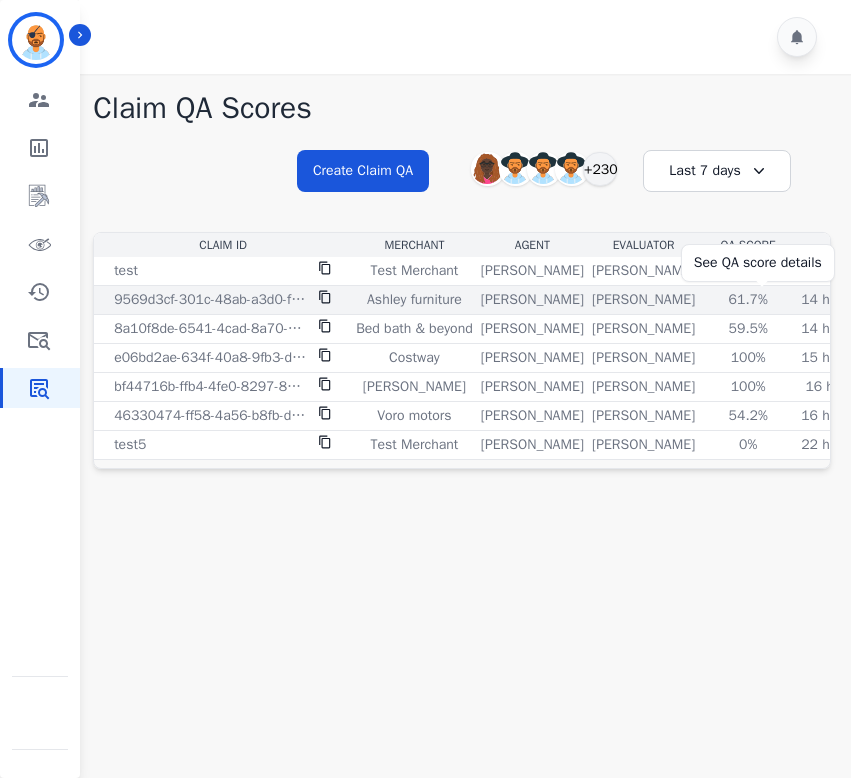 click on "61.7%" at bounding box center [748, 300] 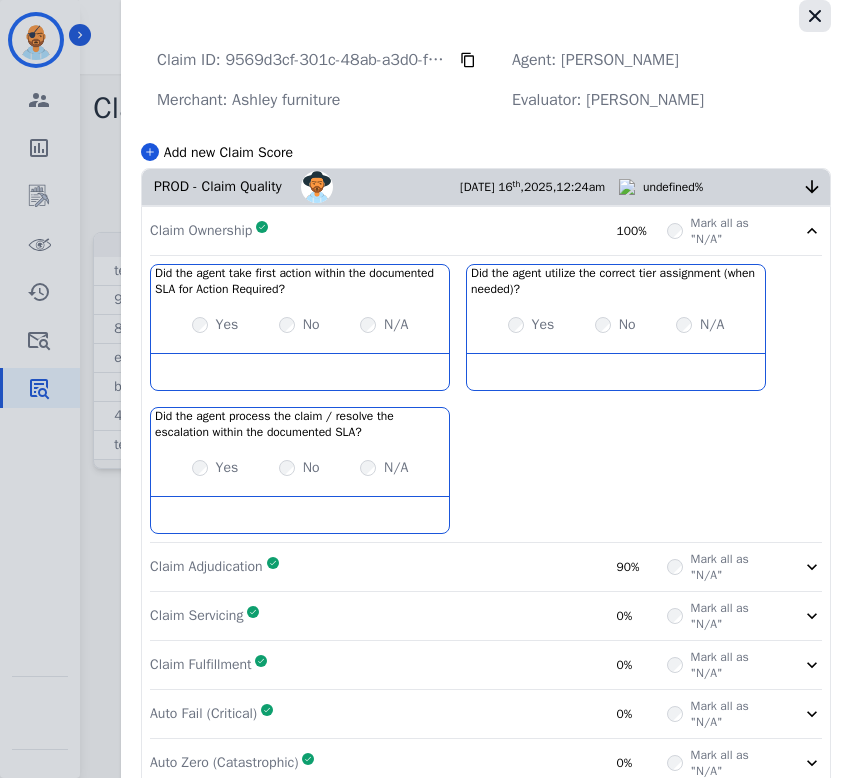 click 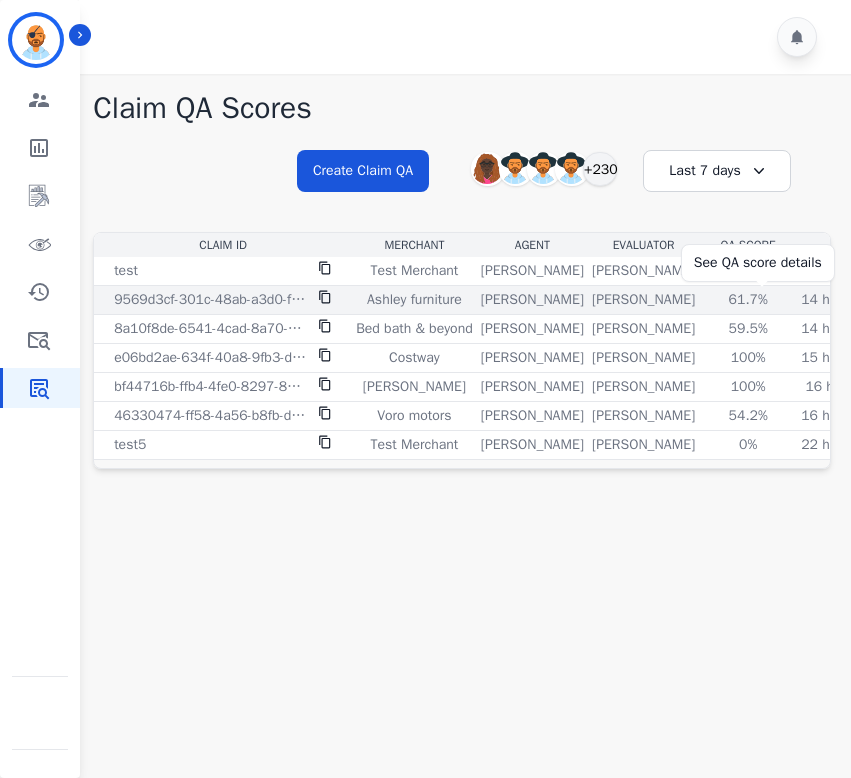 click on "61.7%" at bounding box center [748, 300] 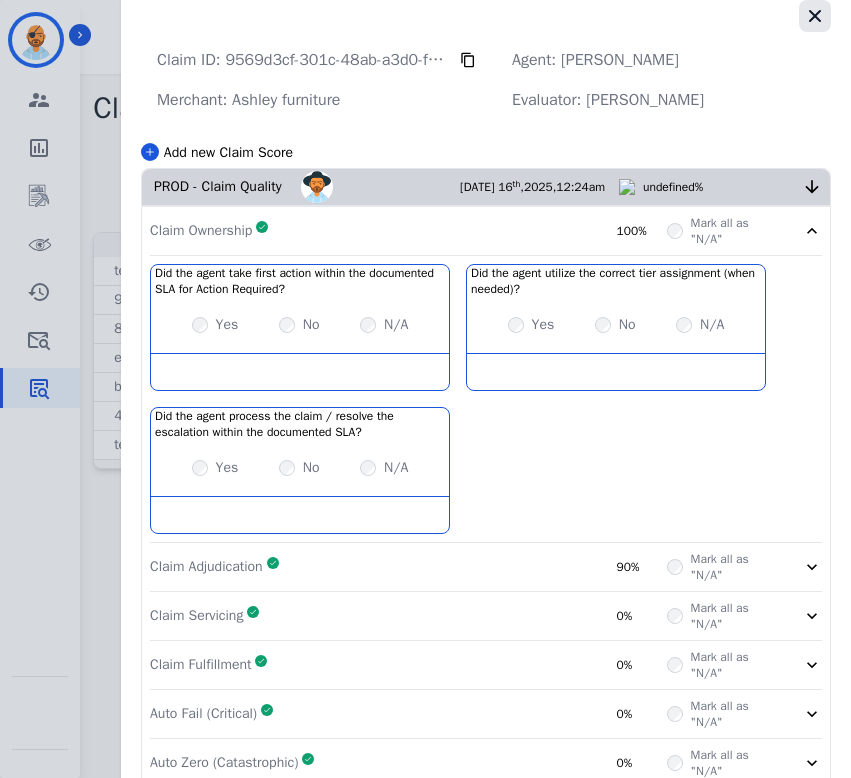 click 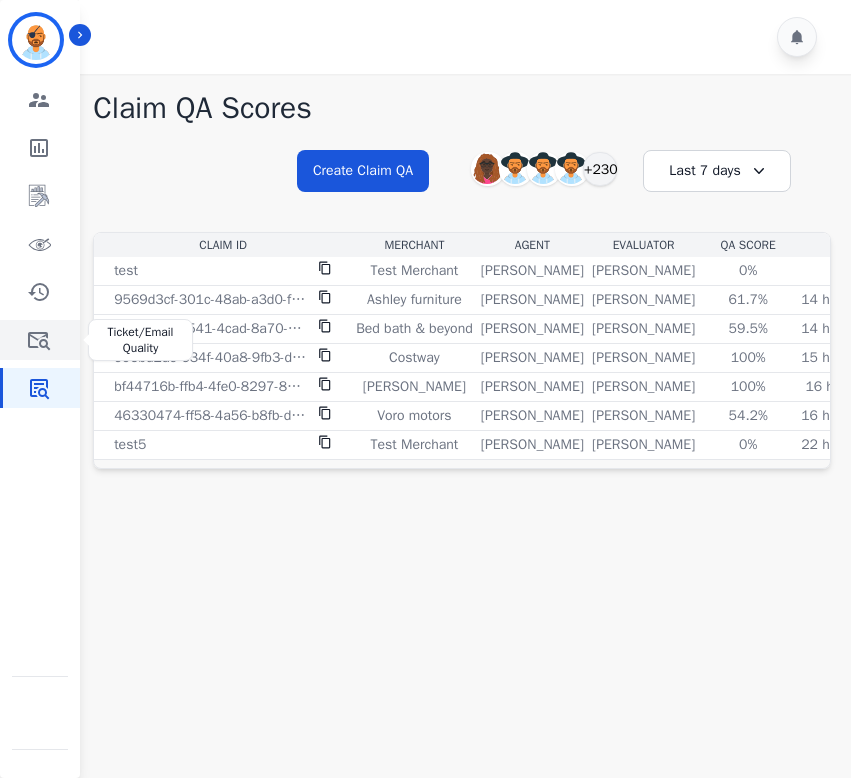 click 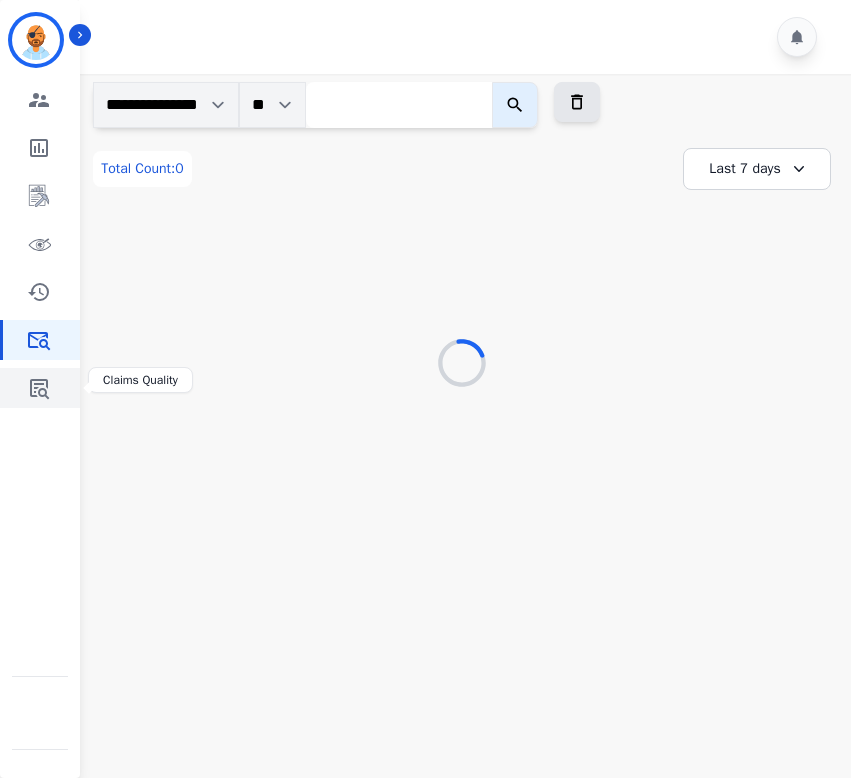 click 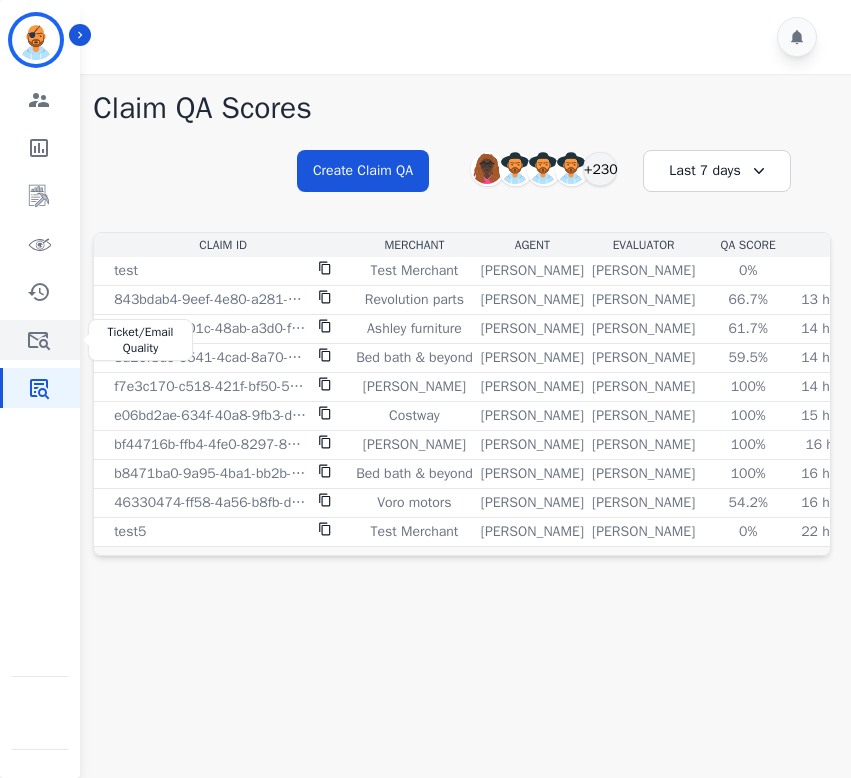 click 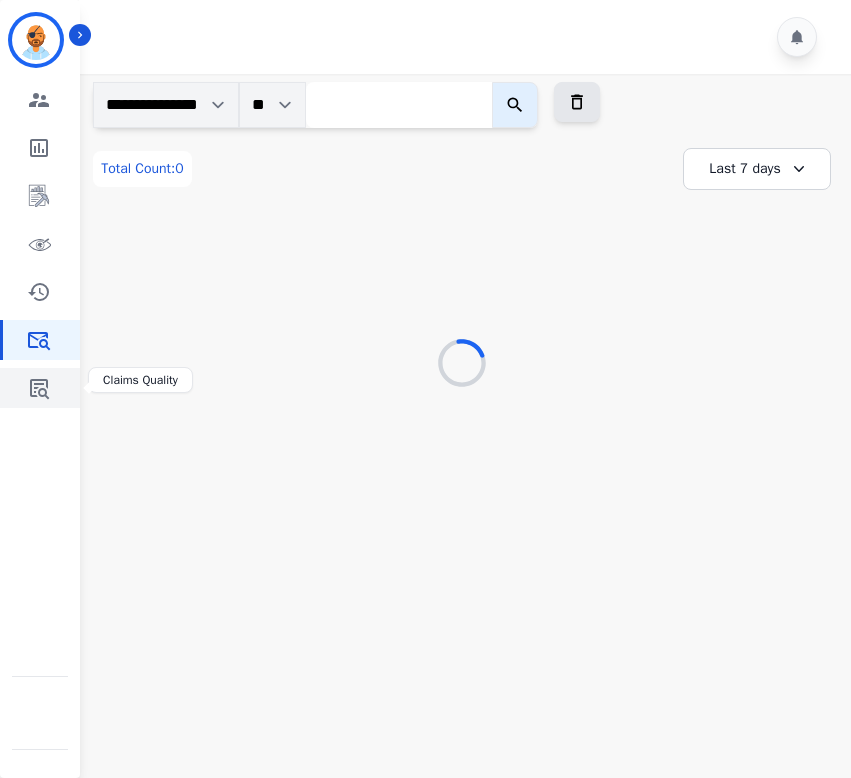 click 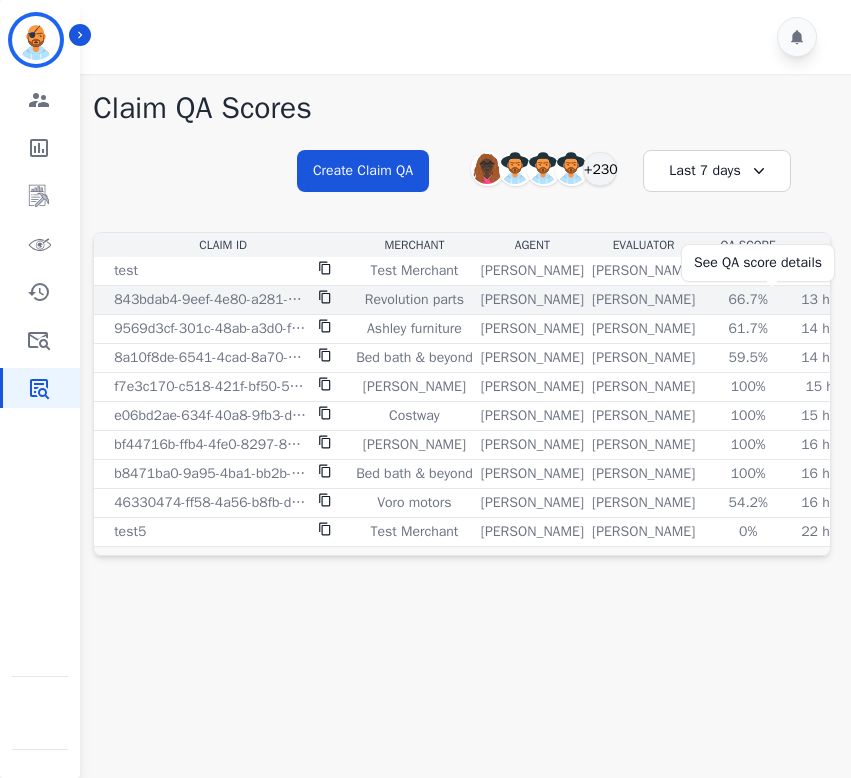 click on "66.7%" at bounding box center [748, 300] 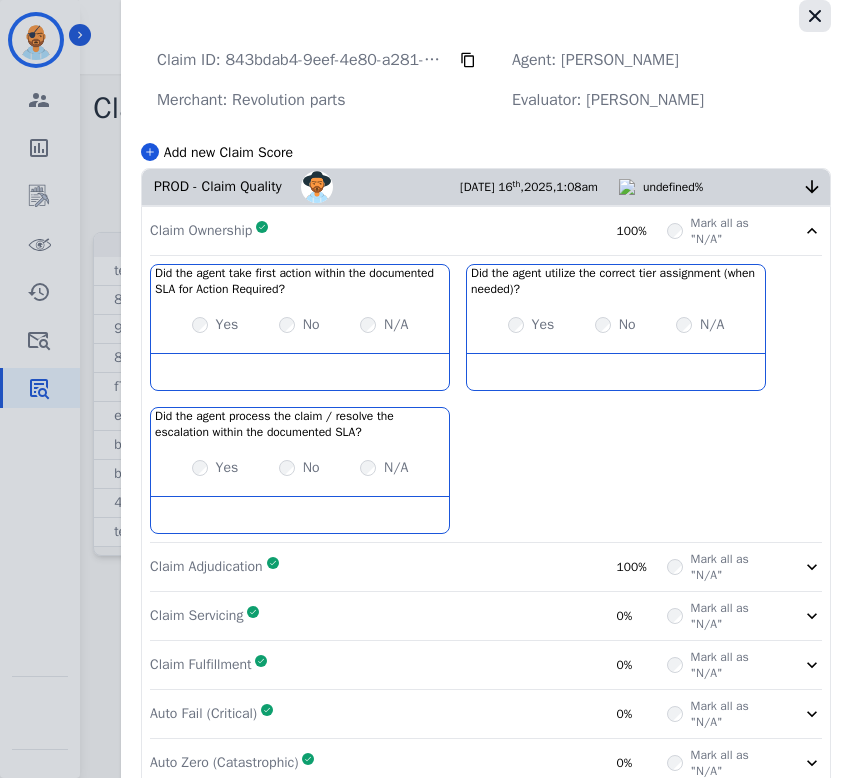 click 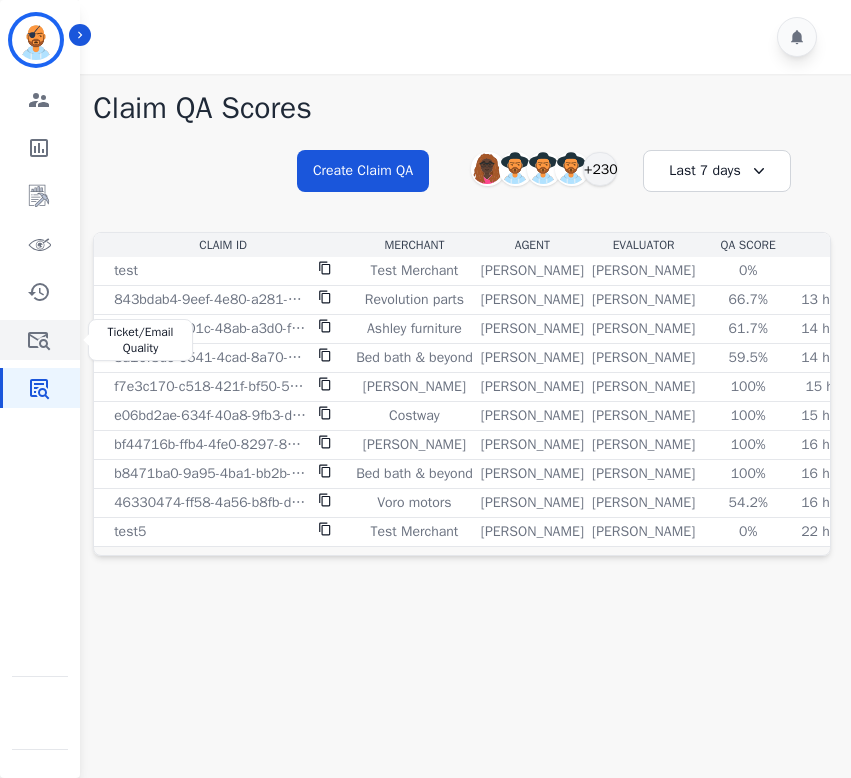 click 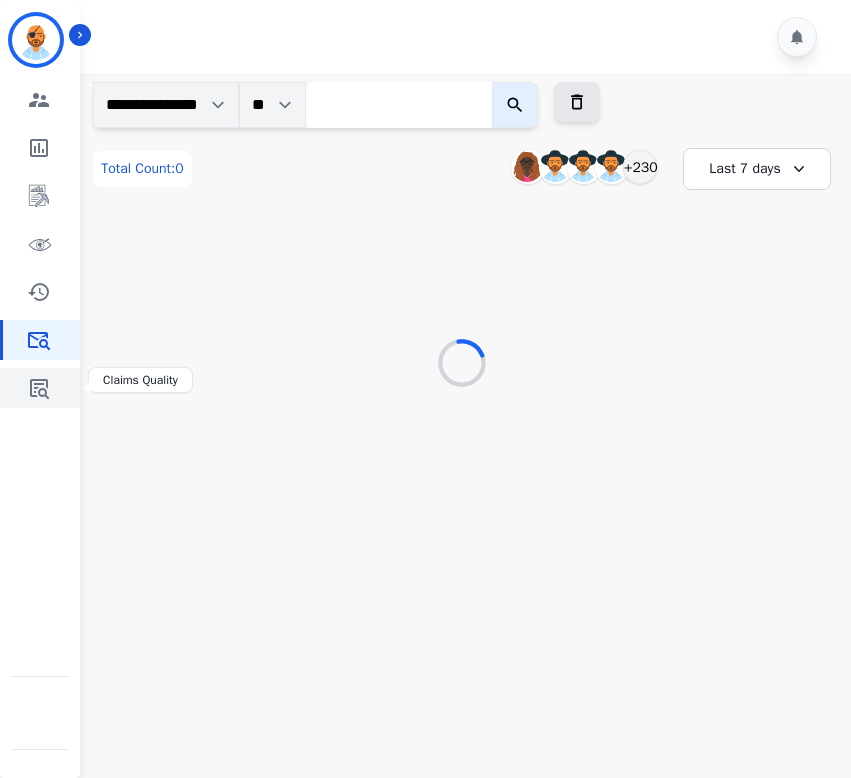 click at bounding box center (41, 388) 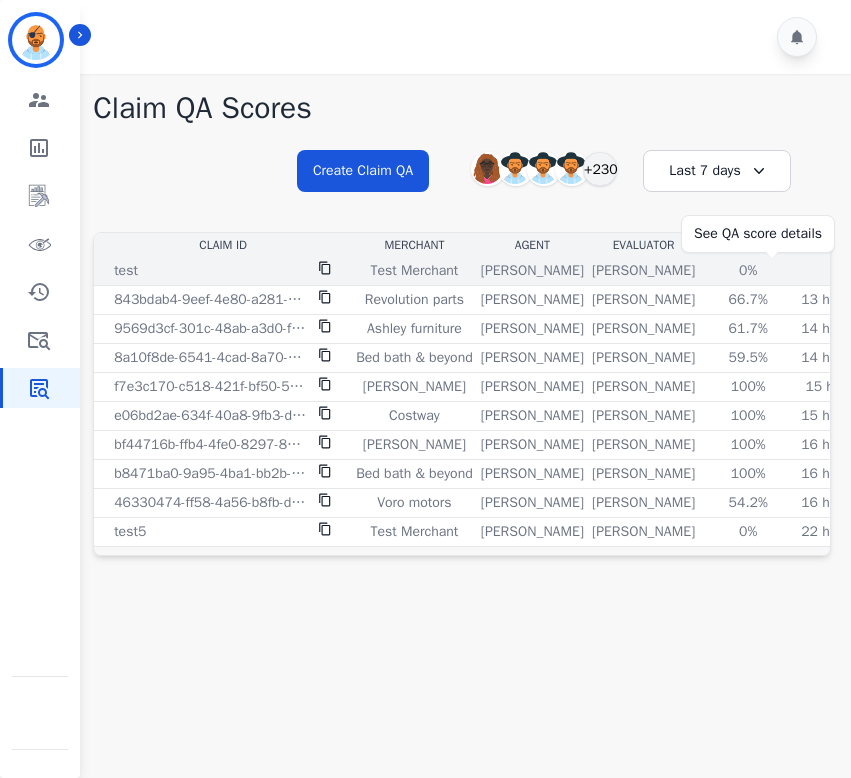 click on "0%" at bounding box center (748, 271) 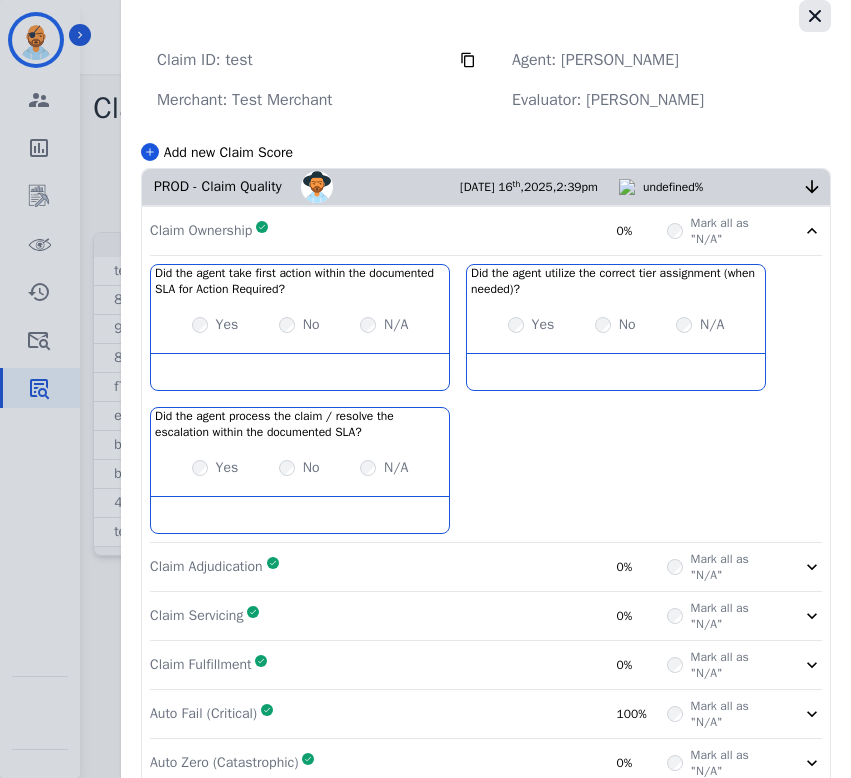 click 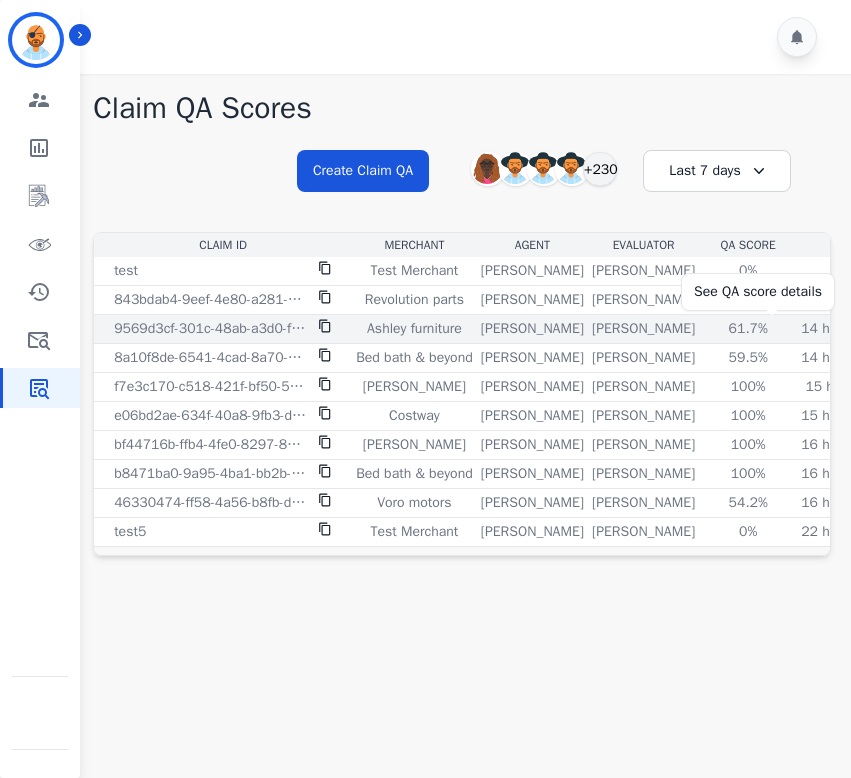 click on "61.7%" at bounding box center [748, 329] 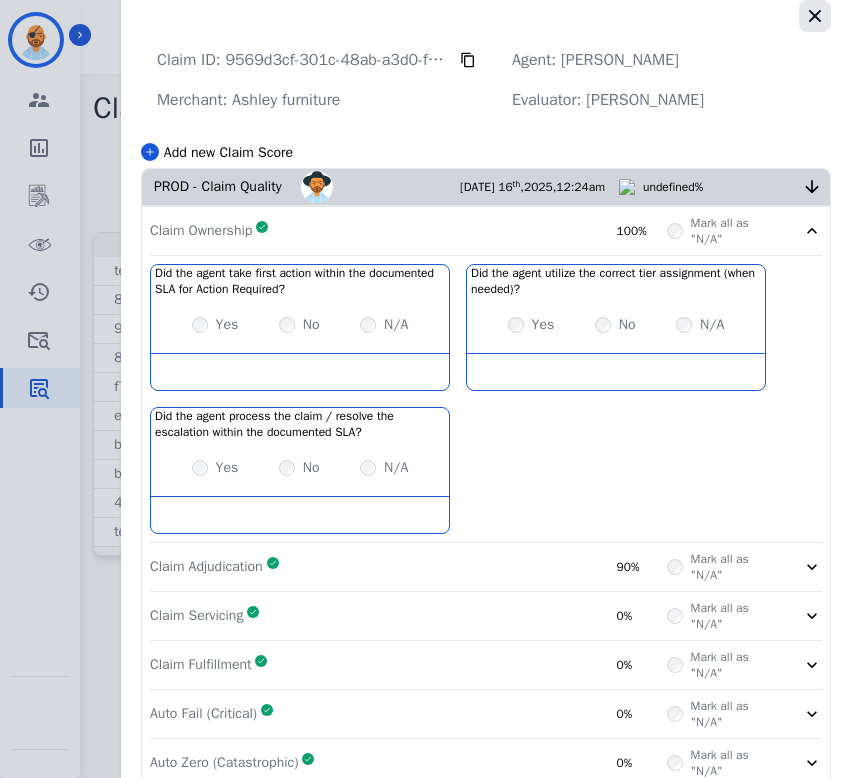 click 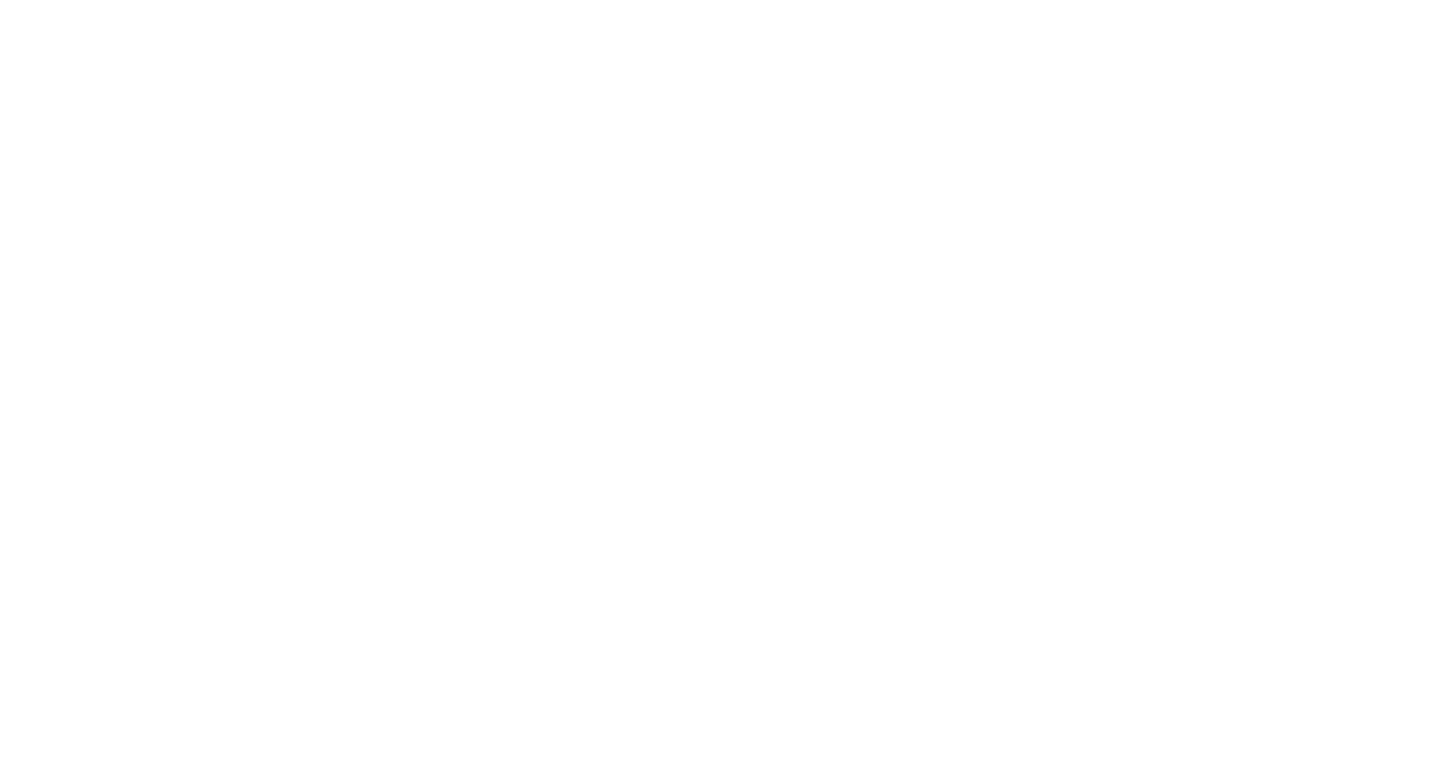 scroll, scrollTop: 0, scrollLeft: 0, axis: both 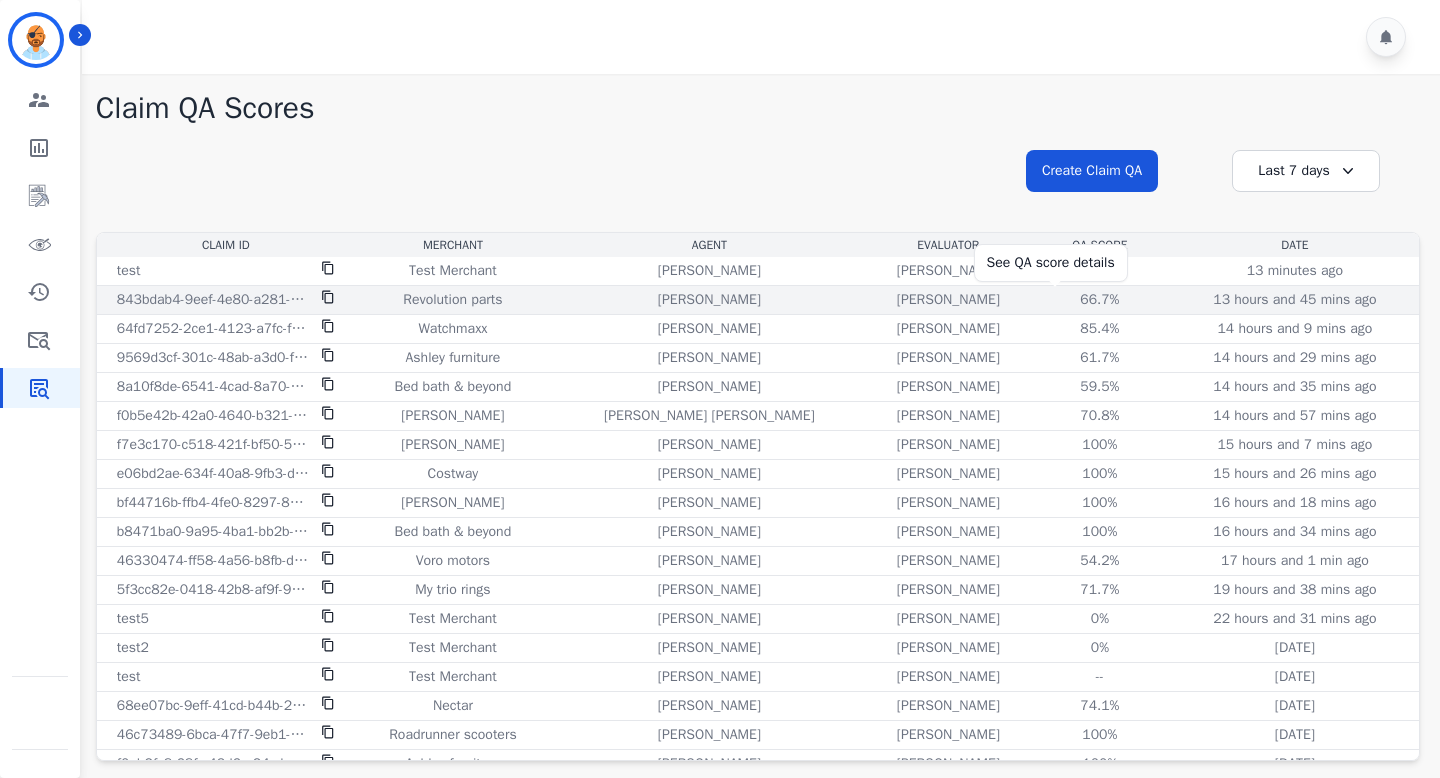 click on "66.7%" at bounding box center [1100, 300] 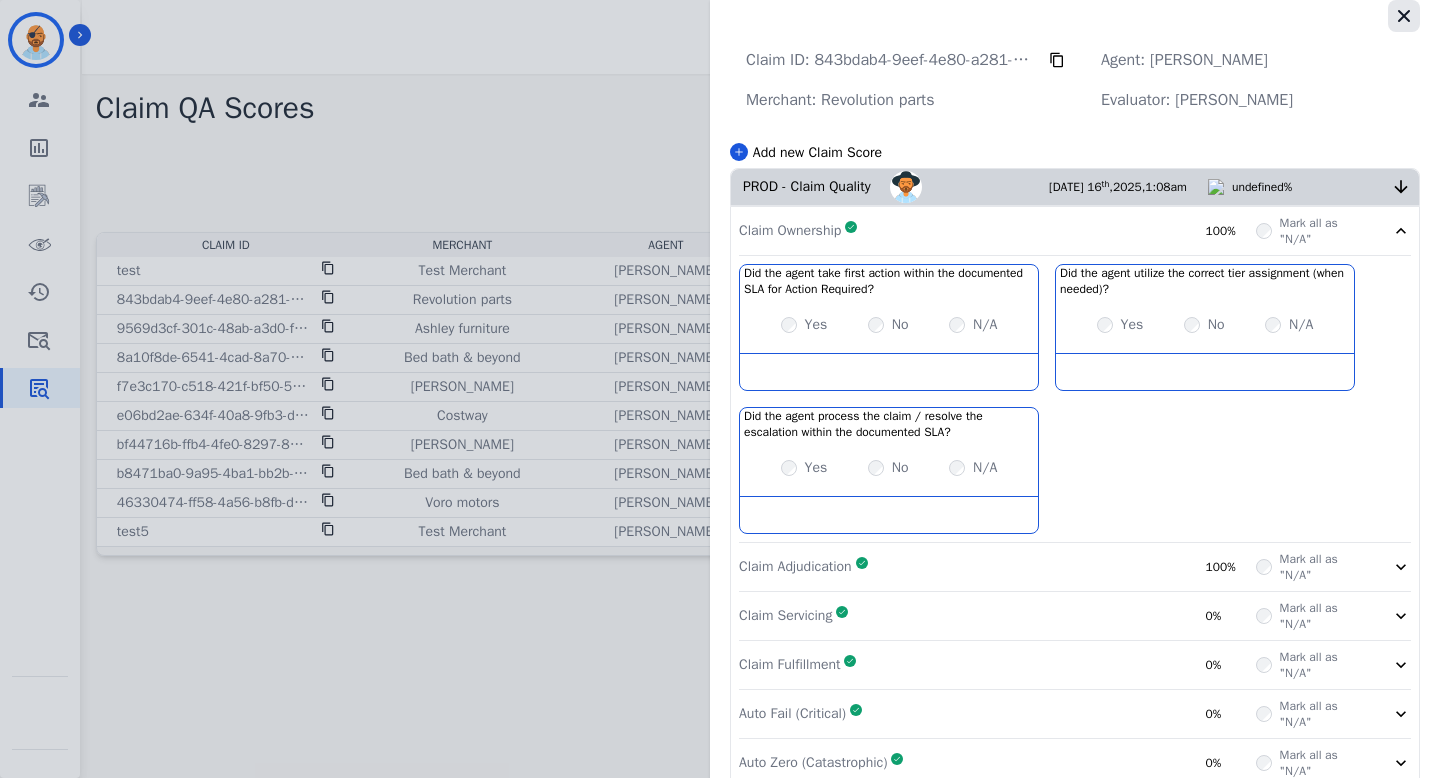 click 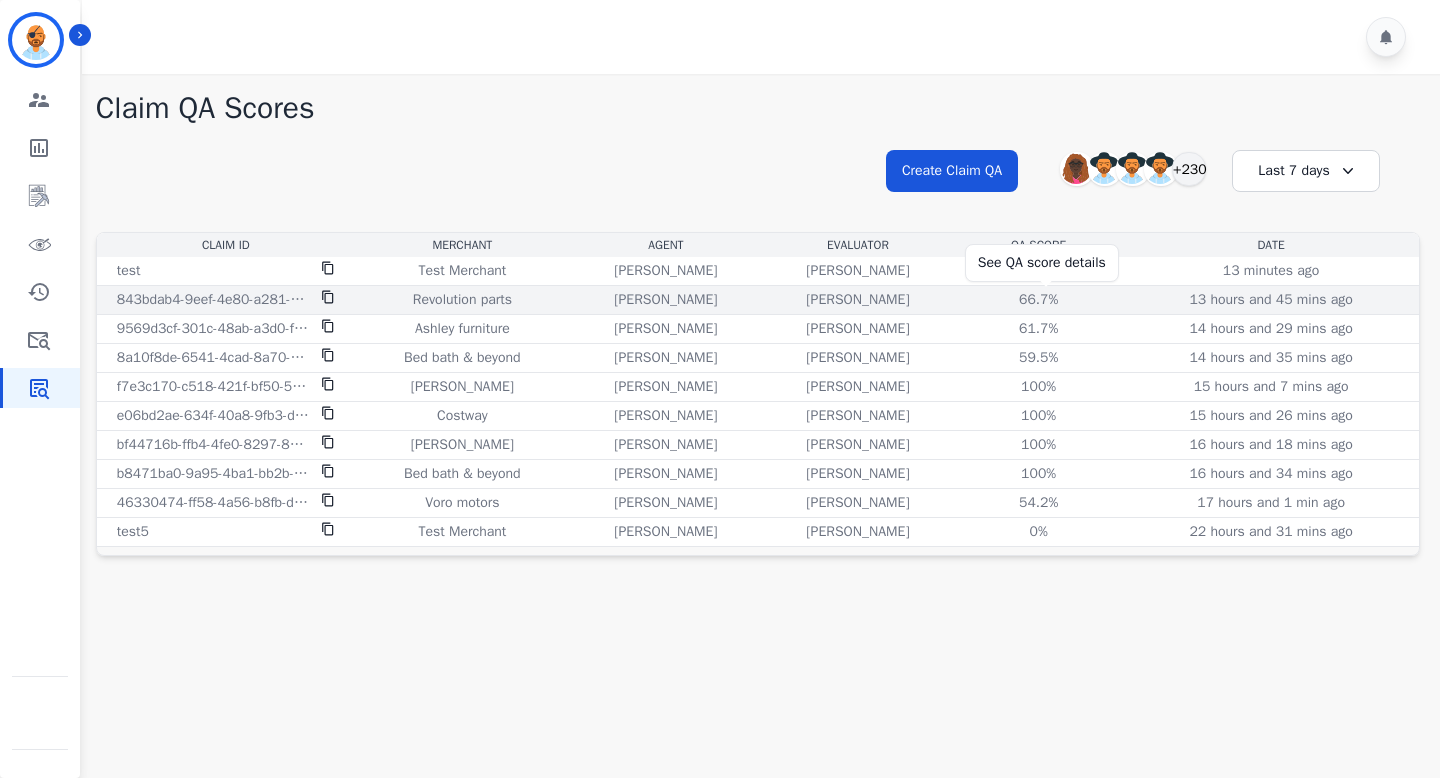 click on "66.7%" at bounding box center (1039, 300) 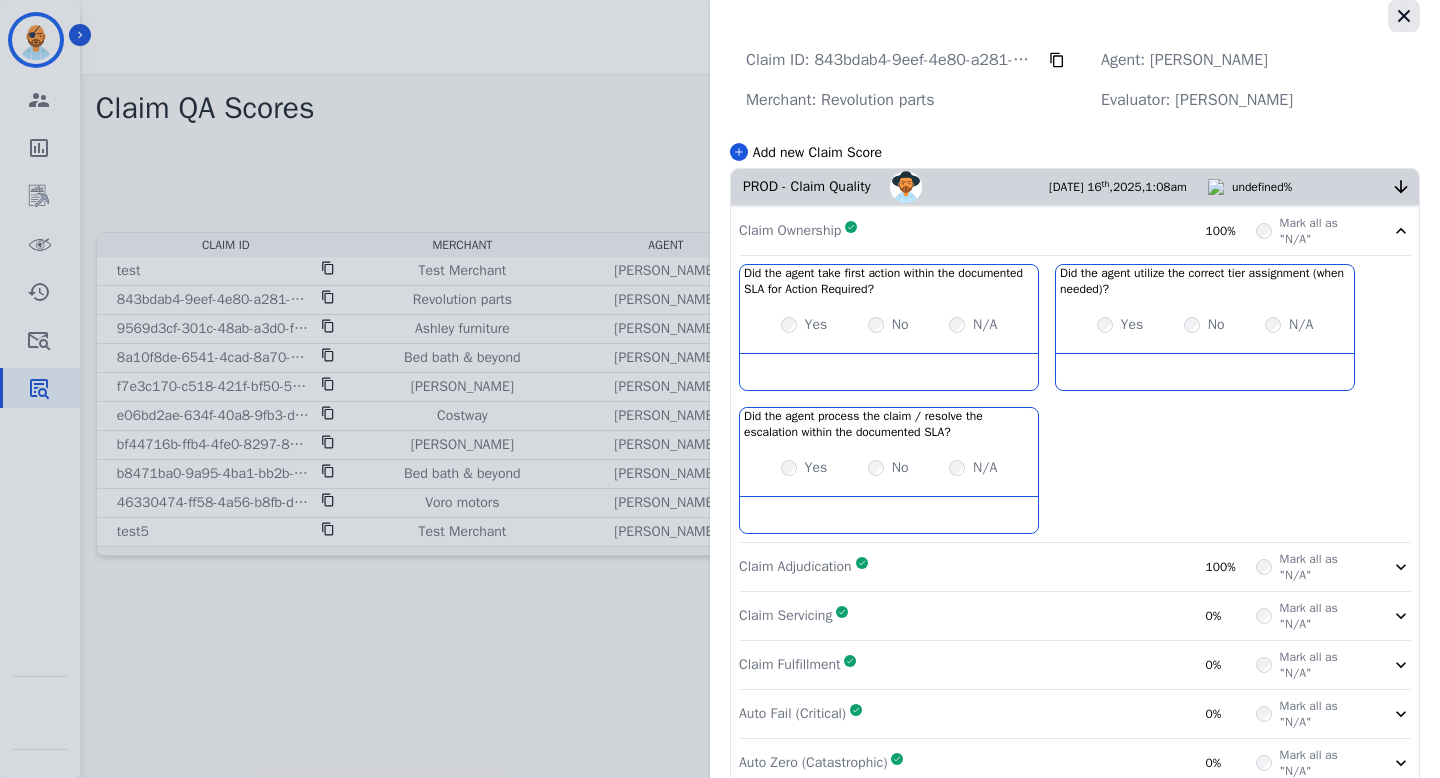 click at bounding box center [1404, 16] 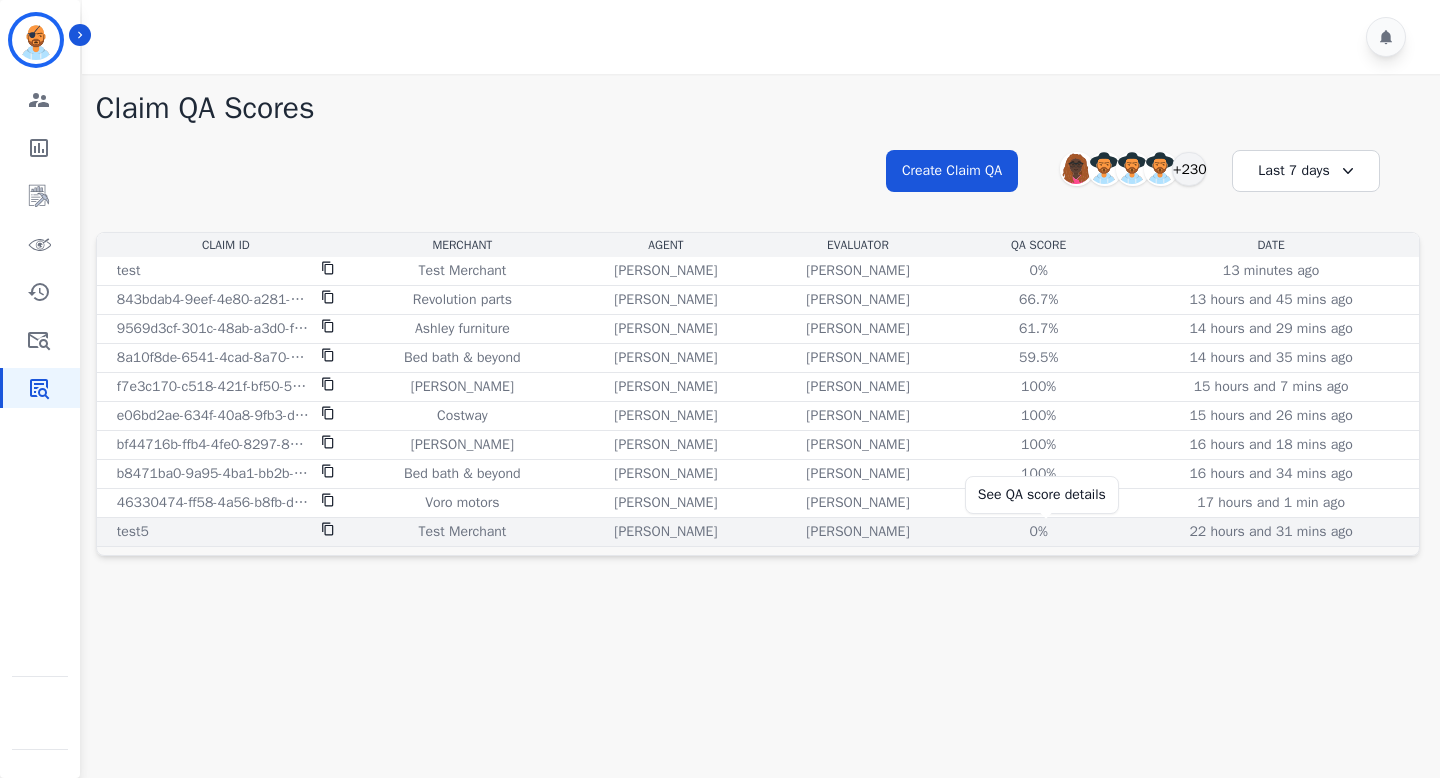 click on "0%" at bounding box center [1039, 532] 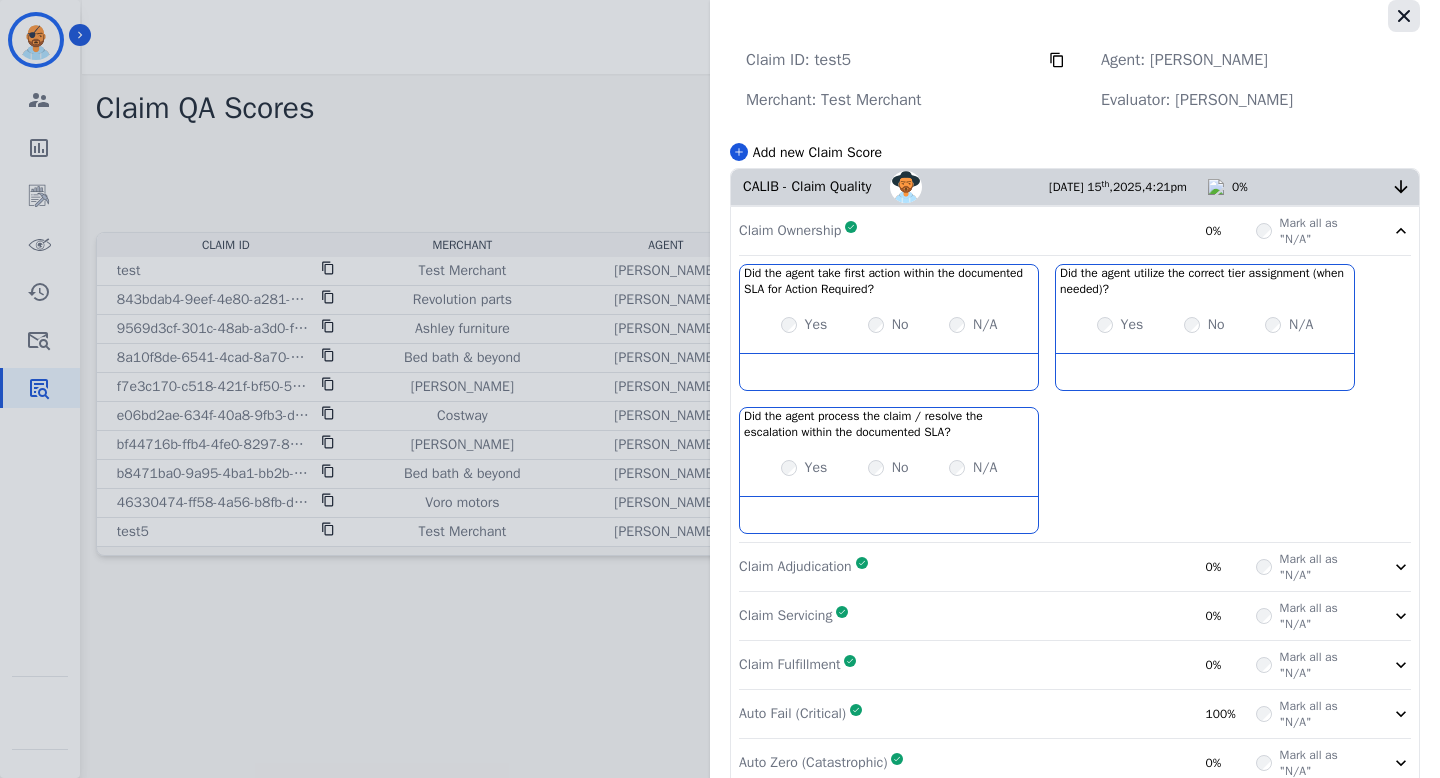 click 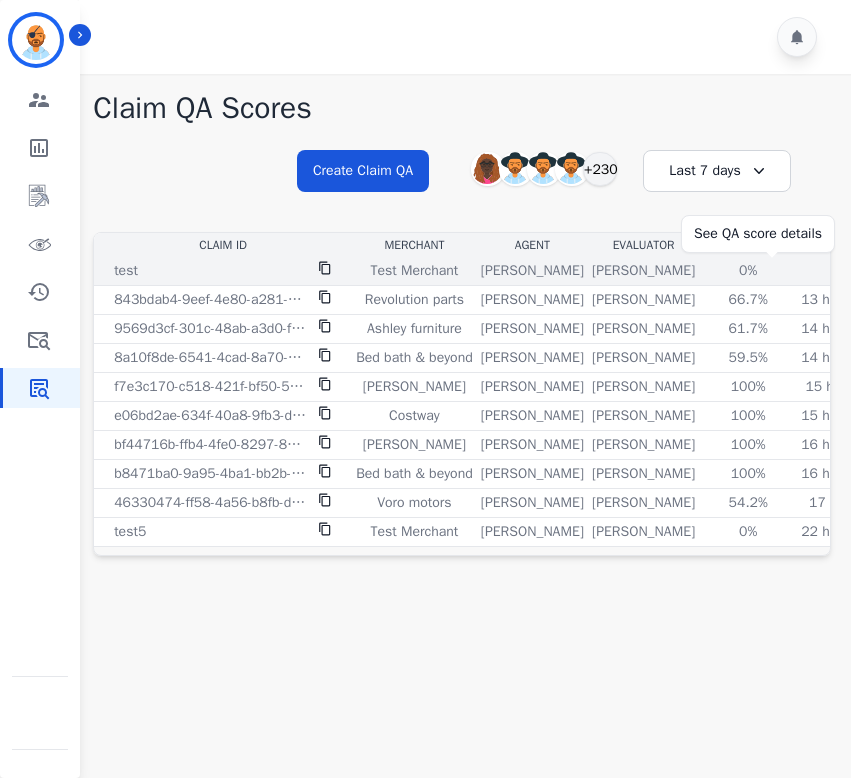 click on "0%" at bounding box center (748, 271) 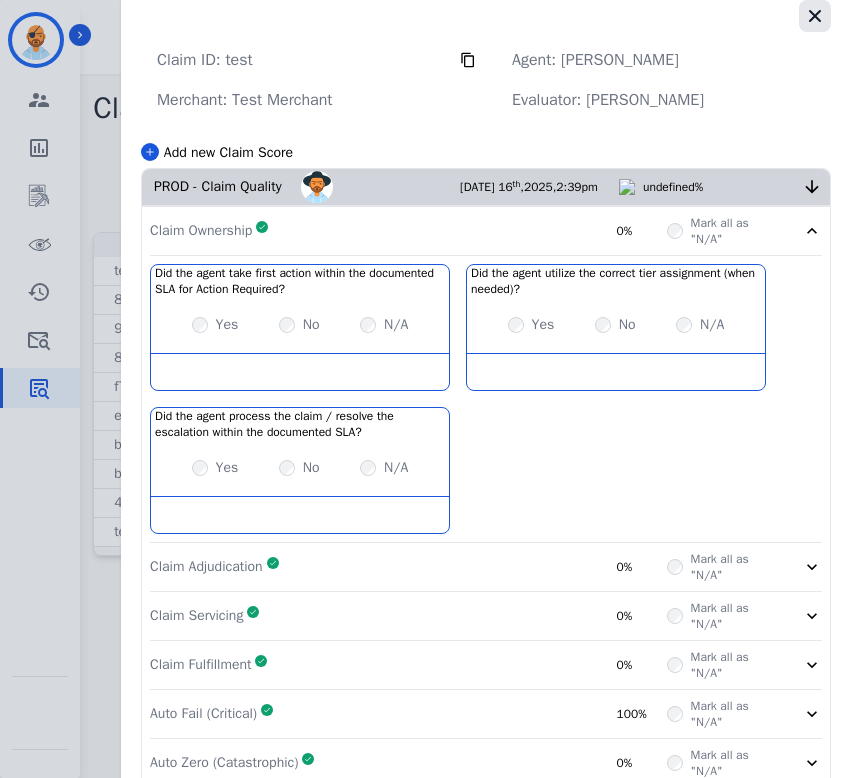 click 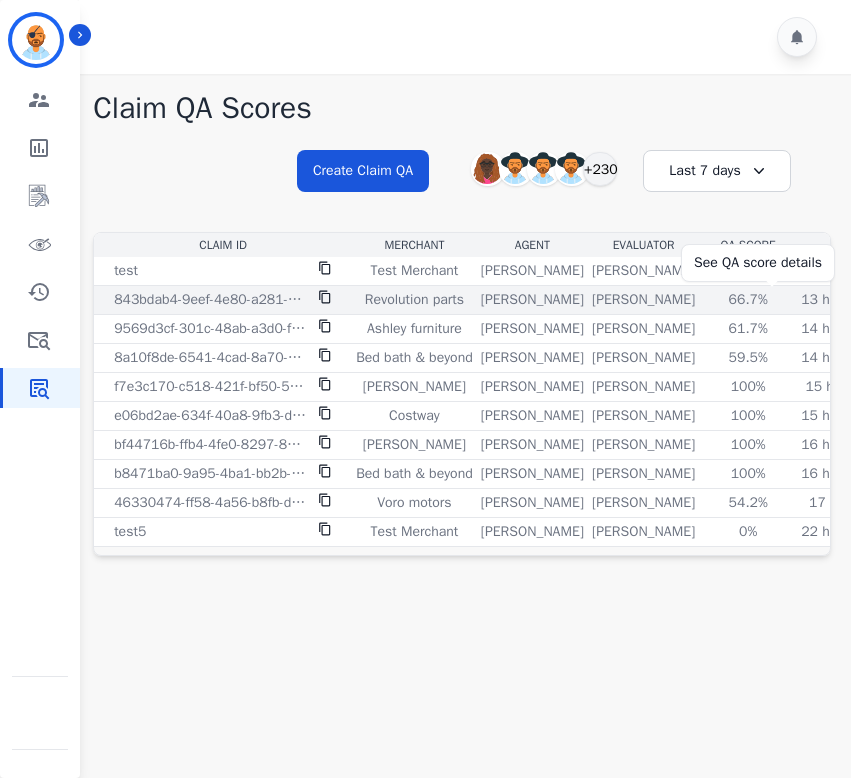 click on "66.7%" at bounding box center (748, 300) 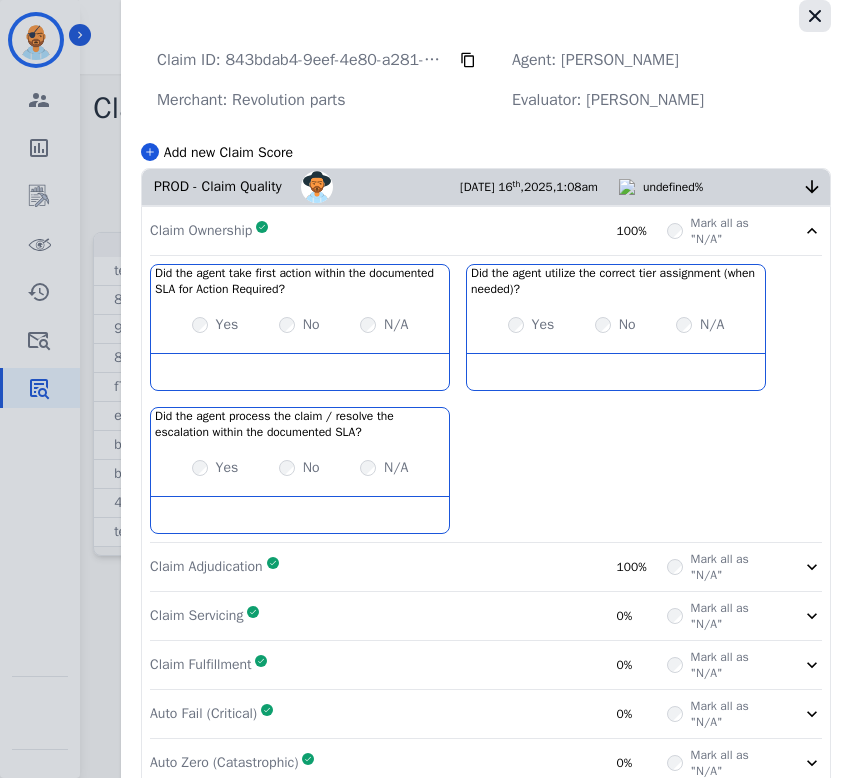 click 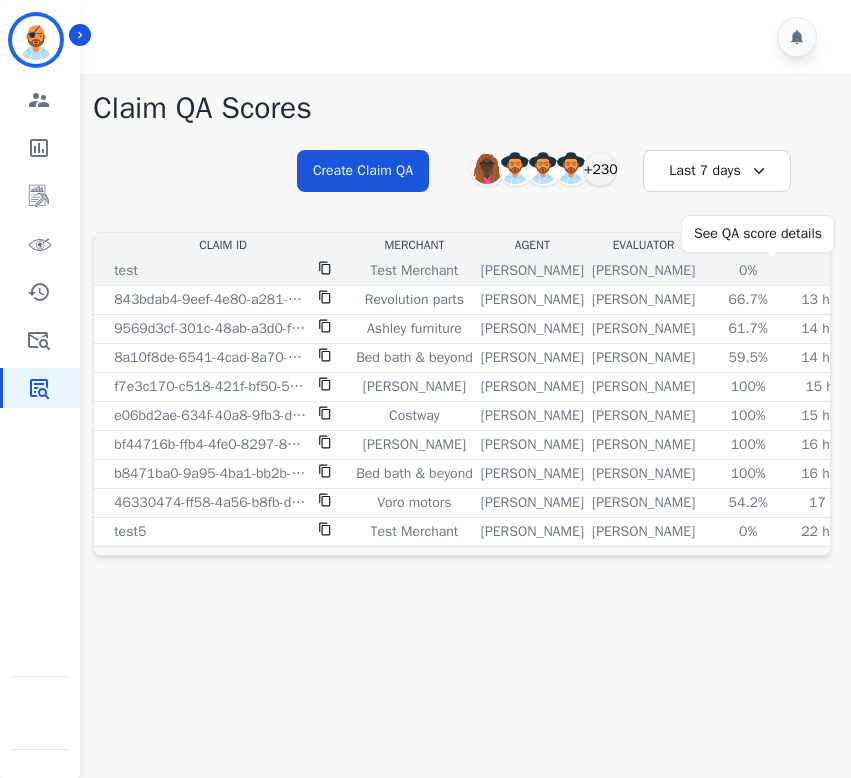 click on "0%" at bounding box center (748, 271) 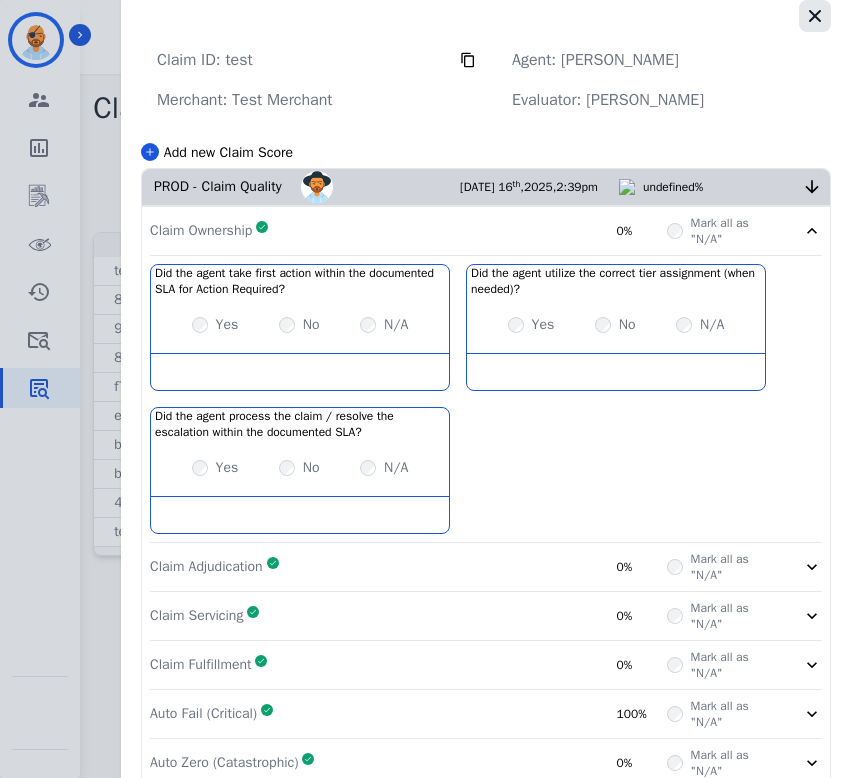 click 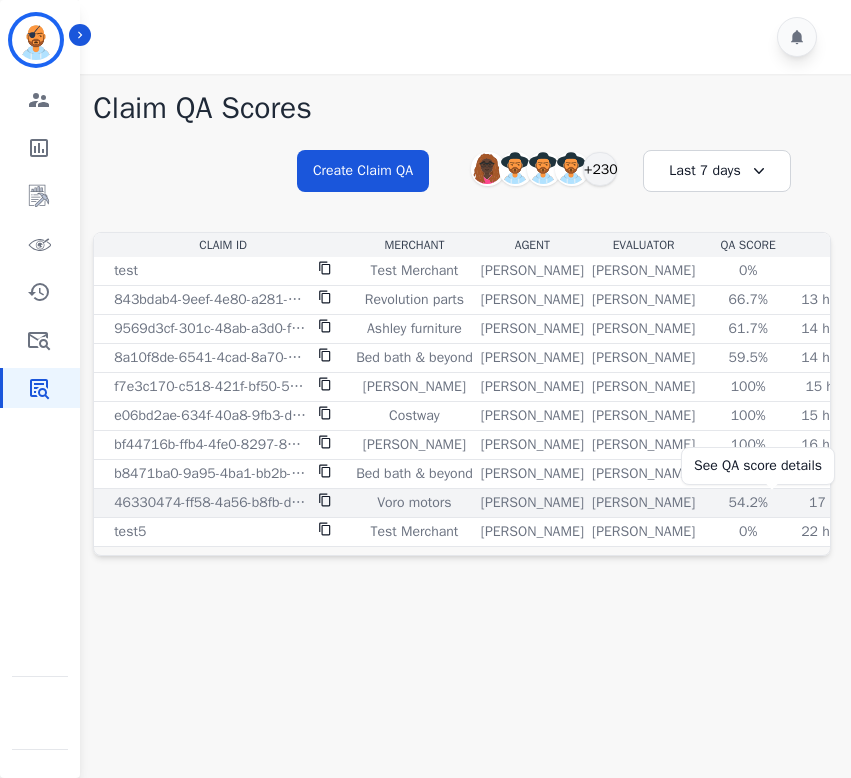 click on "54.2%" at bounding box center [748, 503] 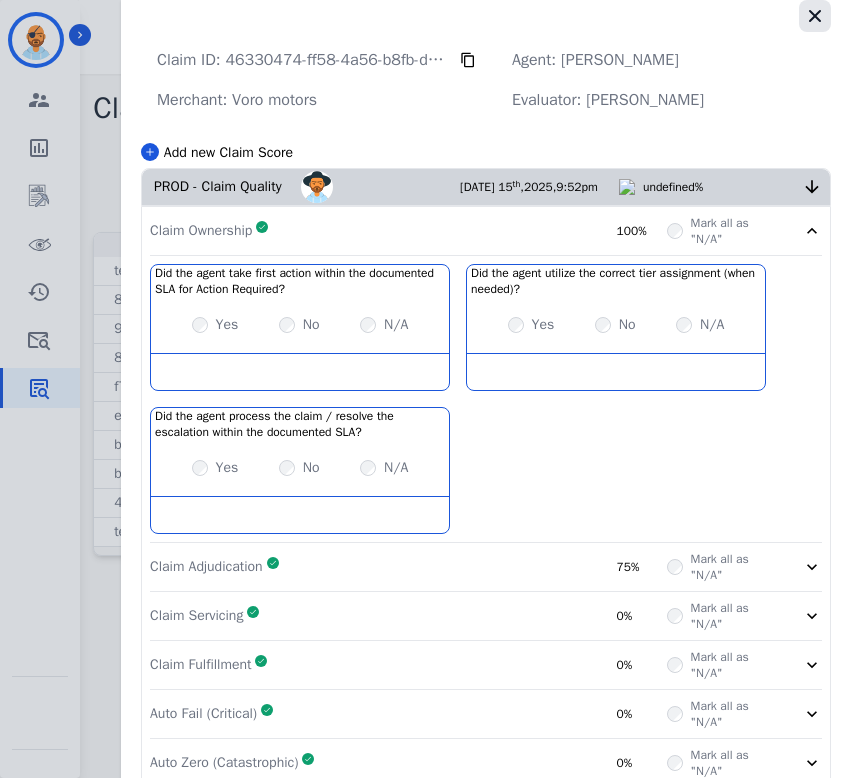 click 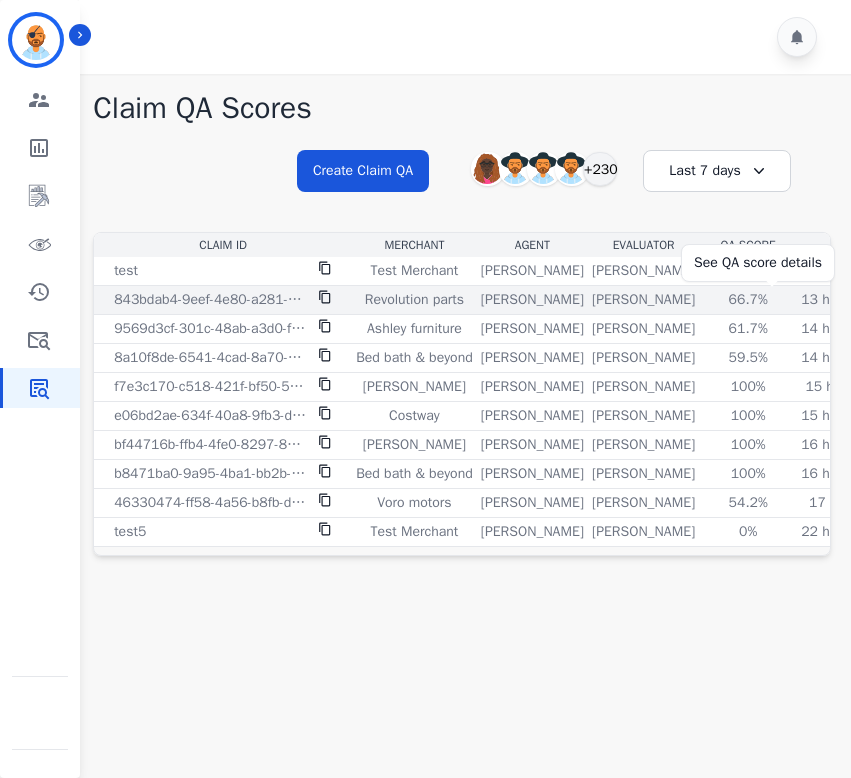 click on "66.7%" at bounding box center [748, 300] 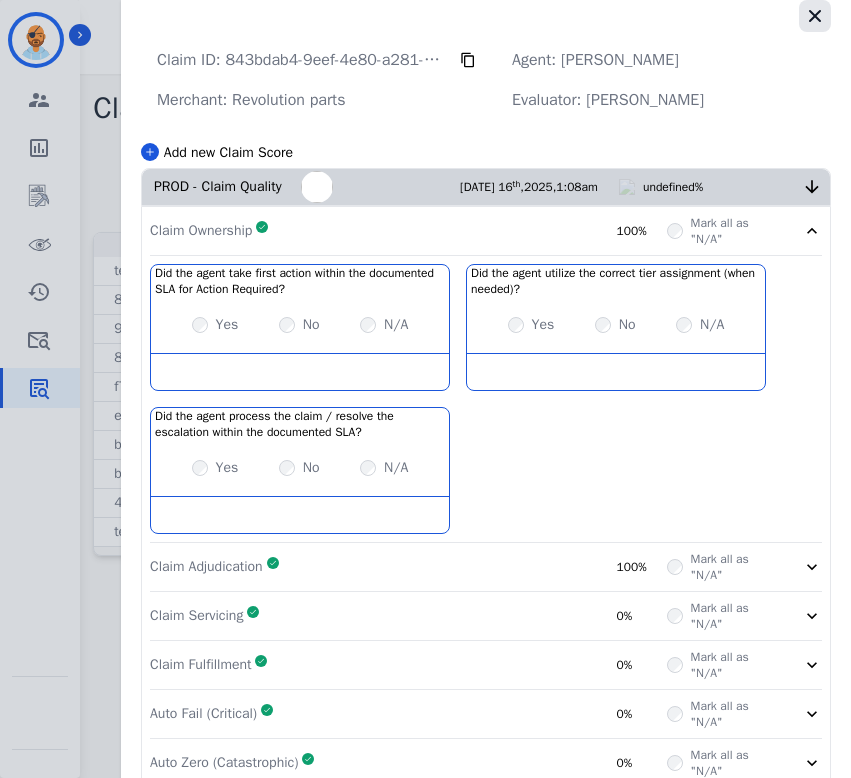 click 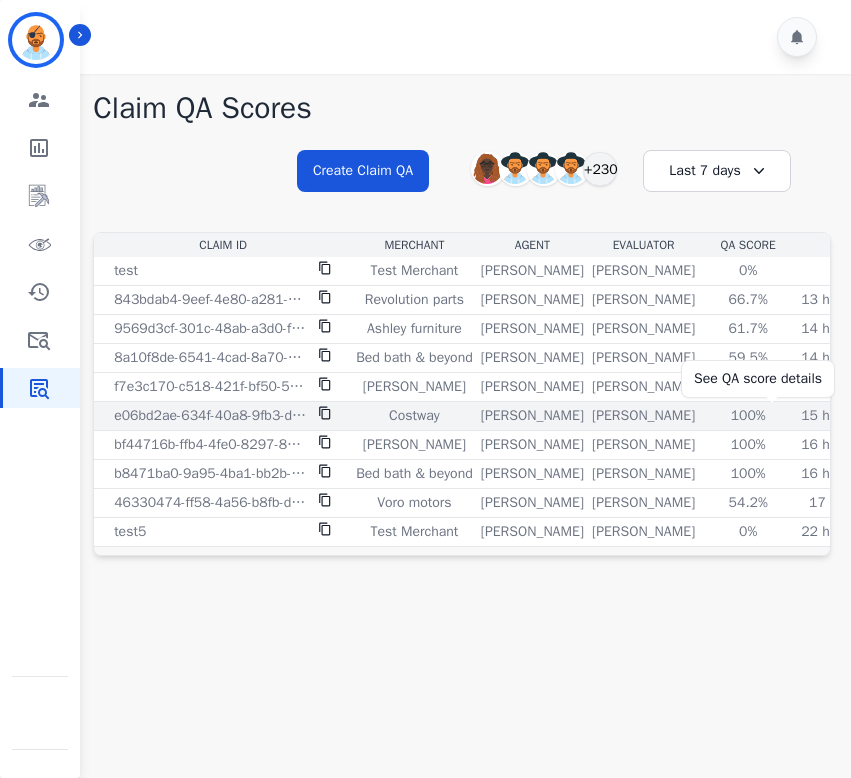 click on "100%" at bounding box center [748, 416] 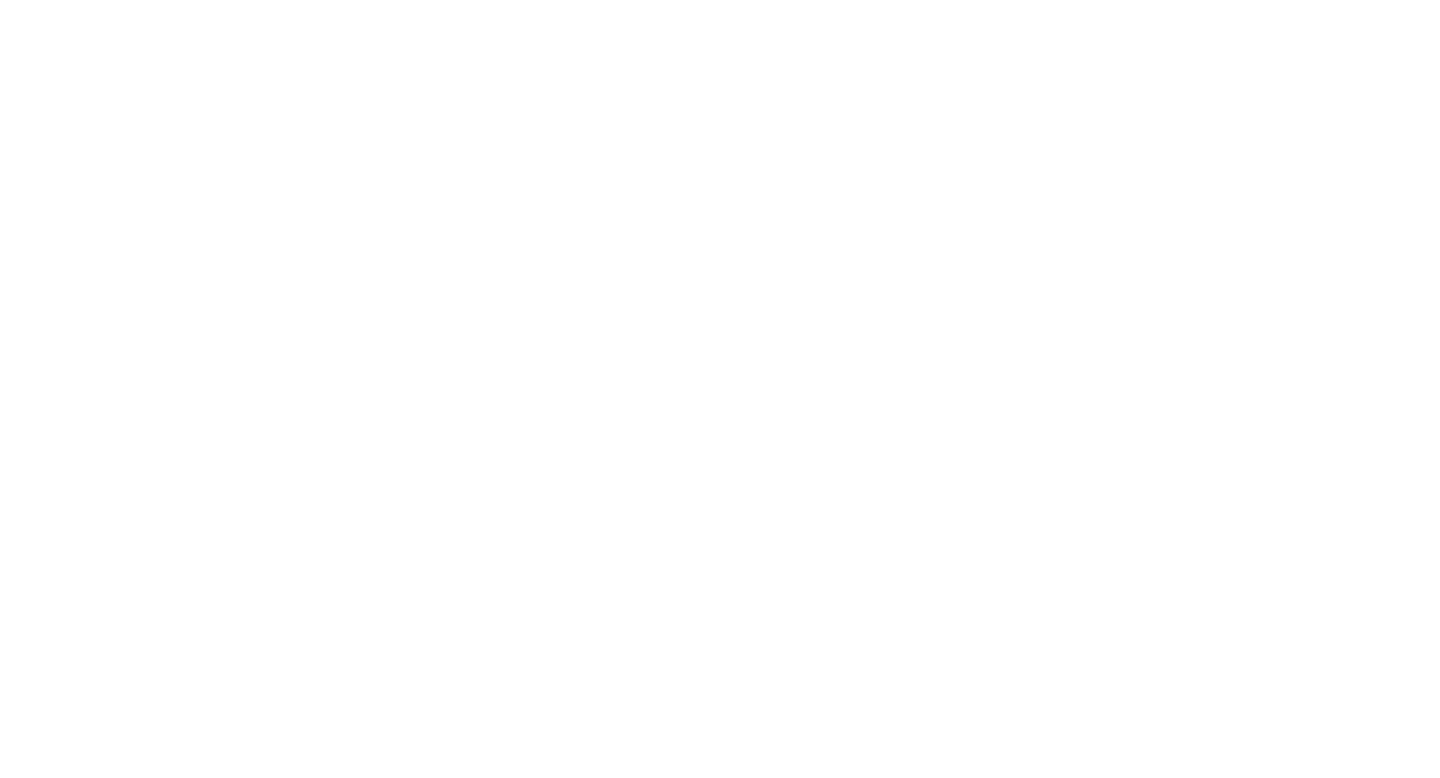 scroll, scrollTop: 0, scrollLeft: 0, axis: both 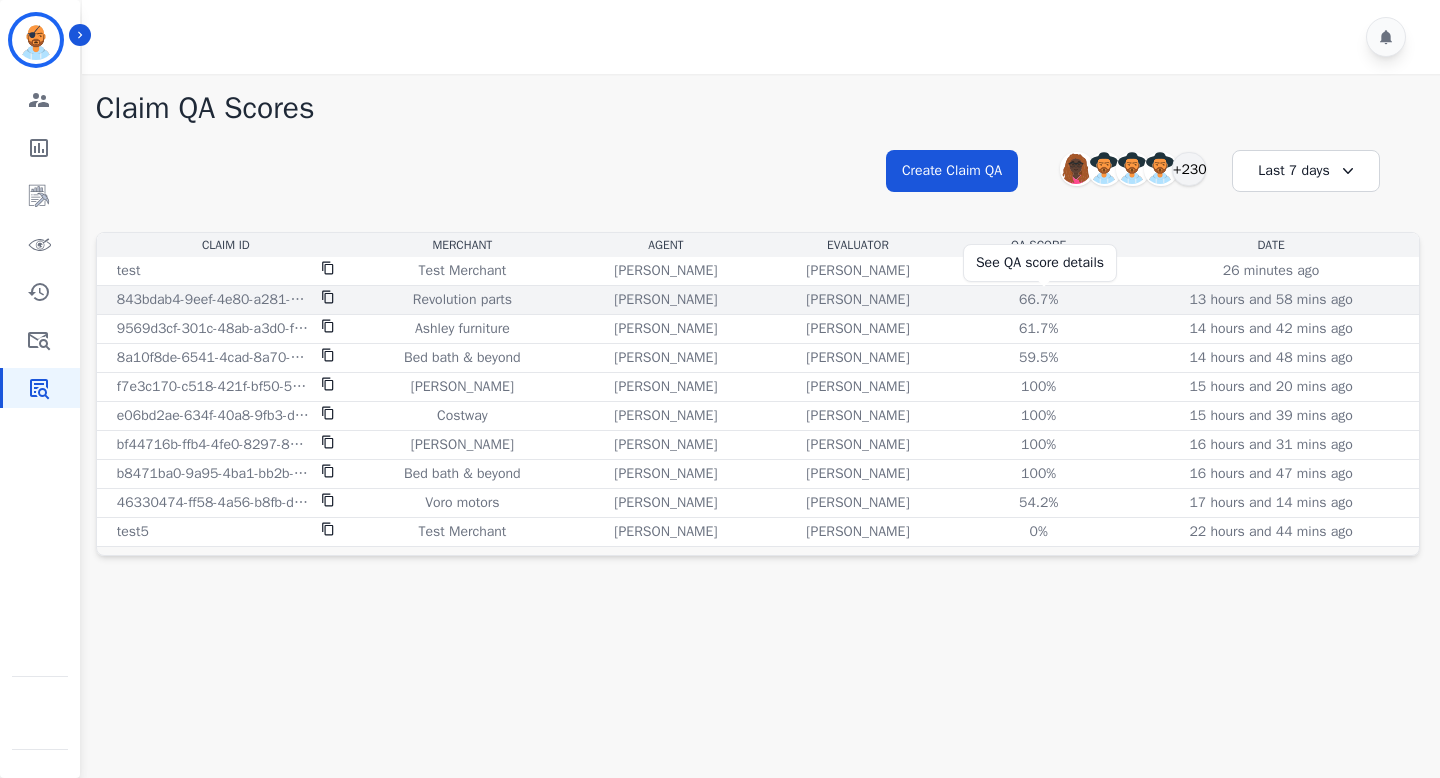 click on "66.7%" at bounding box center [1039, 300] 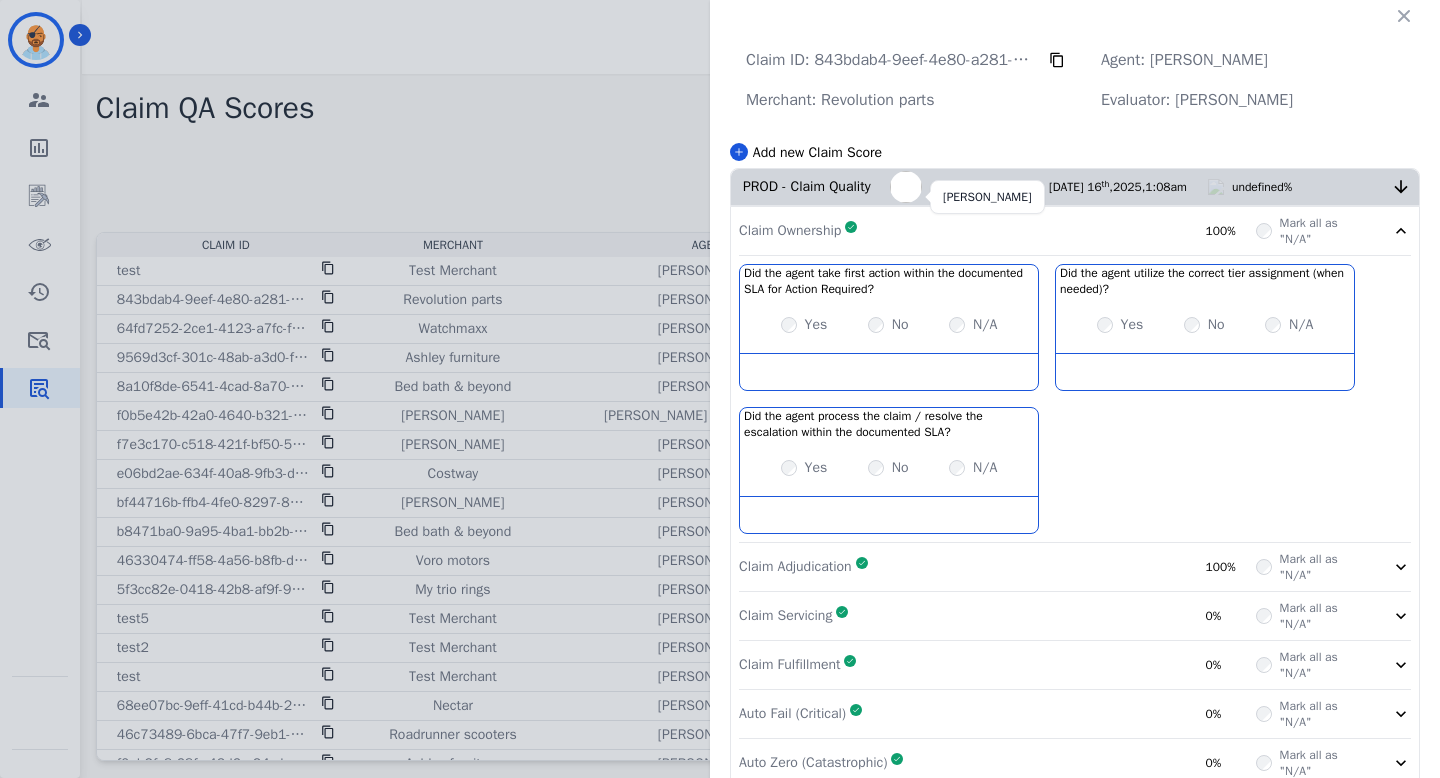click at bounding box center [906, 187] 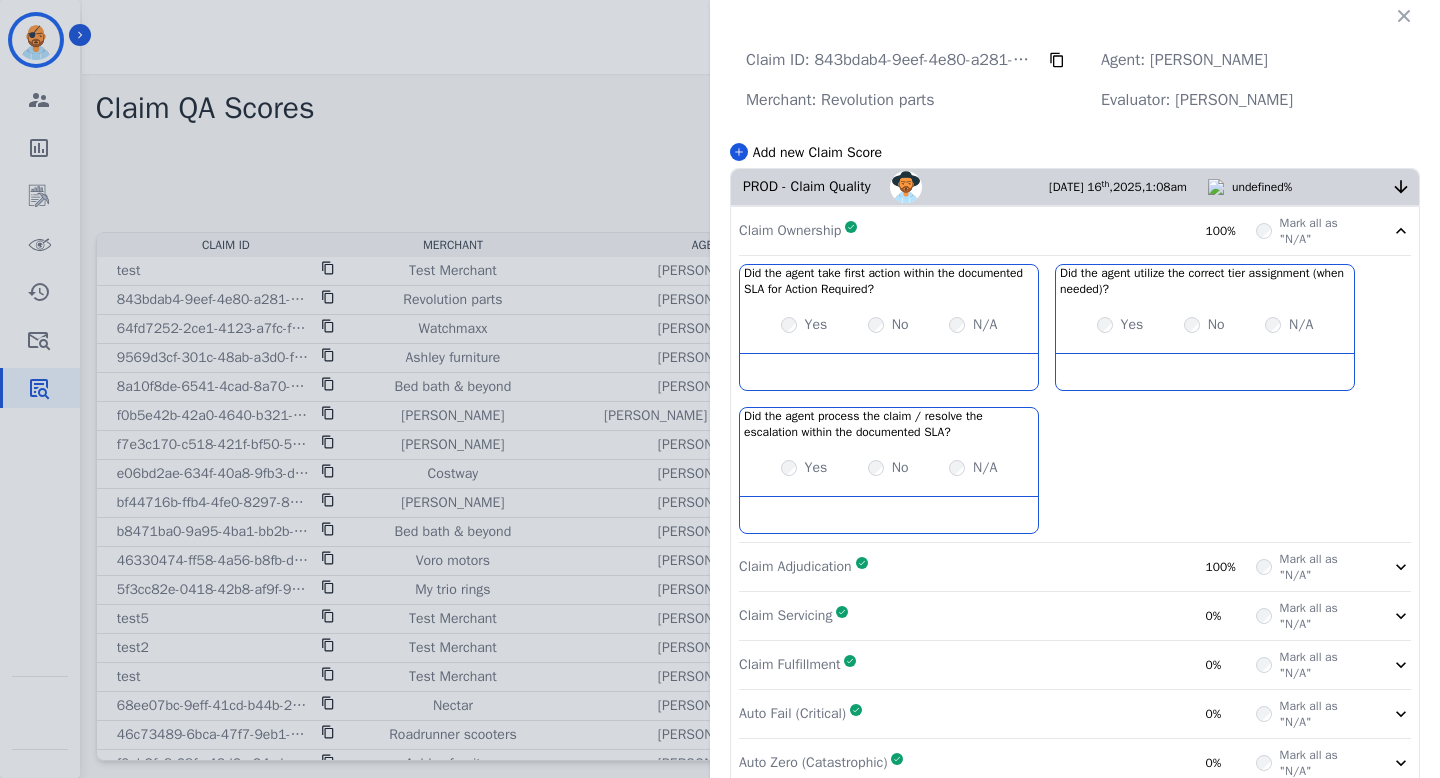 click at bounding box center (1404, 16) 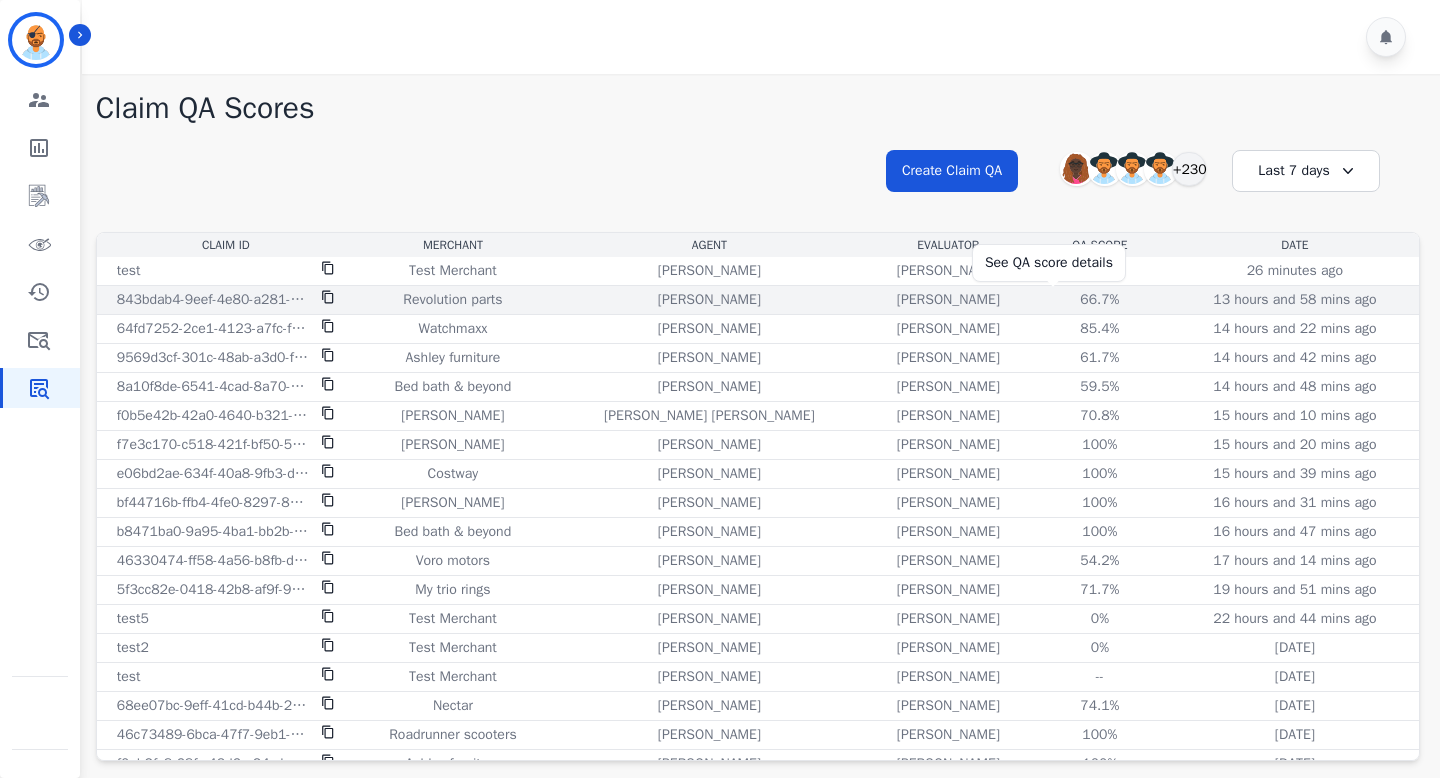 click on "66.7%" at bounding box center (1100, 300) 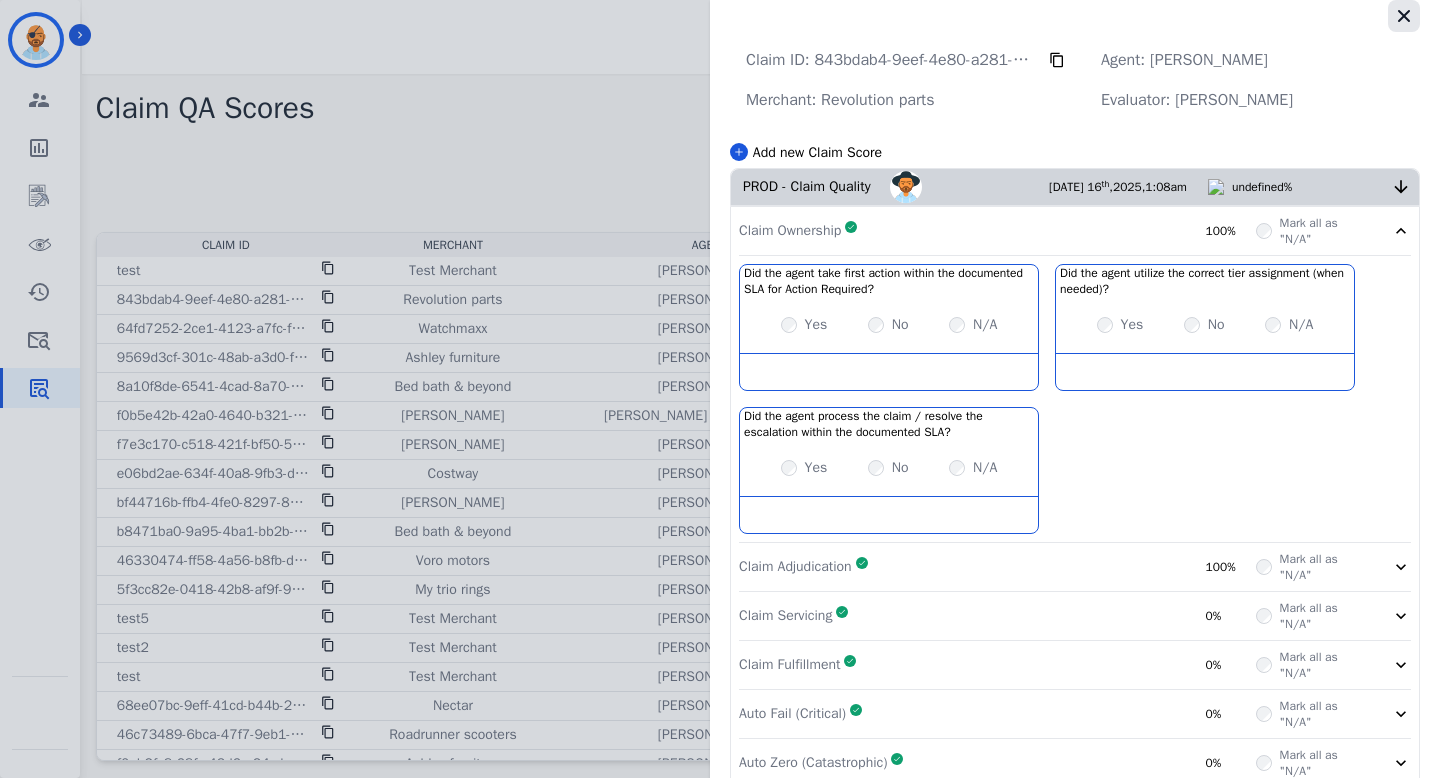 click at bounding box center (1404, 16) 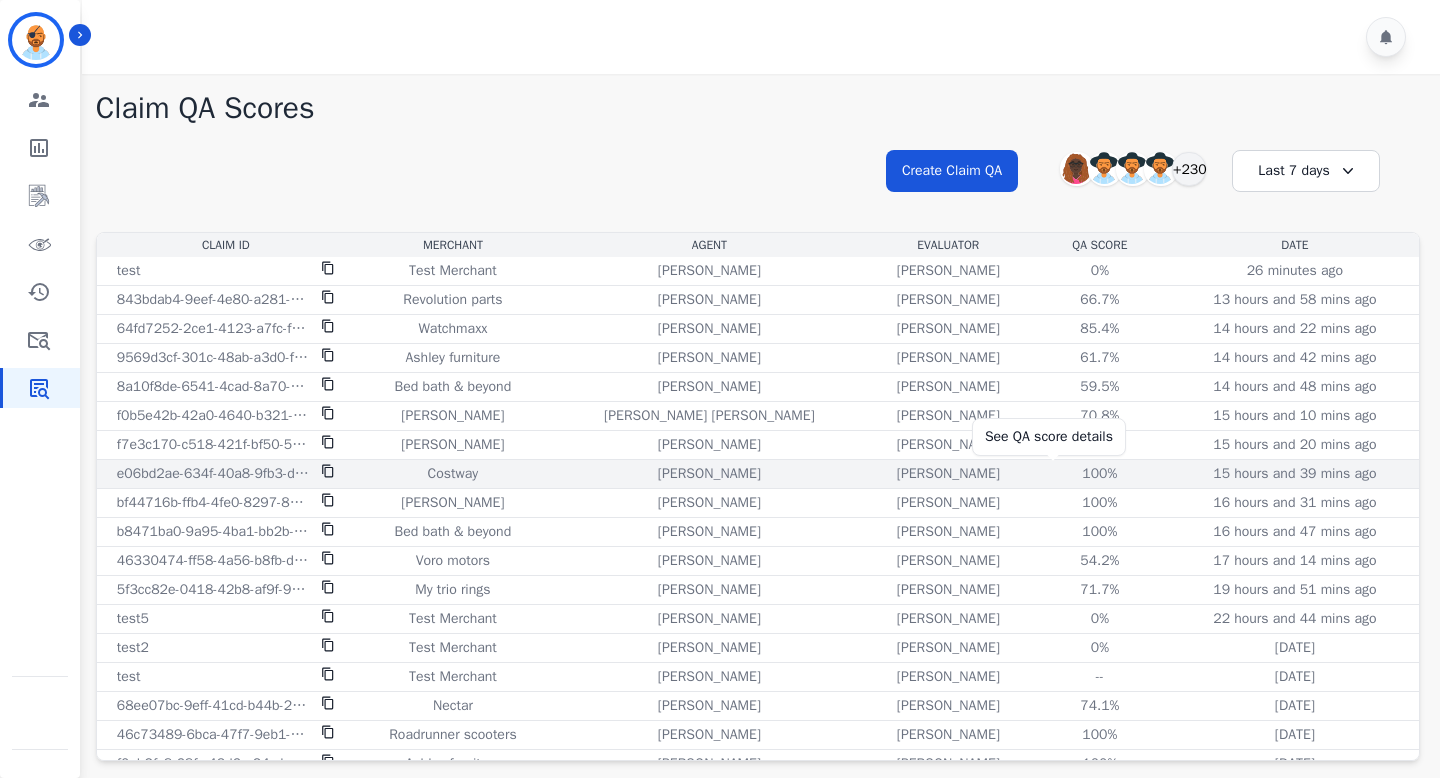 click on "100%" at bounding box center [1100, 474] 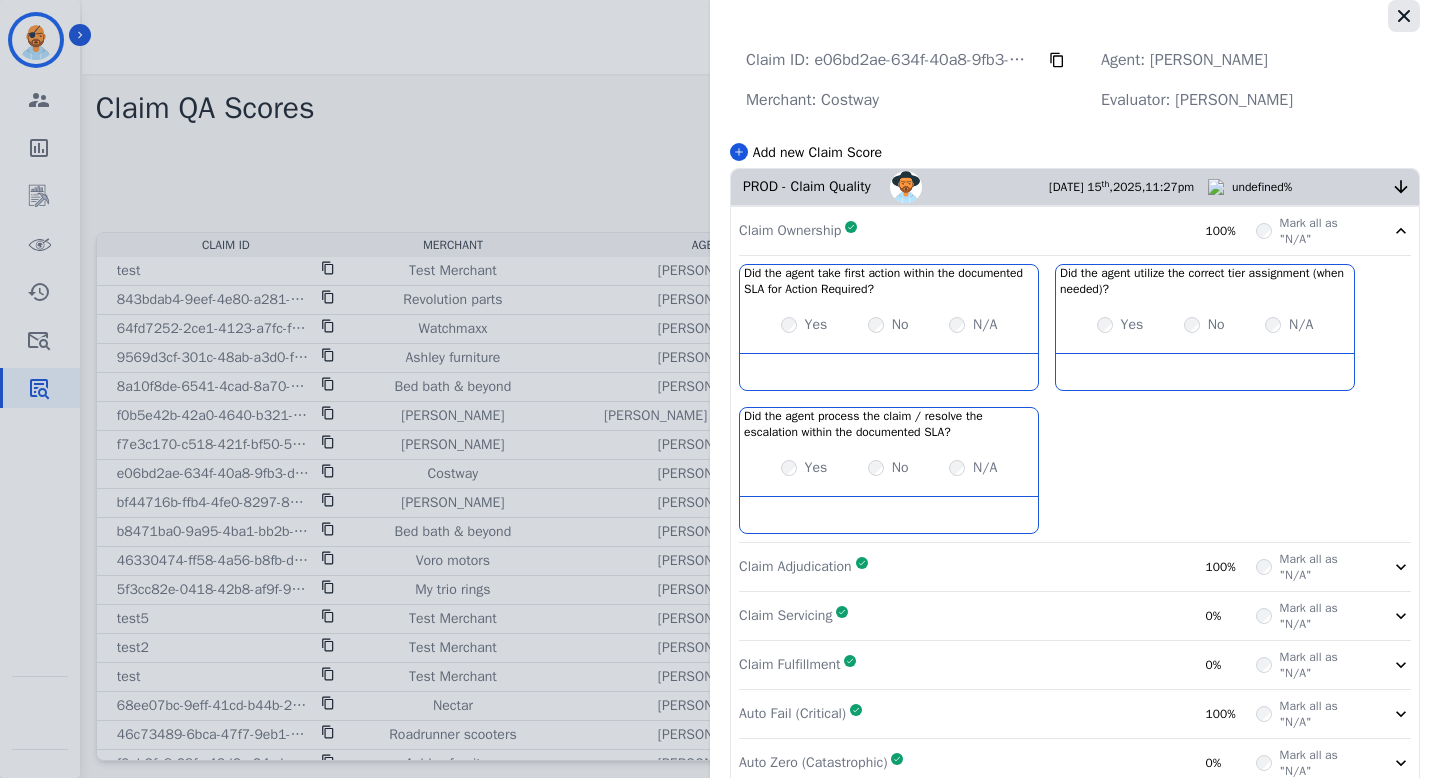 click 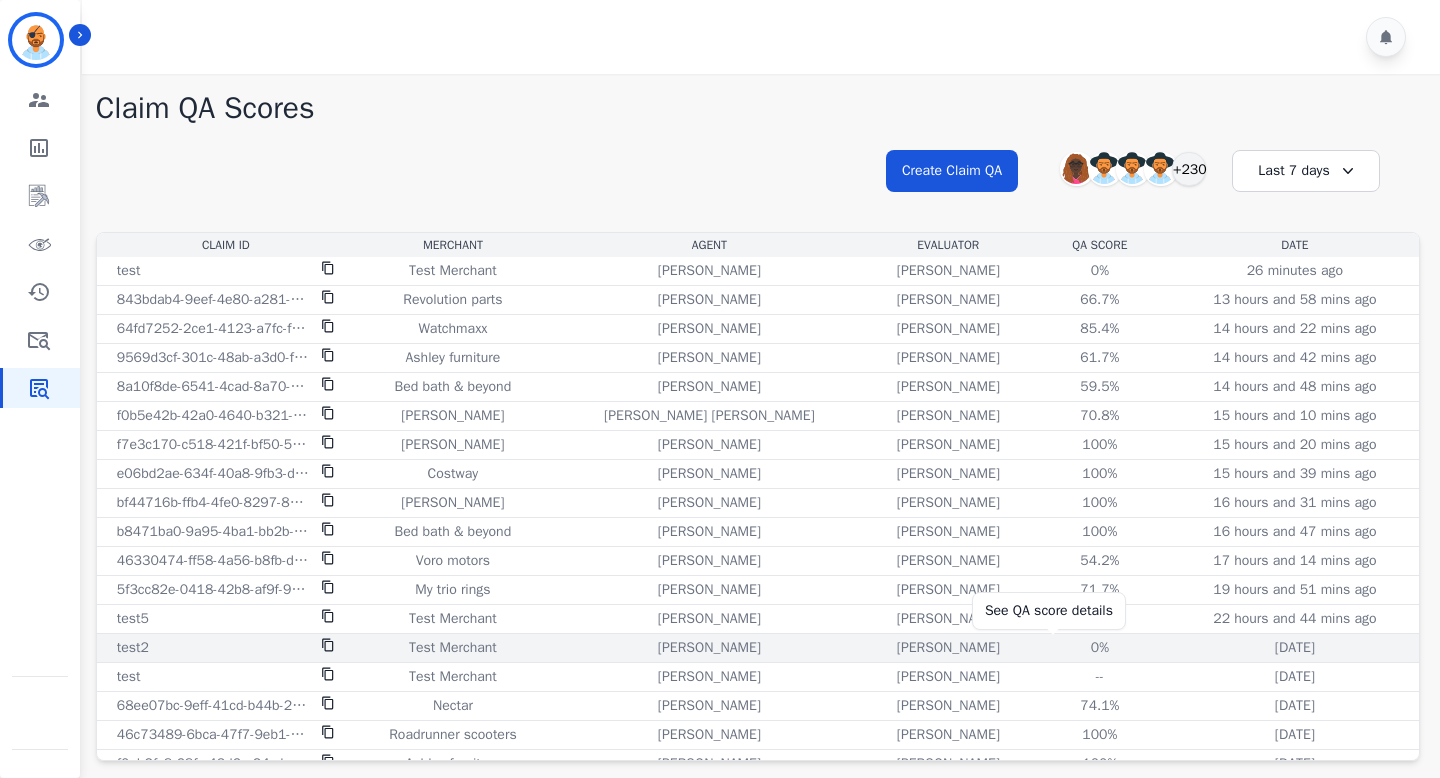 click on "0%" at bounding box center (1100, 648) 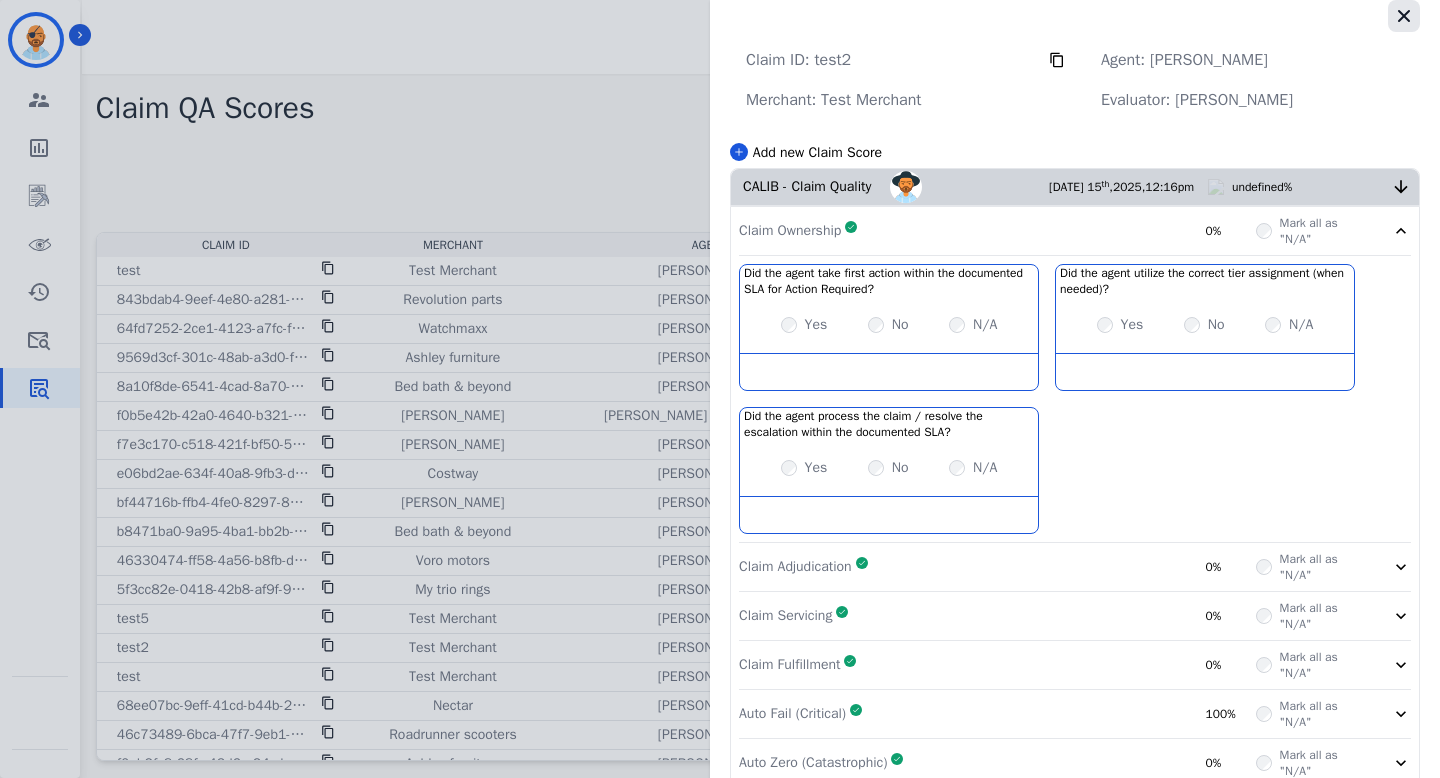 click 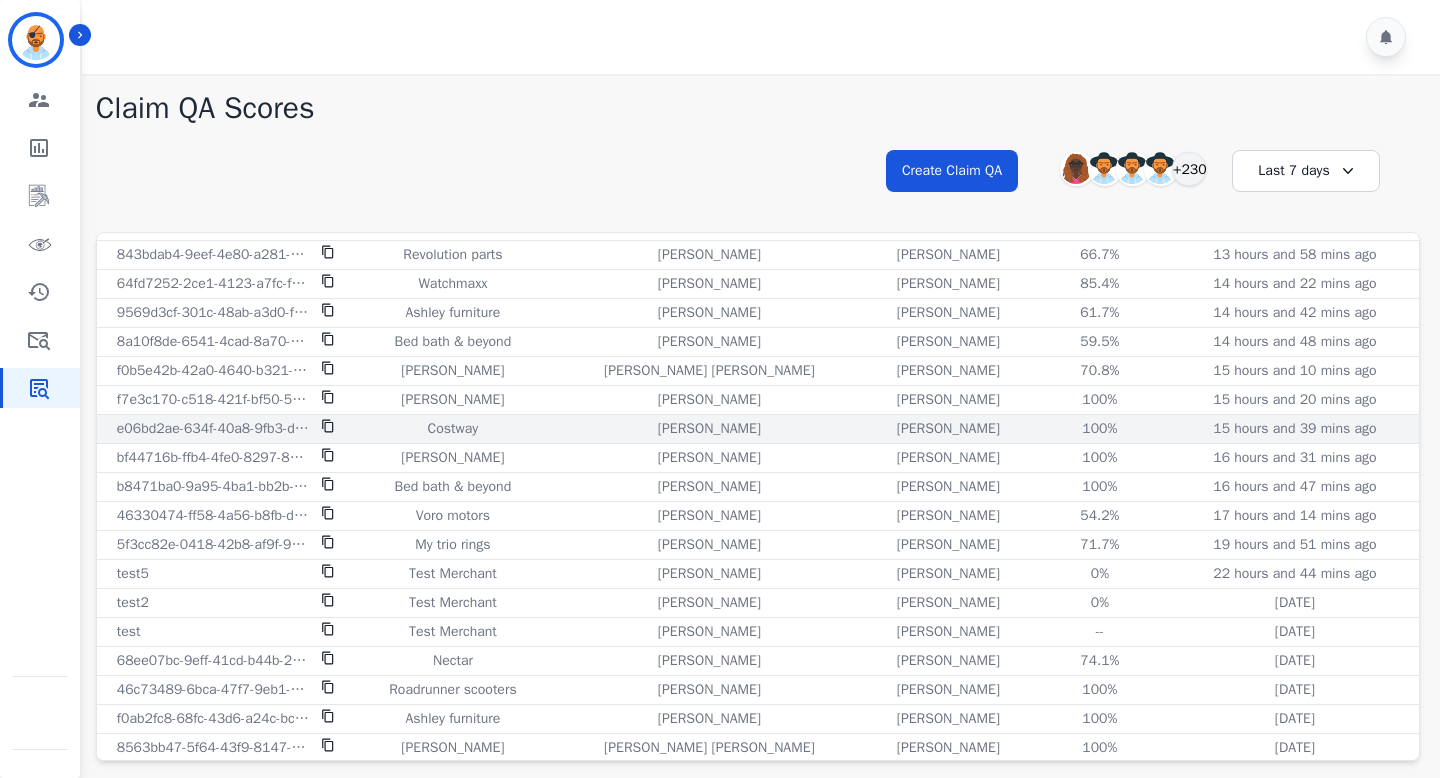 scroll, scrollTop: 58, scrollLeft: 0, axis: vertical 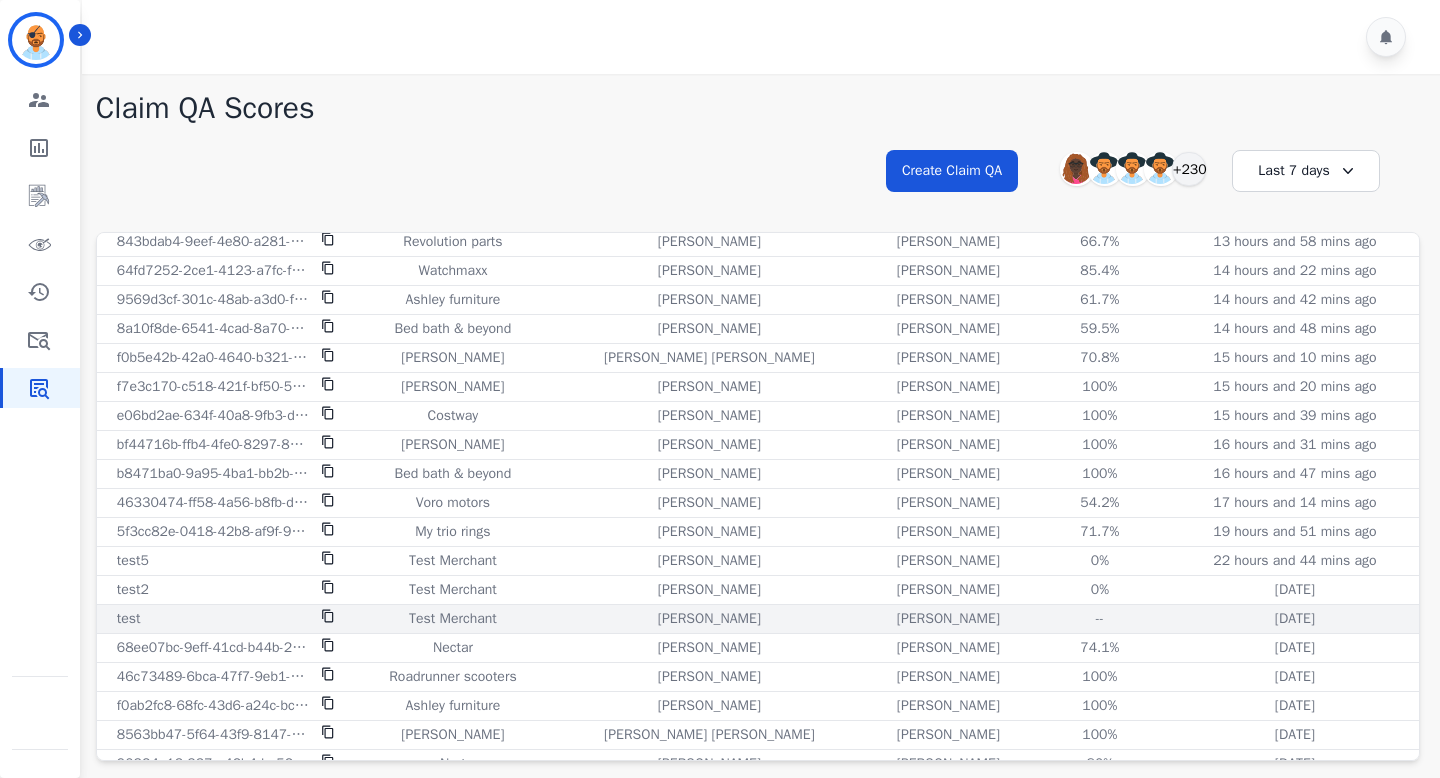 click on "--" at bounding box center [1100, 619] 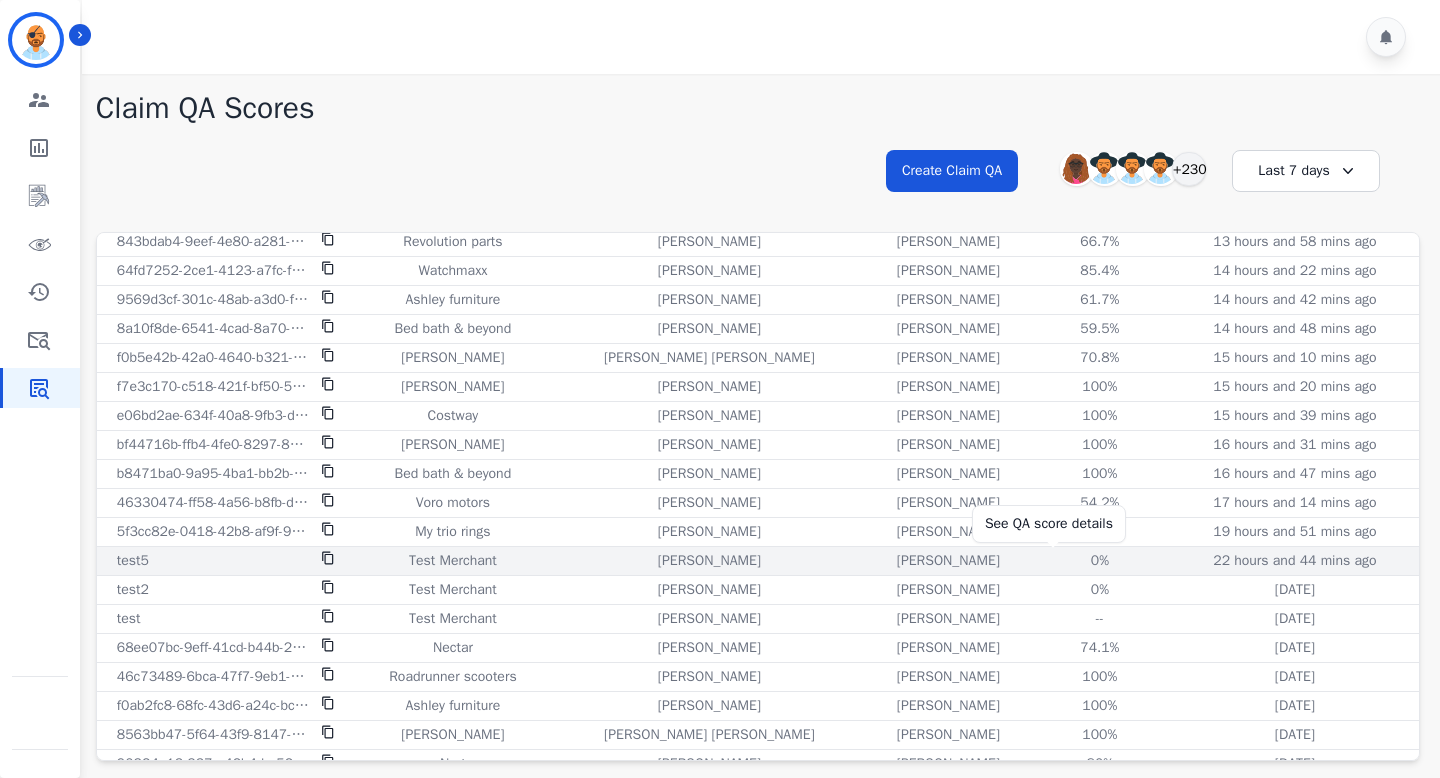 click on "0%" at bounding box center [1100, 561] 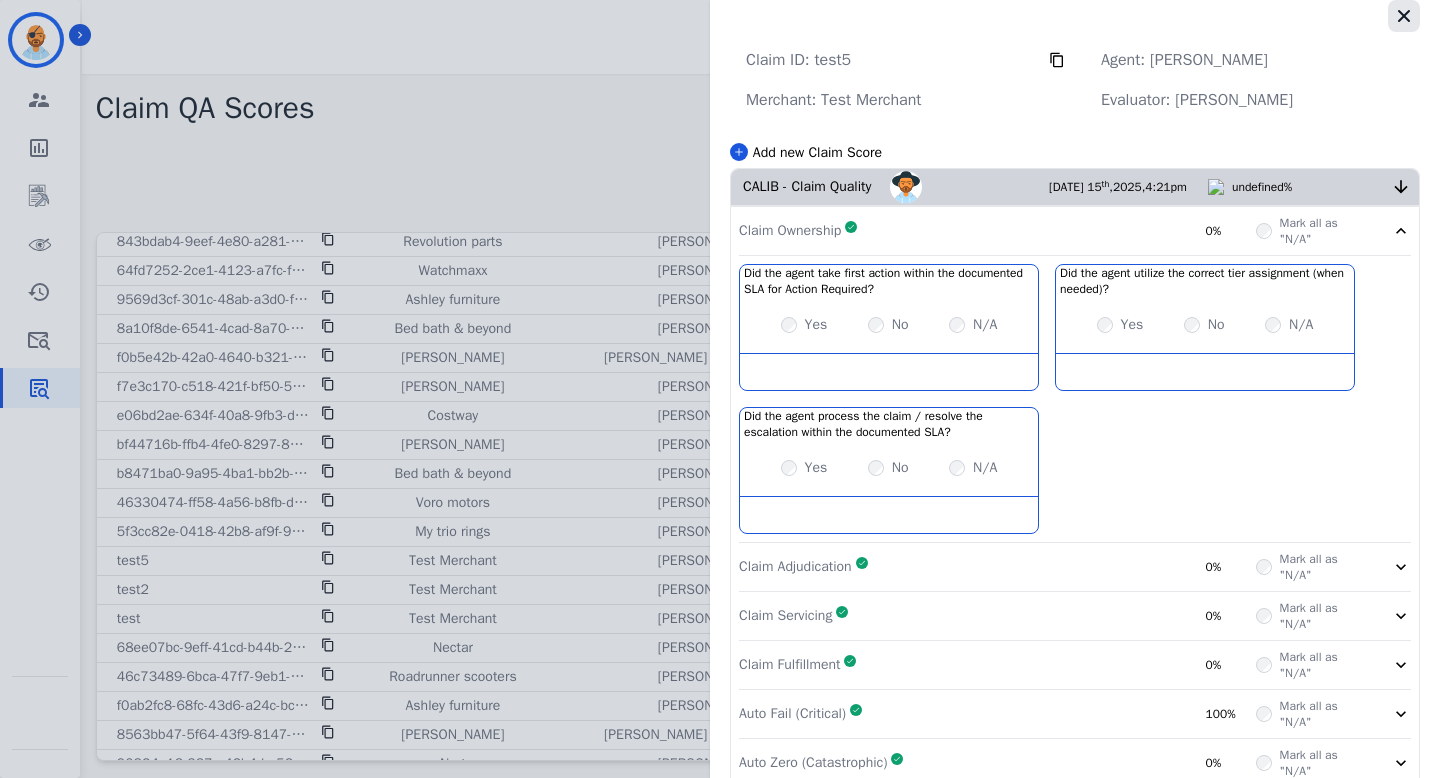 click 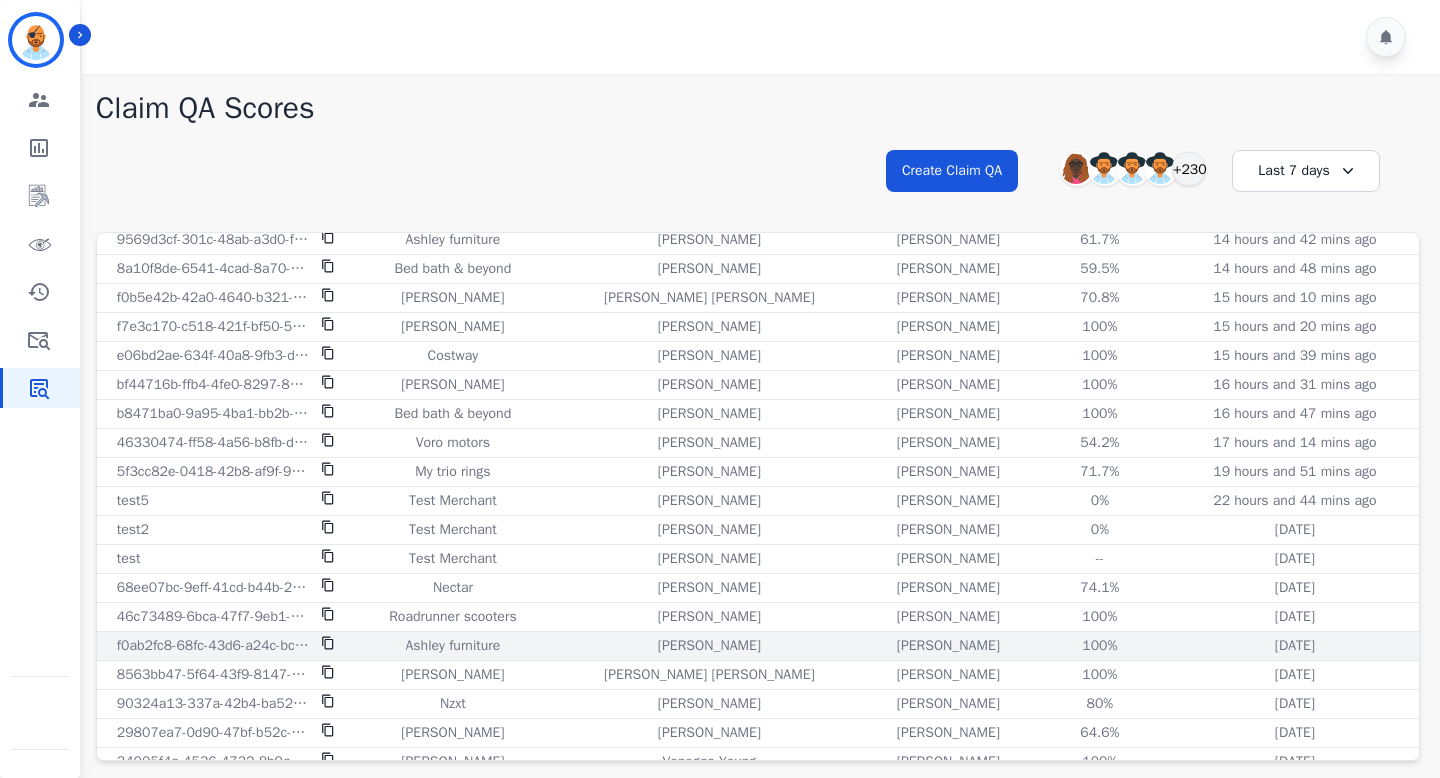 scroll, scrollTop: 0, scrollLeft: 0, axis: both 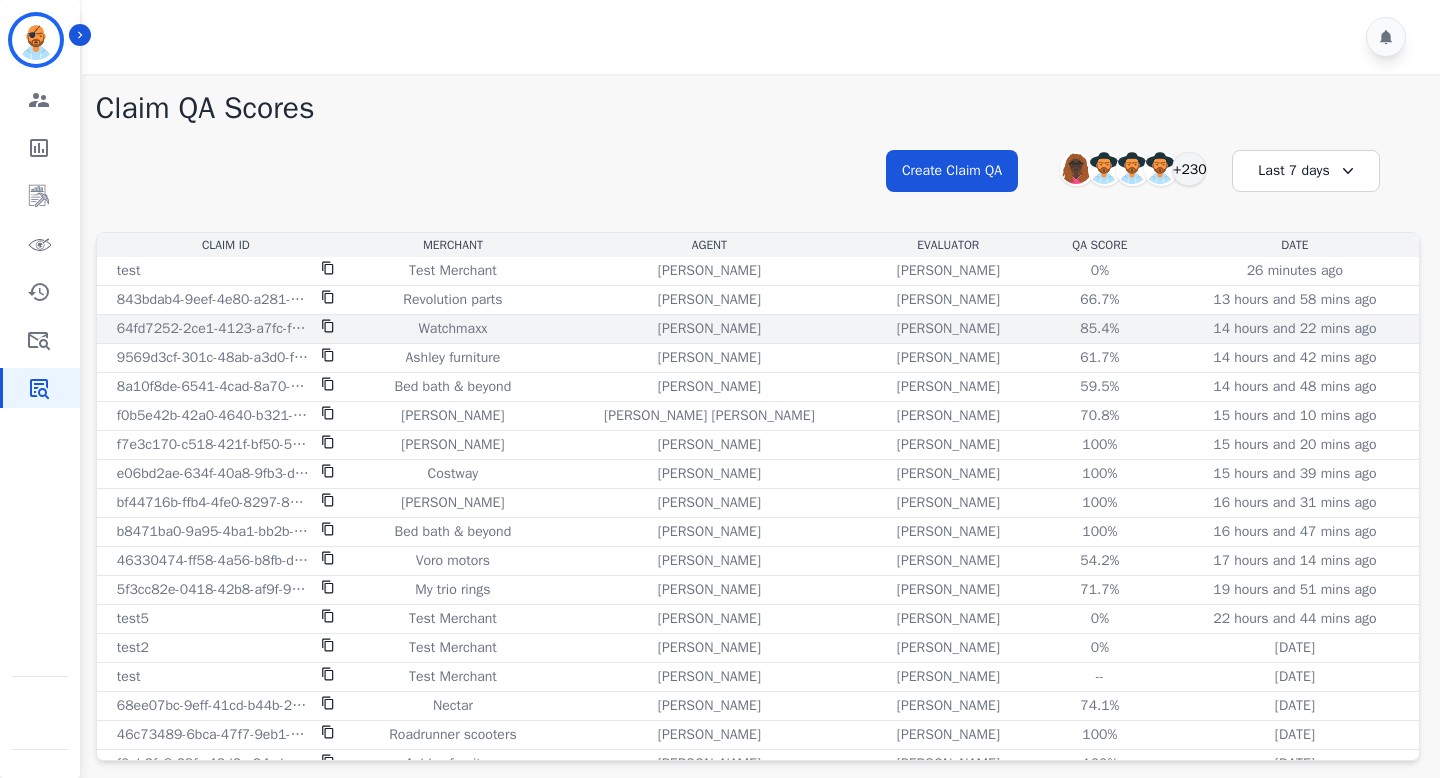 click on "85.4%   See QA score details" at bounding box center [1100, 329] 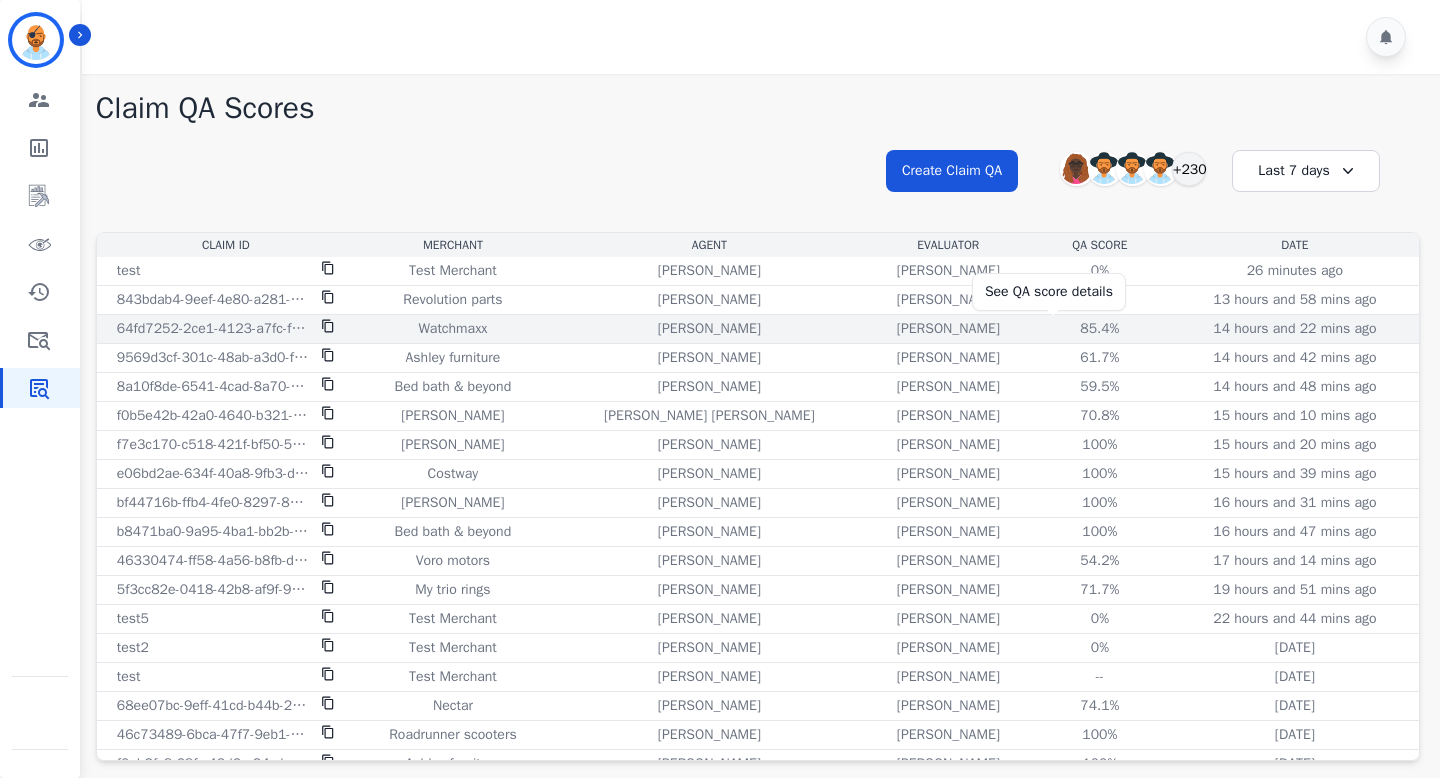 click on "85.4%" at bounding box center [1100, 329] 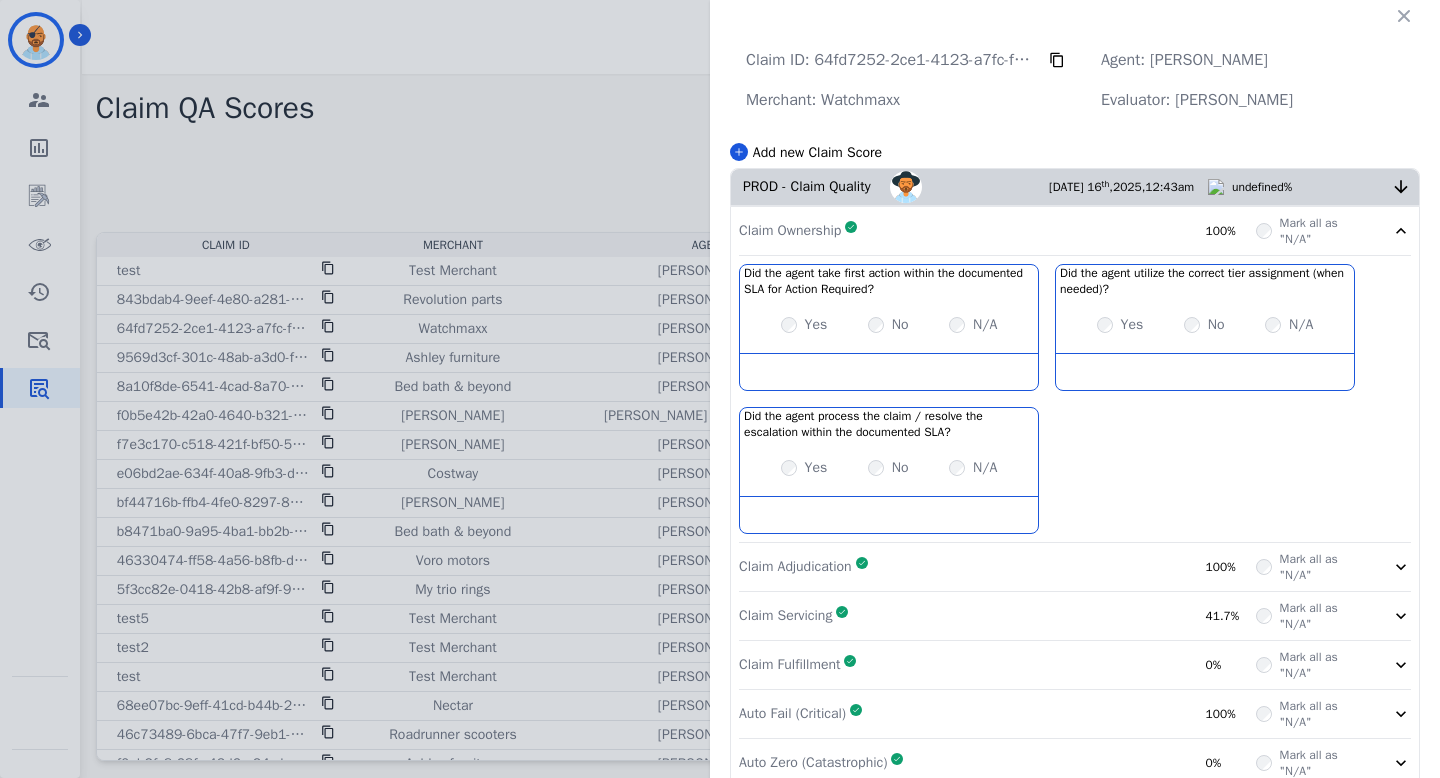 click on "undefined%" at bounding box center (1311, 187) 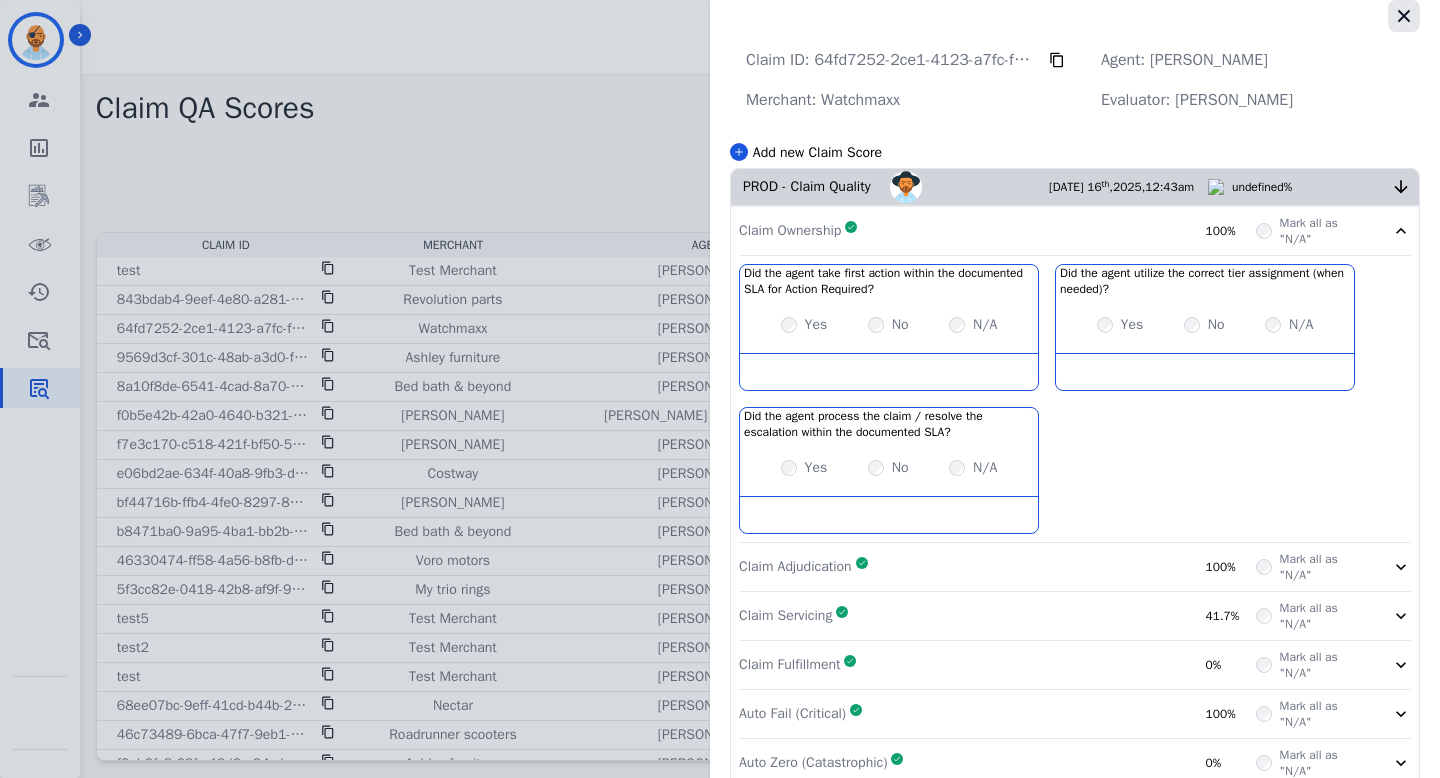 click 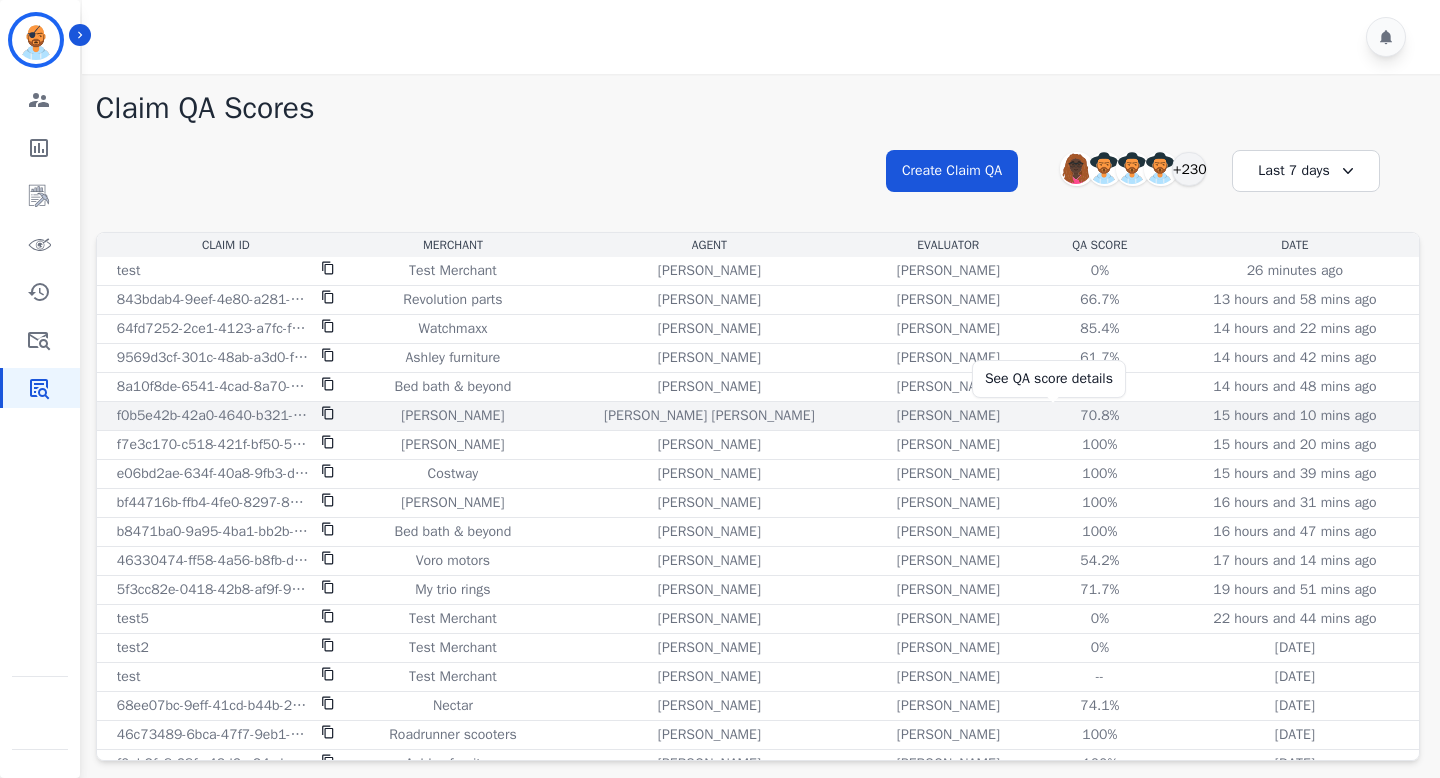 click on "70.8%" at bounding box center (1100, 416) 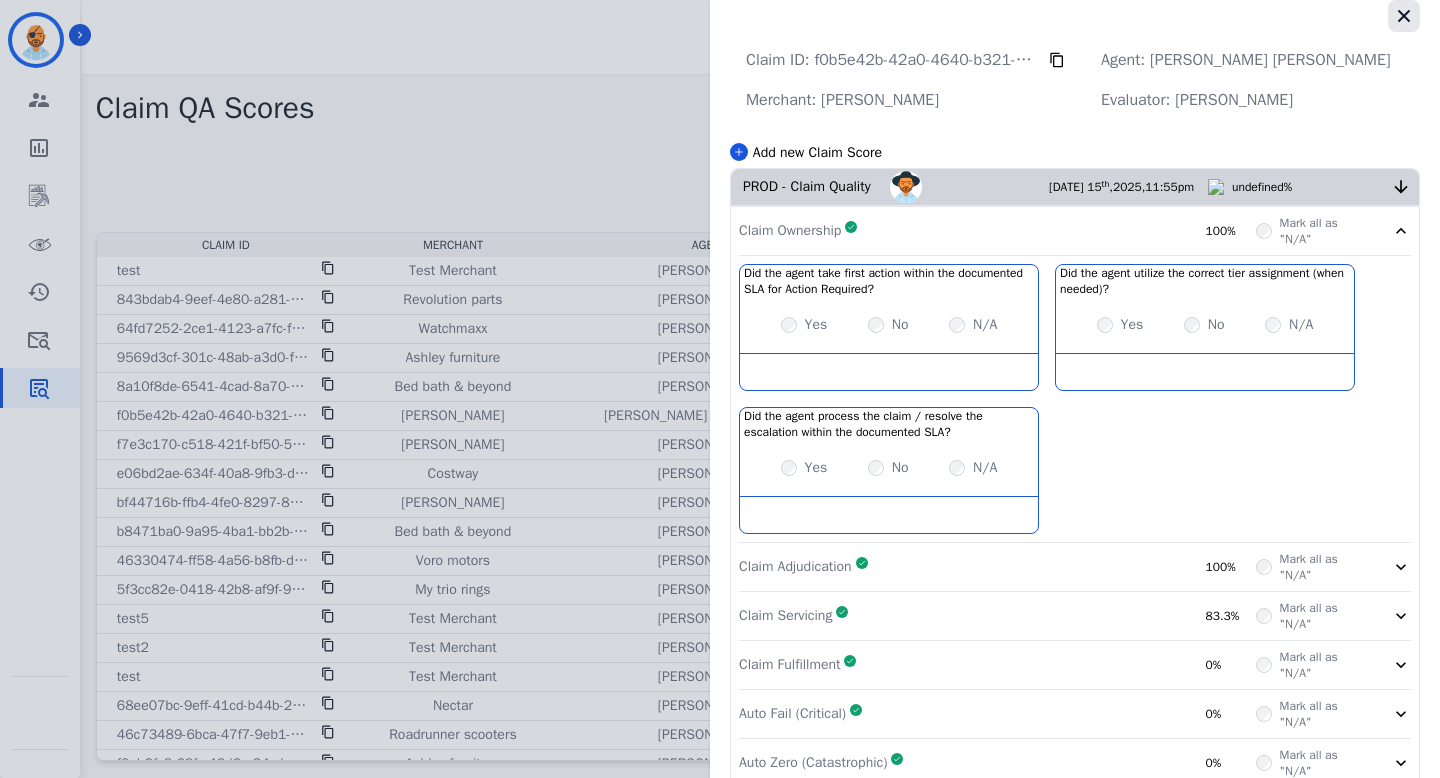 click 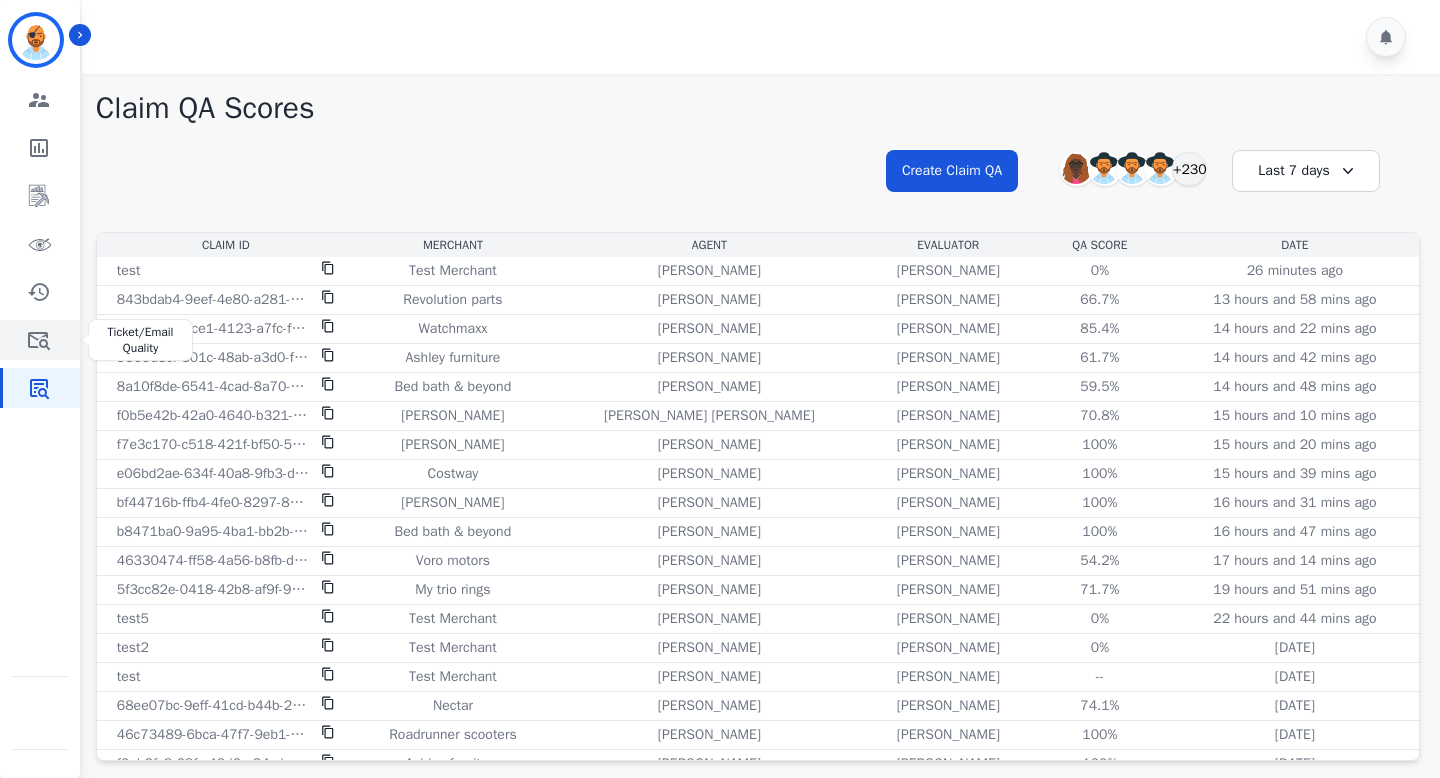 click 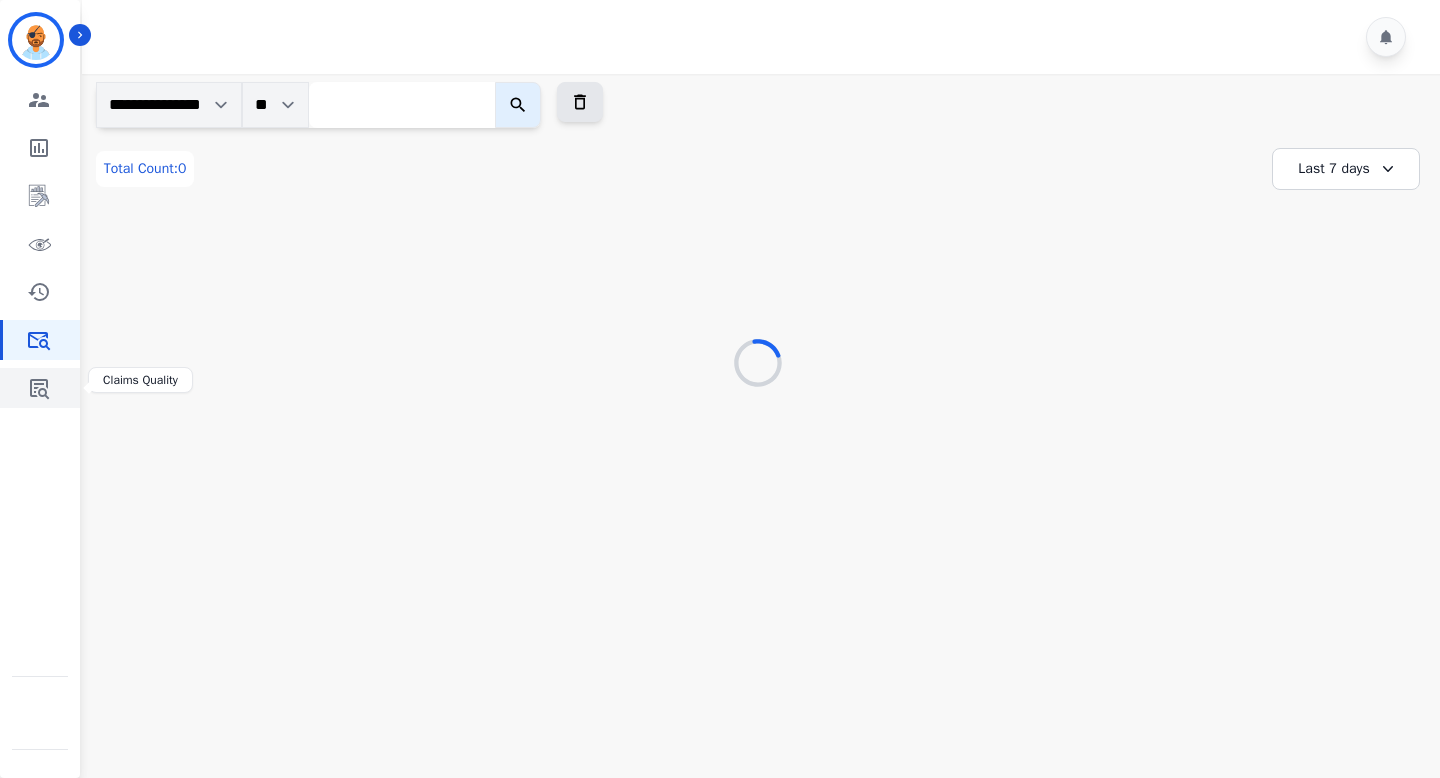 click 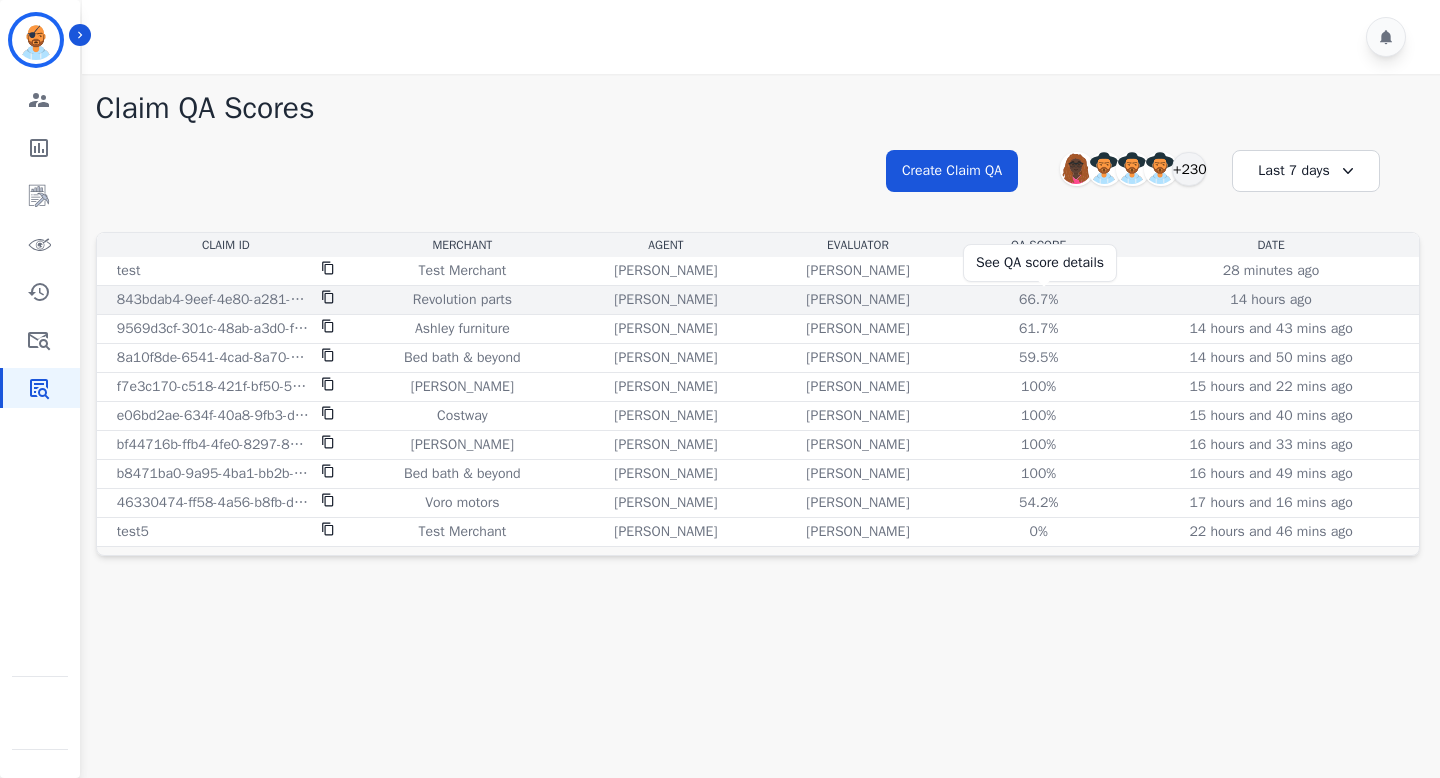 click on "66.7%" at bounding box center [1039, 300] 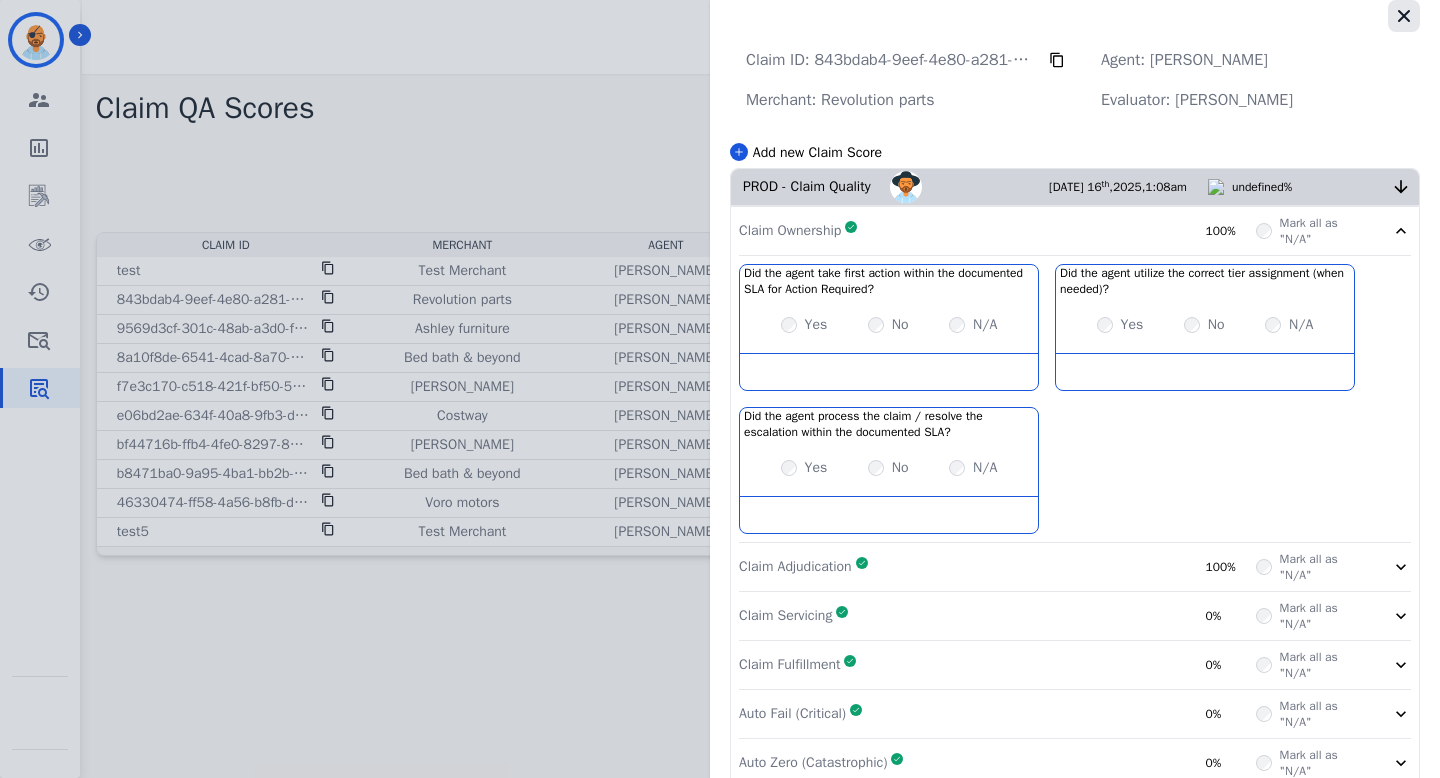 click 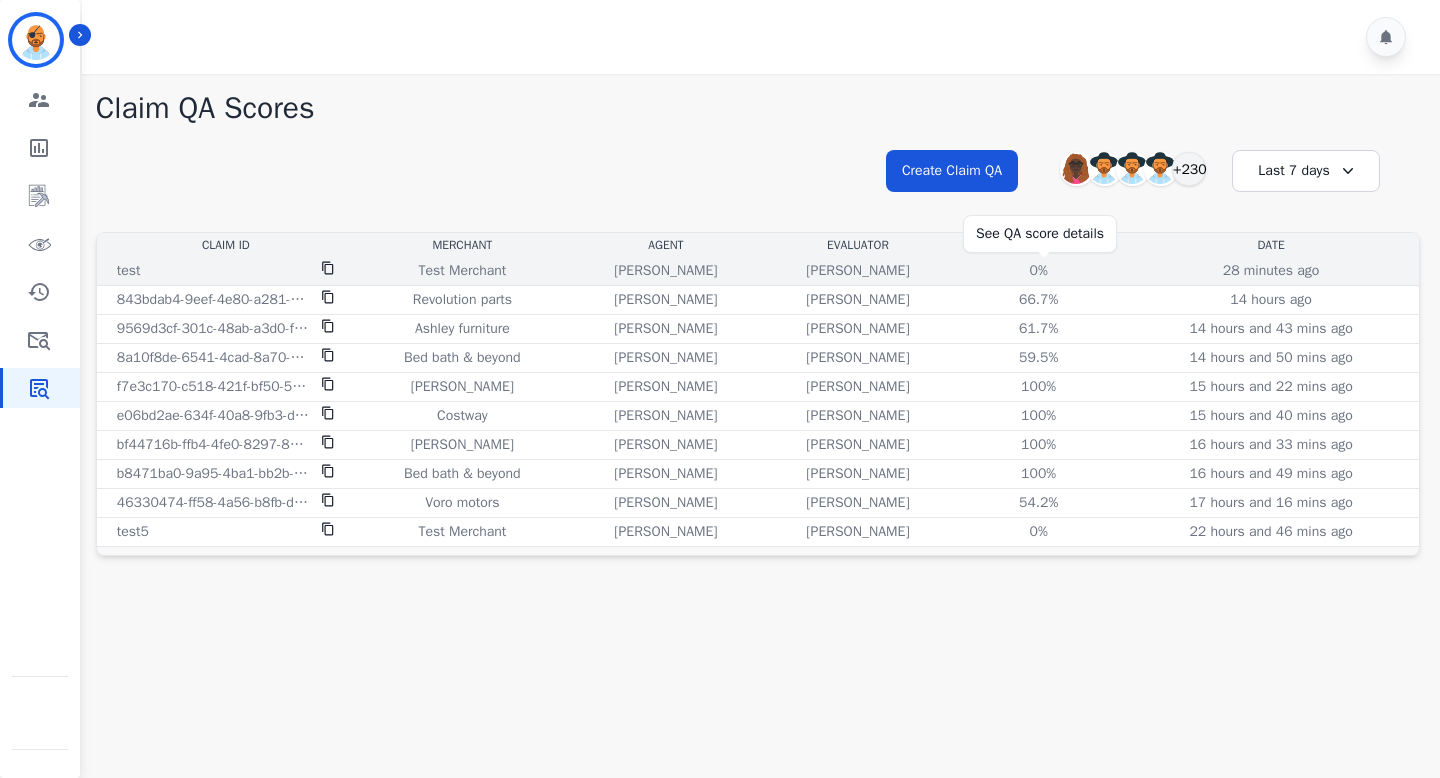 click on "0%" at bounding box center [1039, 271] 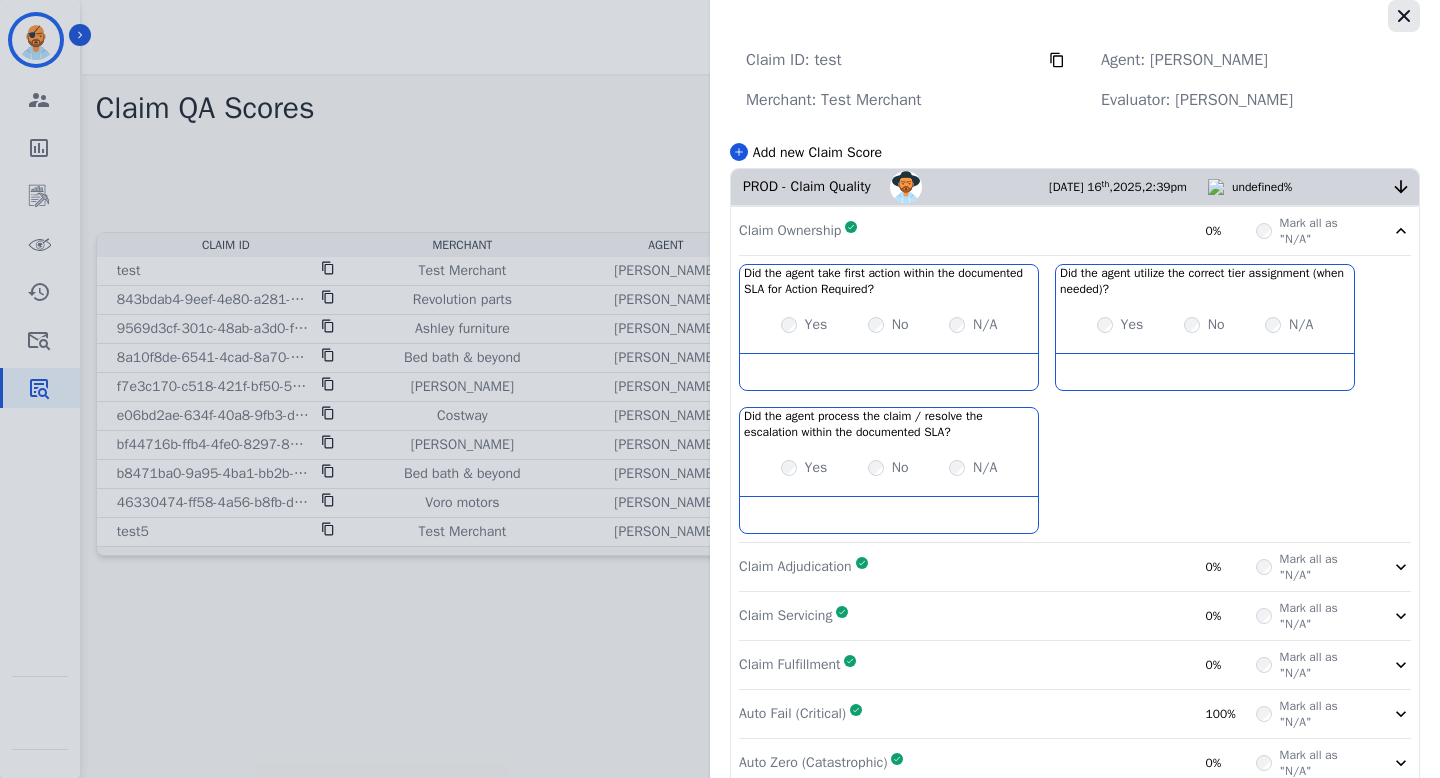 click 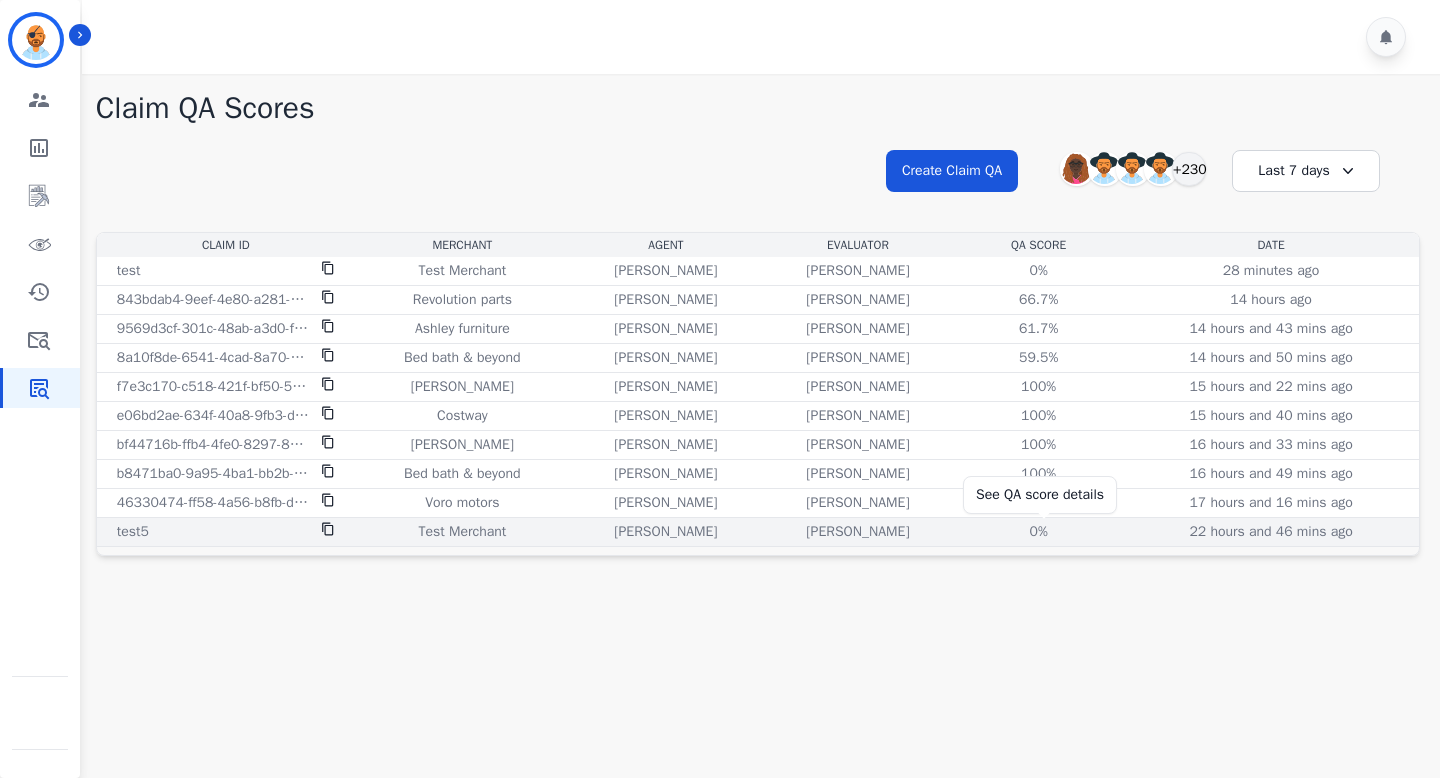 click on "0%" at bounding box center [1039, 532] 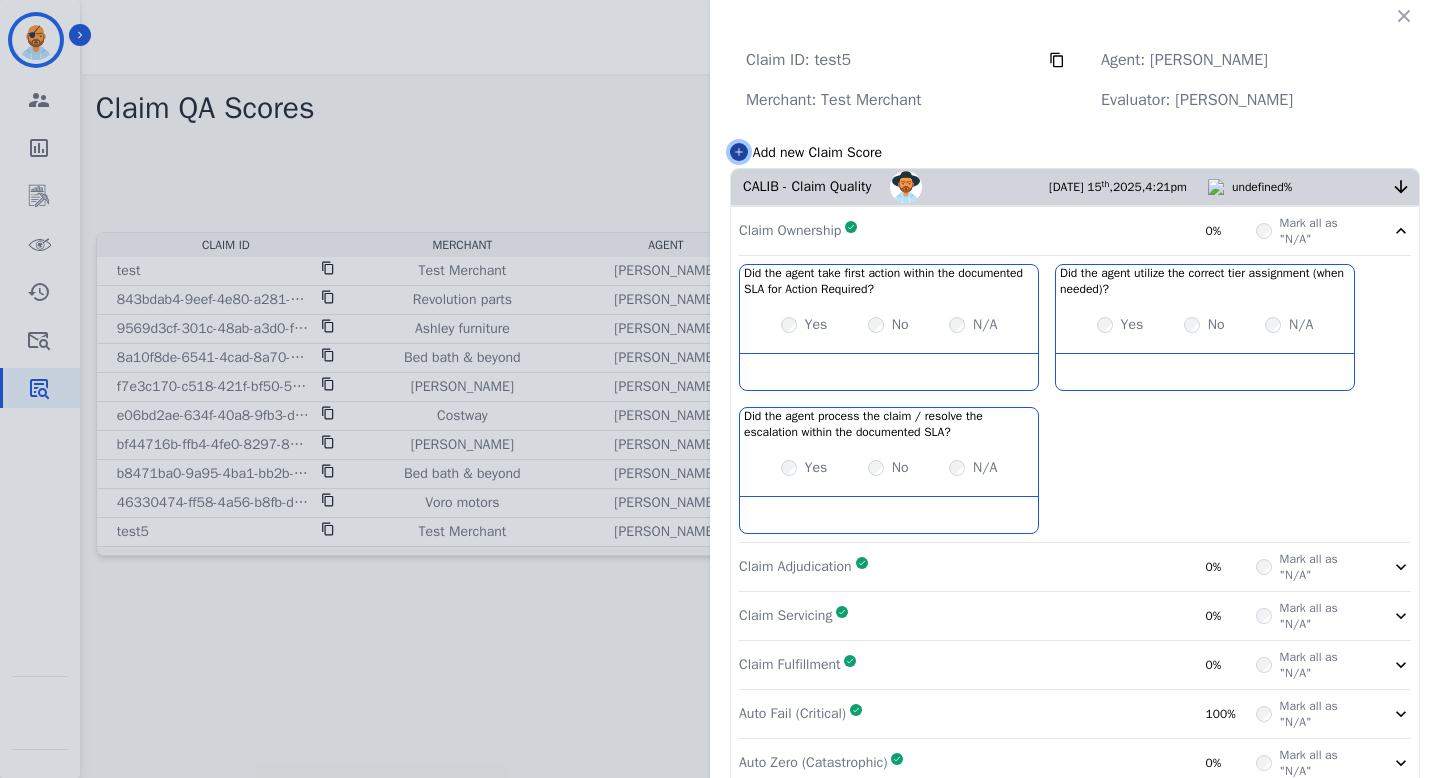 click at bounding box center [739, 152] 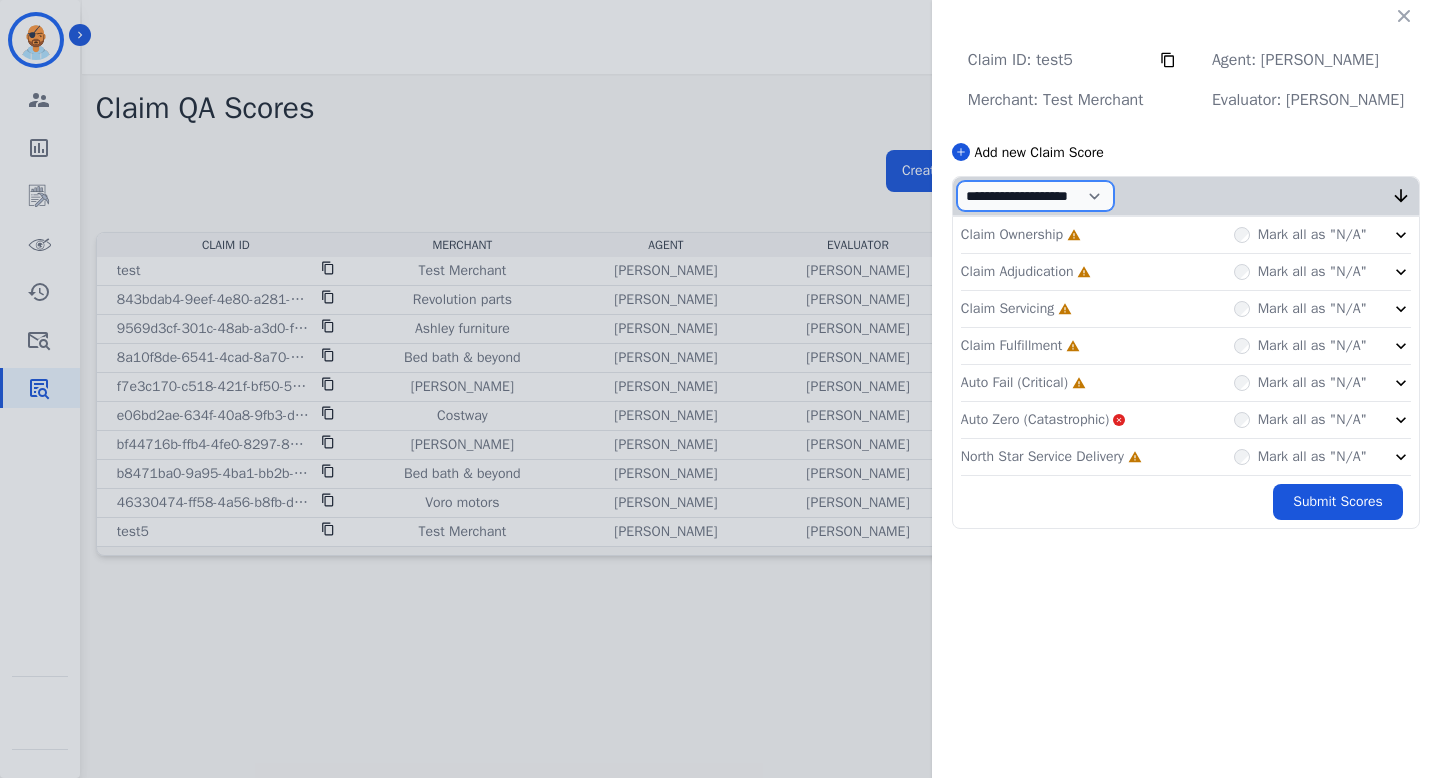 click on "**********" at bounding box center [1035, 196] 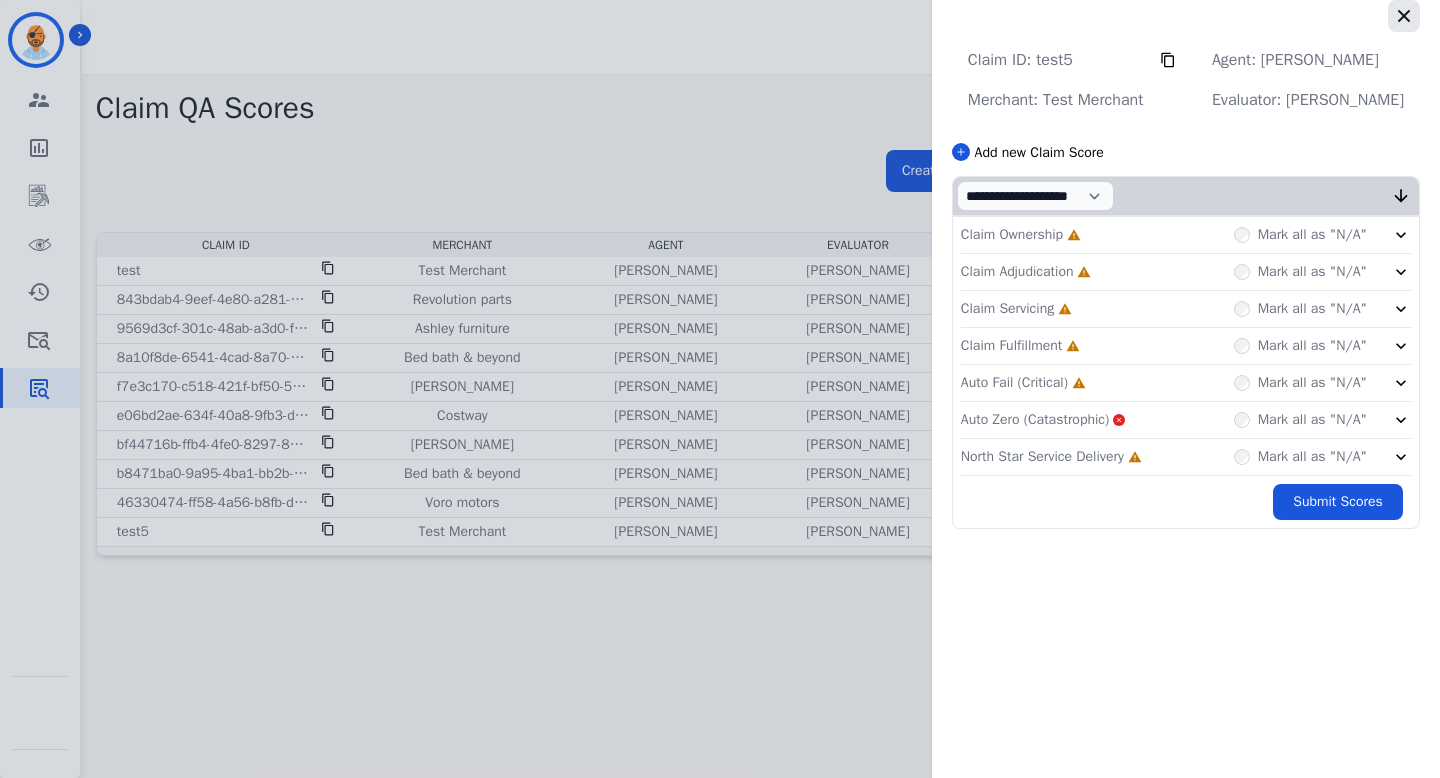 click 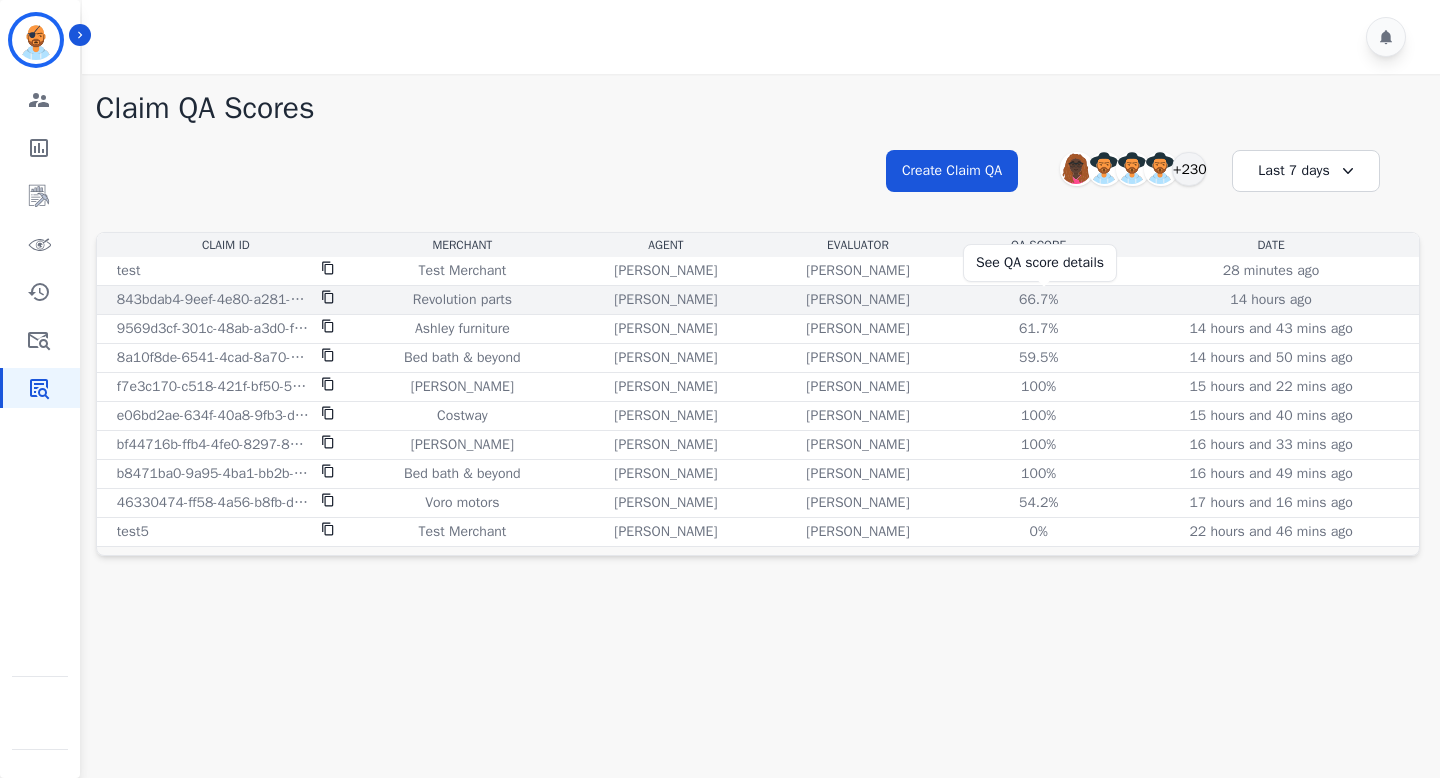 click on "66.7%" at bounding box center [1039, 300] 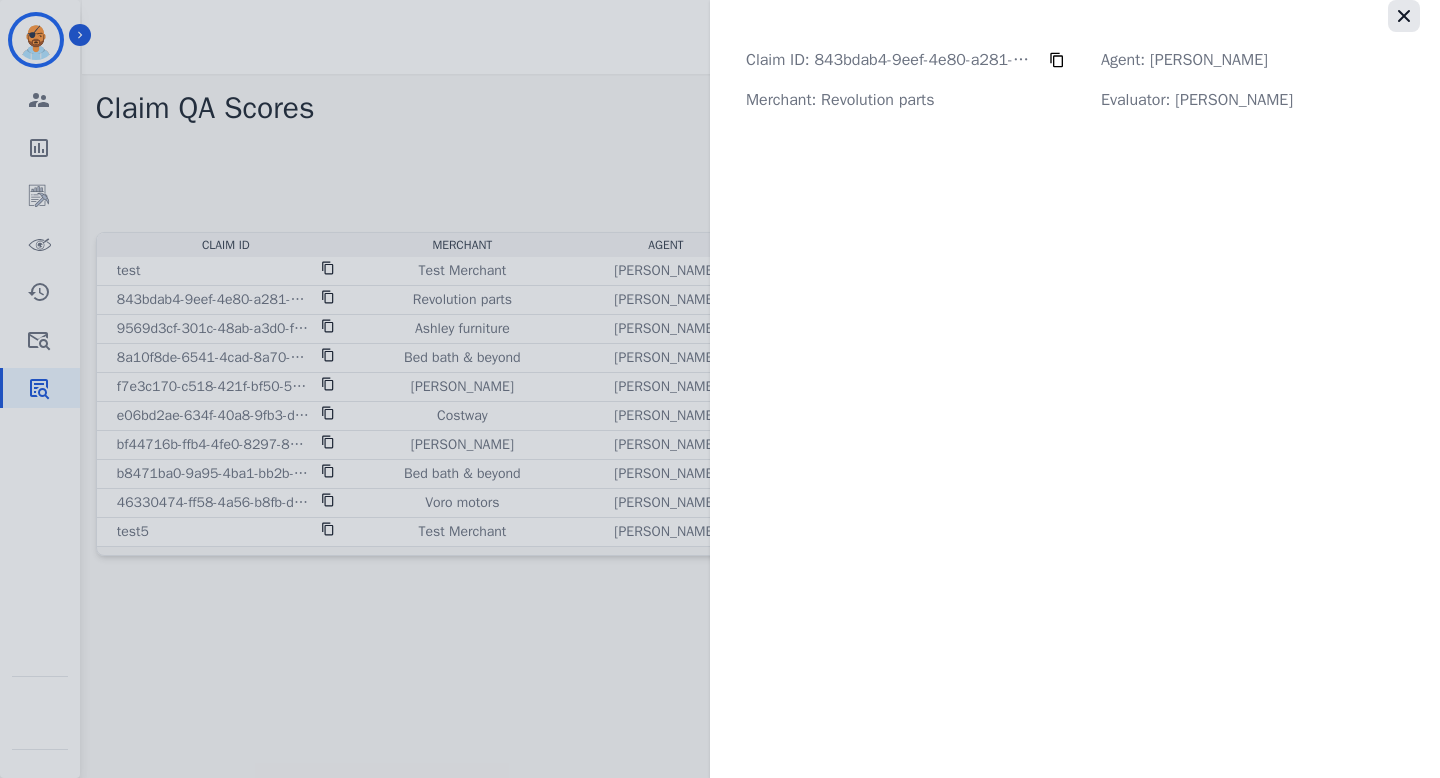 click 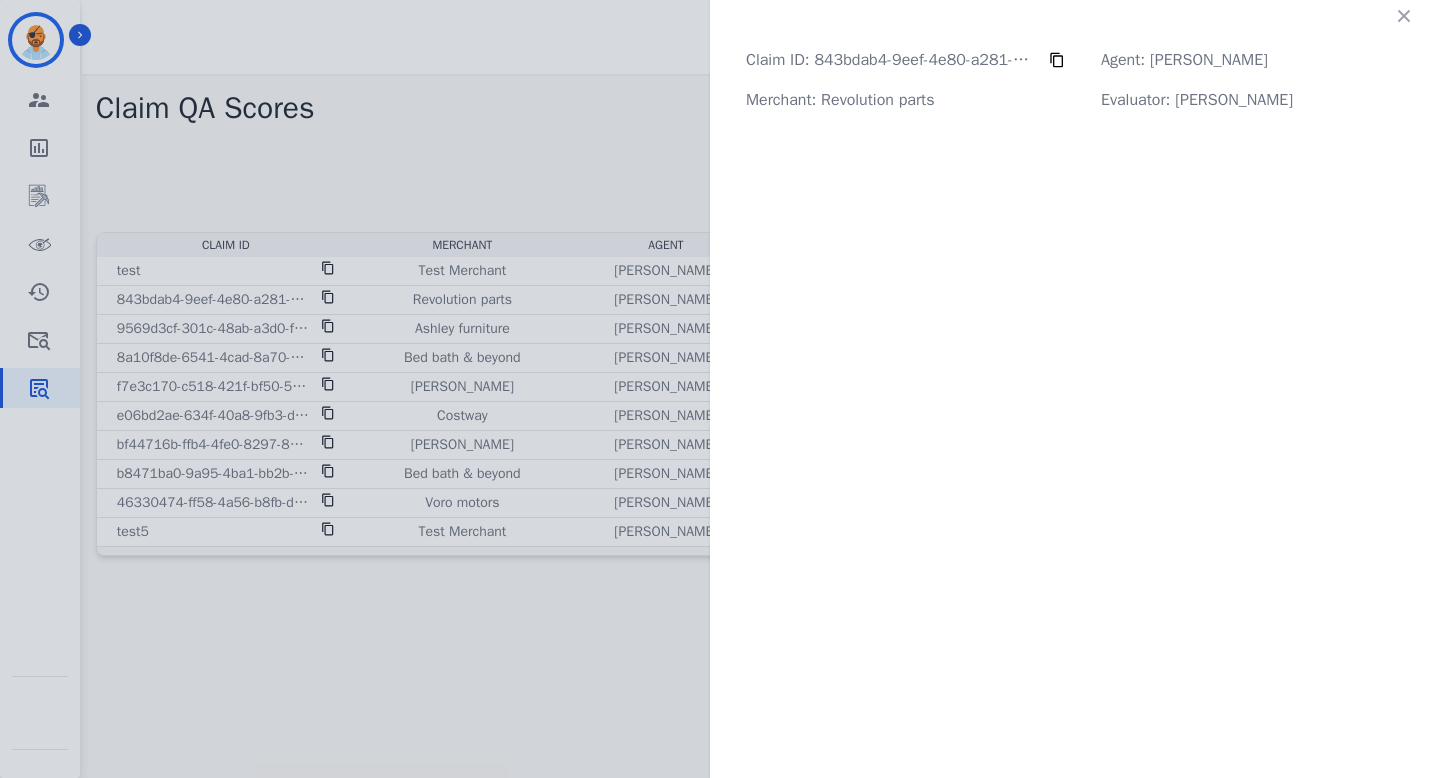 click on "Claim ID:   843bdab4-9eef-4e80-a281-3642b80b8627     Agent:   Jasmyn Torres   Merchant:   Revolution parts   Evaluator:   Eleanor Hainey" 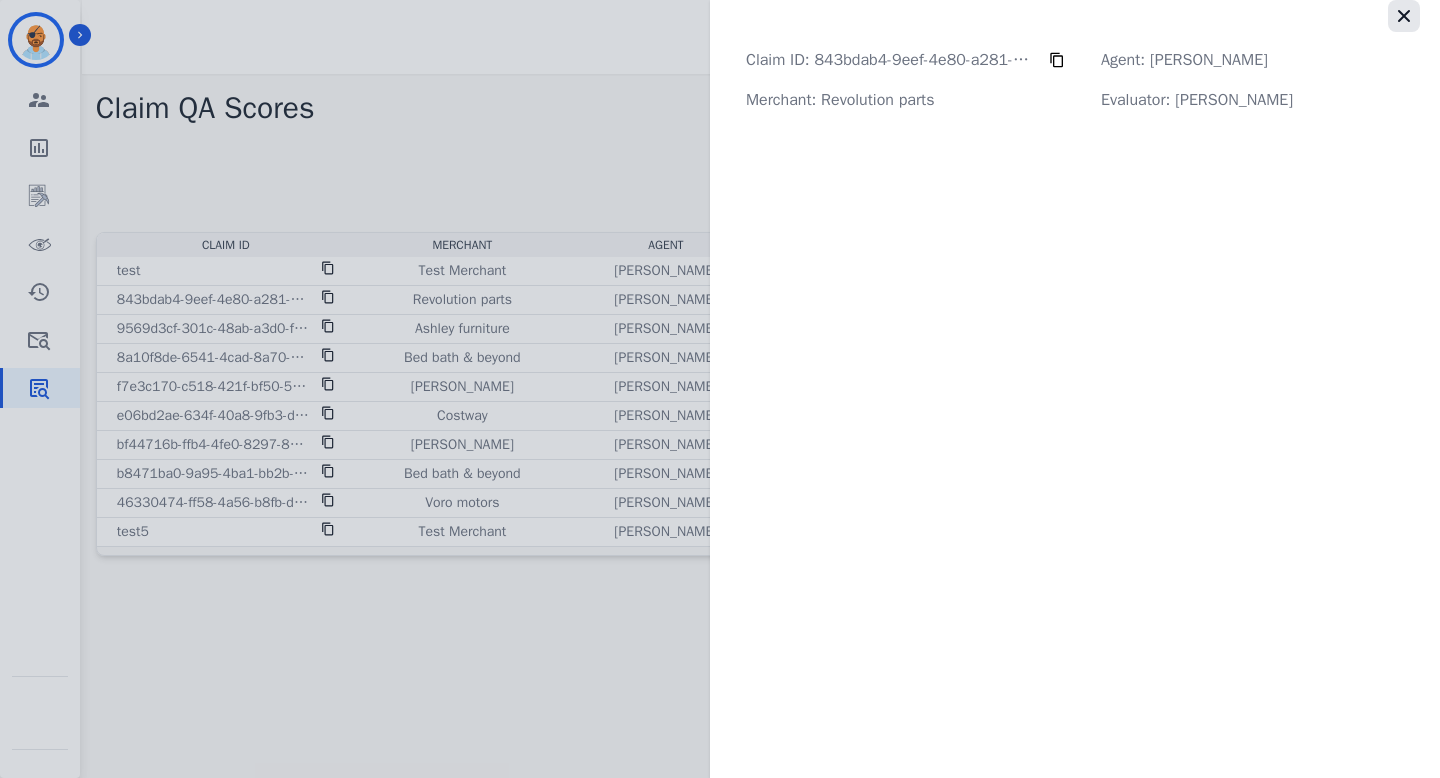 click 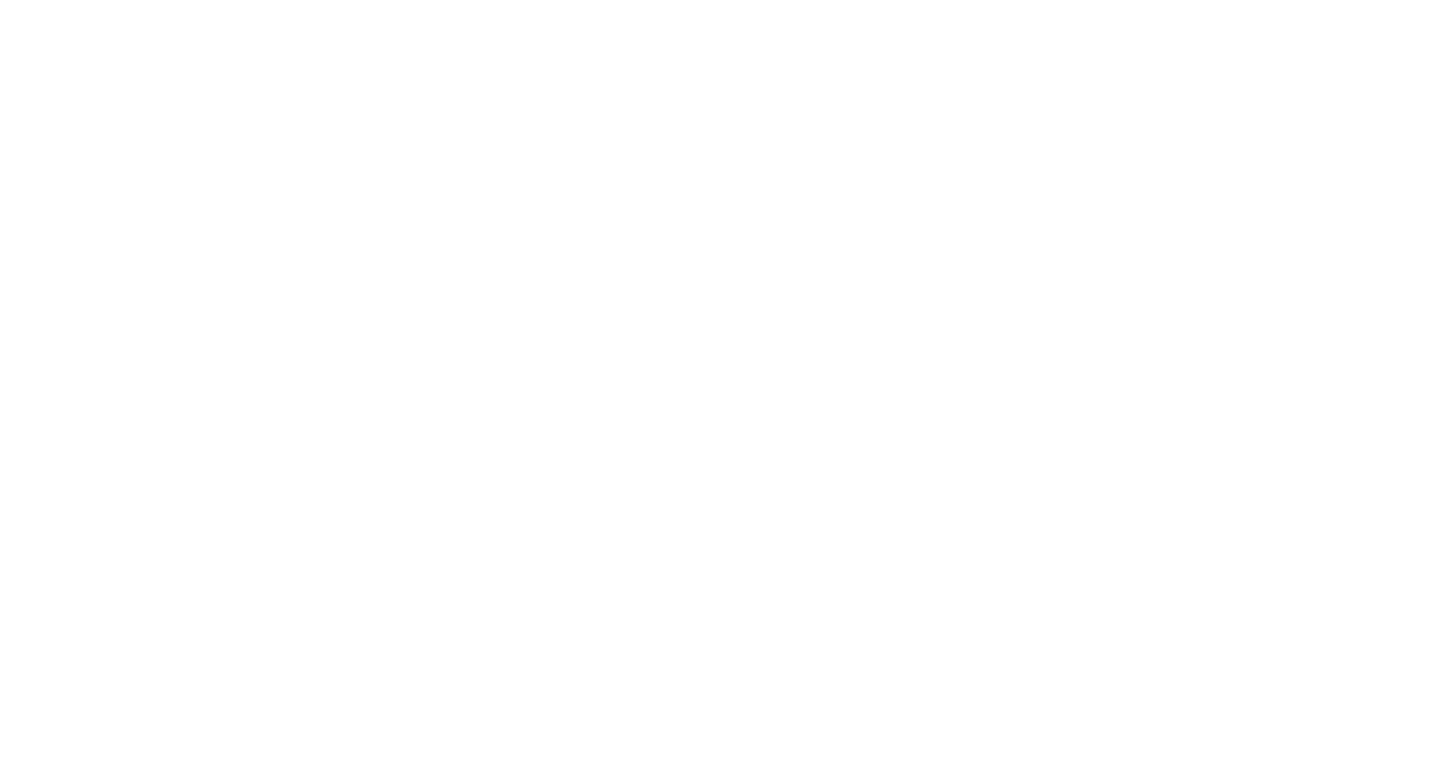 scroll, scrollTop: 0, scrollLeft: 0, axis: both 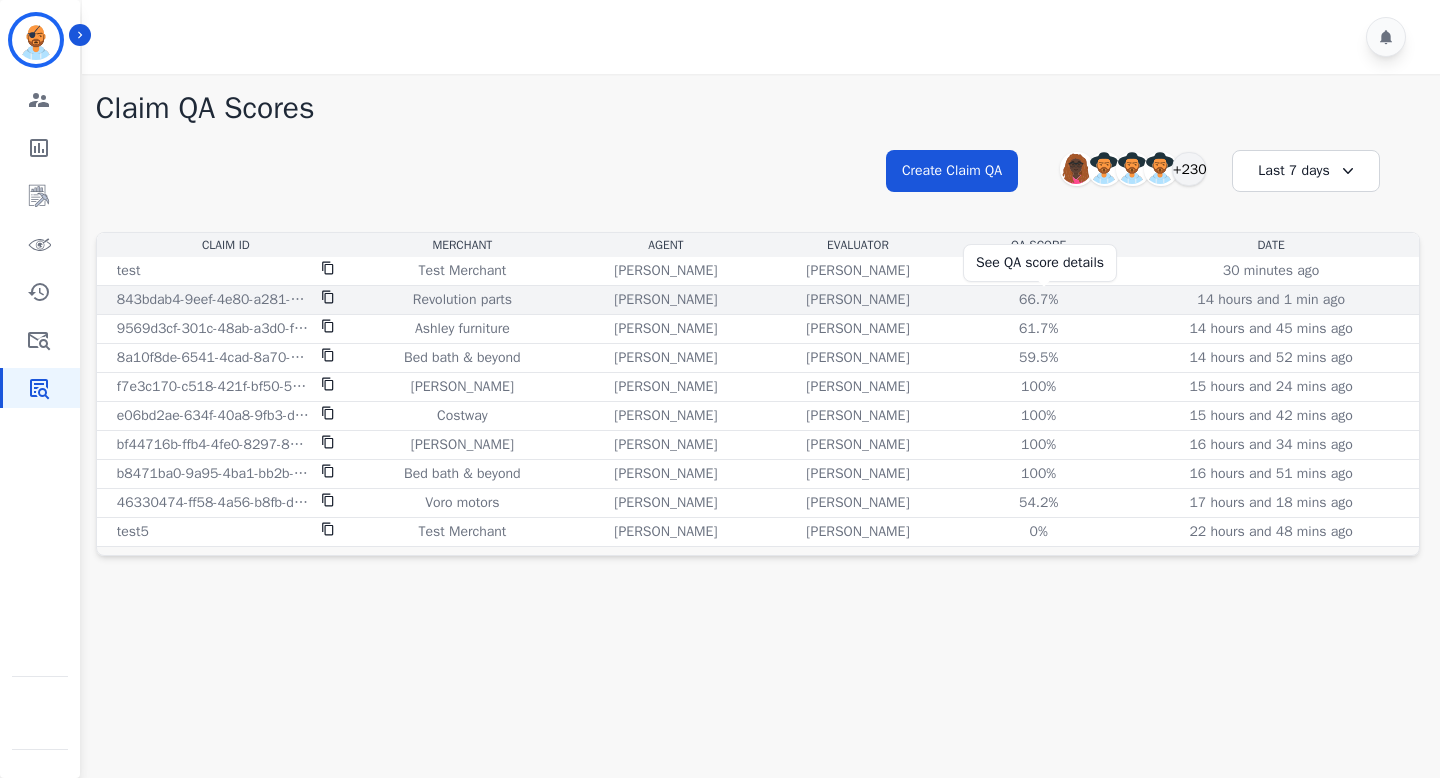 click on "66.7%" at bounding box center [1039, 300] 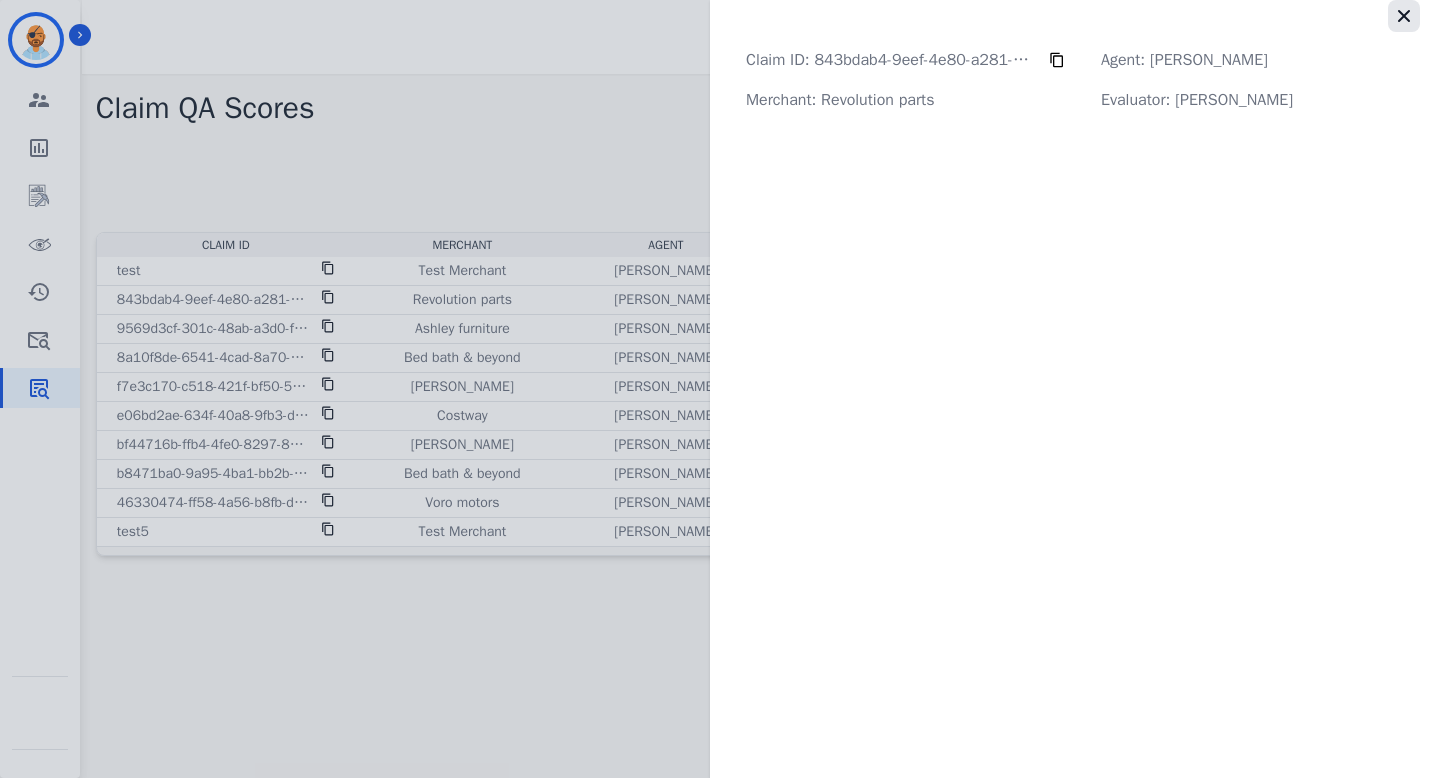 click 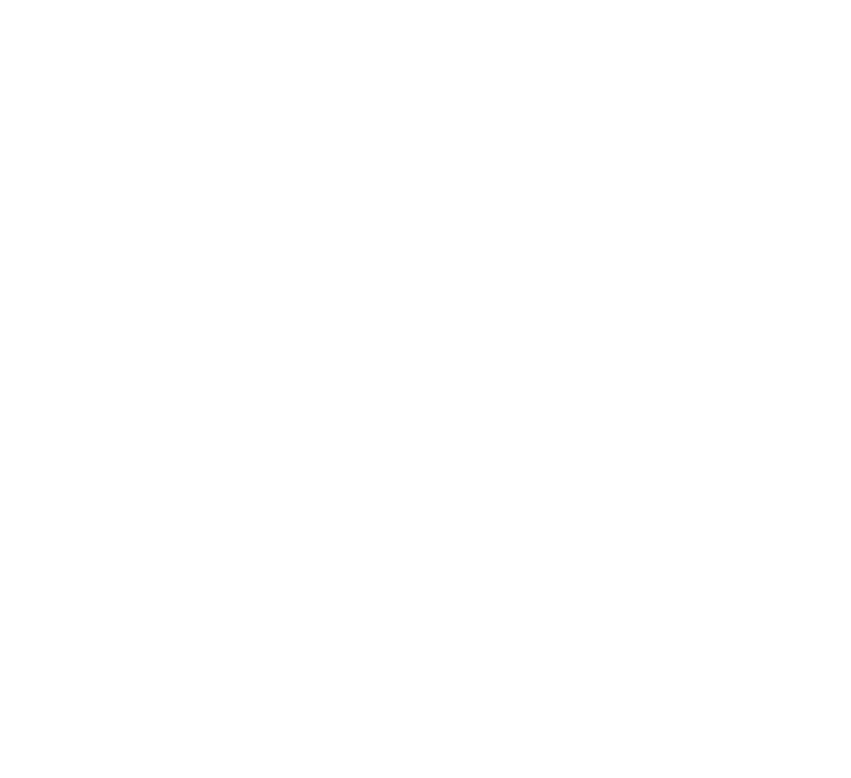 scroll, scrollTop: 0, scrollLeft: 0, axis: both 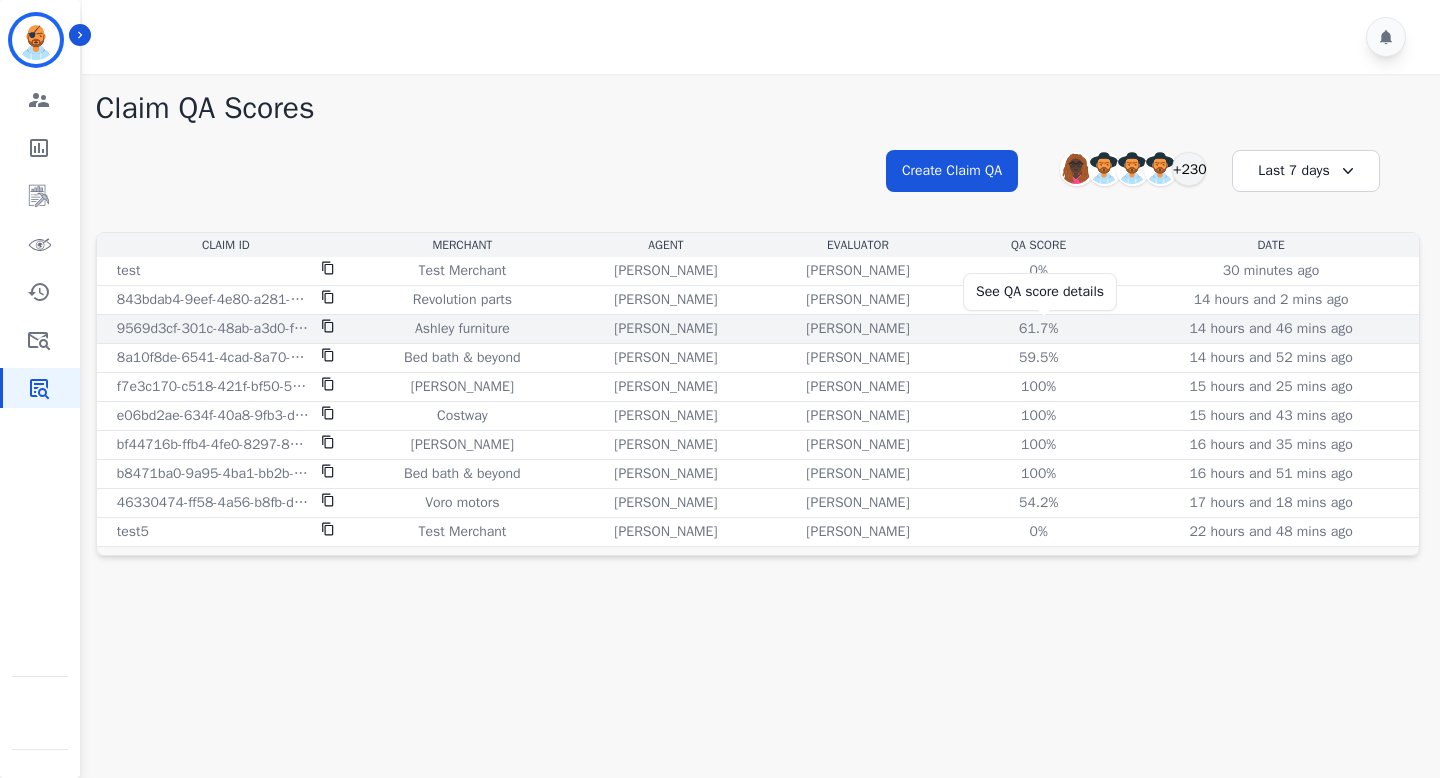 click on "61.7%" at bounding box center (1039, 329) 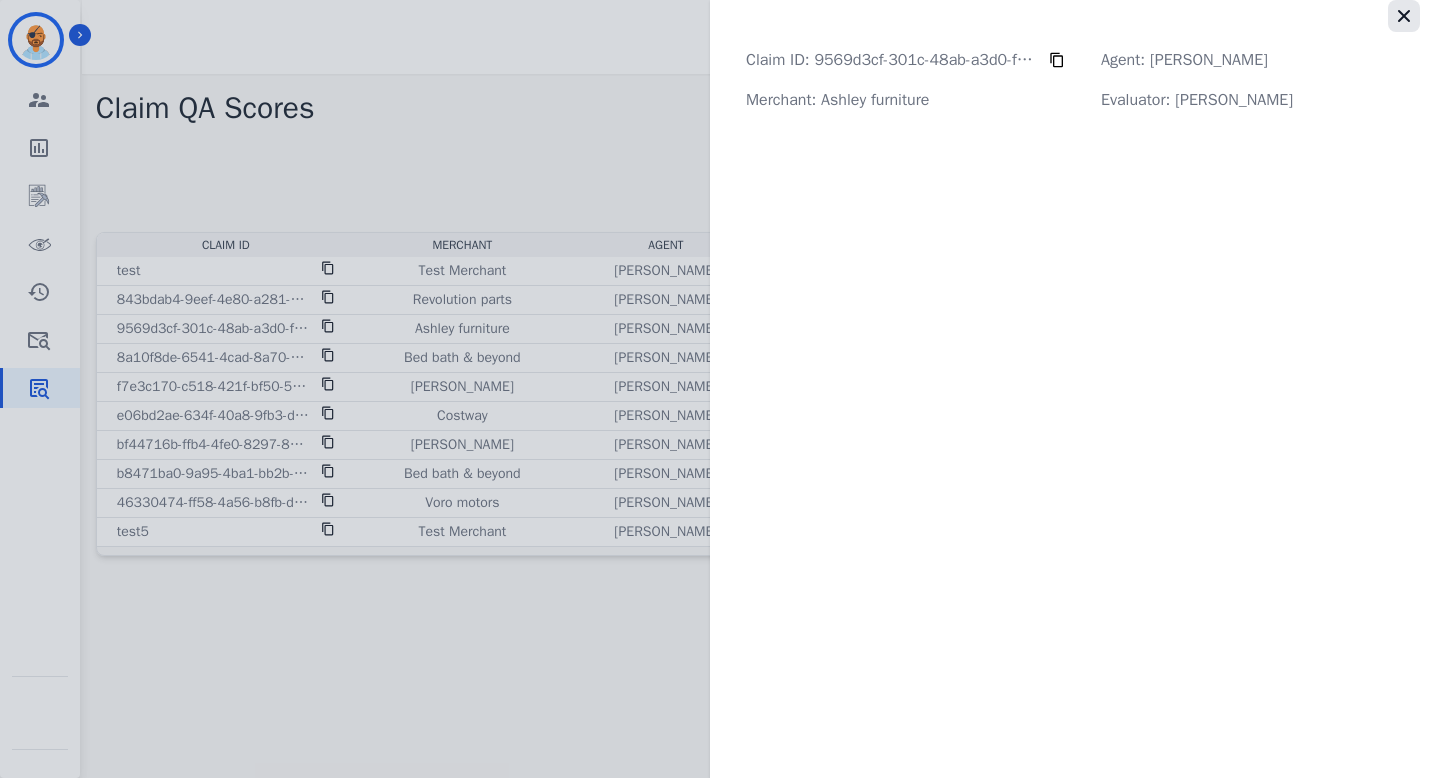 click 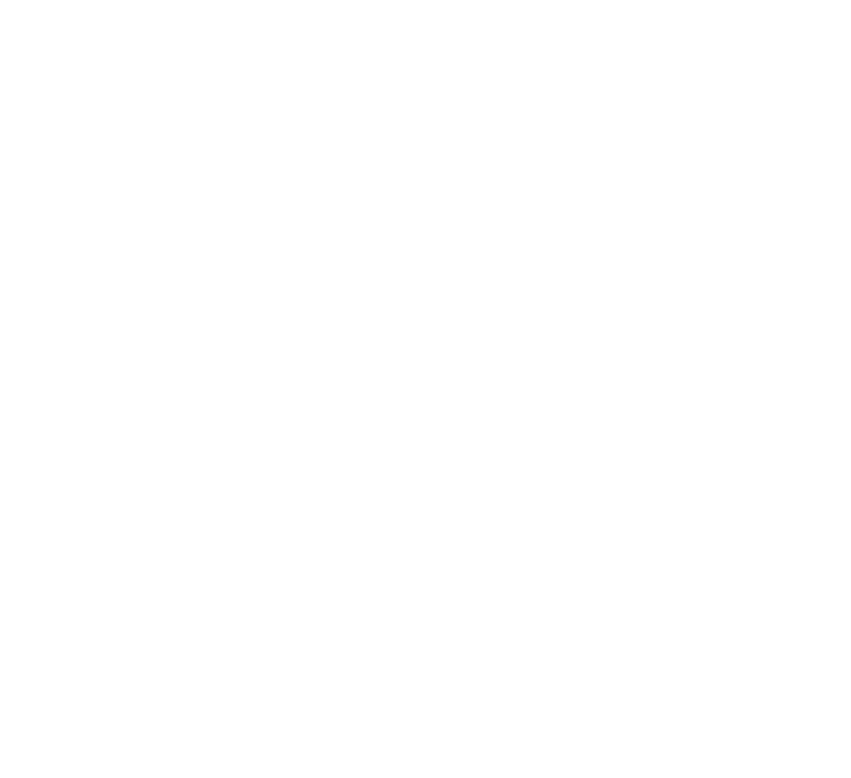 scroll, scrollTop: 0, scrollLeft: 0, axis: both 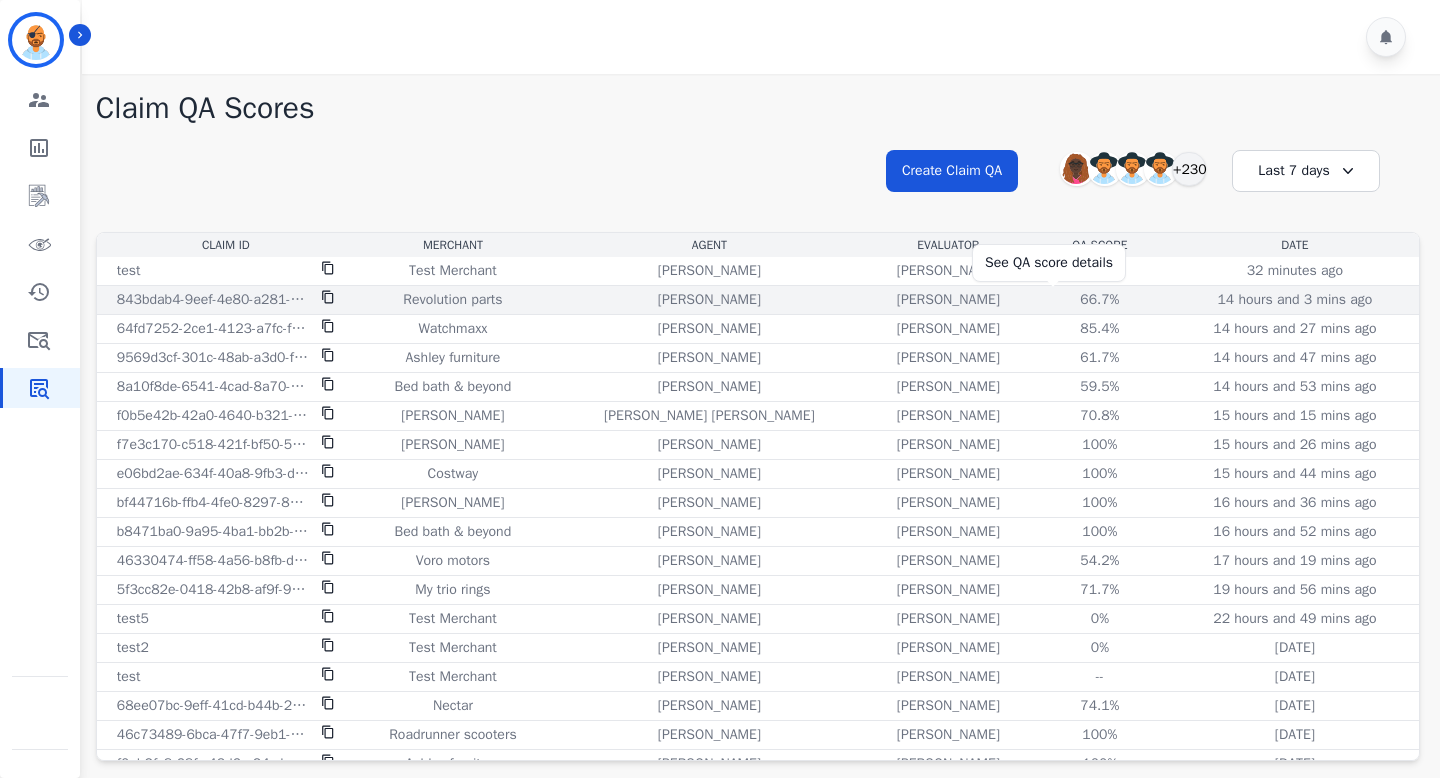 click on "66.7%" at bounding box center [1100, 300] 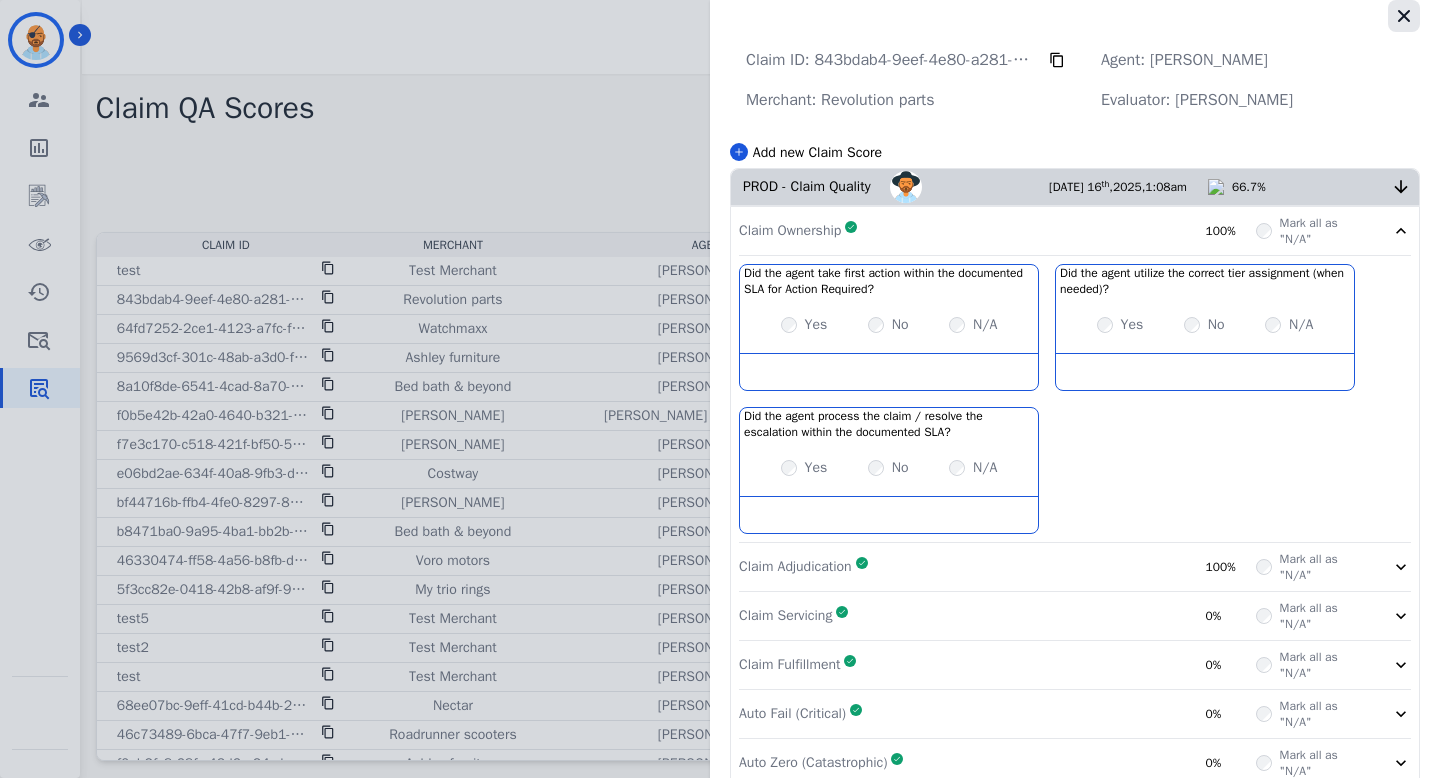 click 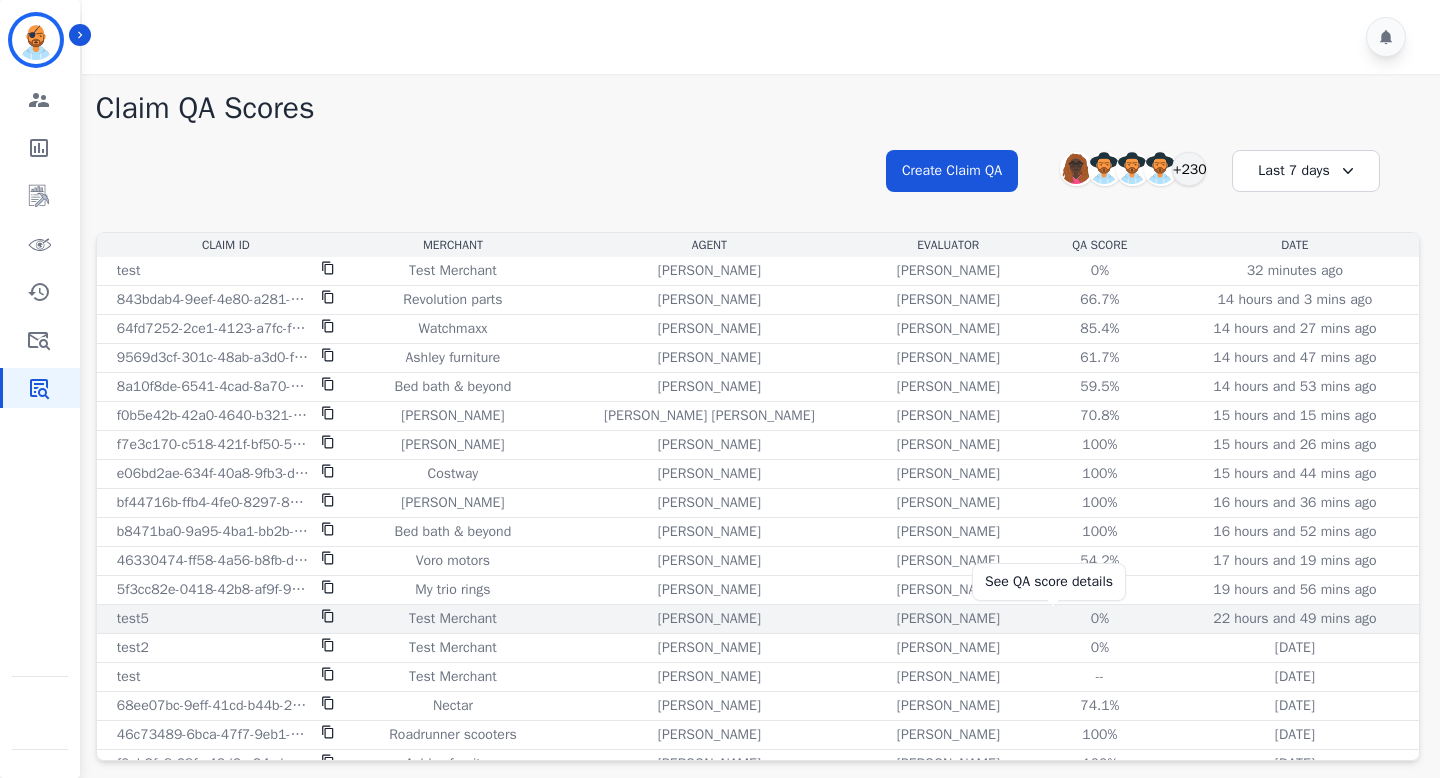 click on "0%" at bounding box center (1100, 619) 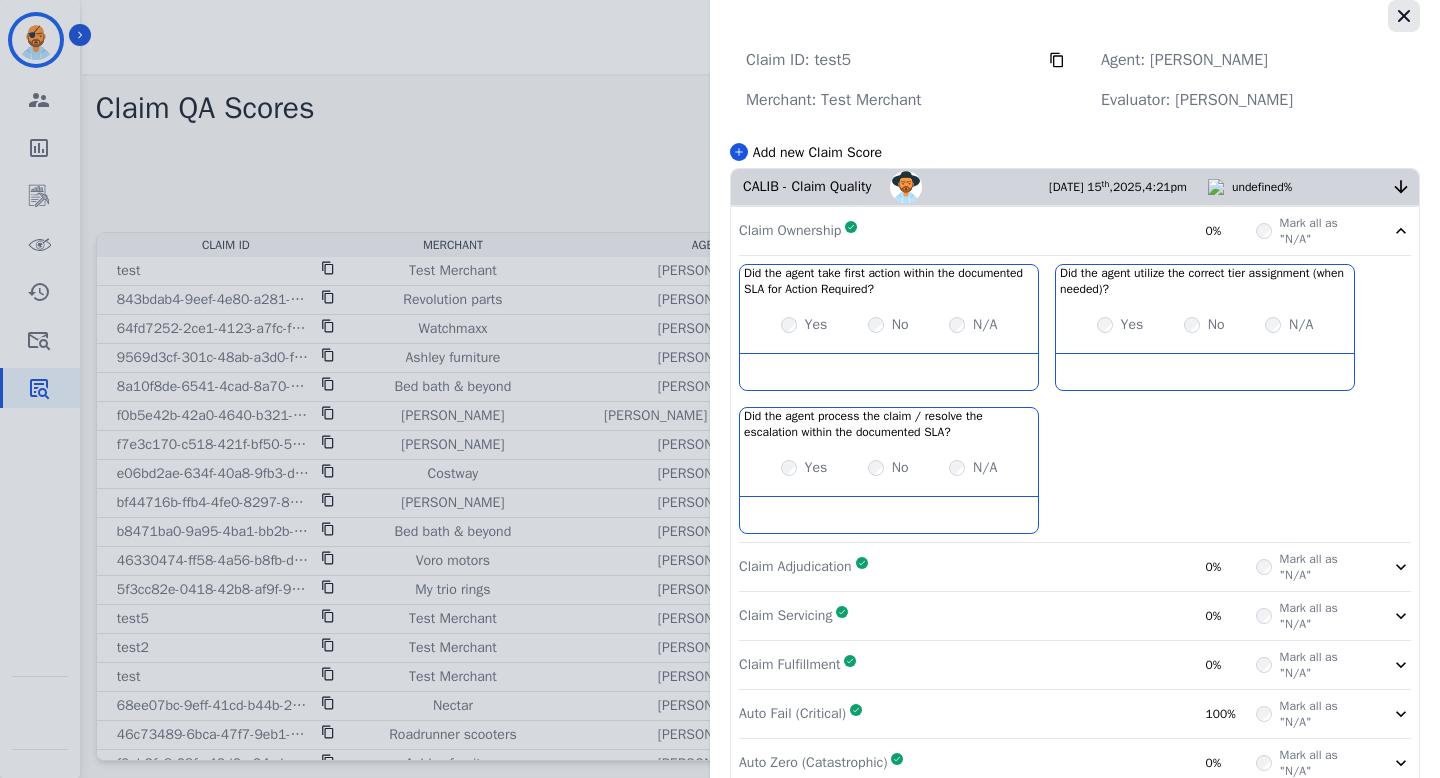 click at bounding box center [1404, 16] 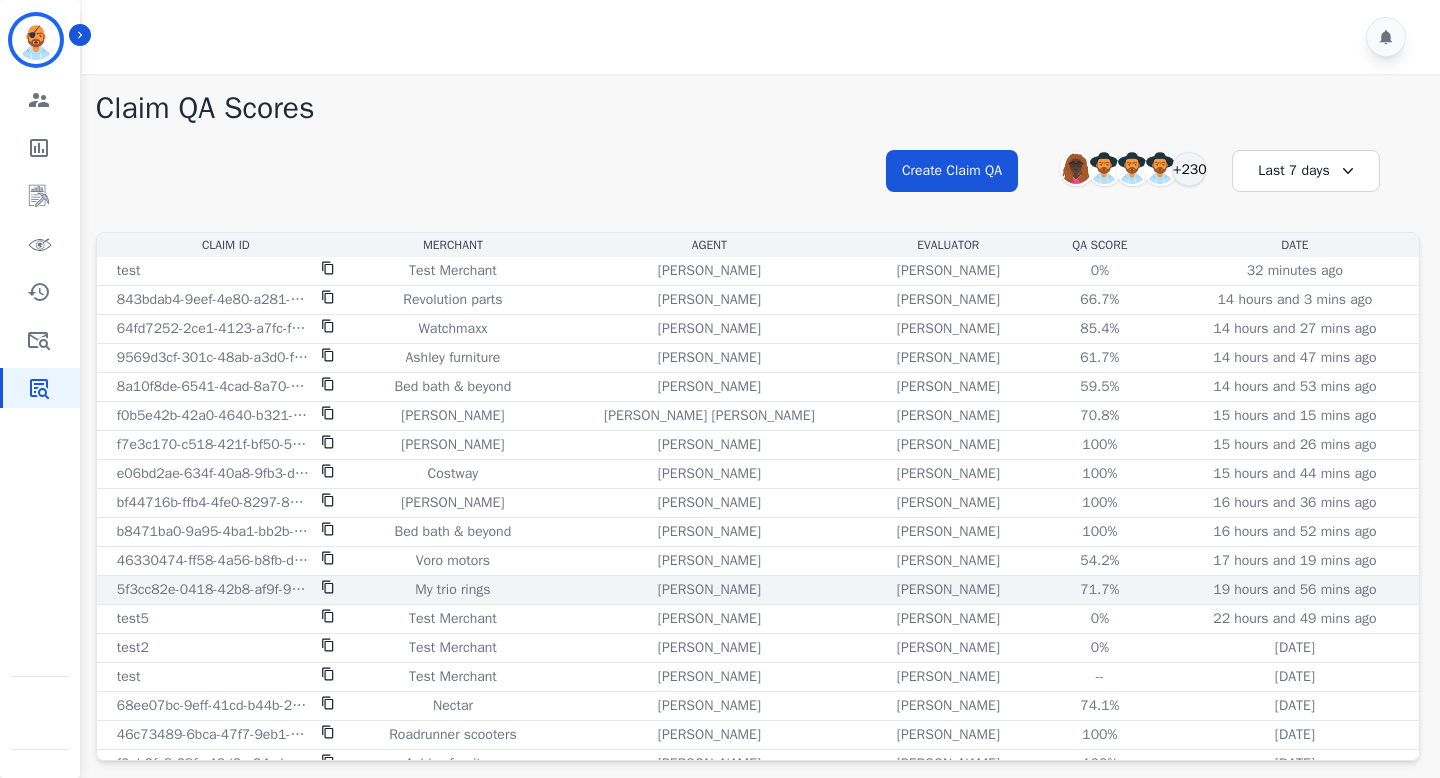 click on "71.7%   See QA score details" at bounding box center (1100, 590) 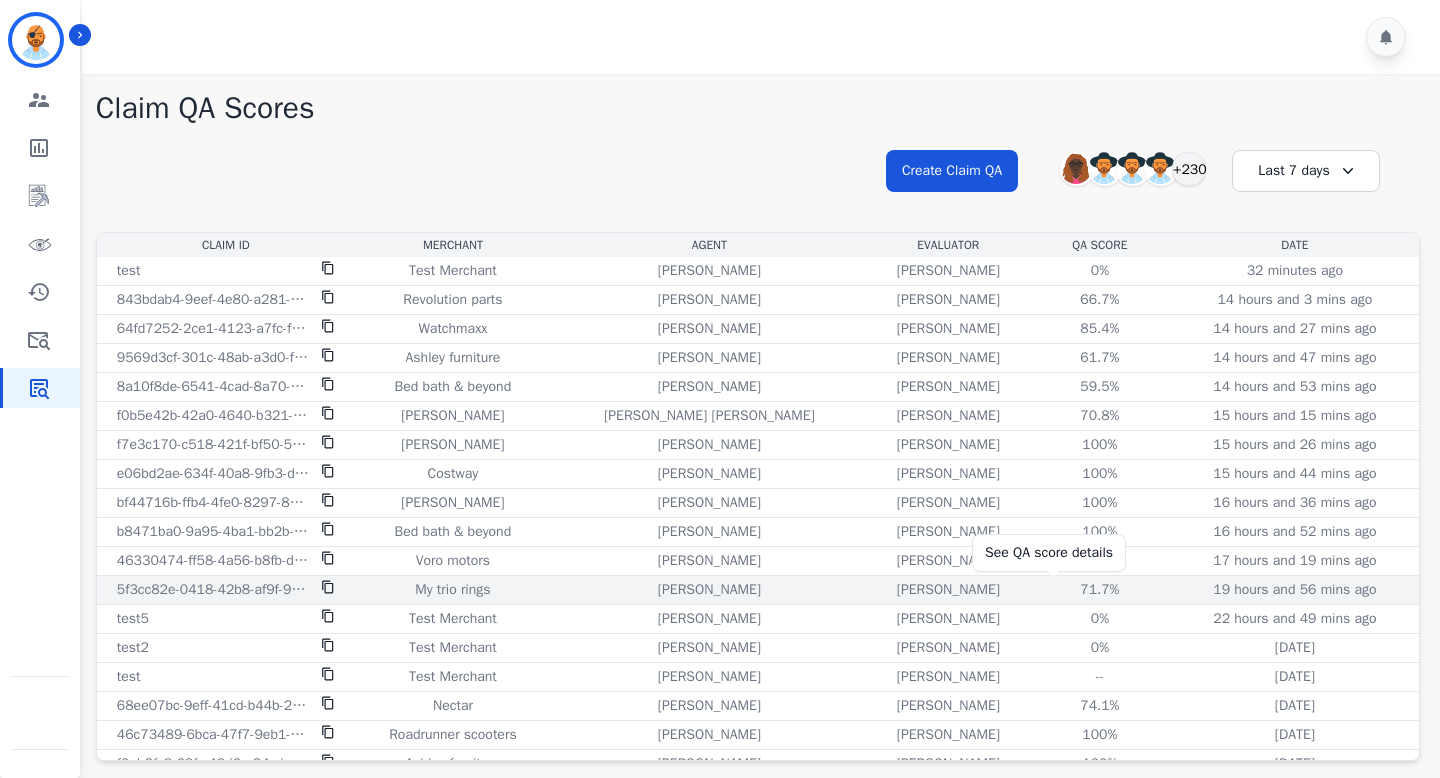 click on "71.7%" at bounding box center [1100, 590] 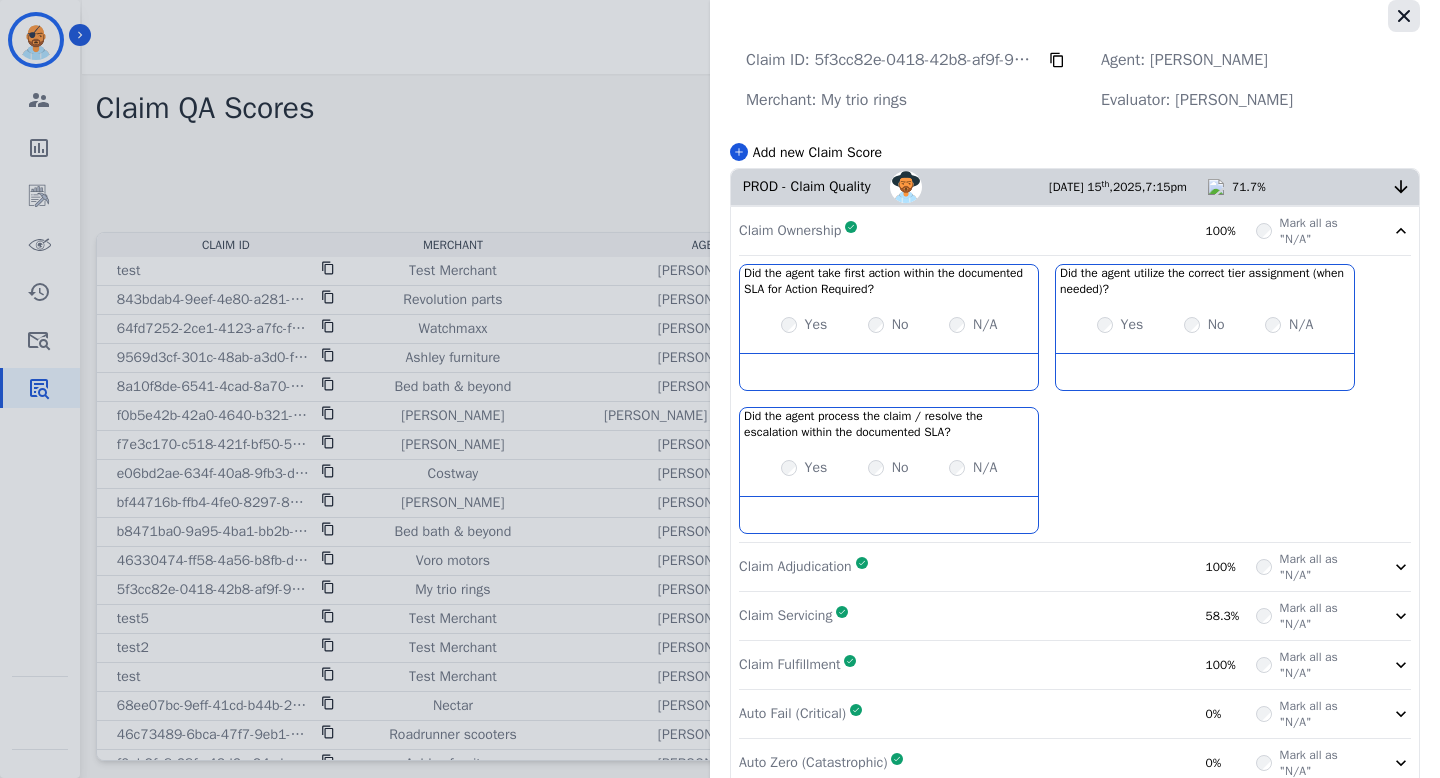 click 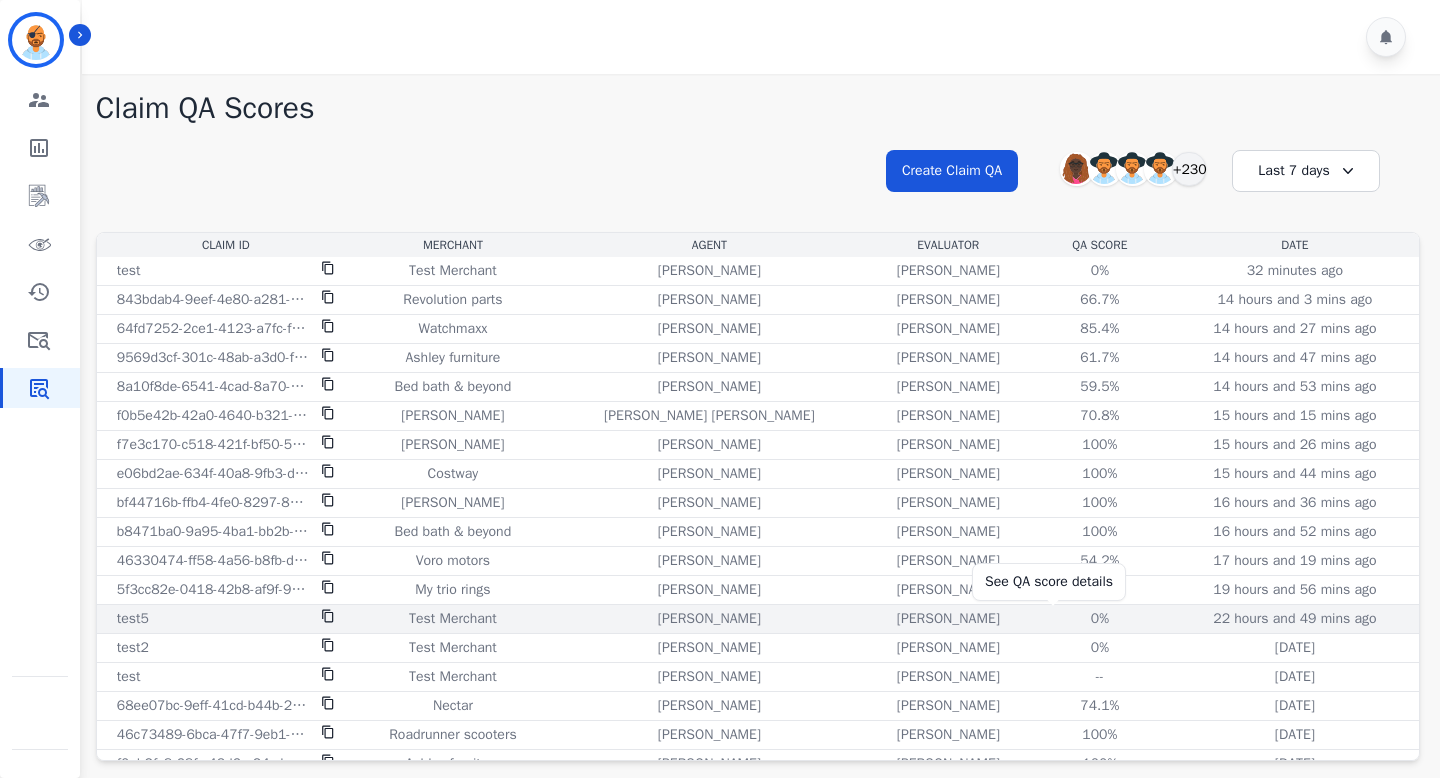 click on "0%" at bounding box center [1100, 619] 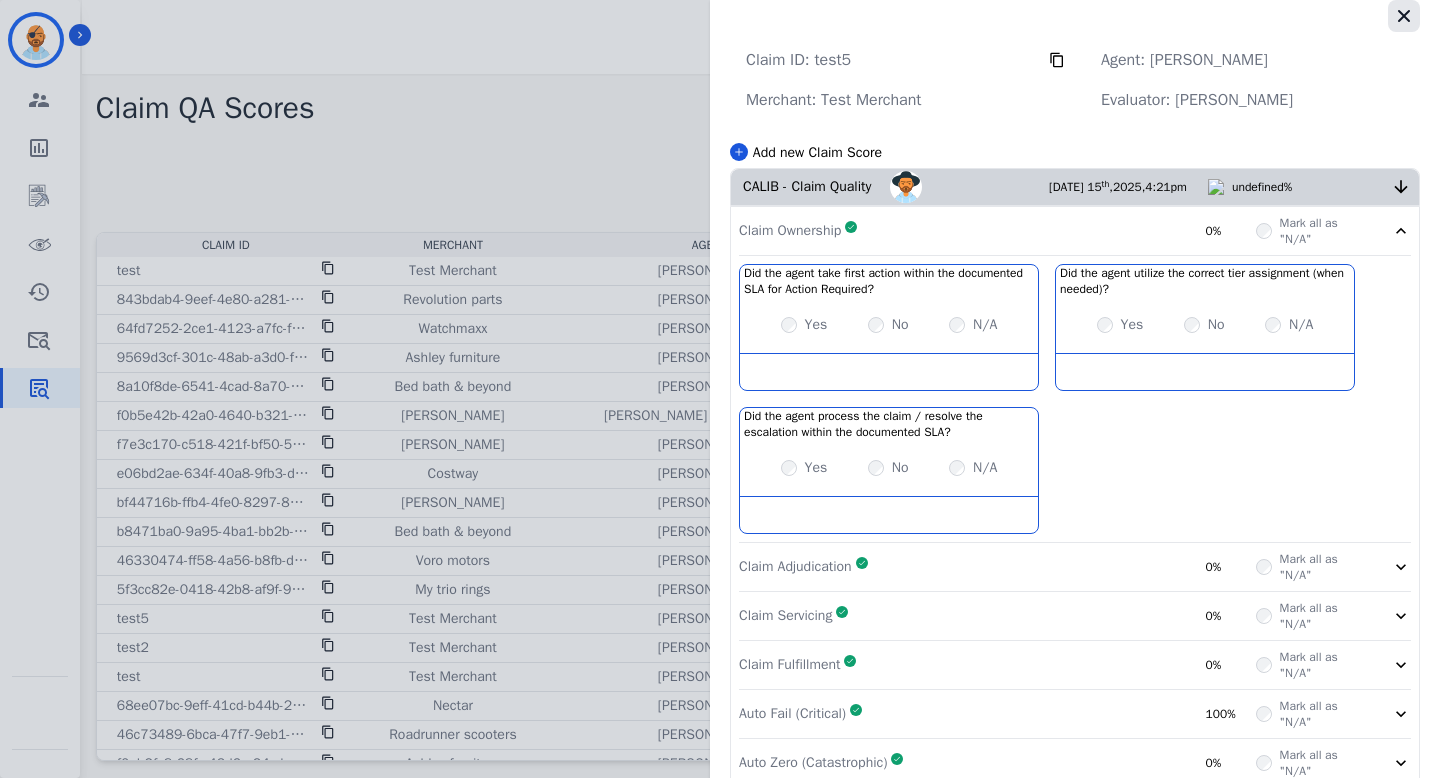 click 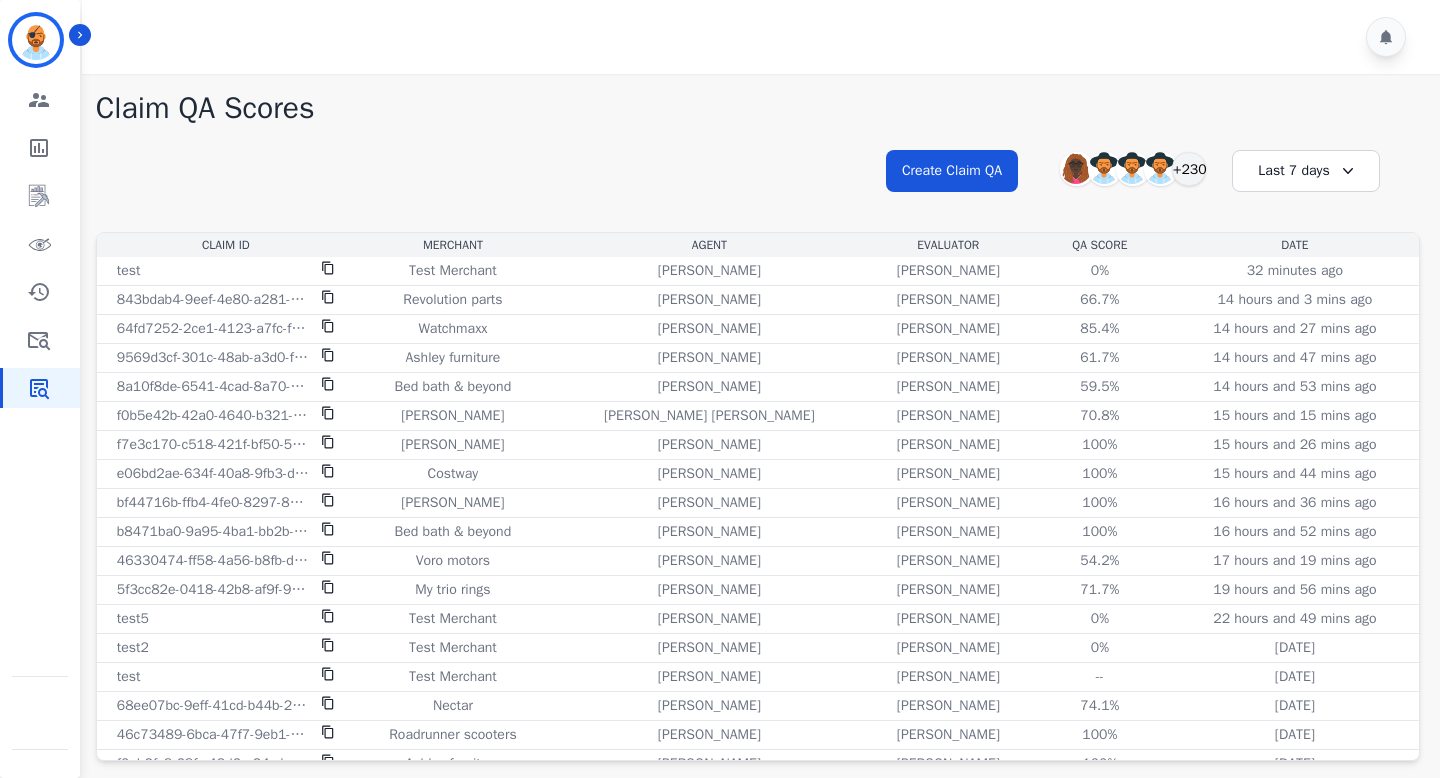 click on "**********" at bounding box center [758, 189] 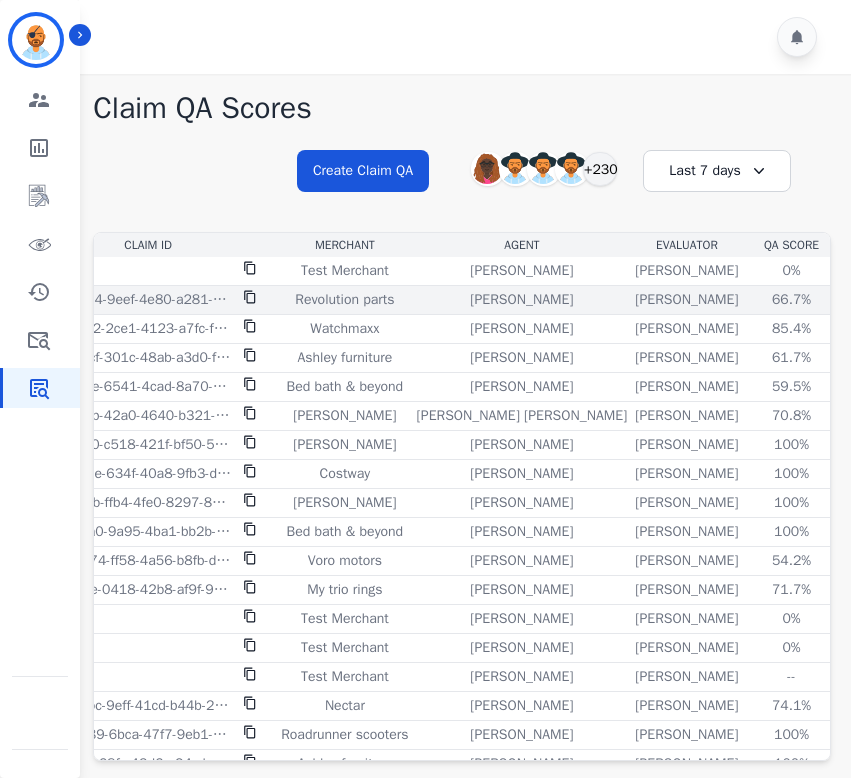 scroll, scrollTop: 0, scrollLeft: 81, axis: horizontal 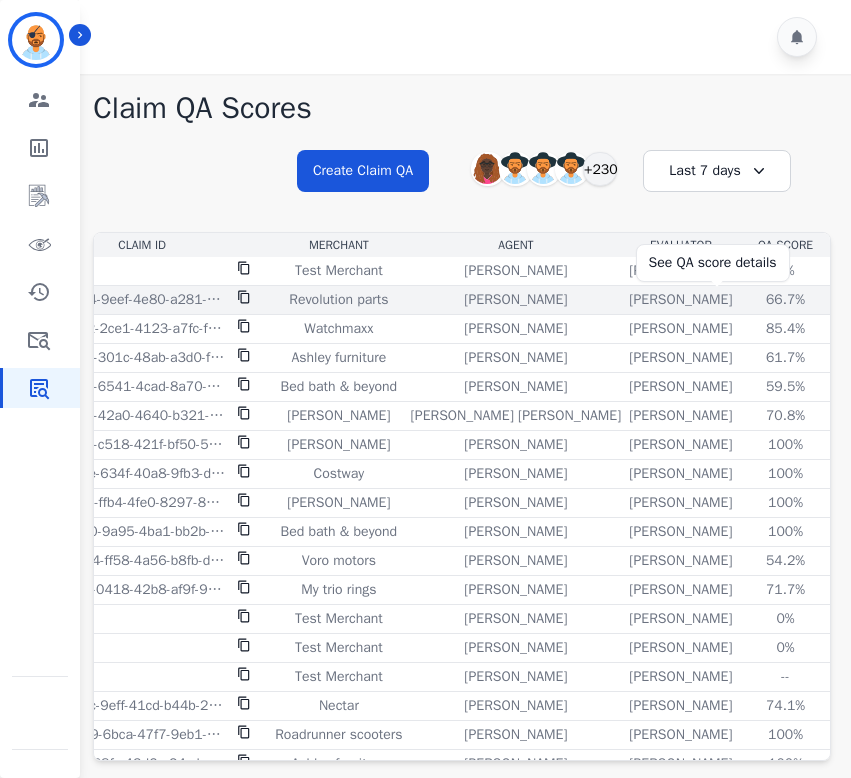 click on "66.7%" at bounding box center [786, 300] 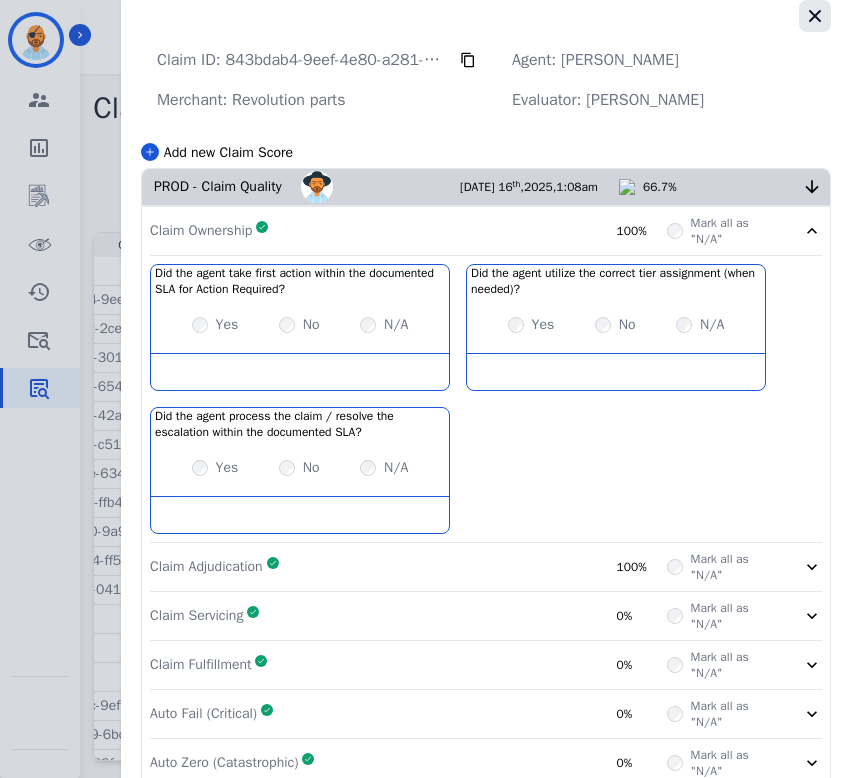 click 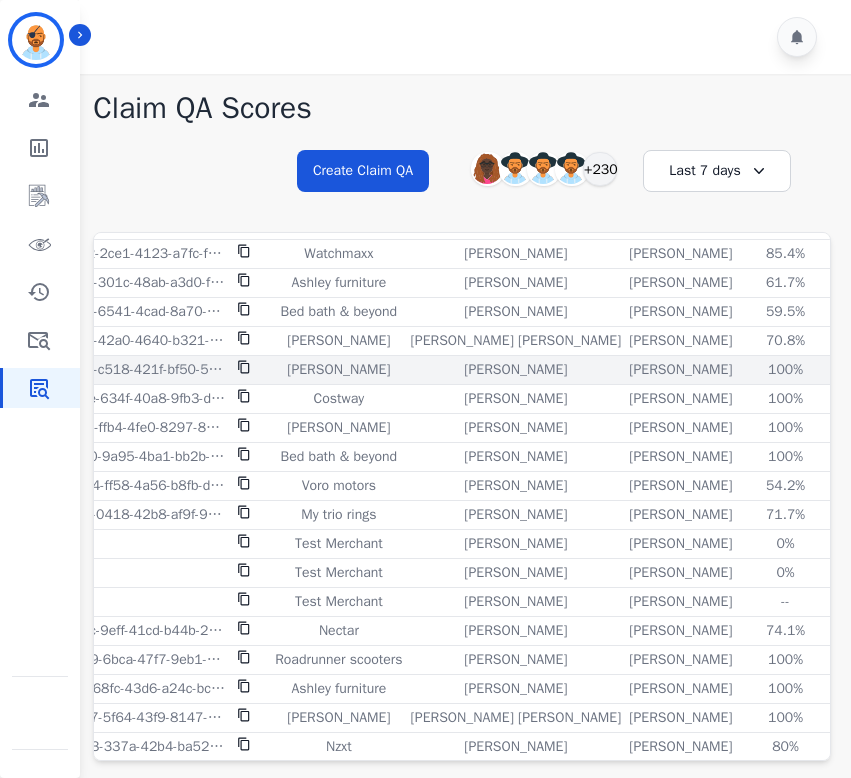 scroll, scrollTop: 78, scrollLeft: 81, axis: both 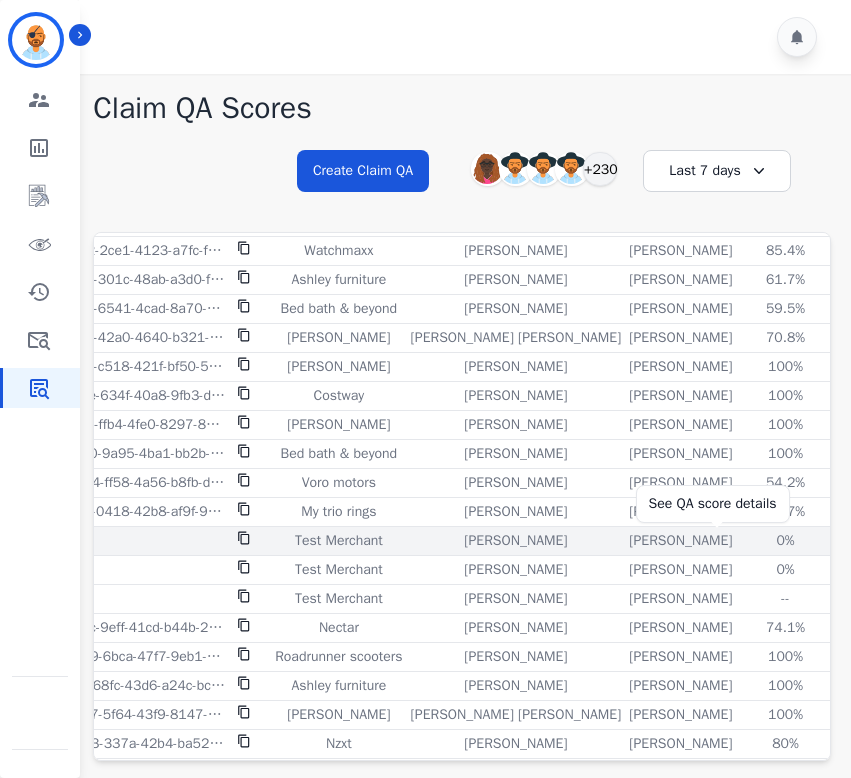click on "0%" at bounding box center [786, 541] 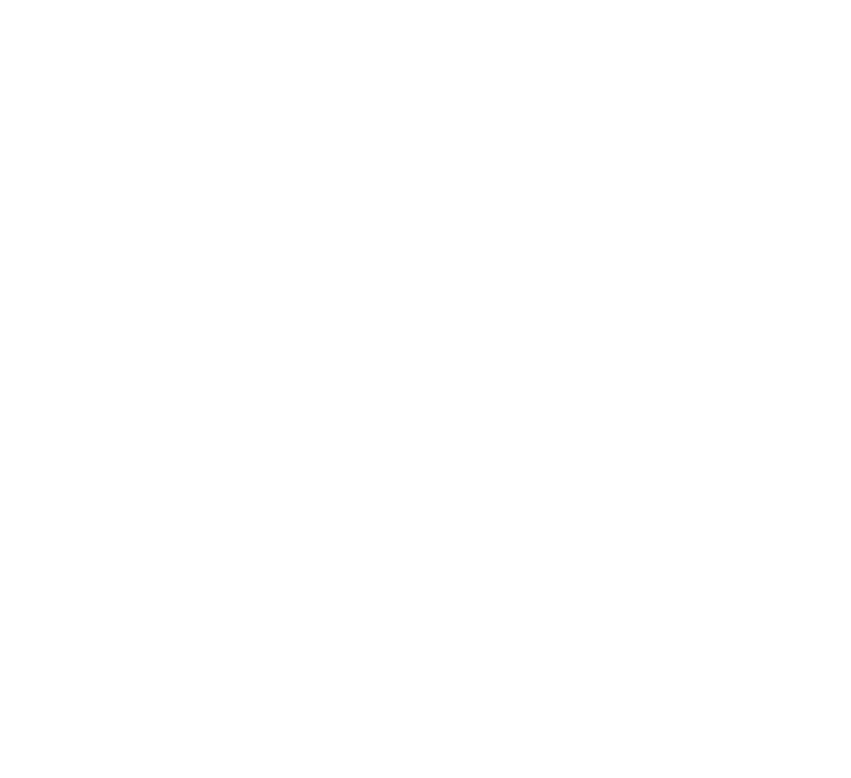 scroll, scrollTop: 0, scrollLeft: 0, axis: both 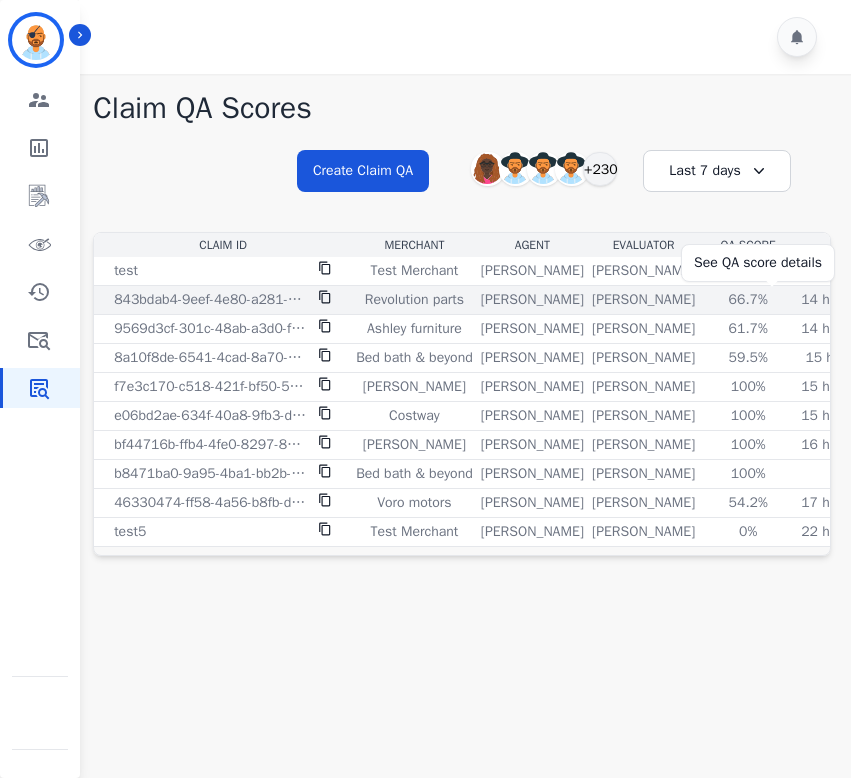 click on "66.7%" at bounding box center (748, 300) 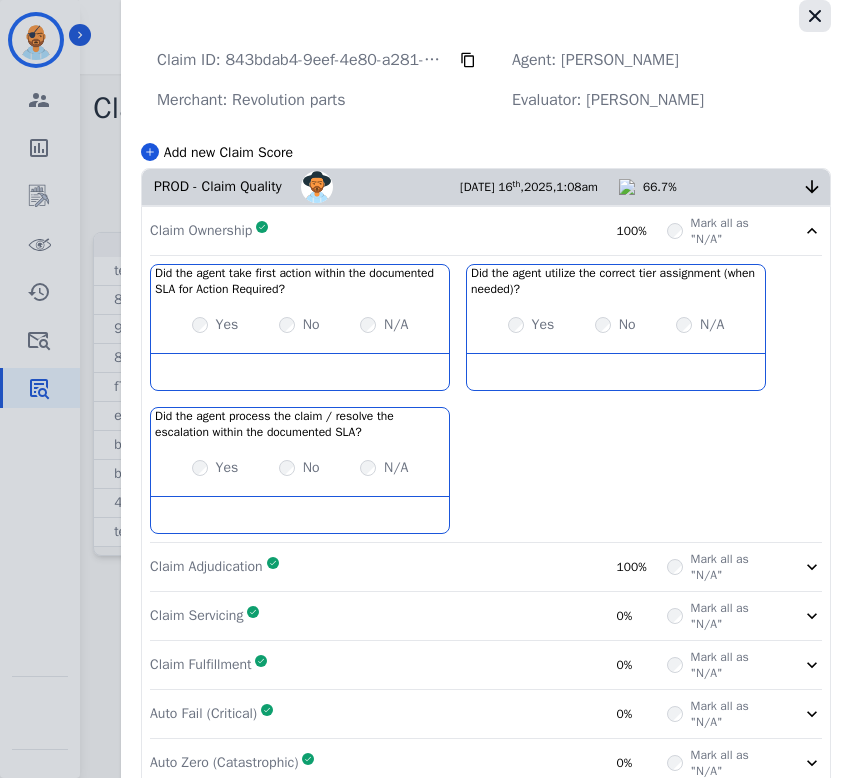 click 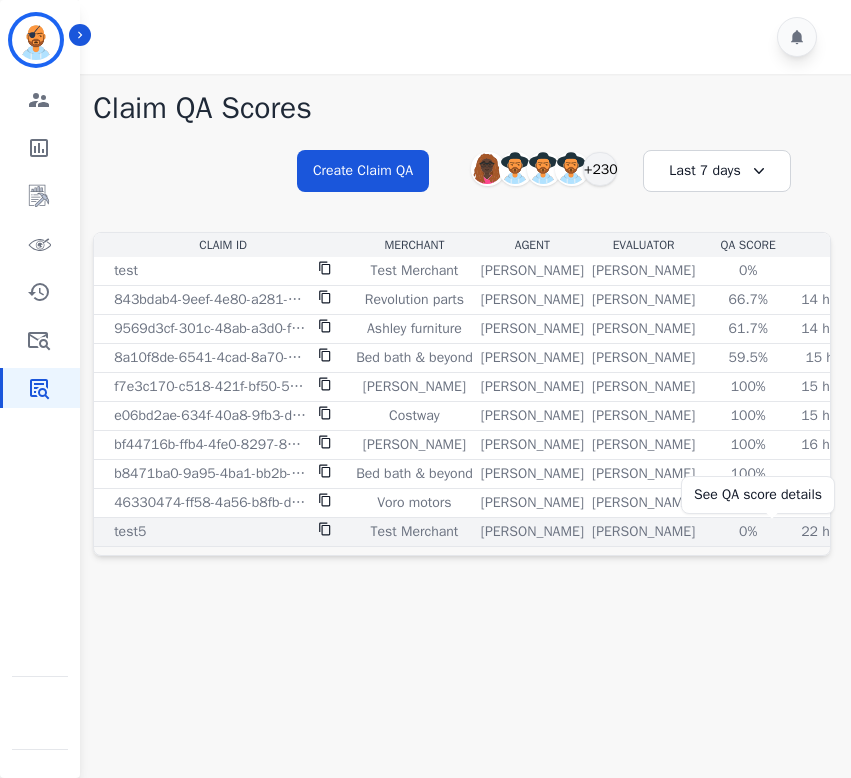 click on "0%" at bounding box center [748, 532] 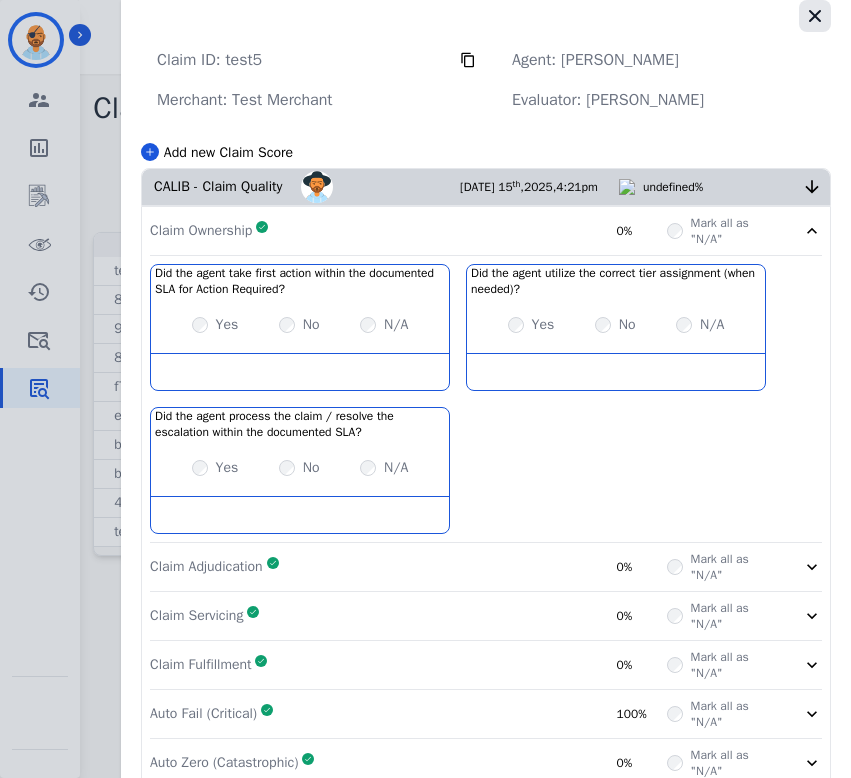 click 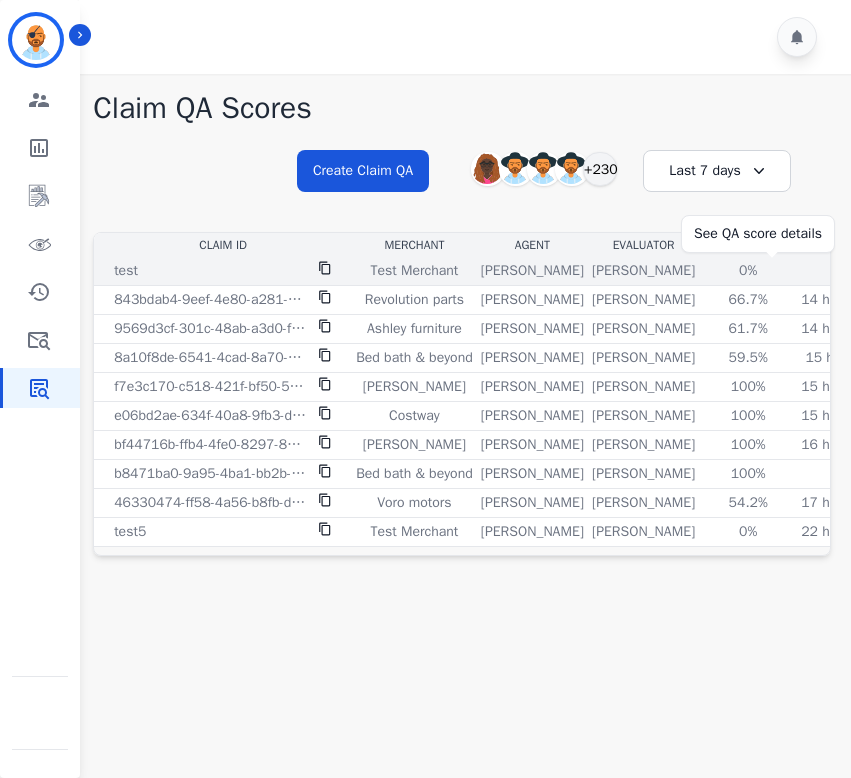 click on "0%" at bounding box center (748, 271) 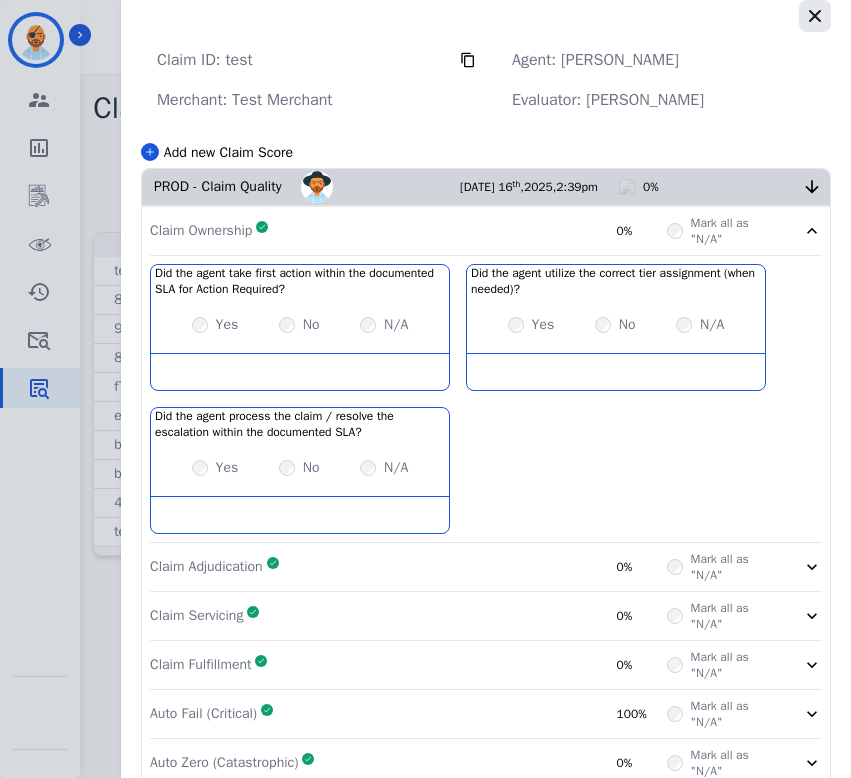 click 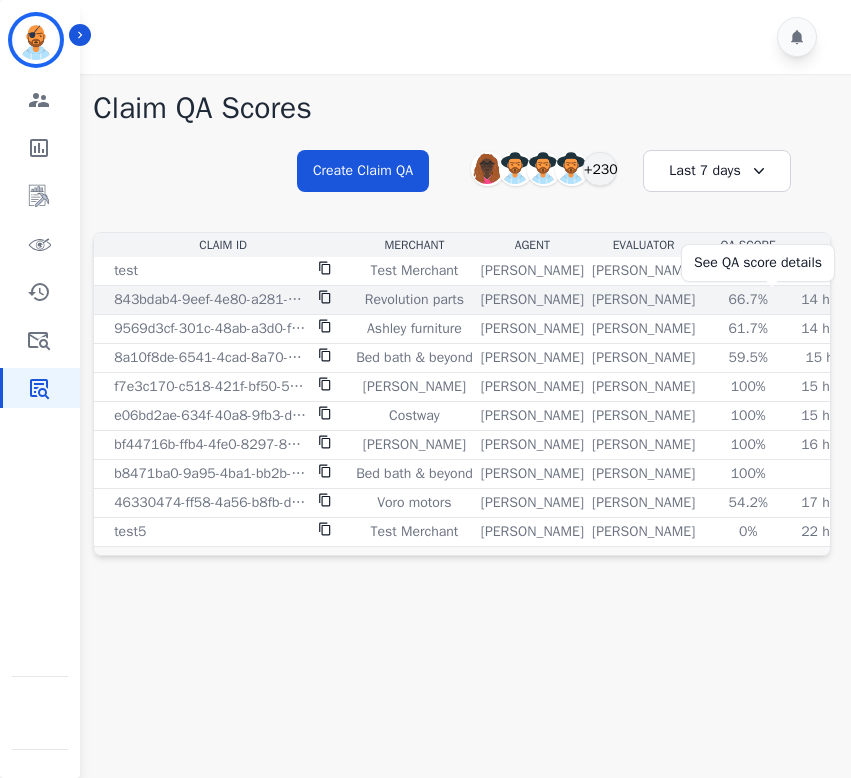 click on "66.7%" at bounding box center (748, 300) 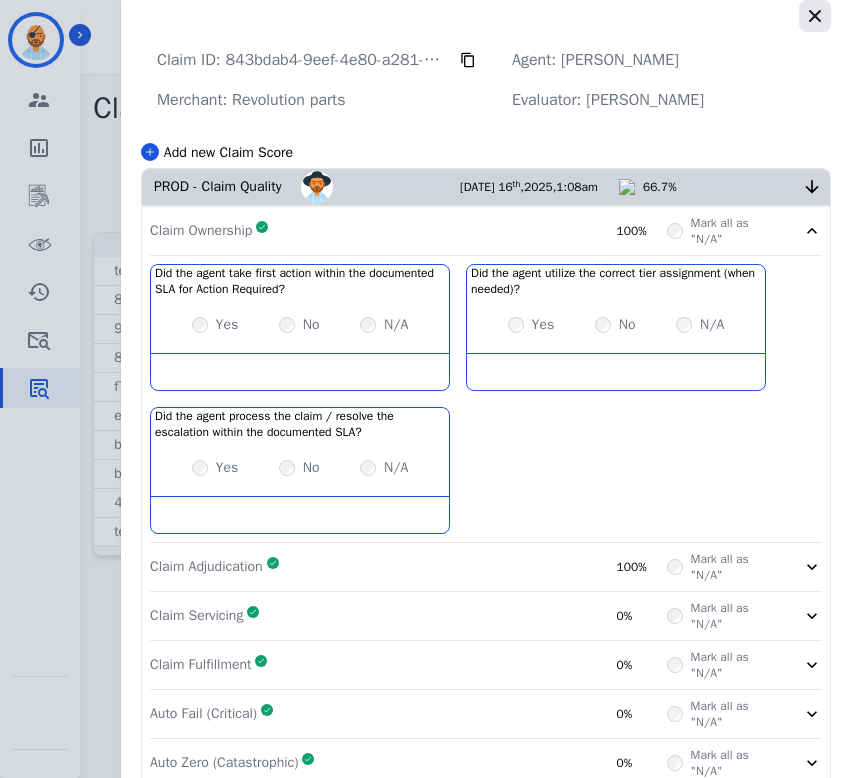 click 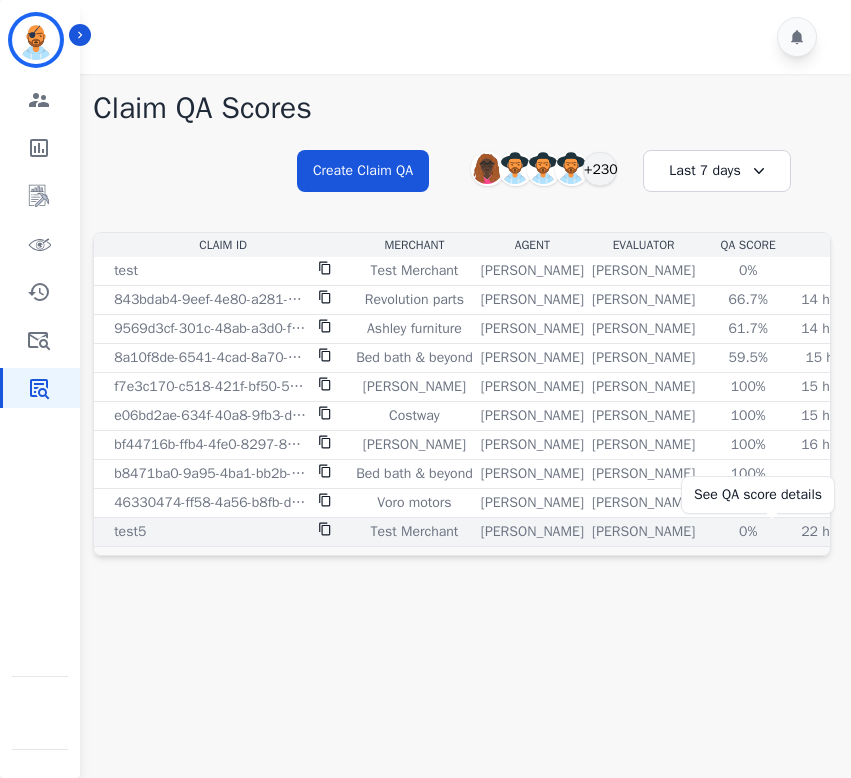click on "0%" at bounding box center [748, 532] 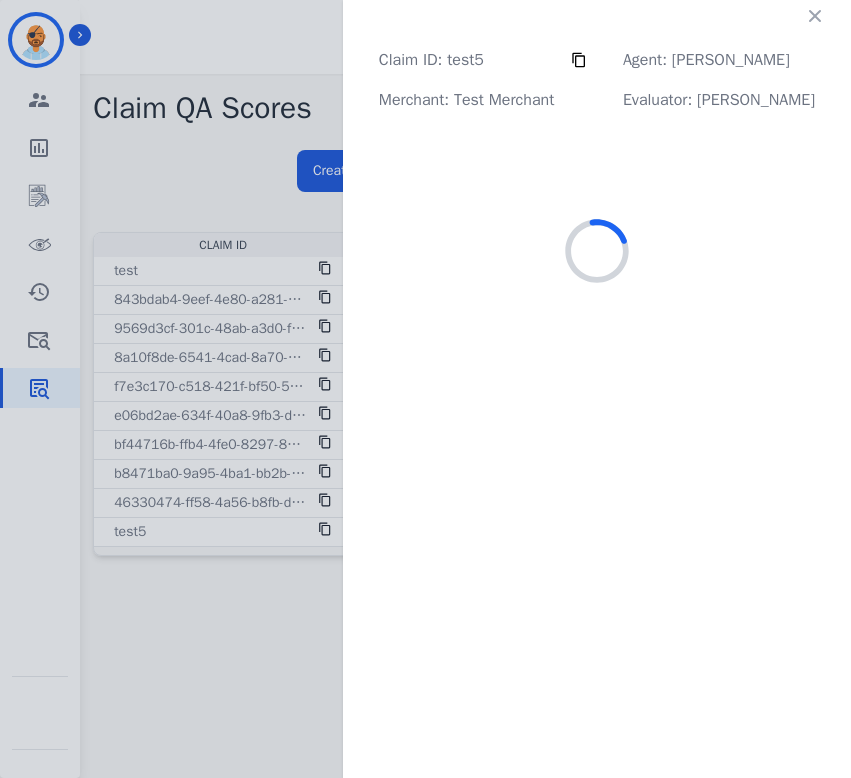 click 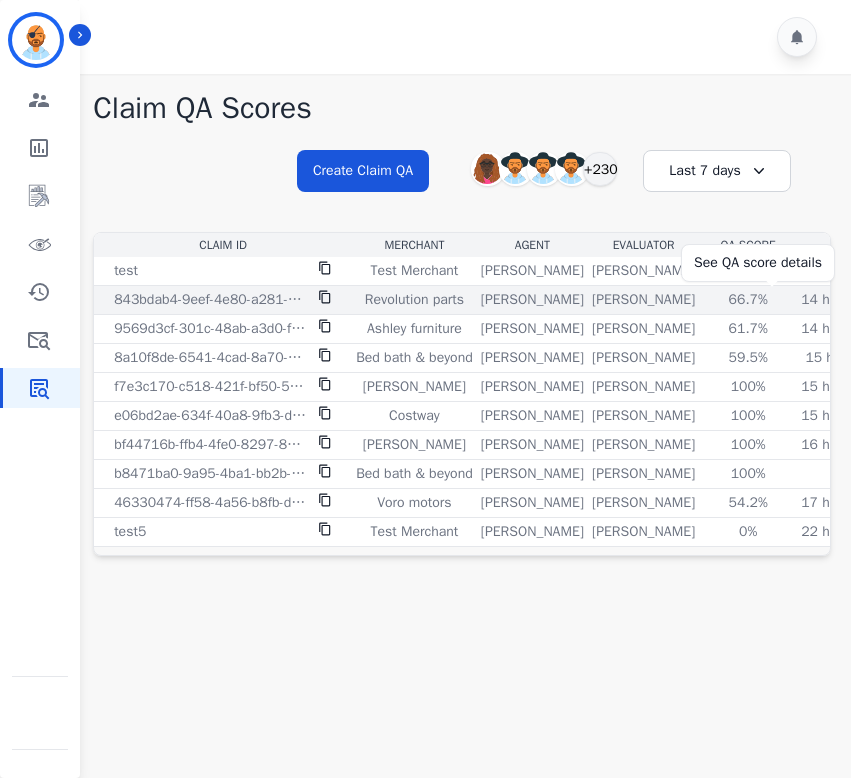 click on "66.7%" at bounding box center [748, 300] 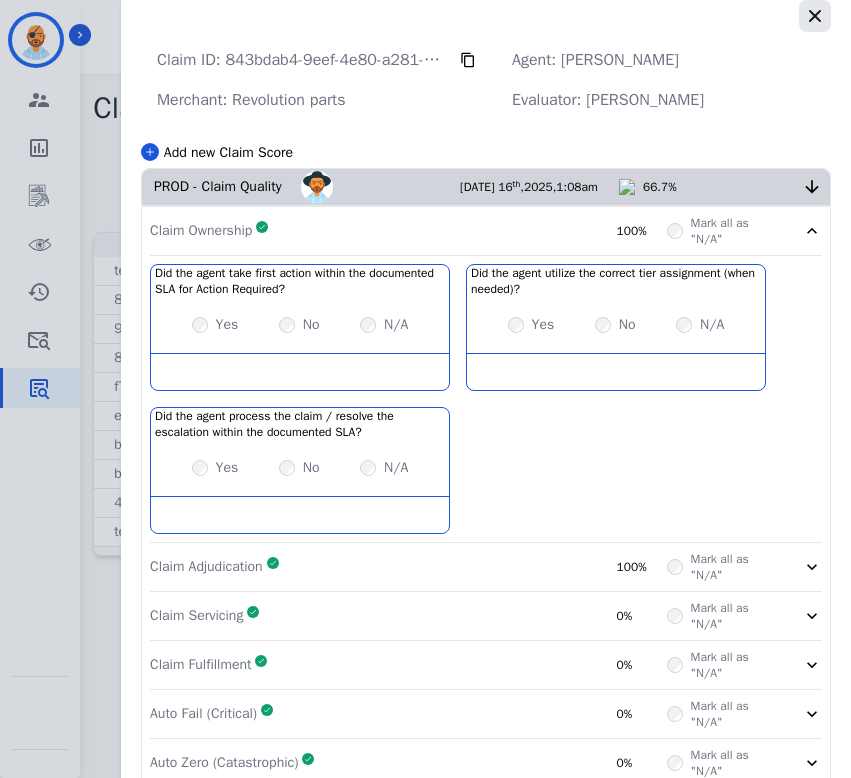 click 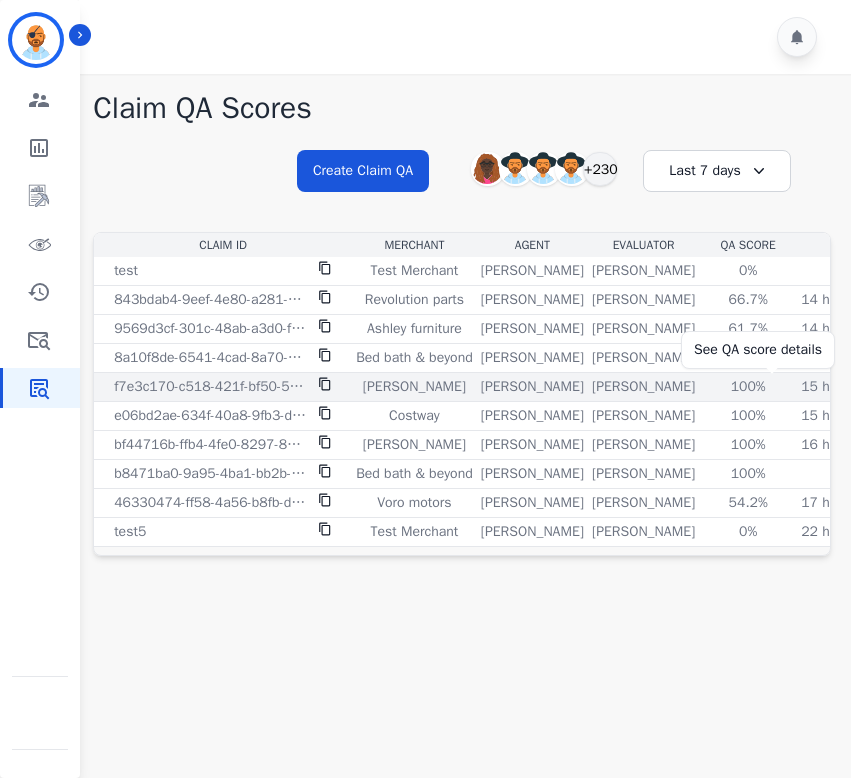 click on "100%" at bounding box center (748, 387) 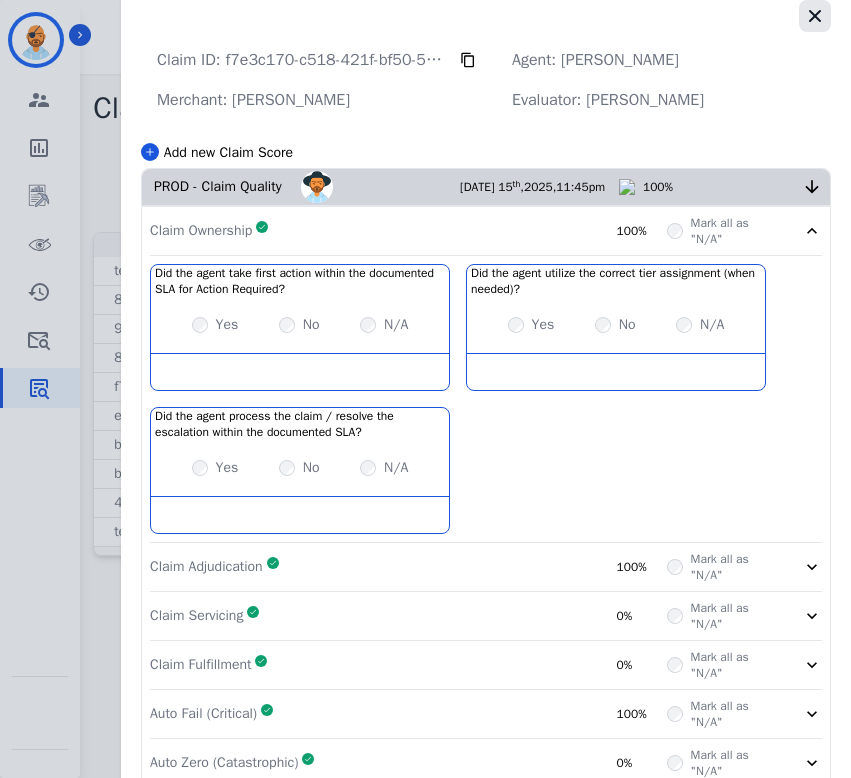 click 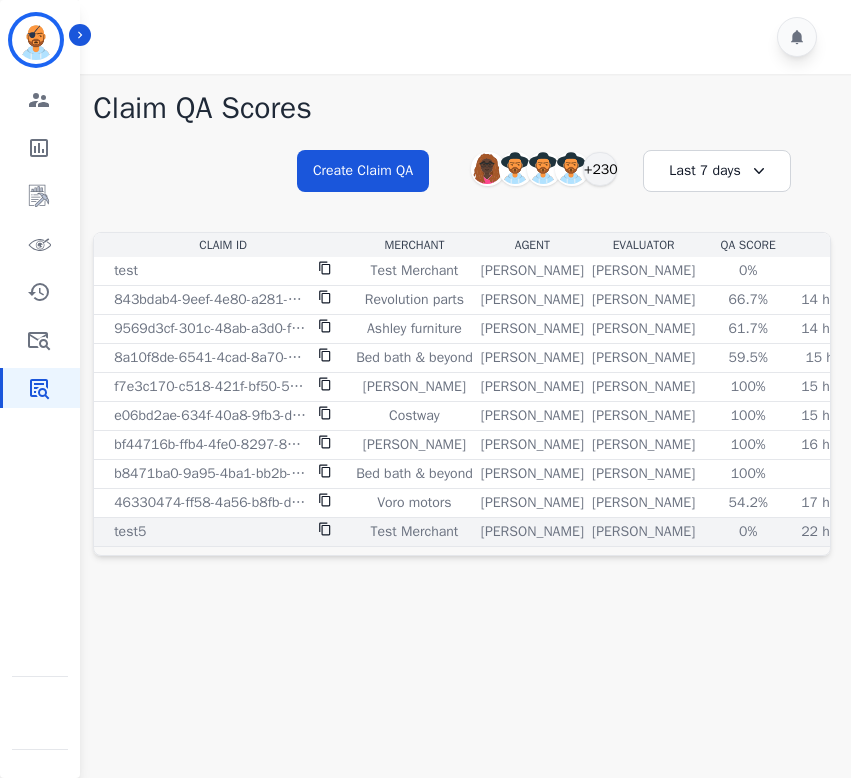 click on "0%   See QA score details" at bounding box center [748, 532] 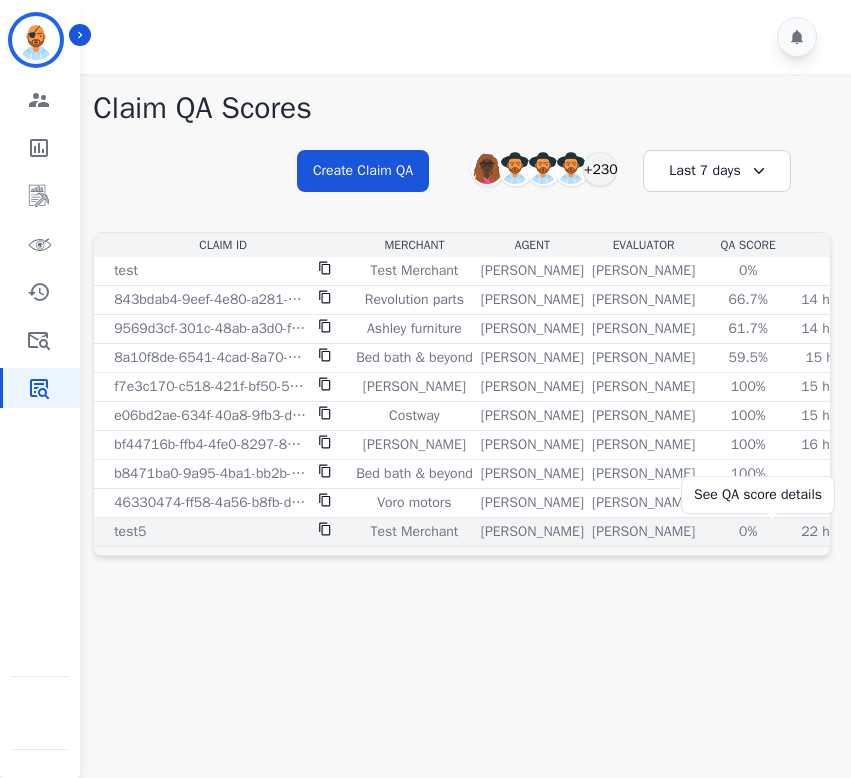 click on "0%" at bounding box center (748, 532) 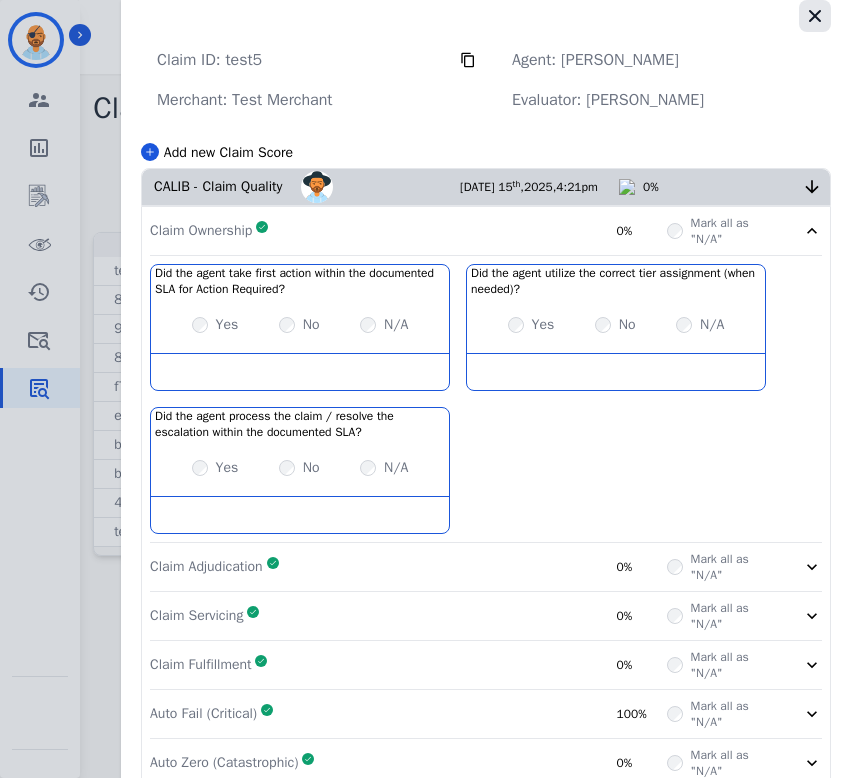 click at bounding box center (815, 16) 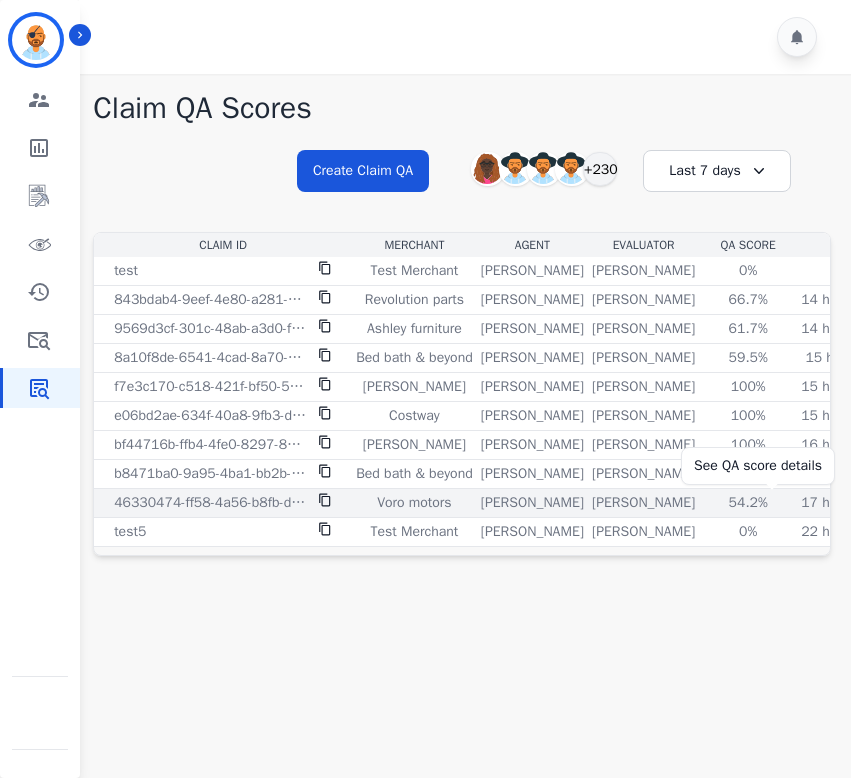 click on "54.2%" at bounding box center (748, 503) 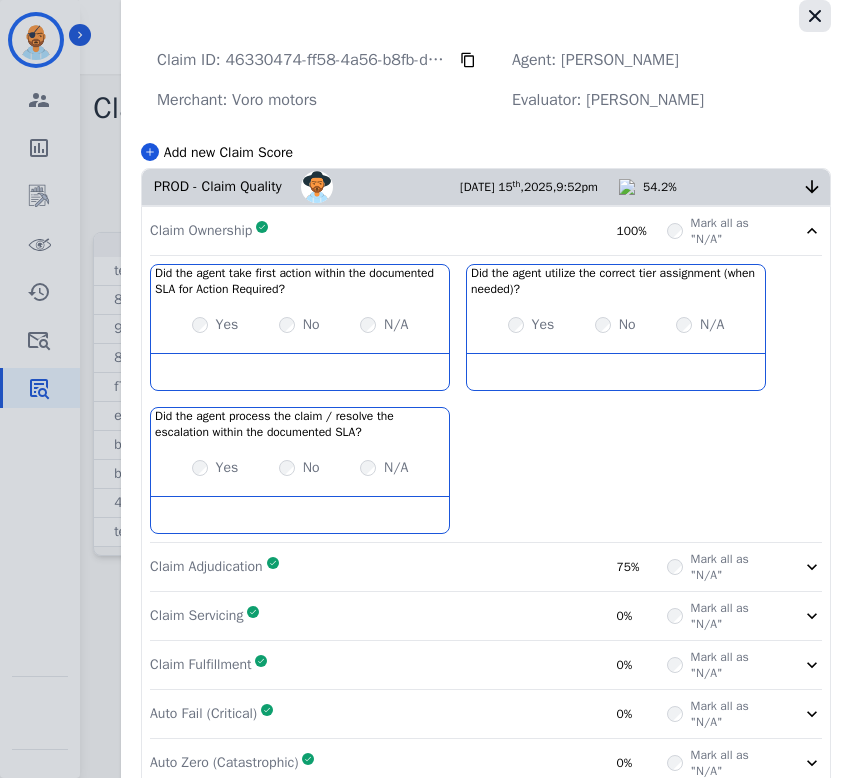 click 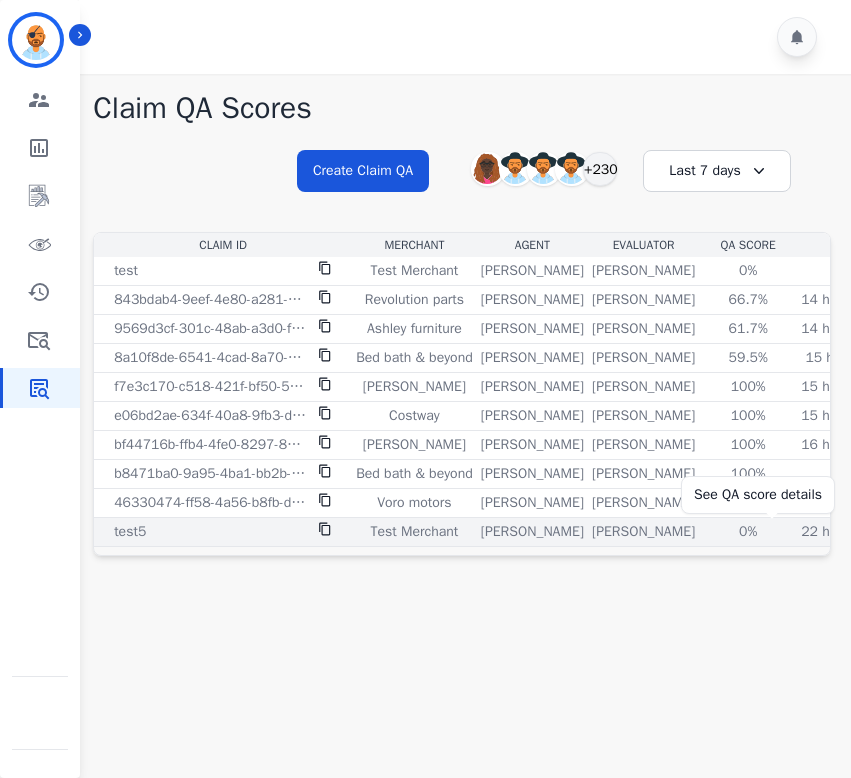 click on "0%" at bounding box center [748, 532] 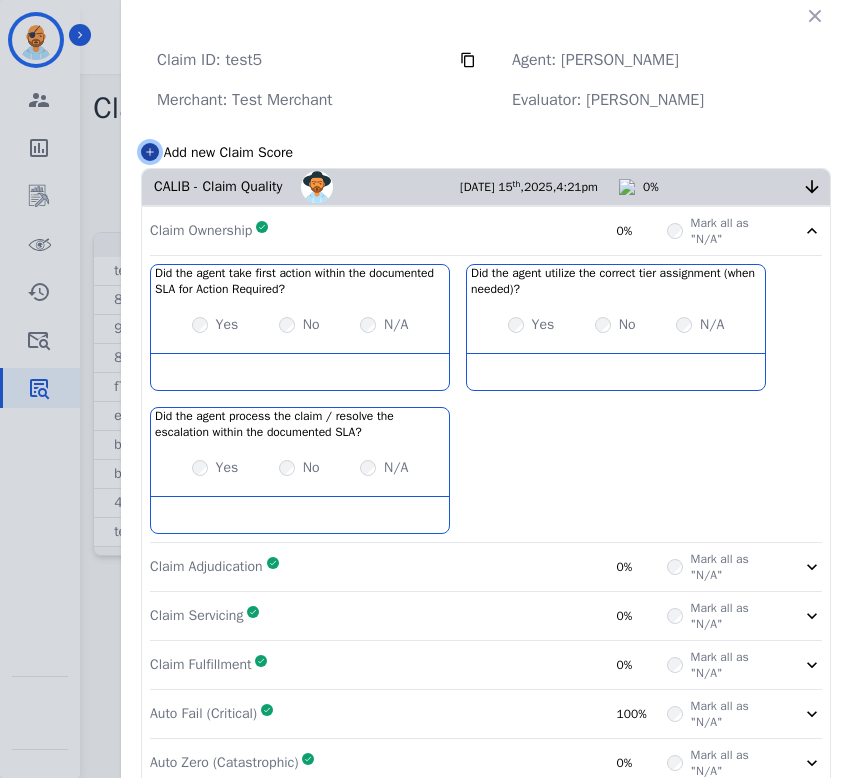 click 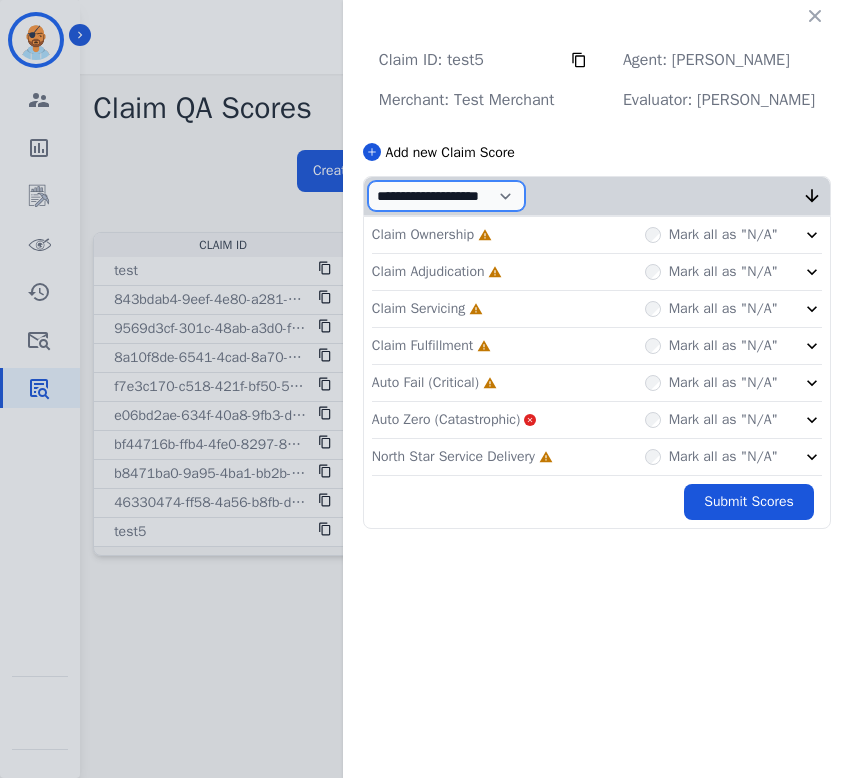 click on "**********" at bounding box center (446, 196) 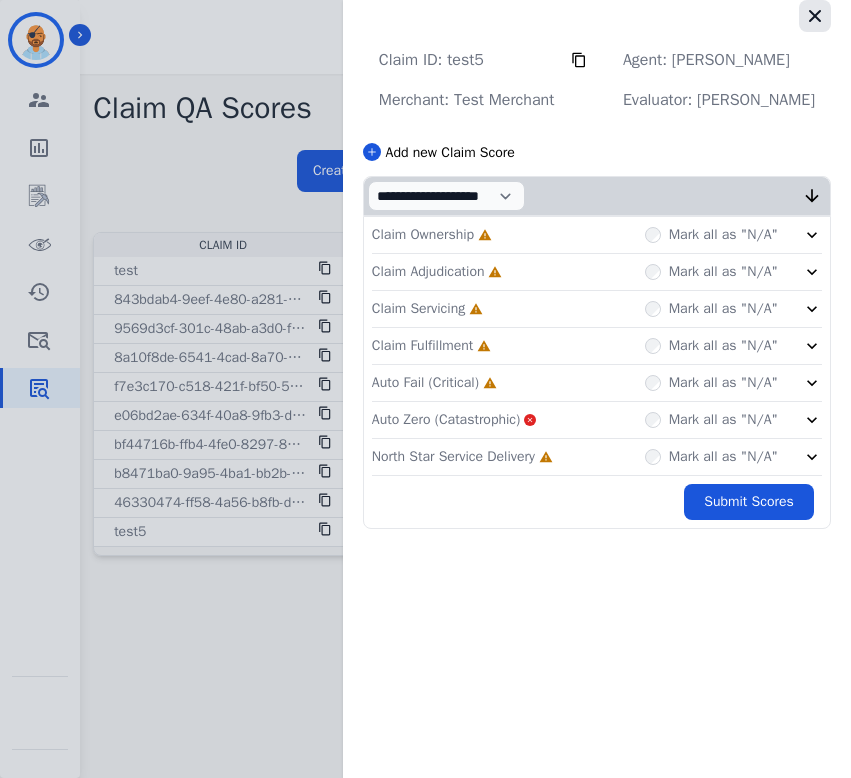 click 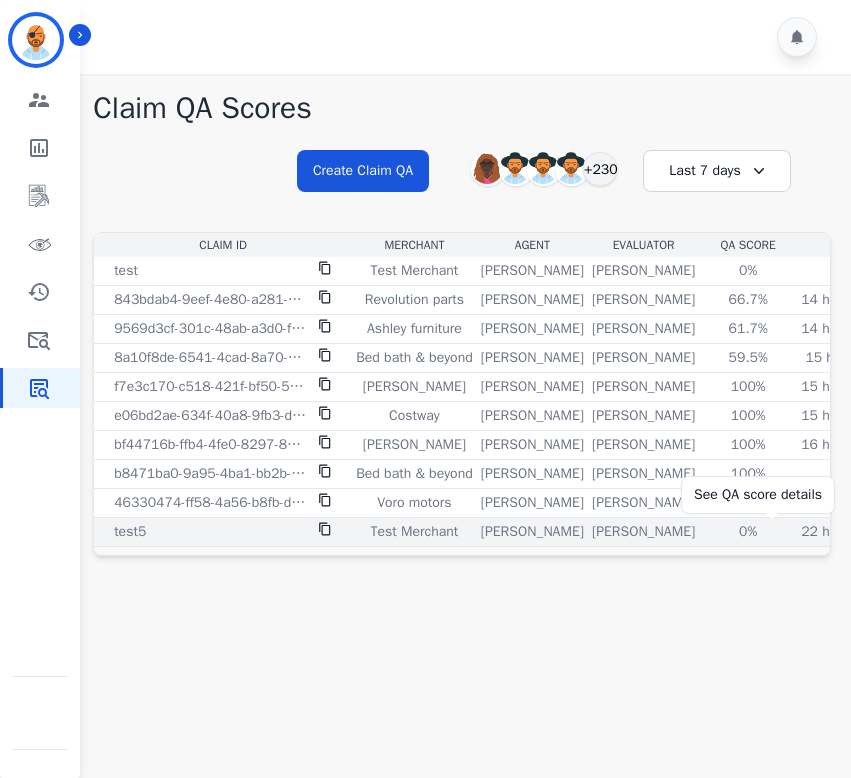 click on "0%" at bounding box center [748, 532] 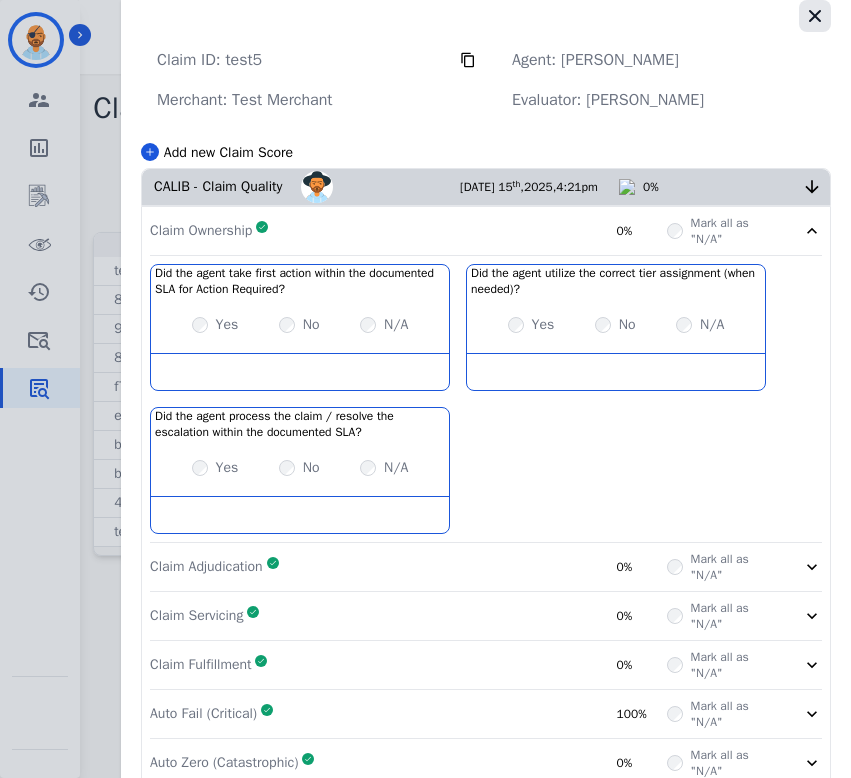 click 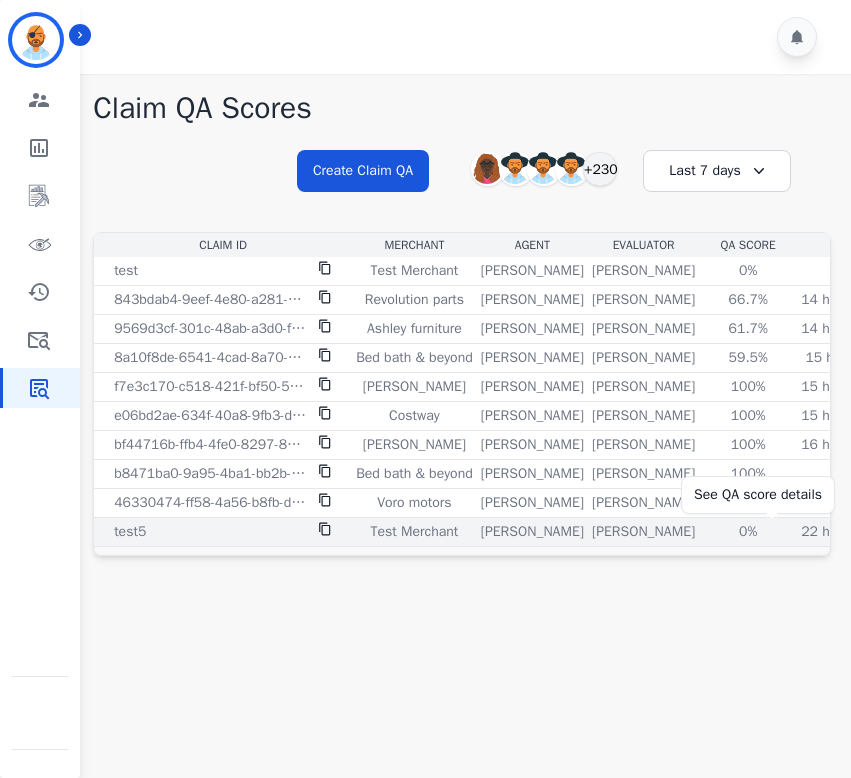 click on "0%" at bounding box center (748, 532) 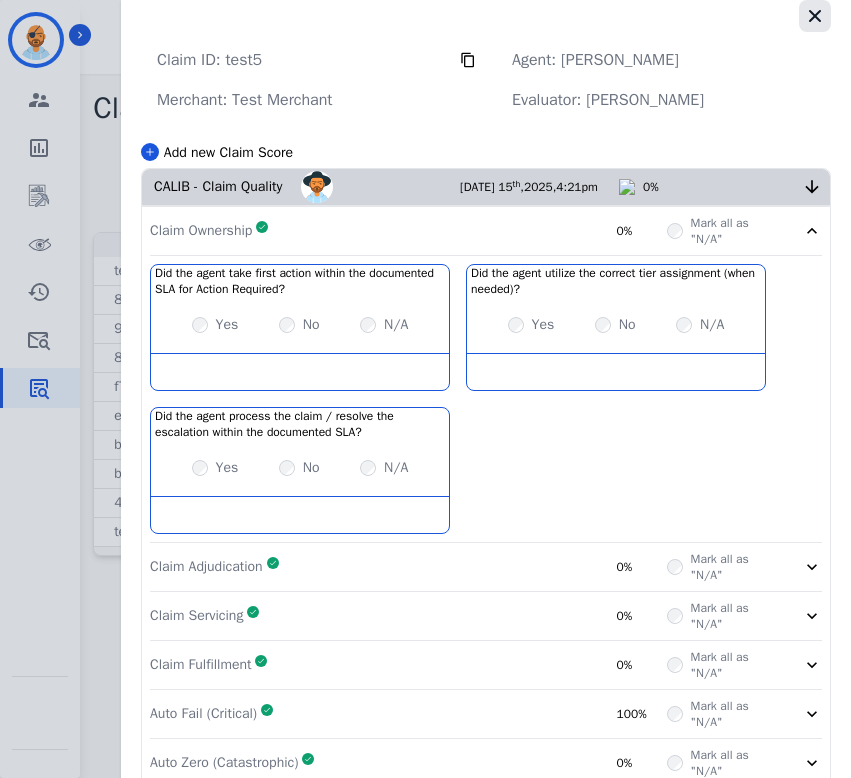 click 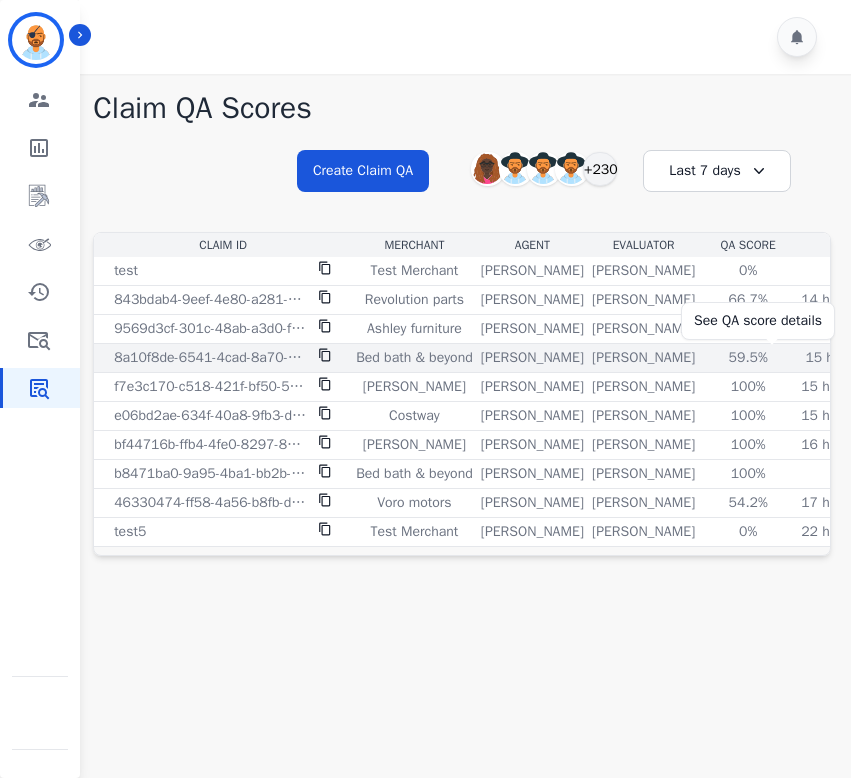 click on "59.5%" at bounding box center [748, 358] 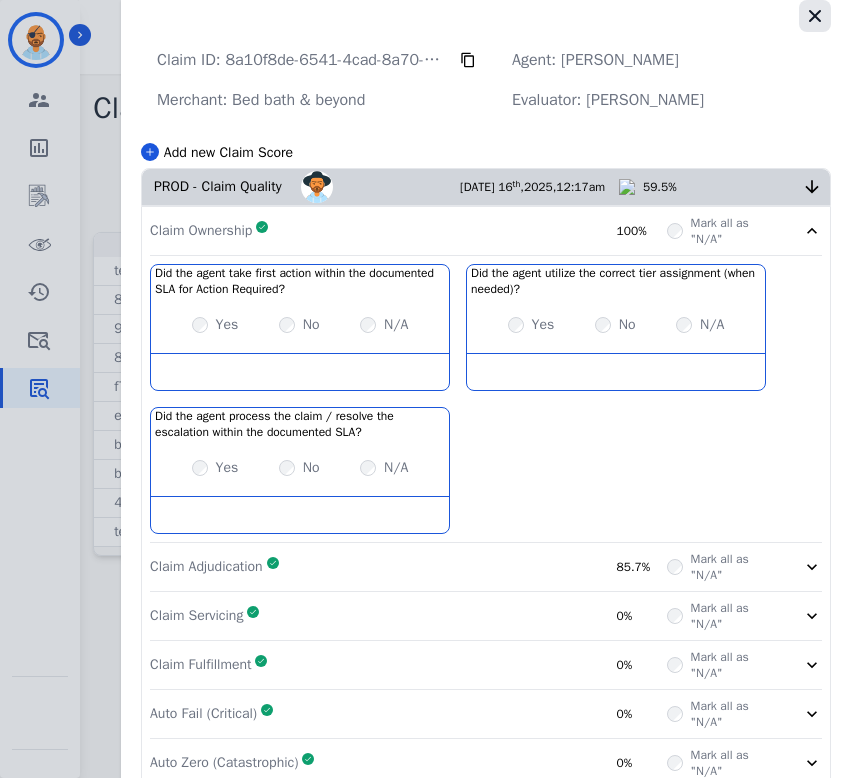 click 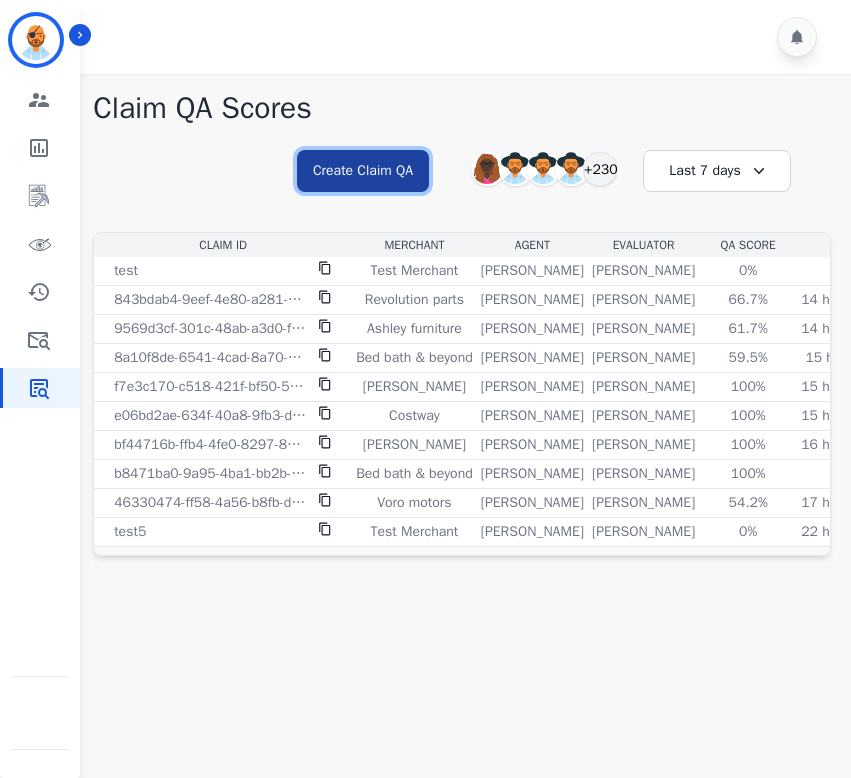click on "Create Claim QA" at bounding box center [363, 171] 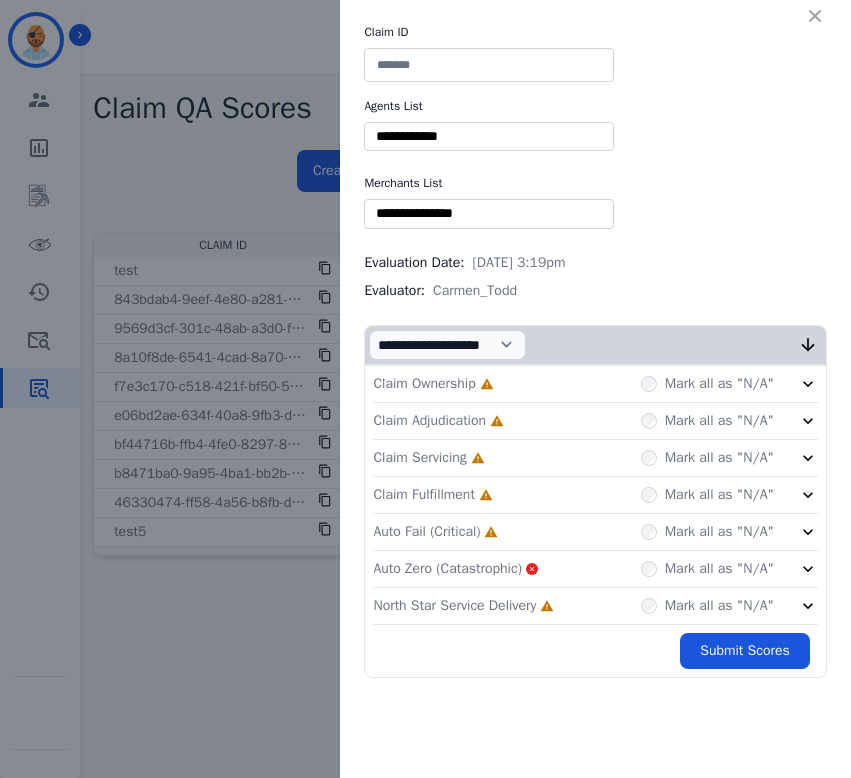 click at bounding box center [489, 65] 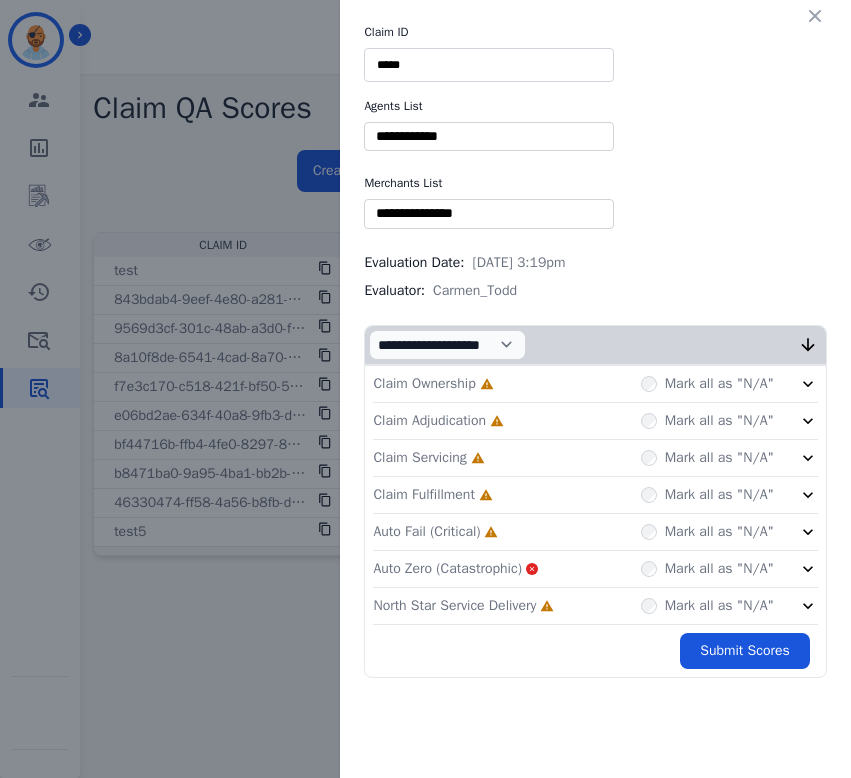 type on "*****" 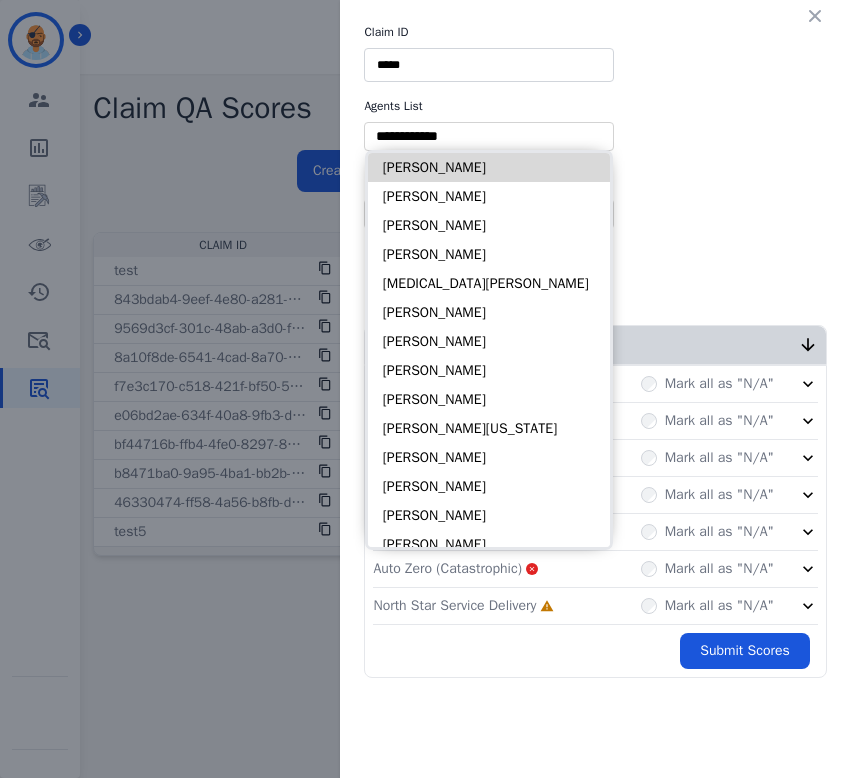 click on "Alayna Sims" at bounding box center [489, 167] 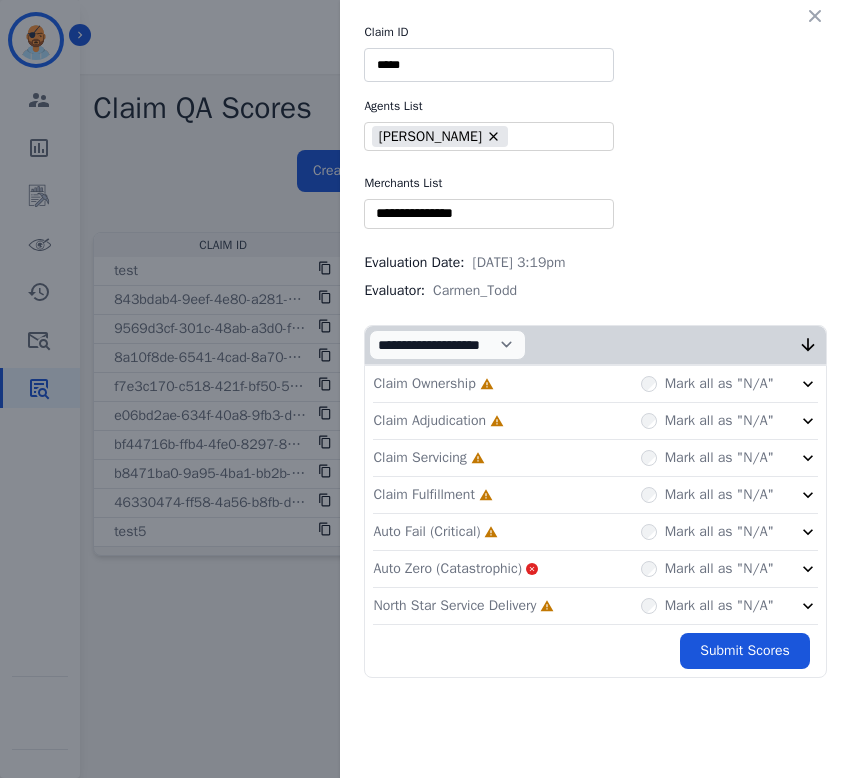 click at bounding box center [489, 213] 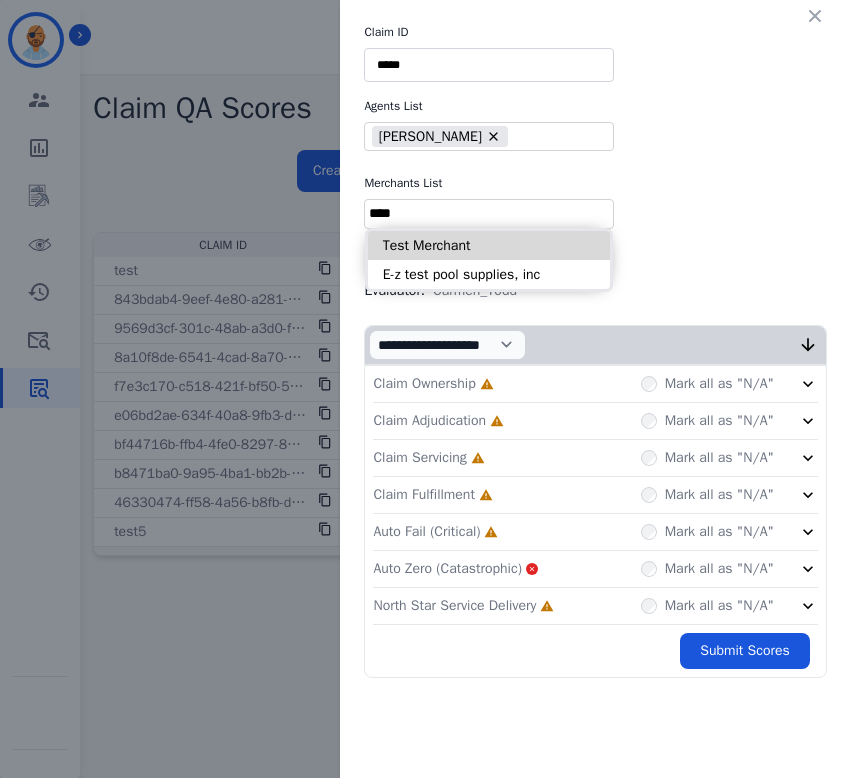 type on "****" 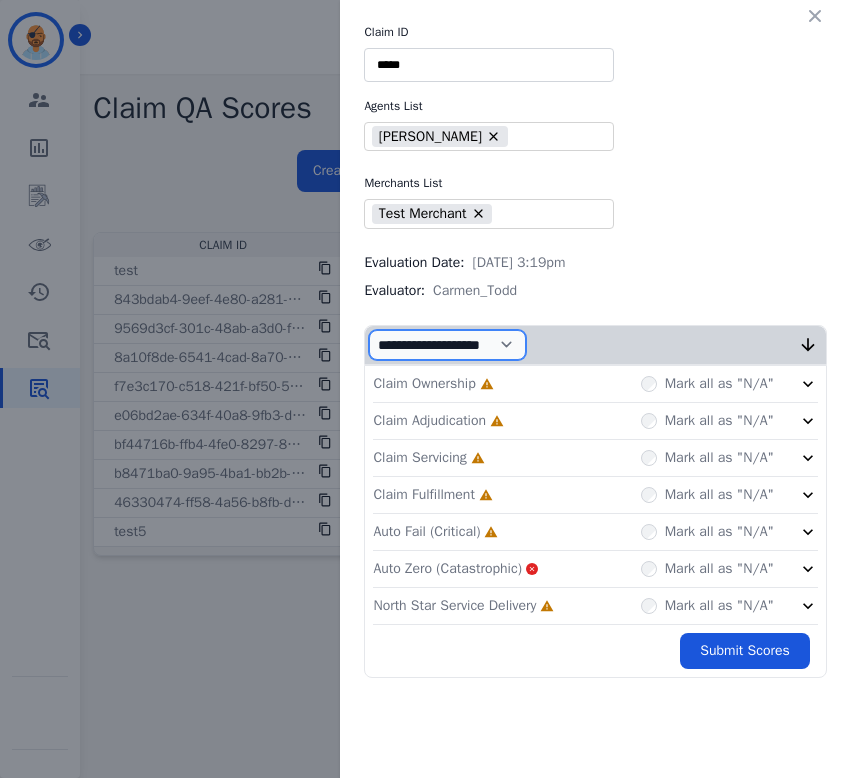 click on "**********" at bounding box center [447, 345] 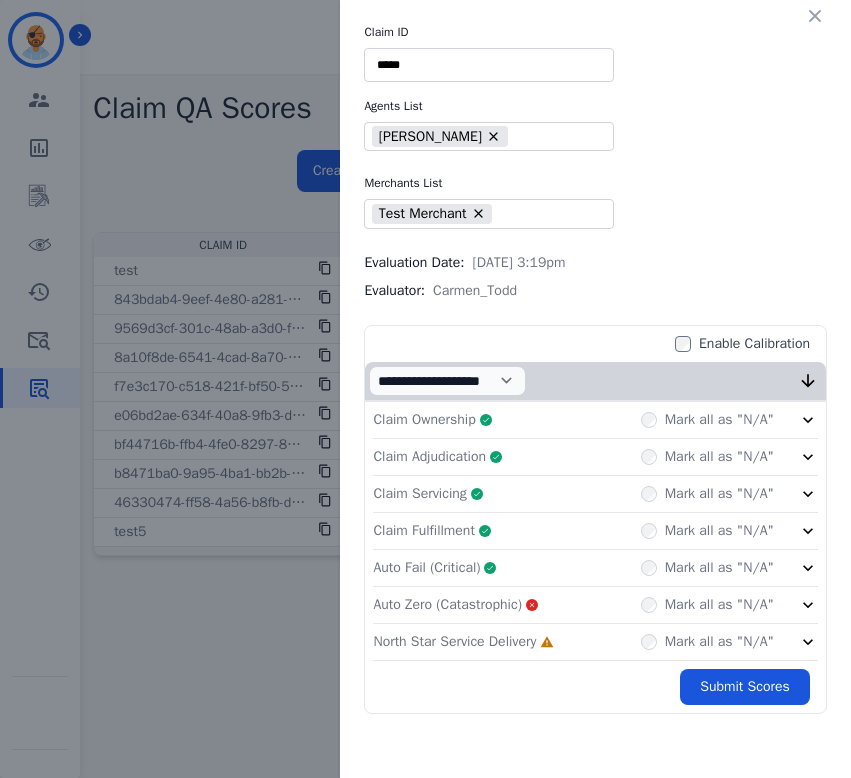 click on "Mark all as "N/A"" at bounding box center [719, 494] 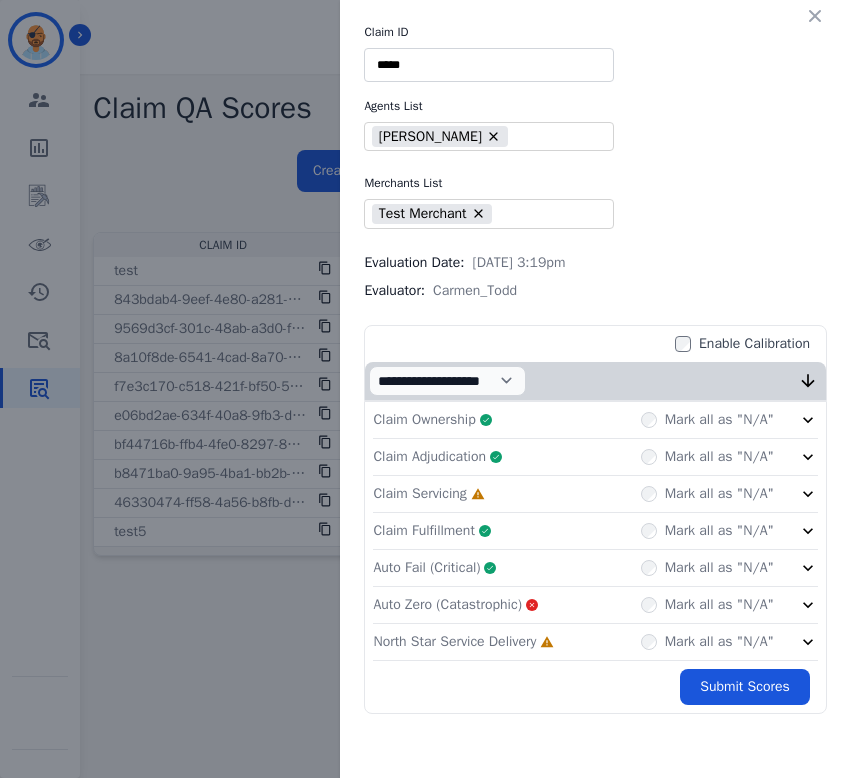click on "Claim Ownership     Complete         Mark all as "N/A"     Claim Adjudication     Complete         Mark all as "N/A"     Claim Servicing     Incomplete         Mark all as "N/A"     Claim Fulfillment     Complete         Mark all as "N/A"     Auto Fail (Critical)     Complete         Mark all as "N/A"     Auto Zero (Catastrophic)       Mark all as "N/A"     North Star Service Delivery     Incomplete         Mark all as "N/A"       Submit Scores" at bounding box center [595, 553] 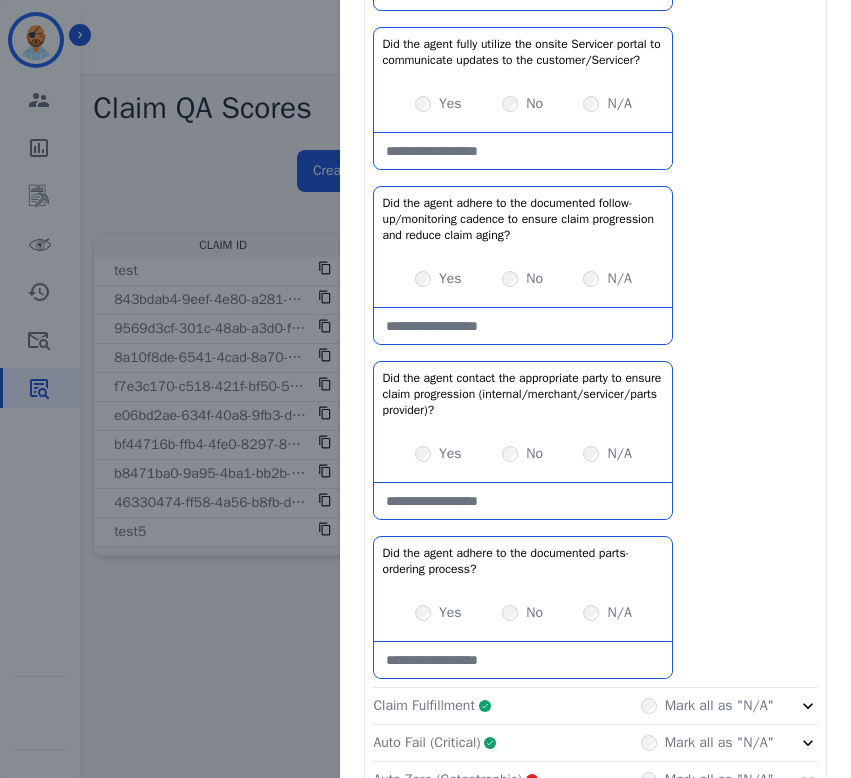 scroll, scrollTop: 978, scrollLeft: 0, axis: vertical 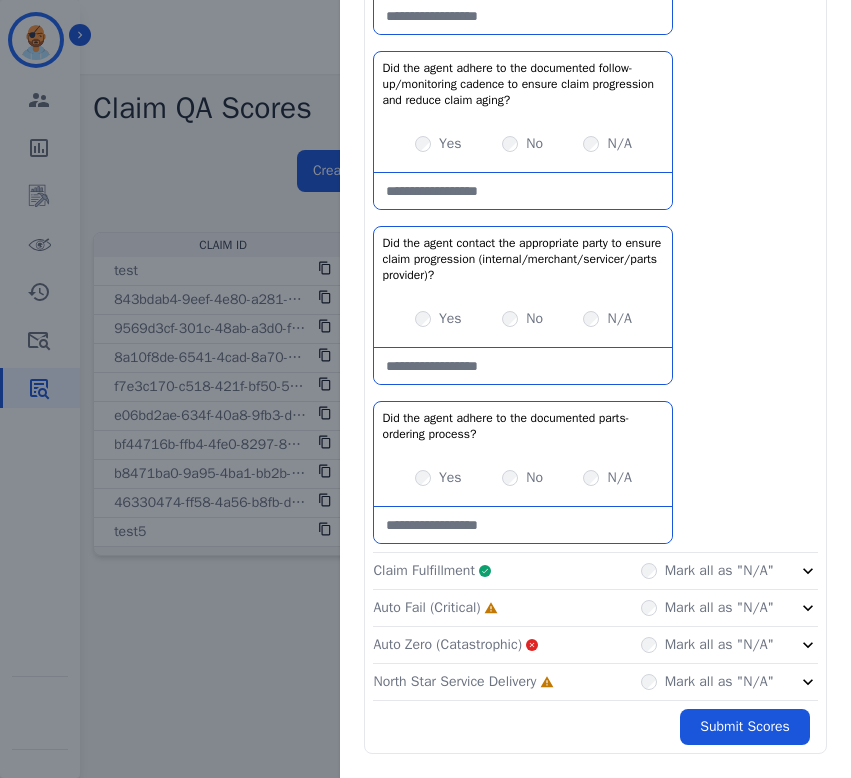 click on "Auto Fail (Critical)     Incomplete         Mark all as "N/A"" 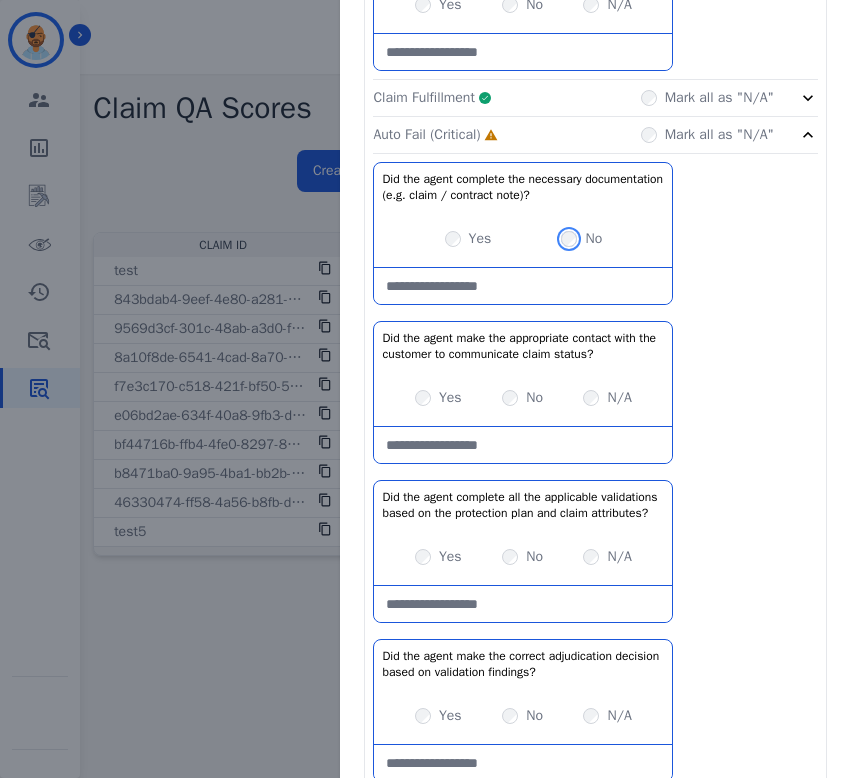 scroll, scrollTop: 1466, scrollLeft: 0, axis: vertical 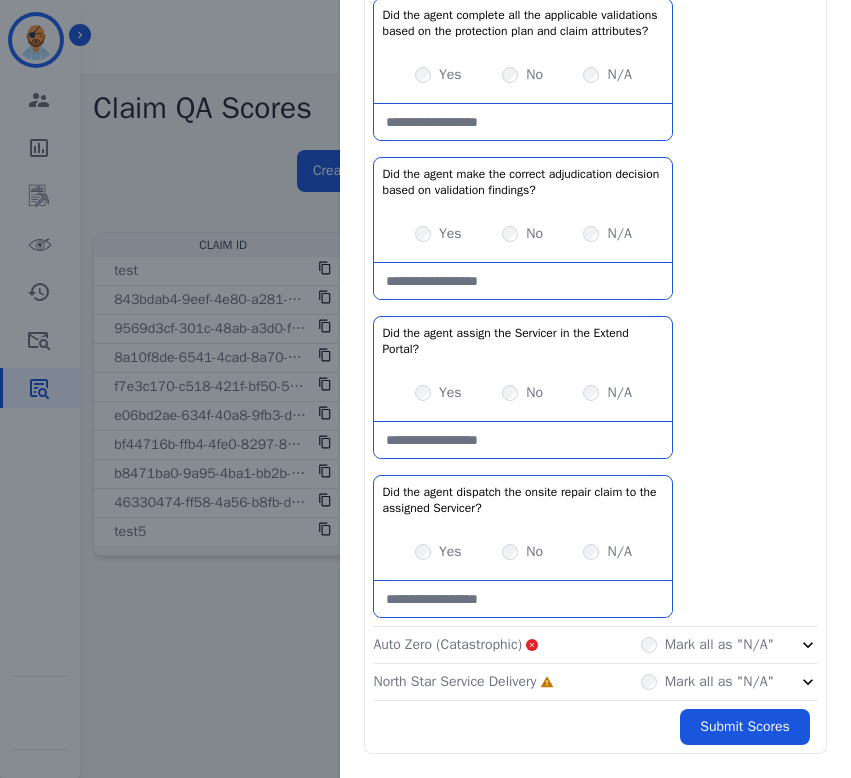 click on "Yes" at bounding box center [438, 552] 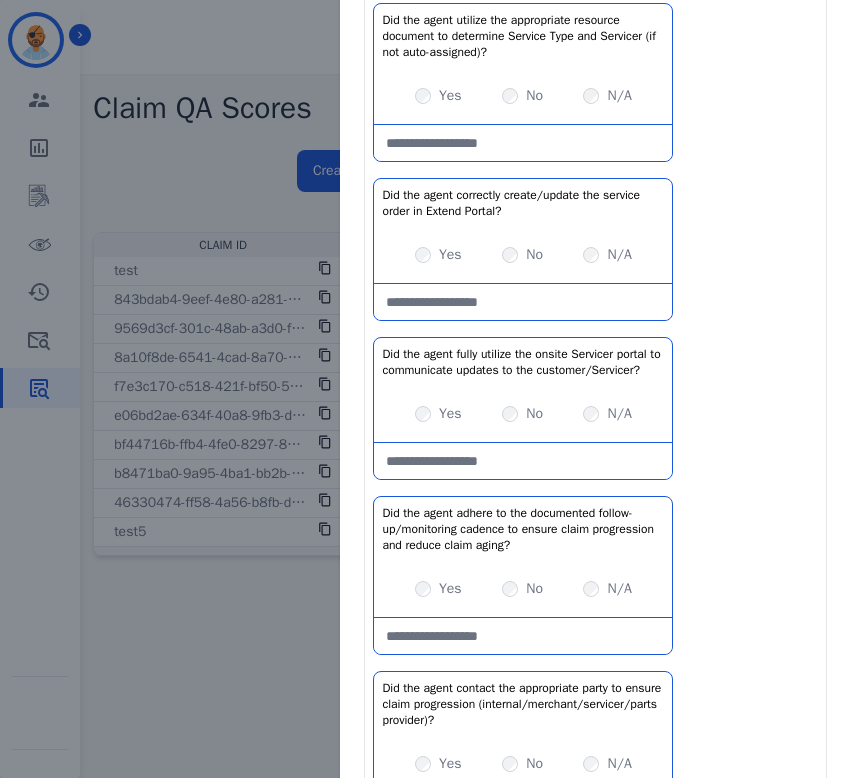 scroll, scrollTop: 515, scrollLeft: 0, axis: vertical 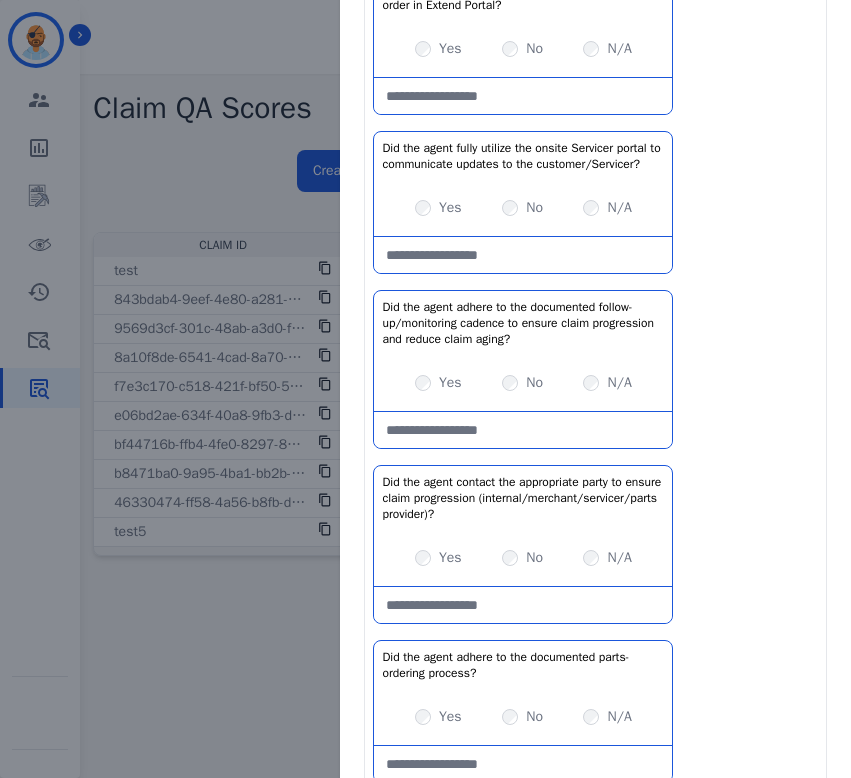click on "No" at bounding box center [522, 558] 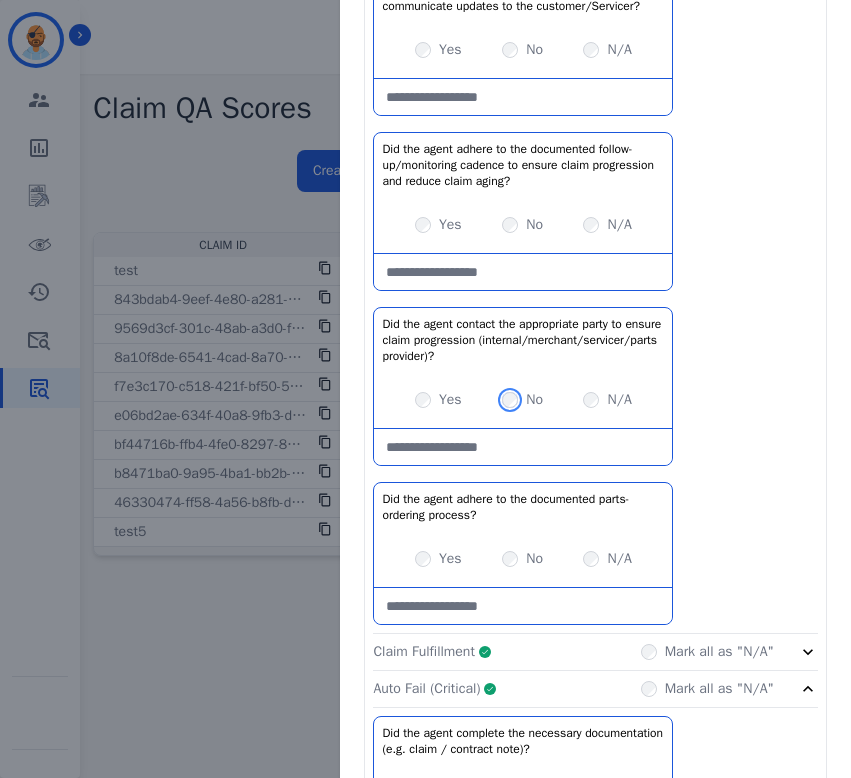 scroll, scrollTop: 1038, scrollLeft: 0, axis: vertical 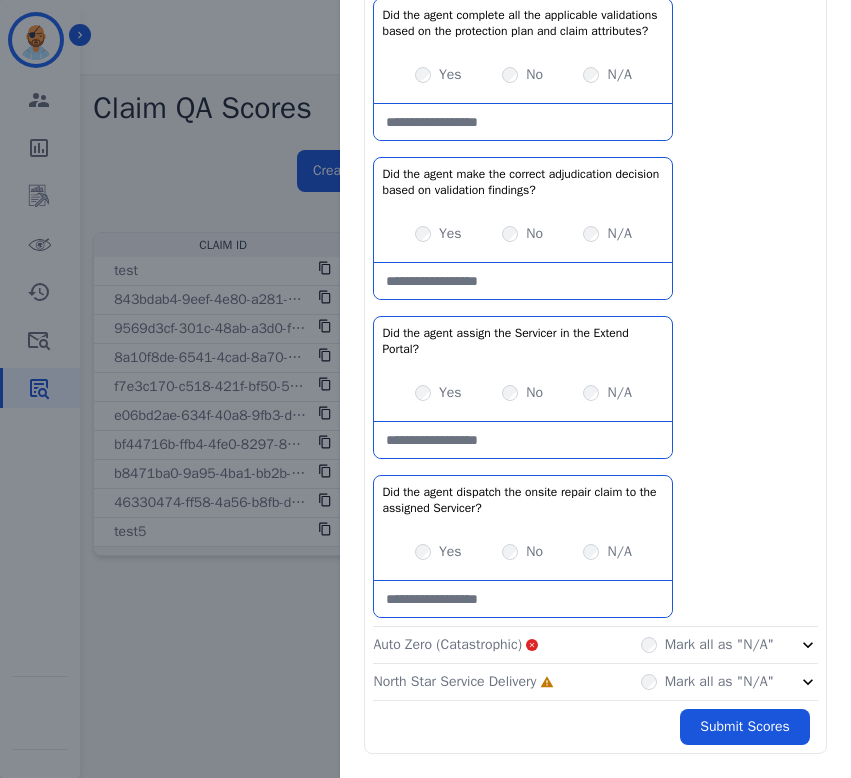 click on "Mark all as "N/A"" at bounding box center [707, 682] 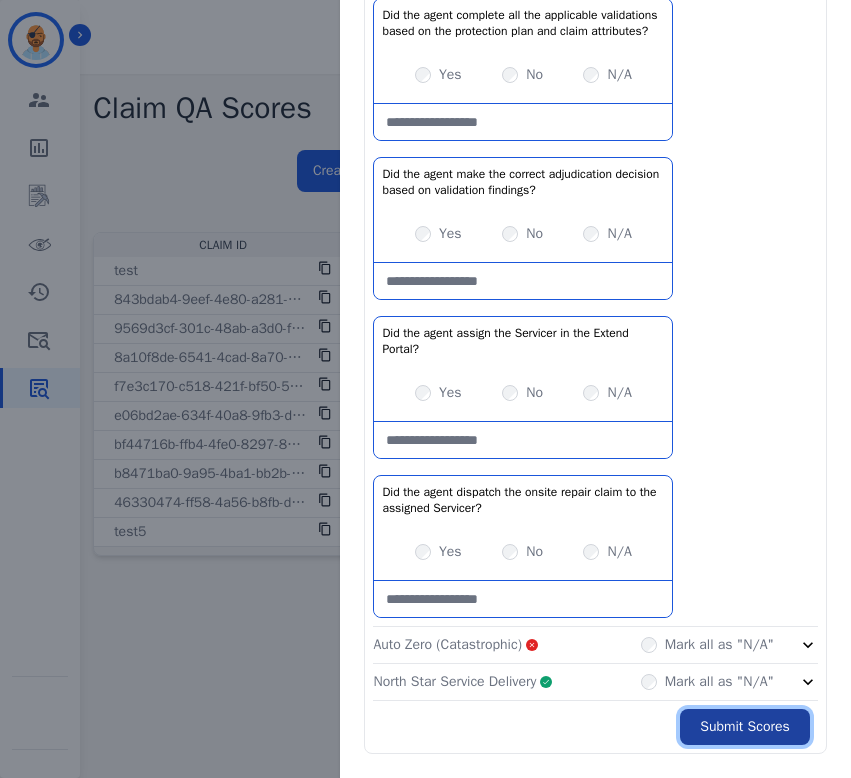 click on "Submit Scores" at bounding box center (745, 727) 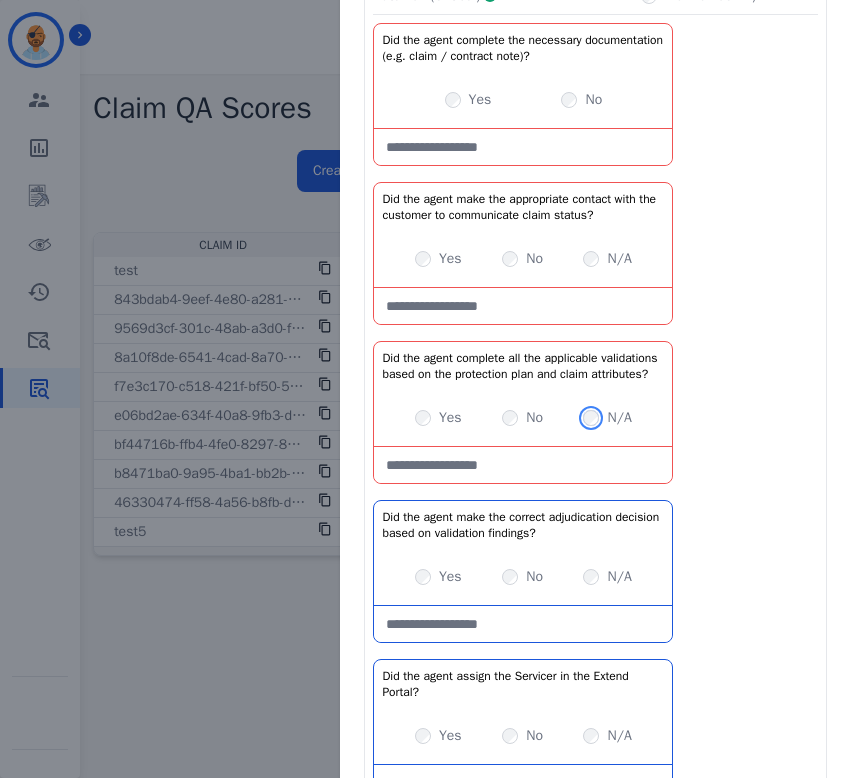 scroll, scrollTop: 1949, scrollLeft: 0, axis: vertical 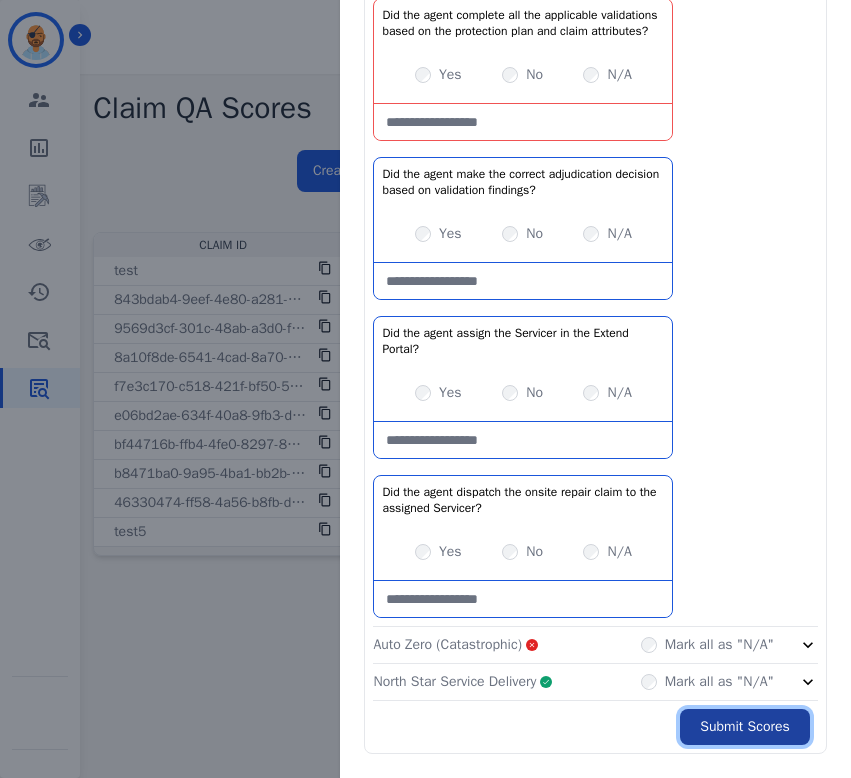 click on "Submit Scores" at bounding box center (745, 727) 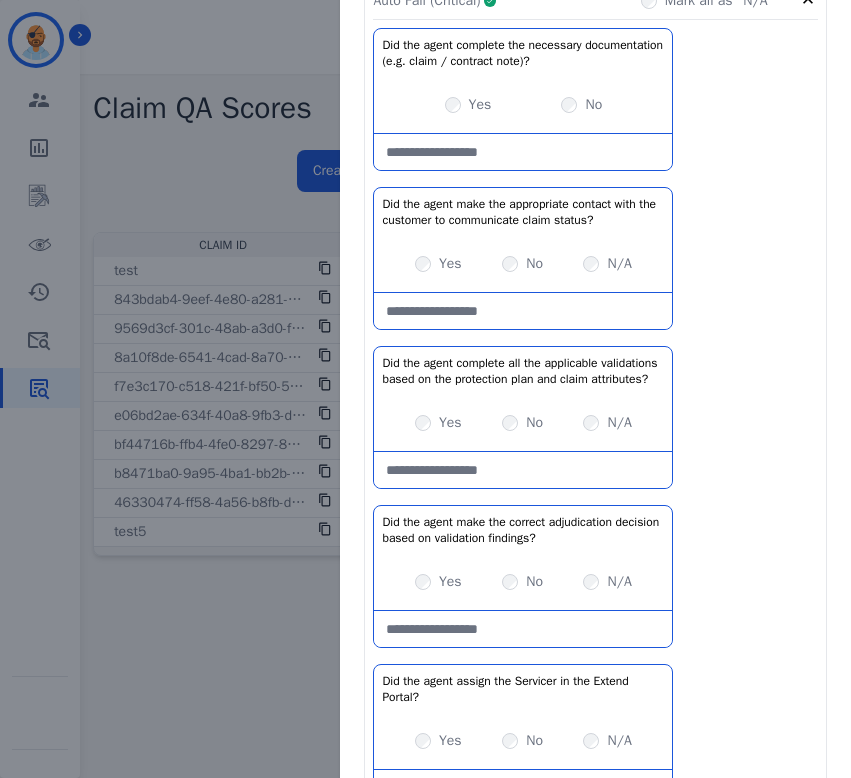 scroll, scrollTop: 1949, scrollLeft: 0, axis: vertical 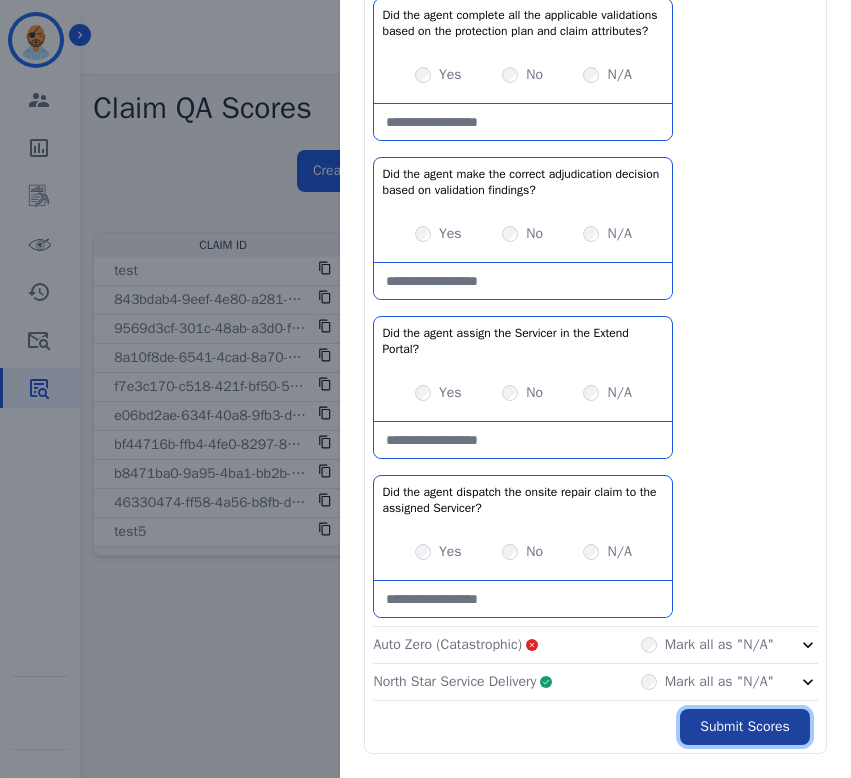 click on "Submit Scores" at bounding box center (745, 727) 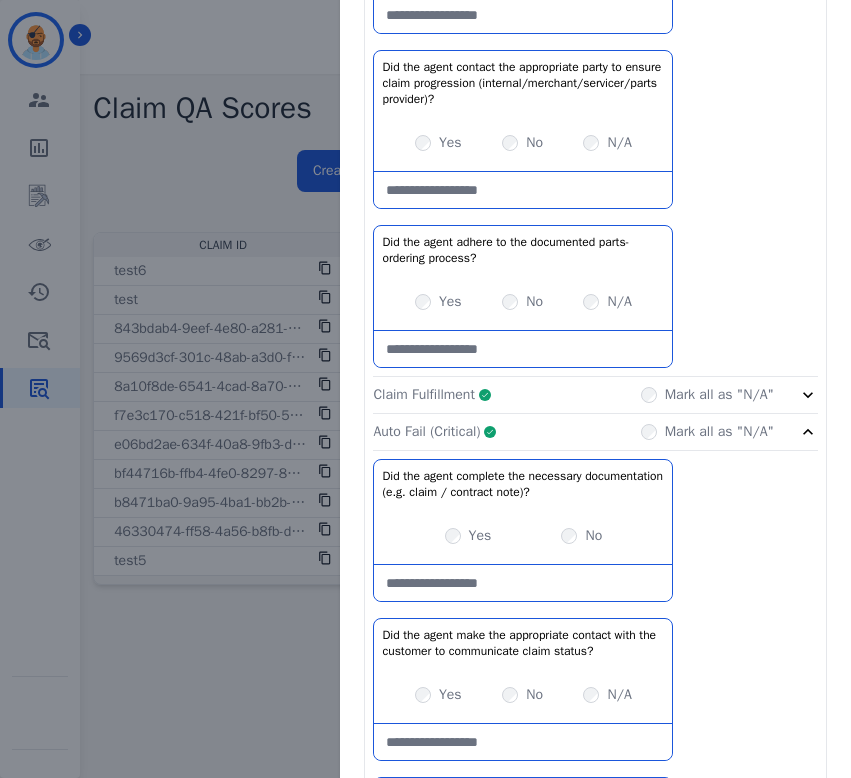 scroll, scrollTop: 0, scrollLeft: 0, axis: both 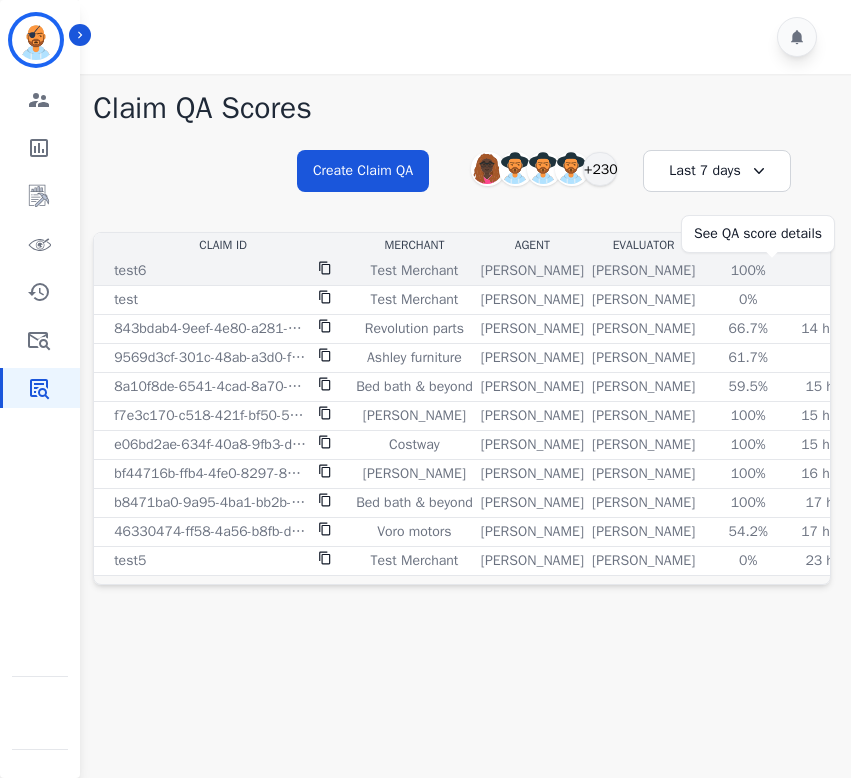 click on "100%" at bounding box center (748, 271) 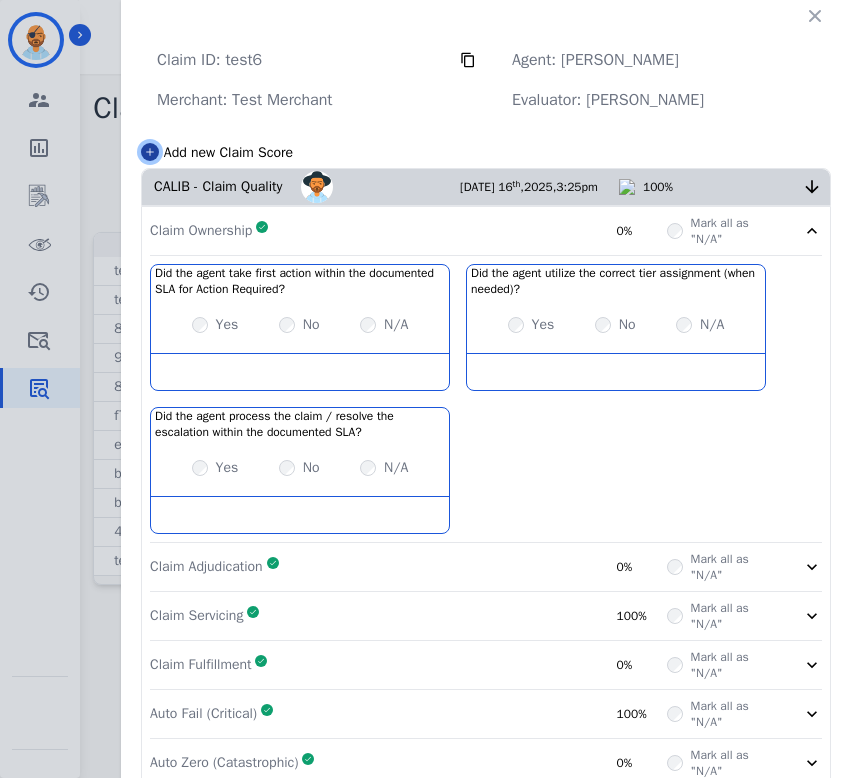 click 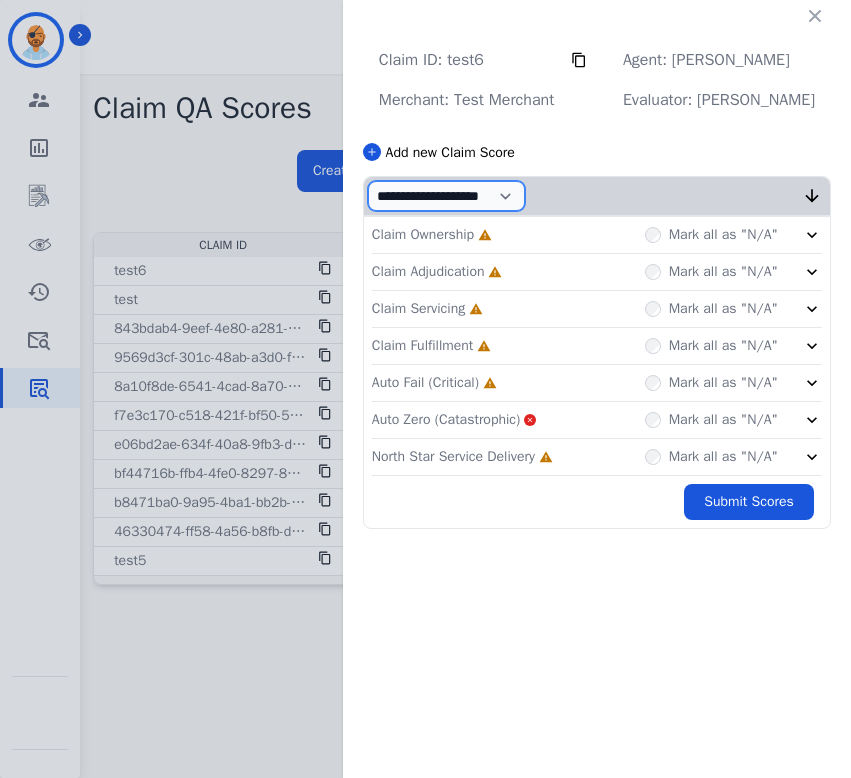 click on "**********" at bounding box center (446, 196) 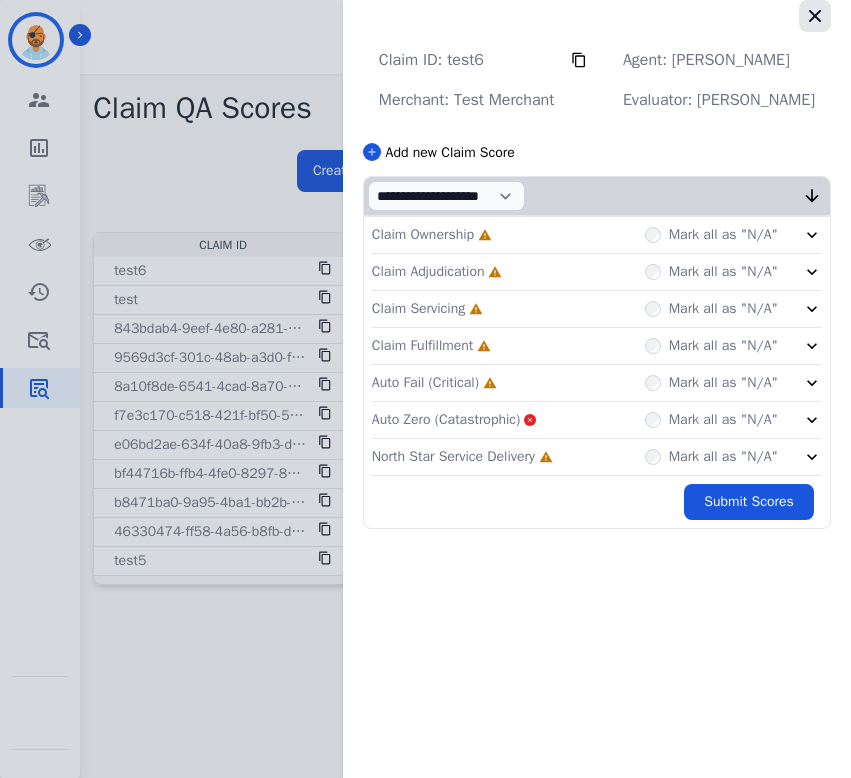 click 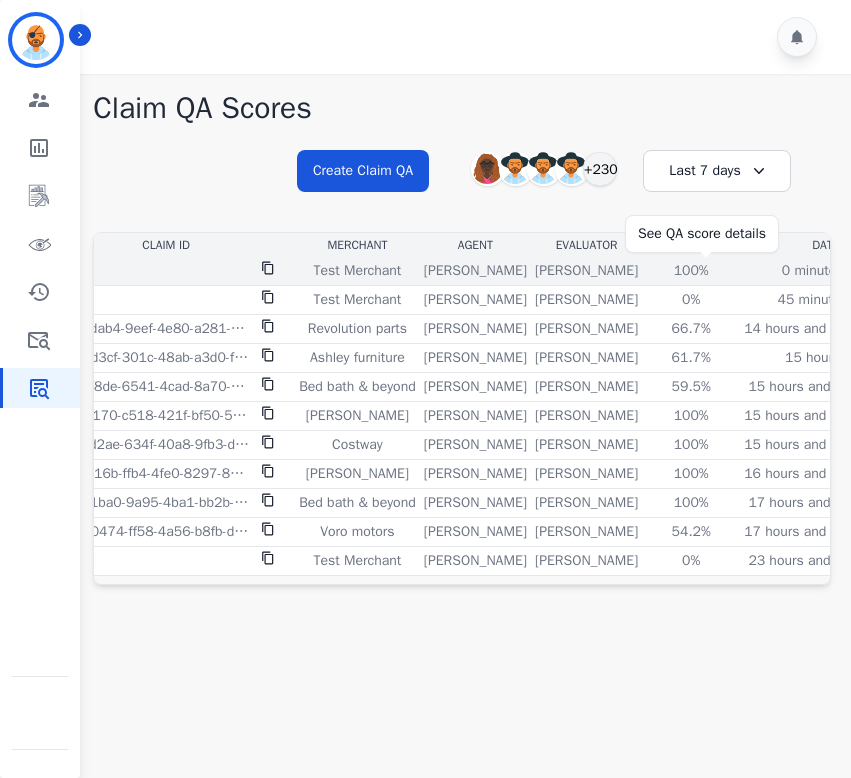 scroll, scrollTop: 0, scrollLeft: 66, axis: horizontal 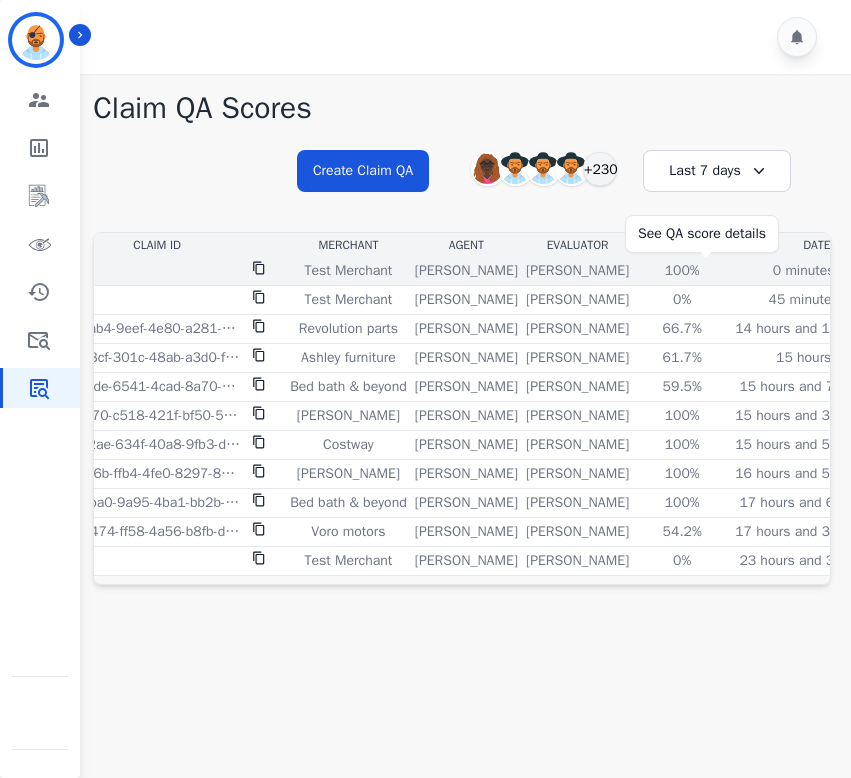 click on "100%" at bounding box center (682, 271) 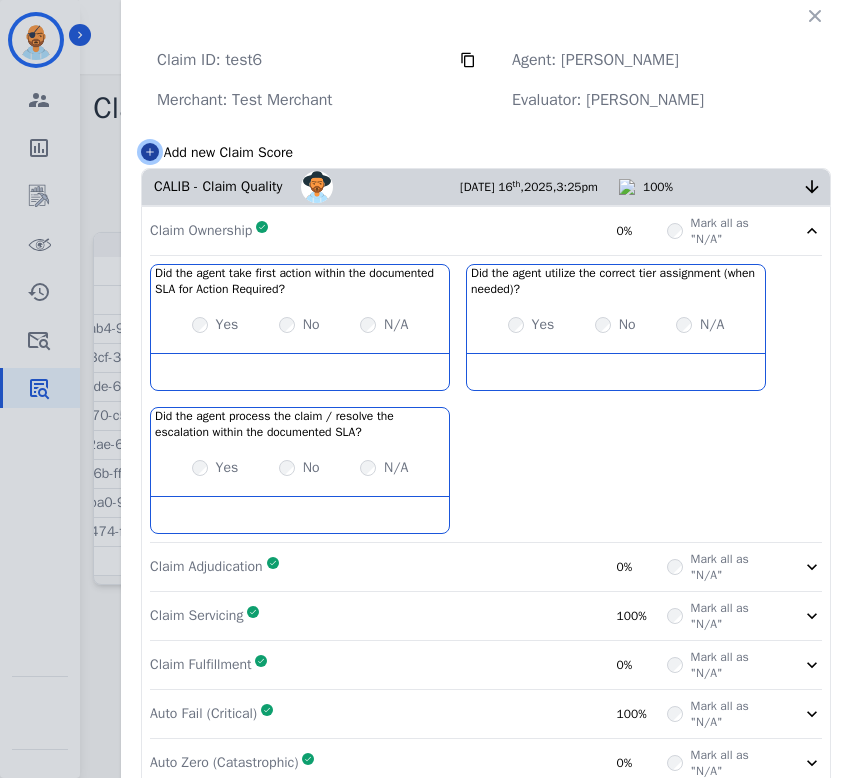 click at bounding box center (150, 152) 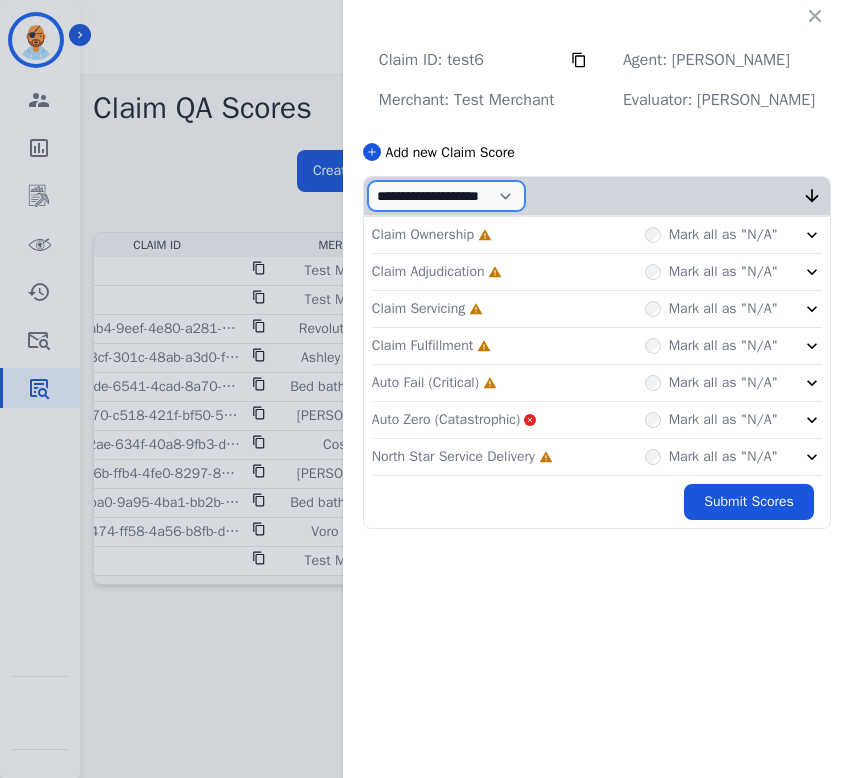 click on "**********" at bounding box center [446, 196] 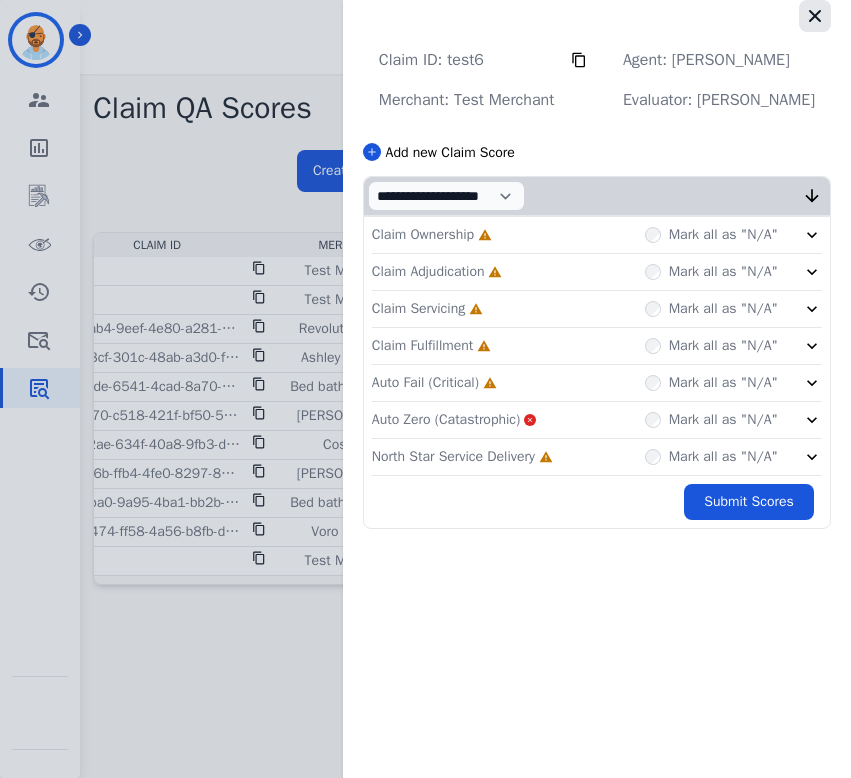 click 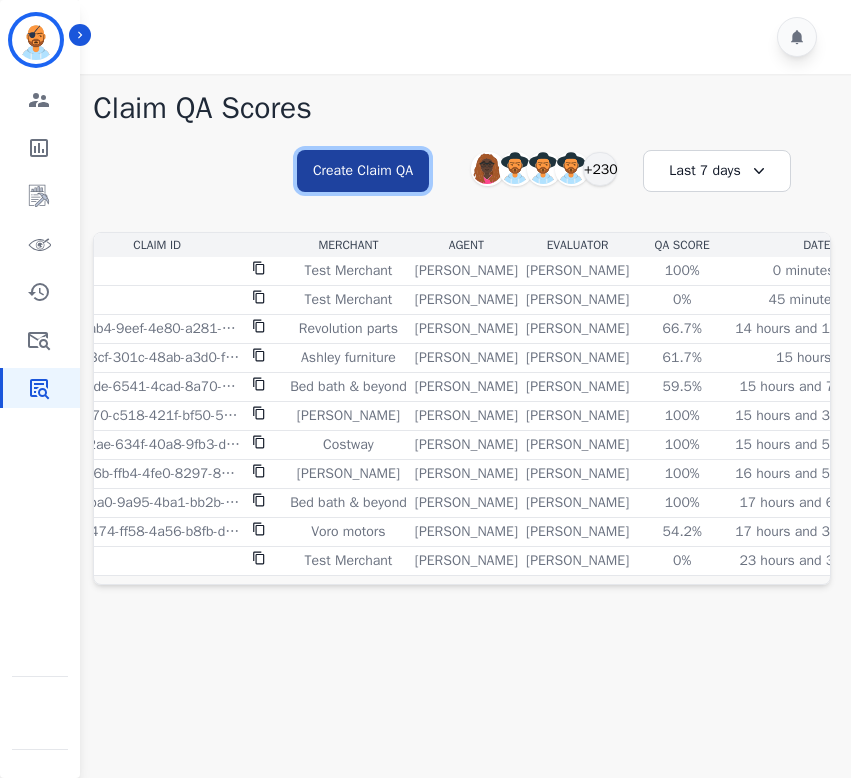 click on "Create Claim QA" at bounding box center [363, 171] 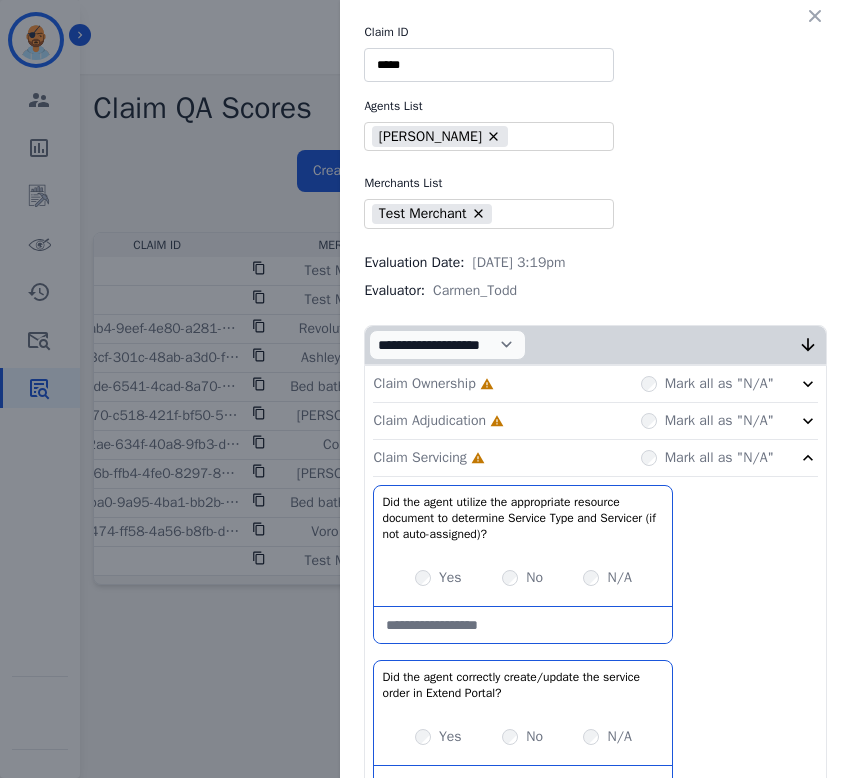 click on "*****" at bounding box center [489, 65] 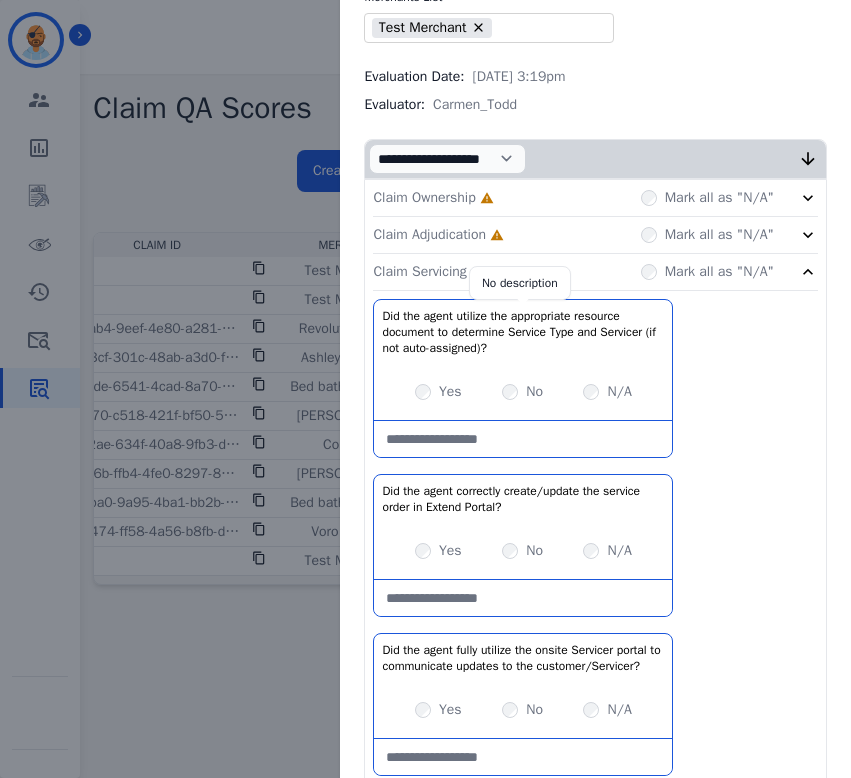scroll, scrollTop: 184, scrollLeft: 0, axis: vertical 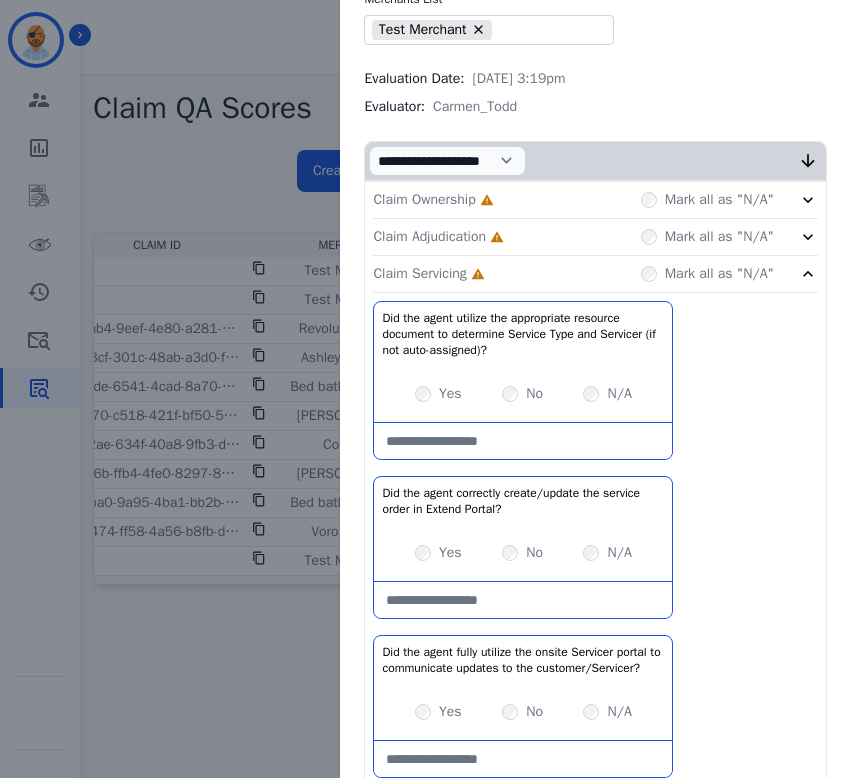 type on "******" 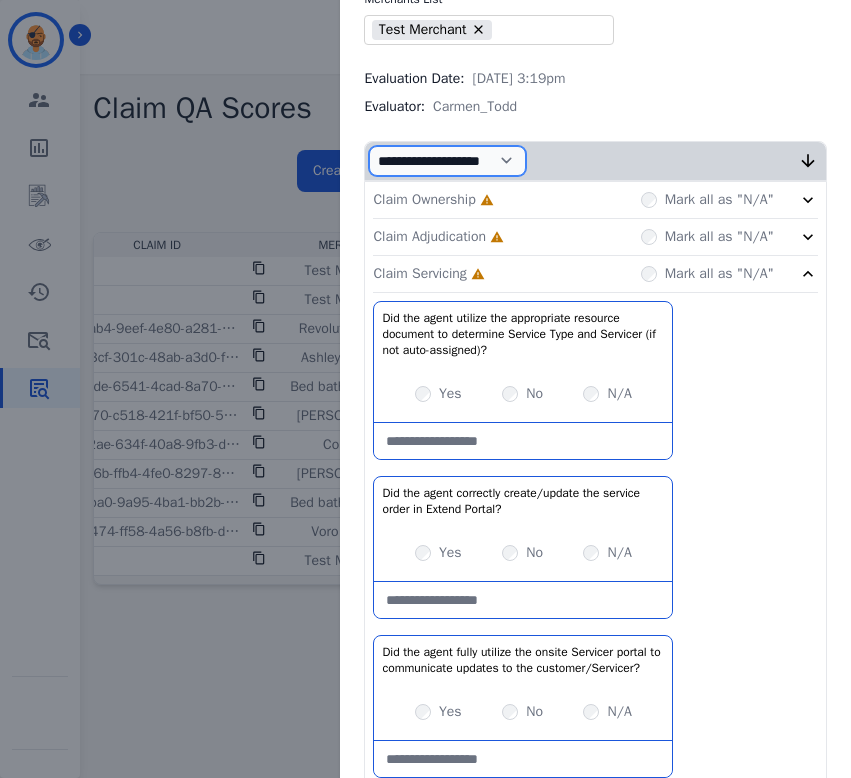 click on "**********" at bounding box center [447, 161] 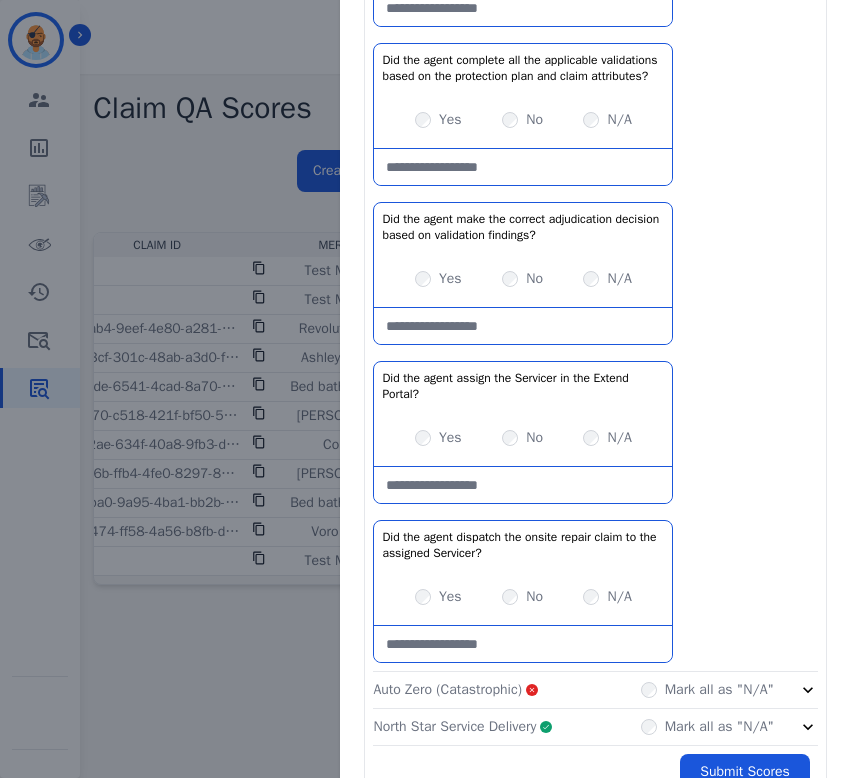 scroll, scrollTop: 1949, scrollLeft: 0, axis: vertical 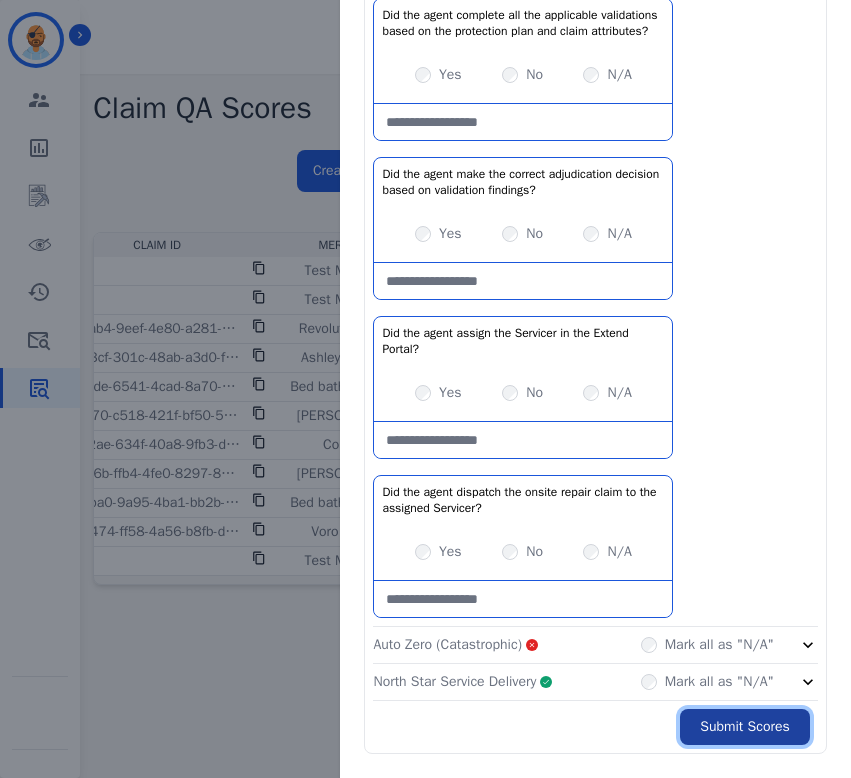 click on "Submit Scores" at bounding box center [745, 727] 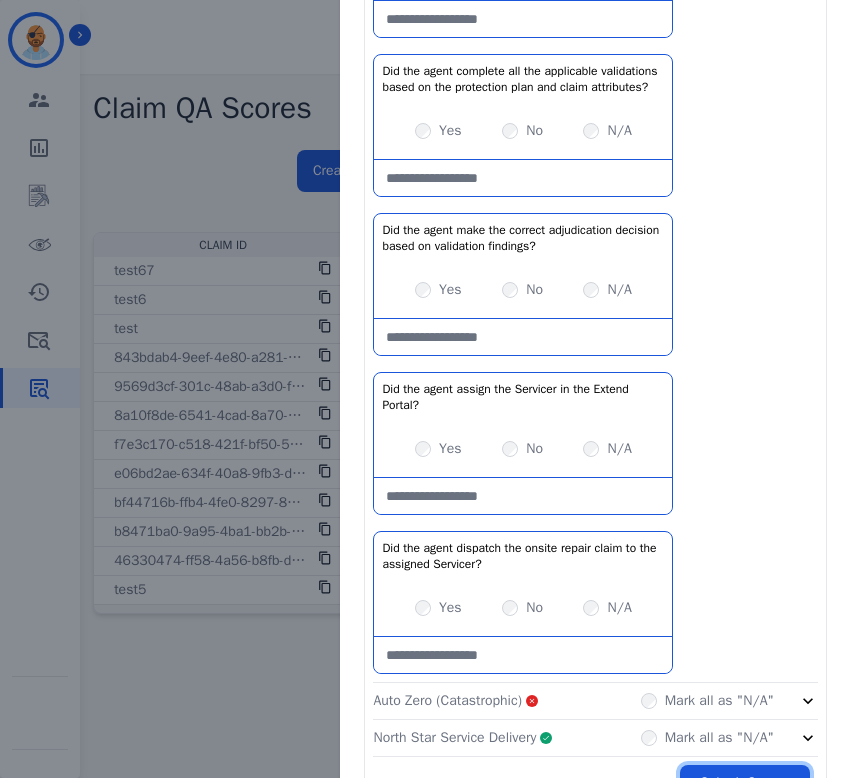 scroll, scrollTop: 1645, scrollLeft: 0, axis: vertical 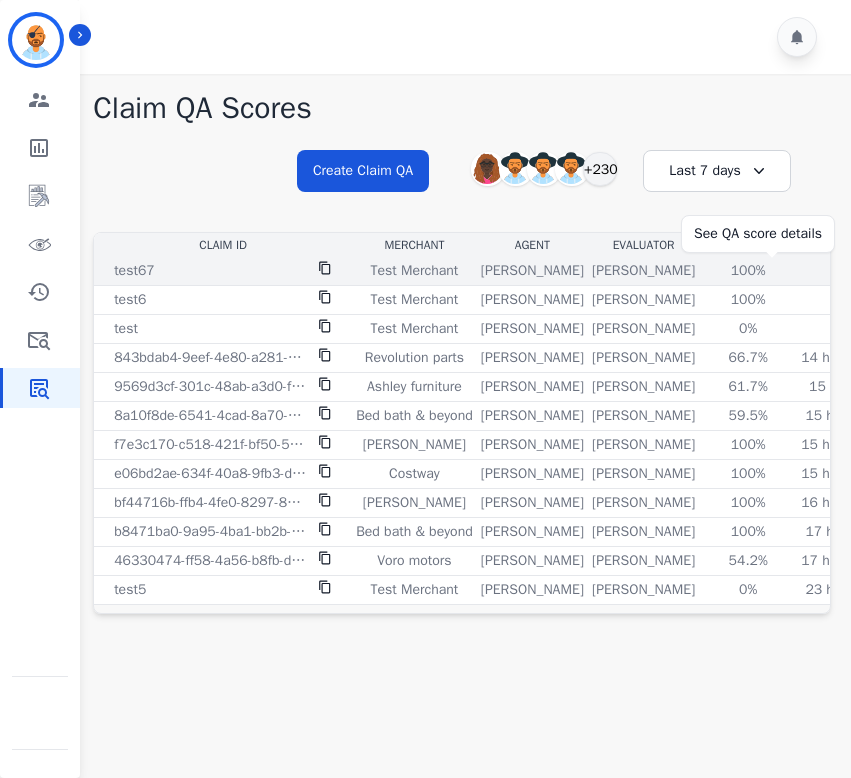 click on "100%" at bounding box center (748, 271) 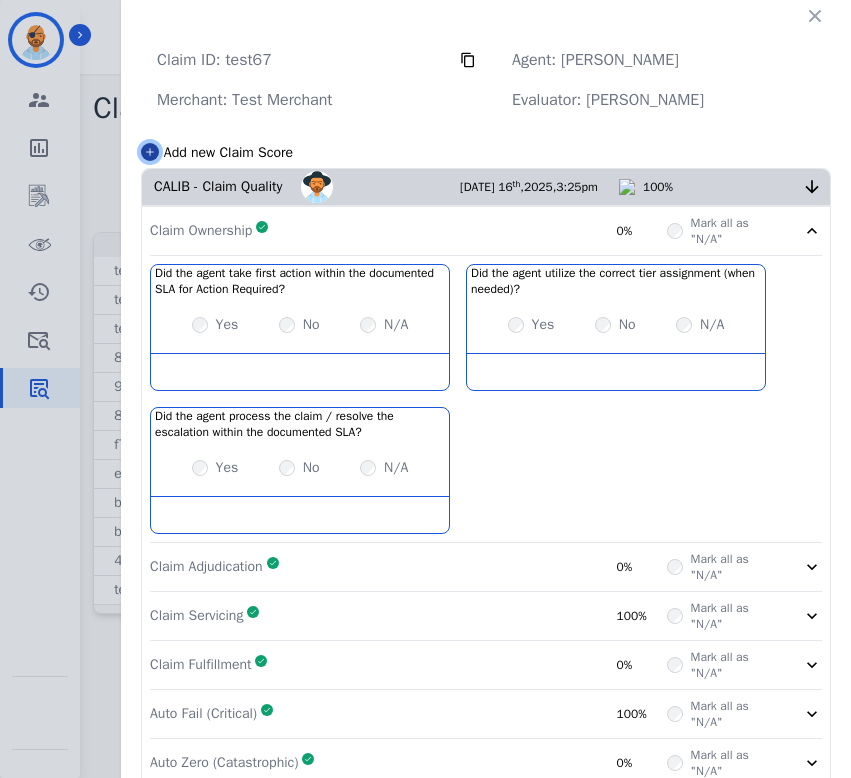 click 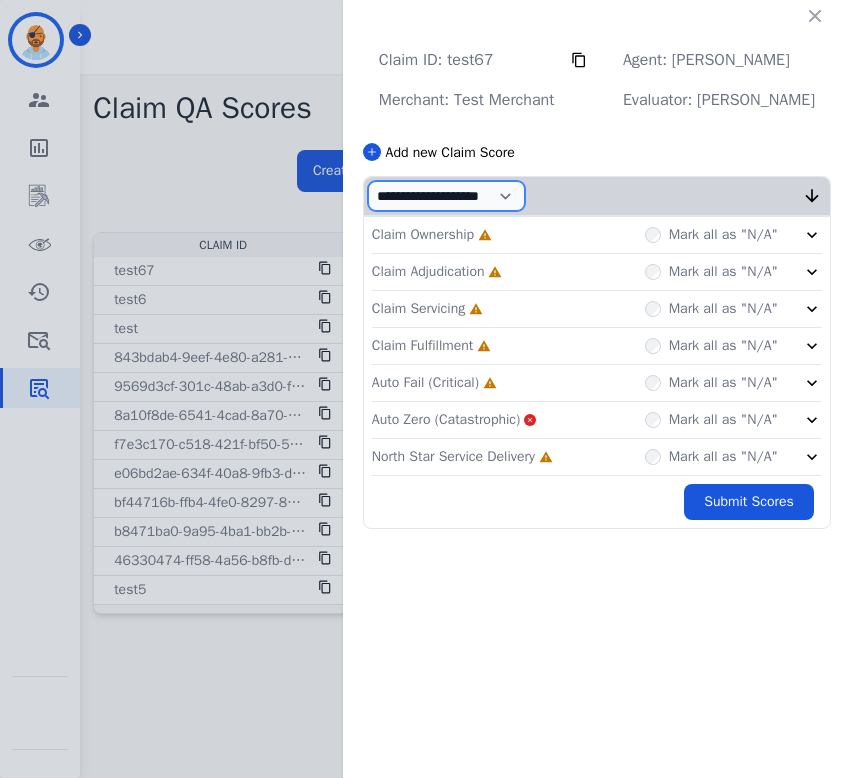 click on "**********" at bounding box center (446, 196) 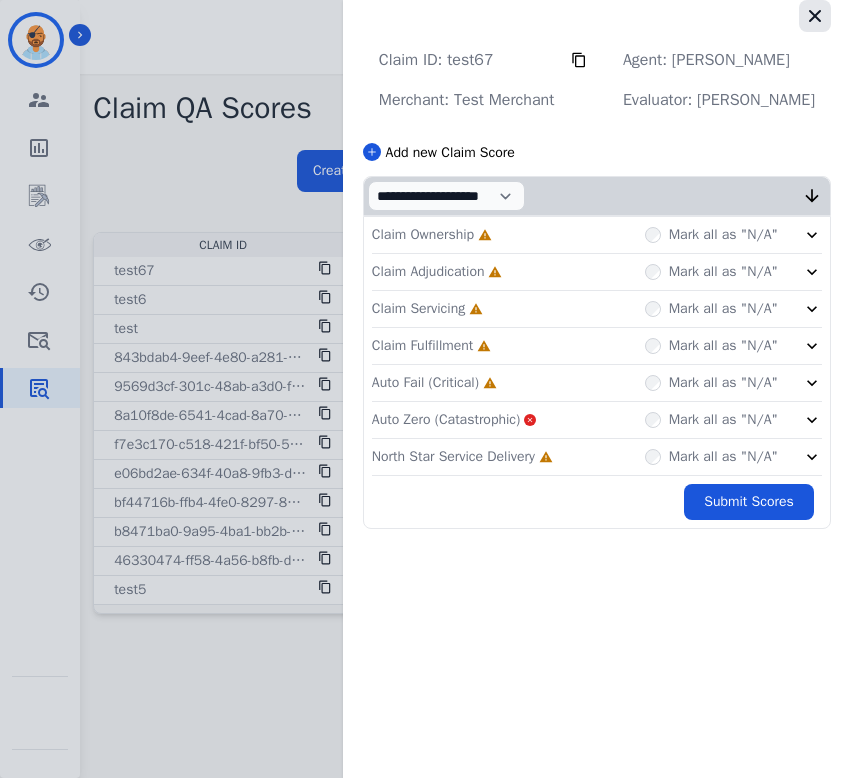 click 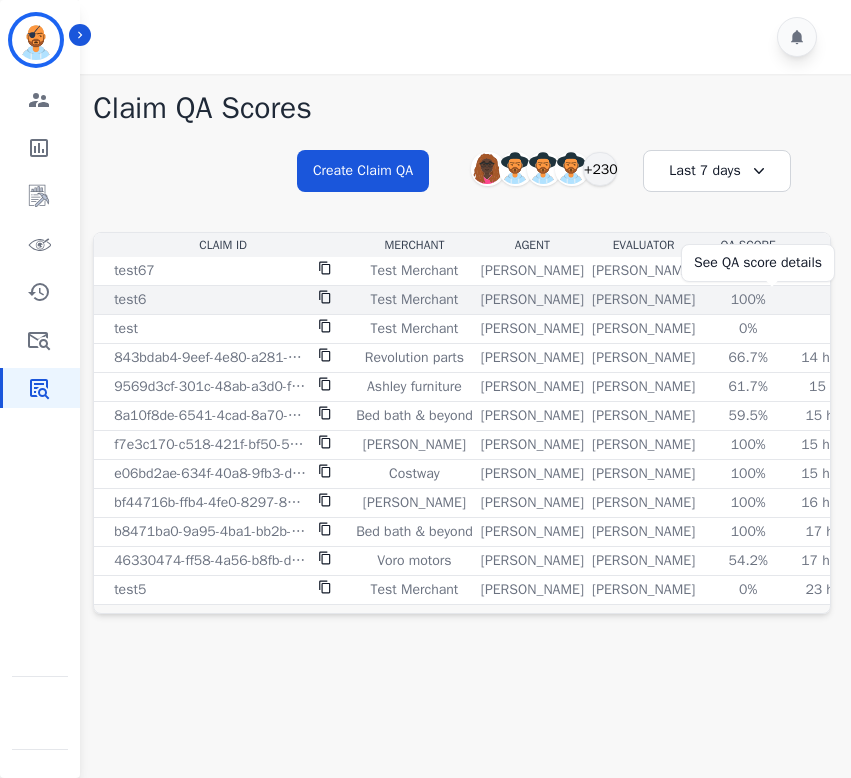click on "100%" at bounding box center [748, 300] 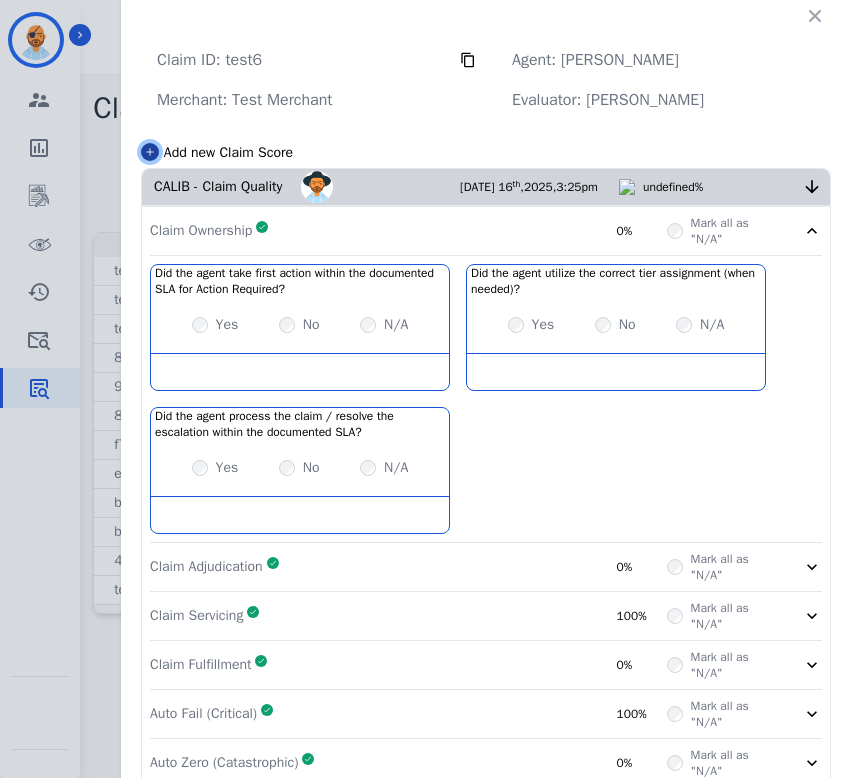 click 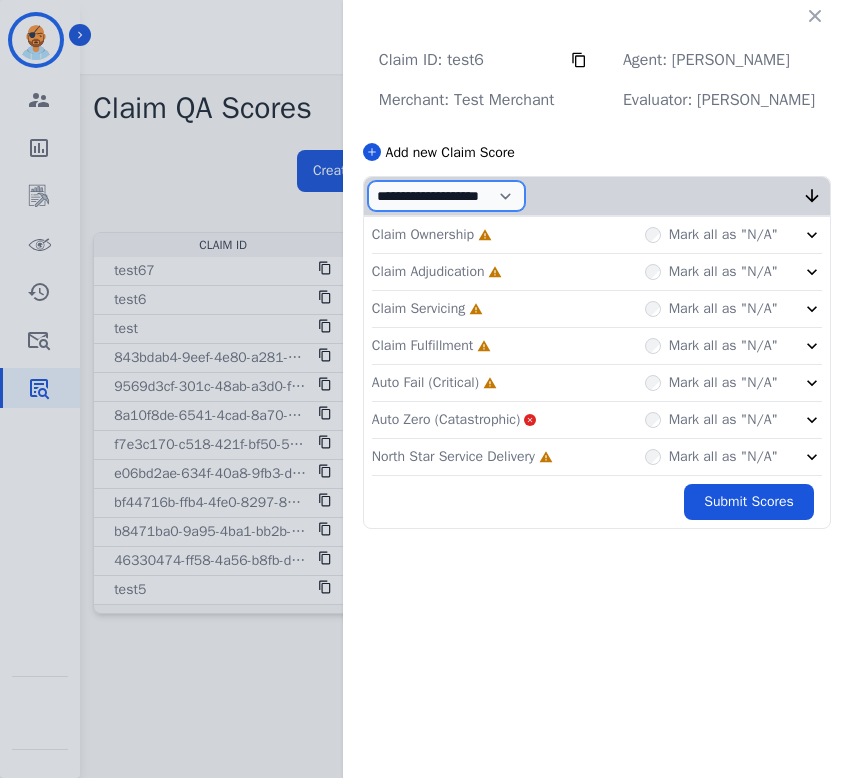 click on "**********" at bounding box center (446, 196) 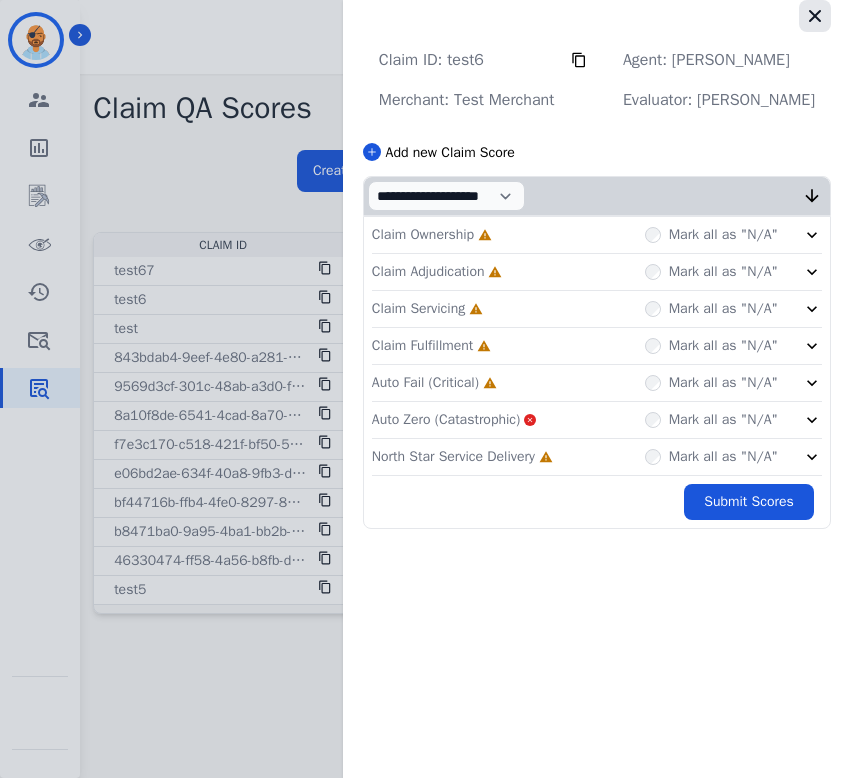 click 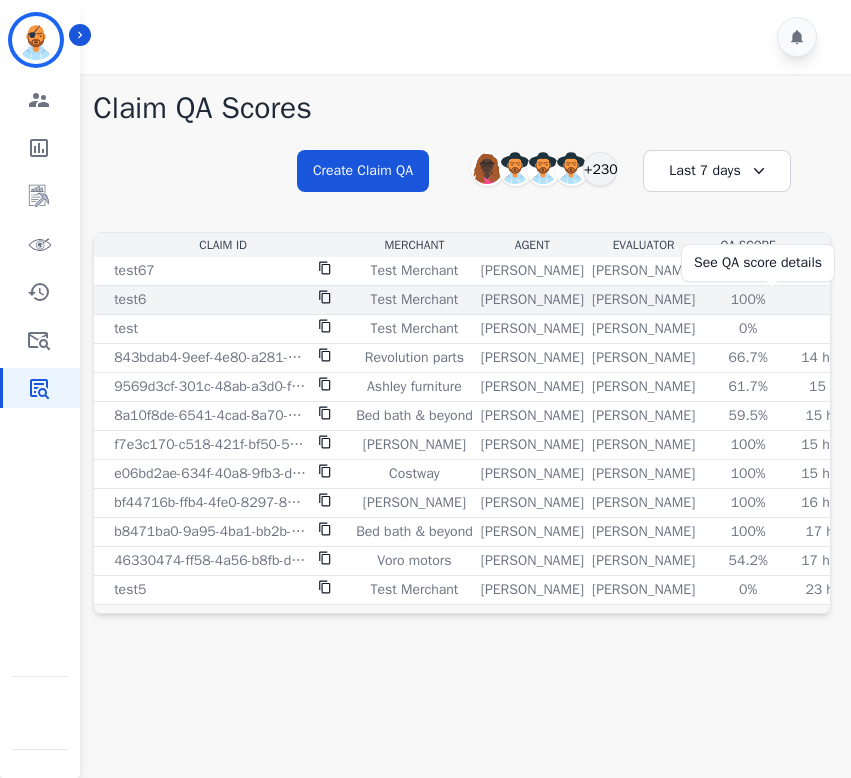 click on "100%" at bounding box center (748, 300) 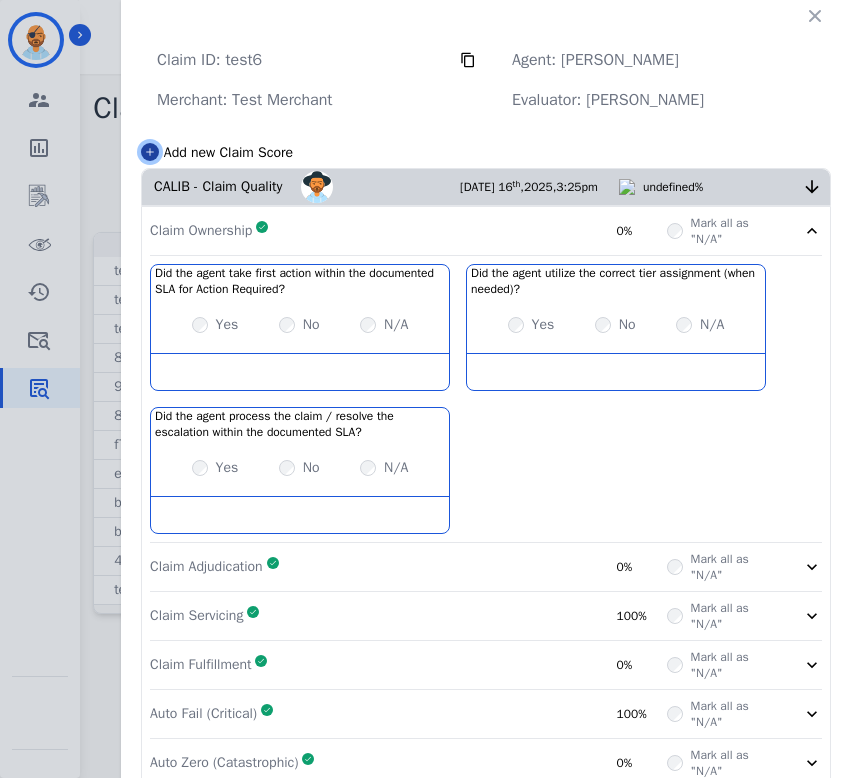 click 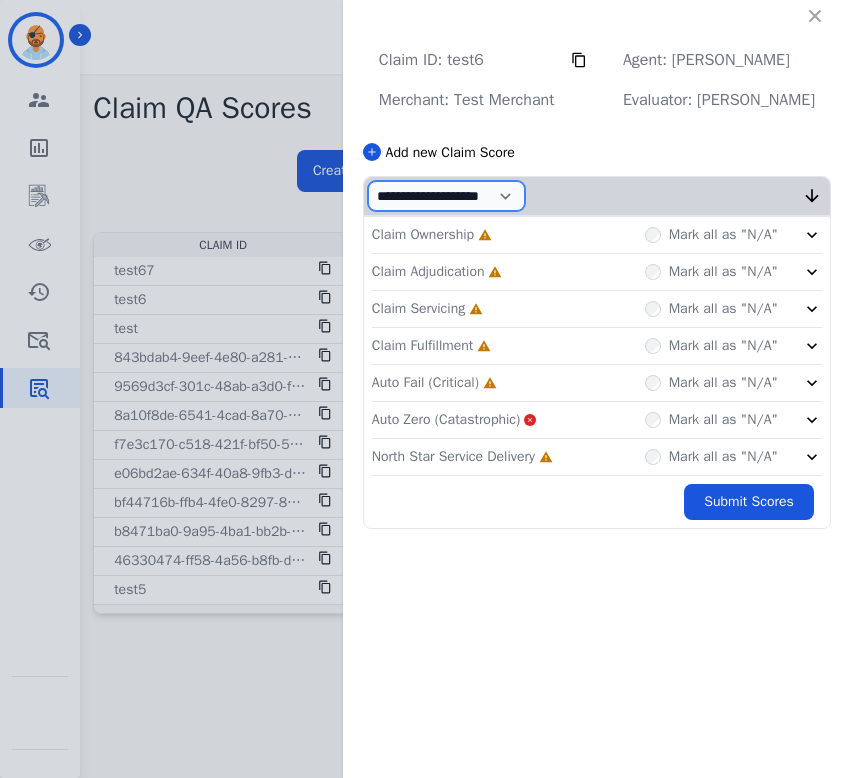 click on "**********" at bounding box center [446, 196] 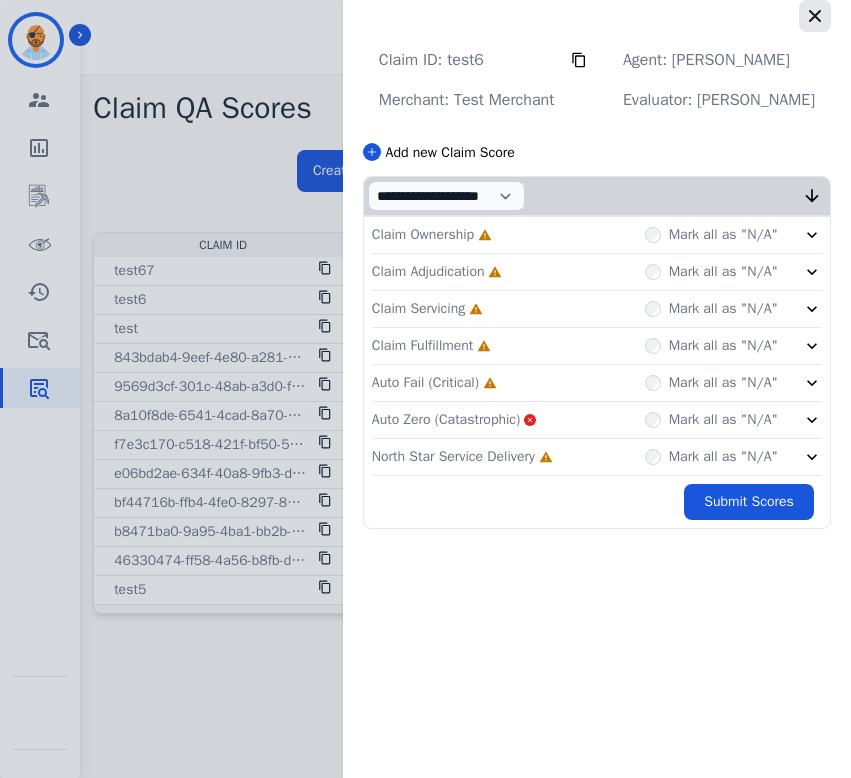 click 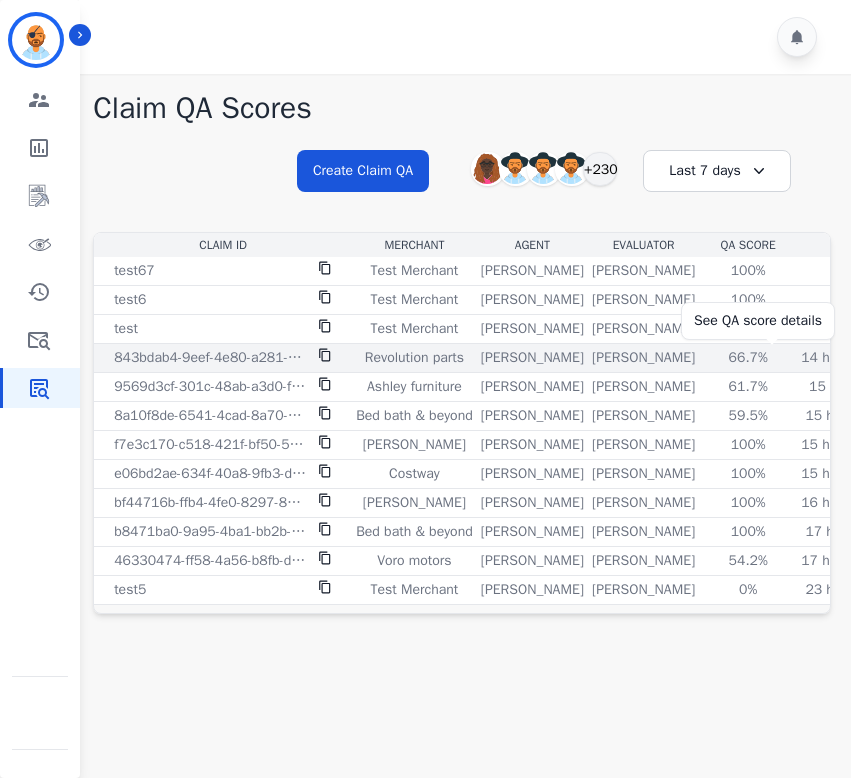 click on "66.7%" at bounding box center [748, 358] 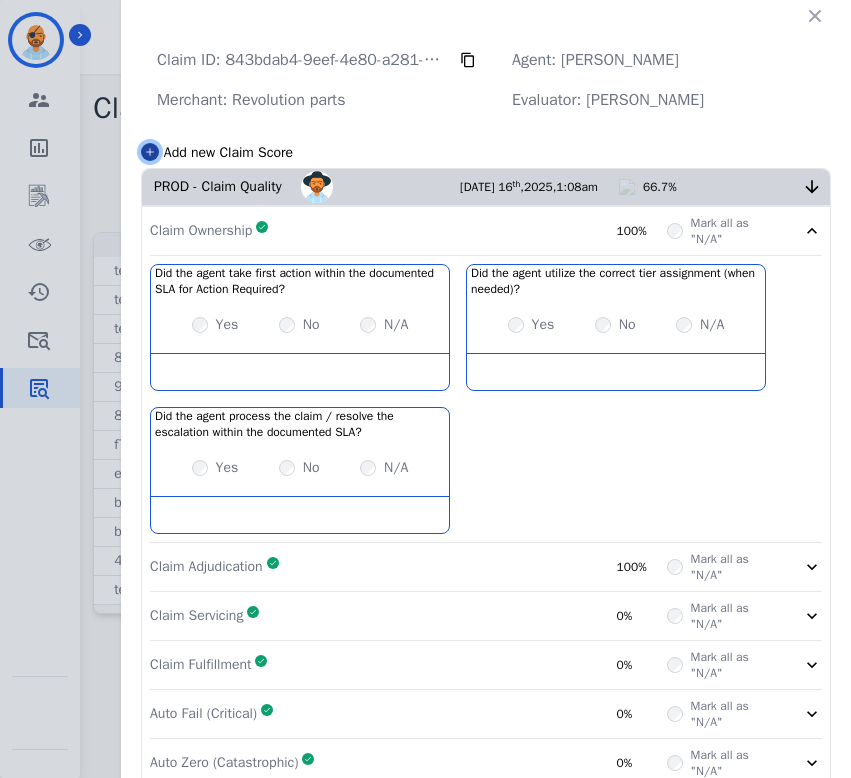 click 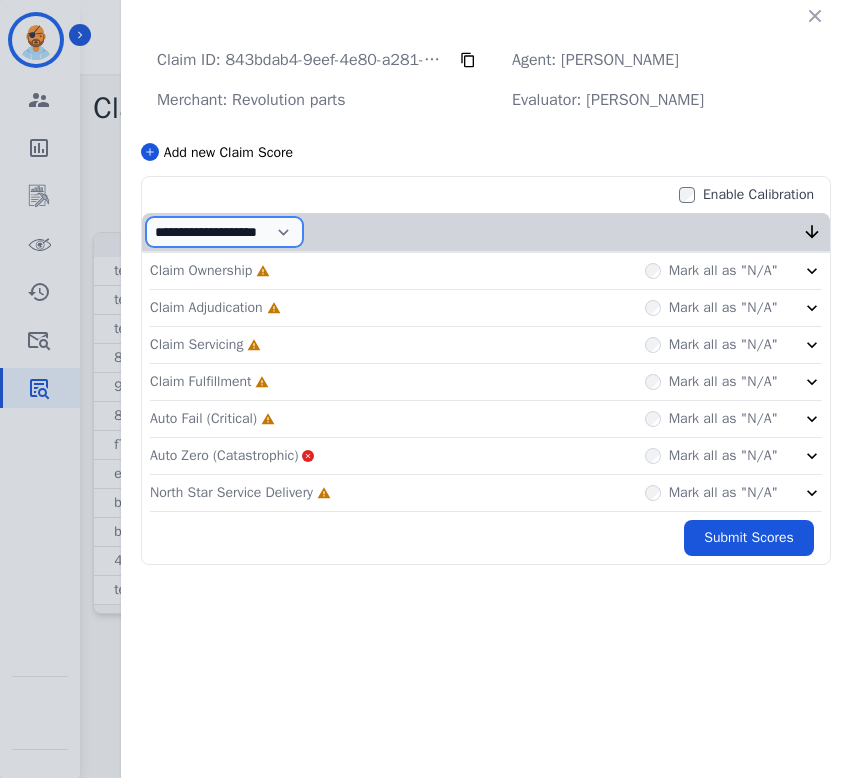 click on "**********" at bounding box center (224, 232) 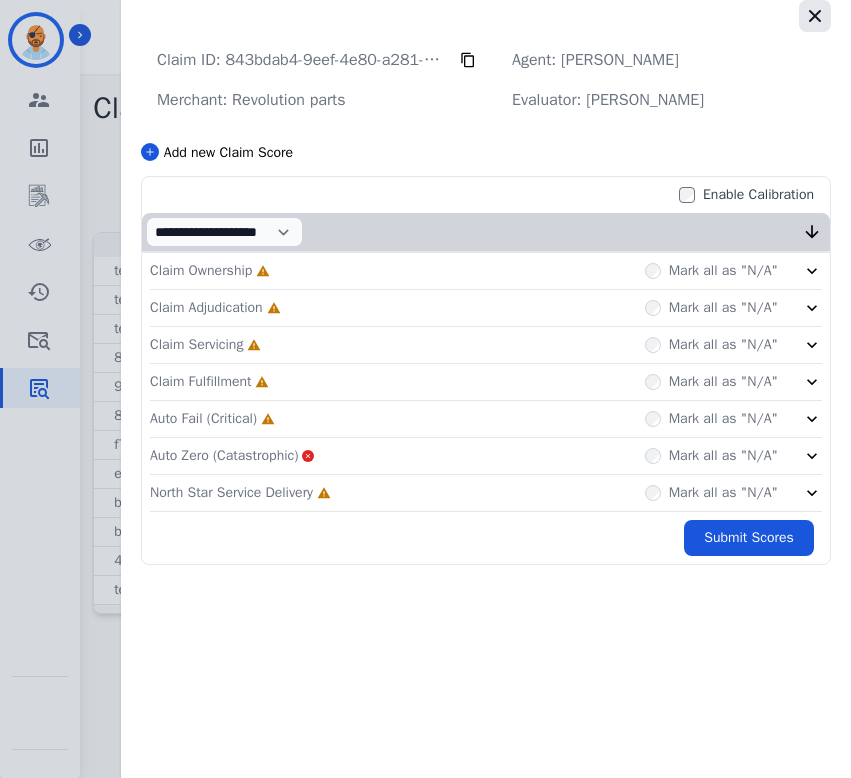 click 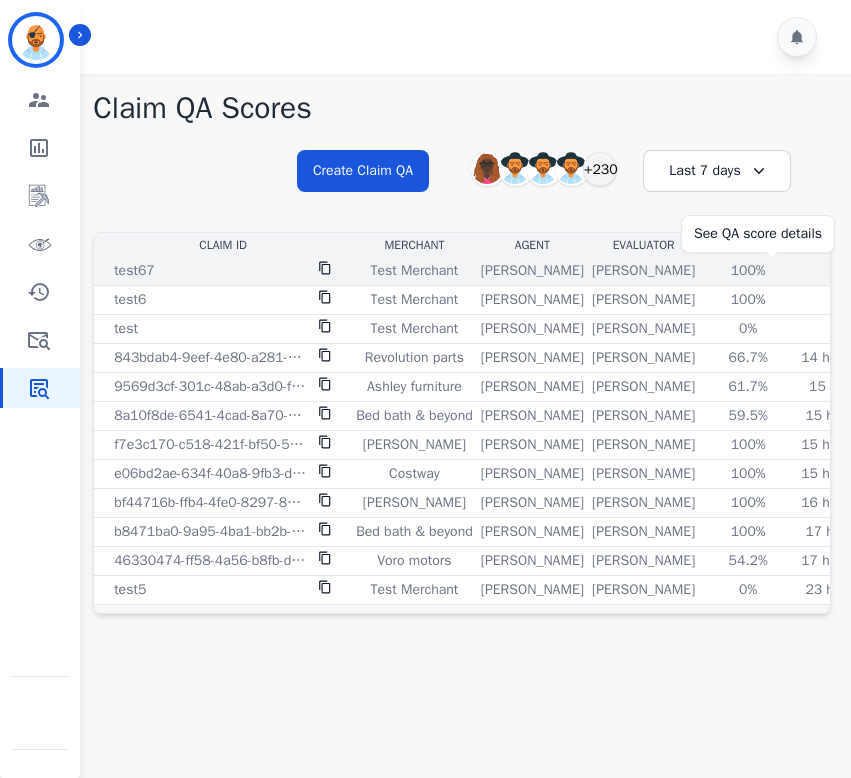 click on "100%" at bounding box center [748, 271] 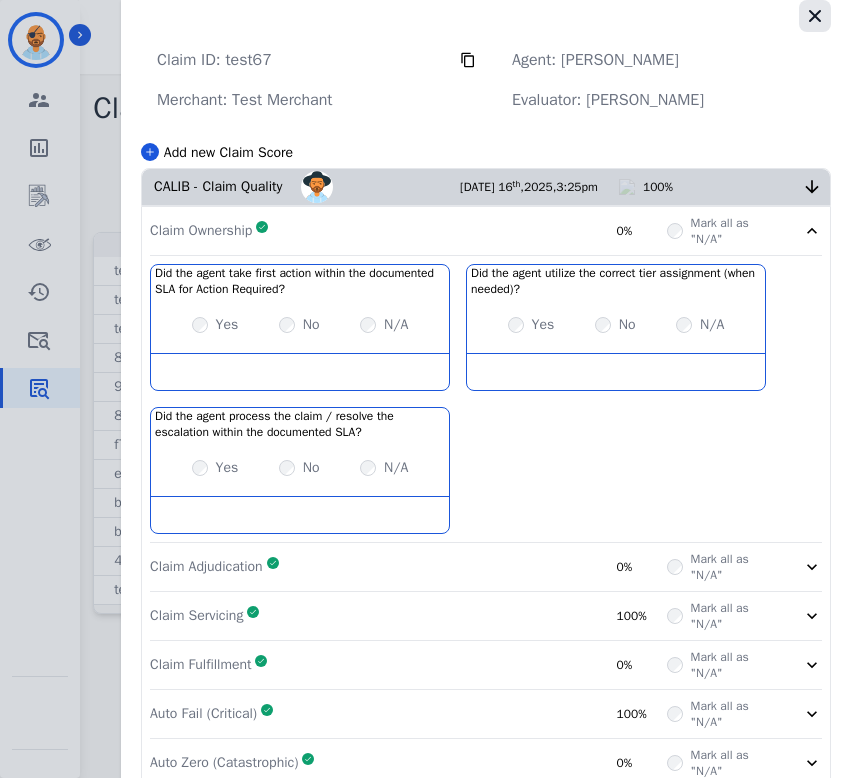 click 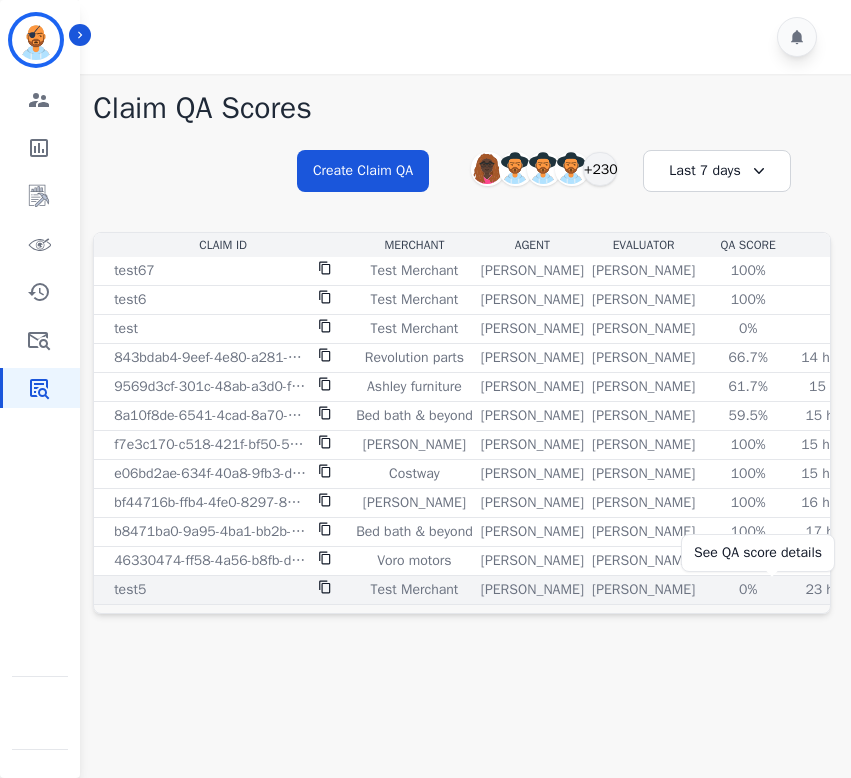 click on "0%" at bounding box center (748, 590) 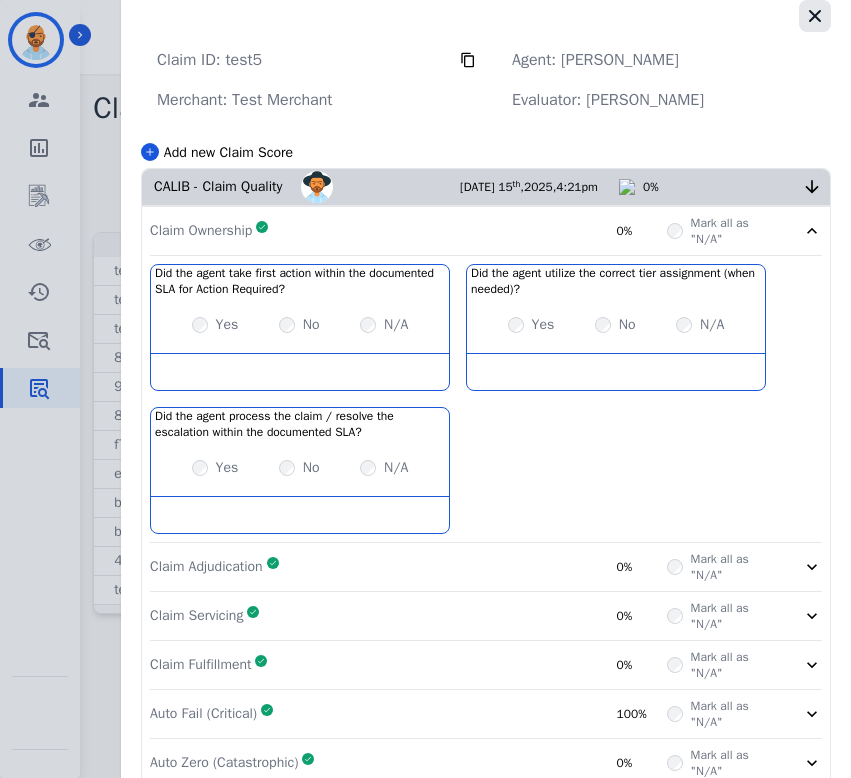 click 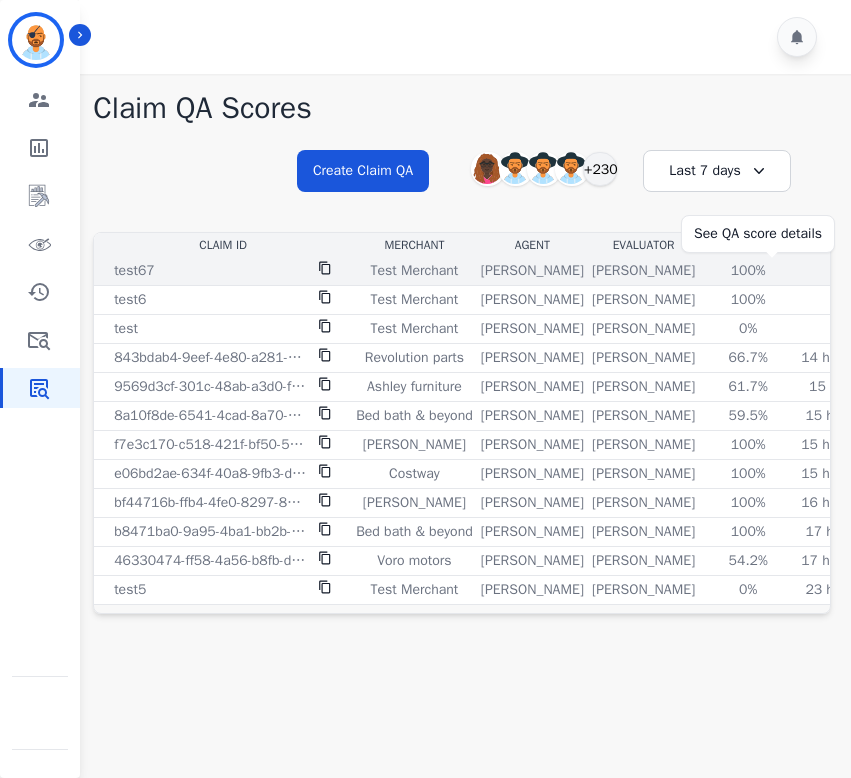 click on "100%" at bounding box center [748, 271] 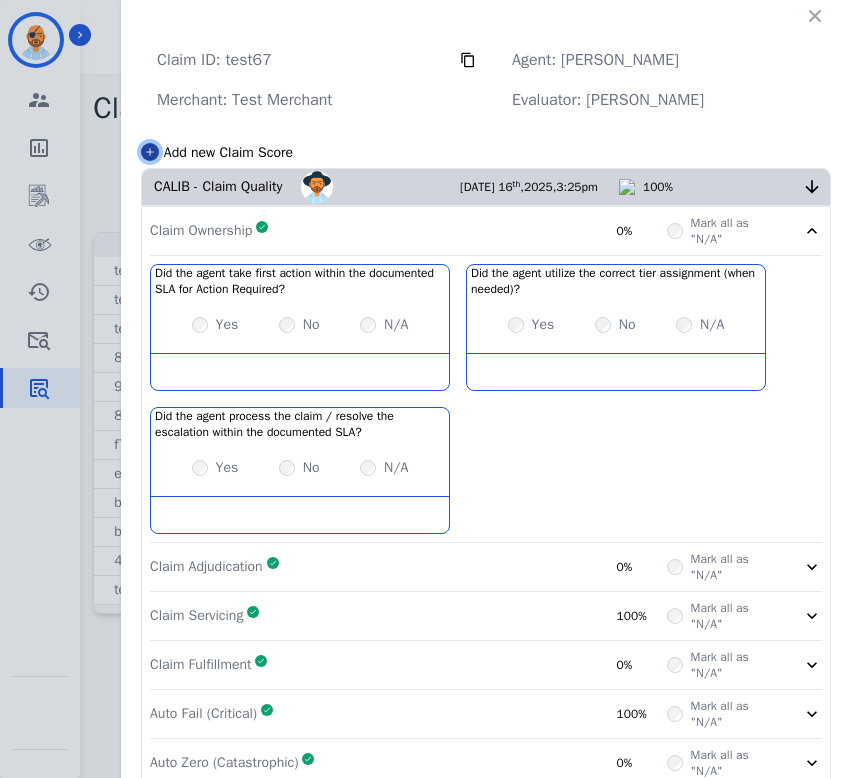 click 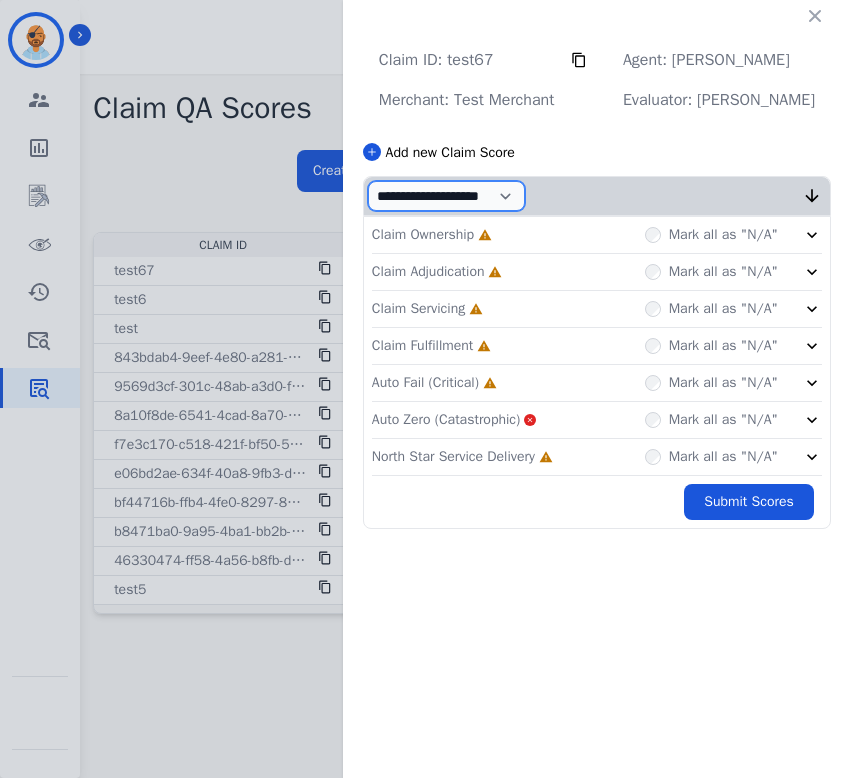 click on "**********" at bounding box center [446, 196] 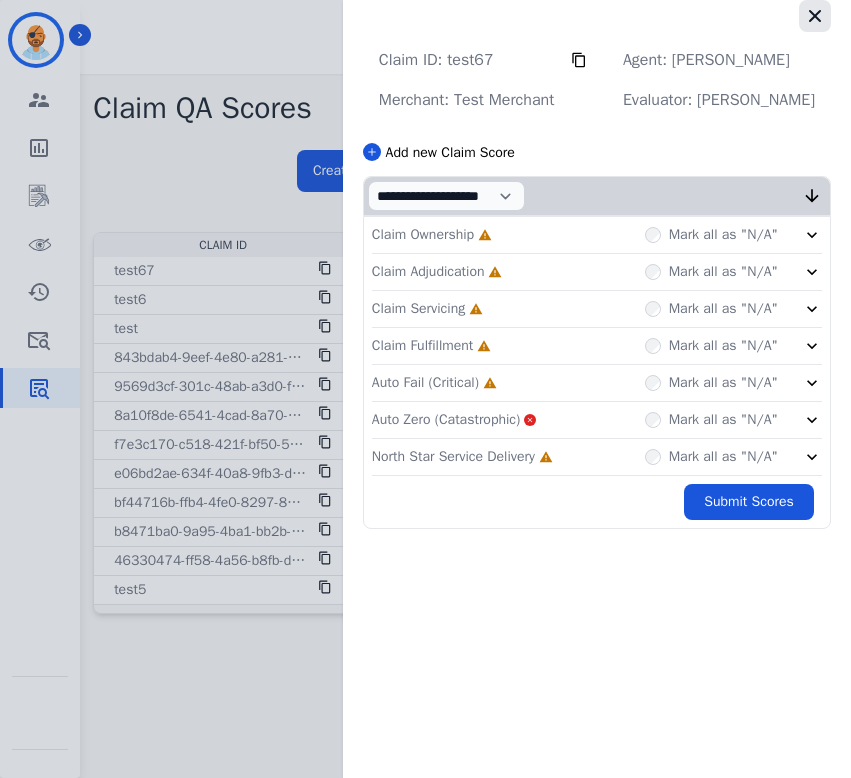 click 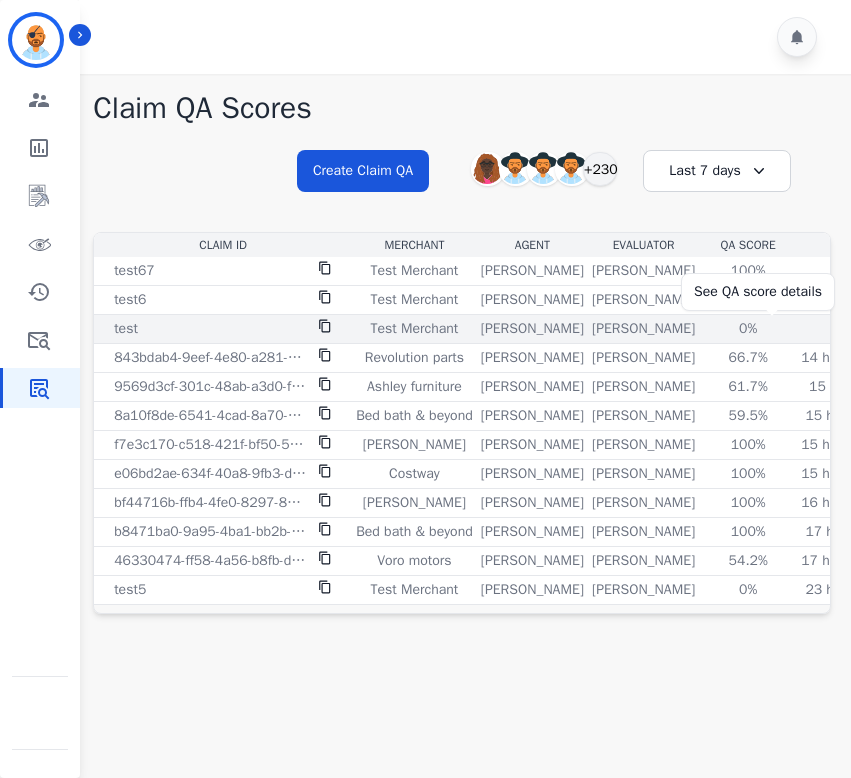 click on "0%" at bounding box center [748, 329] 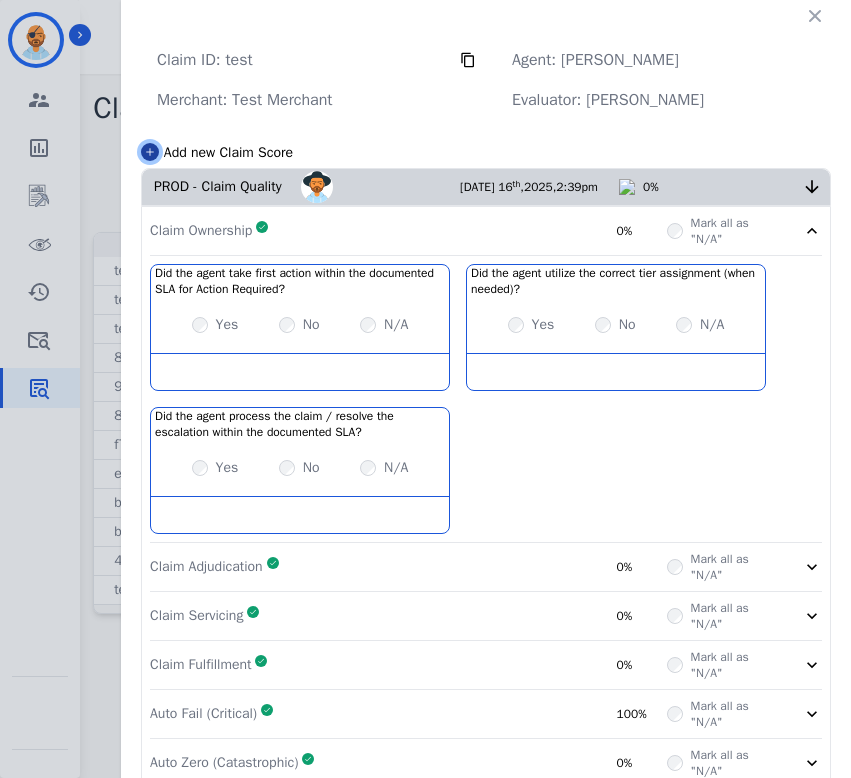 click 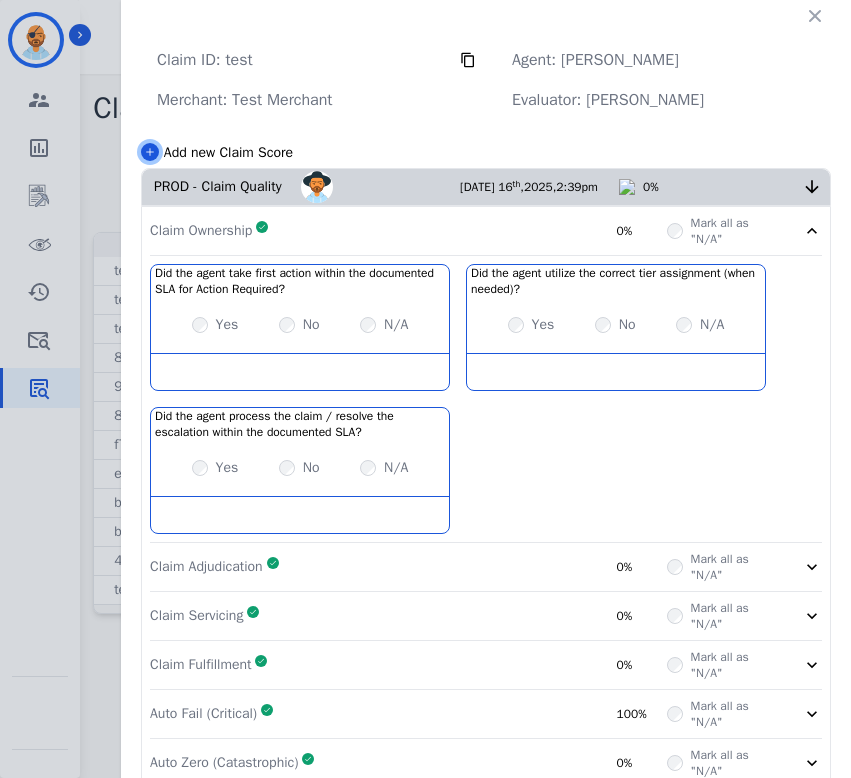 select on "*" 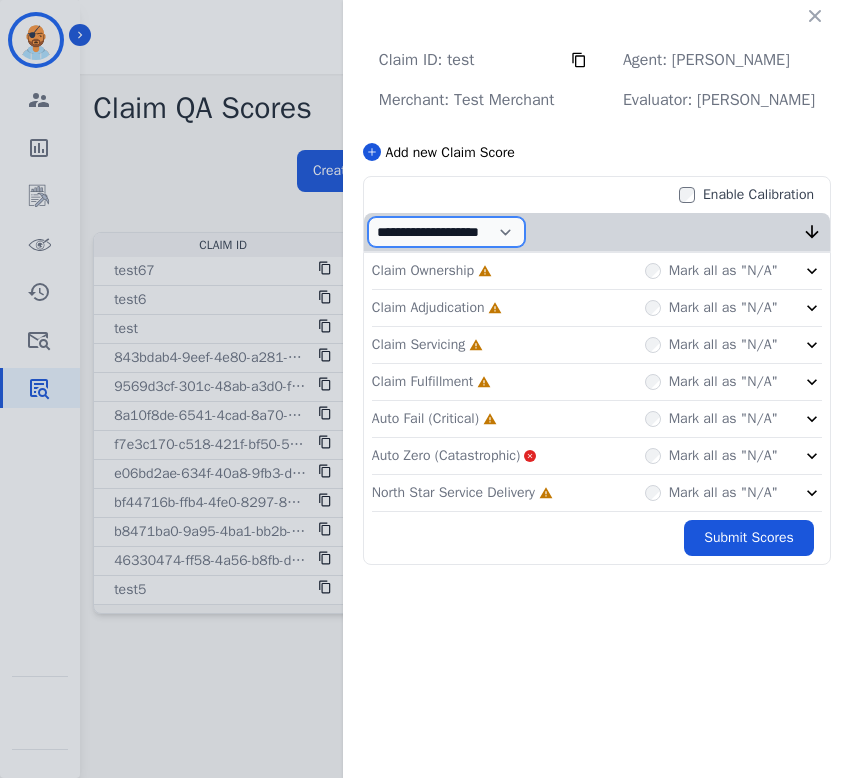 click on "**********" at bounding box center (446, 232) 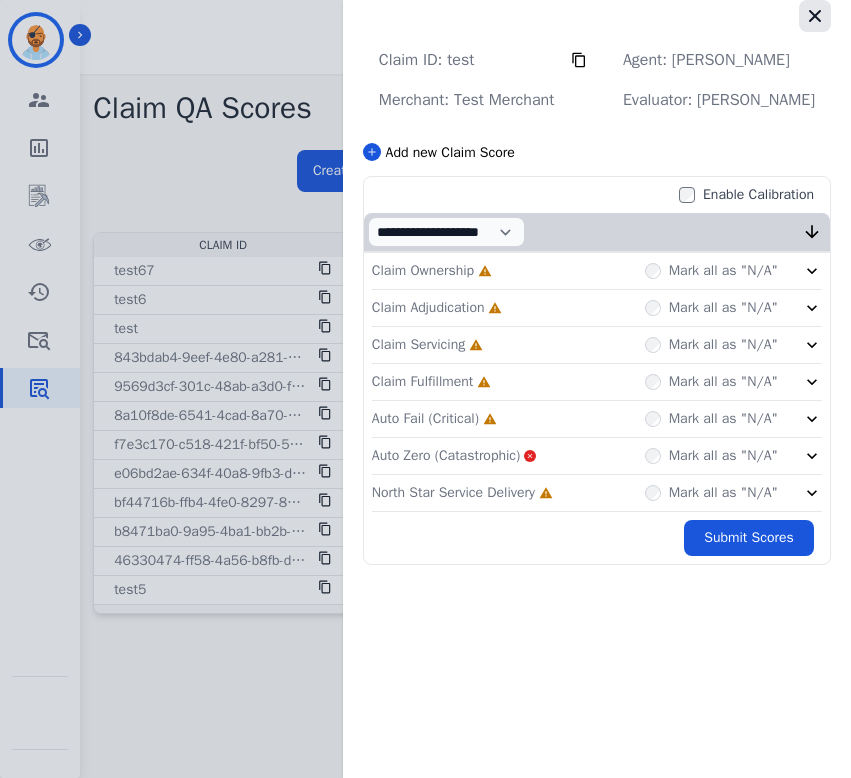 click 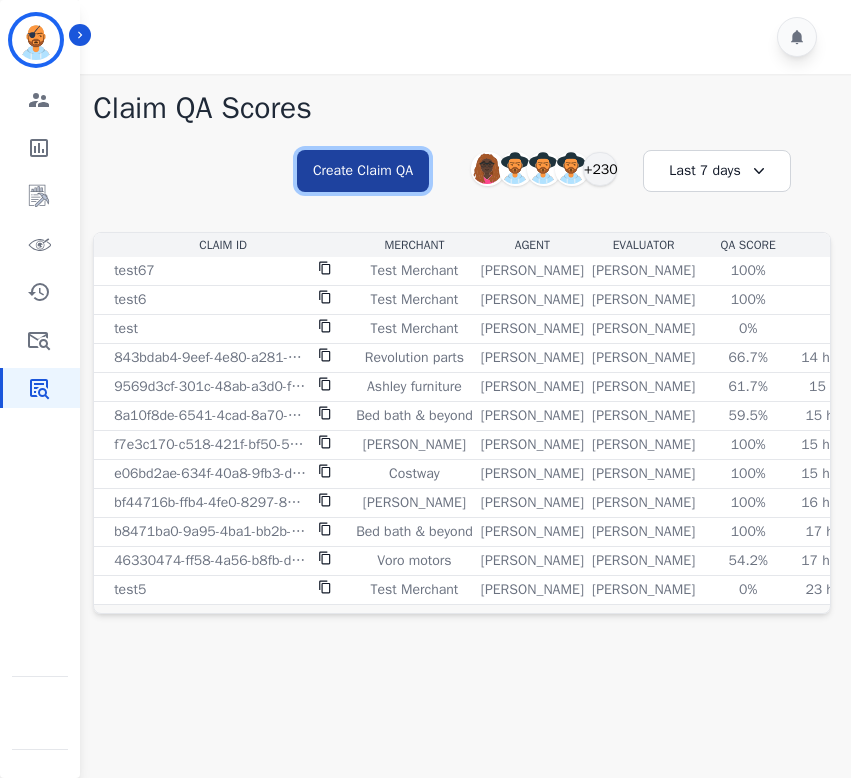 click on "Create Claim QA" at bounding box center [363, 171] 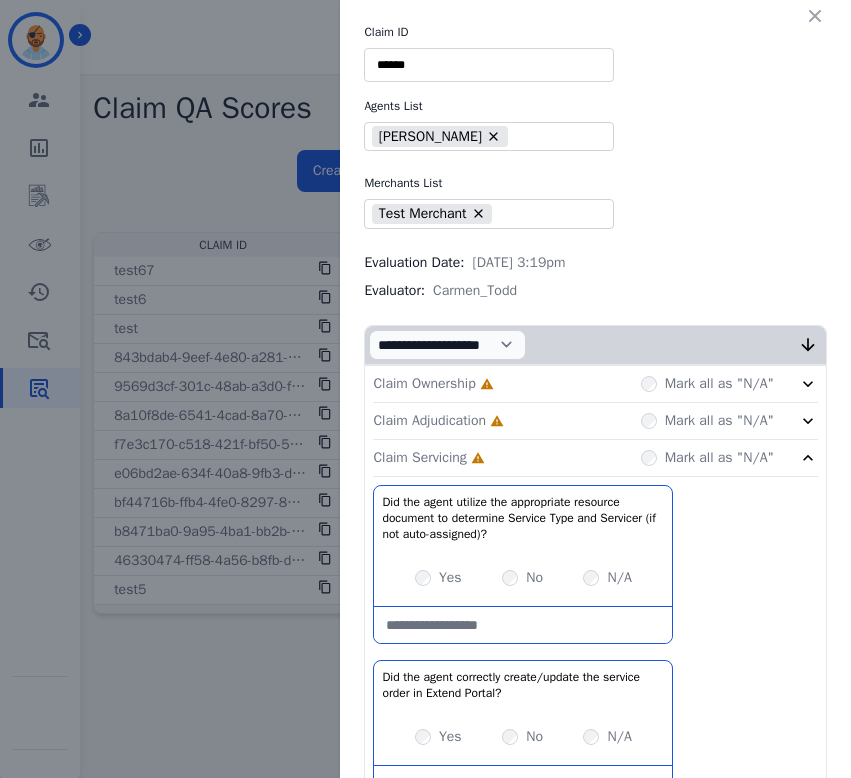 click on "******" at bounding box center [489, 65] 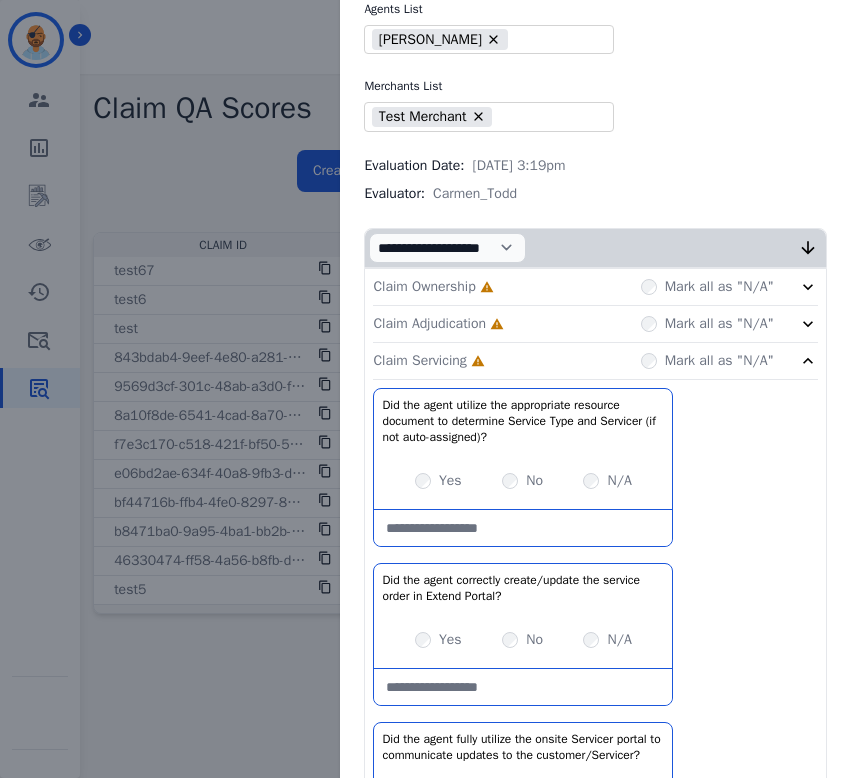 scroll, scrollTop: 96, scrollLeft: 0, axis: vertical 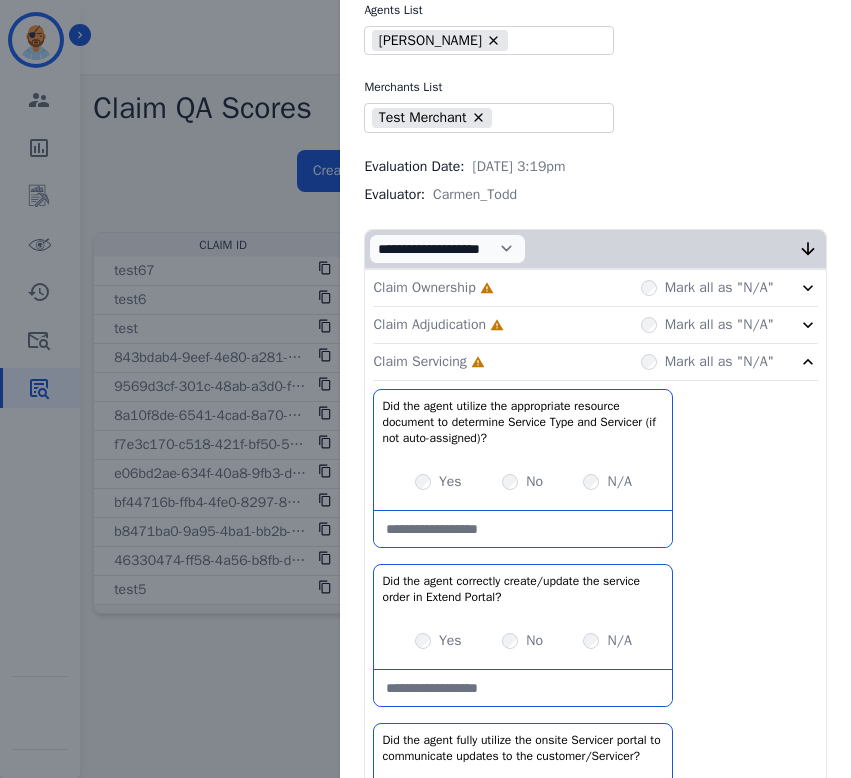 type on "******" 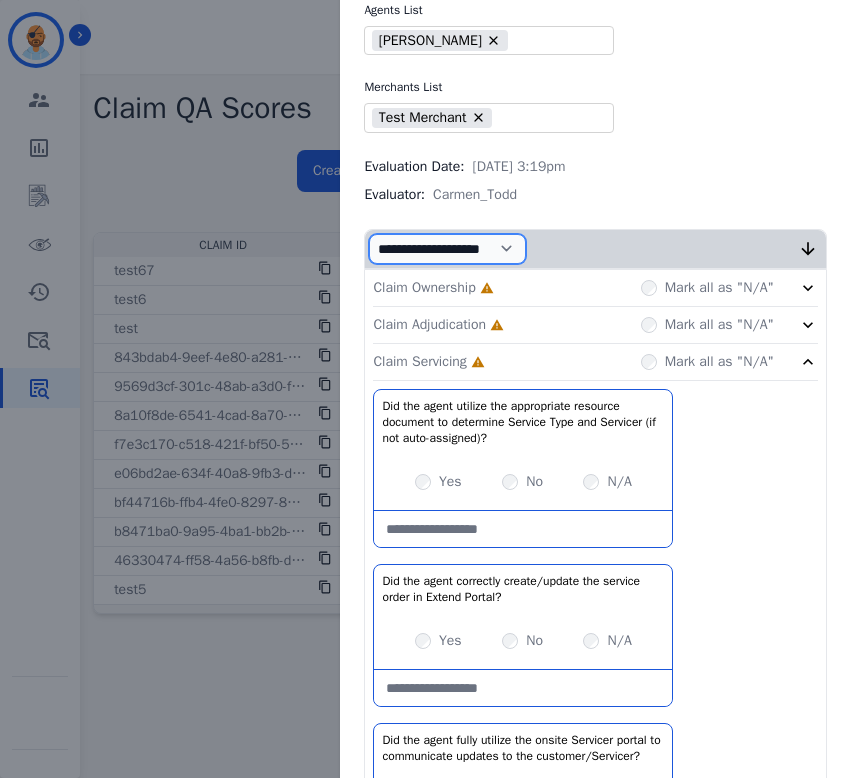 click on "**********" at bounding box center [447, 249] 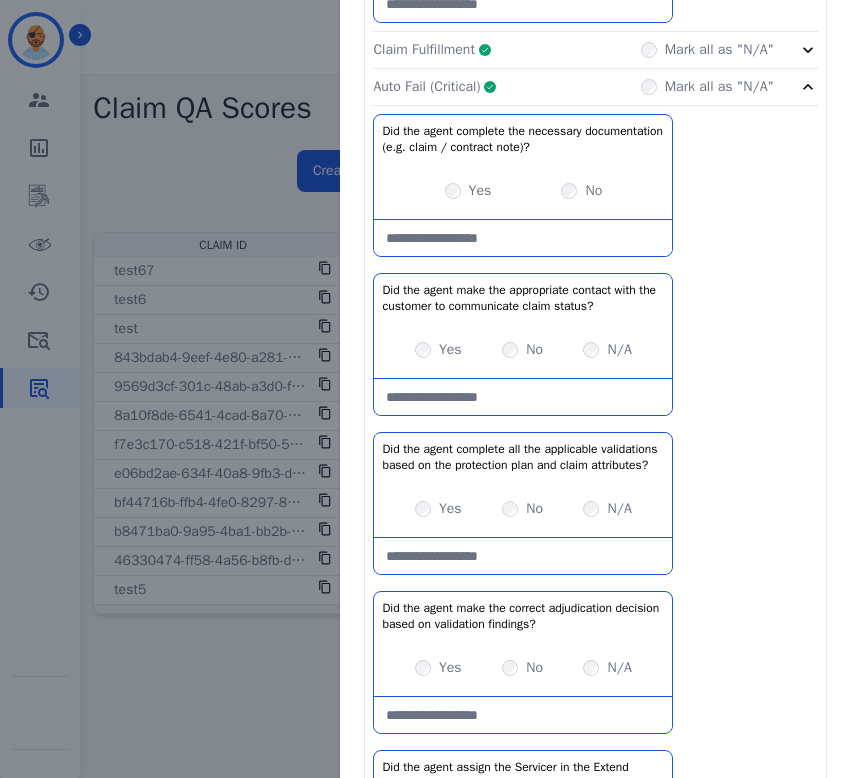 scroll, scrollTop: 1949, scrollLeft: 0, axis: vertical 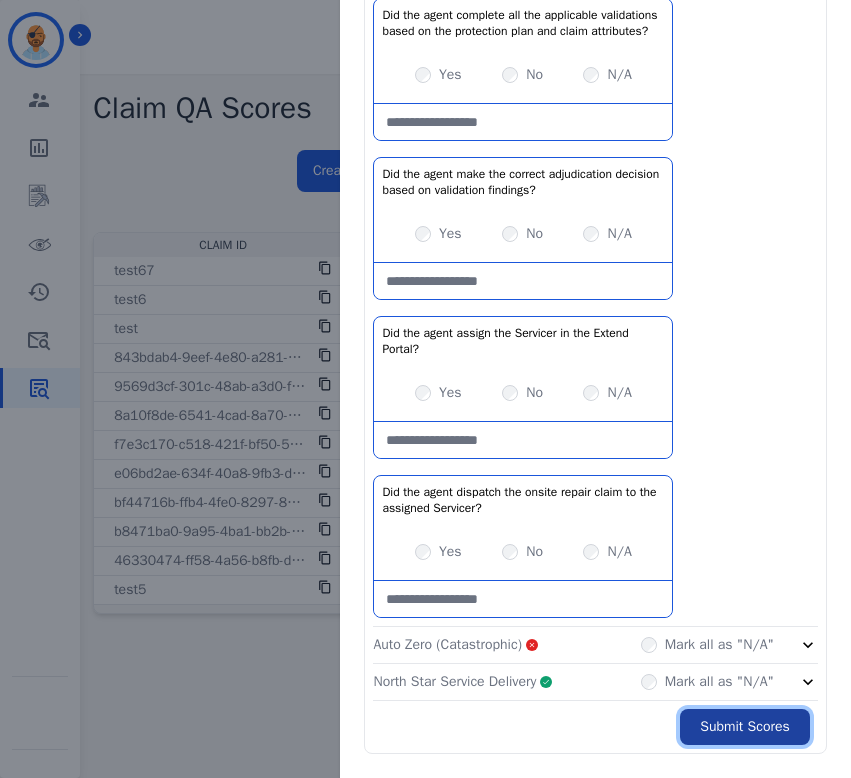 click on "Submit Scores" at bounding box center [745, 727] 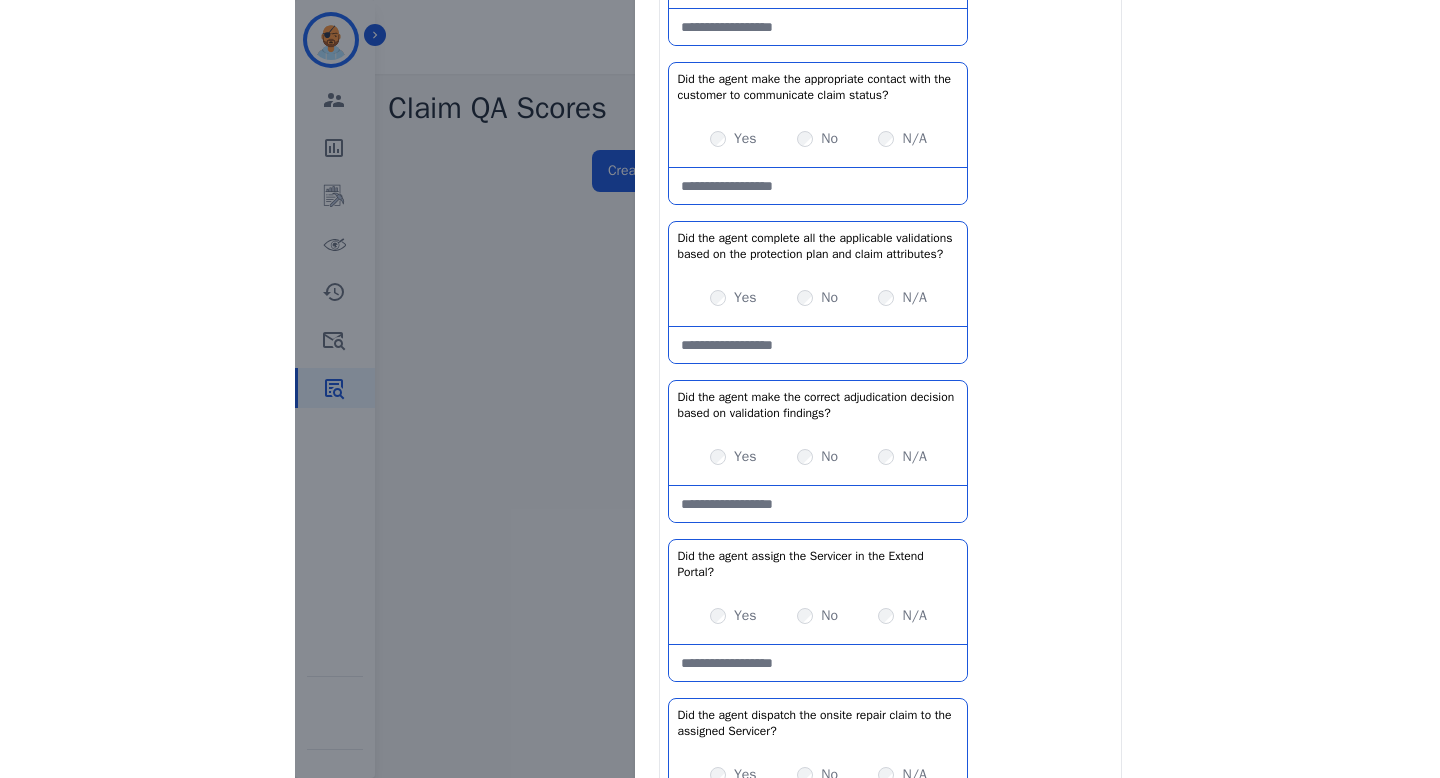 scroll, scrollTop: 1374, scrollLeft: 0, axis: vertical 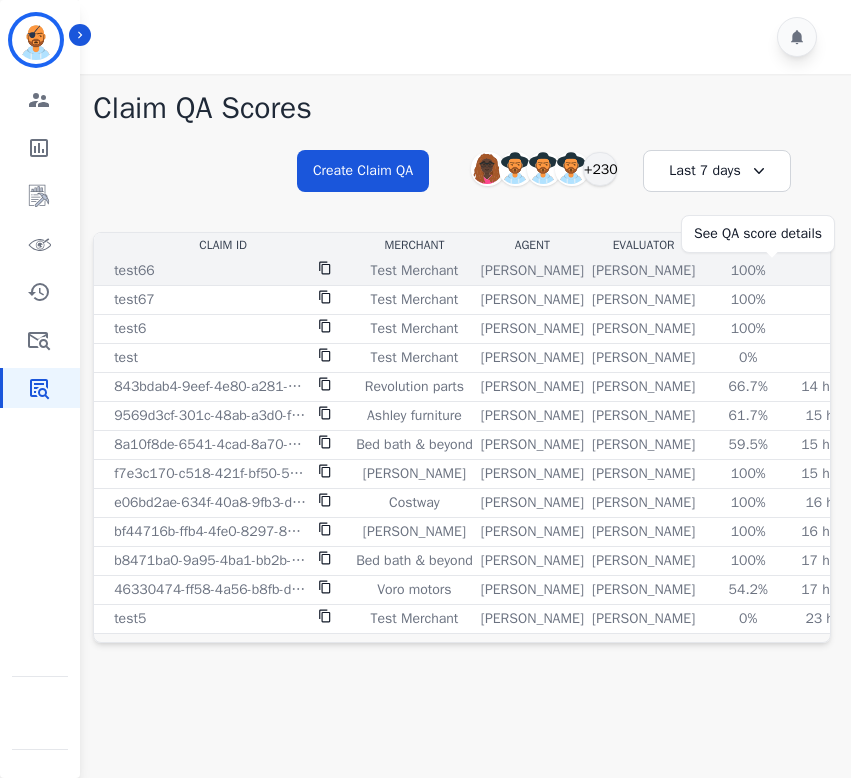 click on "100%" at bounding box center [748, 271] 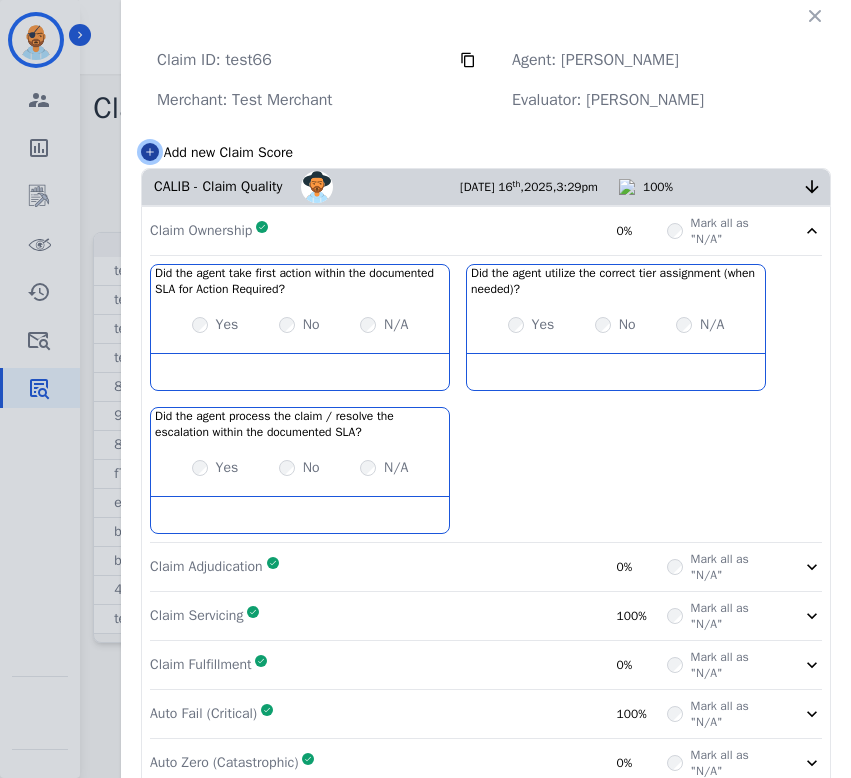 click 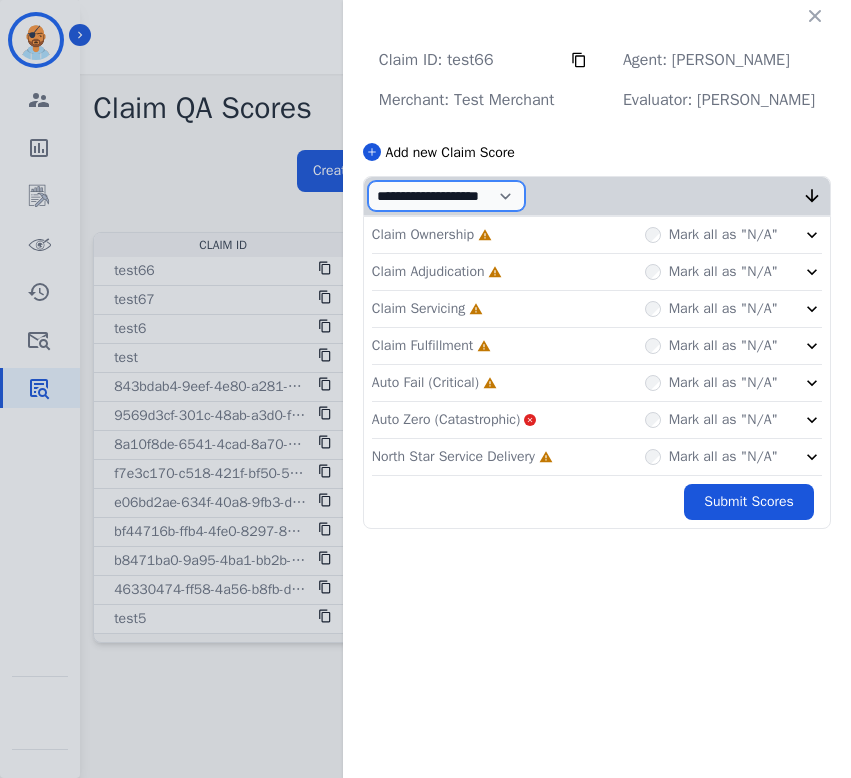 click on "**********" at bounding box center (446, 196) 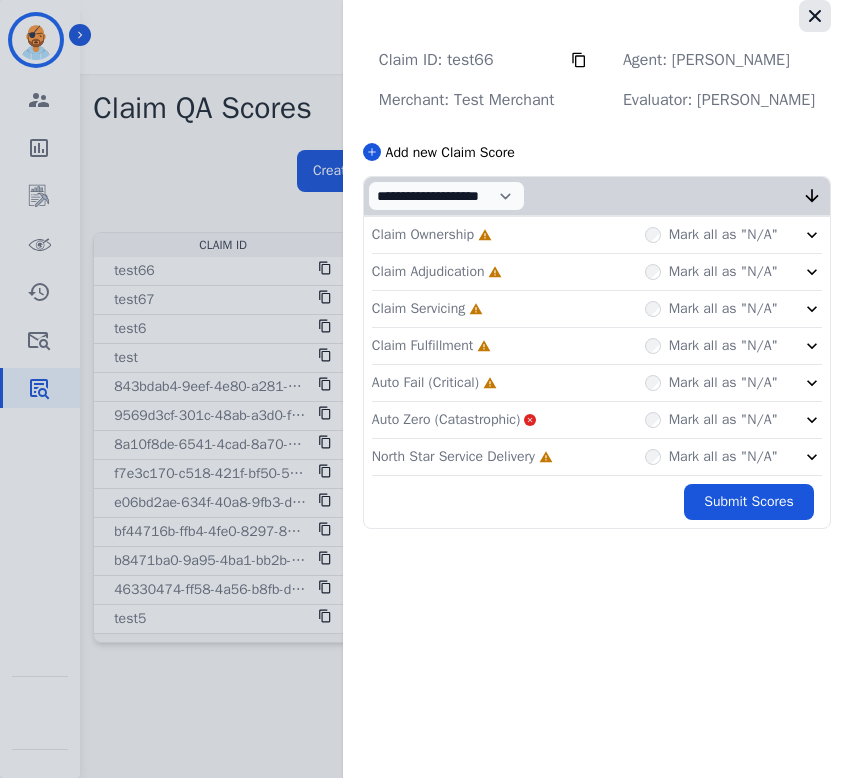 click 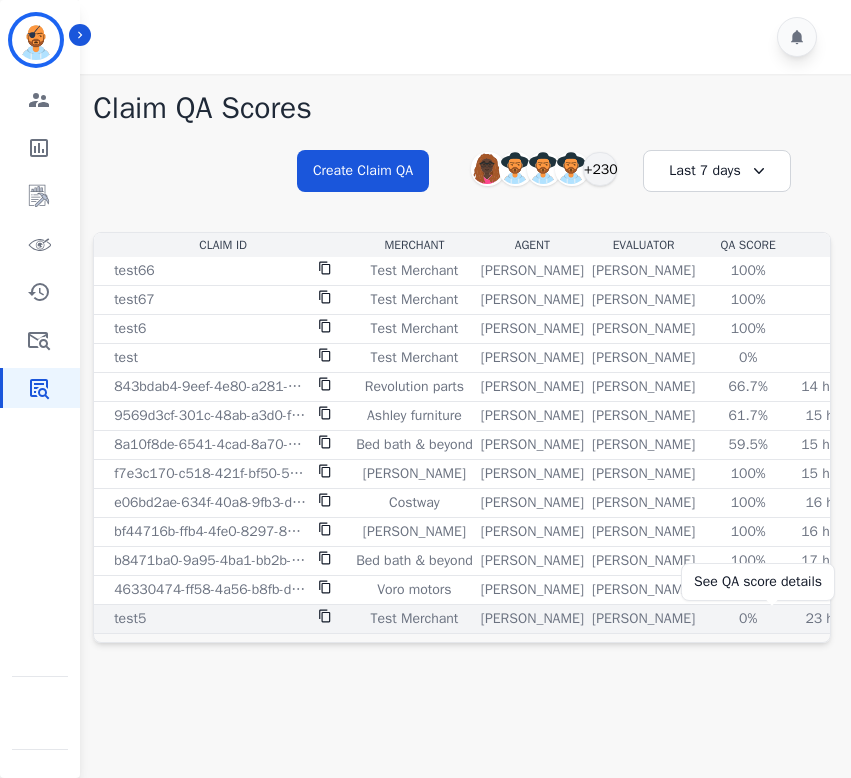 click on "0%" at bounding box center [748, 619] 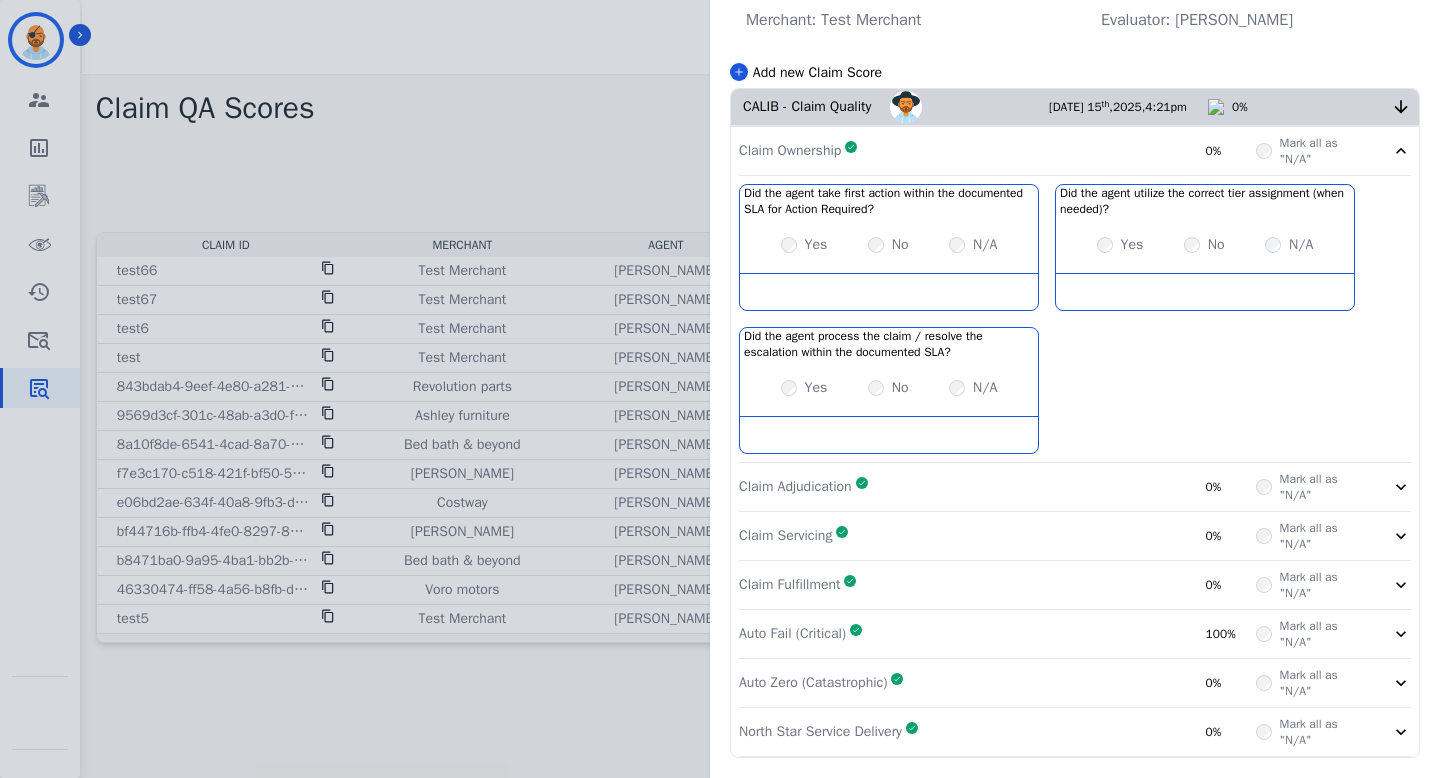 scroll, scrollTop: 0, scrollLeft: 0, axis: both 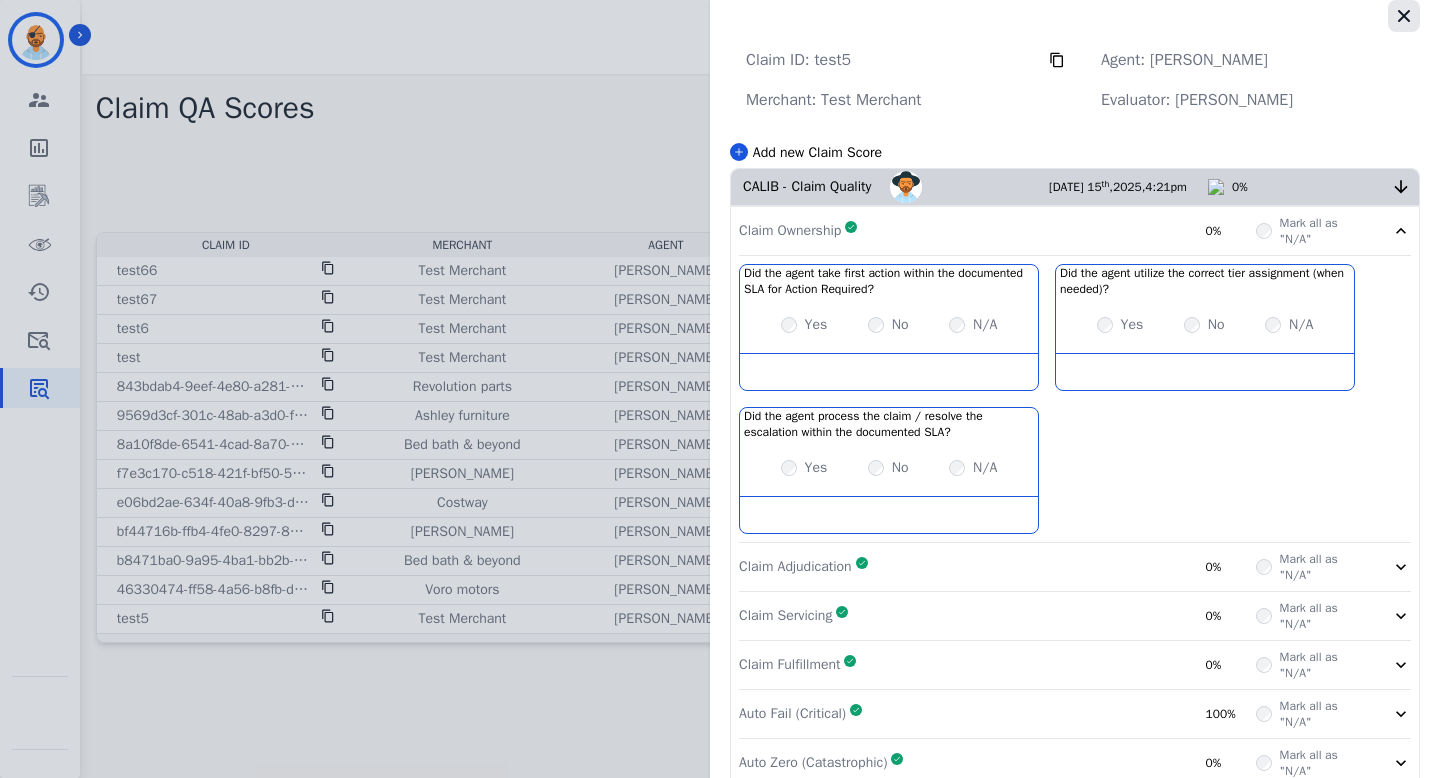 click 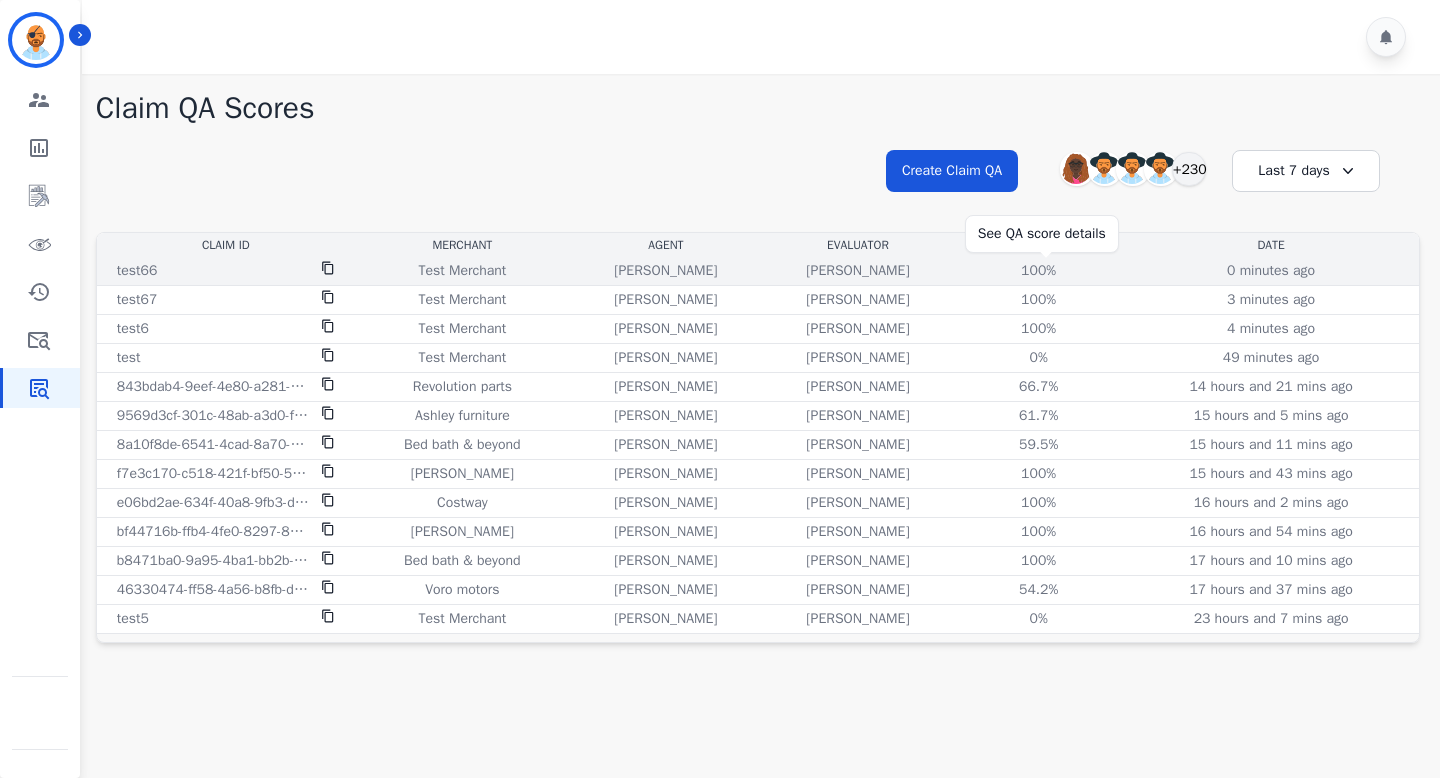 click on "100%" at bounding box center (1039, 271) 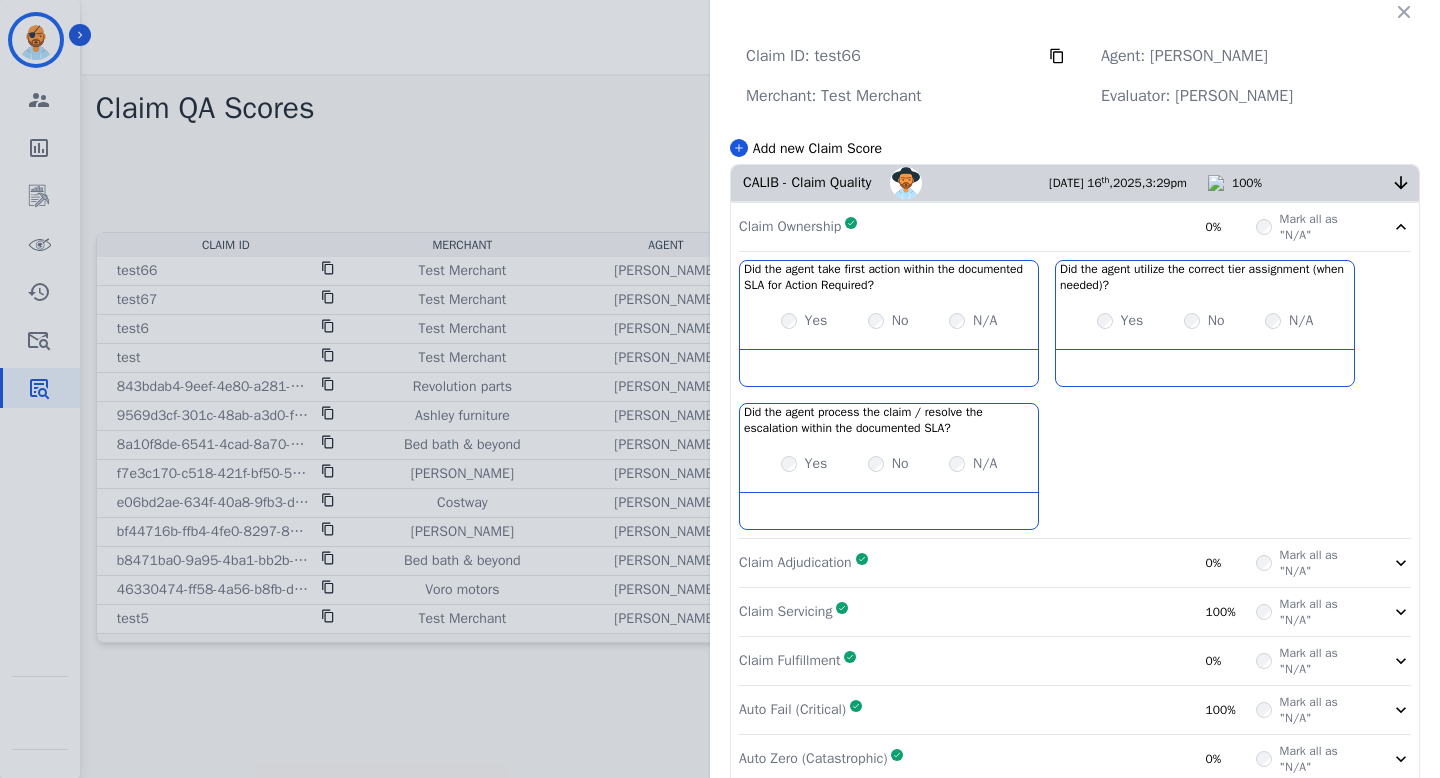 scroll, scrollTop: 0, scrollLeft: 0, axis: both 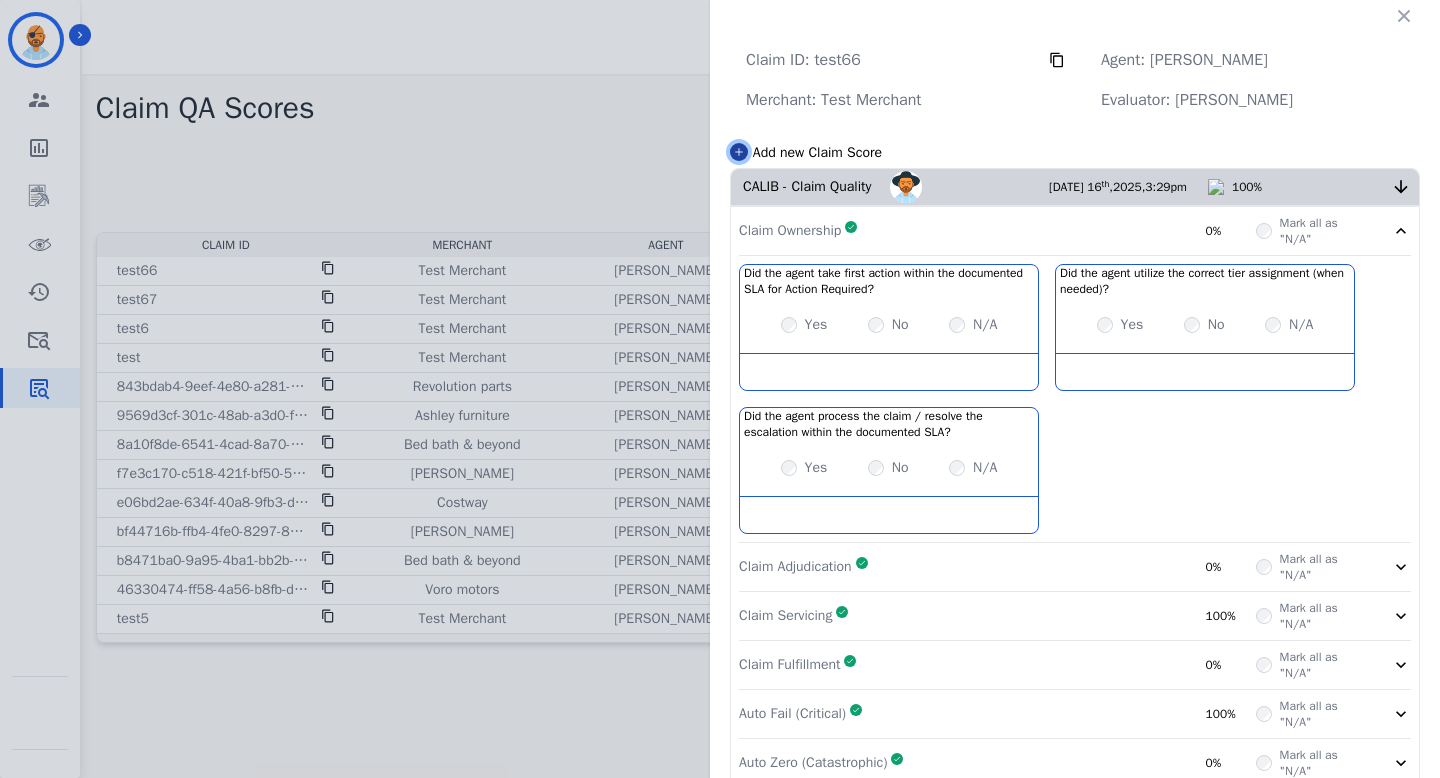 click 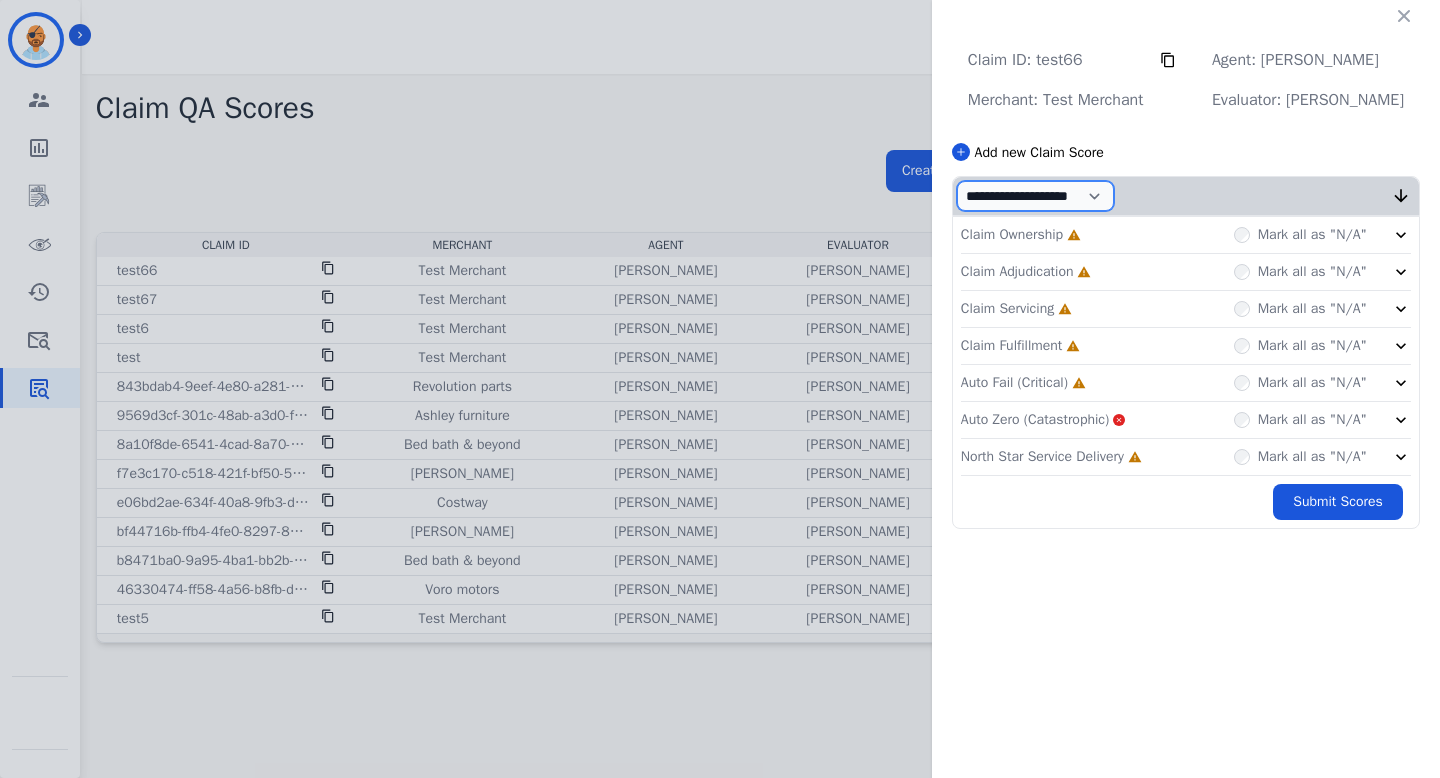 click on "**********" at bounding box center (1035, 196) 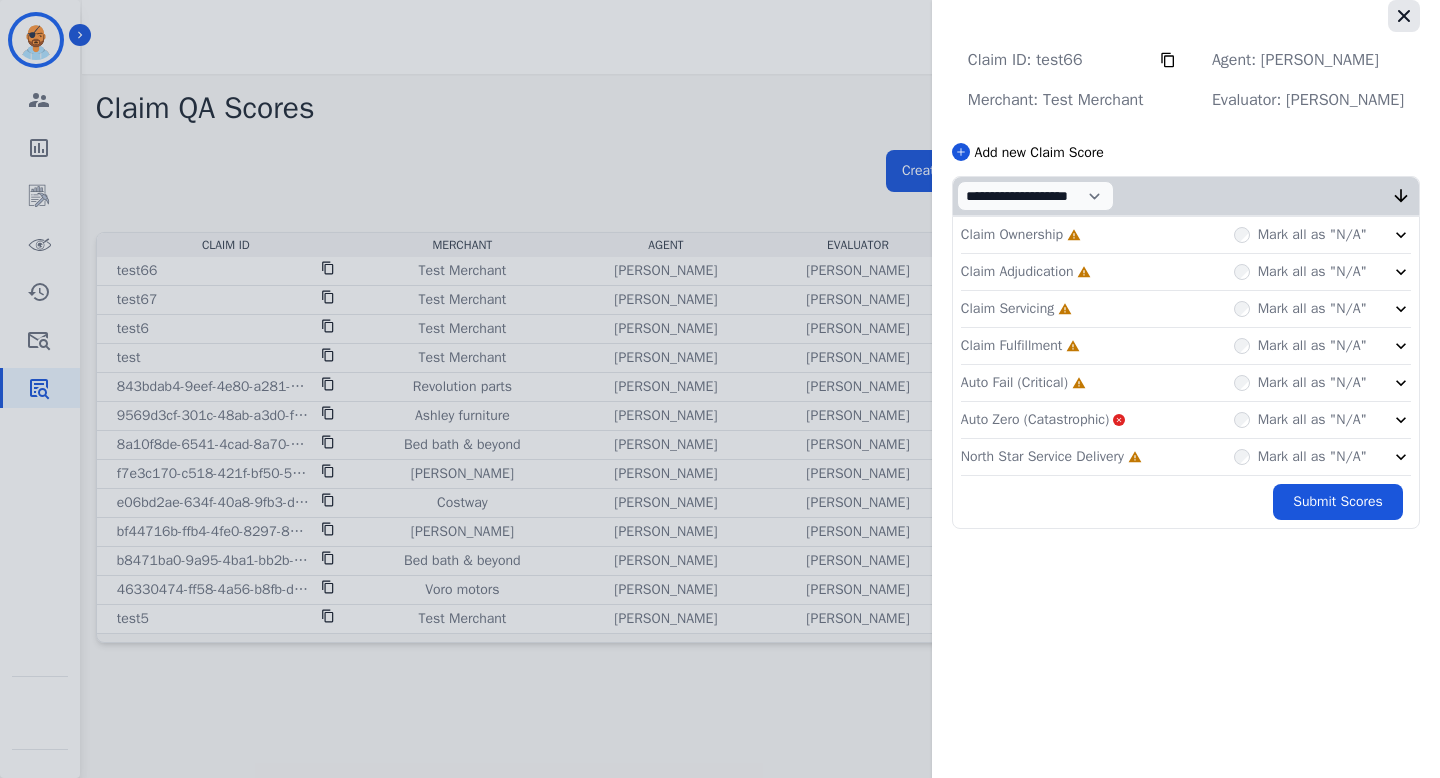 click 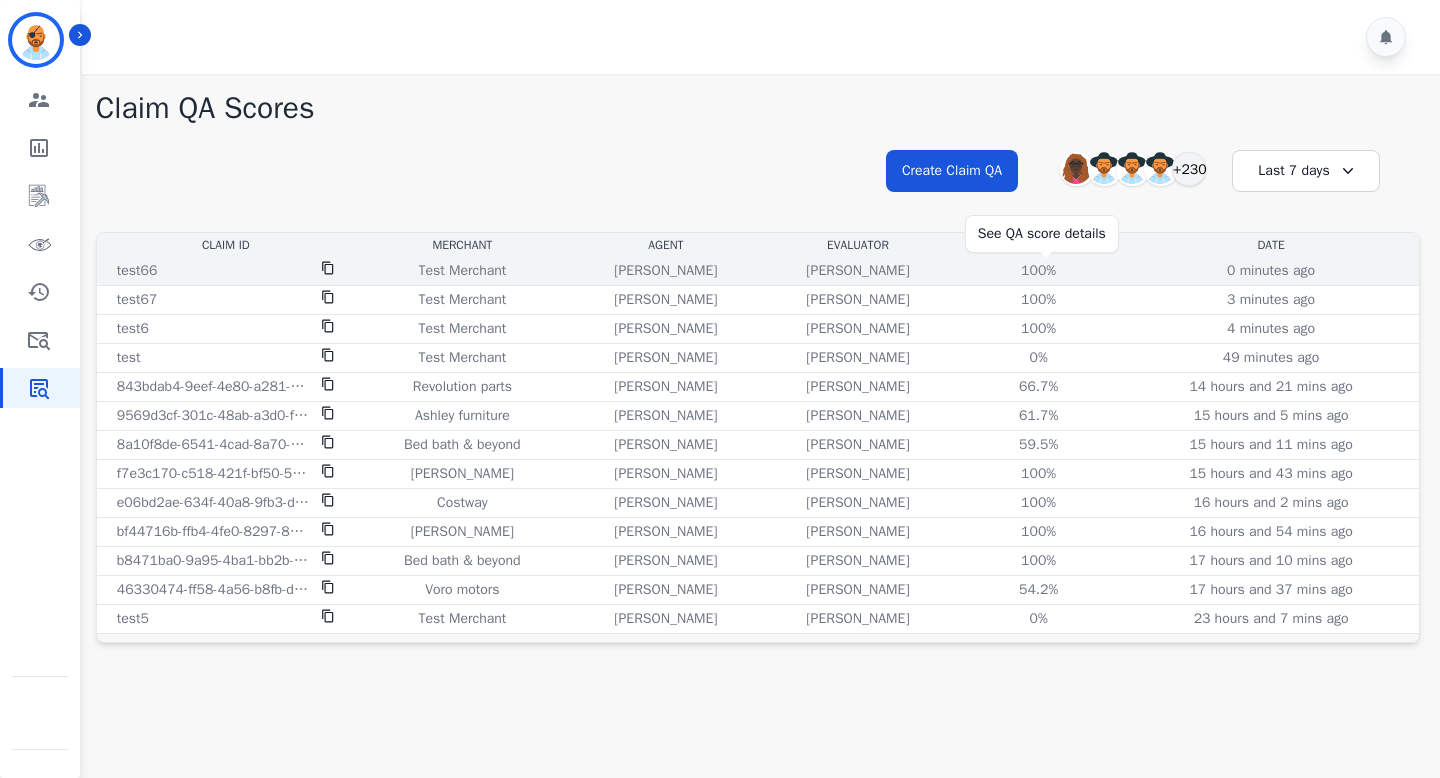 click on "100%" at bounding box center (1039, 271) 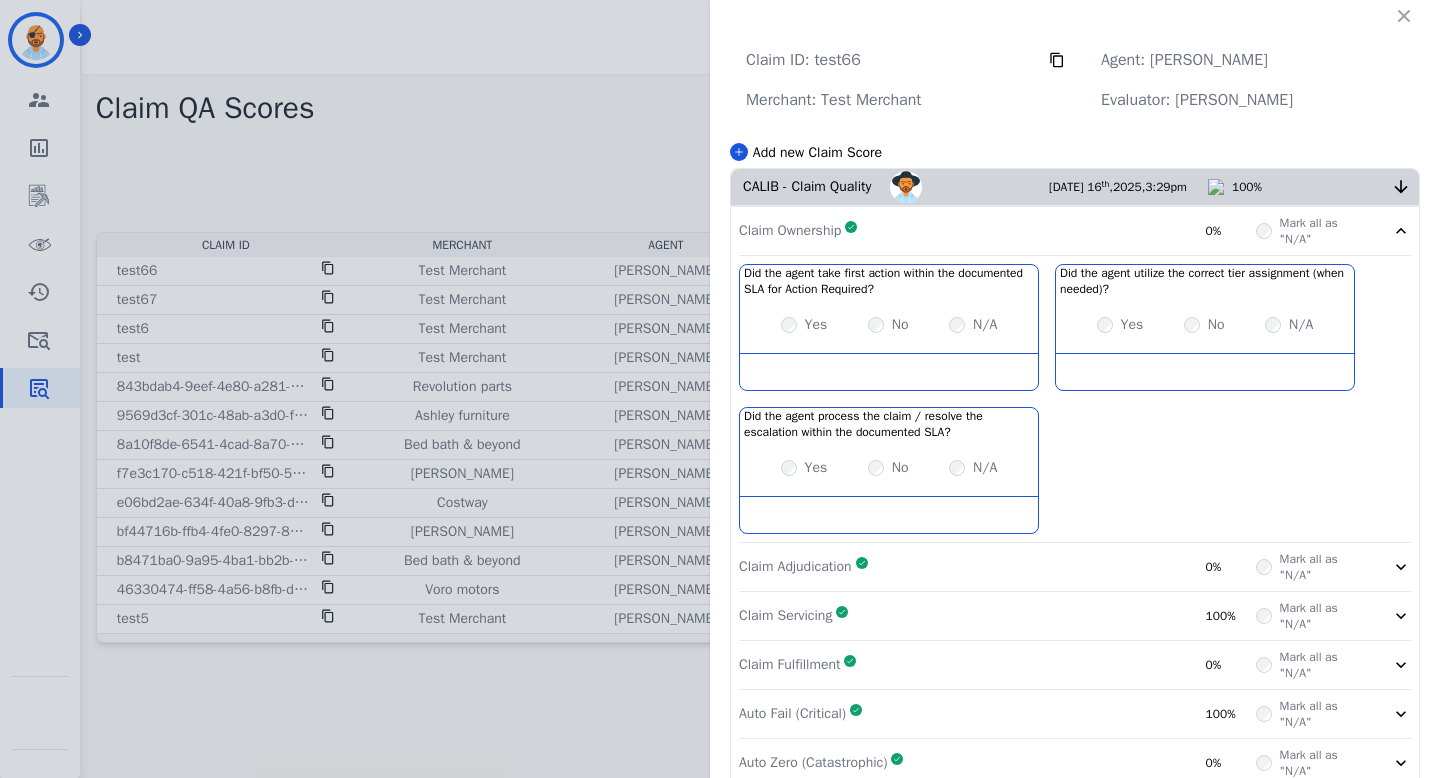 click on "Claim ID:   test66     Agent:   Alayna Sims   Merchant:   Test Merchant   Evaluator:   Carmen Todd       Add new Claim Score     CALIB - Claim Quality     Carmen Todd       Jul   16 th ,  2025 ,
3:29pm     100%     Claim Ownership     Complete       0%     Mark all as "N/A"     Did the agent take first action within the documented SLA for Action Required?   No description         Yes     No     N/A   Did the agent utilize the correct tier assignment (when needed)?   No description         Yes     No     N/A   Did the agent process the claim / resolve the escalation within the documented SLA?   No description         Yes     No     N/A     Claim Adjudication     Complete       0%     Mark all as "N/A"     Claim Servicing     Complete       100%     Mark all as "N/A"     Claim Fulfillment     Complete       0%     Mark all as "N/A"     Auto Fail (Critical)     Complete       100%     Mark all as "N/A"     Auto Zero (Catastrophic)     Complete       0%     Mark all as "N/A"" 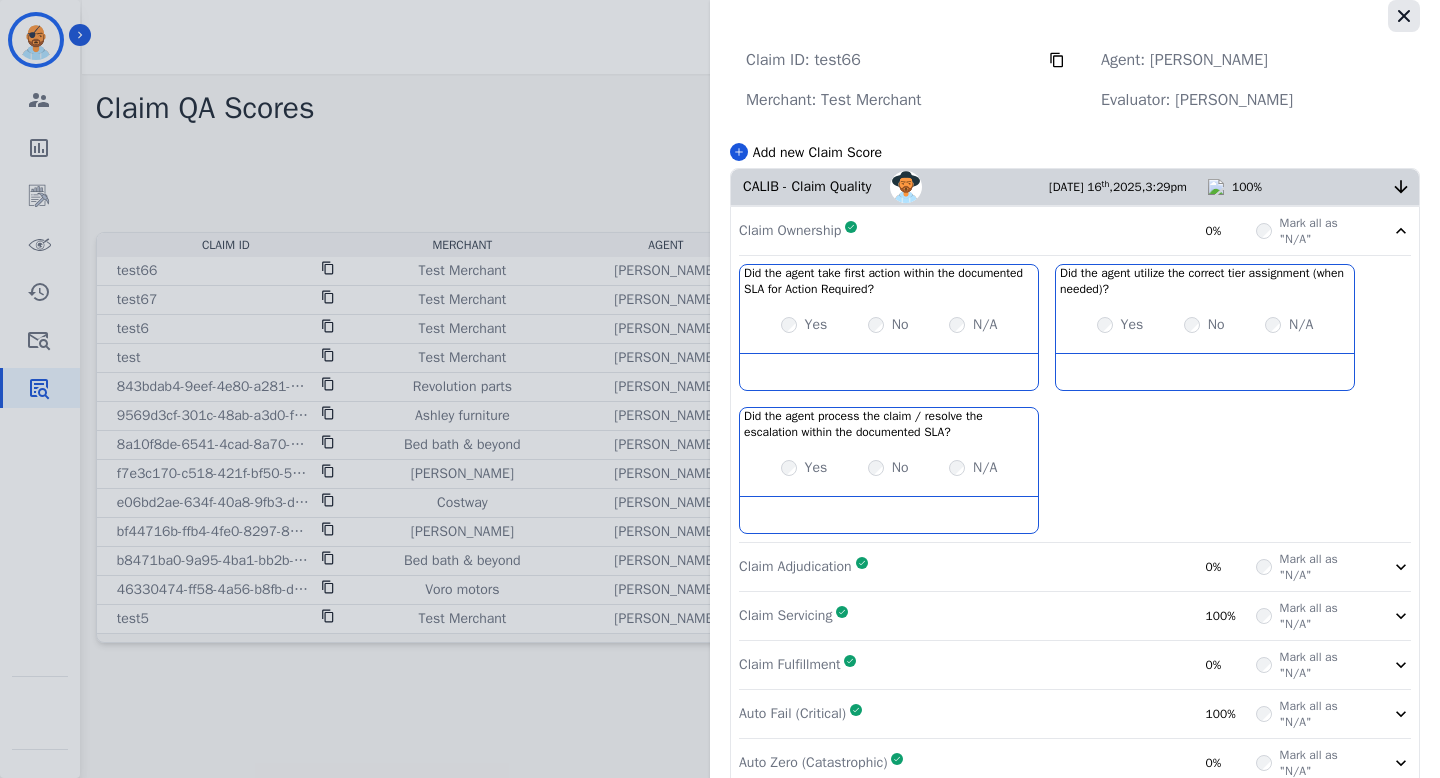 click at bounding box center [1404, 16] 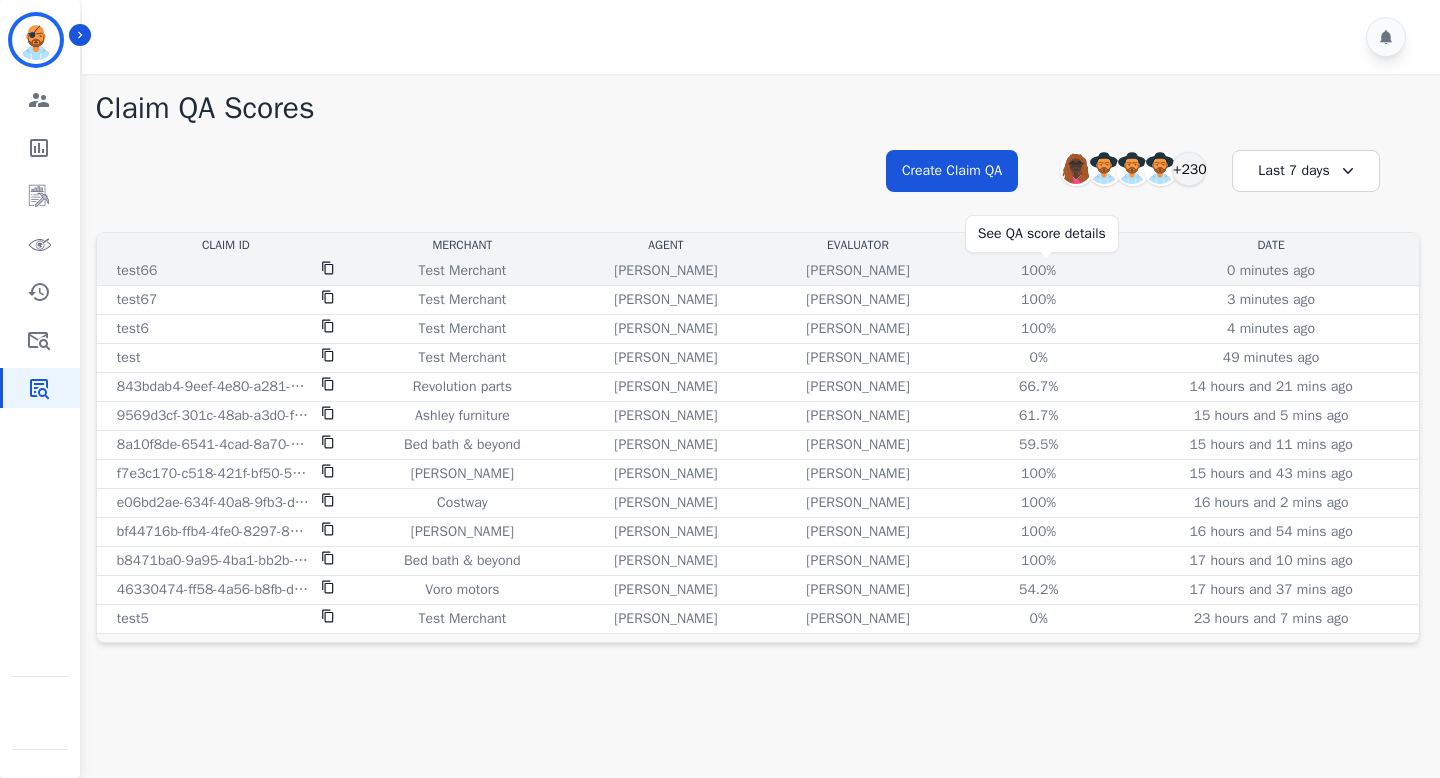 click on "100%" at bounding box center [1039, 271] 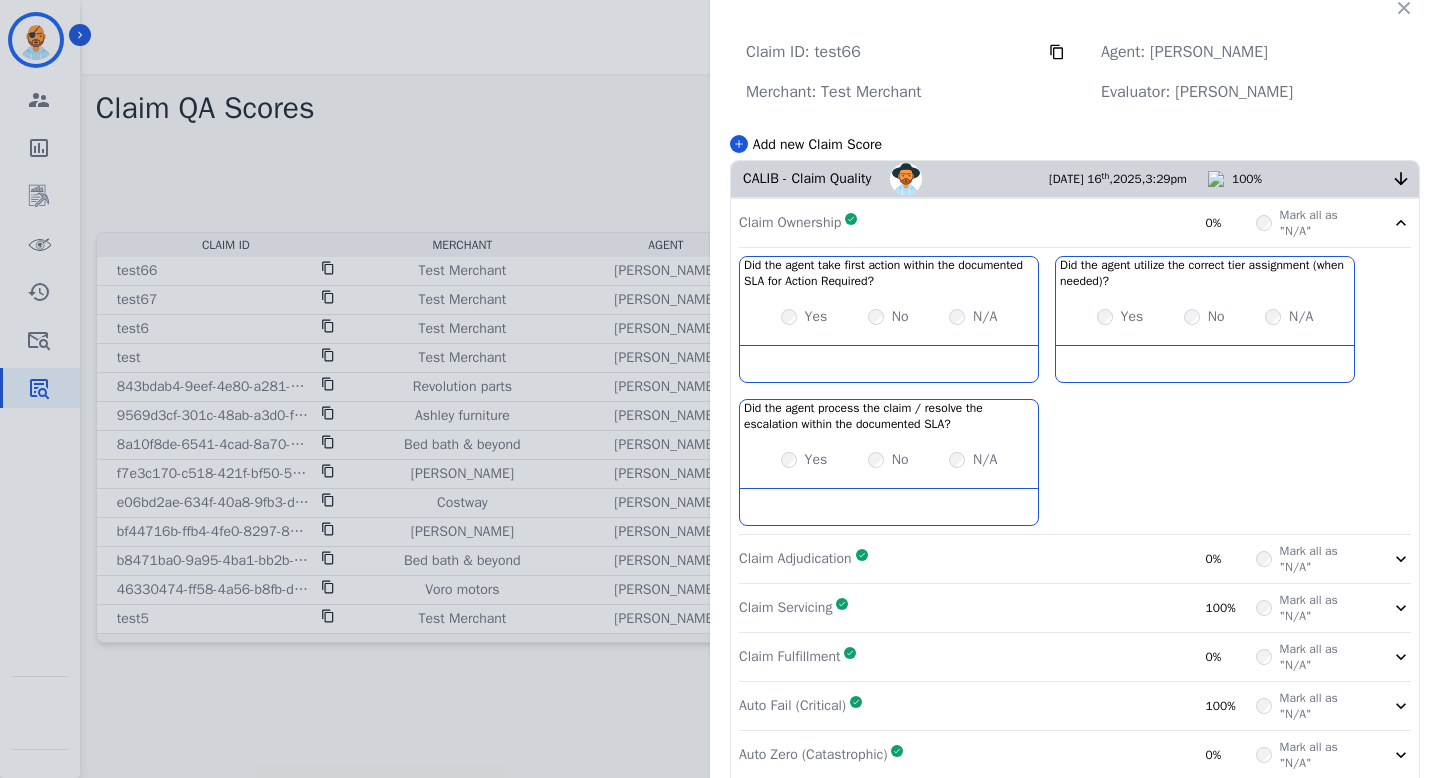 scroll, scrollTop: 0, scrollLeft: 0, axis: both 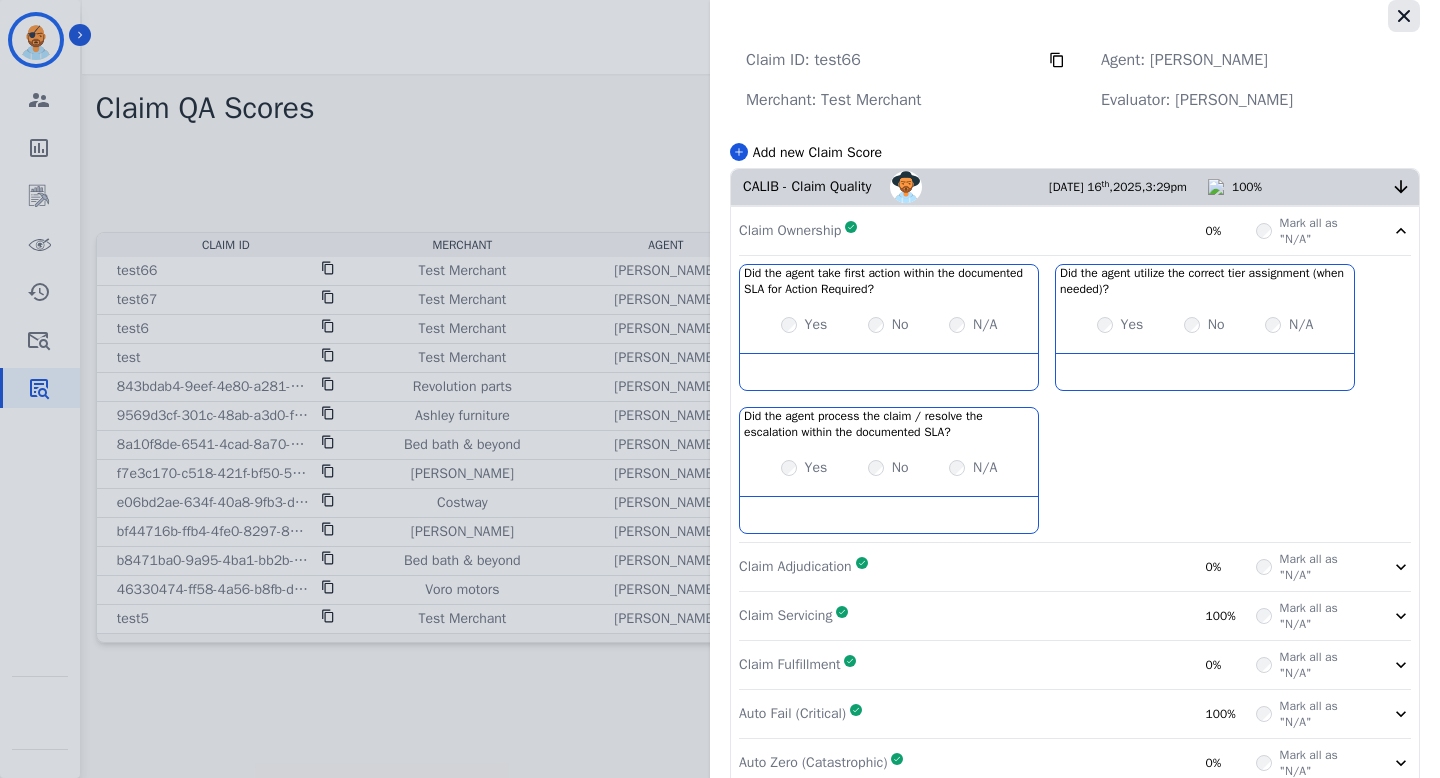 click 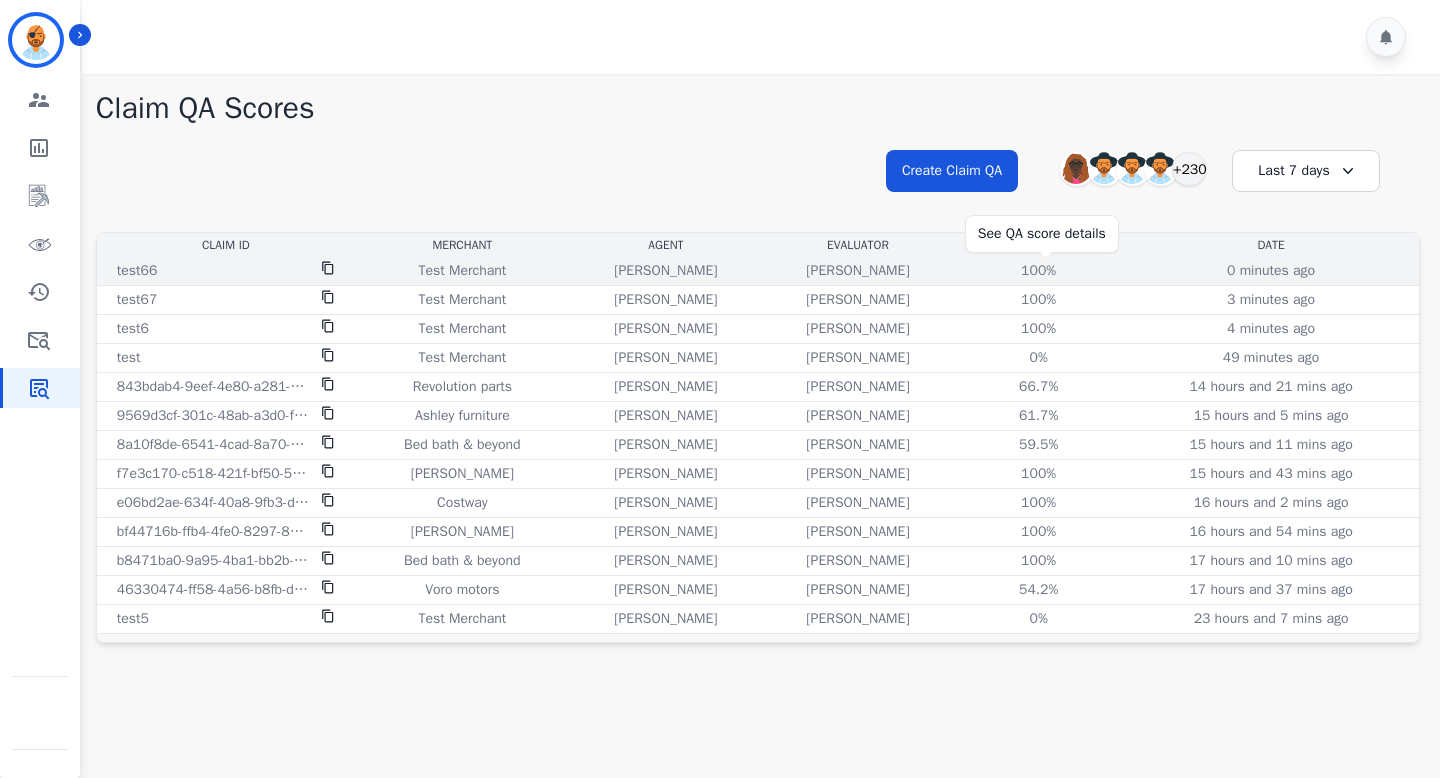 click on "100%" at bounding box center [1039, 271] 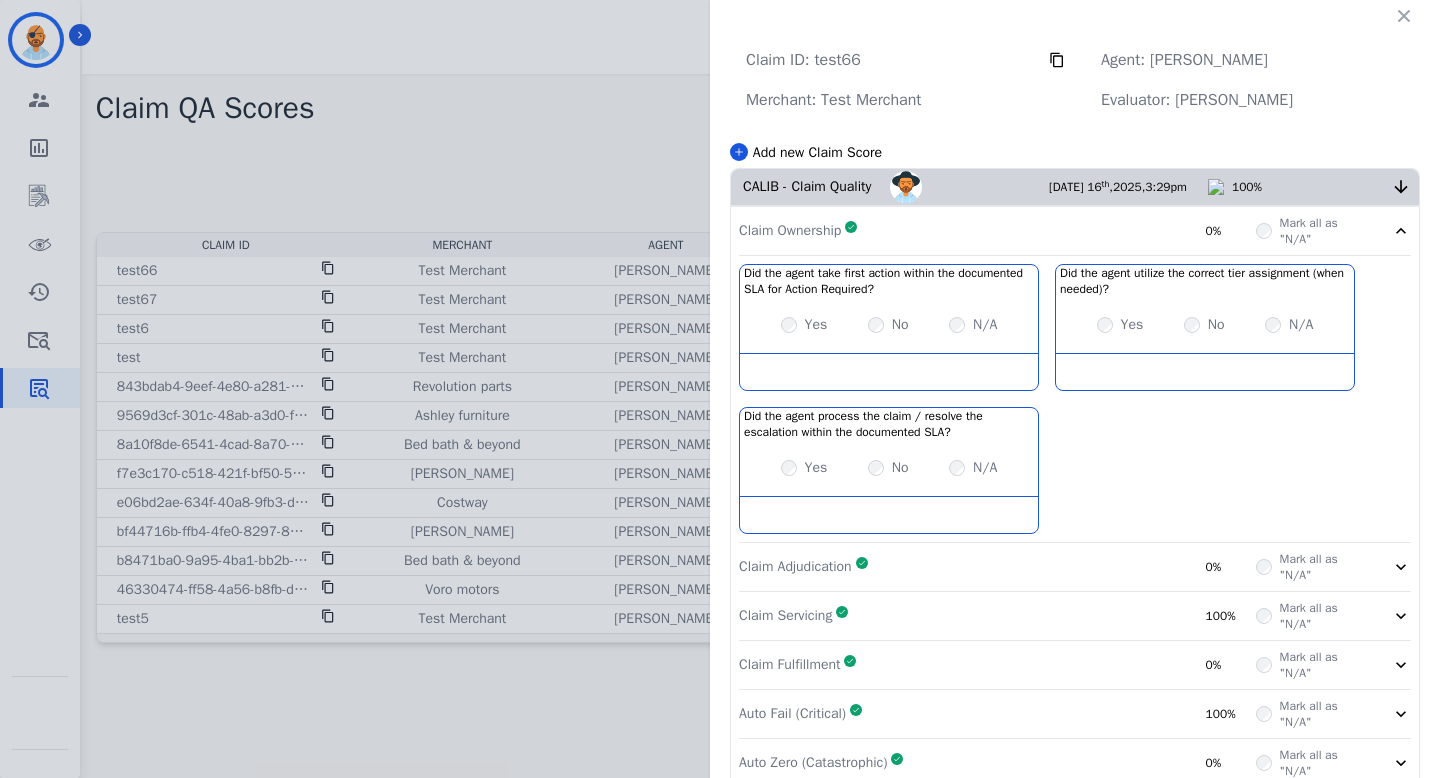 click on "Claim ID:   test66     Agent:   Alayna Sims   Merchant:   Test Merchant   Evaluator:   Carmen Todd       Add new Claim Score     CALIB - Claim Quality     Carmen Todd       Jul   16 th ,  2025 ,
3:29pm     100%     Claim Ownership     Complete       0%     Mark all as "N/A"     Did the agent take first action within the documented SLA for Action Required?   No description         Yes     No     N/A   Did the agent utilize the correct tier assignment (when needed)?   No description         Yes     No     N/A   Did the agent process the claim / resolve the escalation within the documented SLA?   No description         Yes     No     N/A     Claim Adjudication     Complete       0%     Mark all as "N/A"     Claim Servicing     Complete       100%     Mark all as "N/A"     Claim Fulfillment     Complete       0%     Mark all as "N/A"     Auto Fail (Critical)     Complete       100%     Mark all as "N/A"     Auto Zero (Catastrophic)     Complete       0%     Mark all as "N/A"" 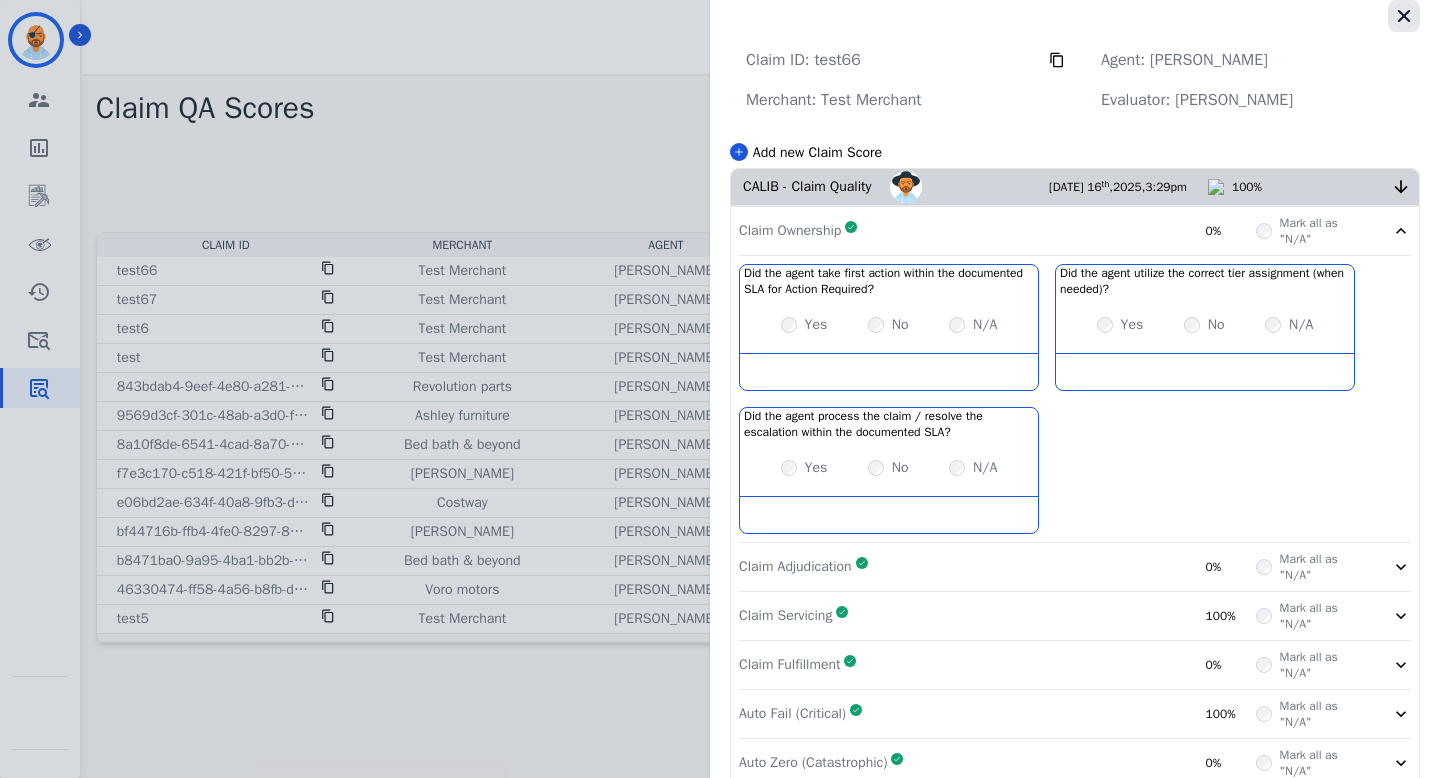 click 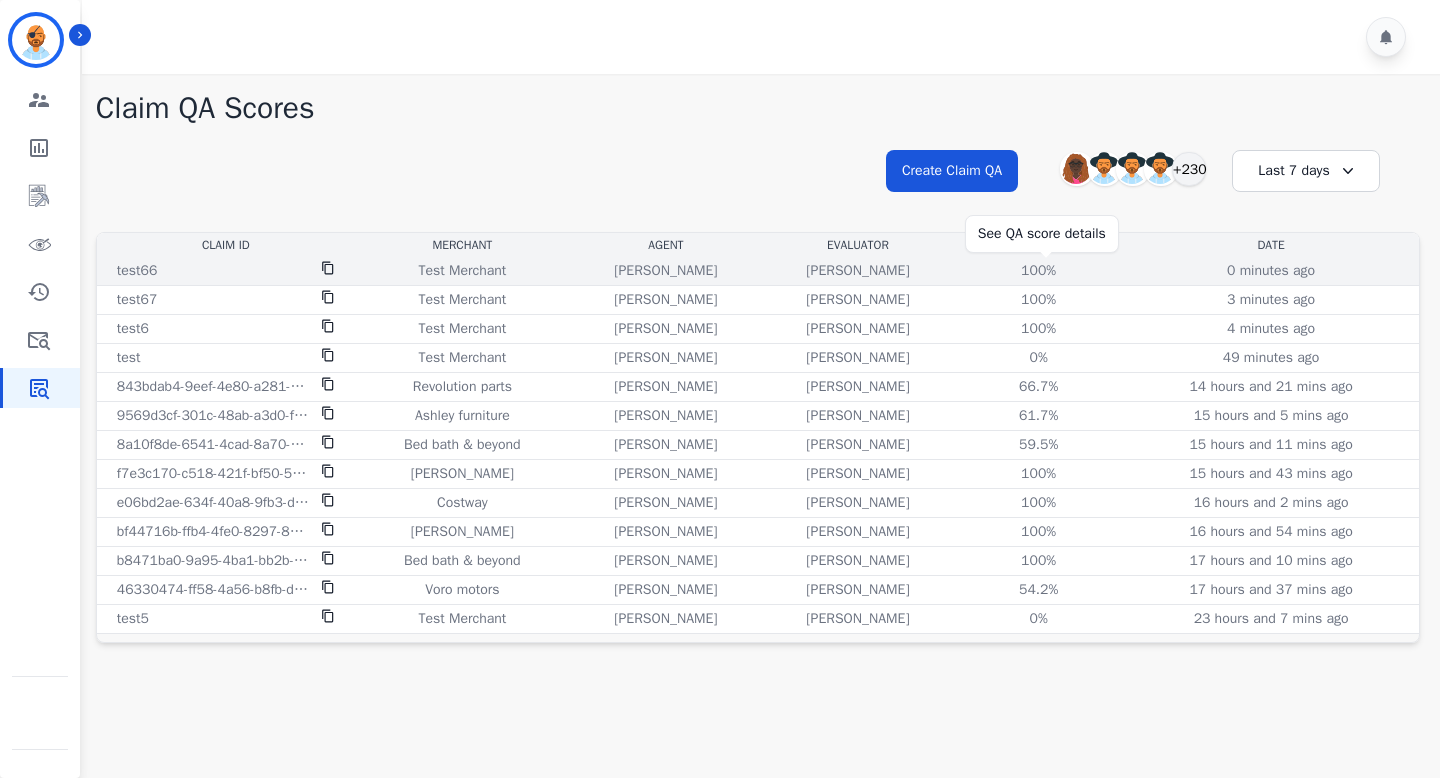 click on "100%" at bounding box center (1039, 271) 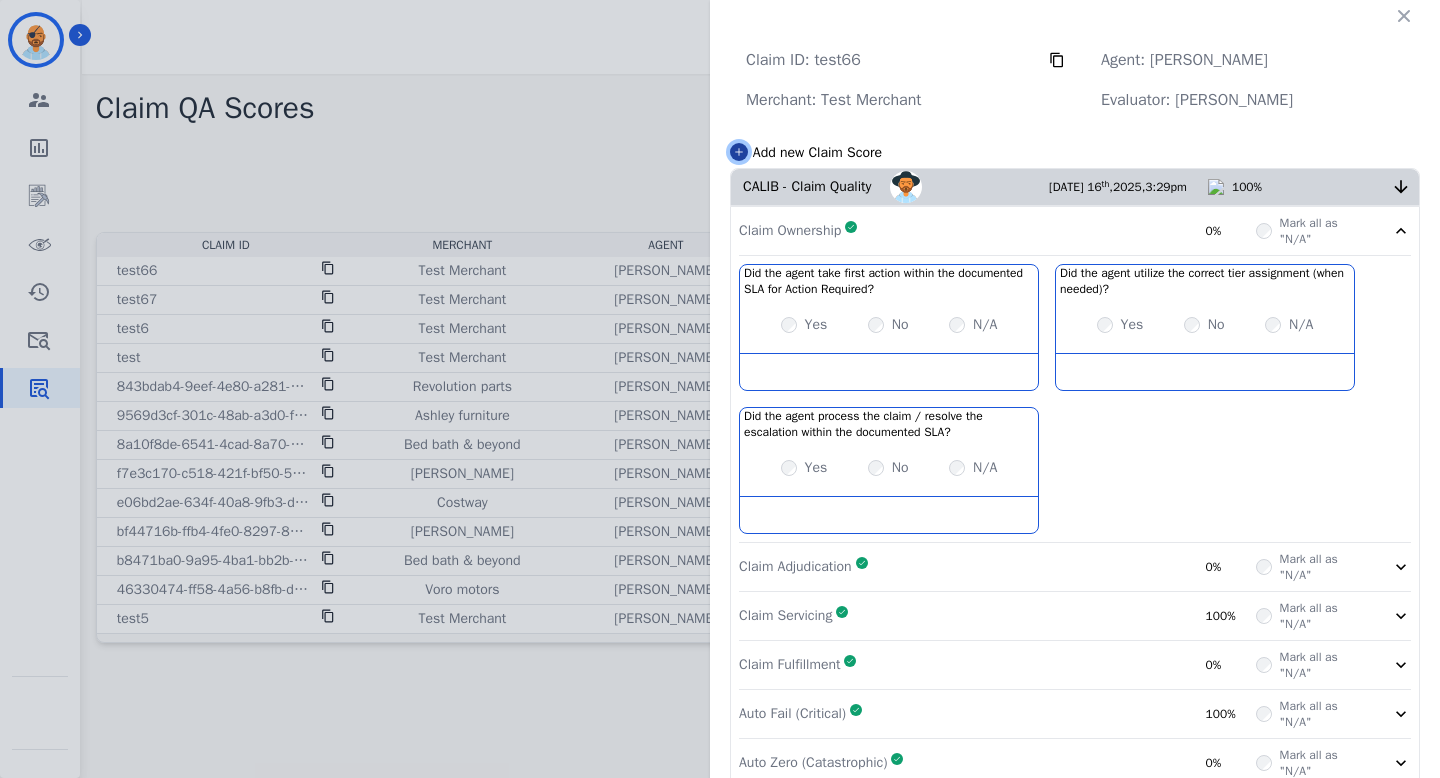 click 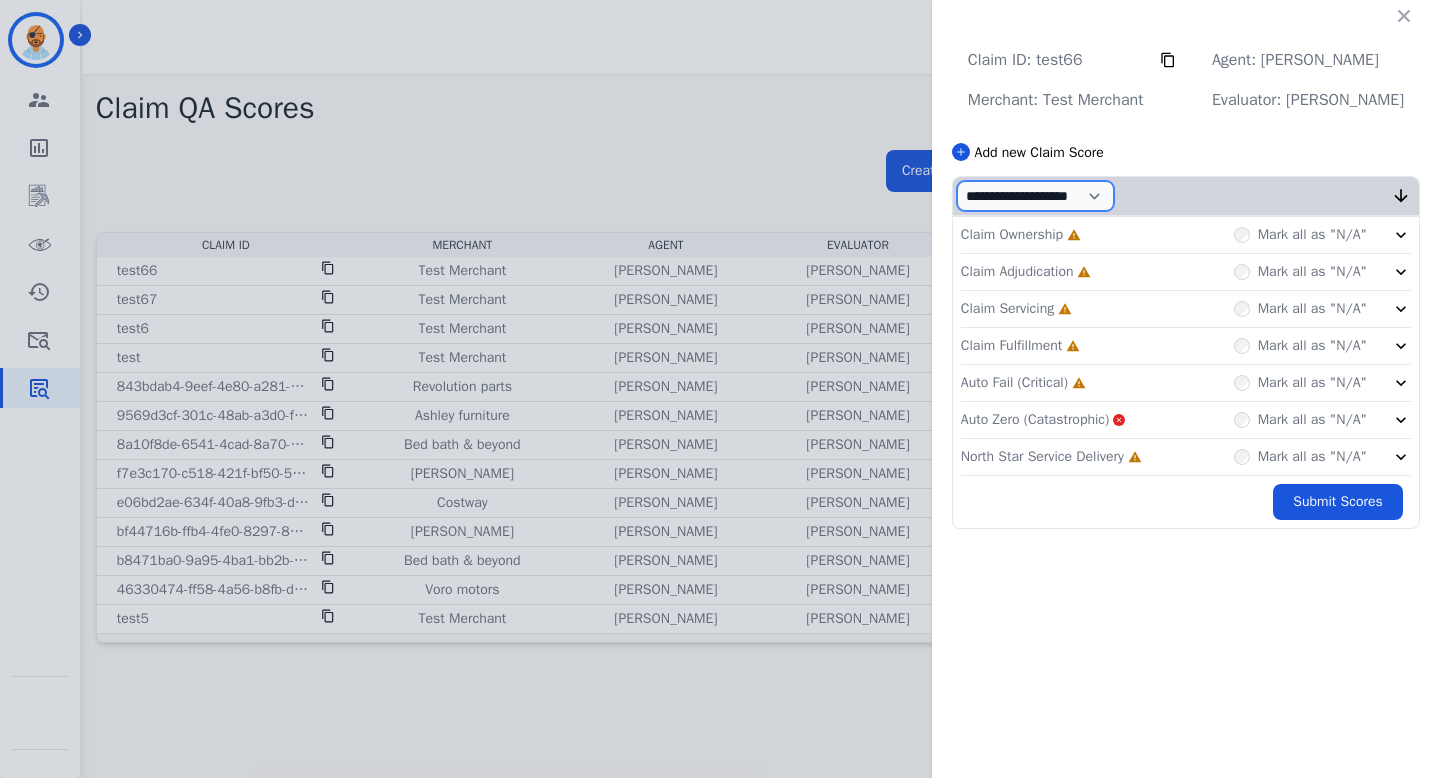 click on "**********" at bounding box center (1035, 196) 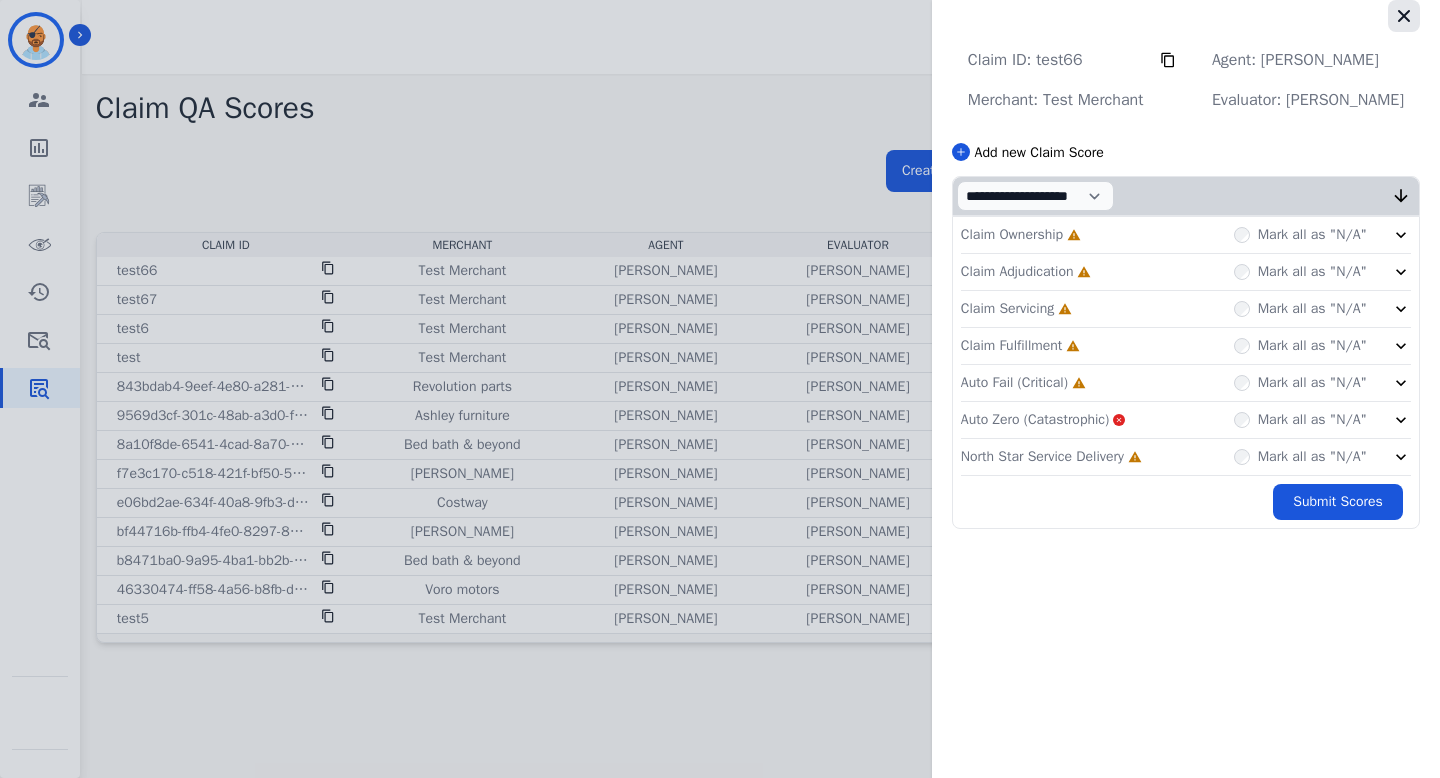 click 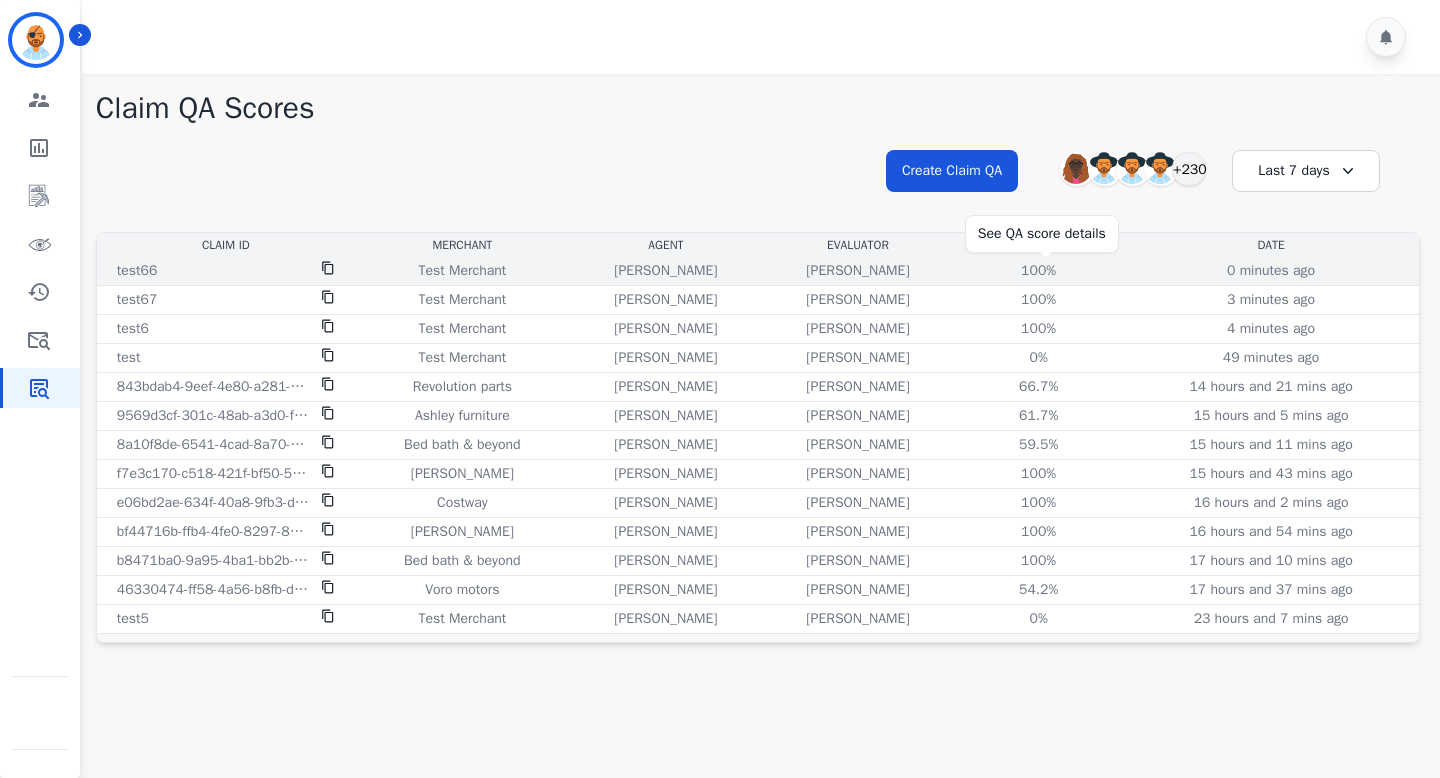 click on "100%" at bounding box center [1039, 271] 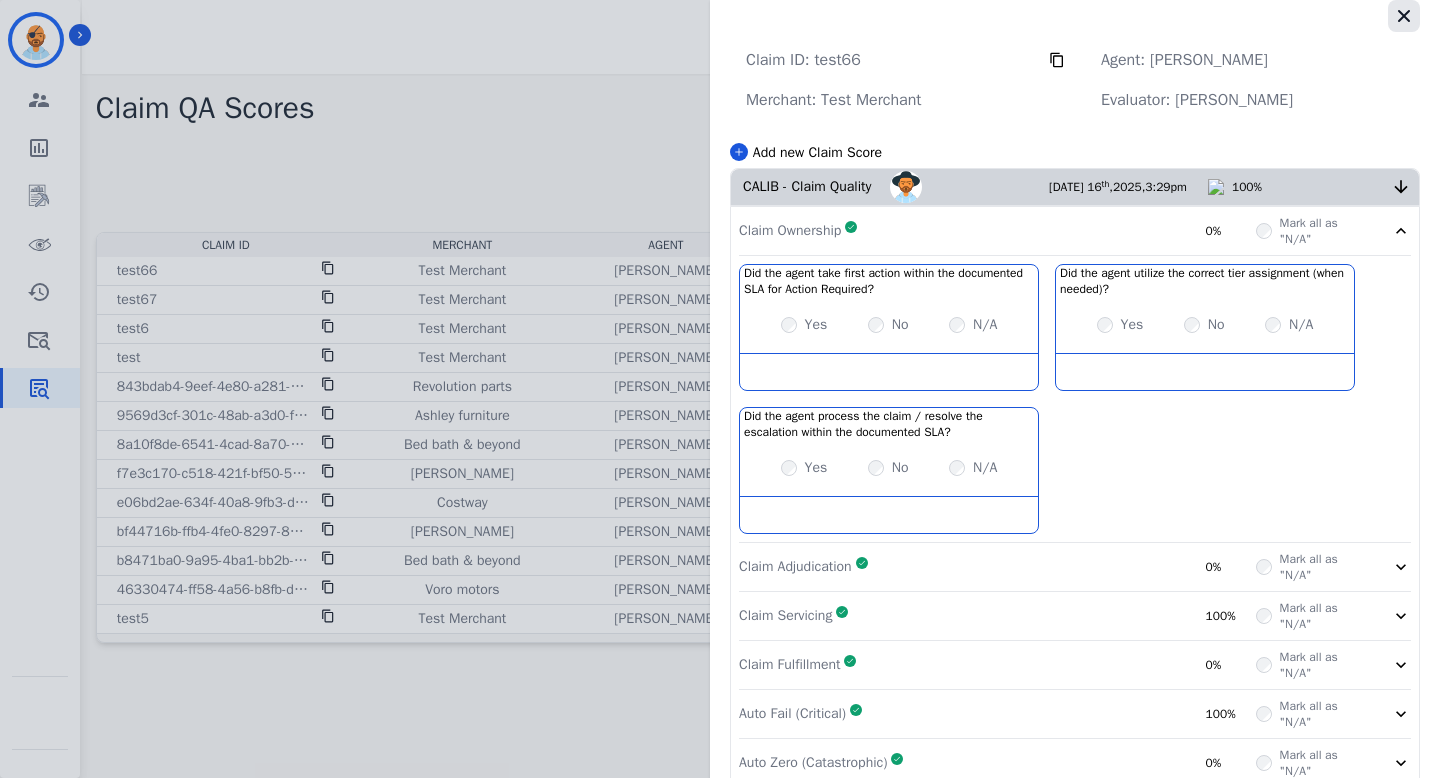 click at bounding box center [1404, 16] 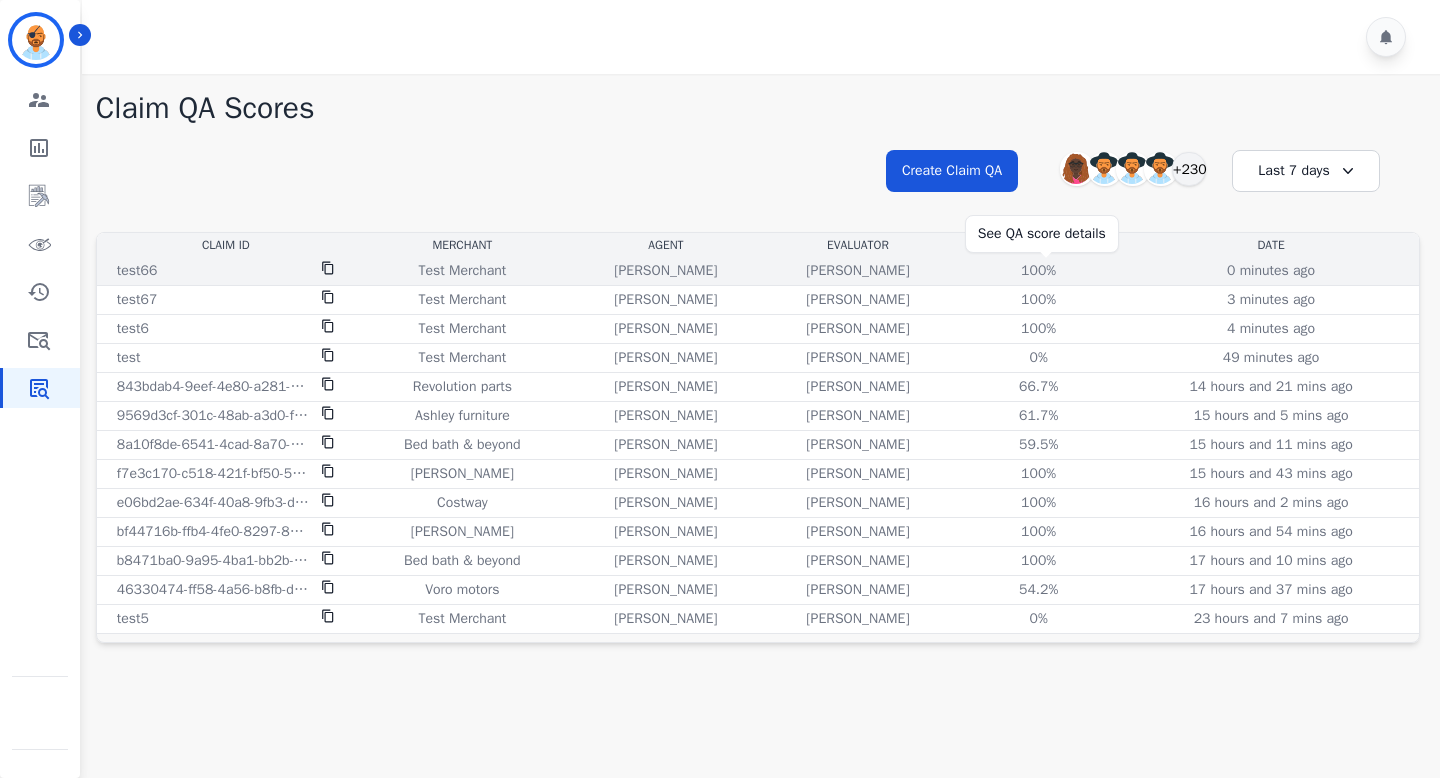 click on "100%" at bounding box center [1039, 271] 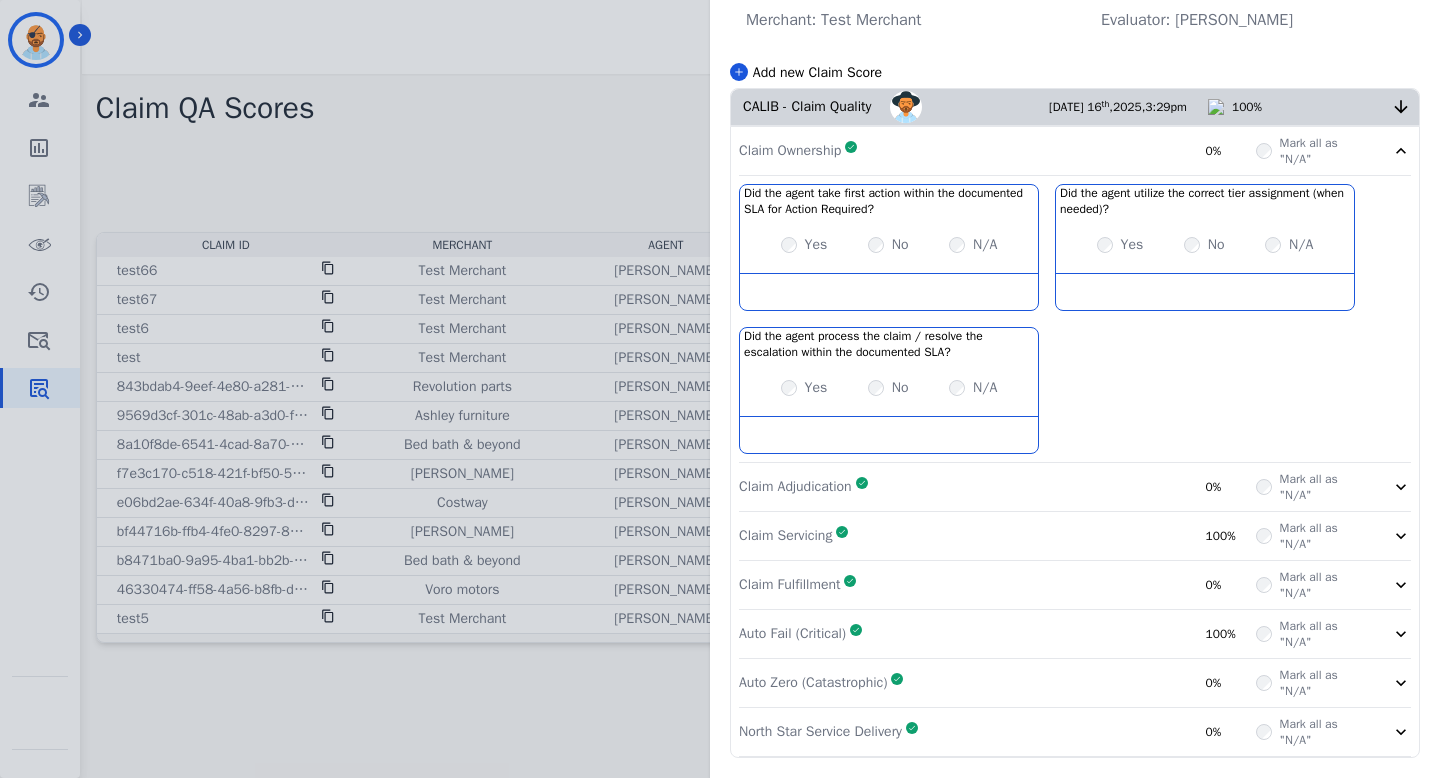 scroll, scrollTop: 0, scrollLeft: 0, axis: both 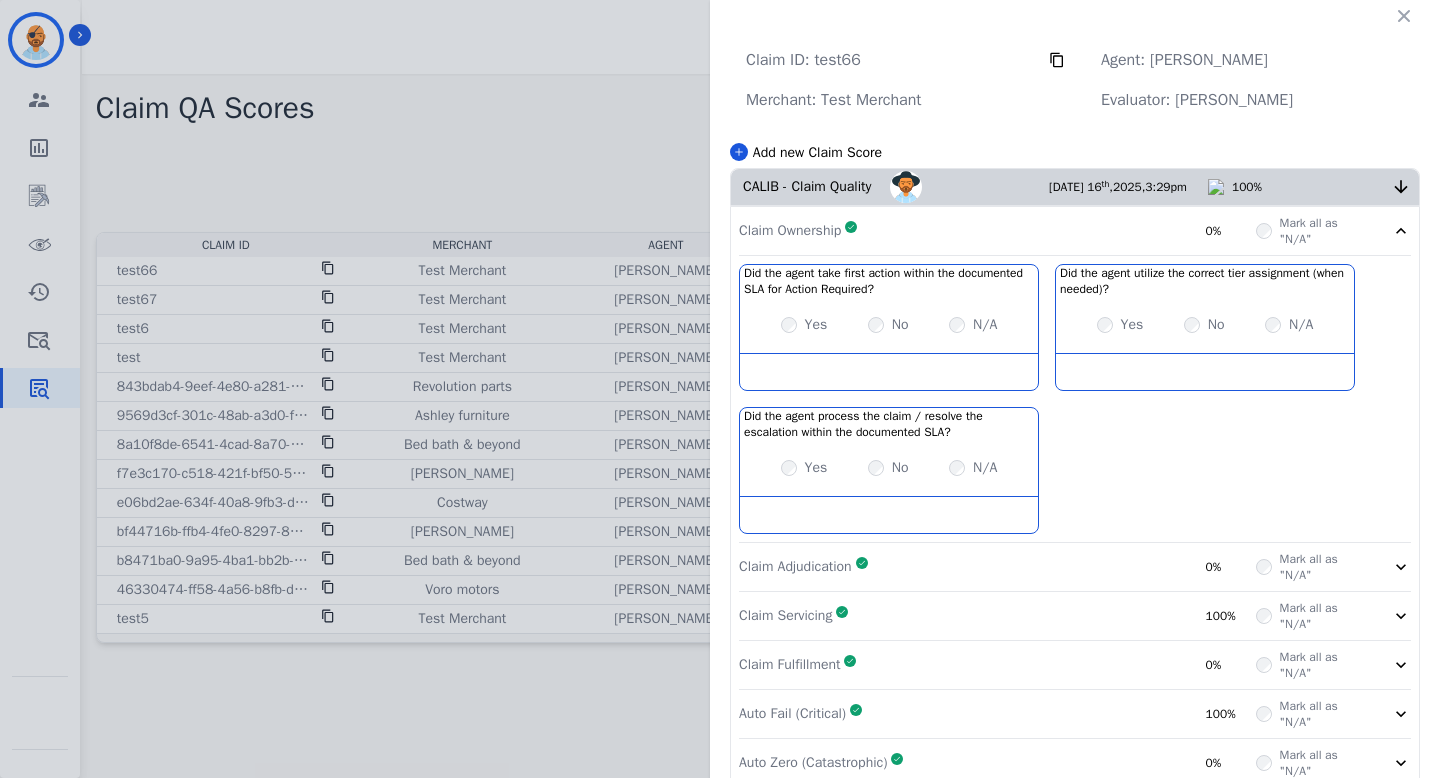 click on "Claim ID:   test66     Agent:   Alayna Sims   Merchant:   Test Merchant   Evaluator:   Carmen Todd       Add new Claim Score     CALIB - Claim Quality     Carmen Todd       Jul   16 th ,  2025 ,
3:29pm     100%     Claim Ownership     Complete       0%     Mark all as "N/A"     Did the agent take first action within the documented SLA for Action Required?   No description         Yes     No     N/A   Did the agent utilize the correct tier assignment (when needed)?   No description         Yes     No     N/A   Did the agent process the claim / resolve the escalation within the documented SLA?   No description         Yes     No     N/A     Claim Adjudication     Complete       0%     Mark all as "N/A"     Claim Servicing     Complete       100%     Mark all as "N/A"     Claim Fulfillment     Complete       0%     Mark all as "N/A"     Auto Fail (Critical)     Complete       100%     Mark all as "N/A"     Auto Zero (Catastrophic)     Complete       0%     Mark all as "N/A"" 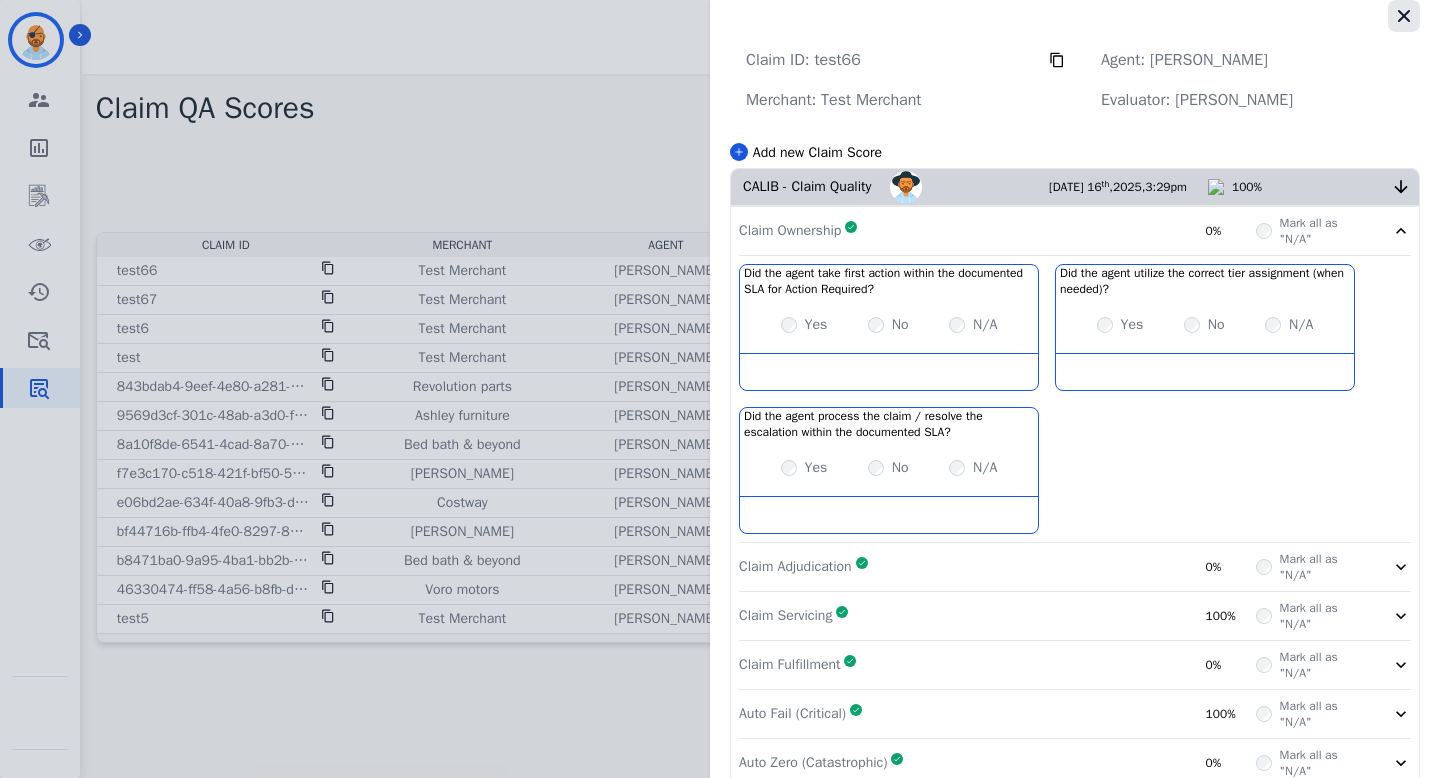 click 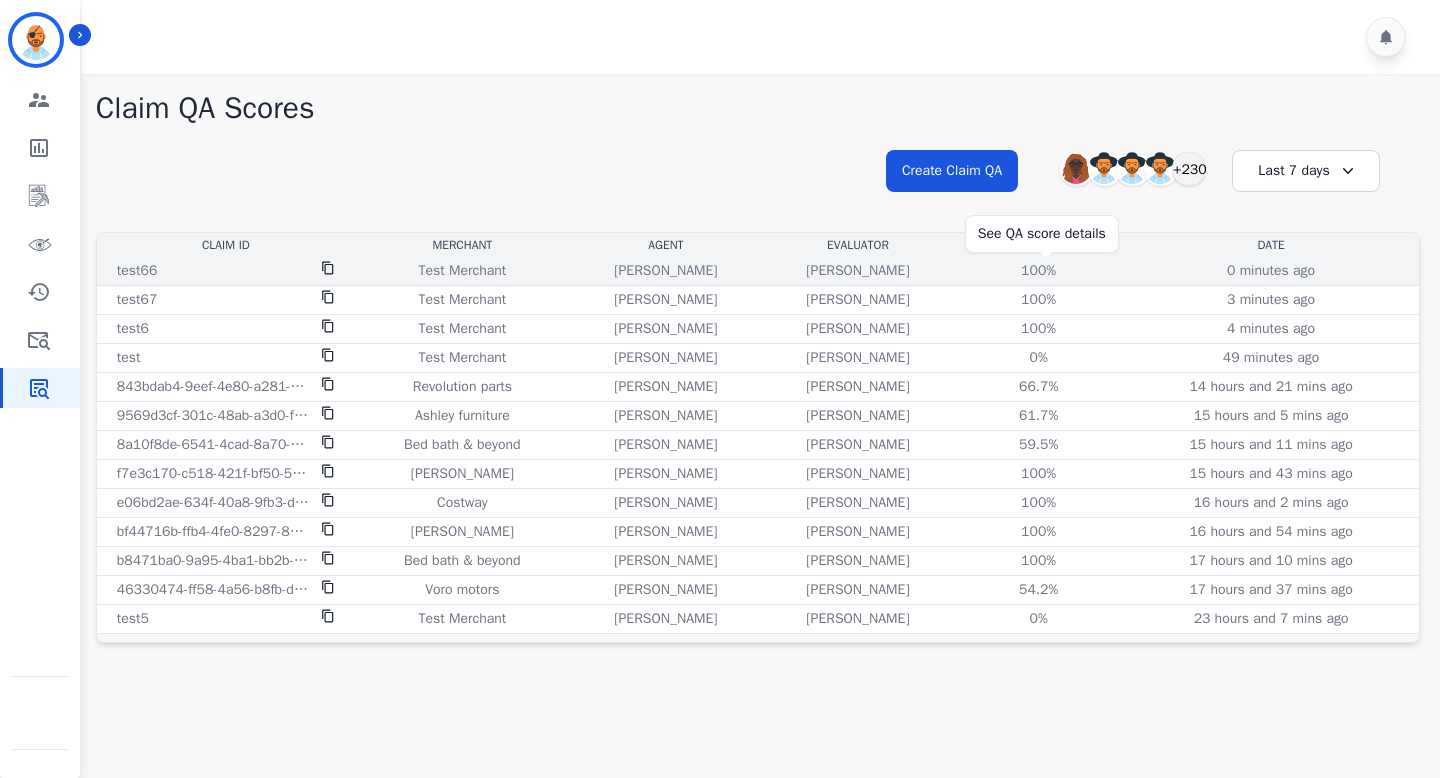 click on "100%" at bounding box center [1039, 271] 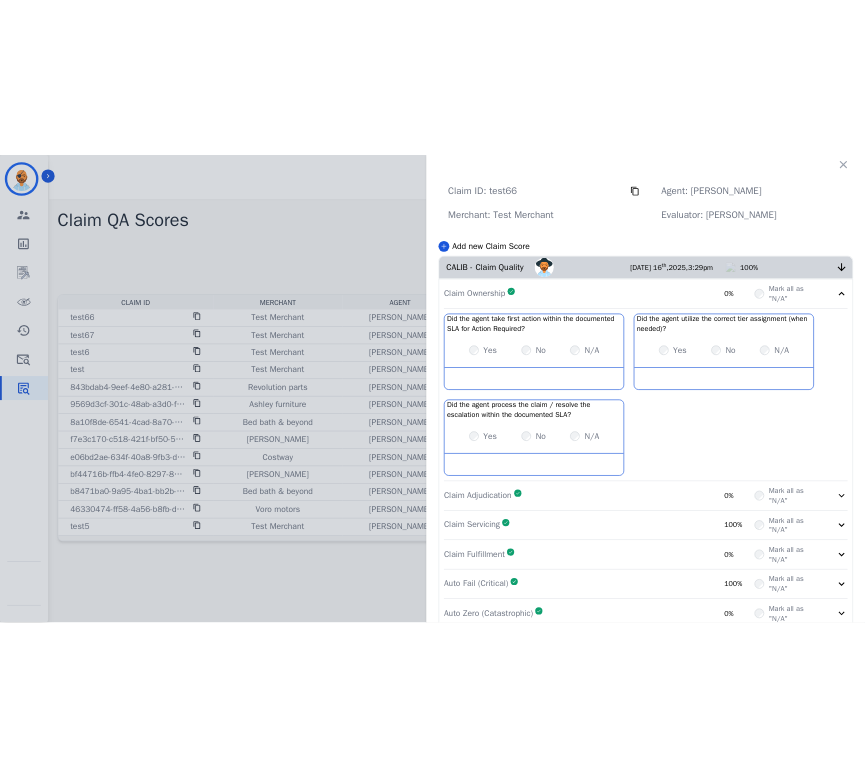 scroll, scrollTop: 1, scrollLeft: 0, axis: vertical 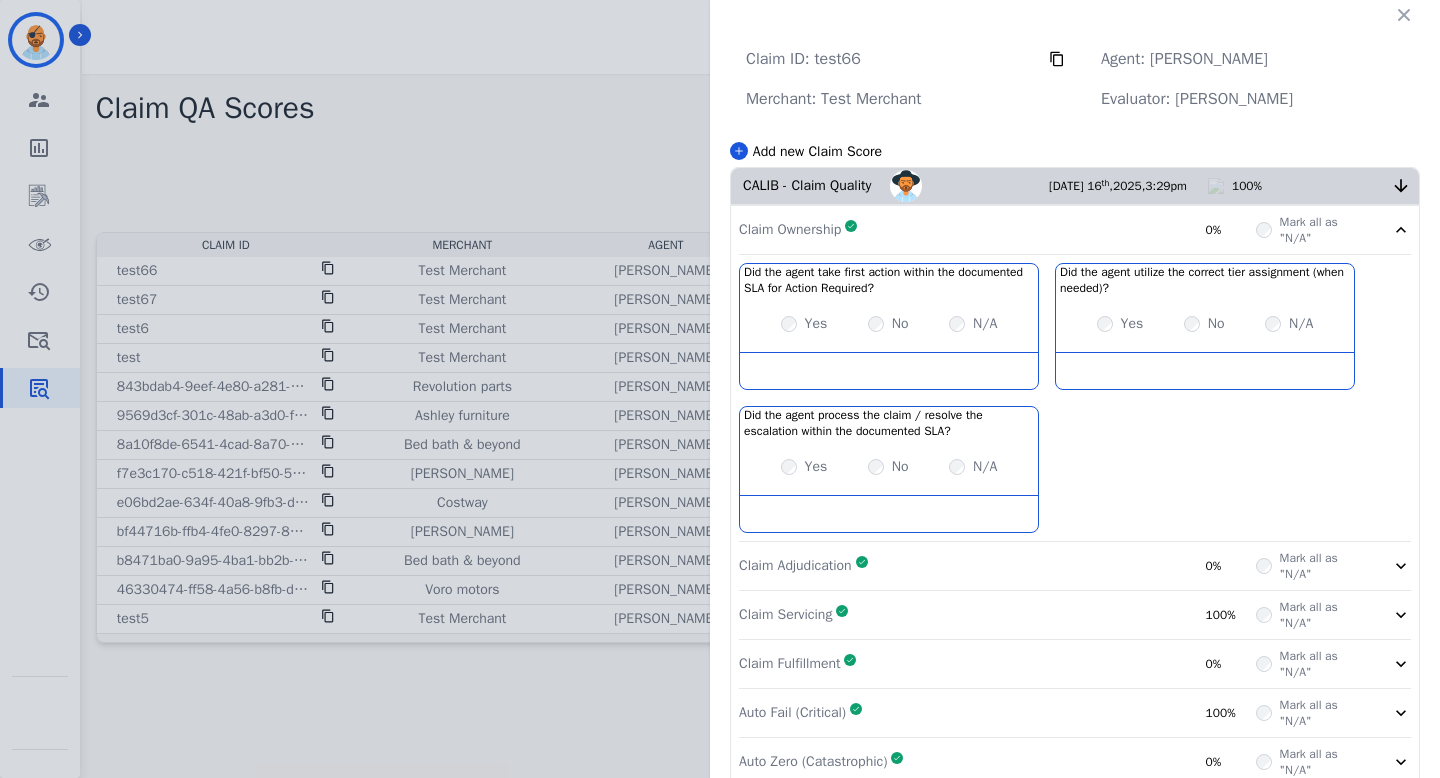 click 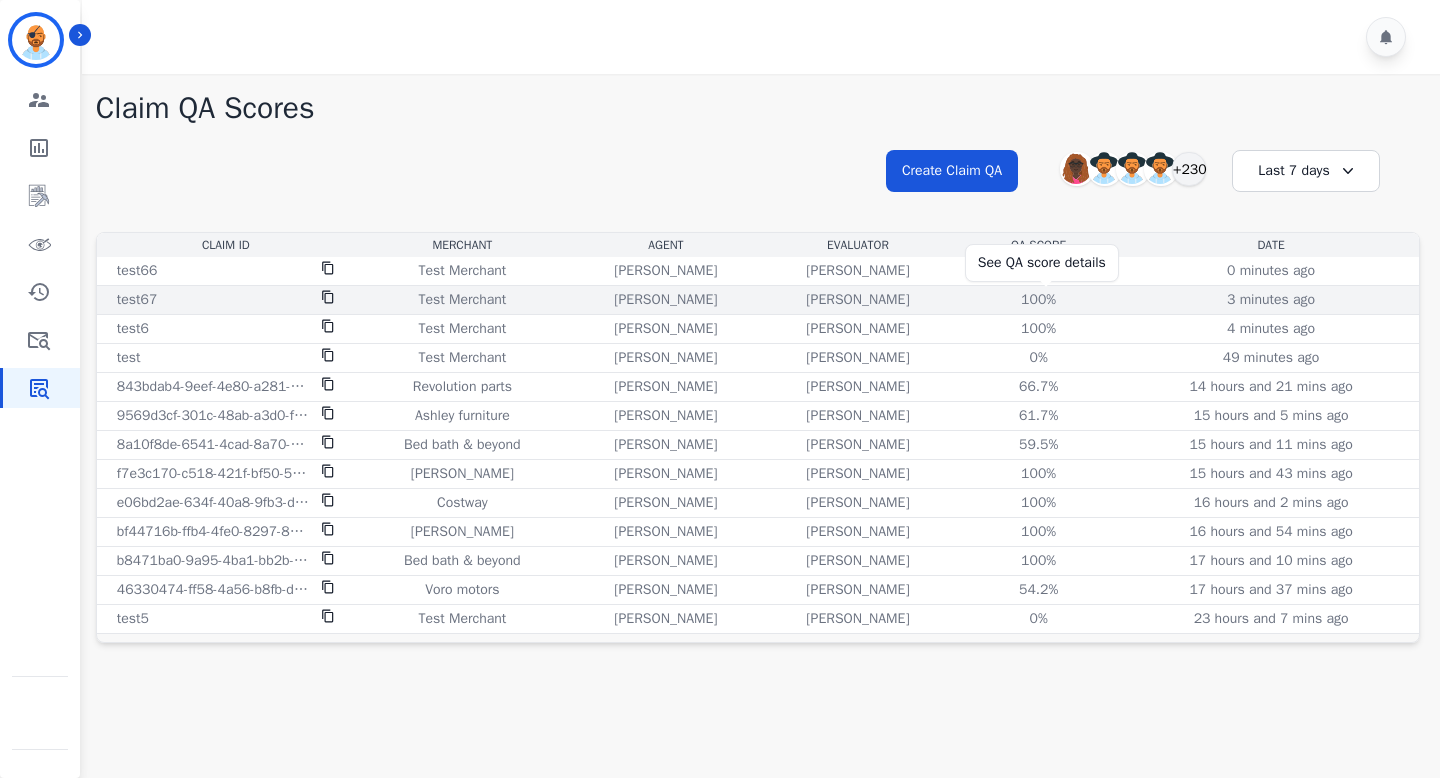 click on "100%" at bounding box center [1039, 300] 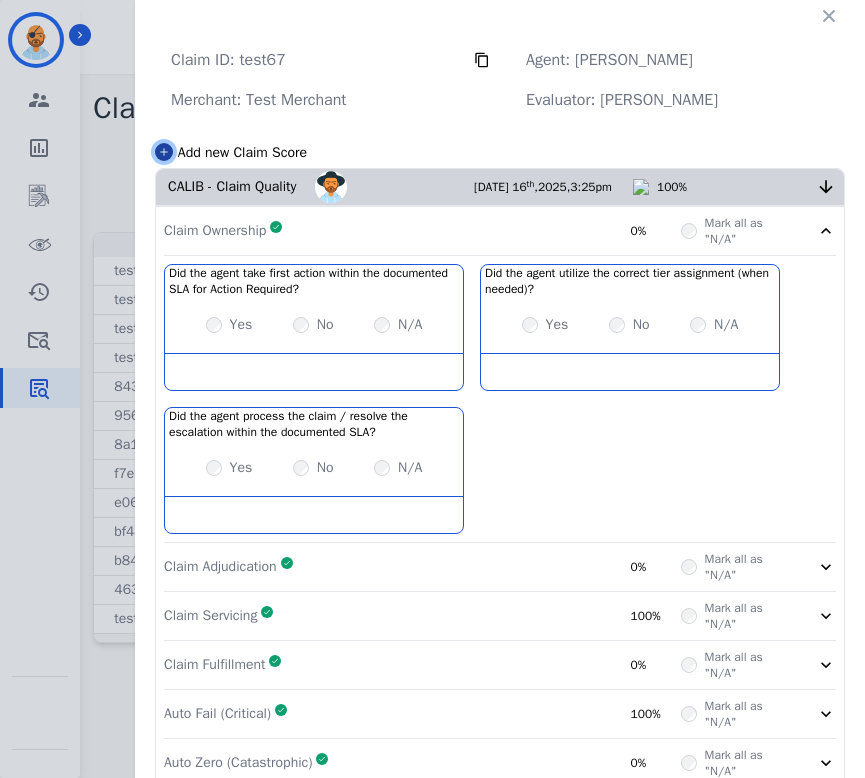 click at bounding box center [164, 152] 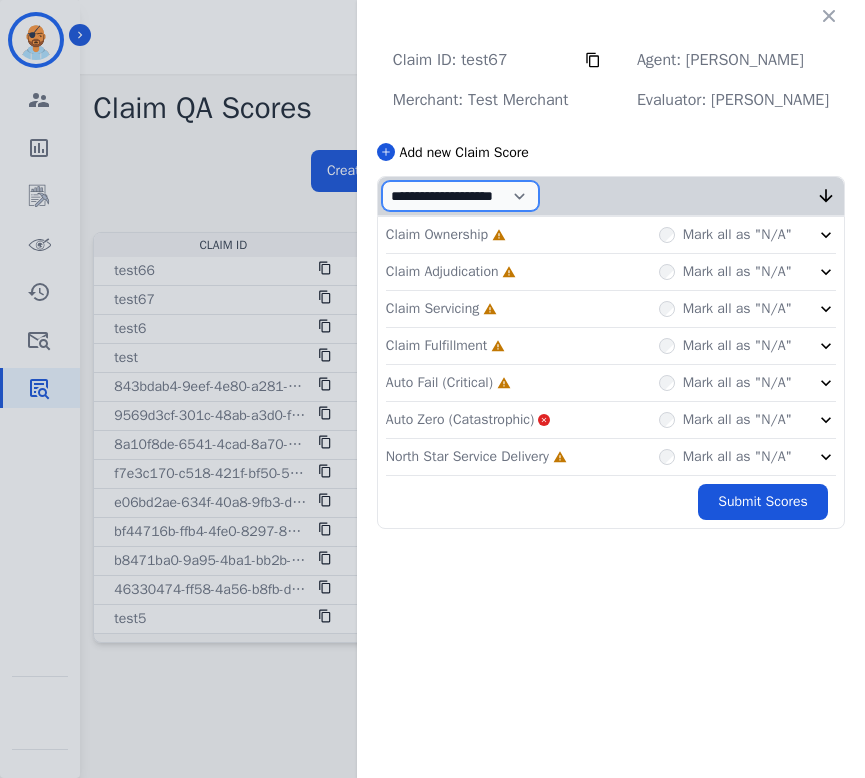 click on "**********" at bounding box center [460, 196] 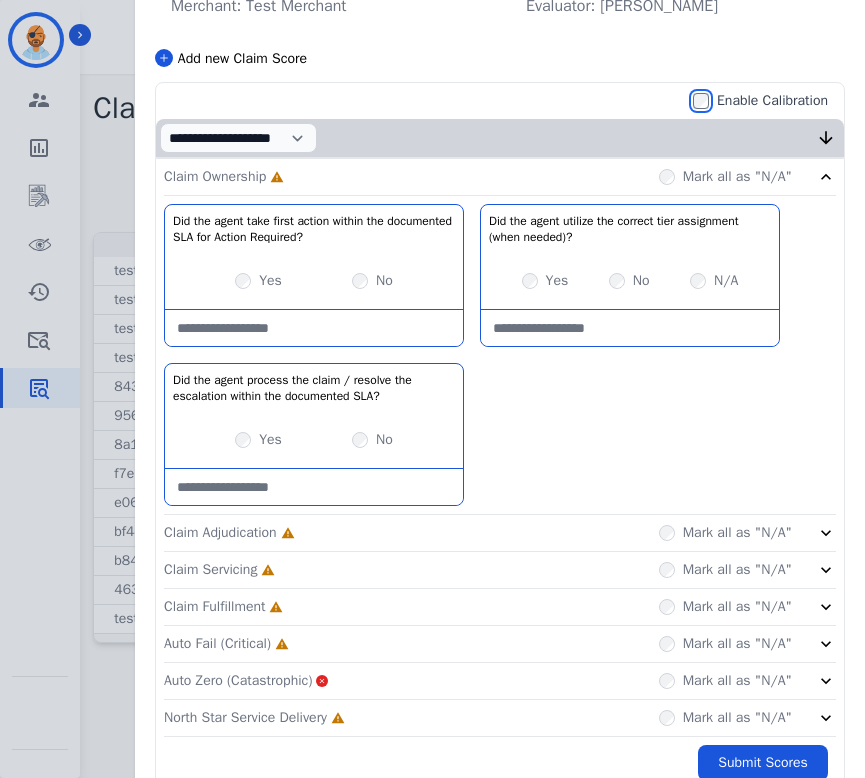 scroll, scrollTop: 126, scrollLeft: 0, axis: vertical 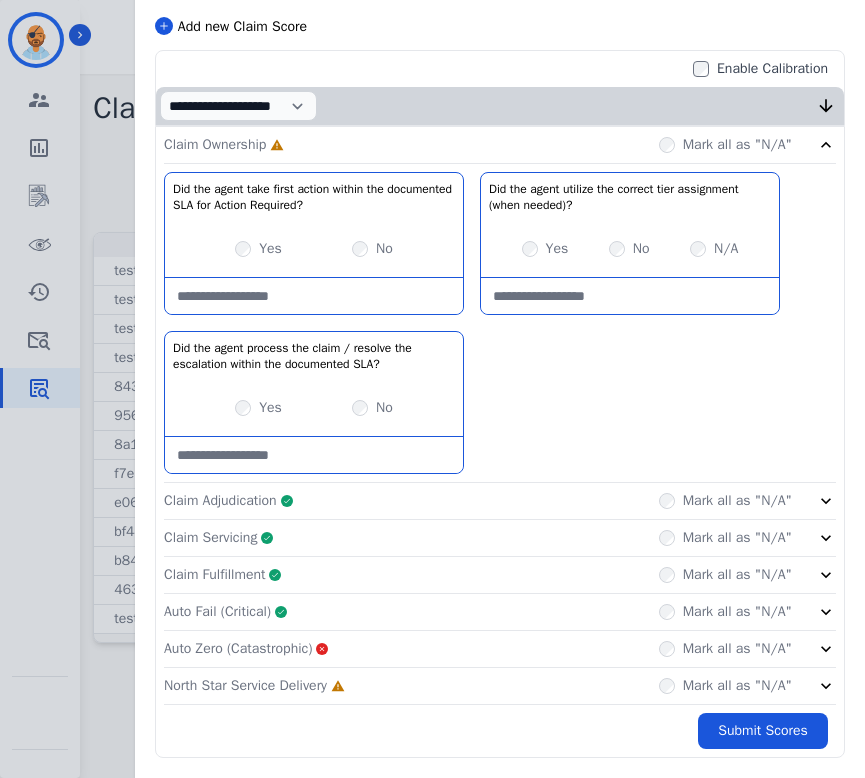 click on "Mark all as "N/A"" at bounding box center (725, 649) 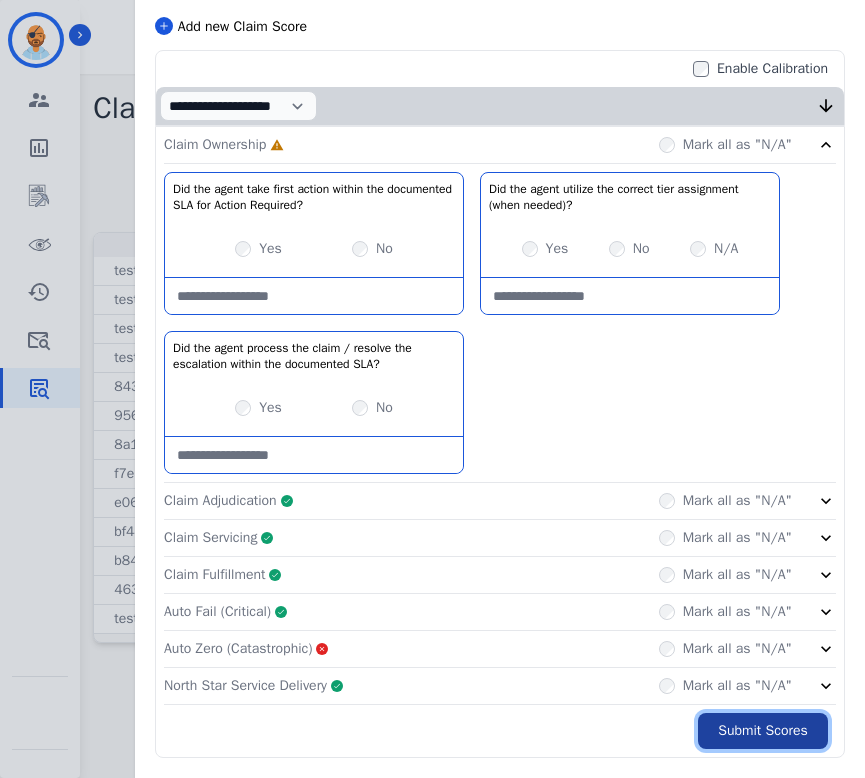 click on "Submit Scores" at bounding box center (763, 731) 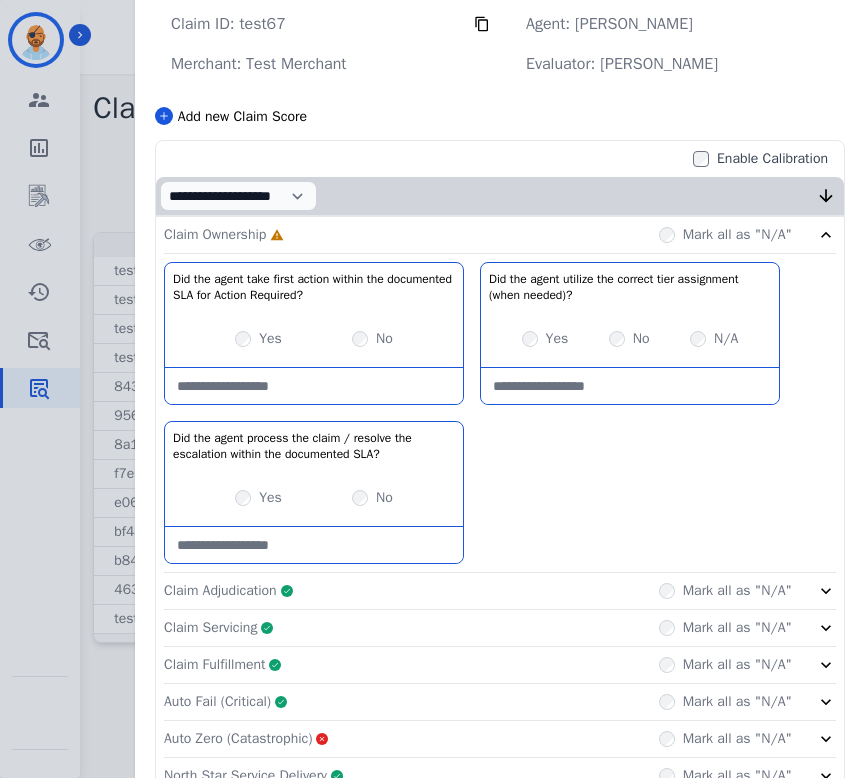 scroll, scrollTop: 0, scrollLeft: 0, axis: both 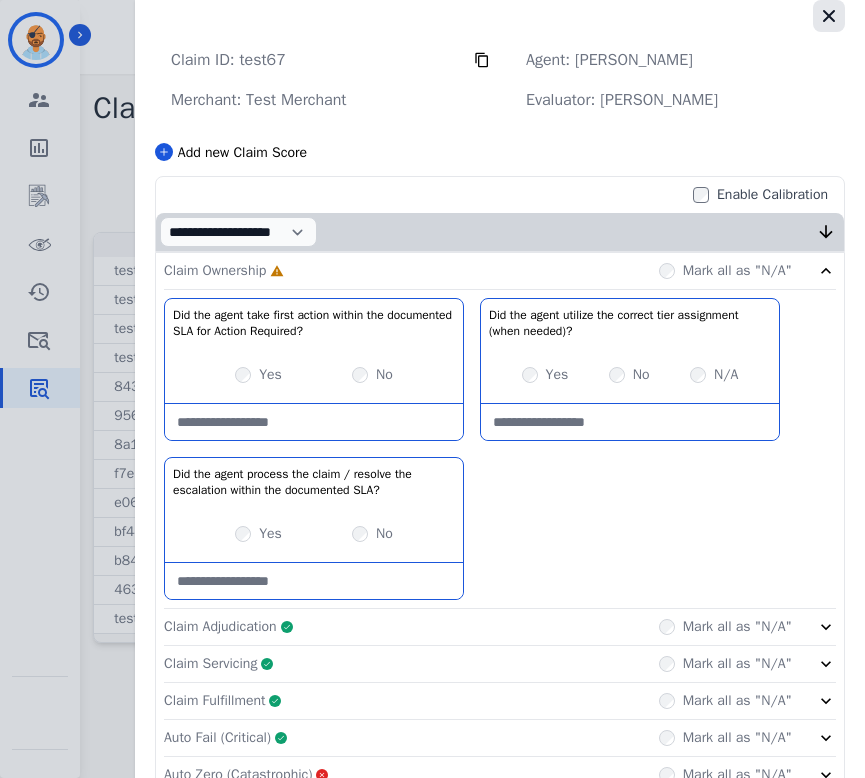 click 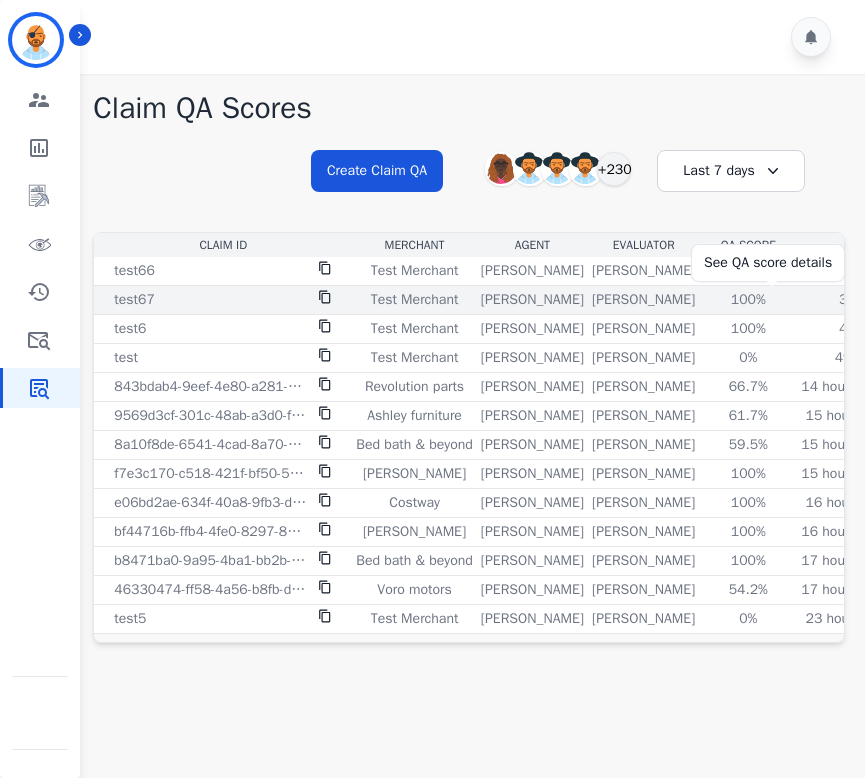 click on "100%" at bounding box center (748, 300) 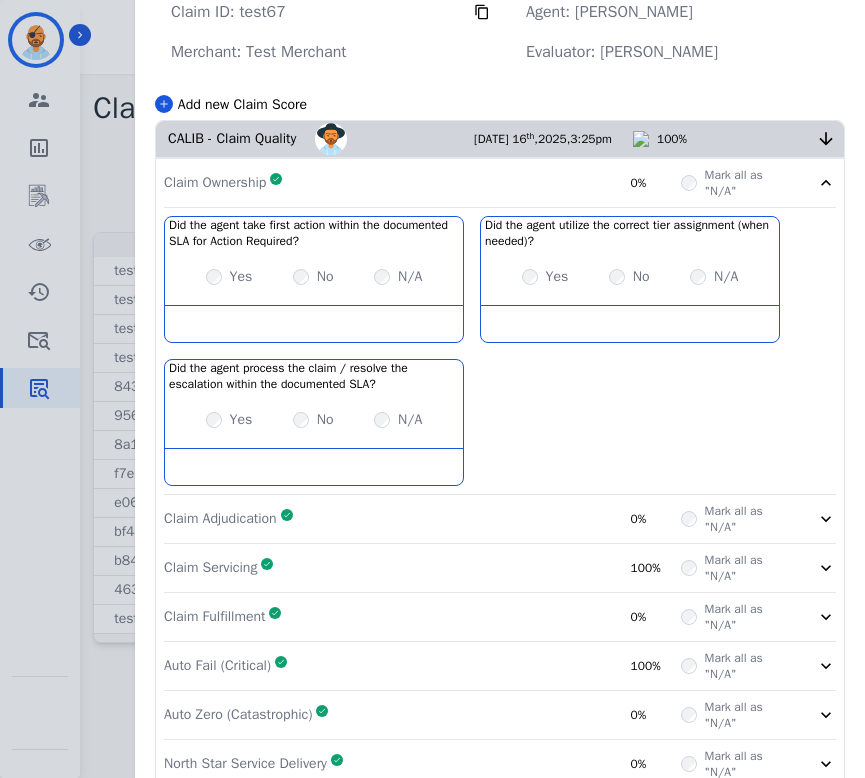 scroll, scrollTop: 100, scrollLeft: 0, axis: vertical 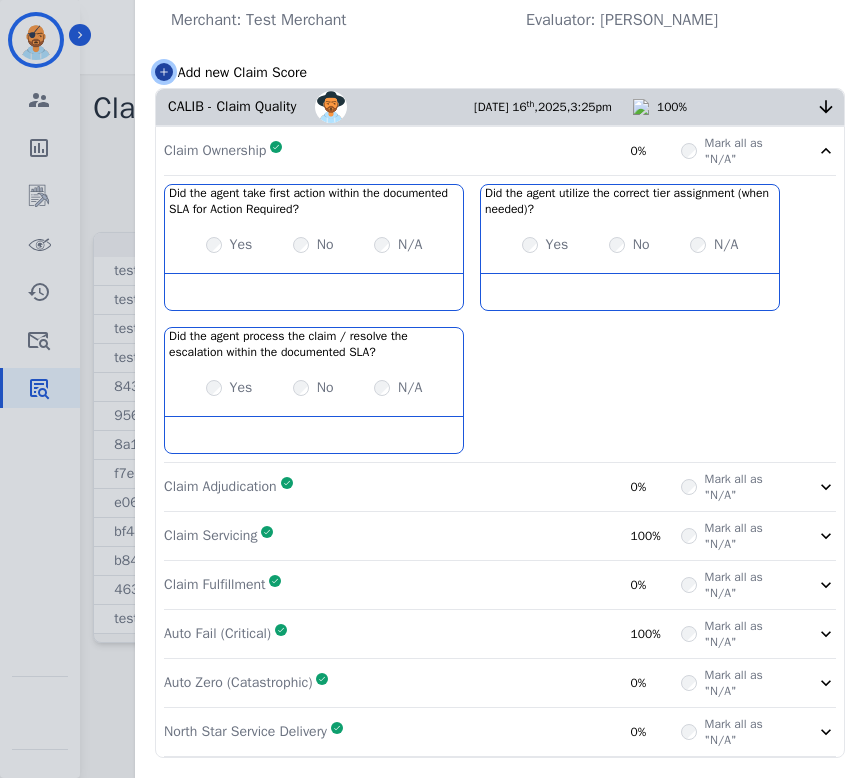 click 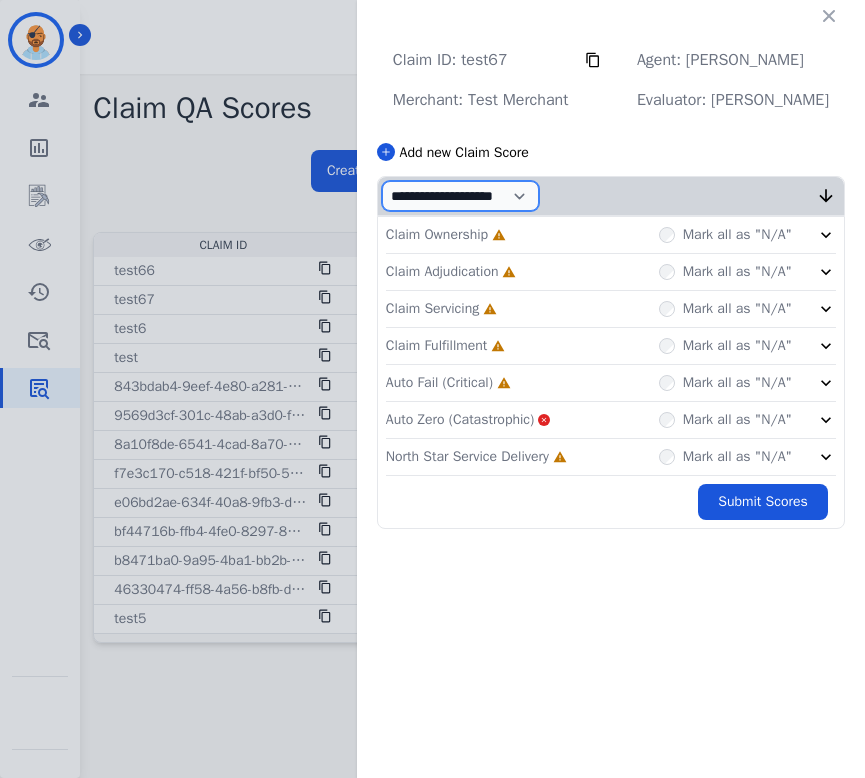 click on "**********" at bounding box center (460, 196) 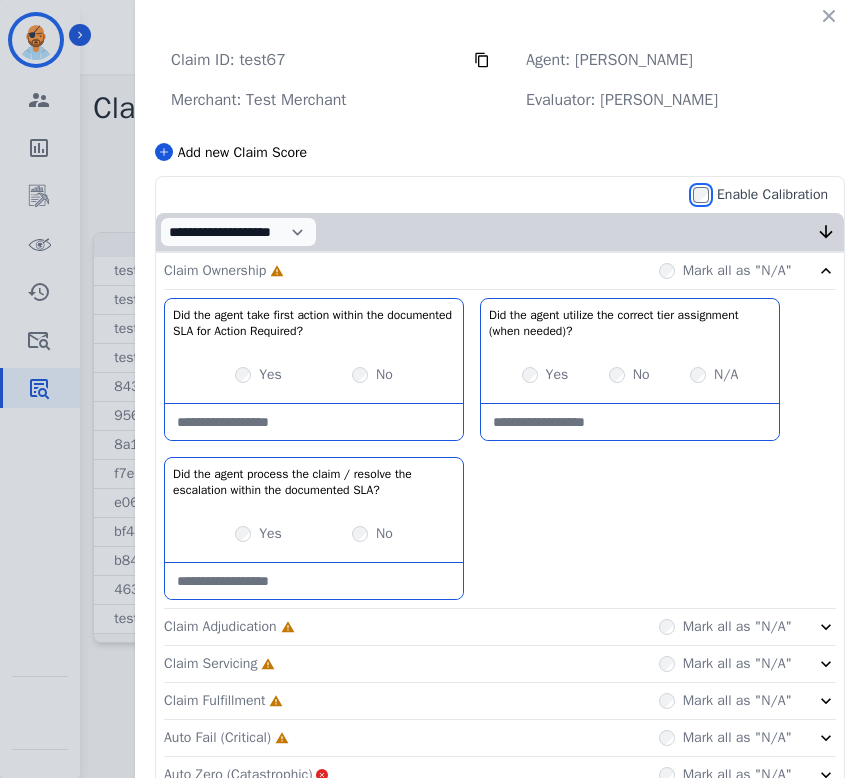 scroll, scrollTop: 126, scrollLeft: 0, axis: vertical 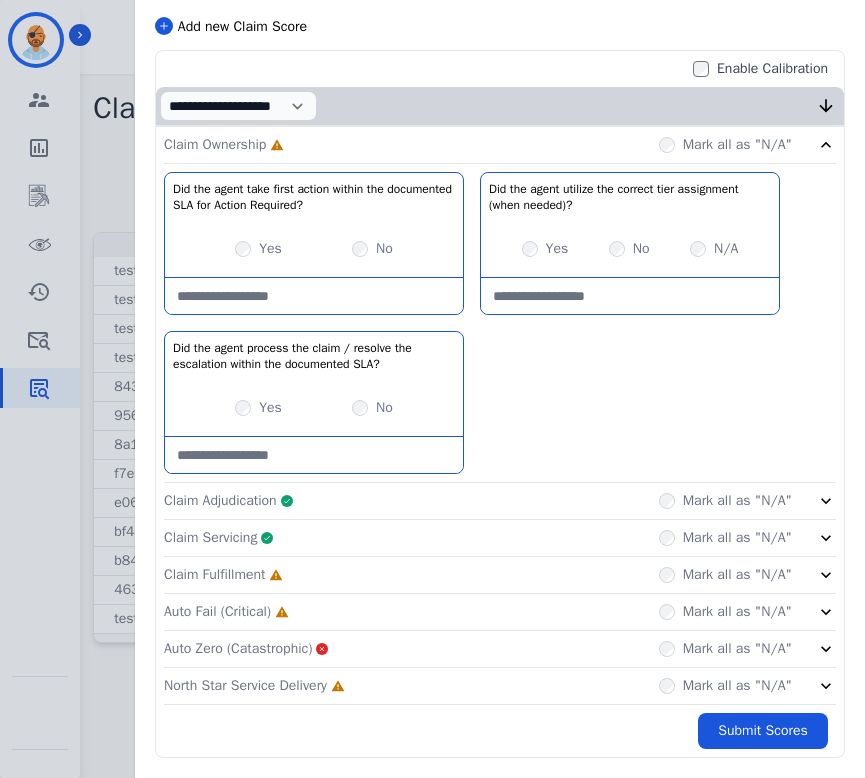 click on "Claim Fulfillment     Incomplete         Mark all as "N/A"" 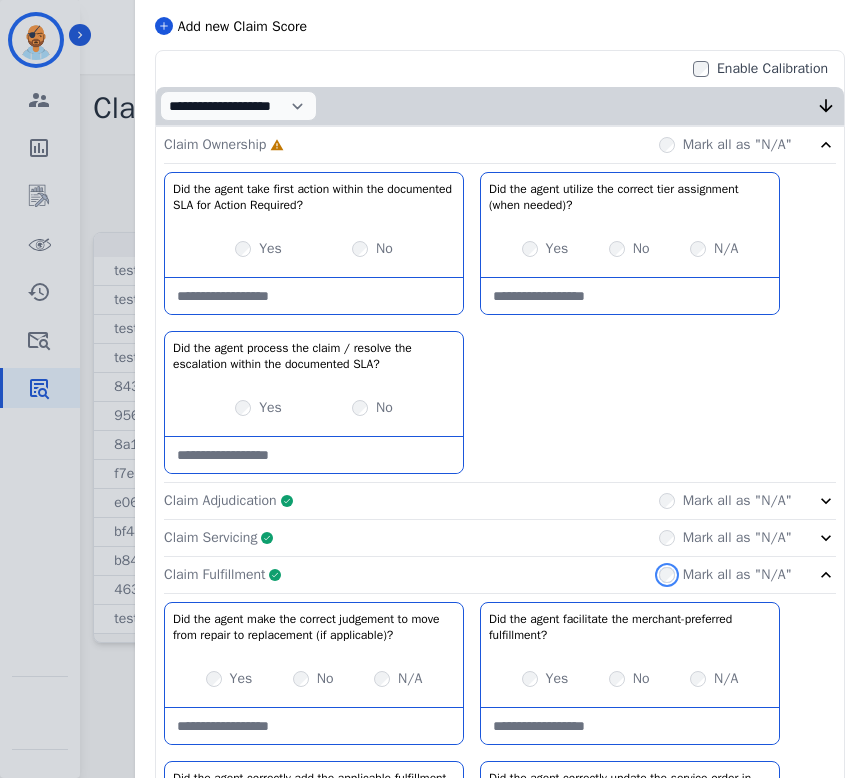scroll, scrollTop: 445, scrollLeft: 0, axis: vertical 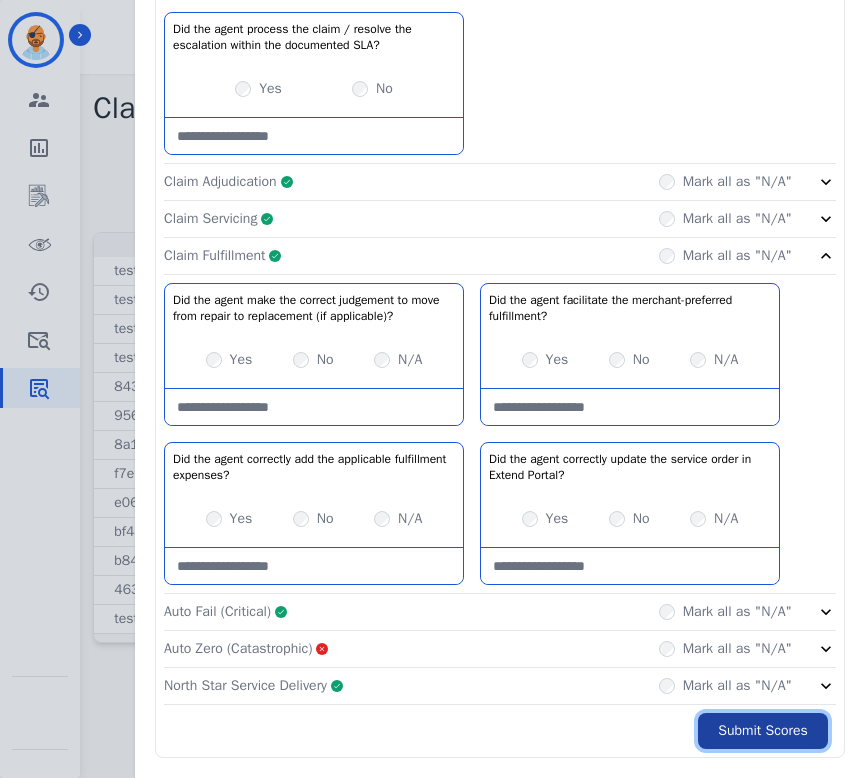 click on "Submit Scores" at bounding box center [763, 731] 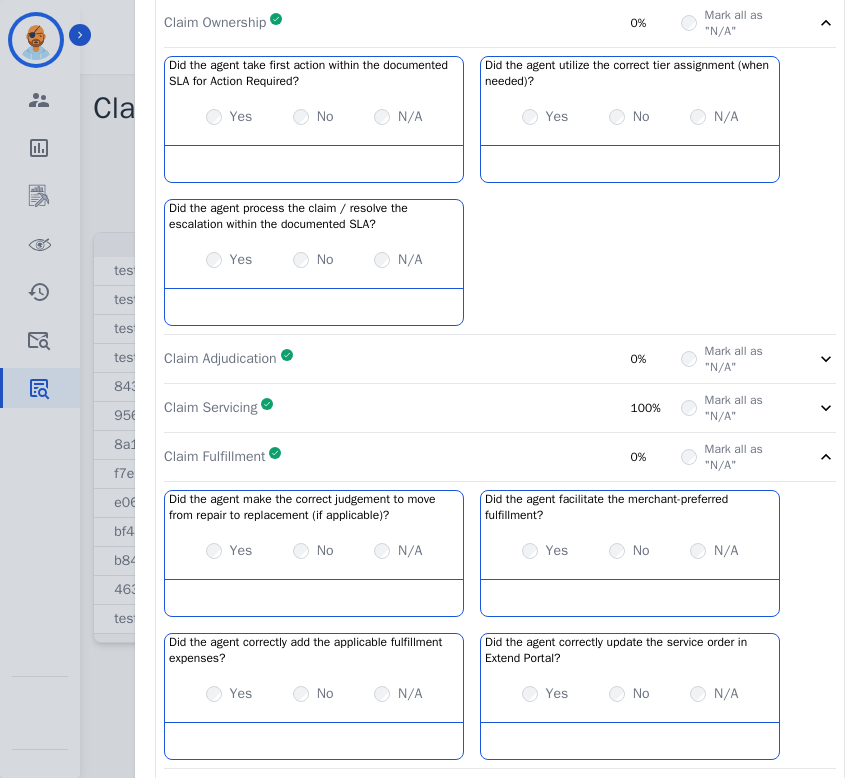 scroll, scrollTop: 0, scrollLeft: 0, axis: both 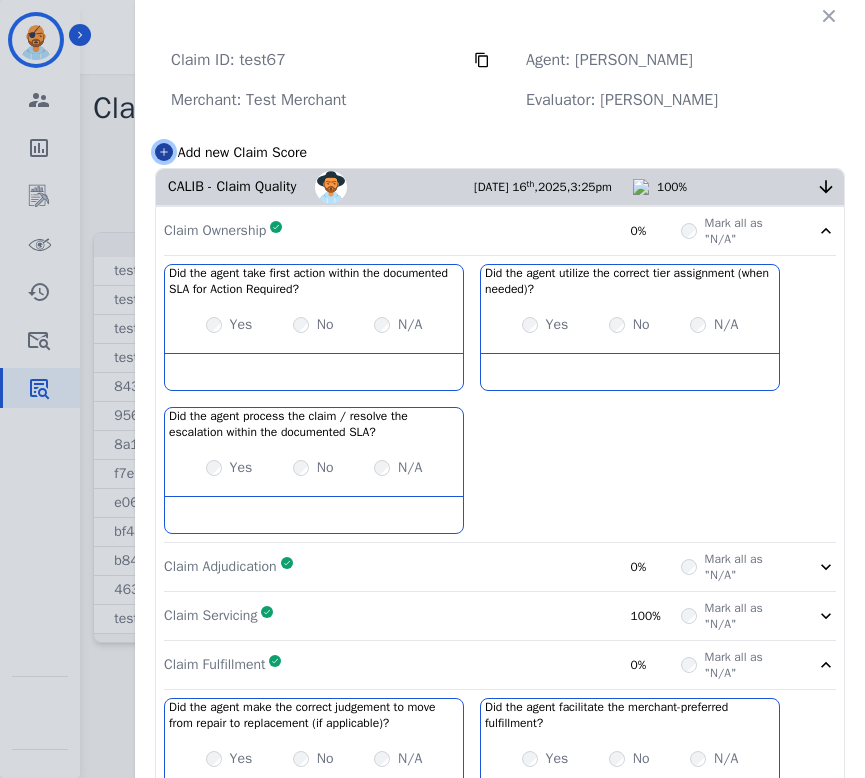 click 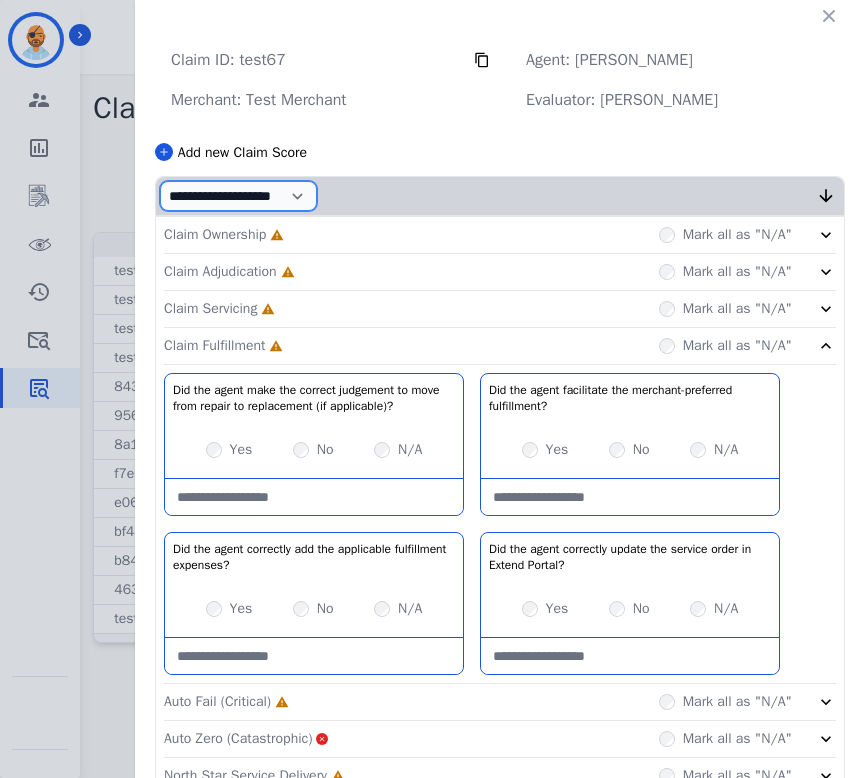 click on "**********" at bounding box center [238, 196] 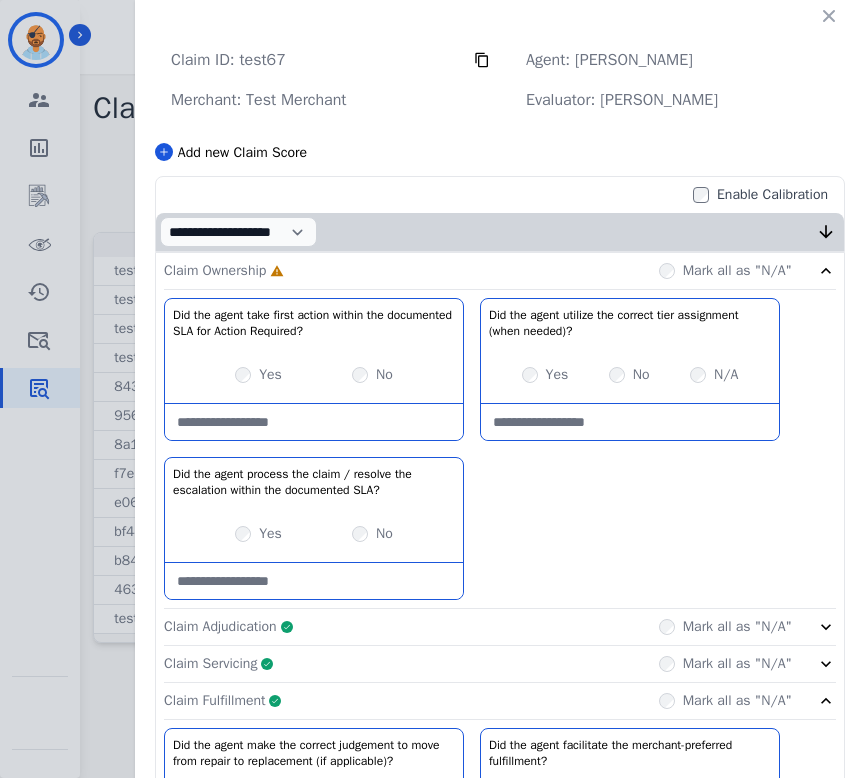 click on "Enable Calibration" at bounding box center (496, 195) 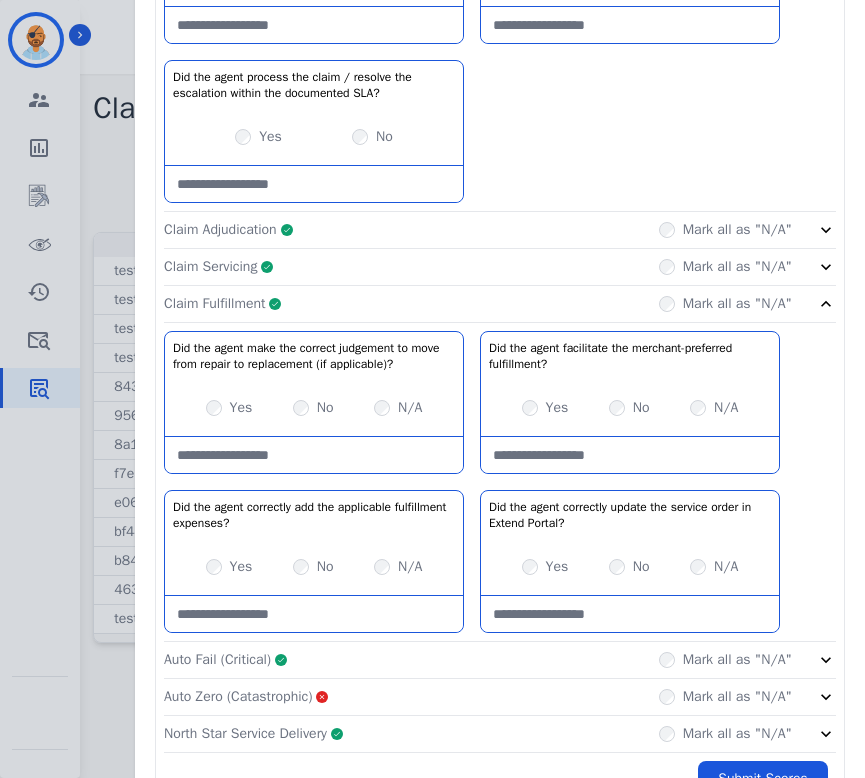 scroll, scrollTop: 445, scrollLeft: 0, axis: vertical 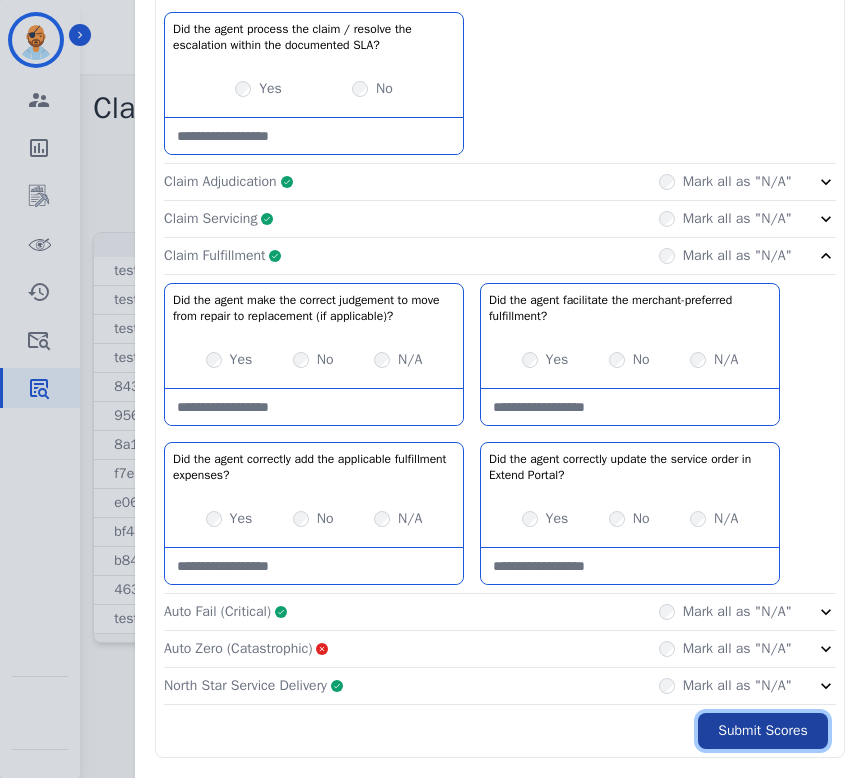 click on "Submit Scores" at bounding box center [763, 731] 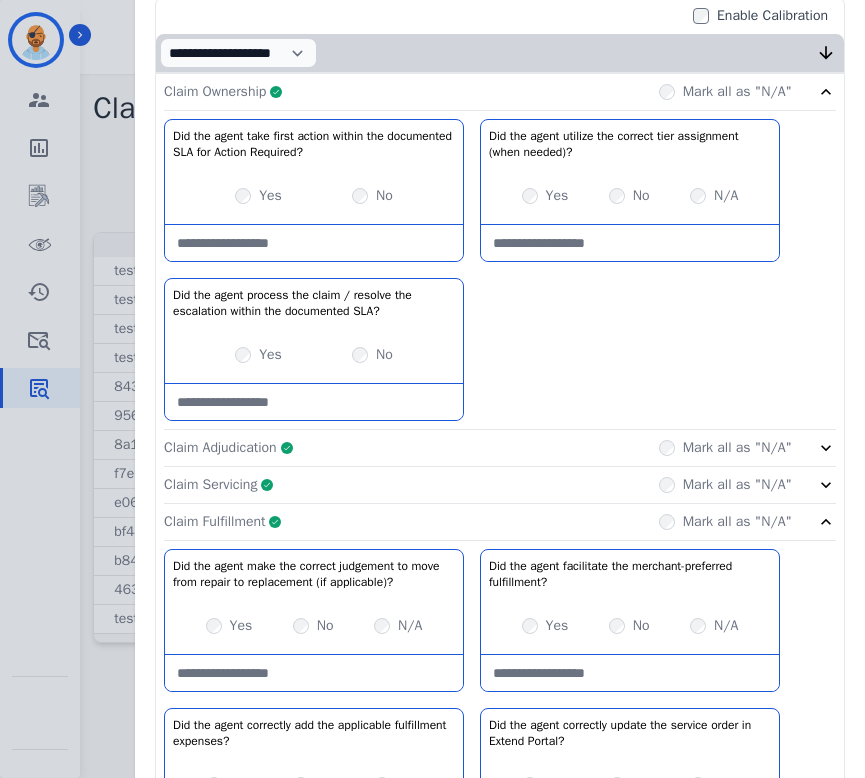 scroll, scrollTop: 7, scrollLeft: 0, axis: vertical 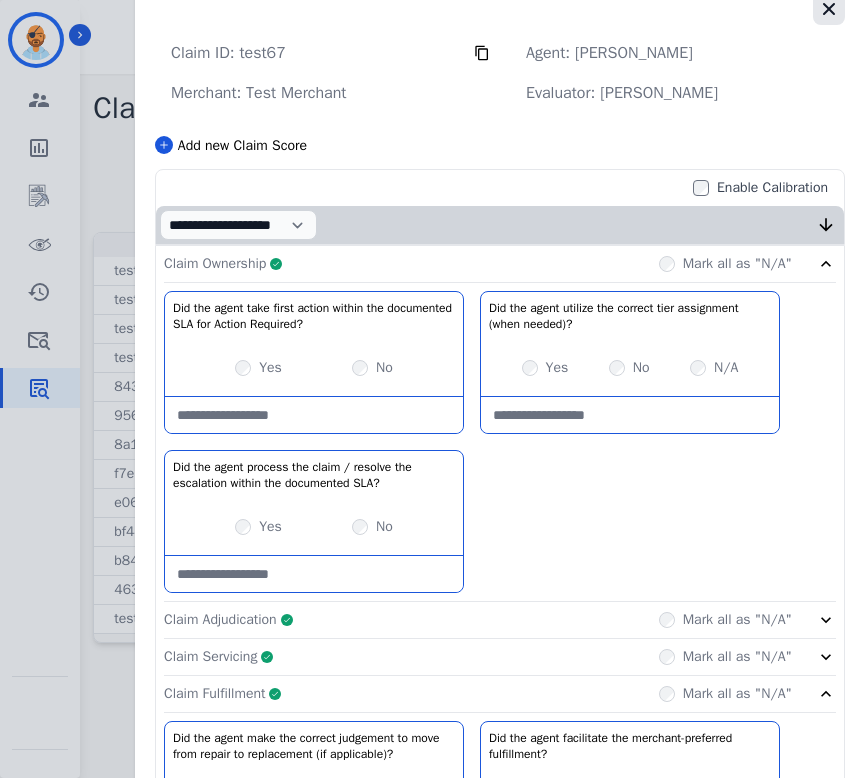 click 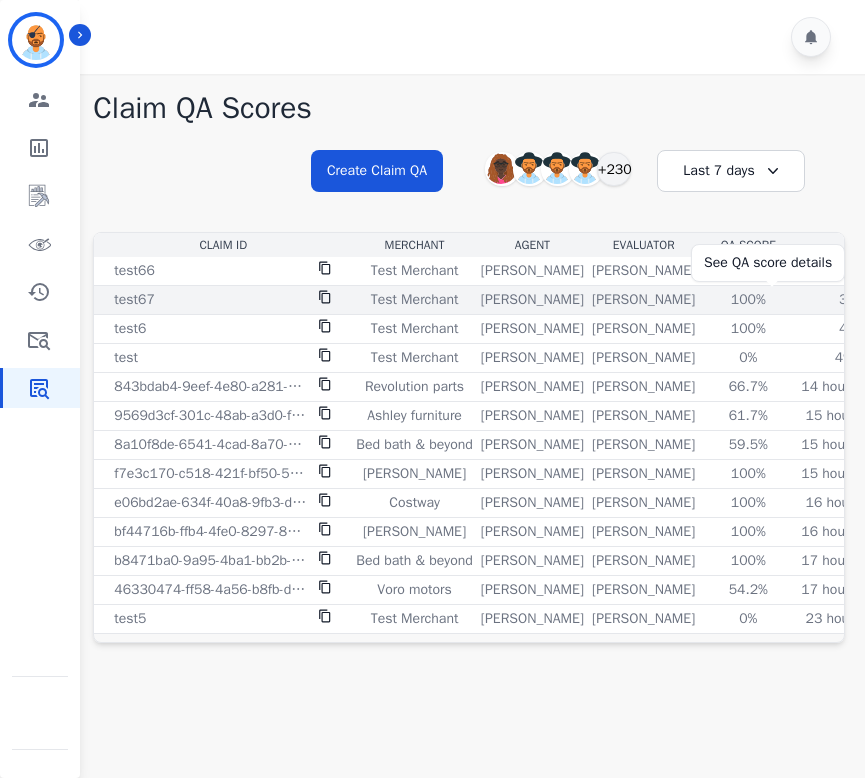 click on "100%" at bounding box center [748, 300] 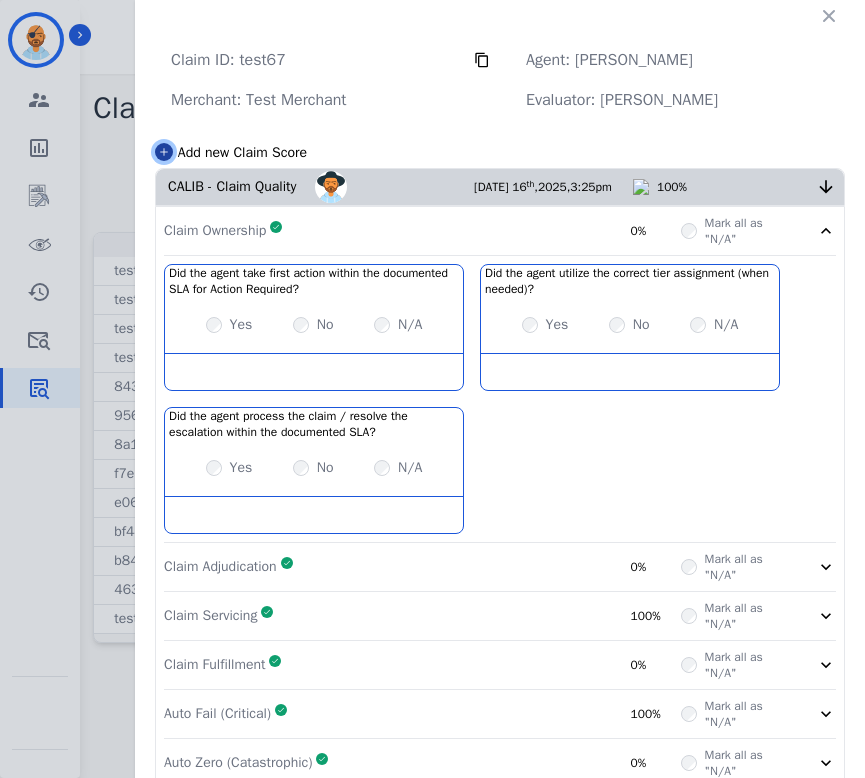click 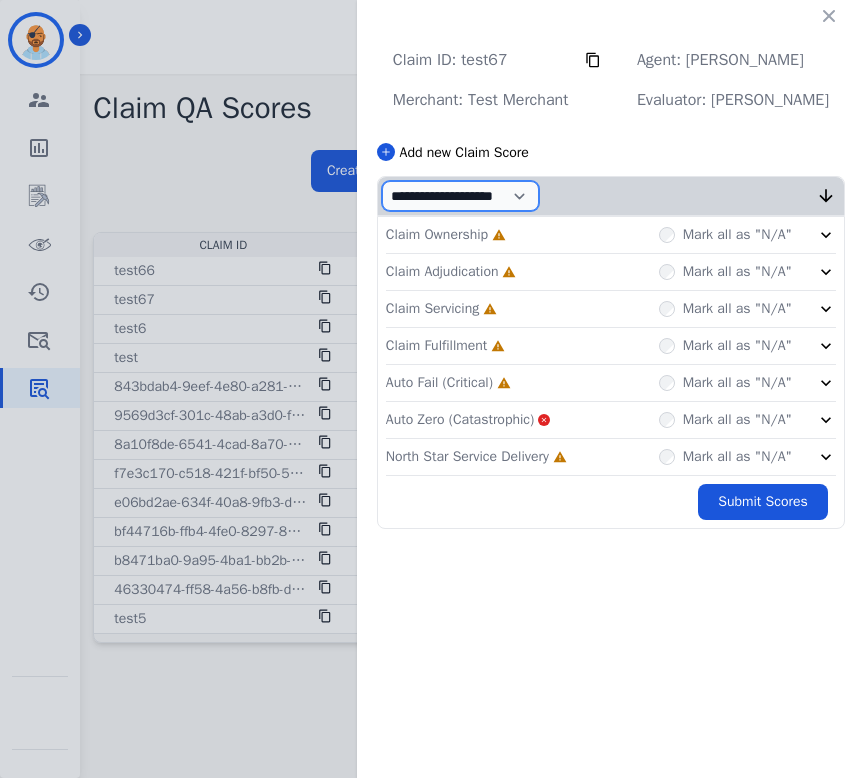 click on "**********" at bounding box center [460, 196] 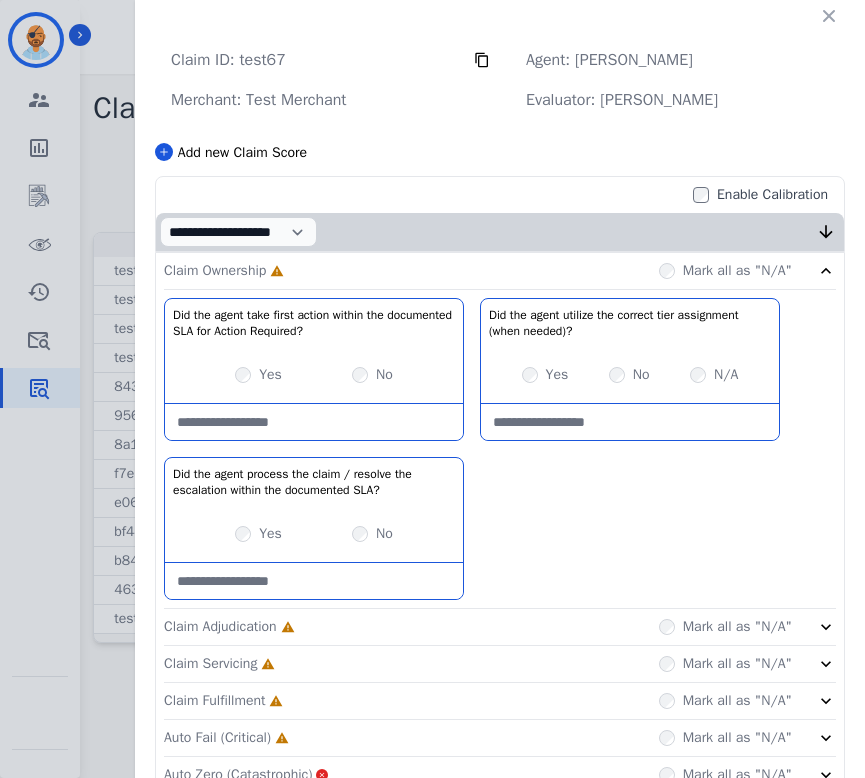 click on "Enable Calibration" at bounding box center [496, 195] 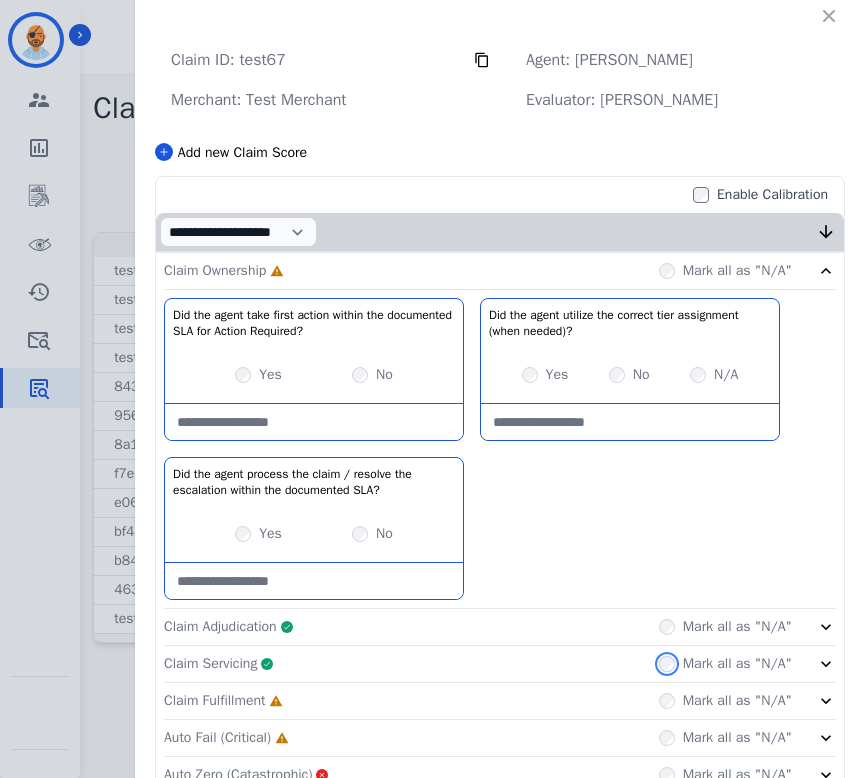 scroll, scrollTop: 126, scrollLeft: 0, axis: vertical 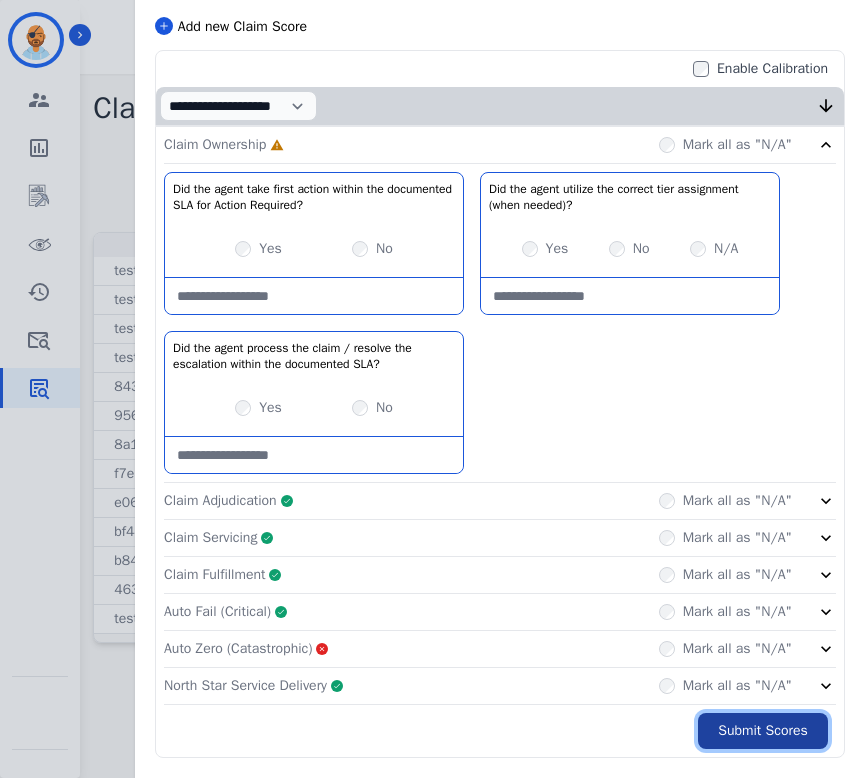 click on "Submit Scores" at bounding box center (763, 731) 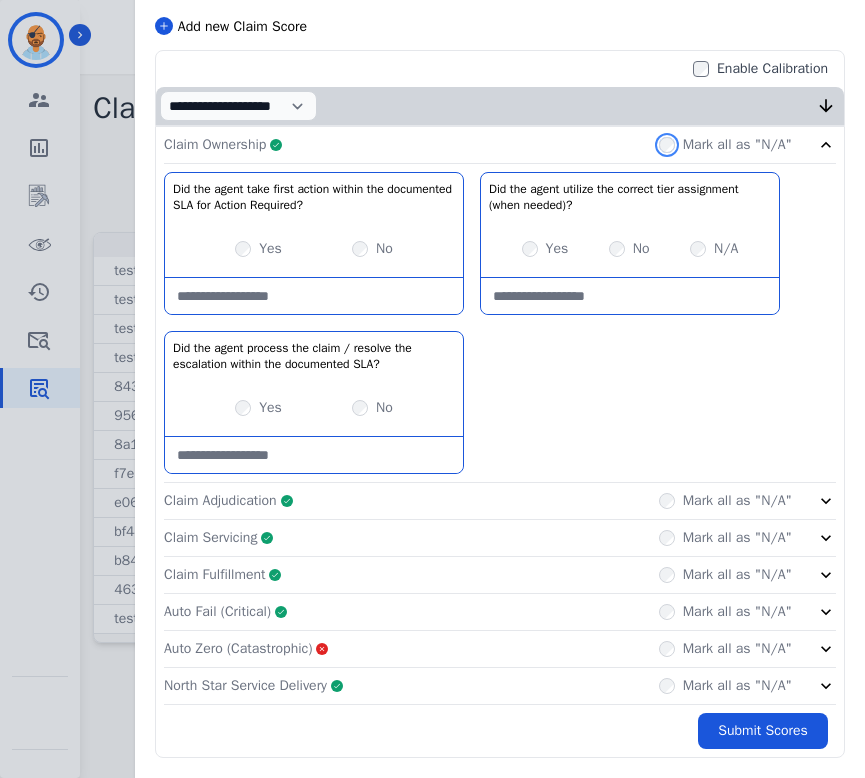 scroll, scrollTop: 0, scrollLeft: 0, axis: both 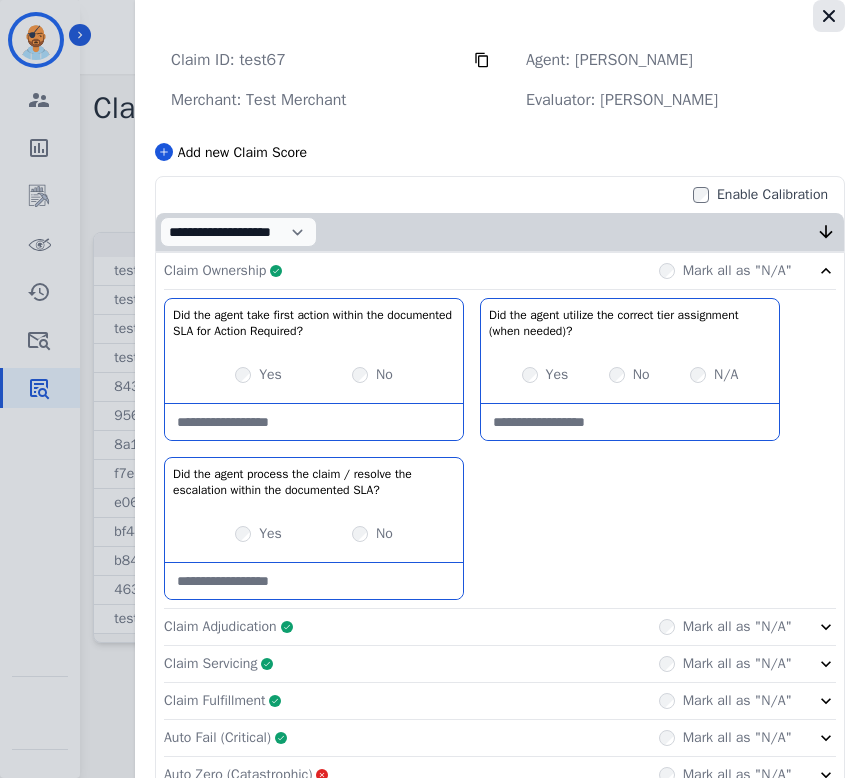 click 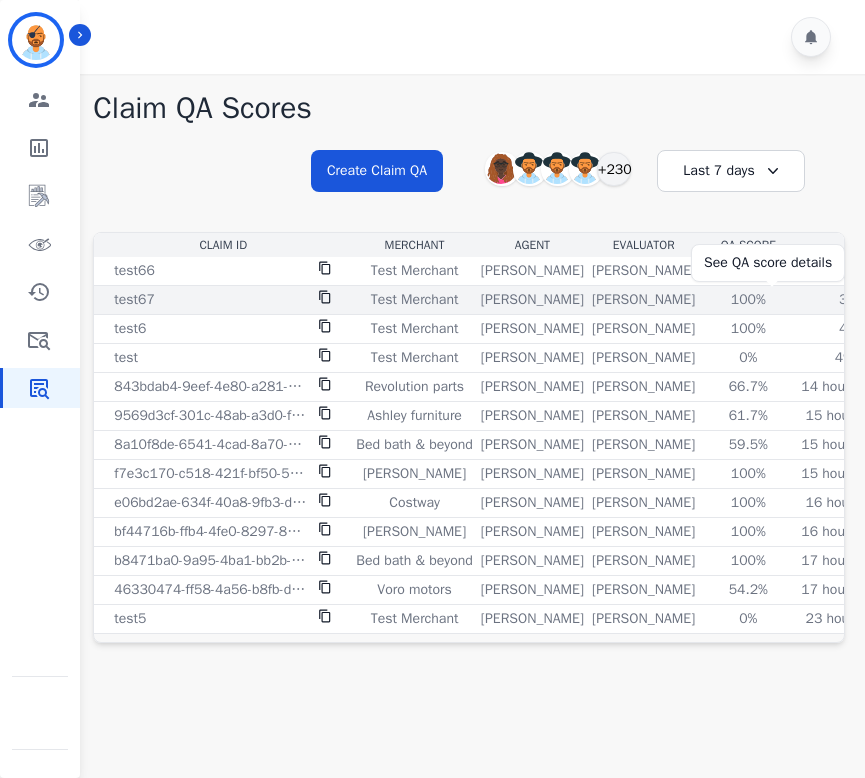 click on "100%" at bounding box center [748, 300] 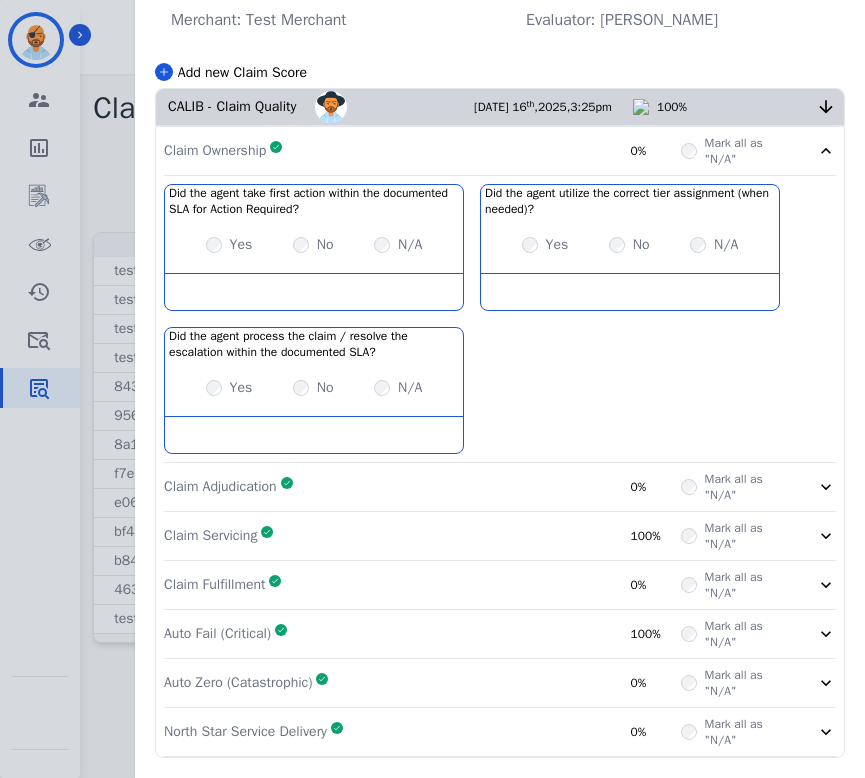 scroll, scrollTop: 86, scrollLeft: 0, axis: vertical 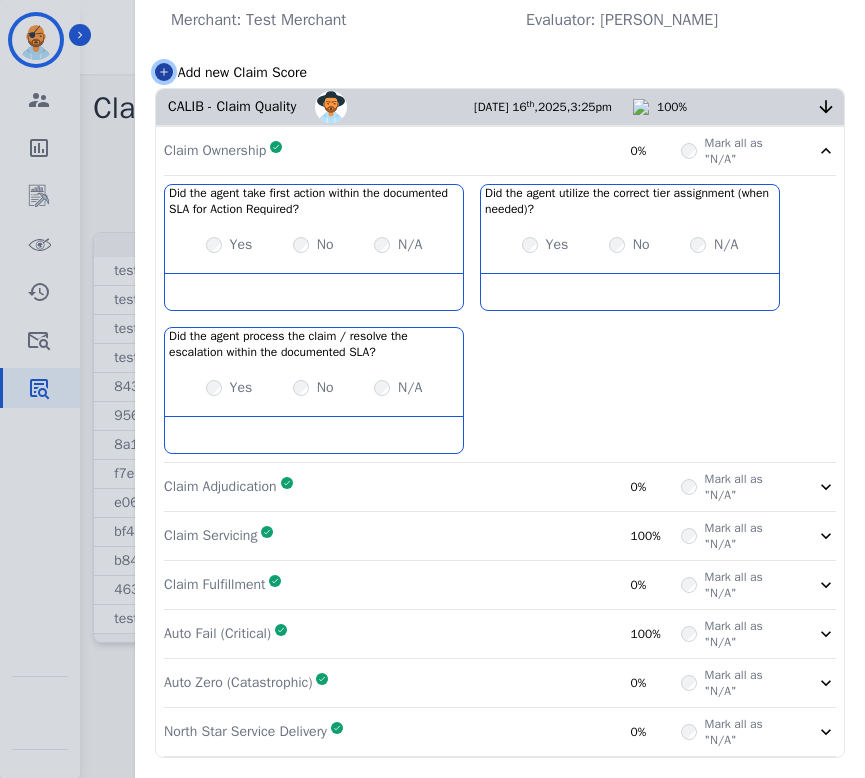 click 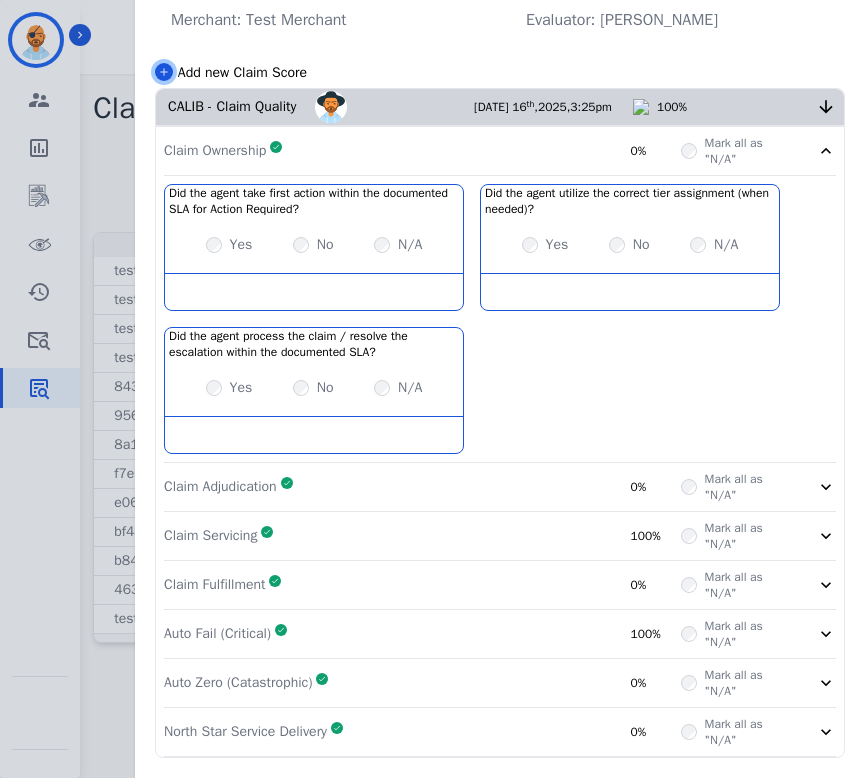 scroll, scrollTop: 0, scrollLeft: 0, axis: both 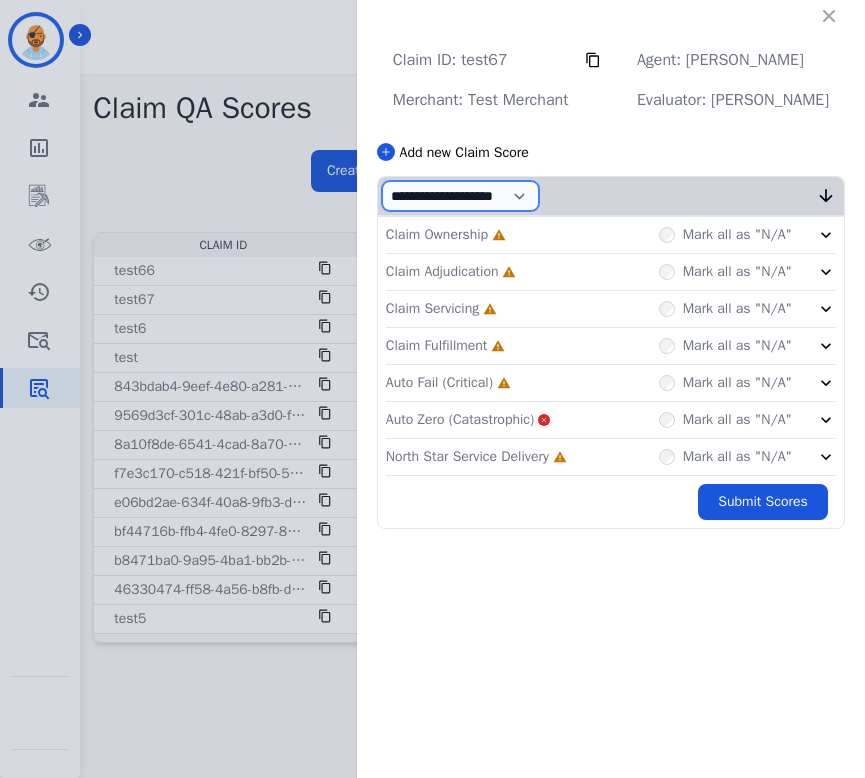 click on "**********" at bounding box center (460, 196) 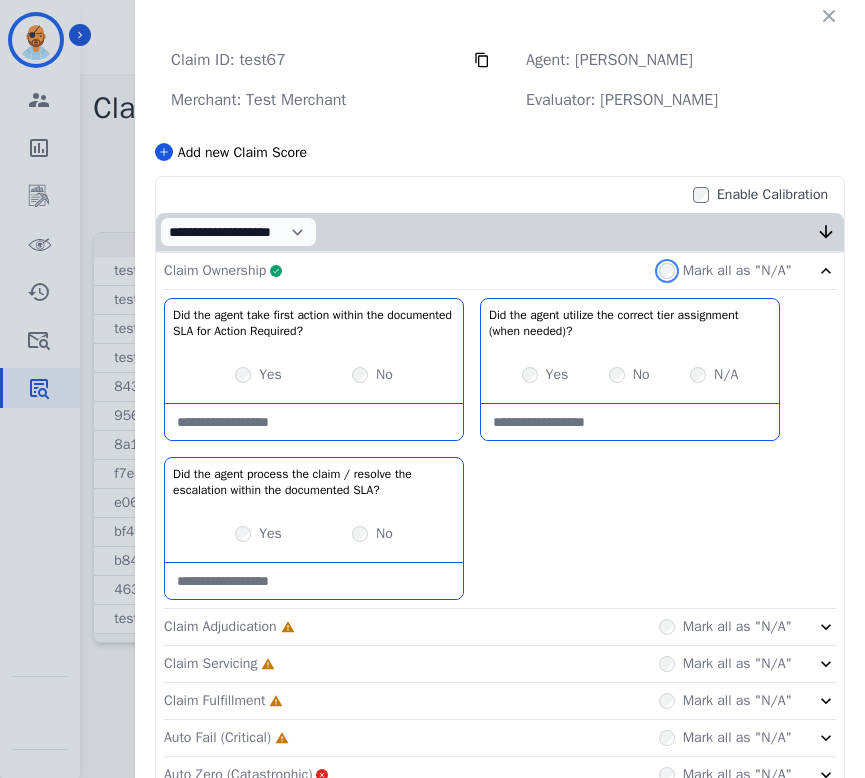 scroll, scrollTop: 126, scrollLeft: 0, axis: vertical 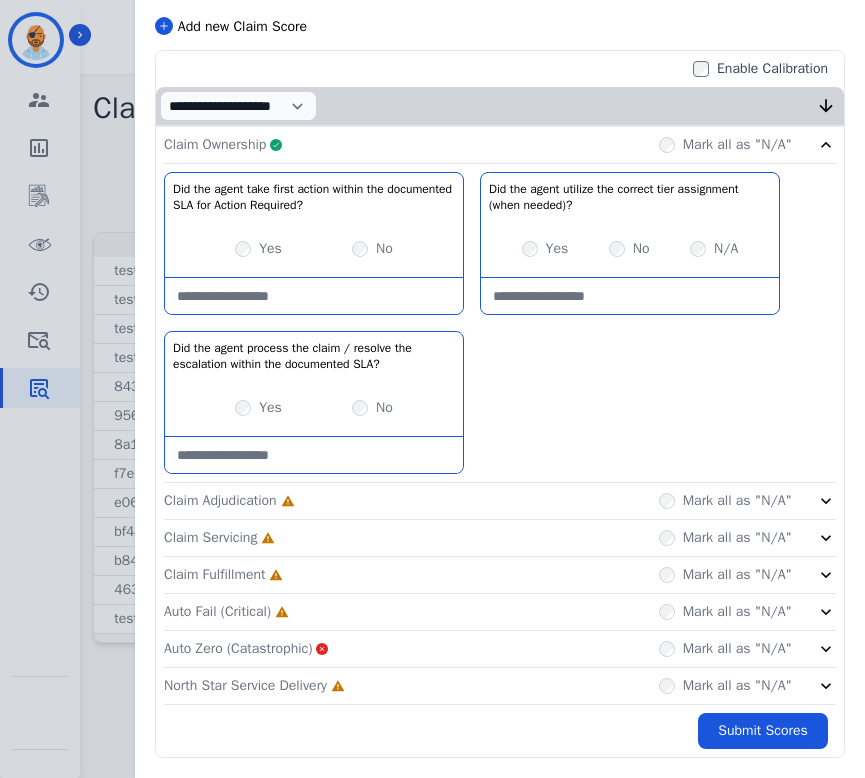click on "Mark all as "N/A"" at bounding box center (737, 145) 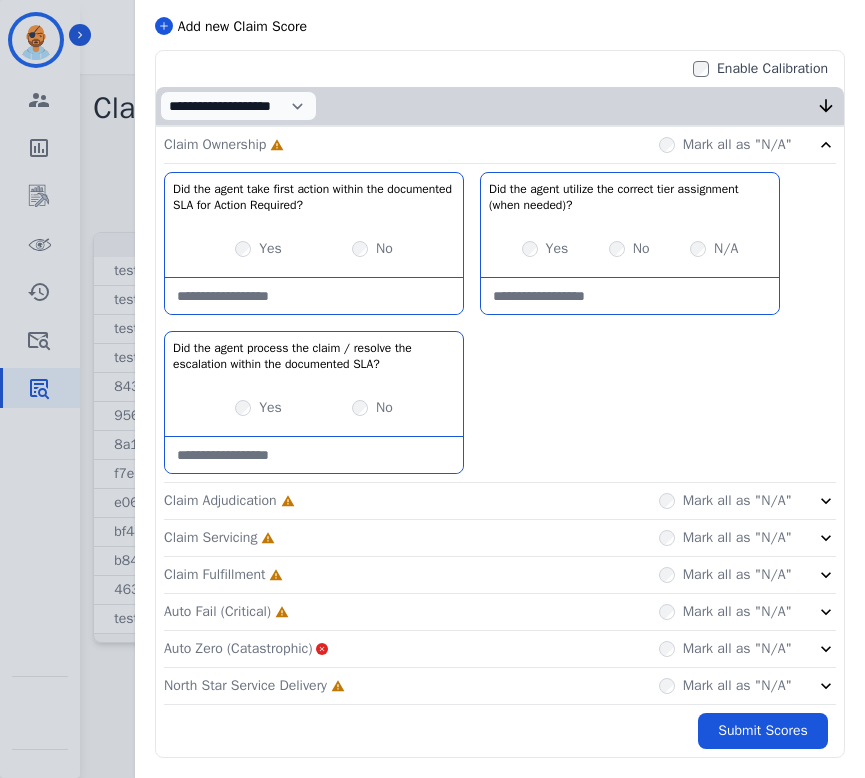 click on "Mark all as "N/A"" at bounding box center (747, 145) 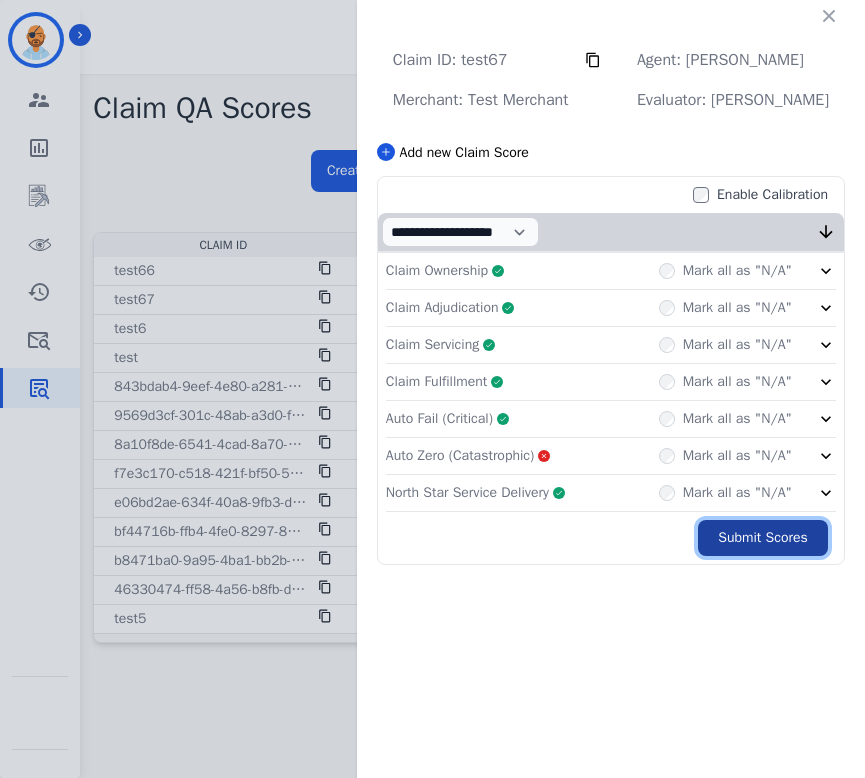 click on "Submit Scores" at bounding box center [763, 538] 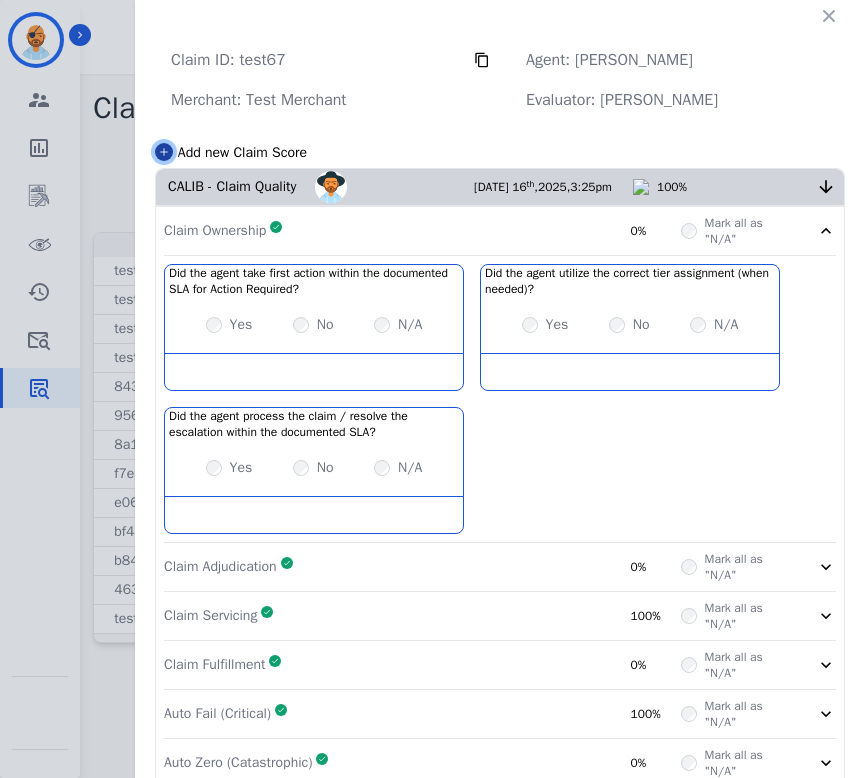 click 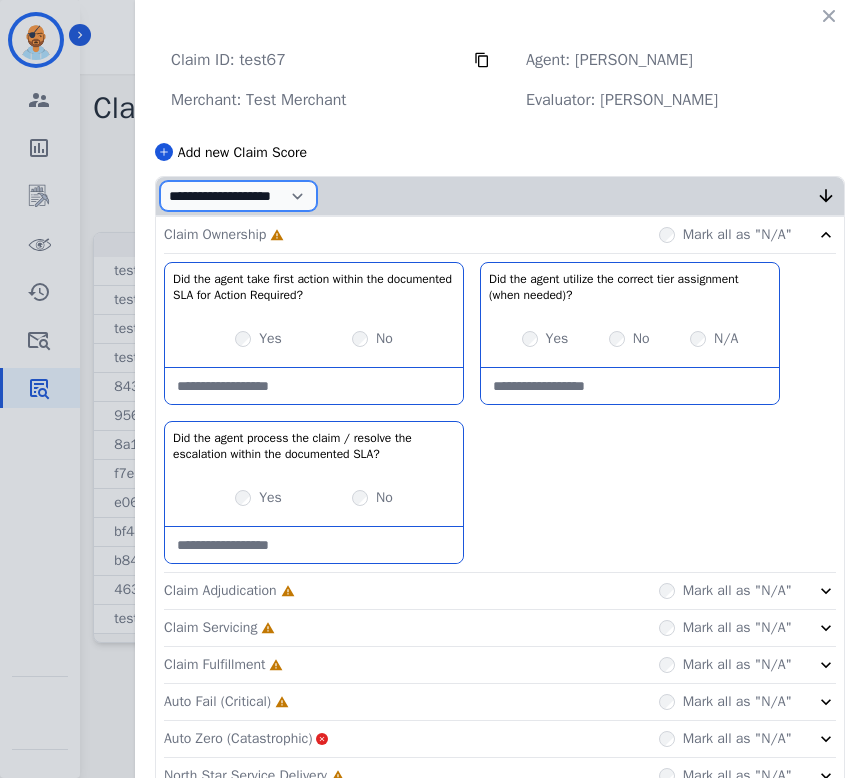 click on "**********" at bounding box center (238, 196) 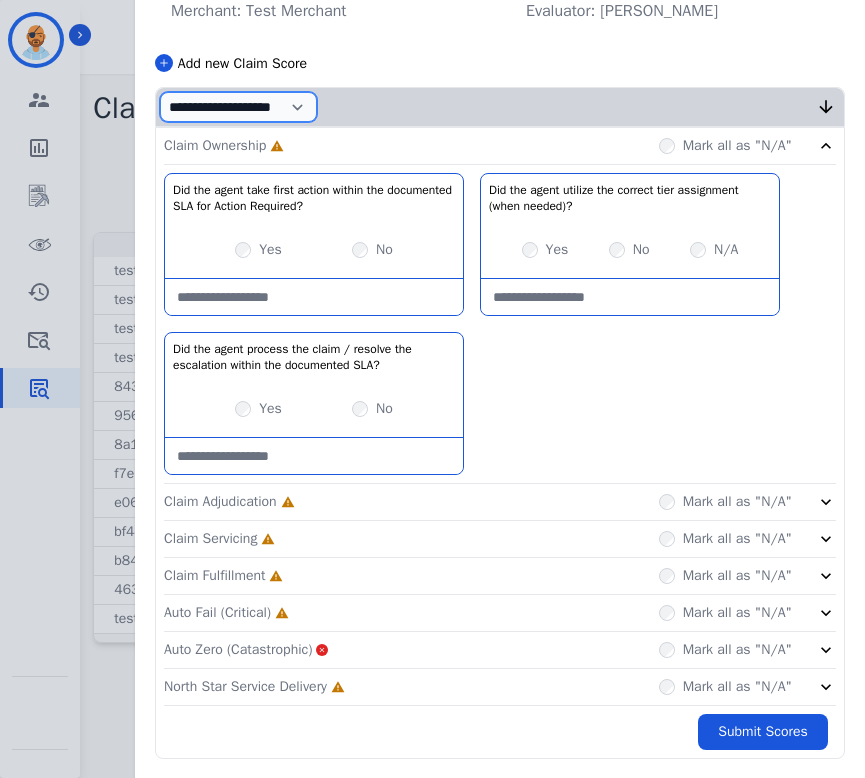 scroll, scrollTop: 90, scrollLeft: 0, axis: vertical 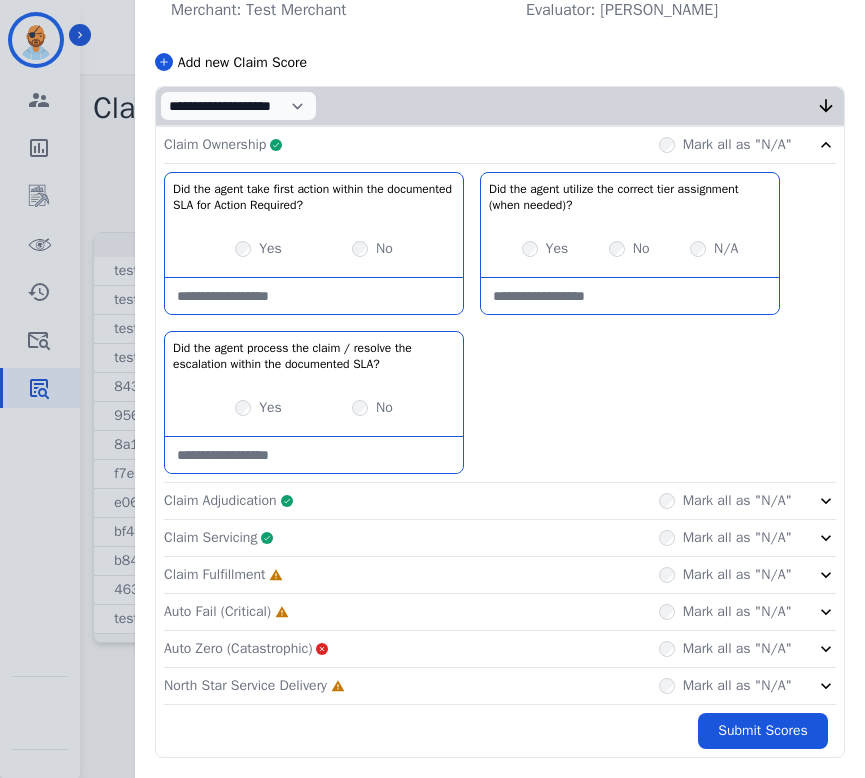 click on "Mark all as "N/A"" at bounding box center [737, 501] 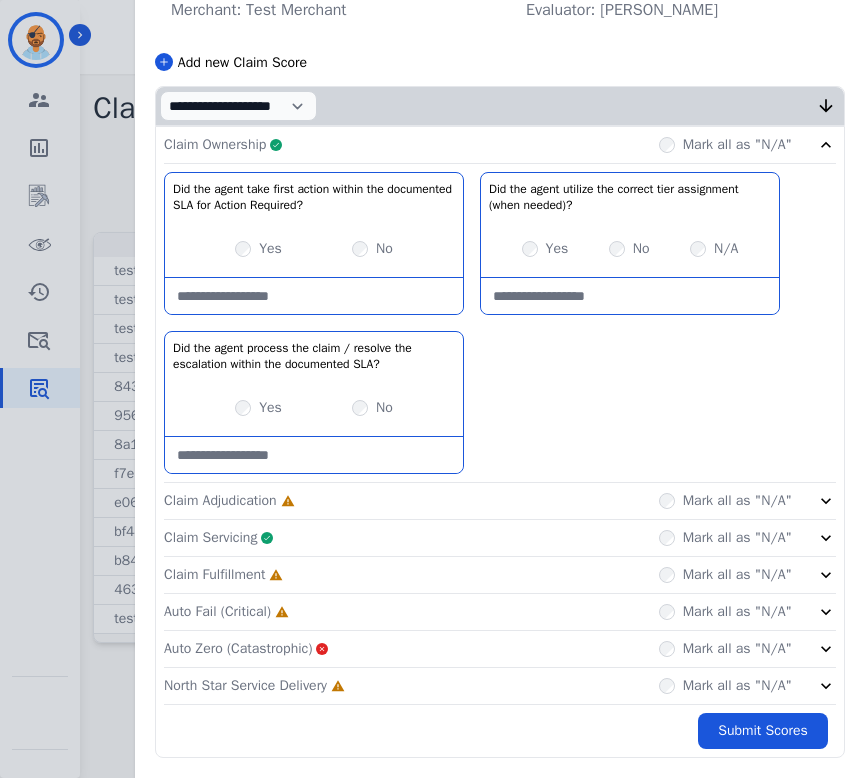 click on "Mark all as "N/A"" at bounding box center (725, 501) 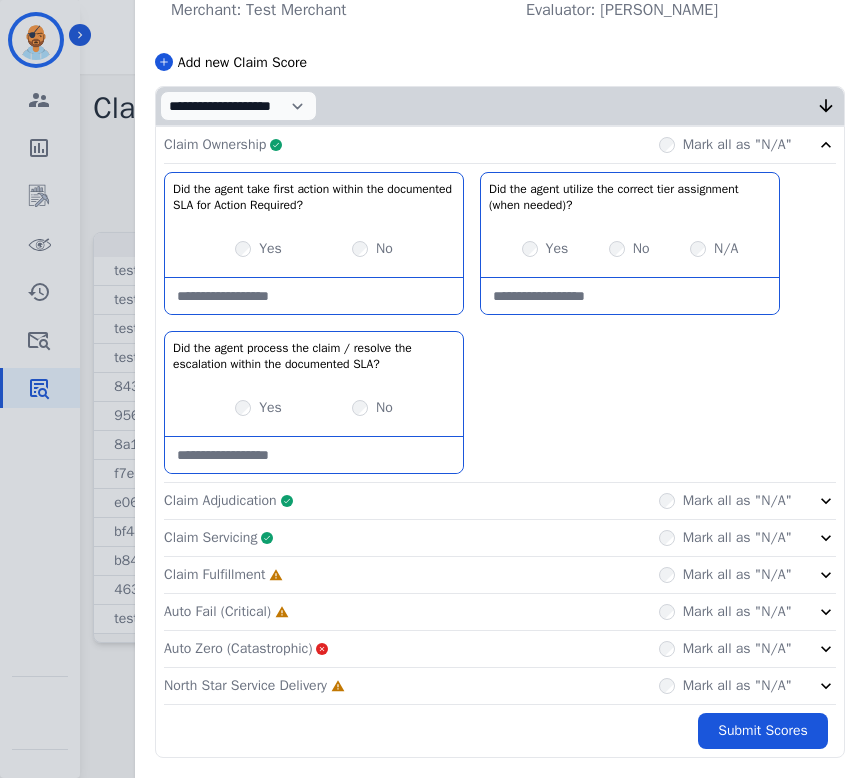 click on "Mark all as "N/A"" at bounding box center [725, 575] 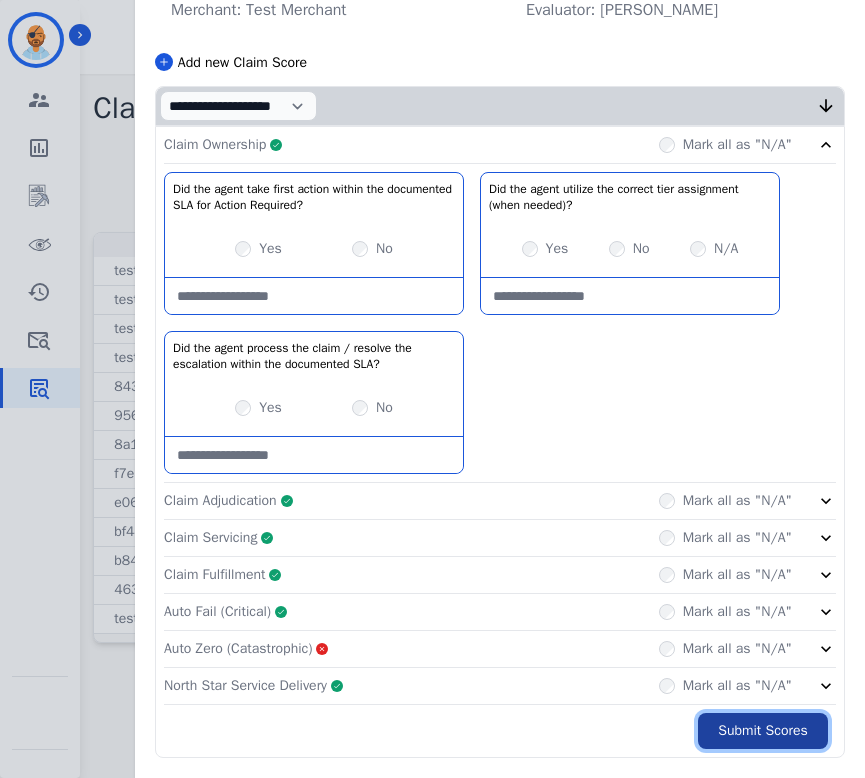 click on "Submit Scores" at bounding box center [763, 731] 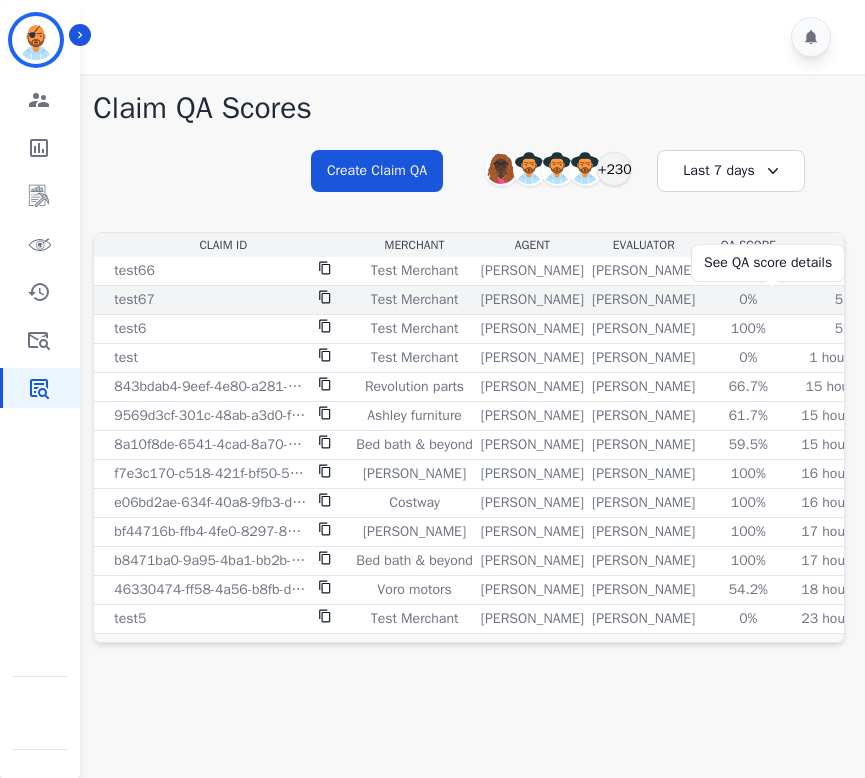 click on "0%" at bounding box center [748, 300] 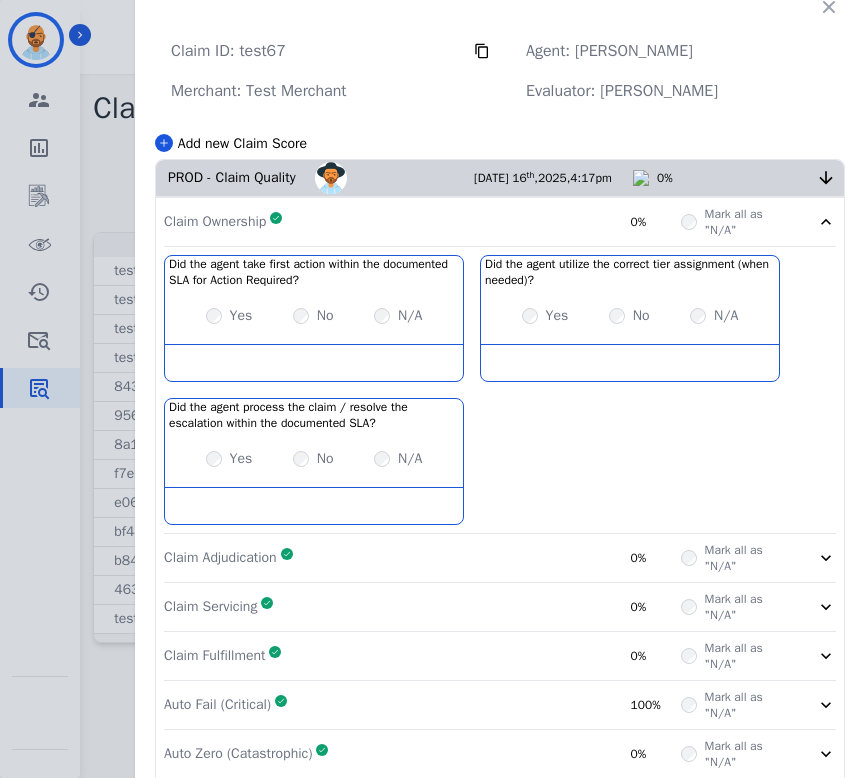 scroll, scrollTop: 0, scrollLeft: 0, axis: both 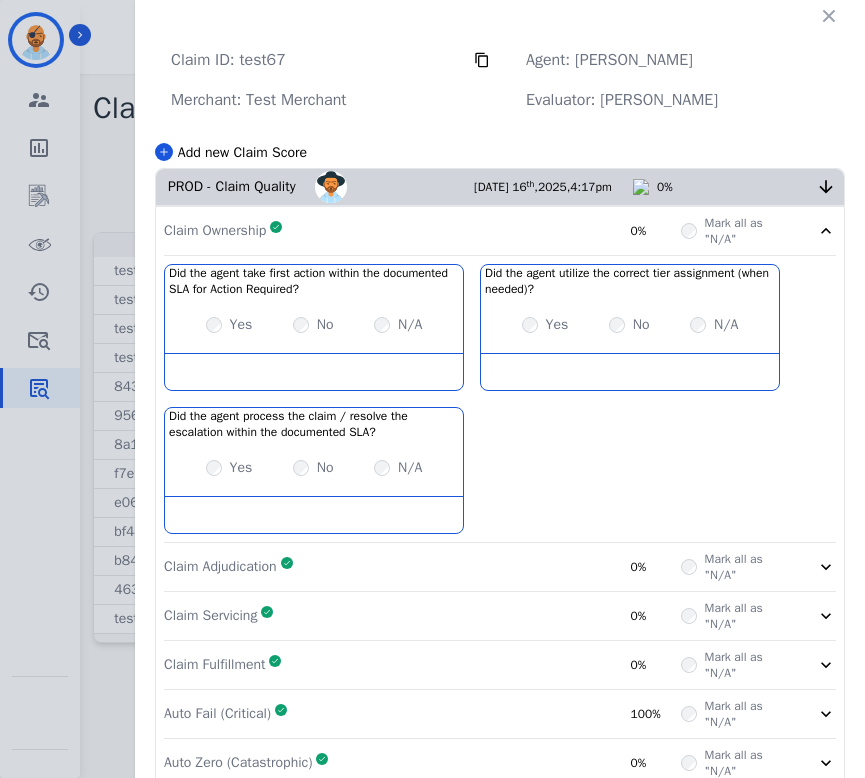 click 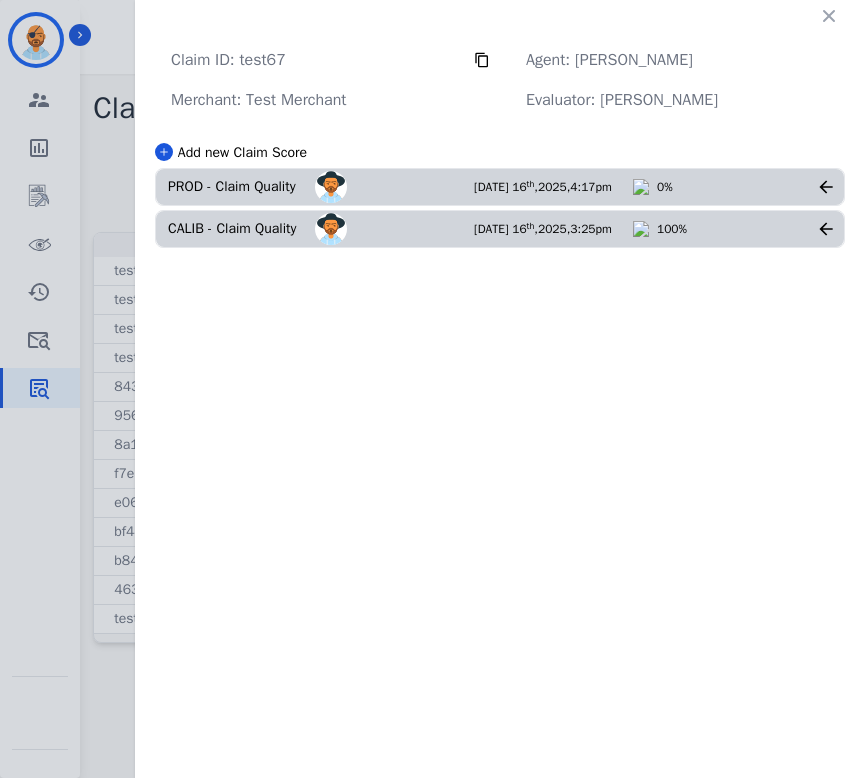 click on "CALIB - Claim Quality     Carmen Todd       Jul   16 th ,  2025 ,
3:25pm     100%" at bounding box center [500, 229] 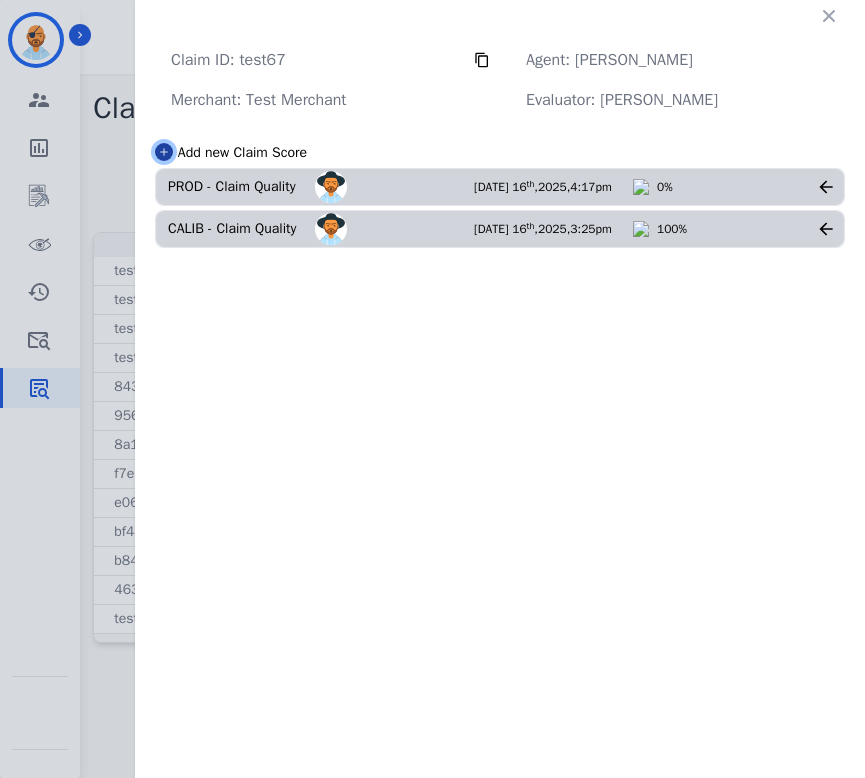 click 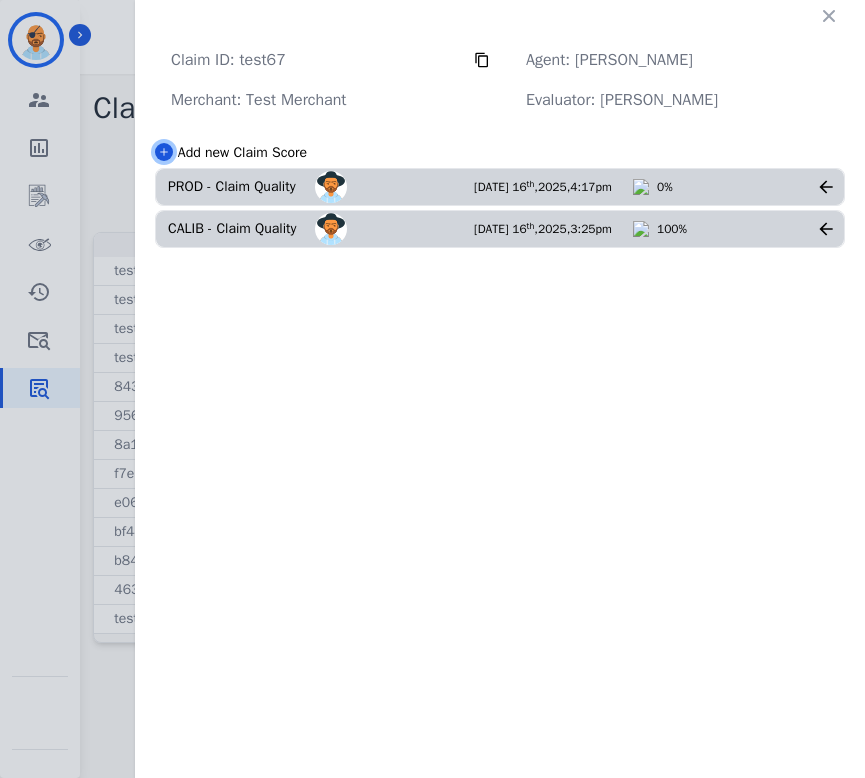 select on "*" 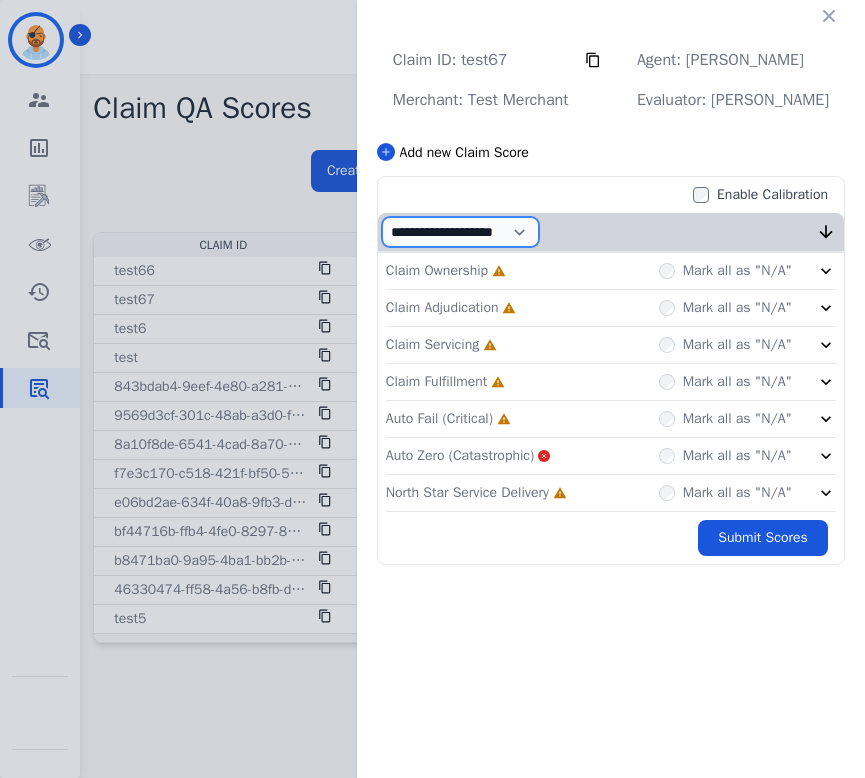 click on "**********" at bounding box center (460, 232) 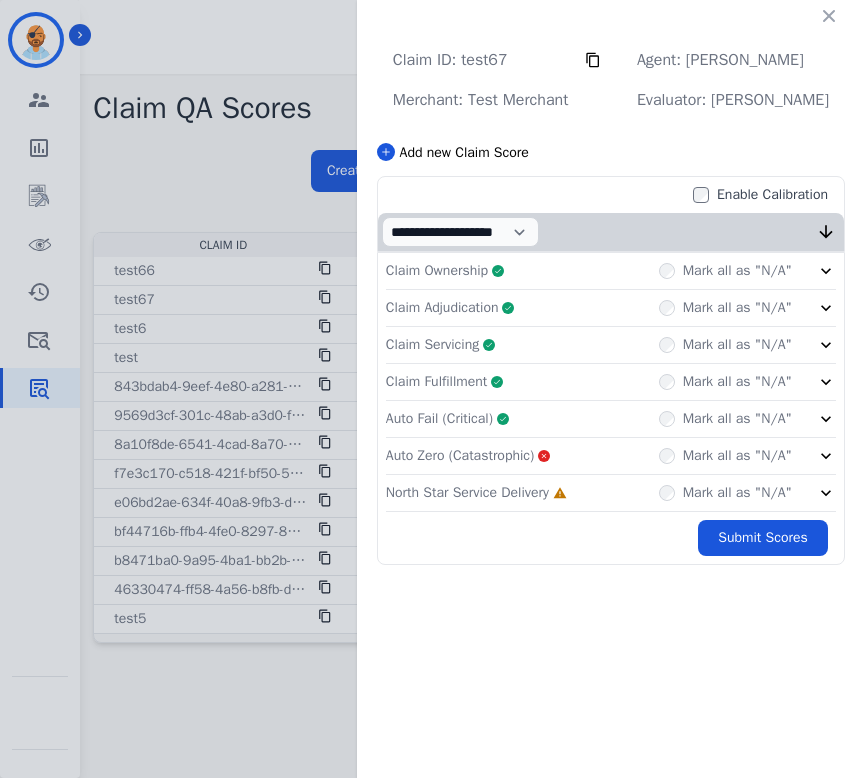 click 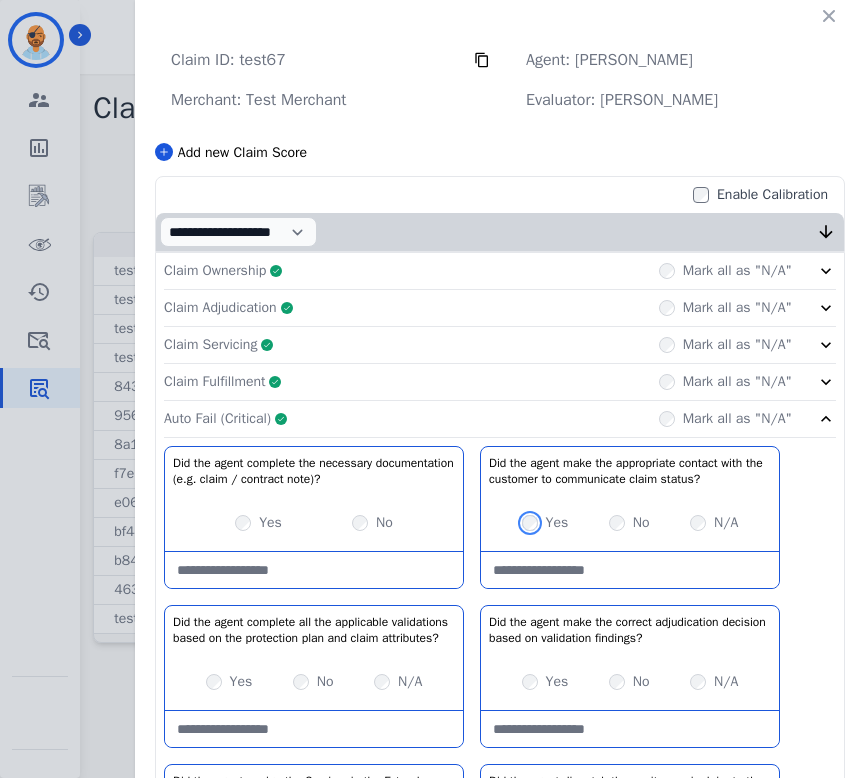 scroll, scrollTop: 301, scrollLeft: 0, axis: vertical 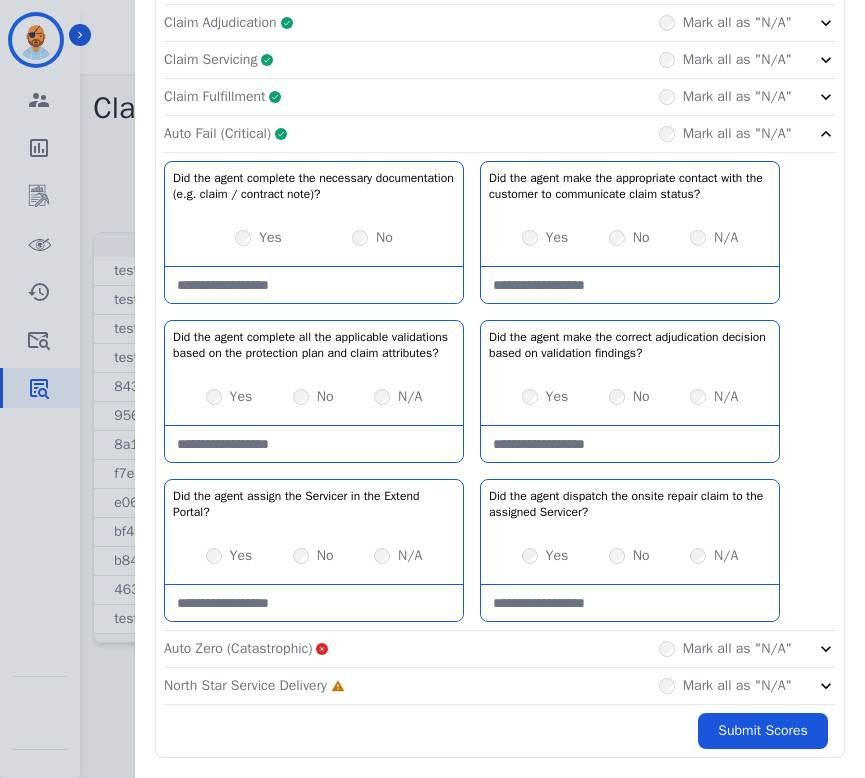 click on "Mark all as "N/A"" at bounding box center [725, 686] 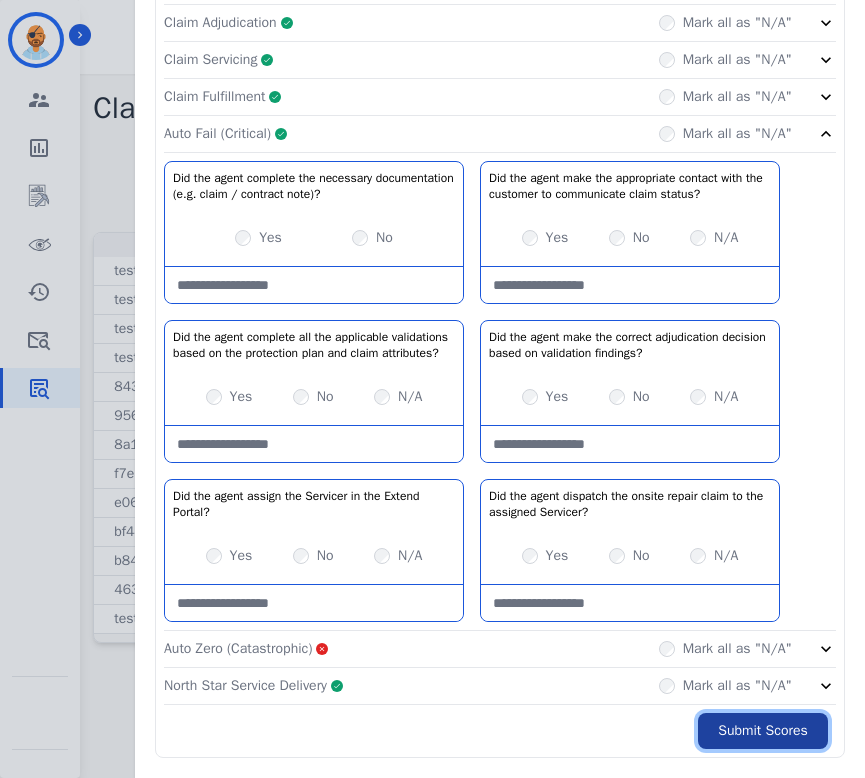 click on "Submit Scores" at bounding box center [763, 731] 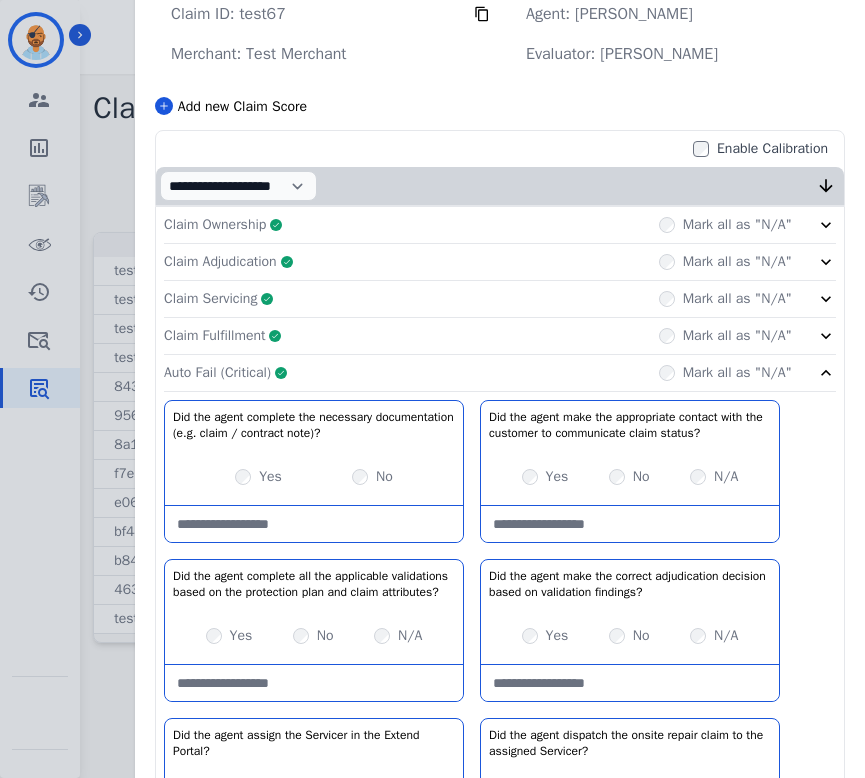 scroll, scrollTop: 0, scrollLeft: 0, axis: both 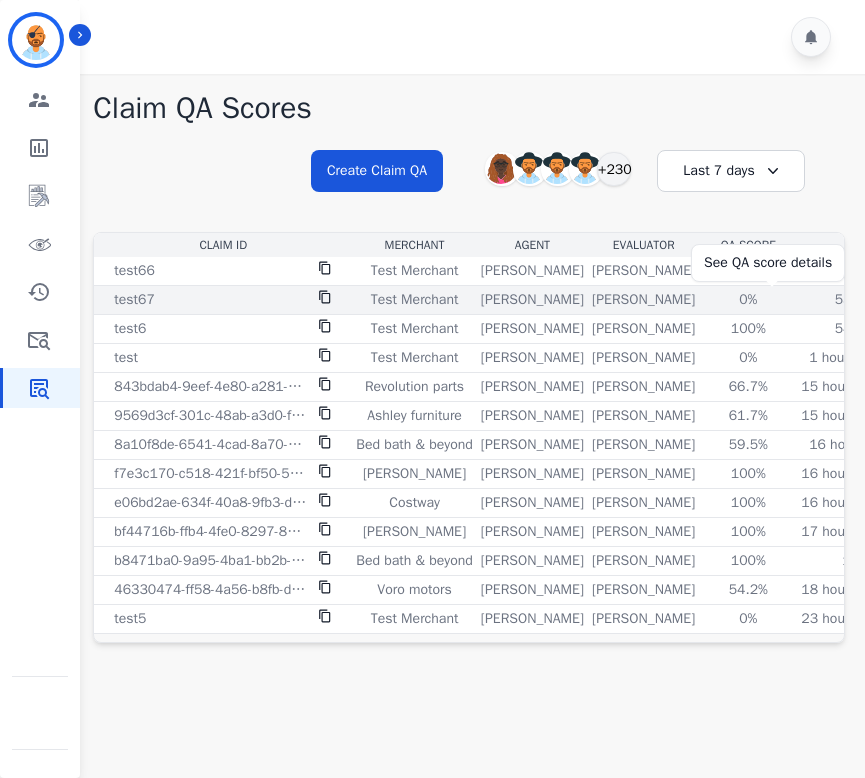 click on "0%" at bounding box center [748, 300] 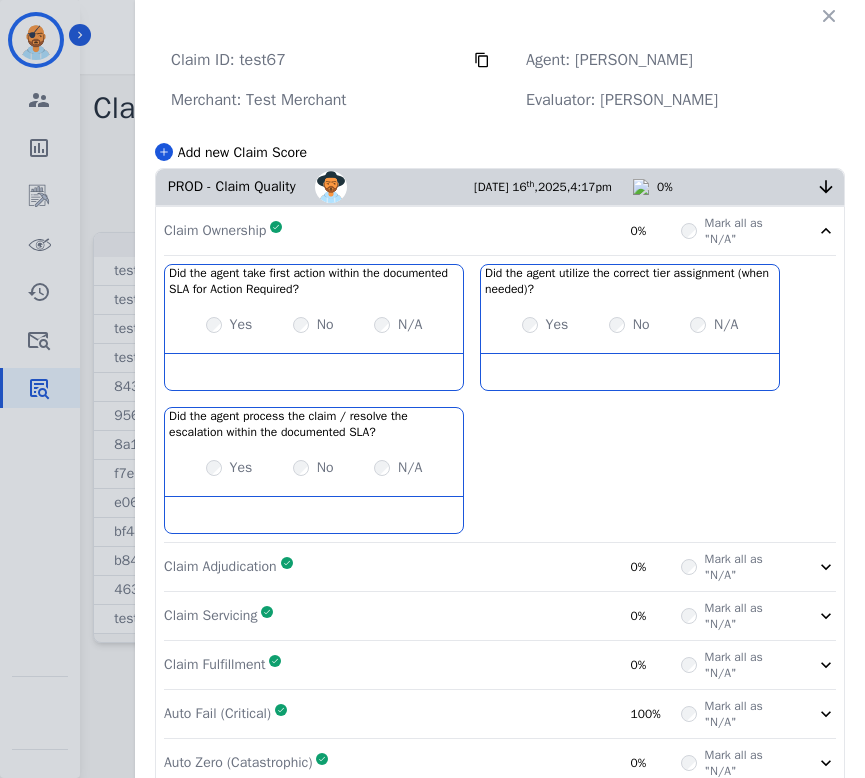 click 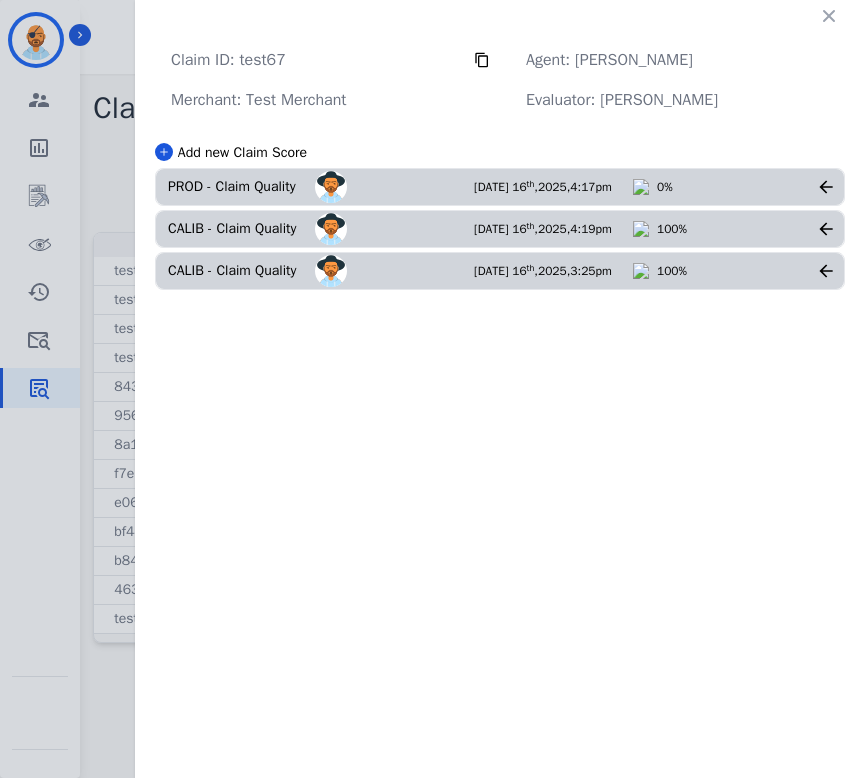 click at bounding box center [645, 229] 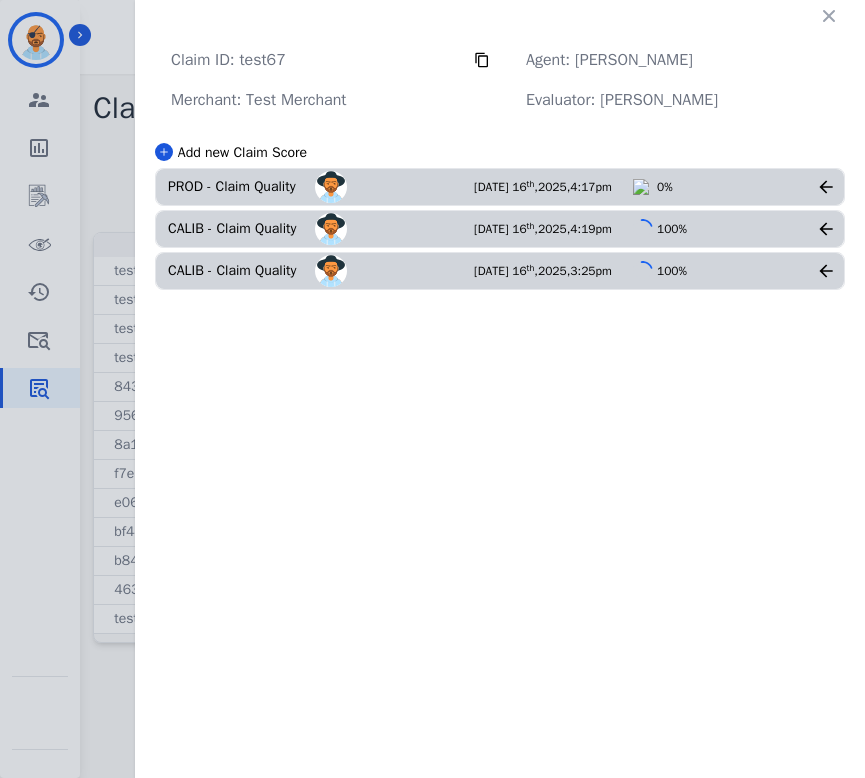 click on "Alayna Sims
100%
Evaluated on 07/16/25 by Carmen Todd
Email Details
Claim ID
test67
Created At
Jul 16th, 2025 3:25pm
Merchant
Test Merchant" at bounding box center (523, 150) 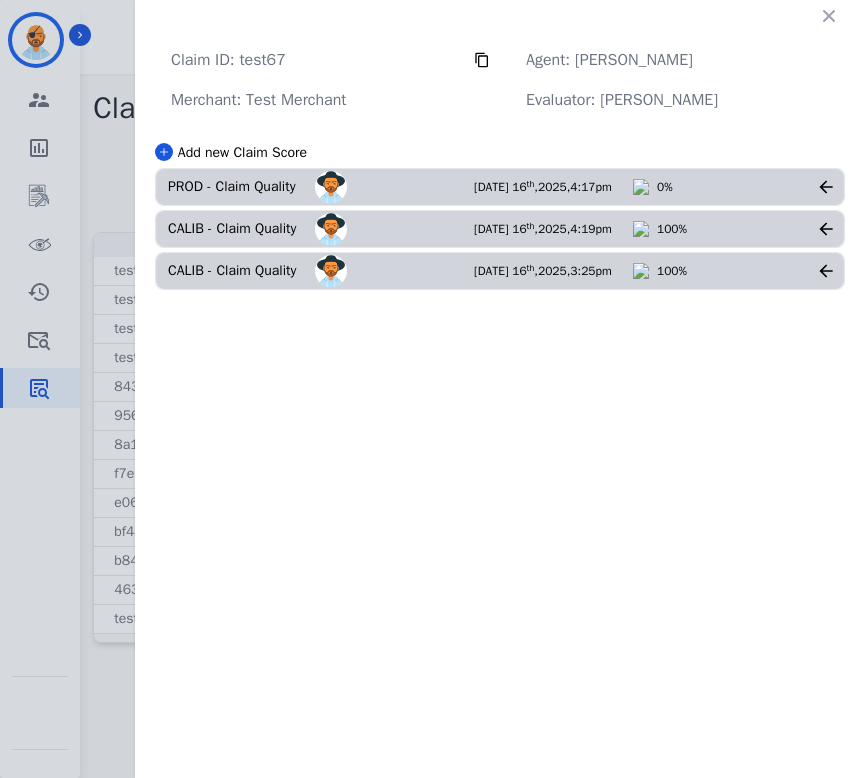 click 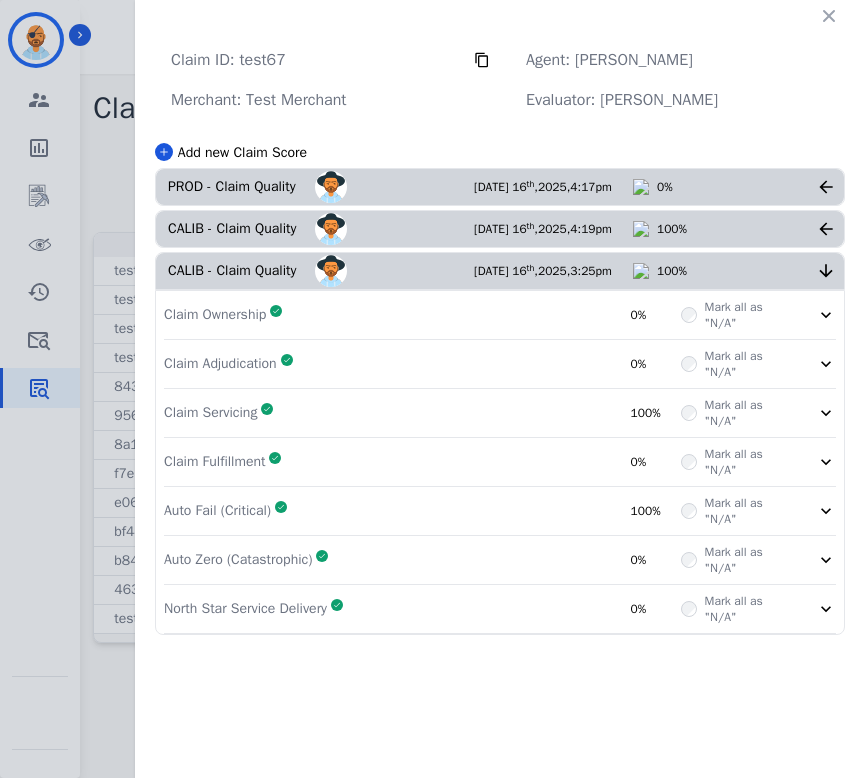 click on "CALIB - Claim Quality     Carmen Todd       Jul   16 th ,  2025 ,
4:19pm     100%" at bounding box center (500, 229) 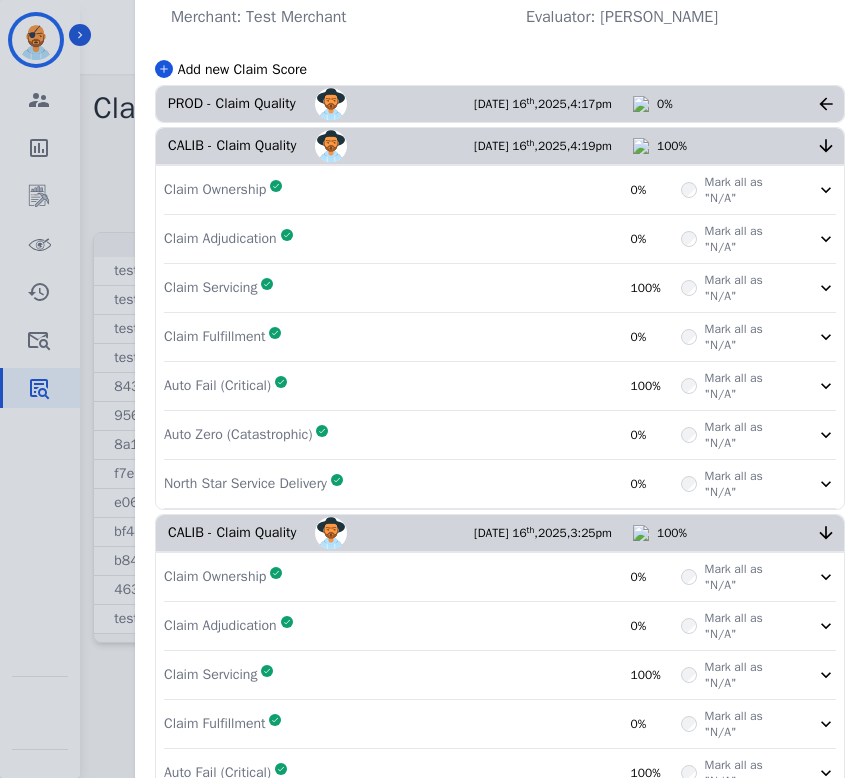 scroll, scrollTop: 80, scrollLeft: 0, axis: vertical 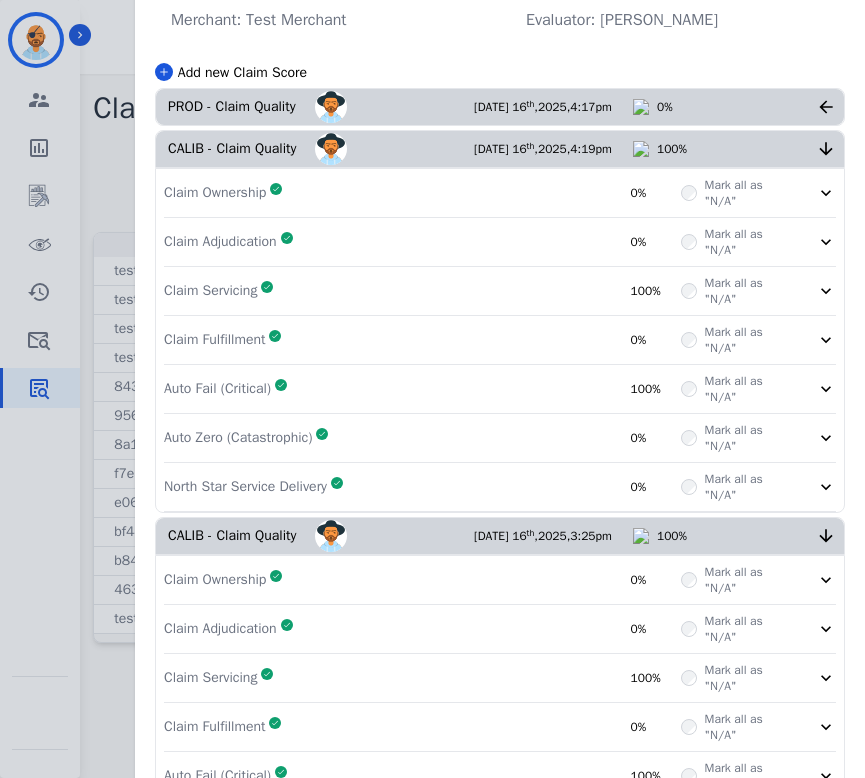 click 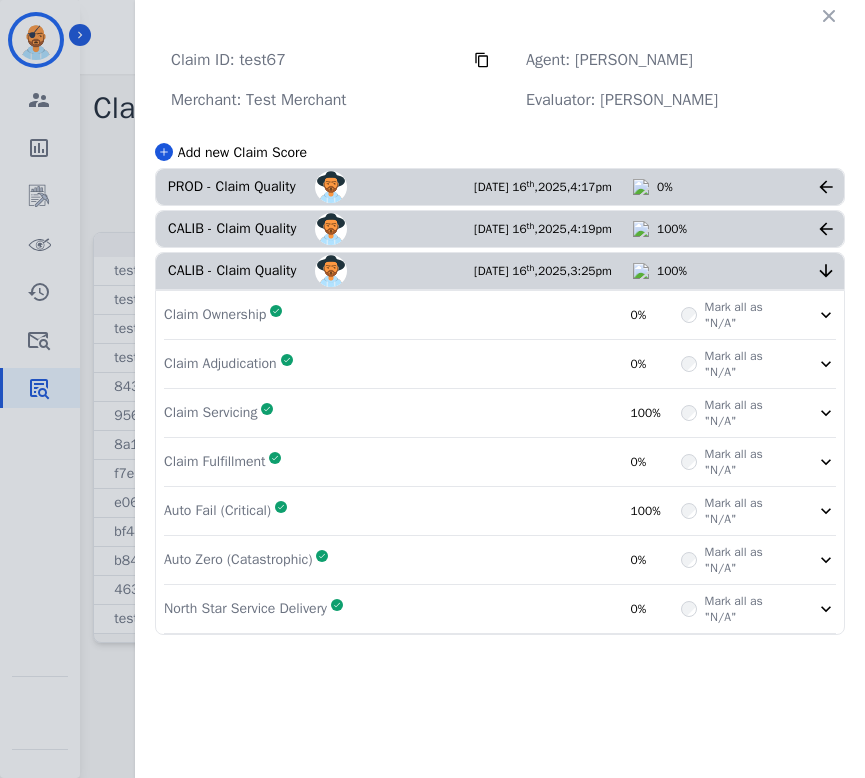scroll, scrollTop: 0, scrollLeft: 0, axis: both 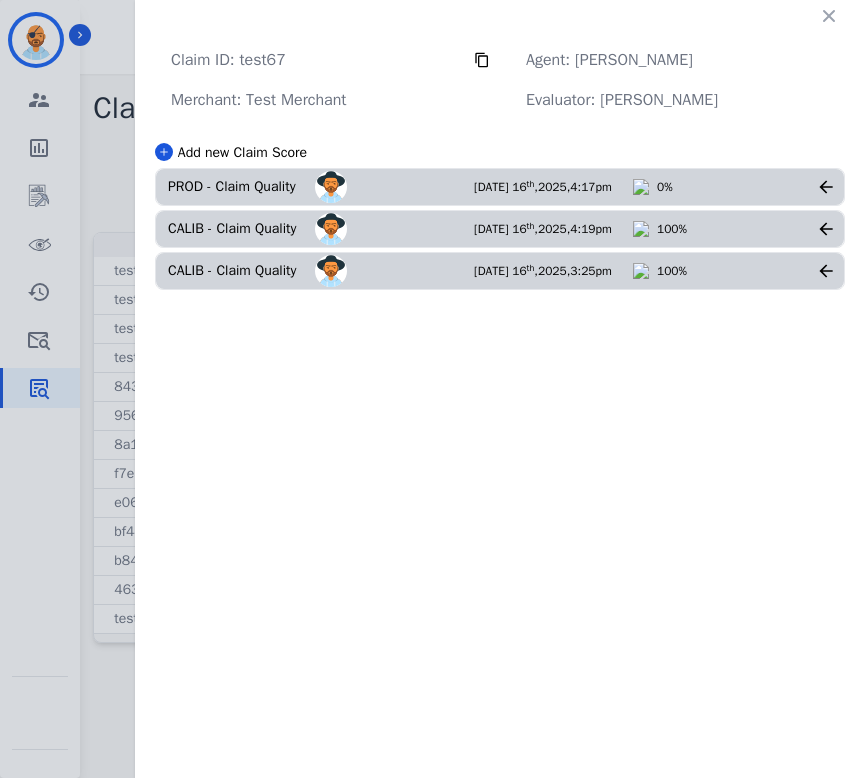 click 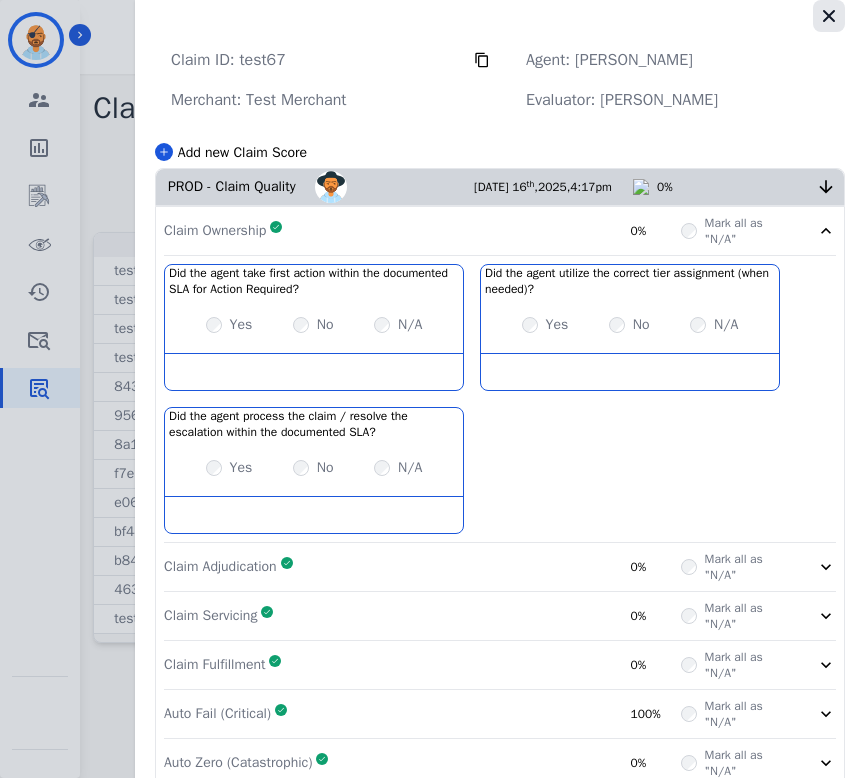 click 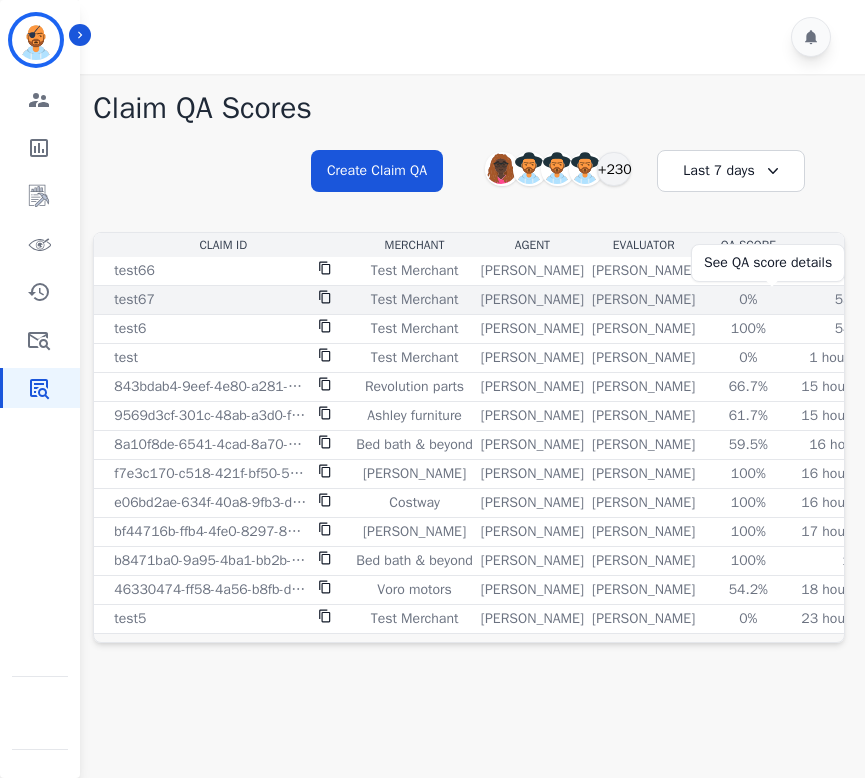 click on "0%" at bounding box center (748, 300) 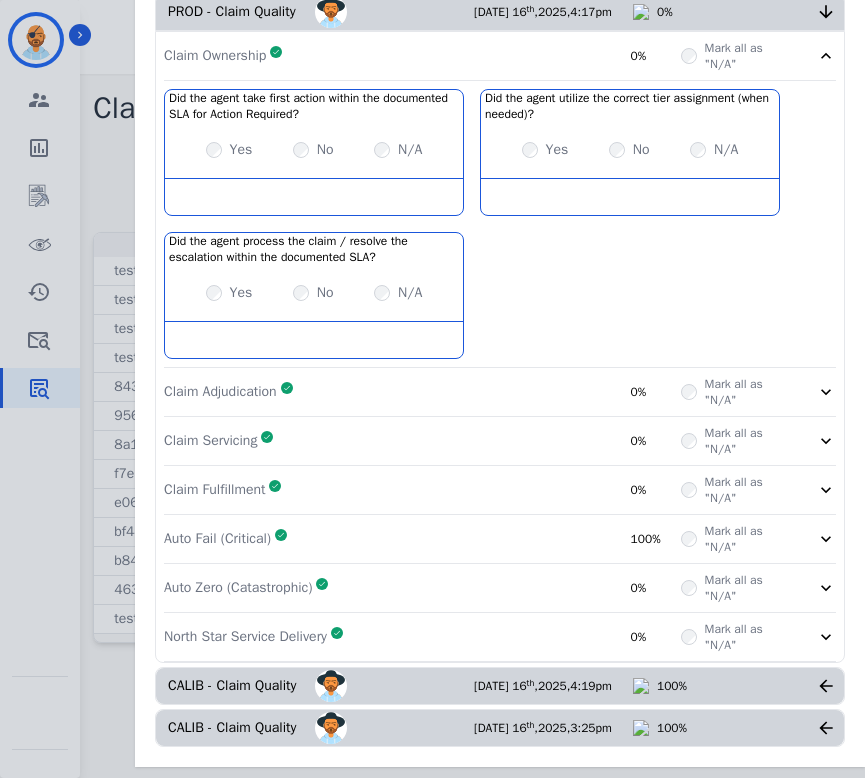 scroll, scrollTop: 225, scrollLeft: 0, axis: vertical 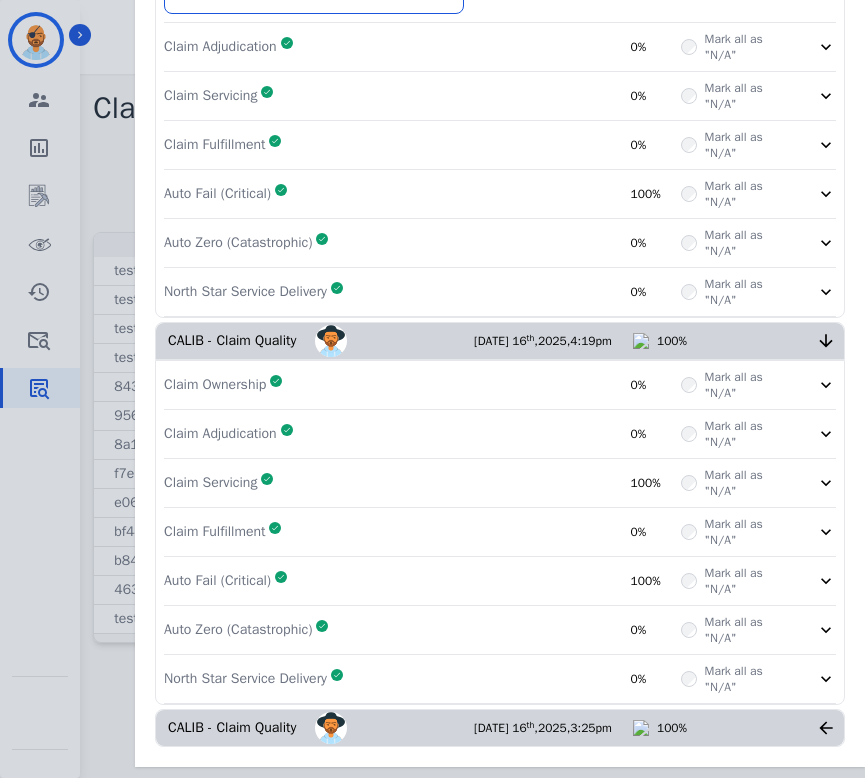 click 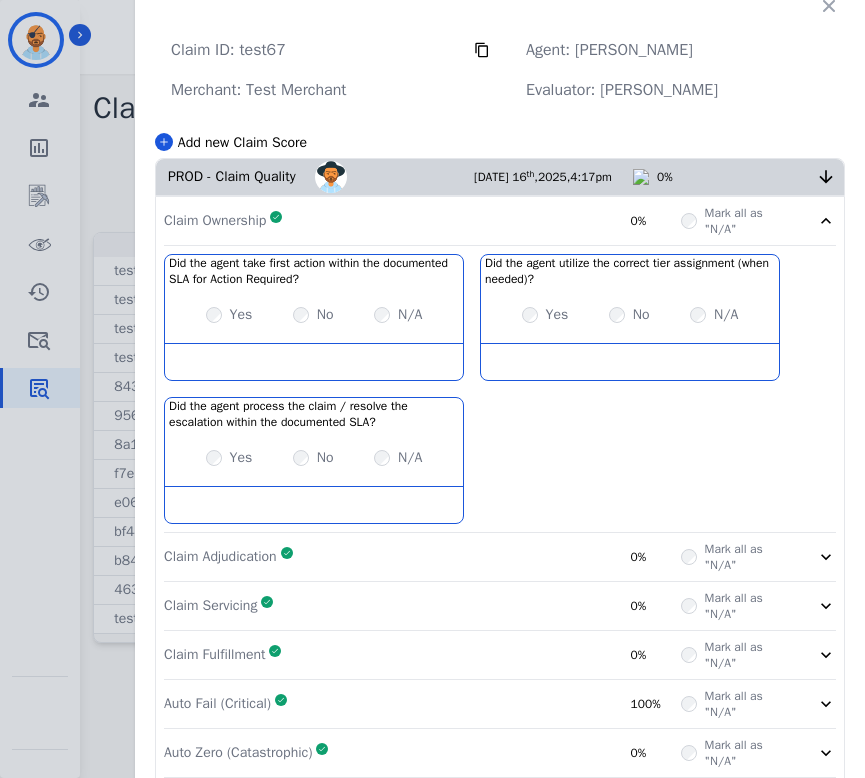 scroll, scrollTop: 0, scrollLeft: 0, axis: both 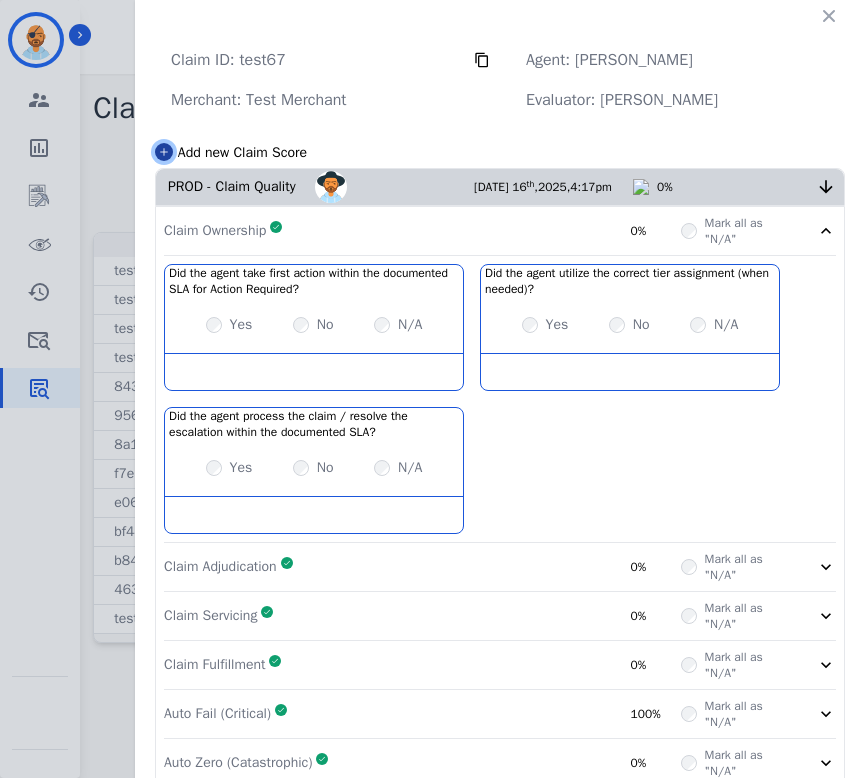 click 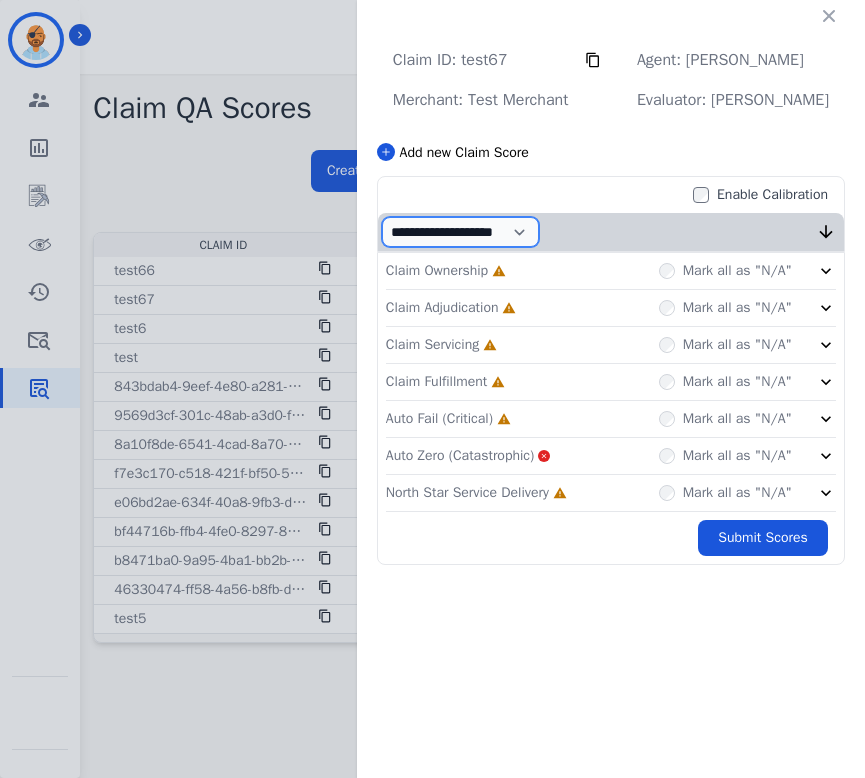 click on "**********" at bounding box center (460, 232) 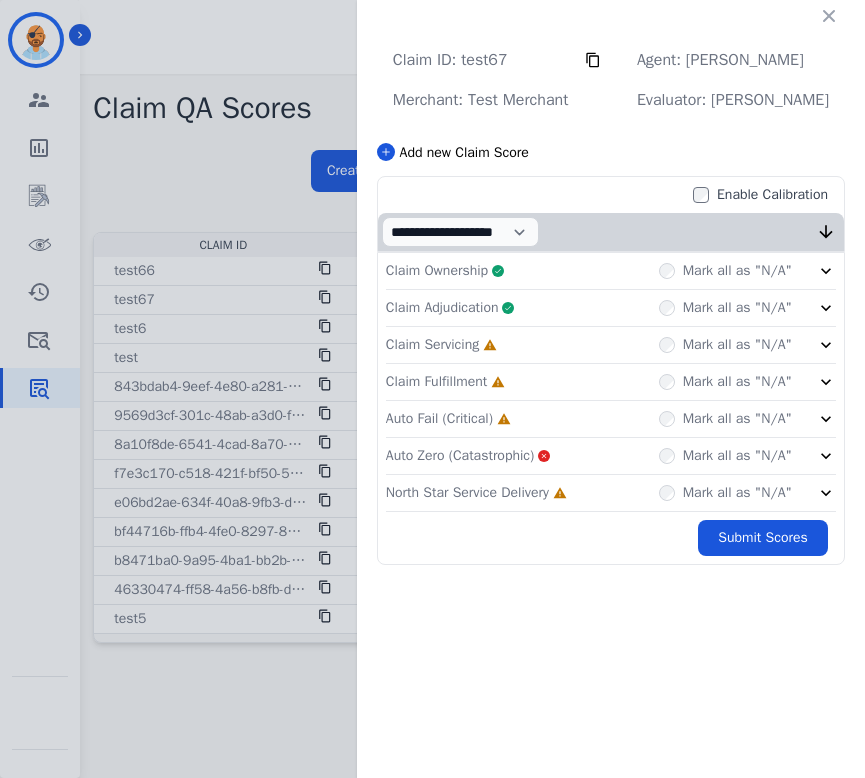 click on "Claim Servicing     Incomplete         Mark all as "N/A"" 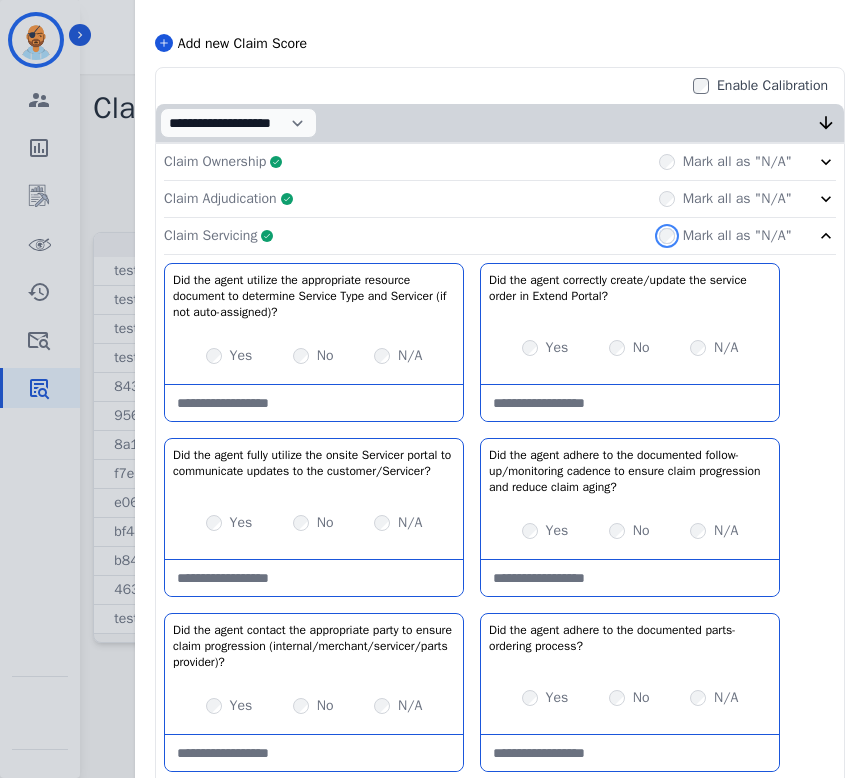 scroll, scrollTop: 333, scrollLeft: 0, axis: vertical 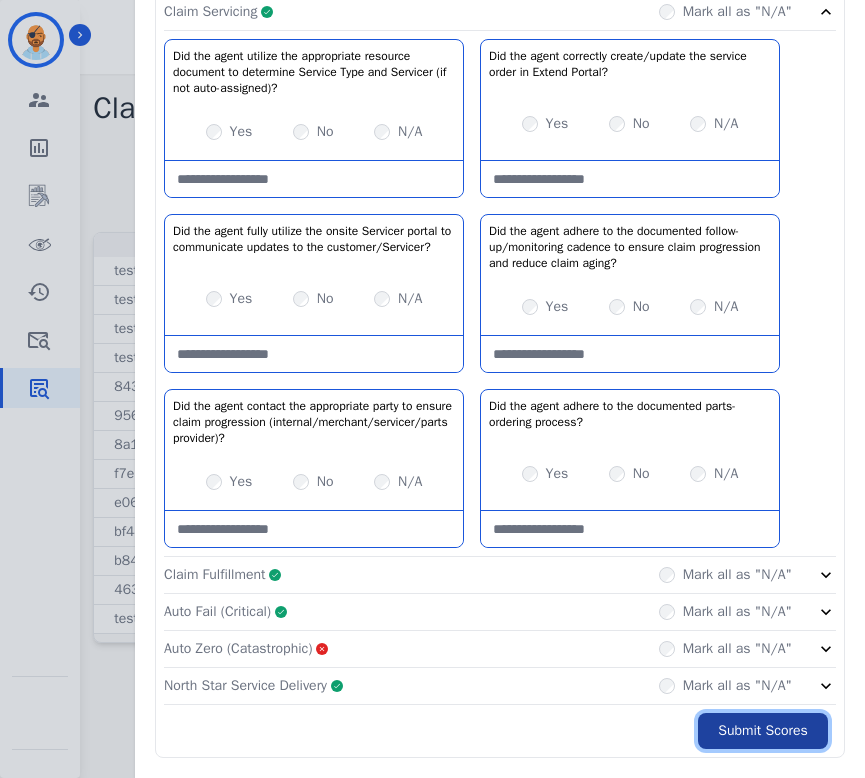 click on "Submit Scores" at bounding box center [763, 731] 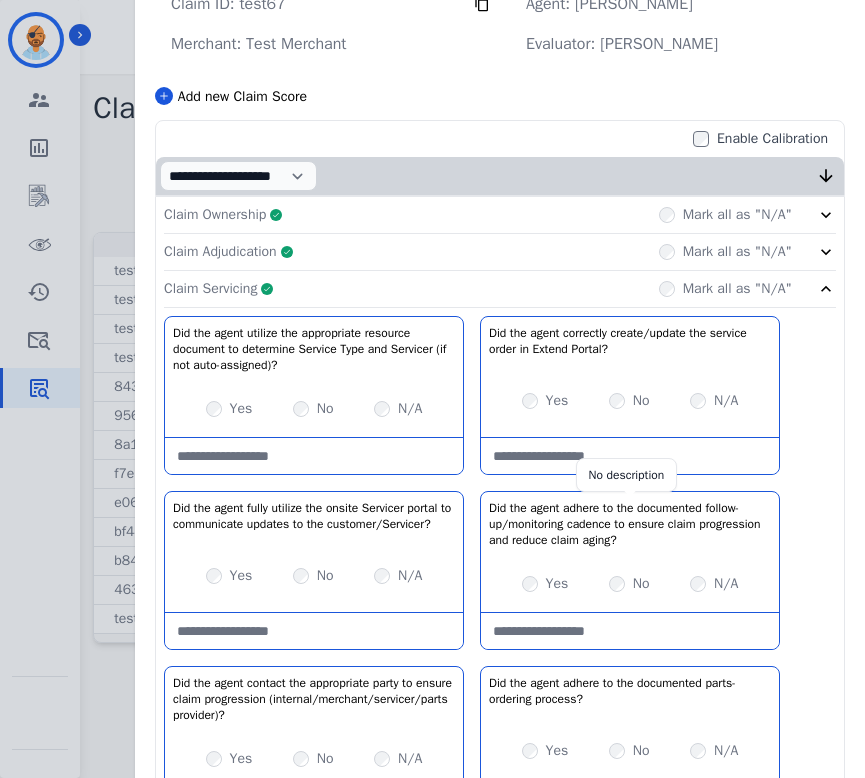 scroll, scrollTop: 0, scrollLeft: 0, axis: both 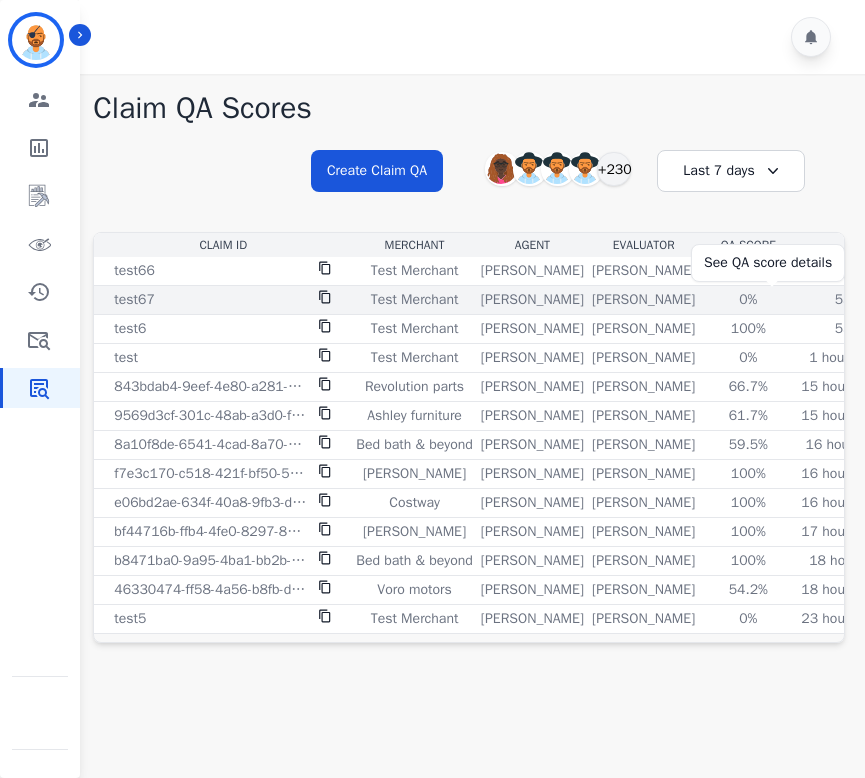 click on "0%" at bounding box center [748, 300] 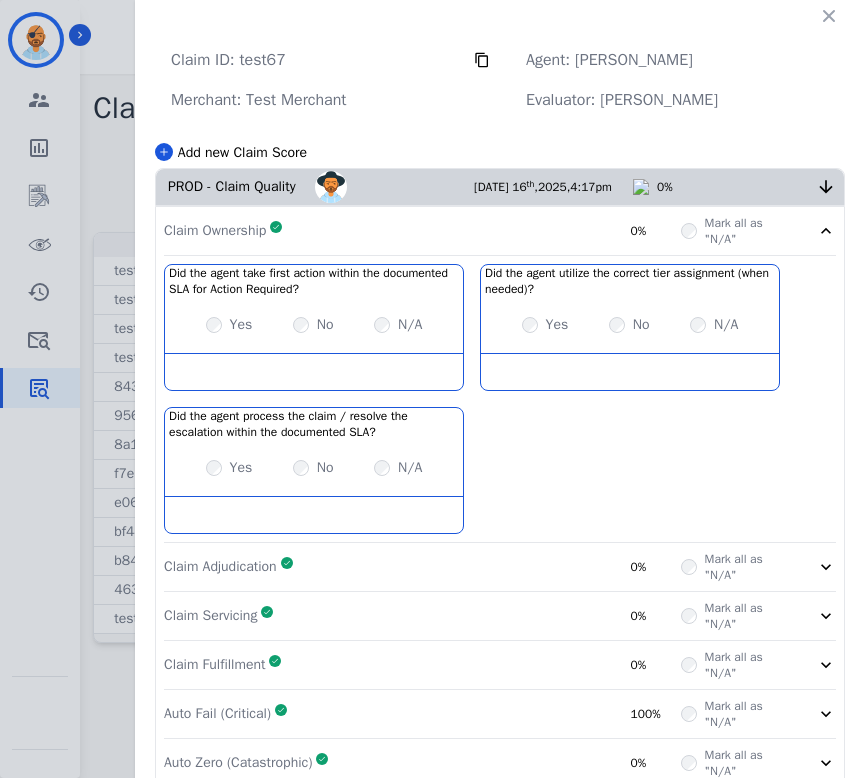 click 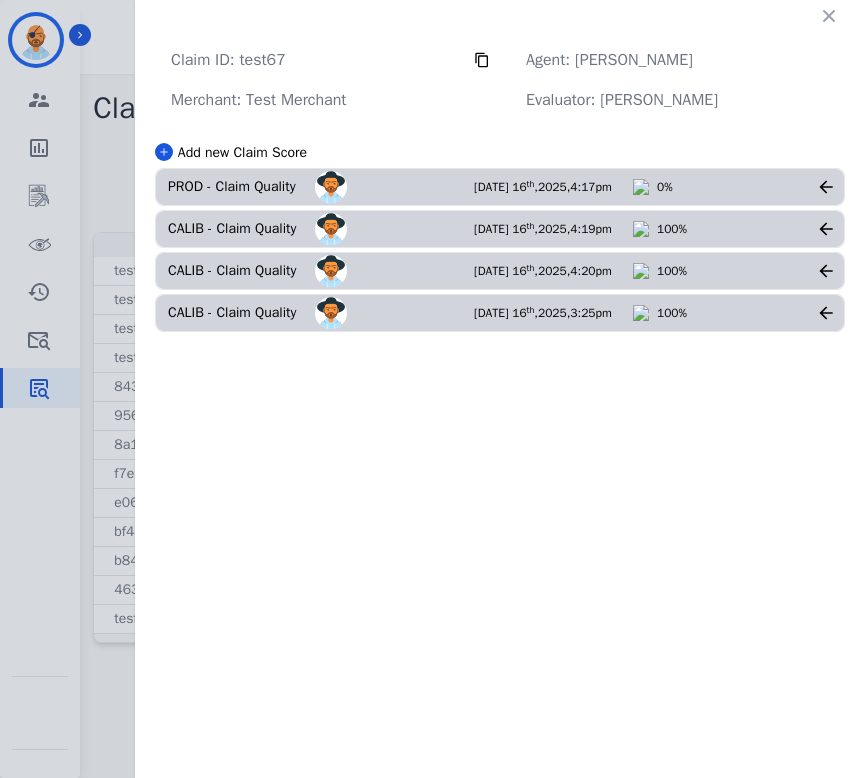 click 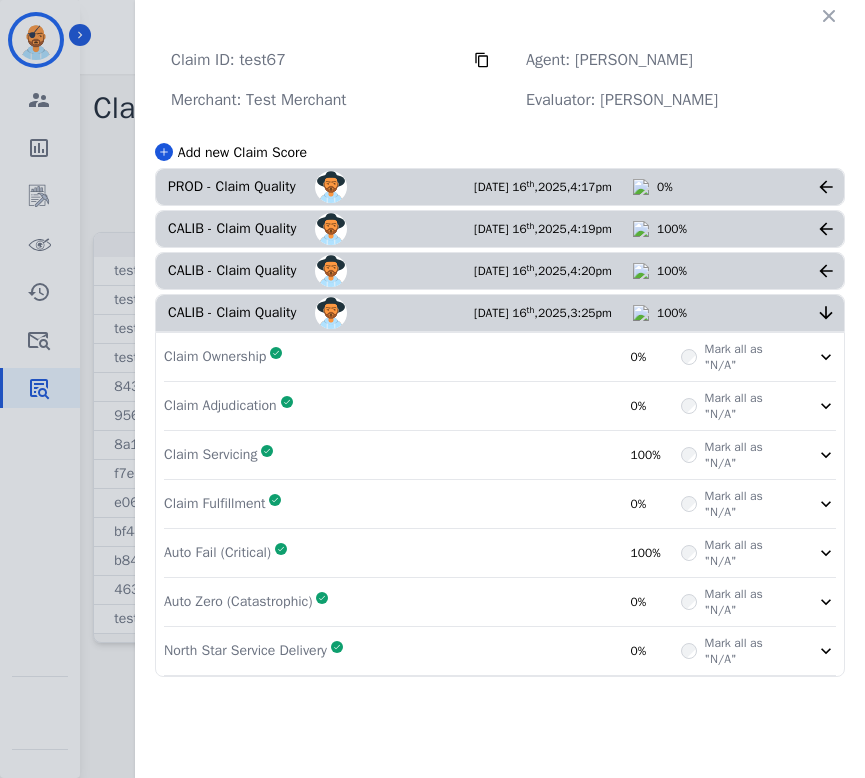 click 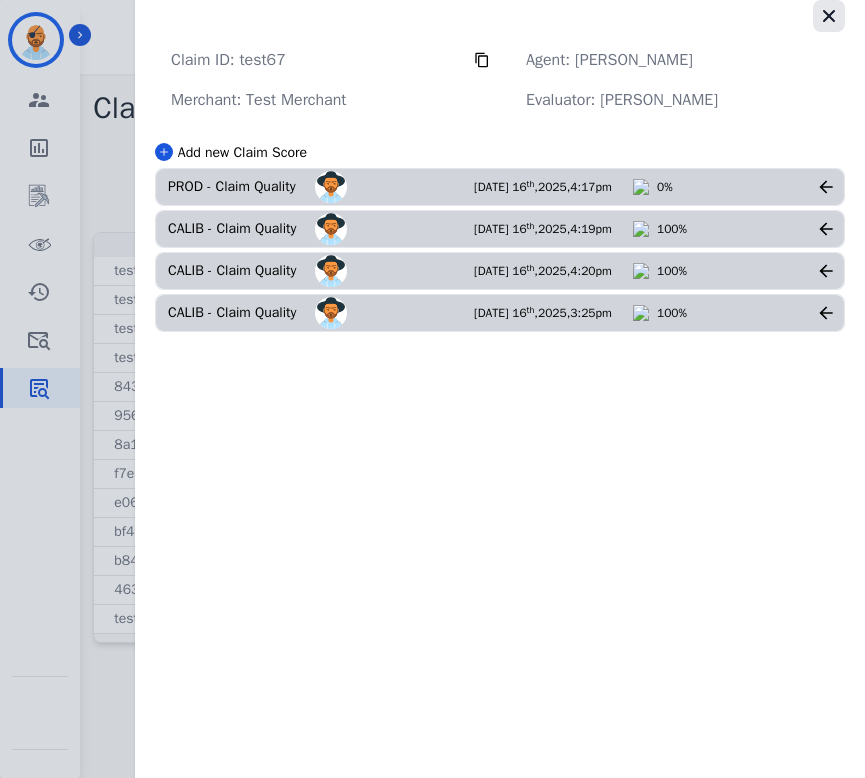 click 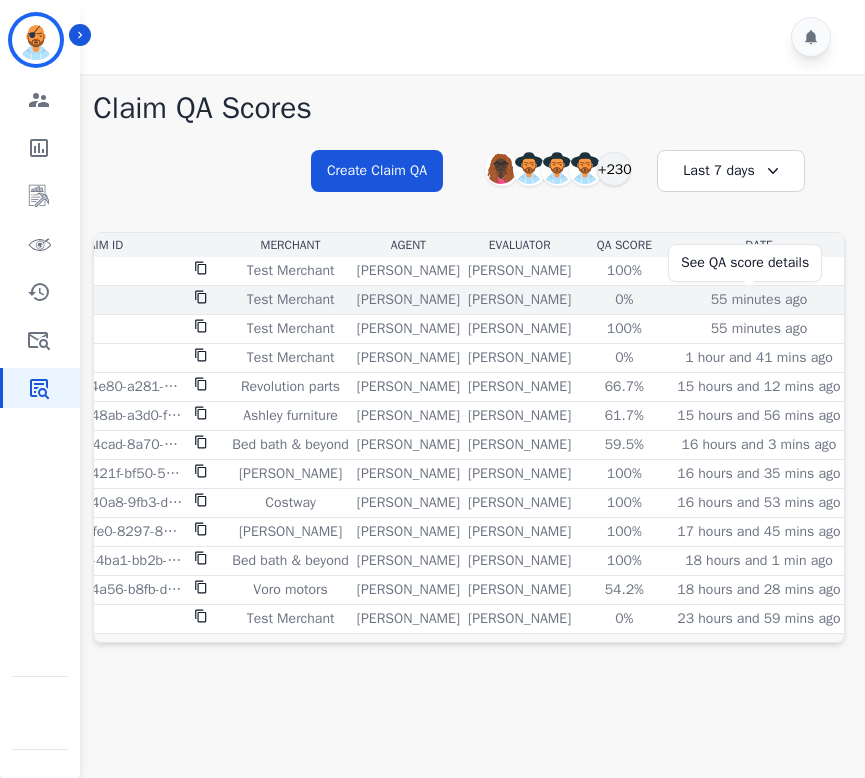 scroll, scrollTop: 0, scrollLeft: 156, axis: horizontal 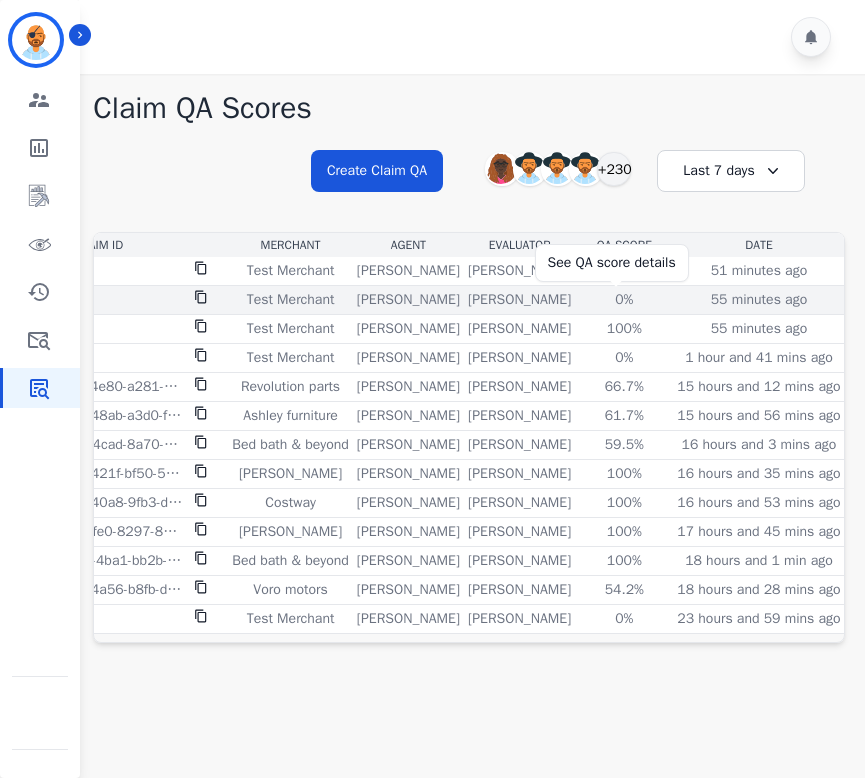 click on "0%" at bounding box center [624, 300] 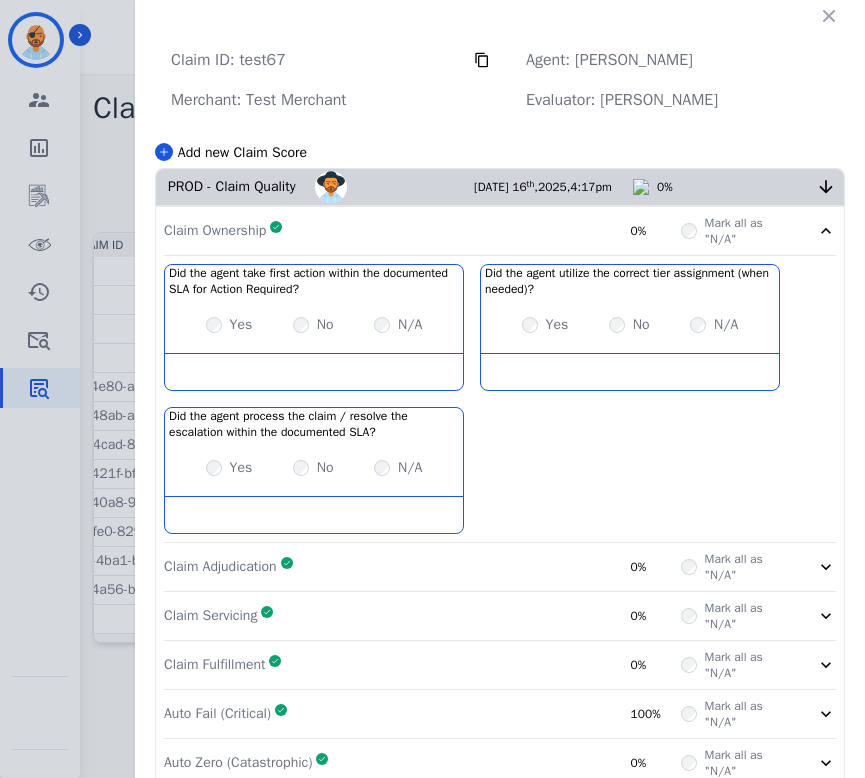 click 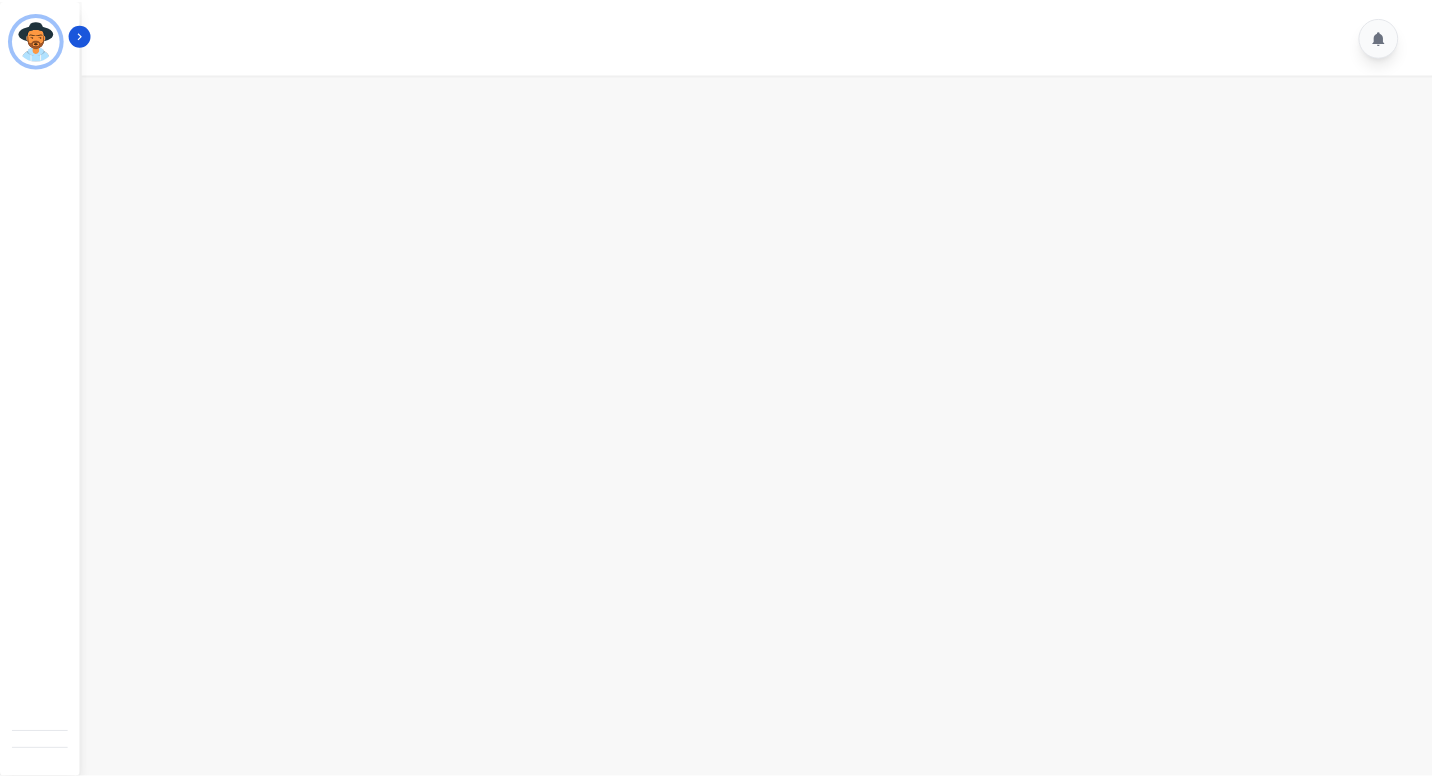 scroll, scrollTop: 0, scrollLeft: 0, axis: both 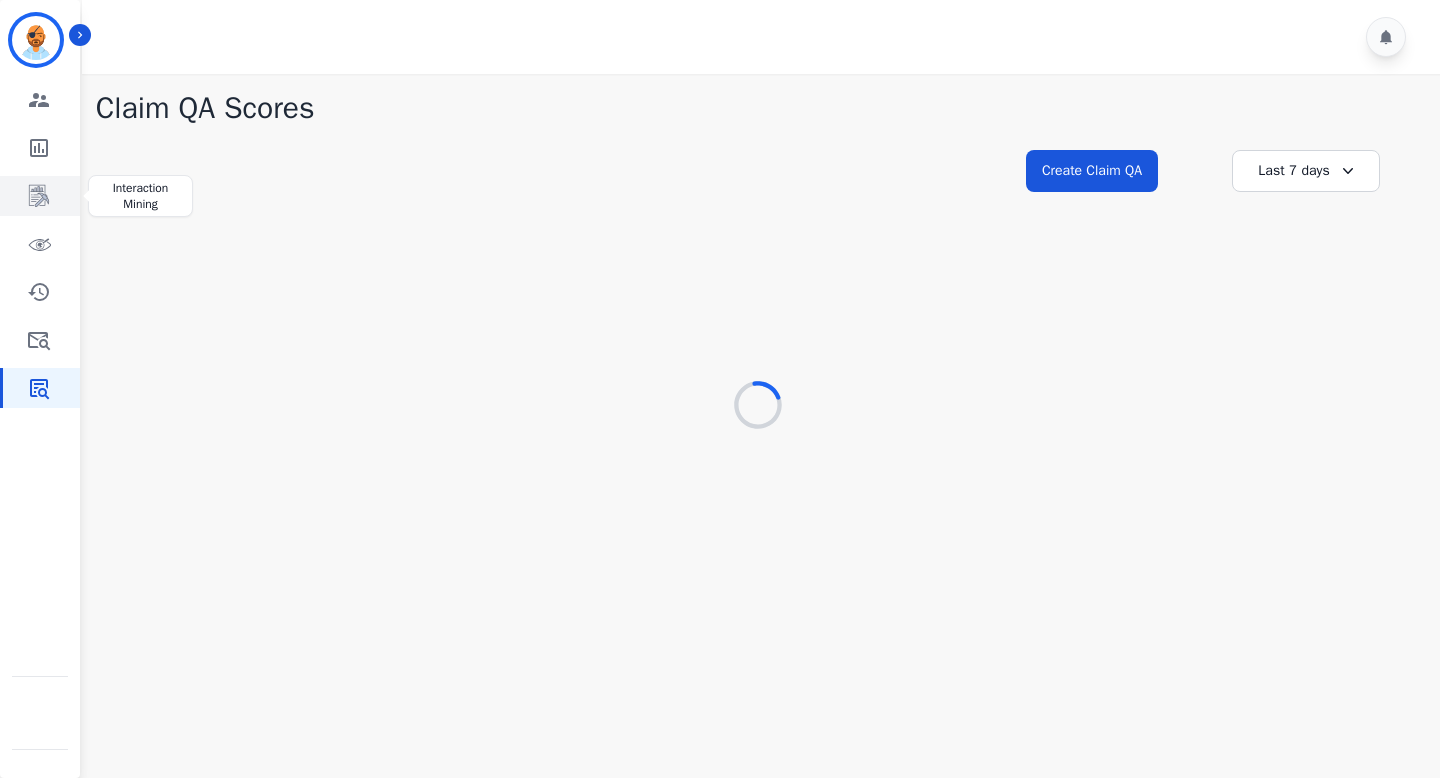 click at bounding box center (41, 196) 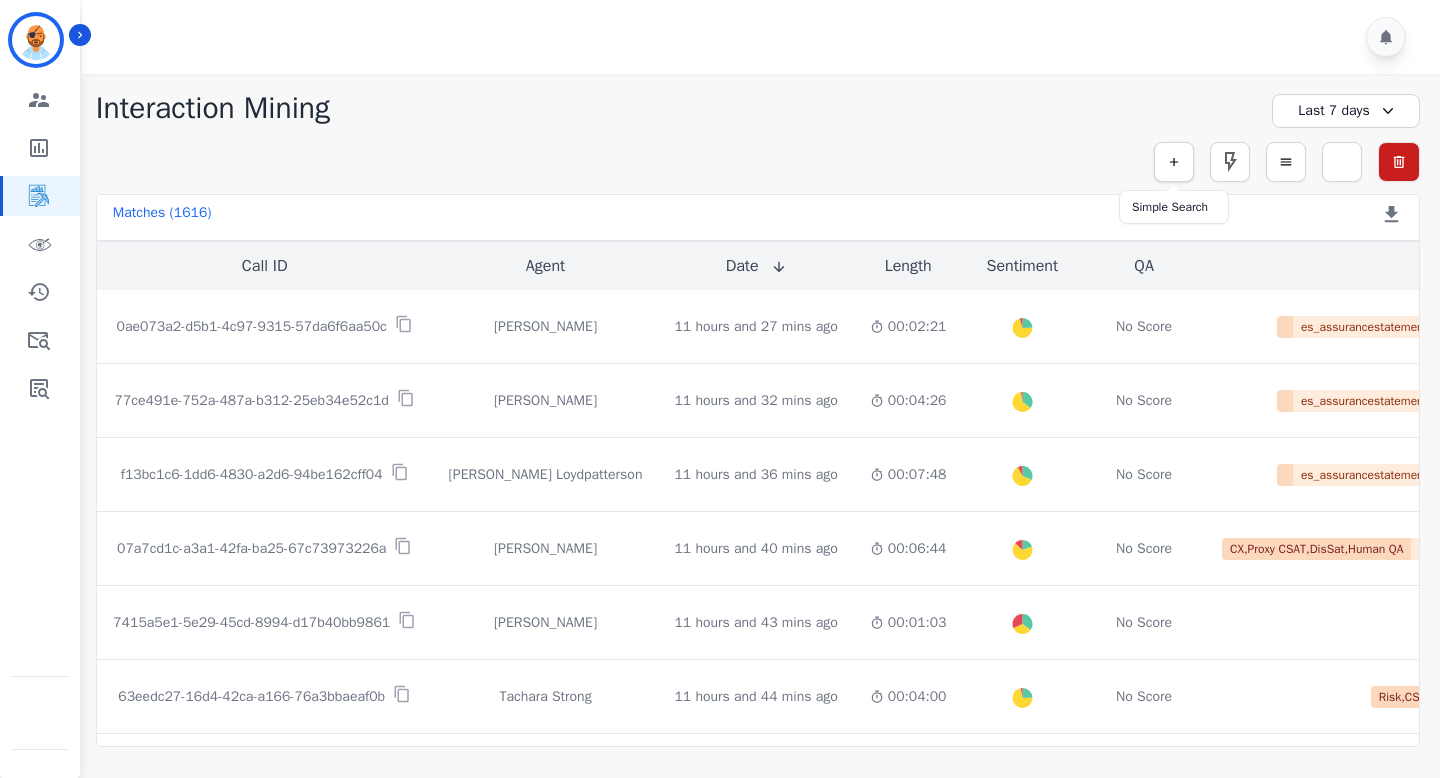 click 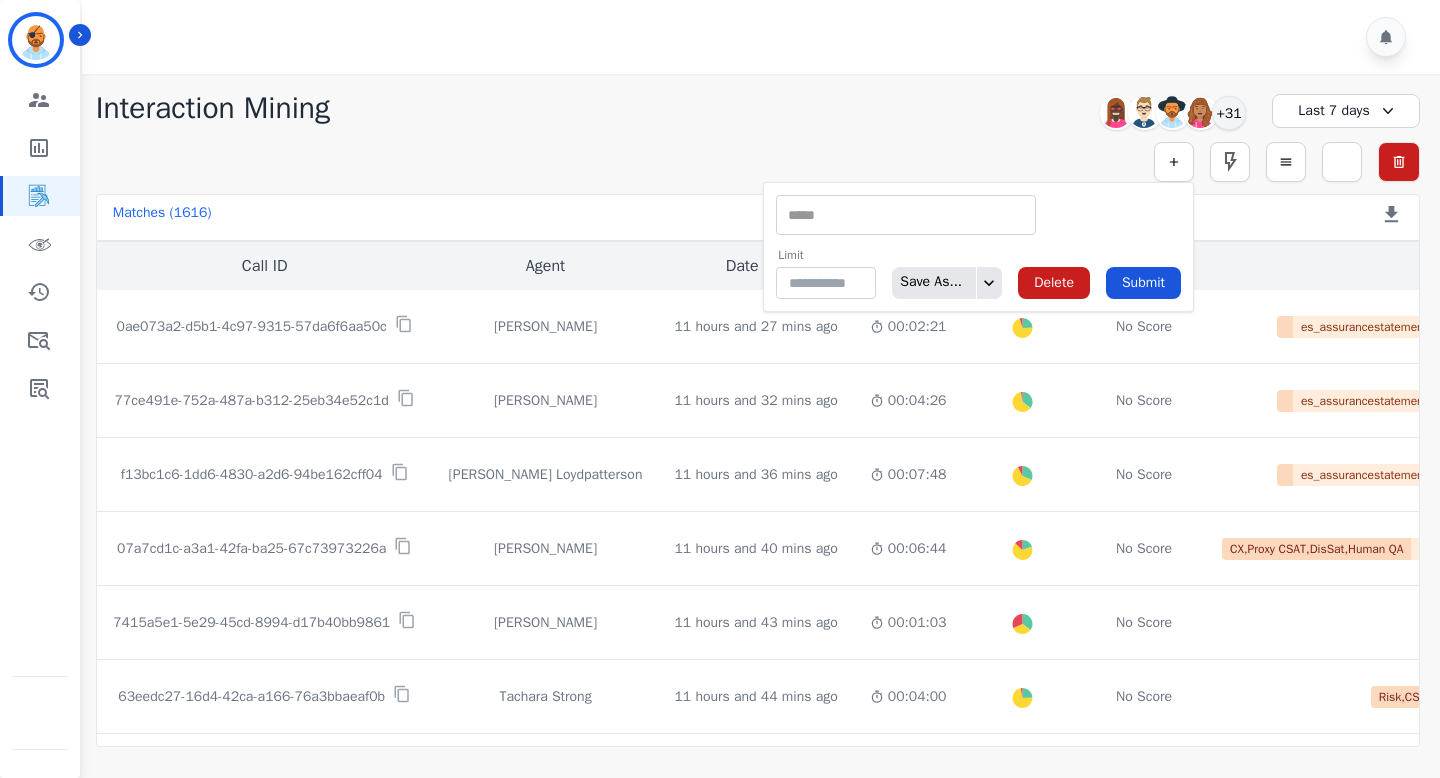 click on "**             ACW (Sec)   AGH_Lvl1   AGH_Lvl2   Emote: Apprehensive %   Silence Front (CX)   CX Phone (ANI)   Silence Rear (CX)   Cross talk %   Csat Score   Sentiment Overall (CX)   WPM (CX)   Direction   Disposition (ACD)   Silence Front (EMP)   Silence Rear (EMP)   Sentiment Overall (EMP)   WPM (EMP)   Emote: Escalated %   First to Talk   Emote: Happy %" at bounding box center [906, 215] 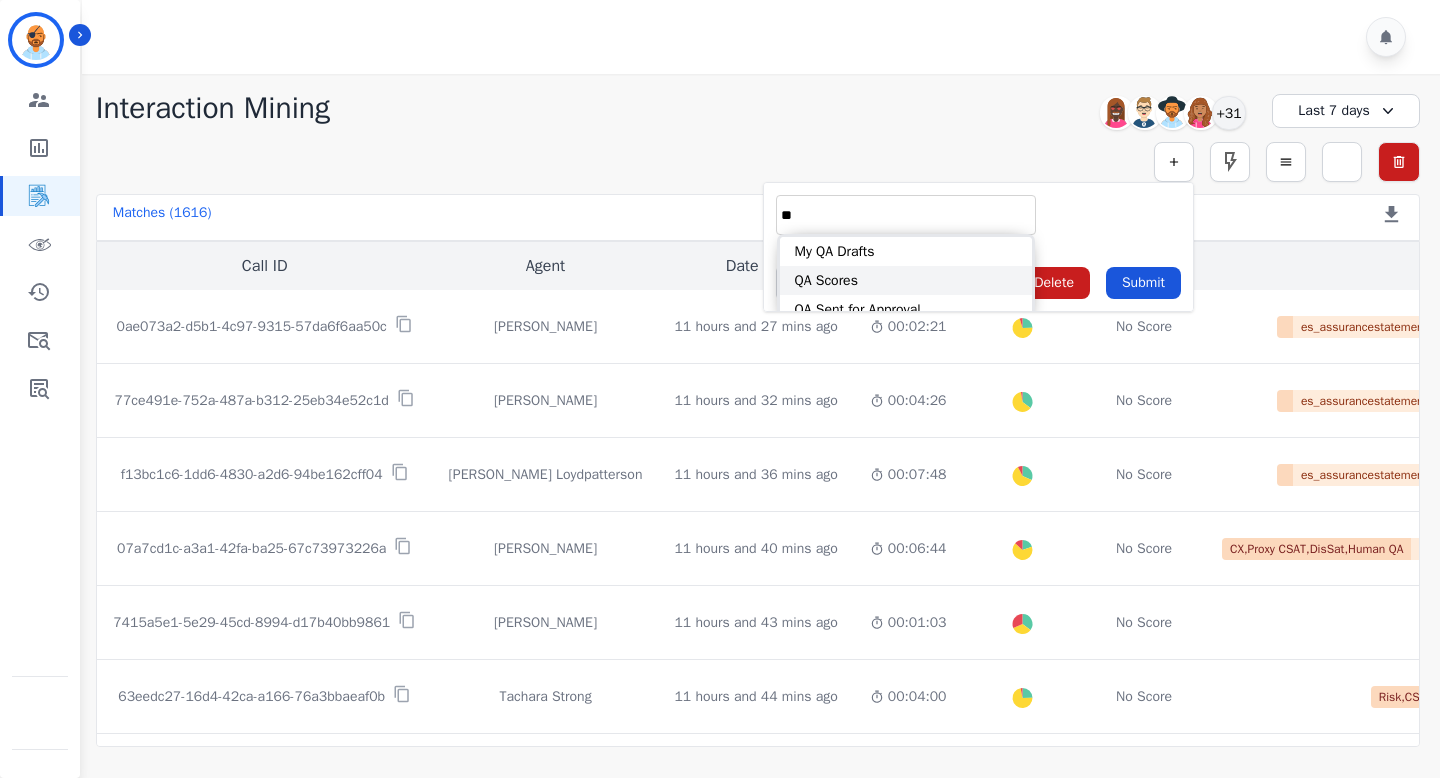 type on "**" 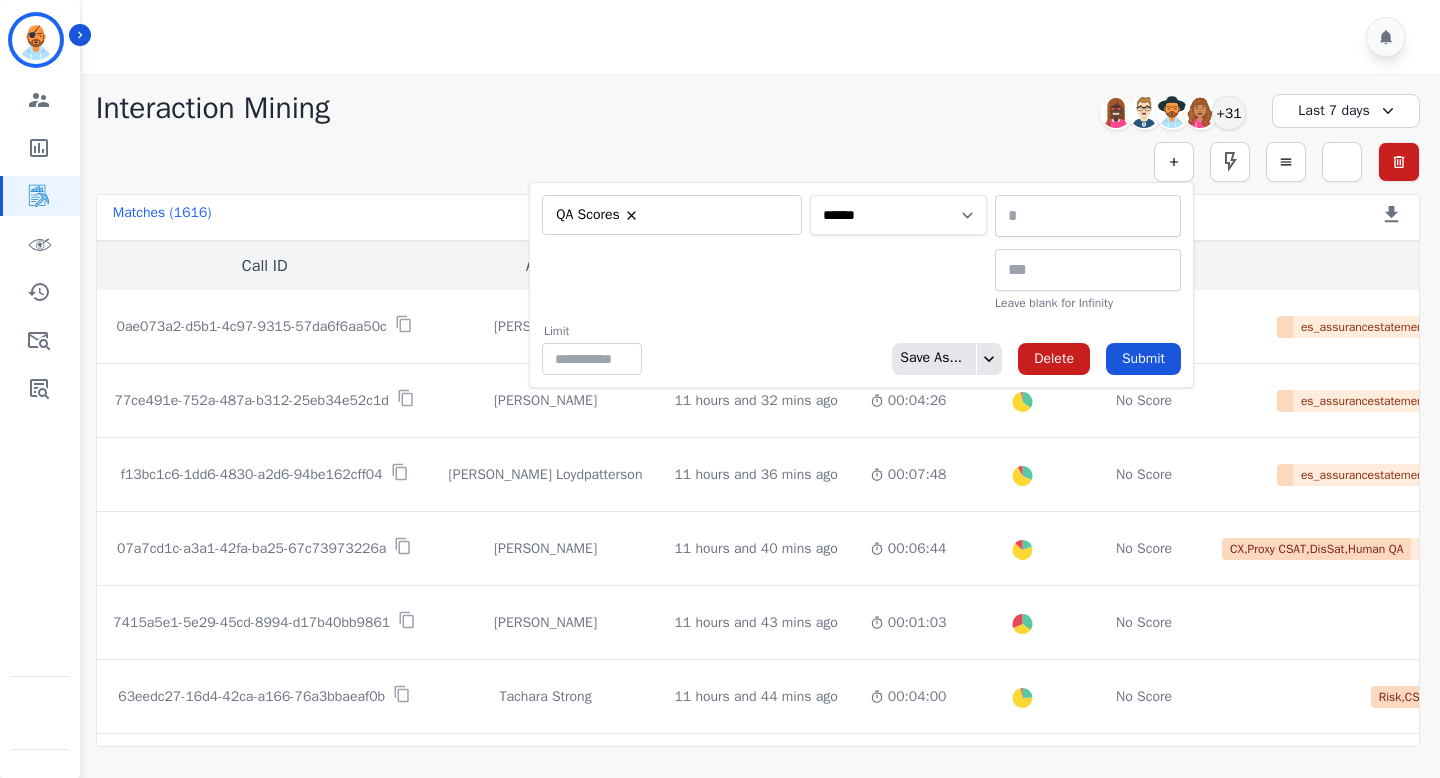 click on "**********" at bounding box center [898, 215] 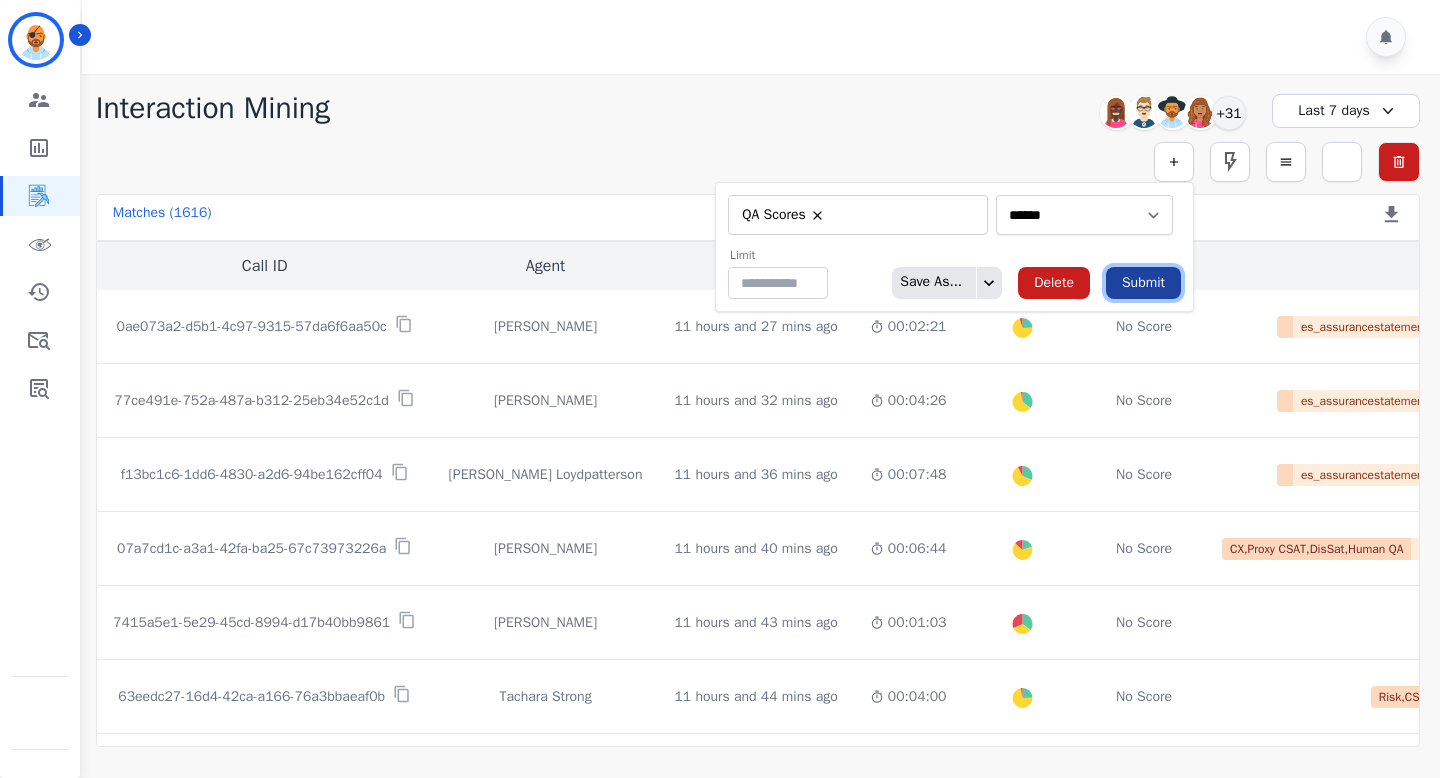 click on "Submit" at bounding box center [1143, 283] 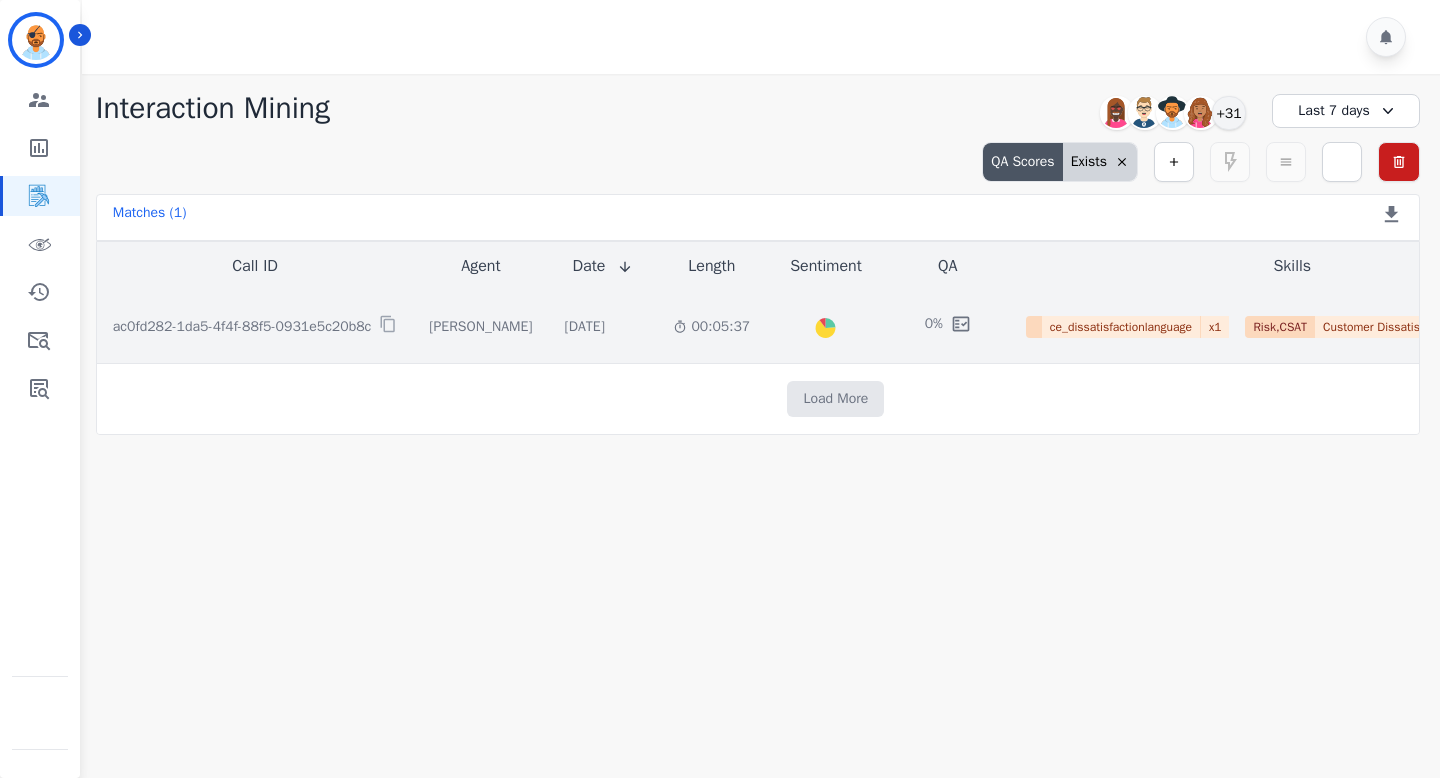click on "ac0fd282-1da5-4f4f-88f5-0931e5c20b8c" at bounding box center (242, 327) 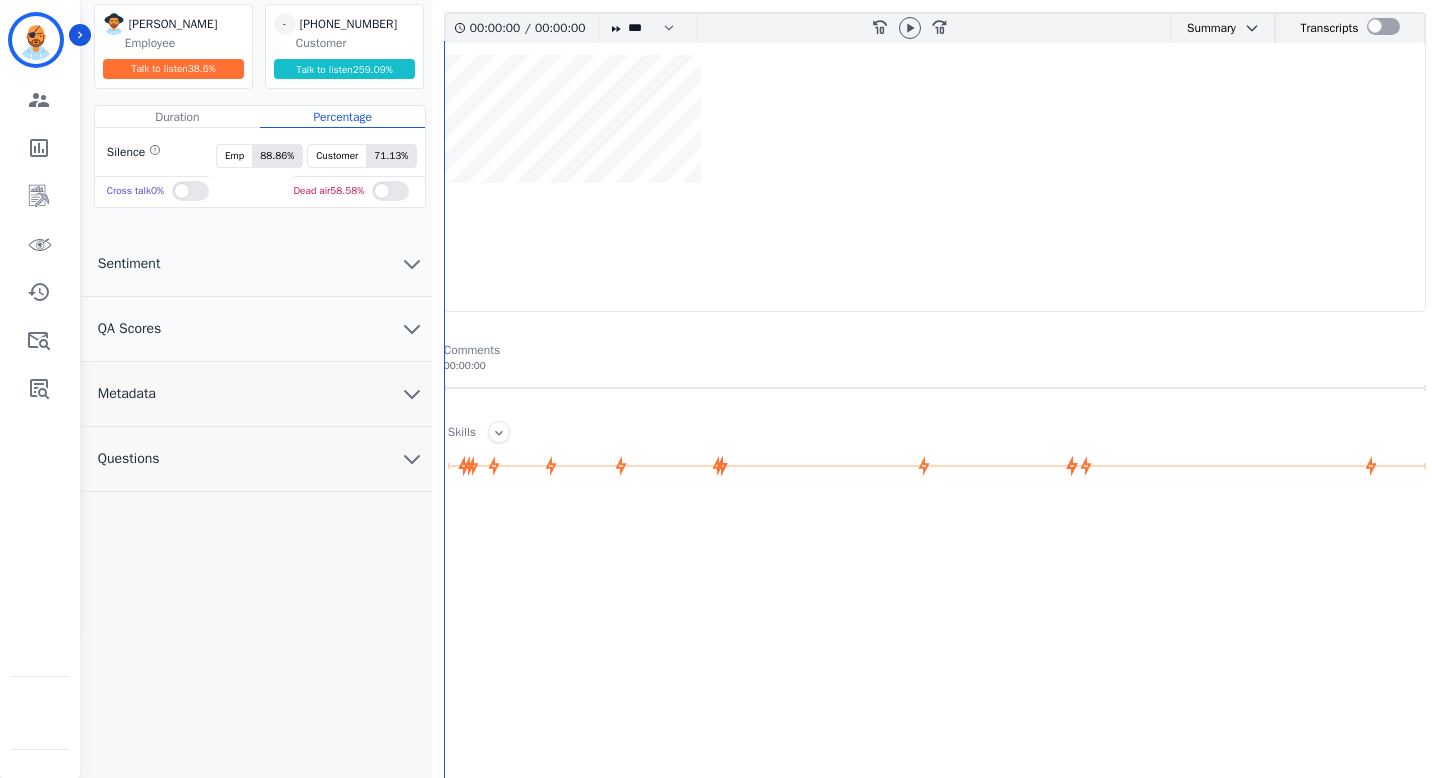 scroll, scrollTop: 191, scrollLeft: 0, axis: vertical 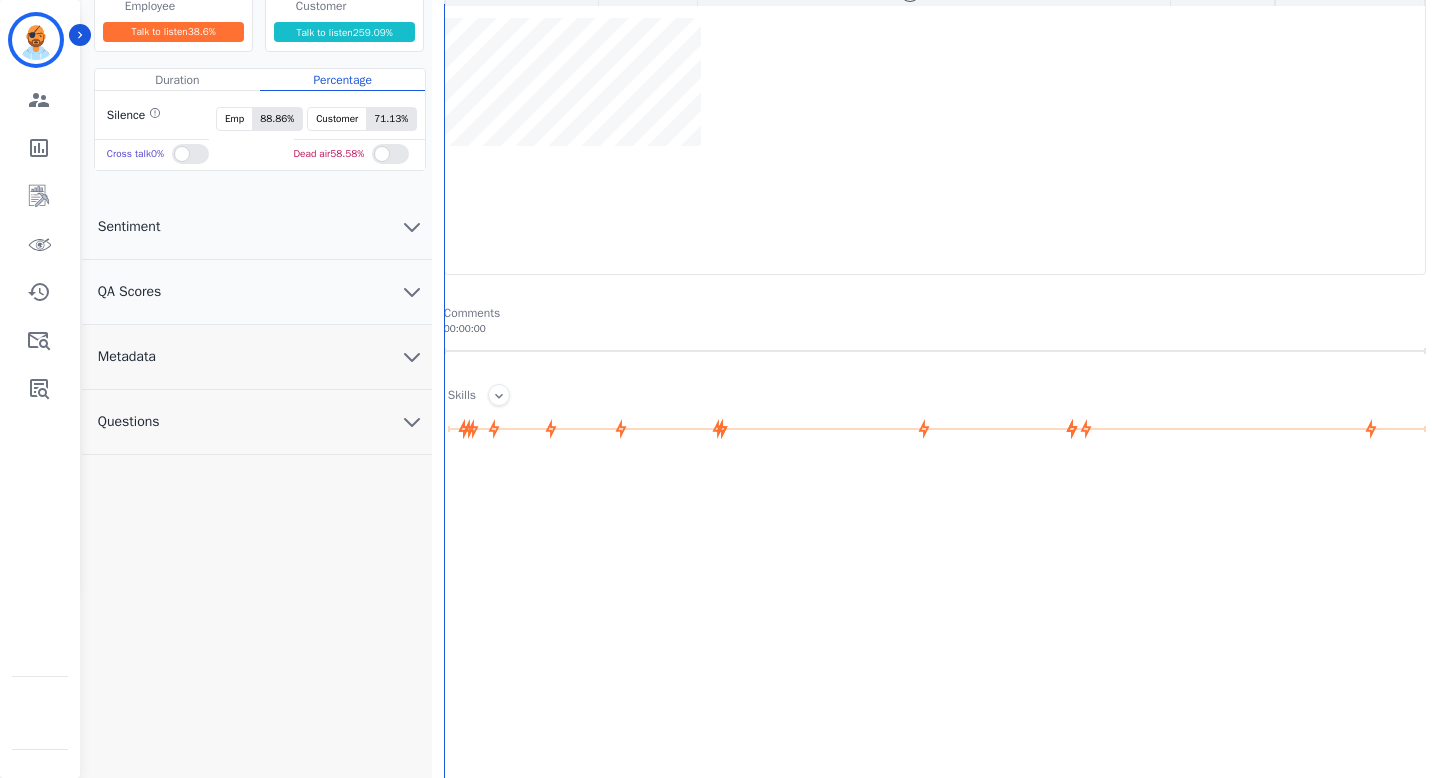 click on "QA Scores" at bounding box center (257, 292) 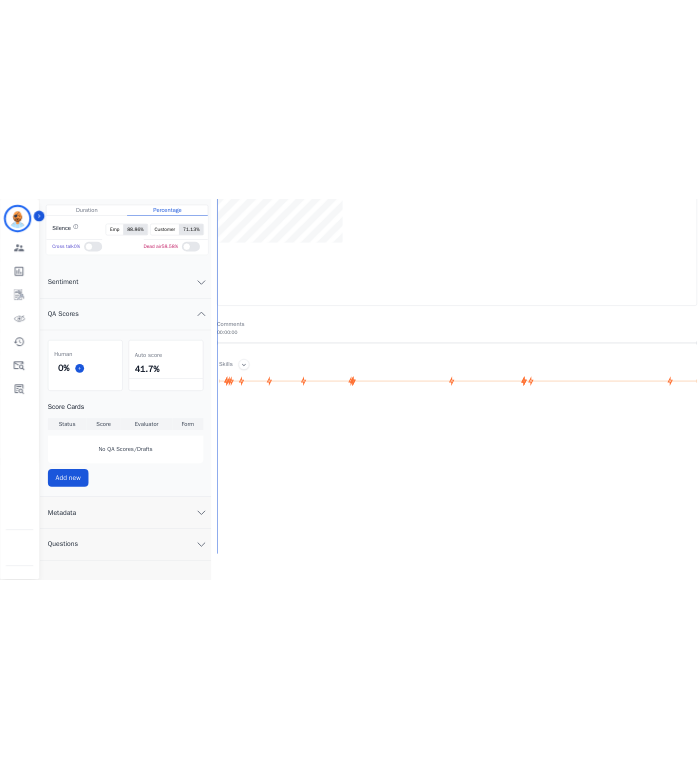 scroll, scrollTop: 298, scrollLeft: 0, axis: vertical 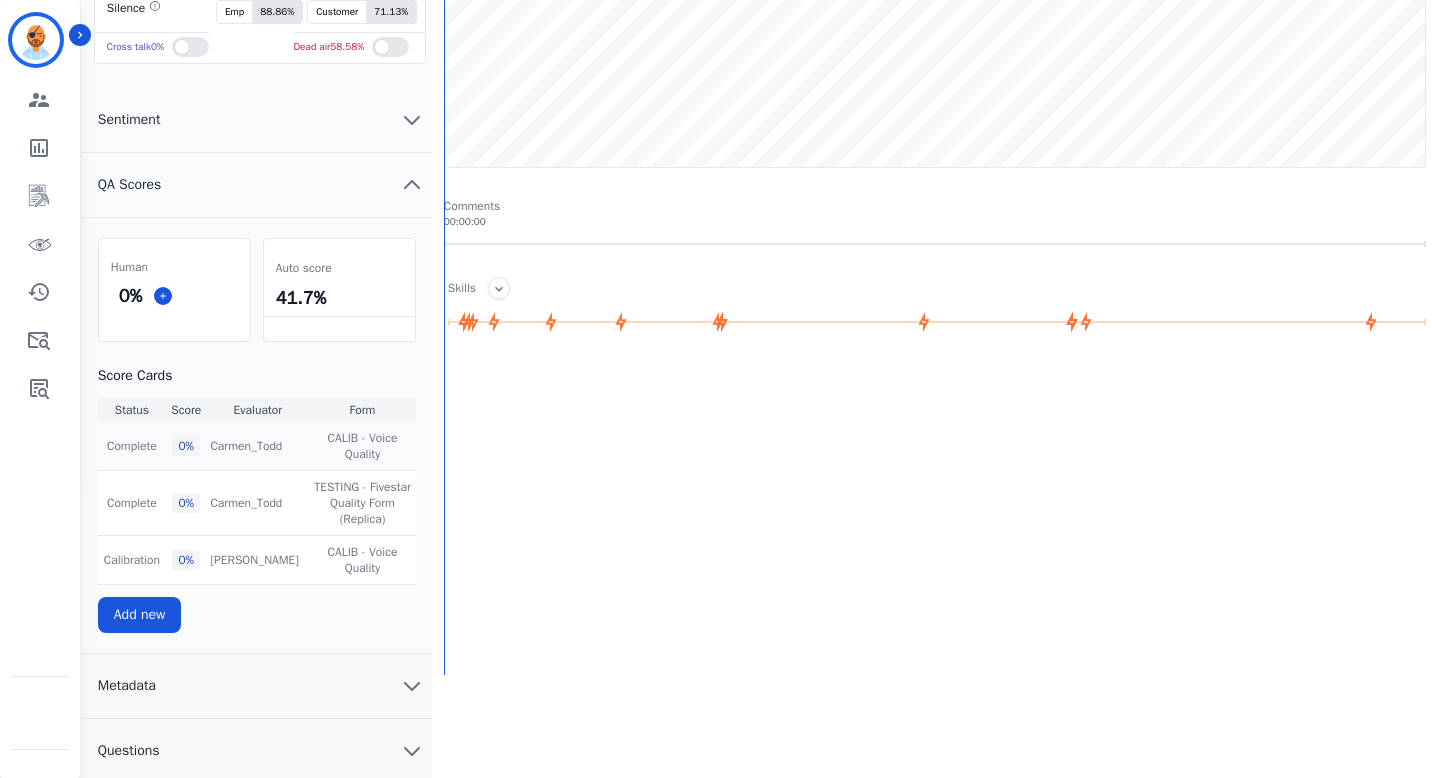 click on "Complete" at bounding box center (132, 446) 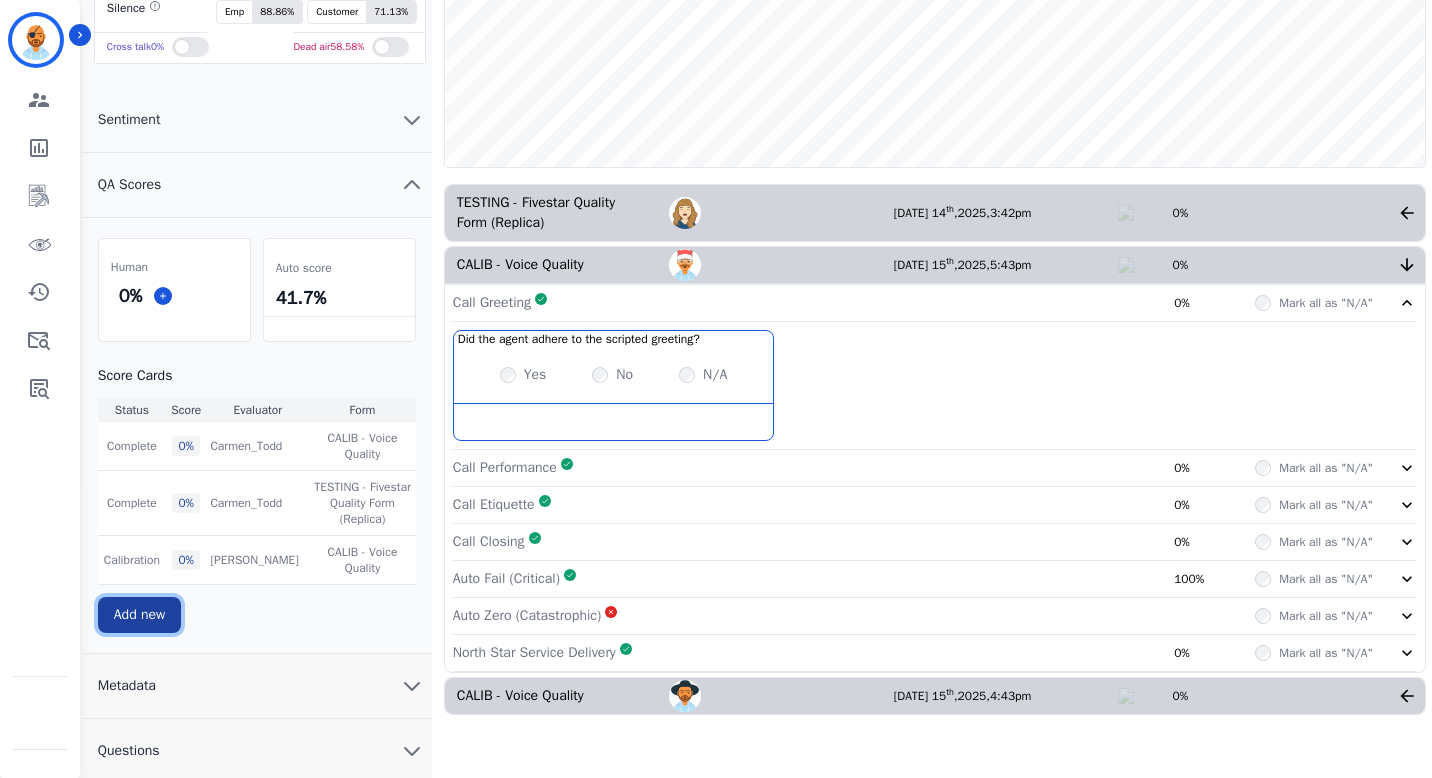 click on "Add new" at bounding box center (139, 615) 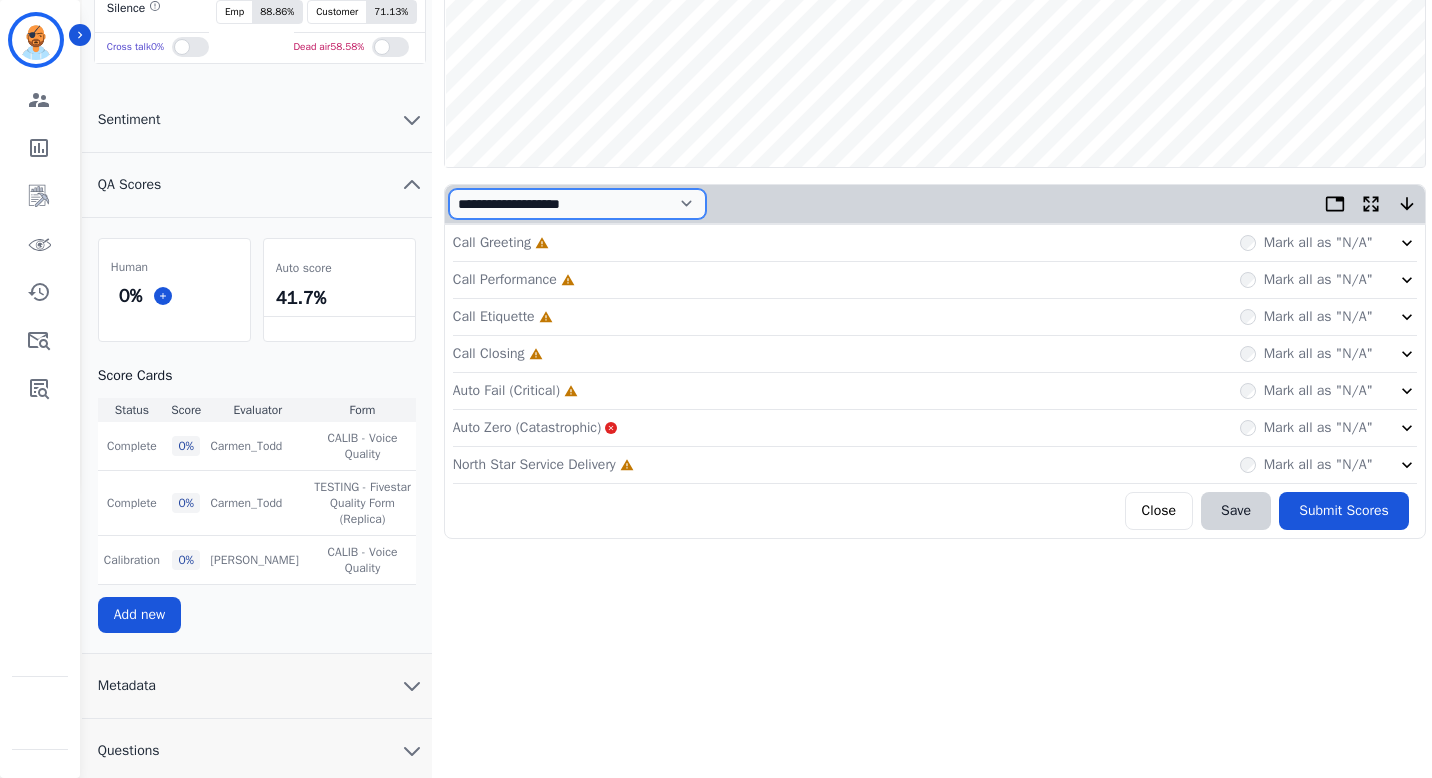 click on "**********" at bounding box center (577, 204) 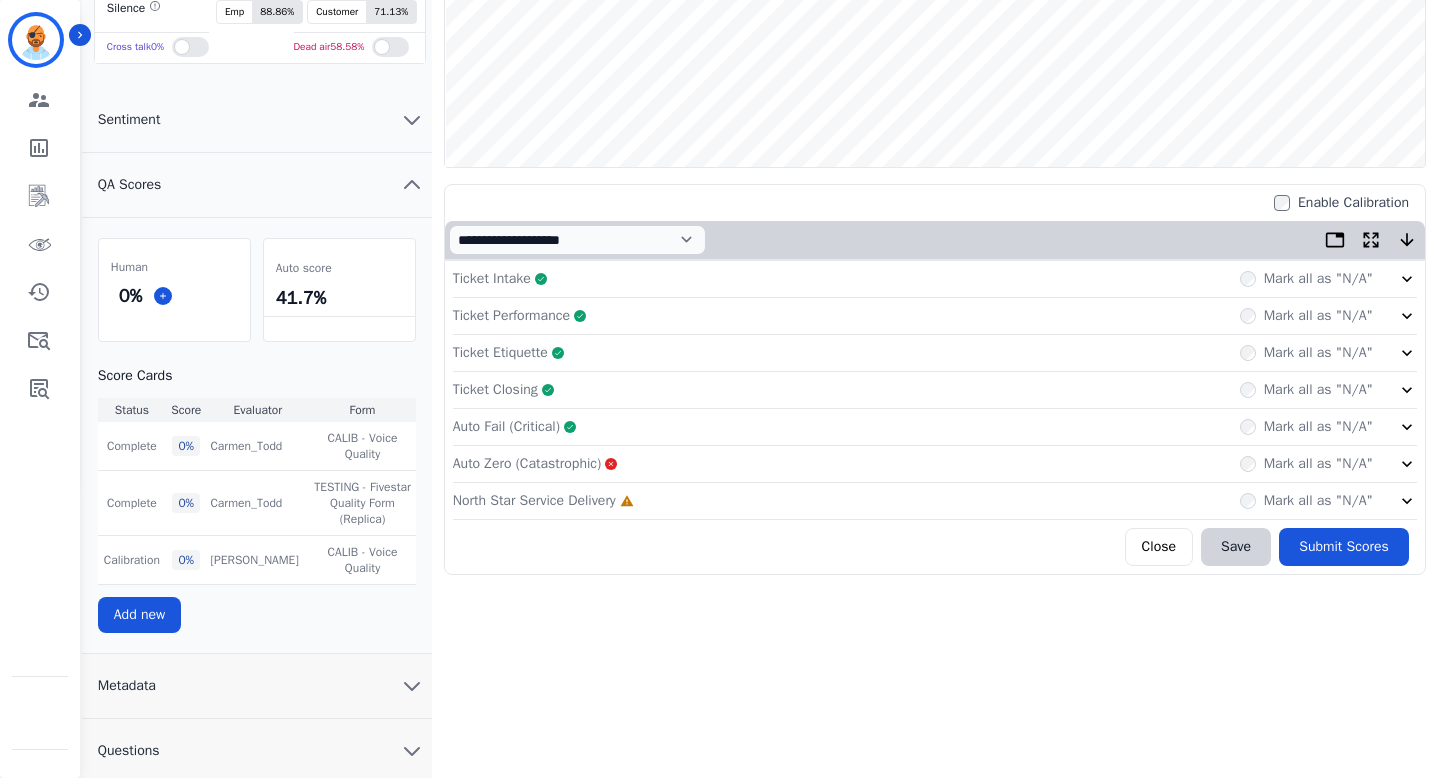 click on "Mark all as "N/A"" at bounding box center (1306, 464) 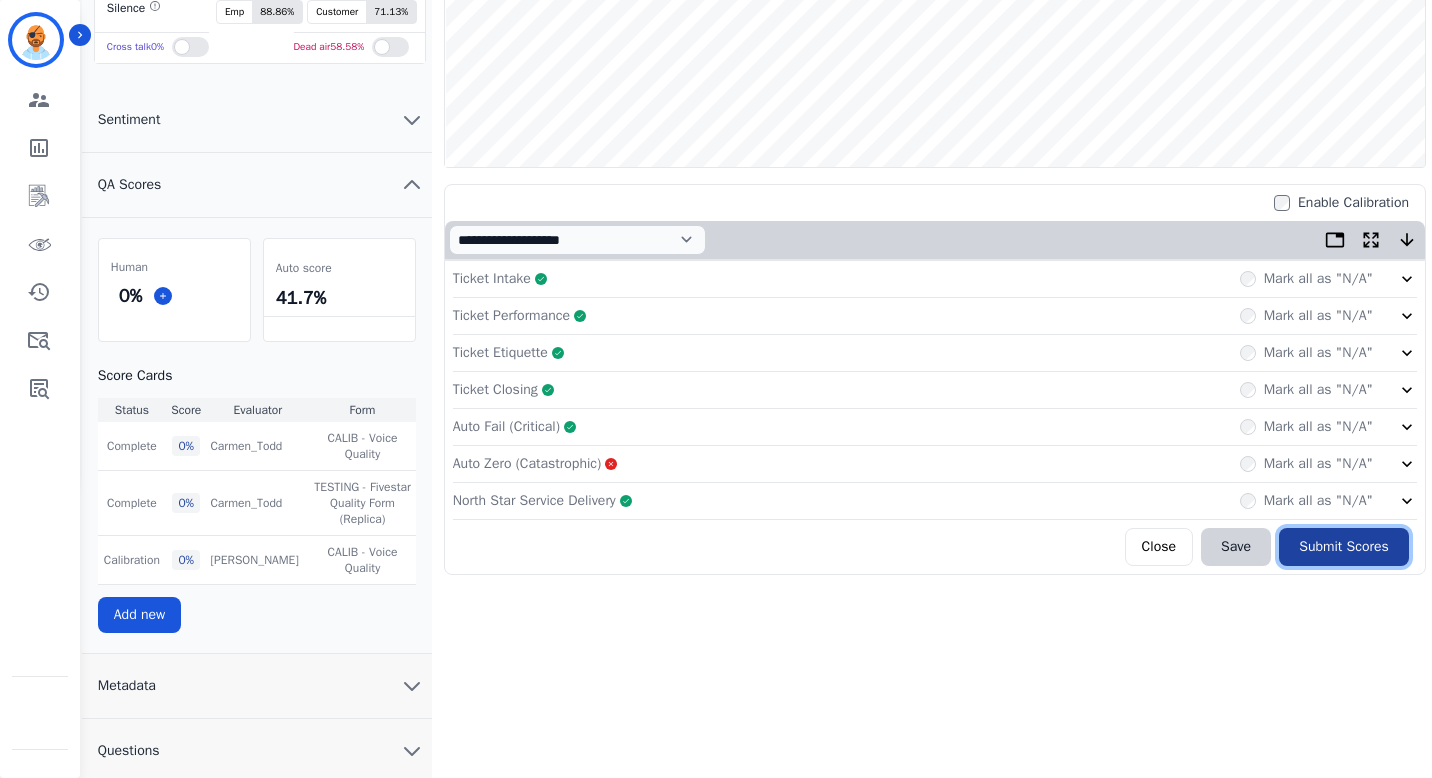 click on "Submit Scores" at bounding box center [1344, 547] 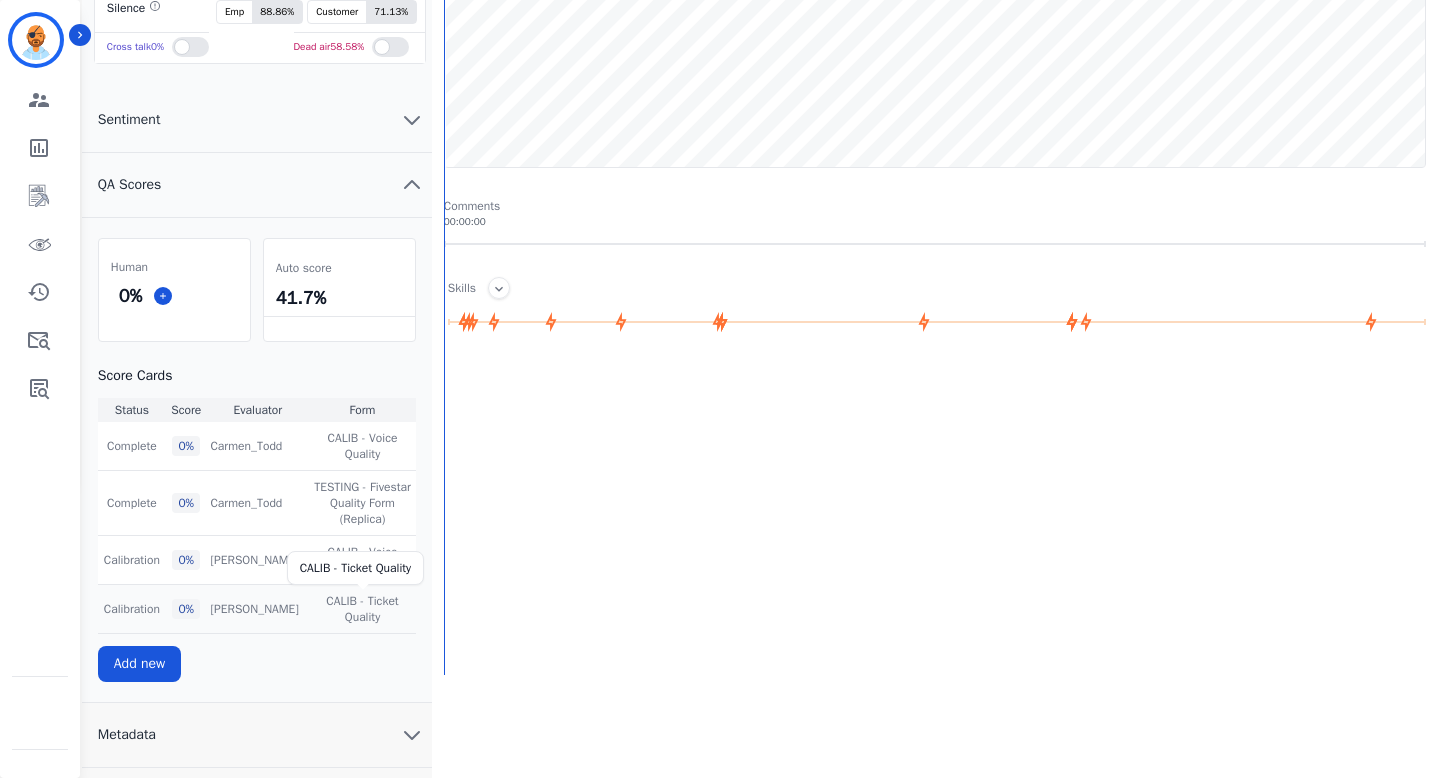 click on "CALIB - Ticket Quality" at bounding box center (362, 609) 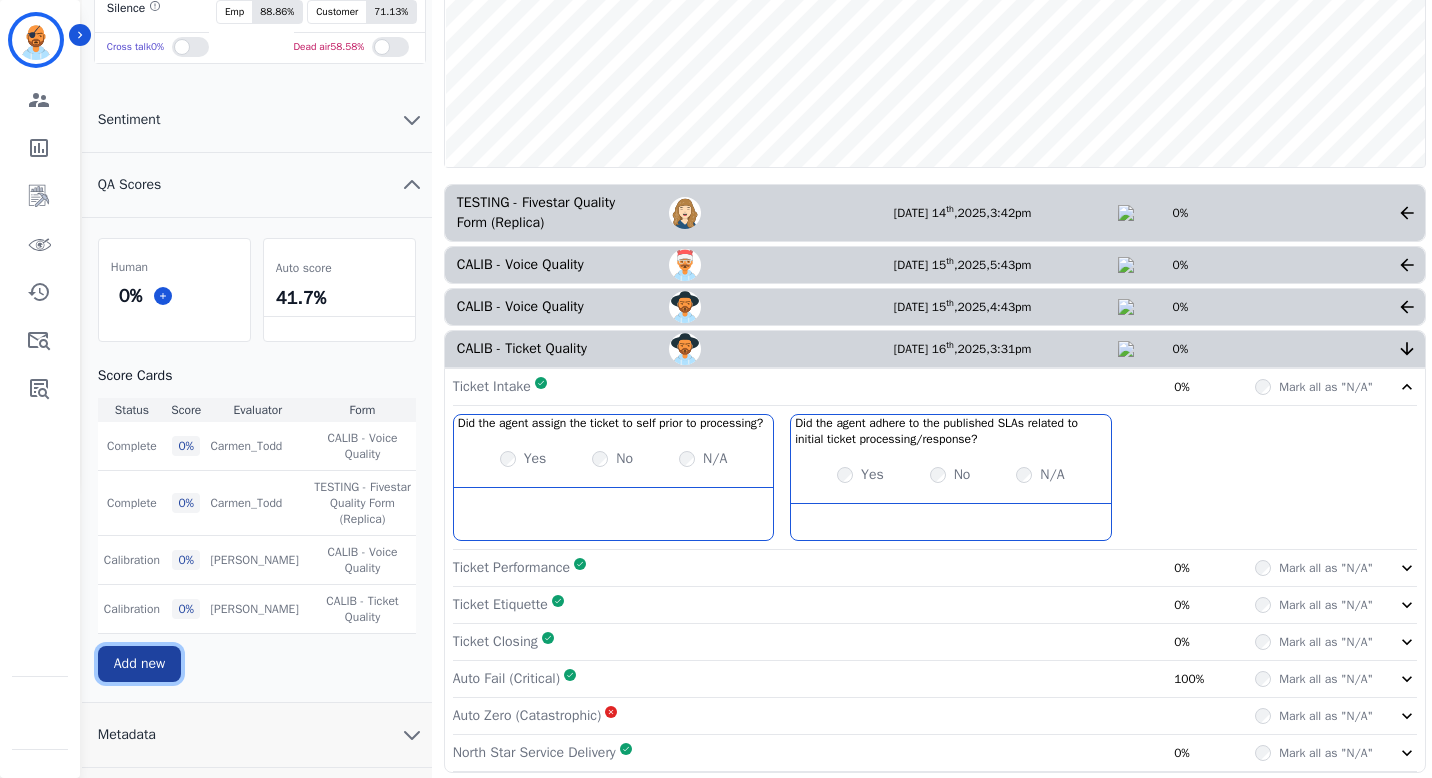 click on "Add new" at bounding box center [139, 664] 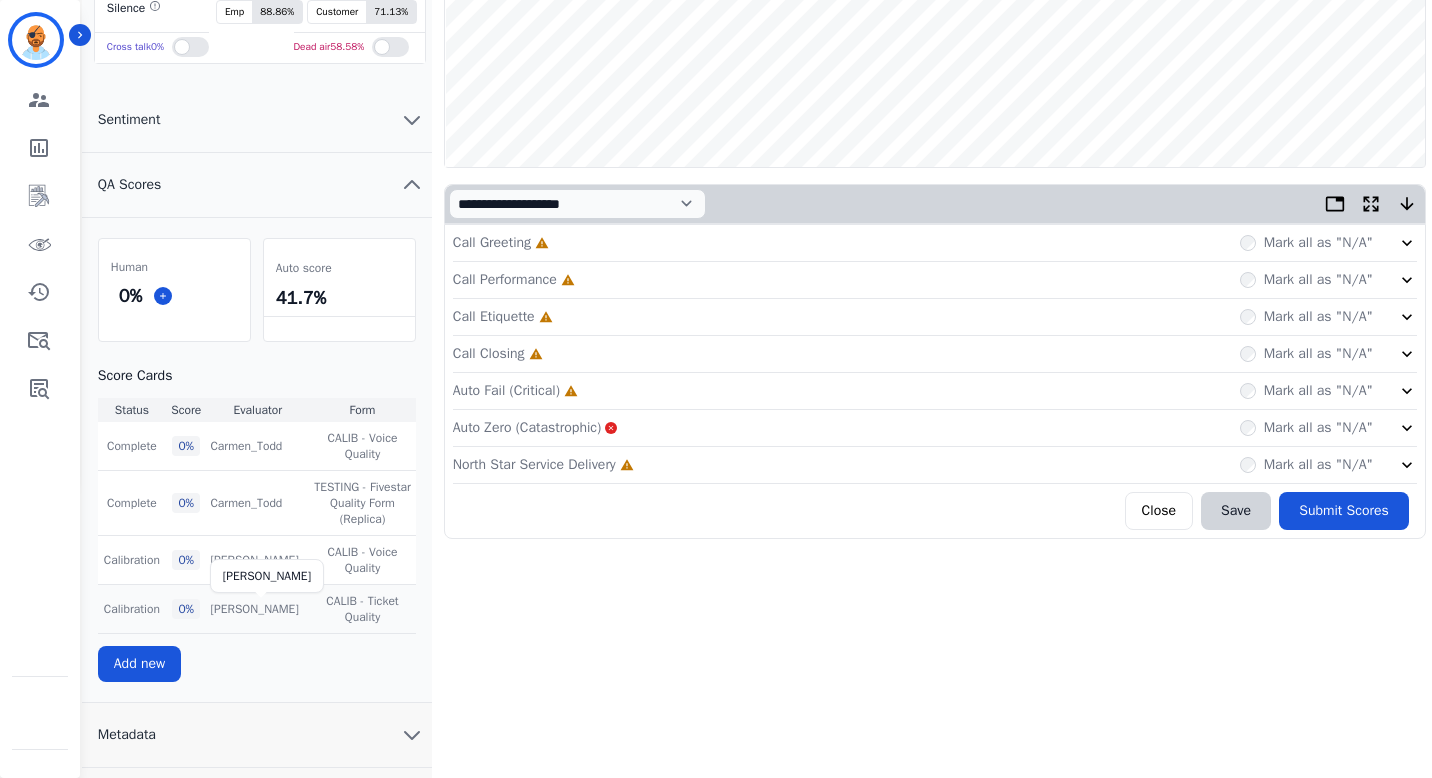 click on "[PERSON_NAME]" at bounding box center [254, 609] 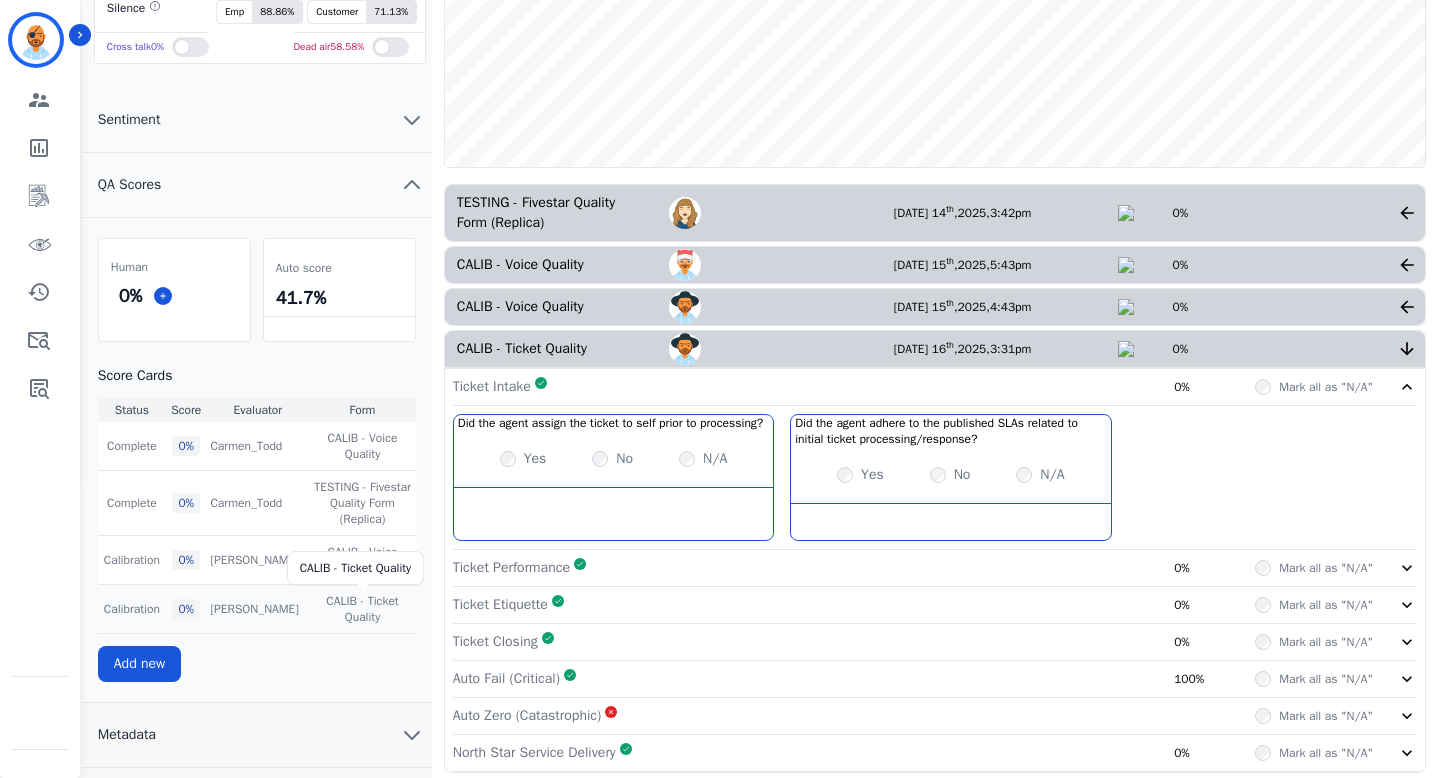 click on "CALIB - Ticket Quality" at bounding box center (362, 609) 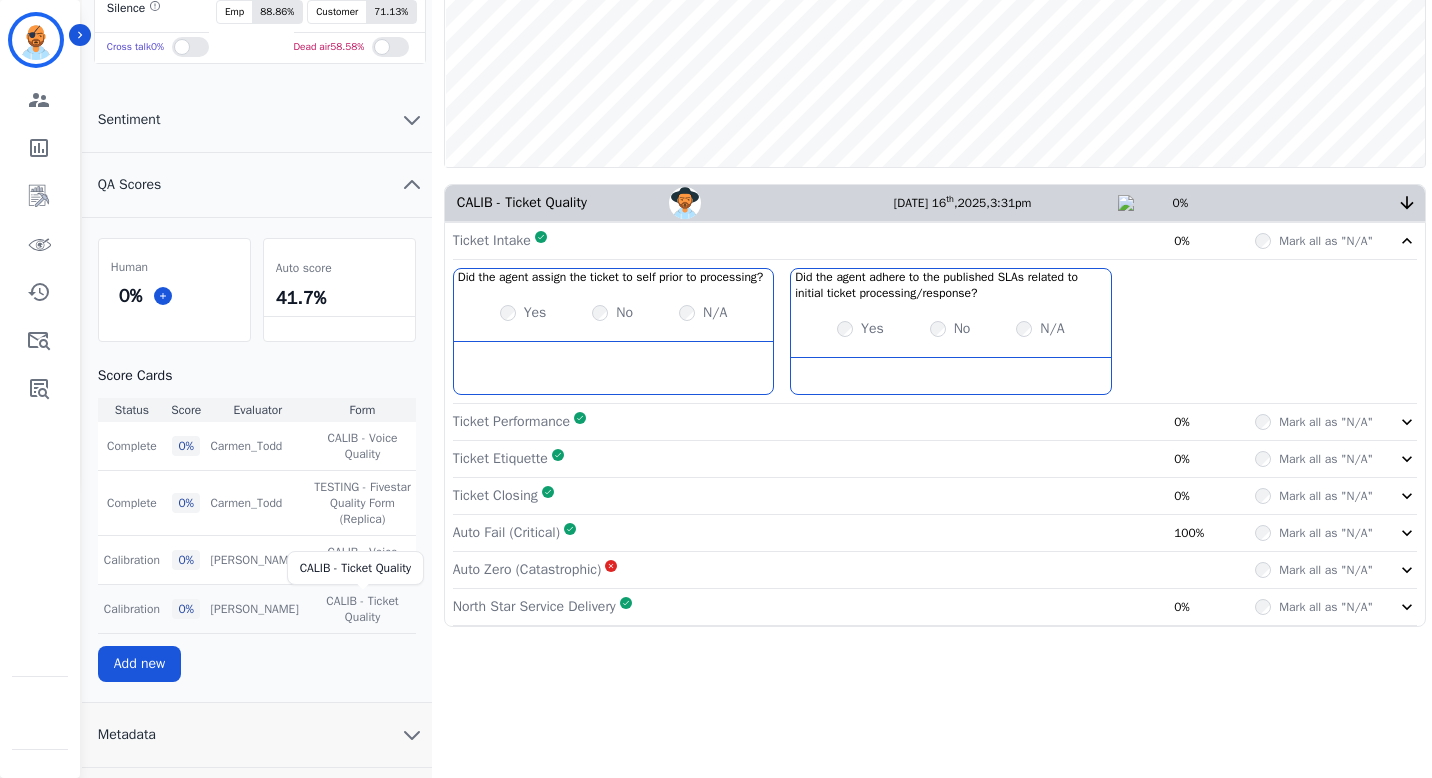 click on "CALIB - Ticket Quality" at bounding box center [362, 609] 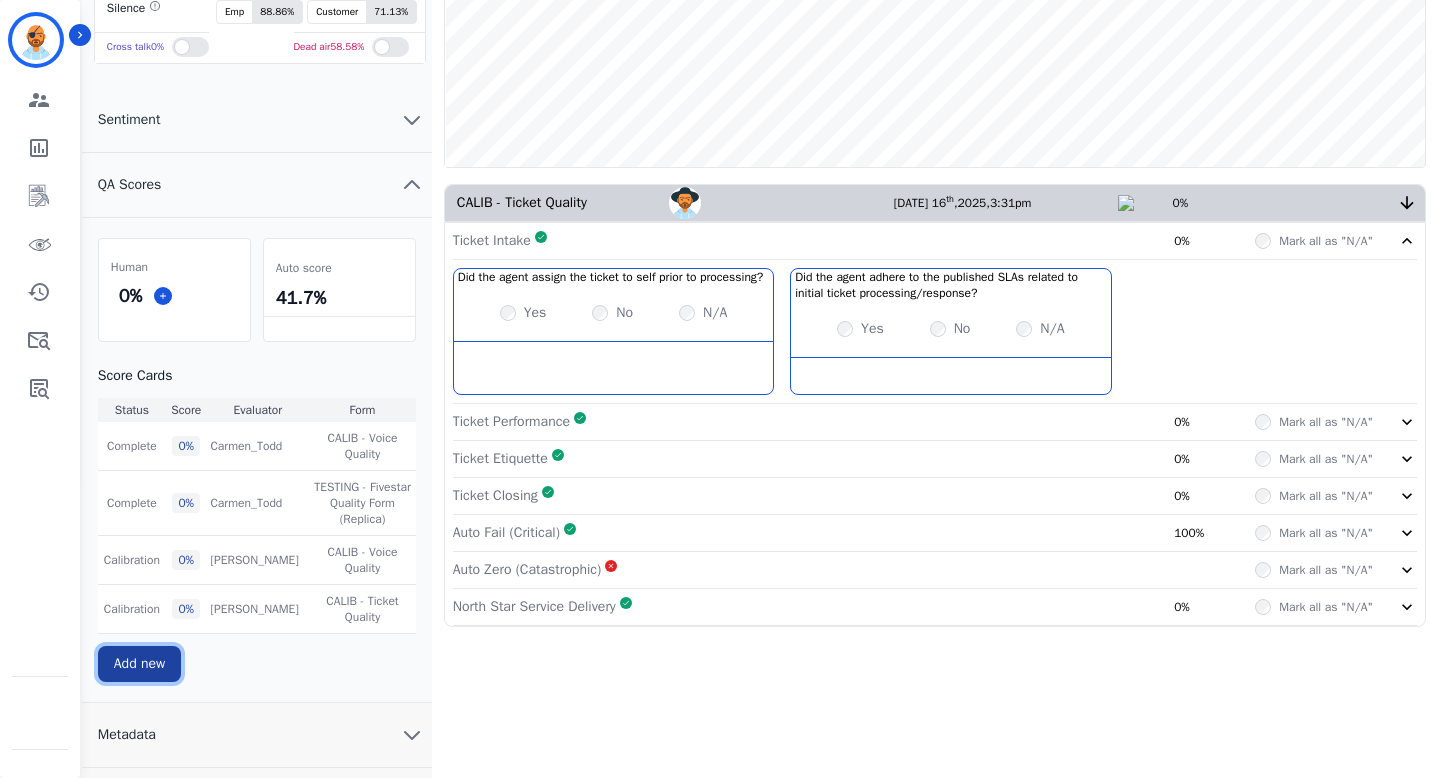 click on "Add new" at bounding box center (139, 664) 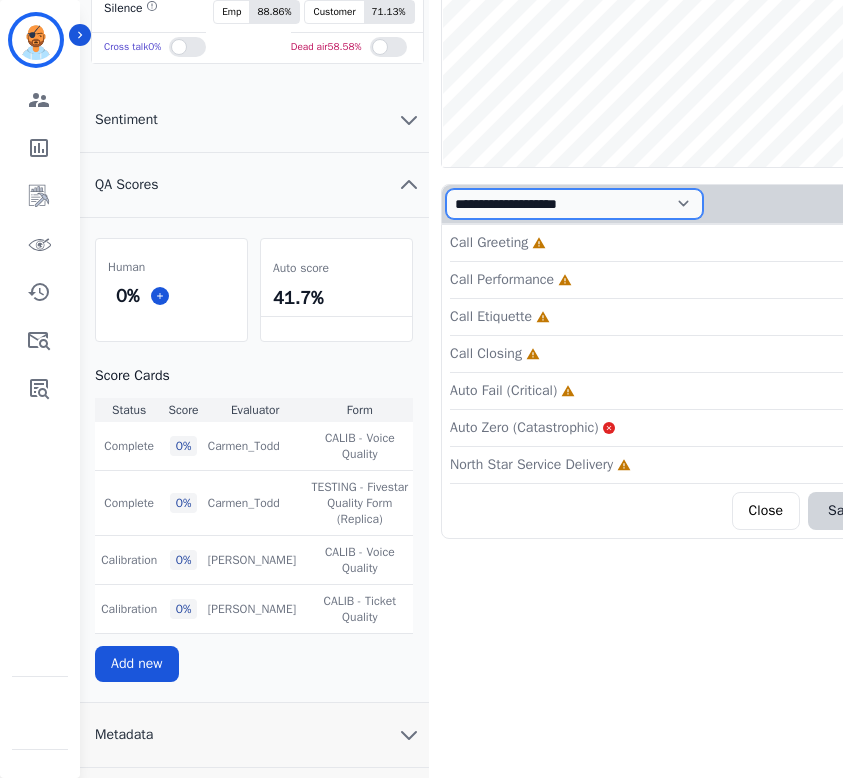click on "**********" at bounding box center (574, 204) 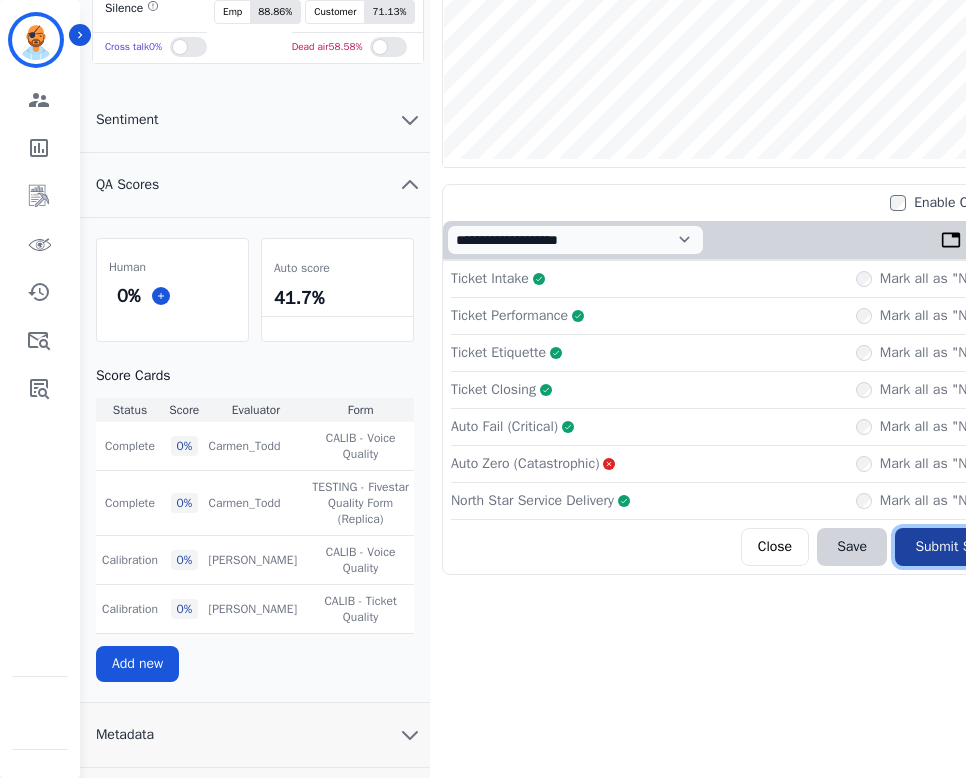 click on "Submit Scores" at bounding box center (960, 547) 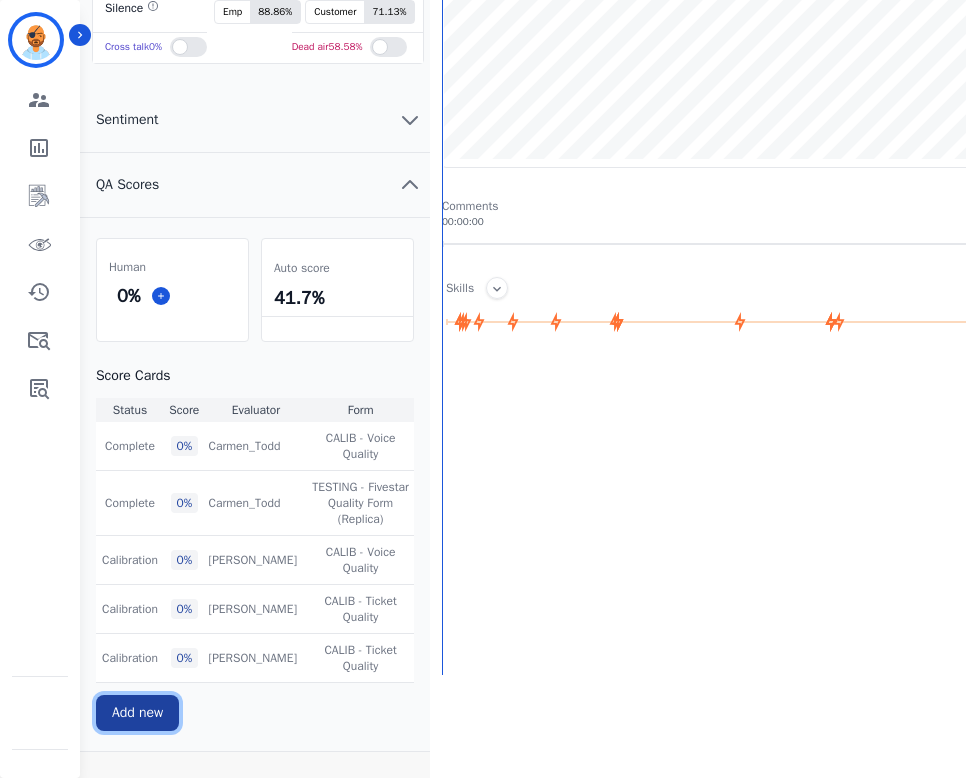 click on "Add new" at bounding box center (137, 713) 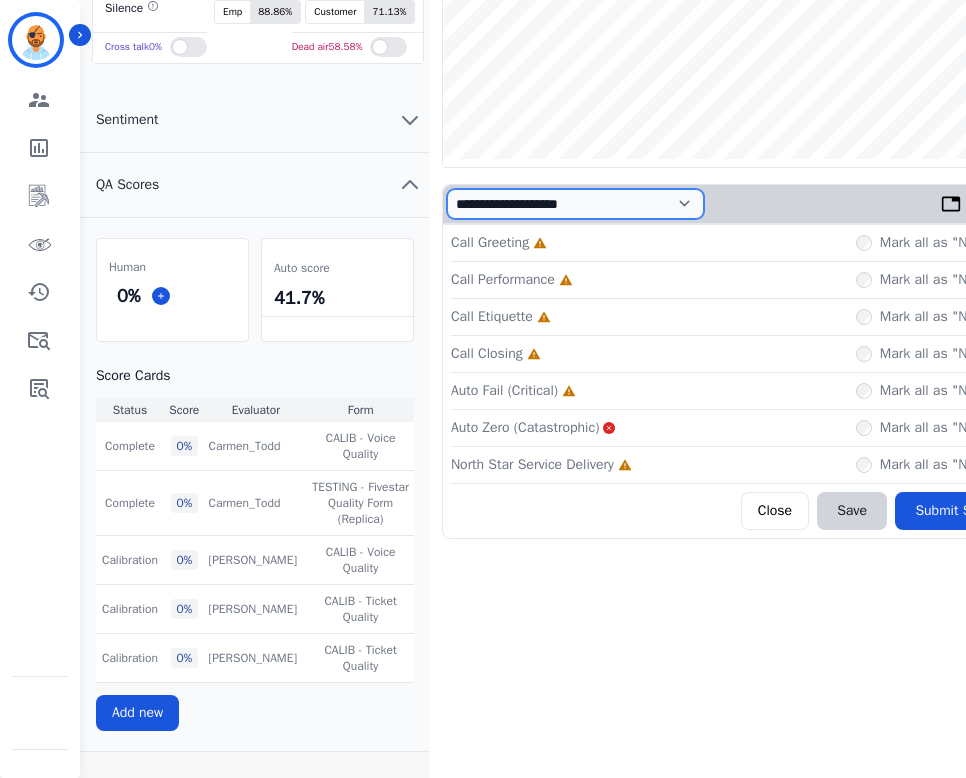 click on "**********" at bounding box center [575, 204] 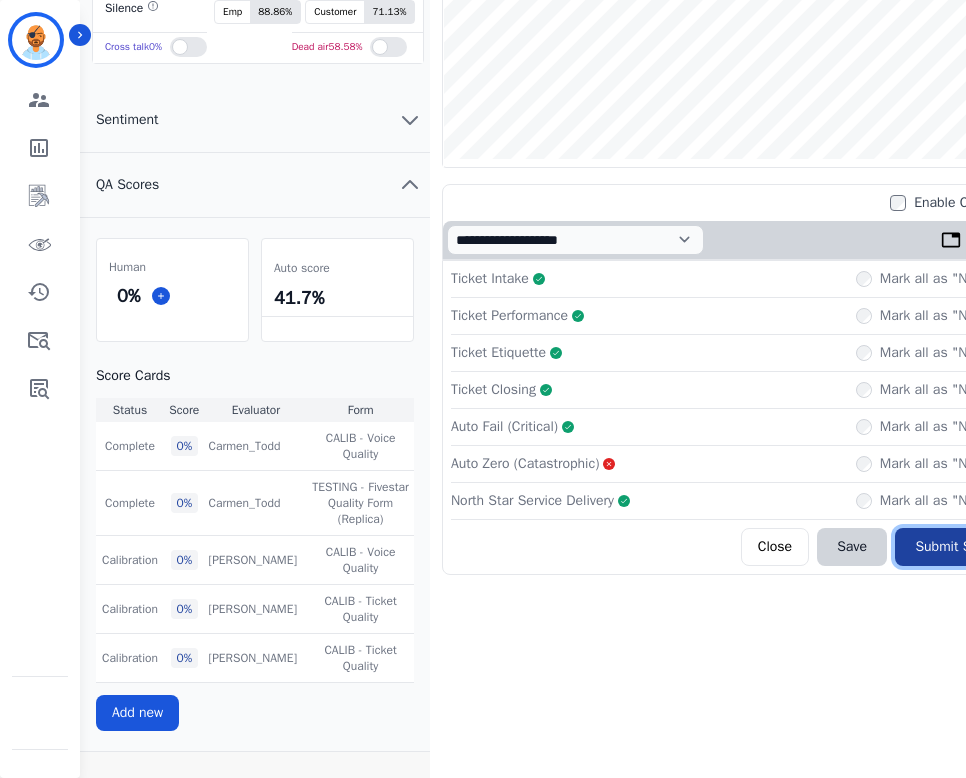 click on "Submit Scores" at bounding box center [960, 547] 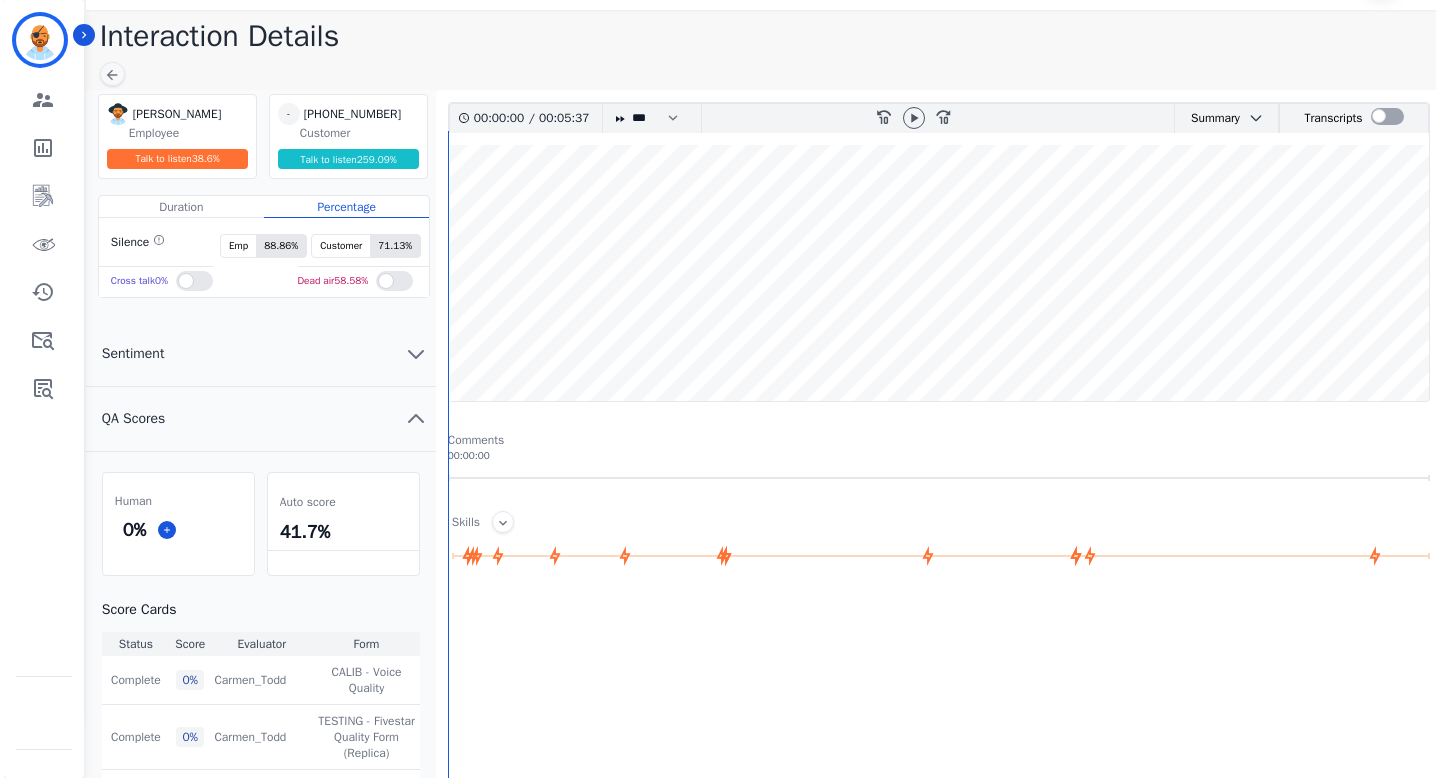 scroll, scrollTop: 0, scrollLeft: 0, axis: both 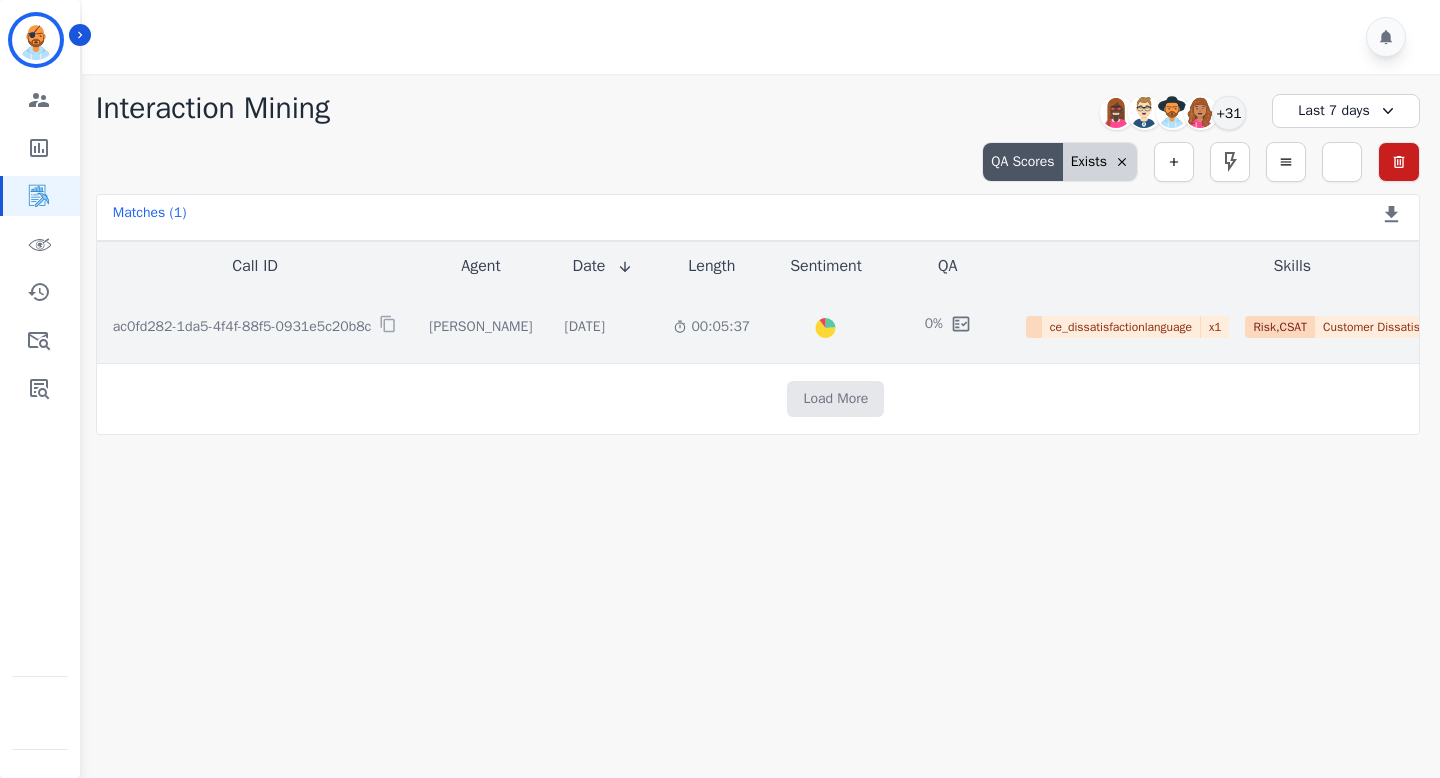 click on "ac0fd282-1da5-4f4f-88f5-0931e5c20b8c" at bounding box center (242, 327) 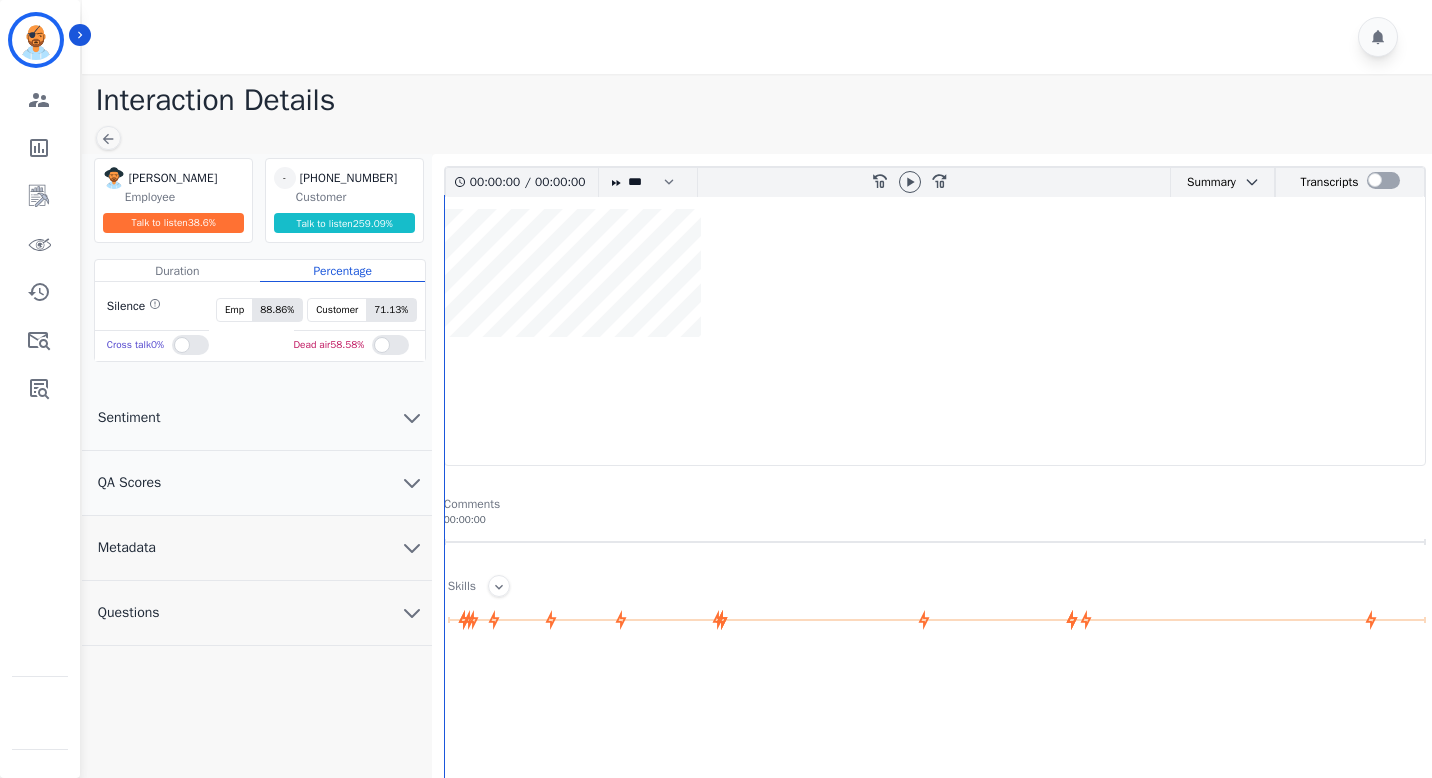 click on "QA Scores" at bounding box center [257, 483] 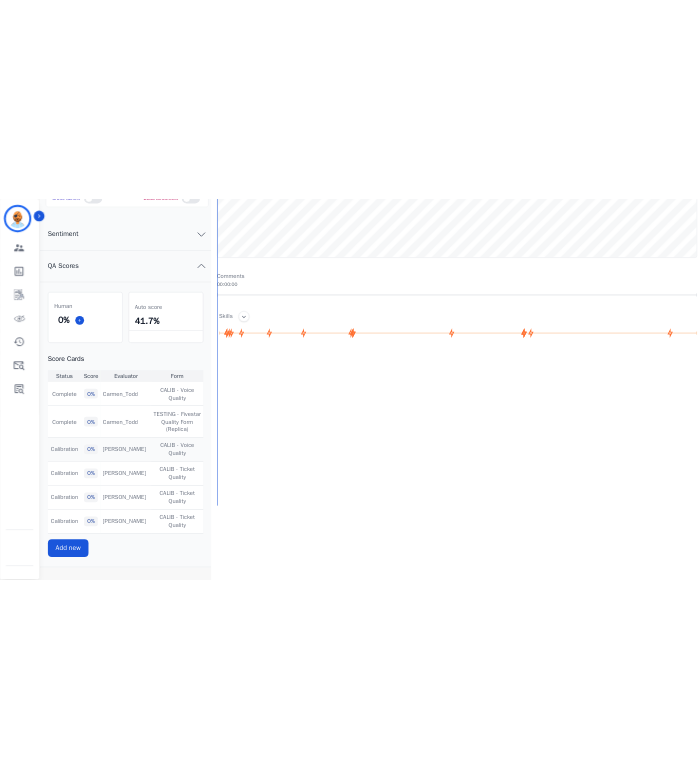 scroll, scrollTop: 347, scrollLeft: 0, axis: vertical 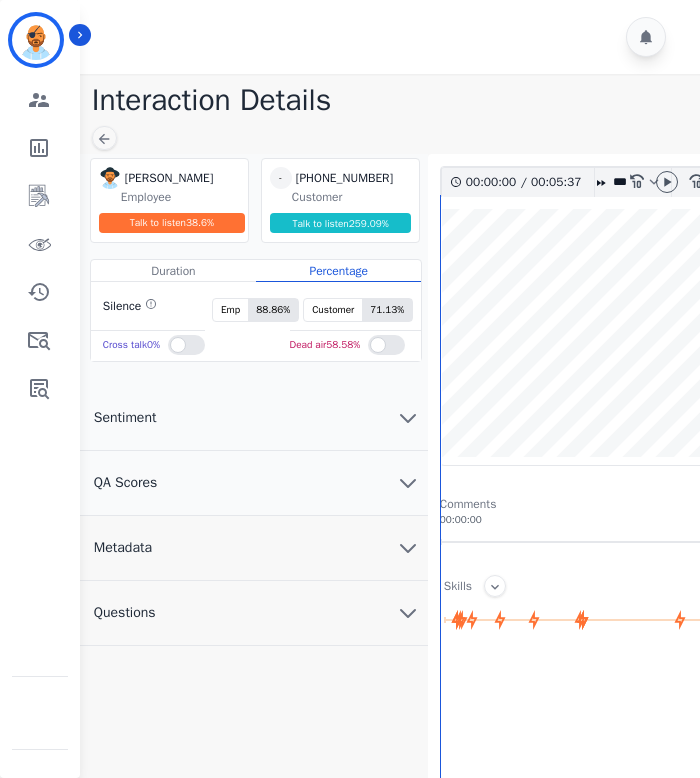 click on "QA Scores" at bounding box center (253, 483) 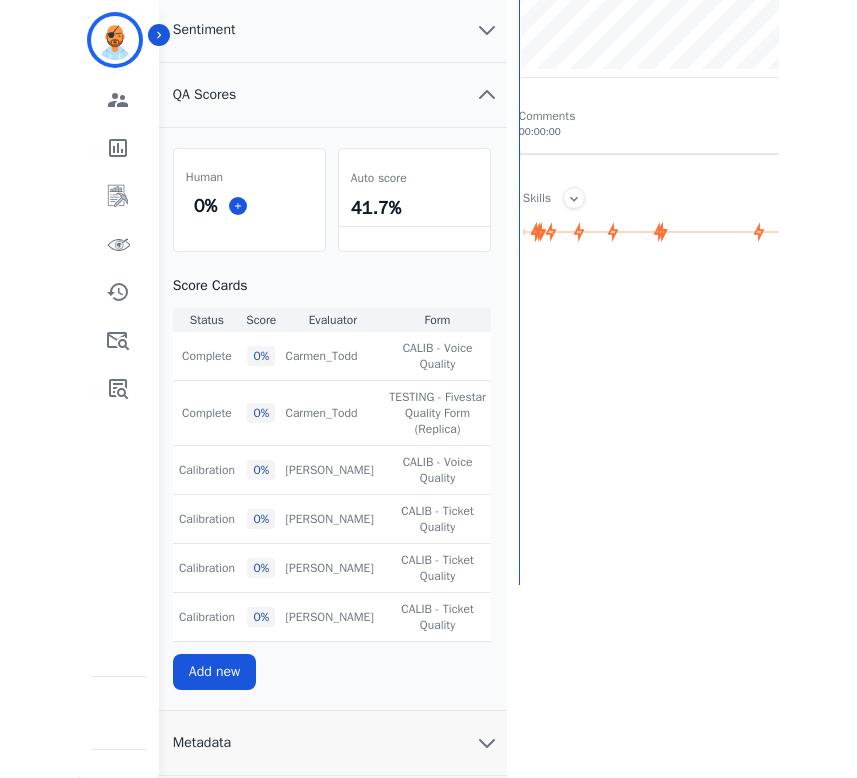 scroll, scrollTop: 394, scrollLeft: 0, axis: vertical 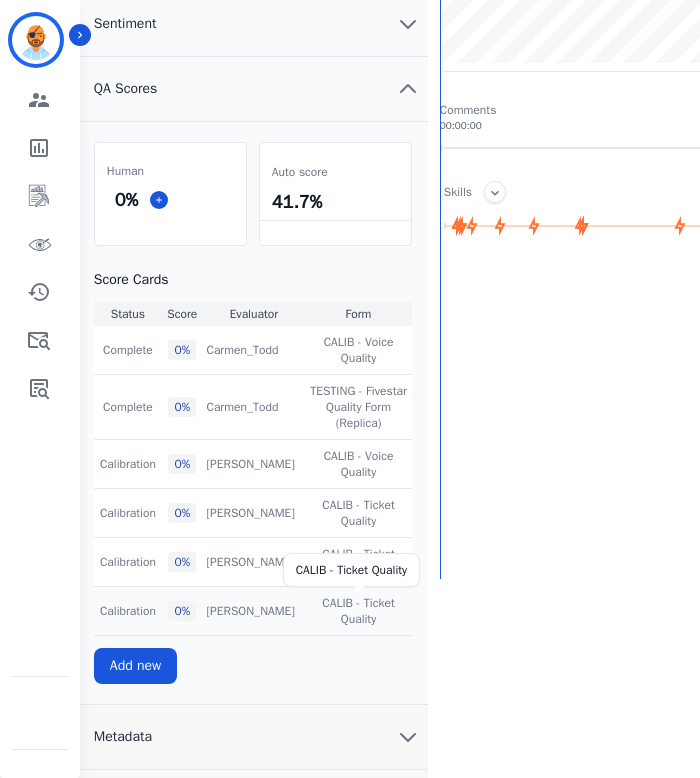 click on "CALIB - Ticket Quality" at bounding box center [358, 611] 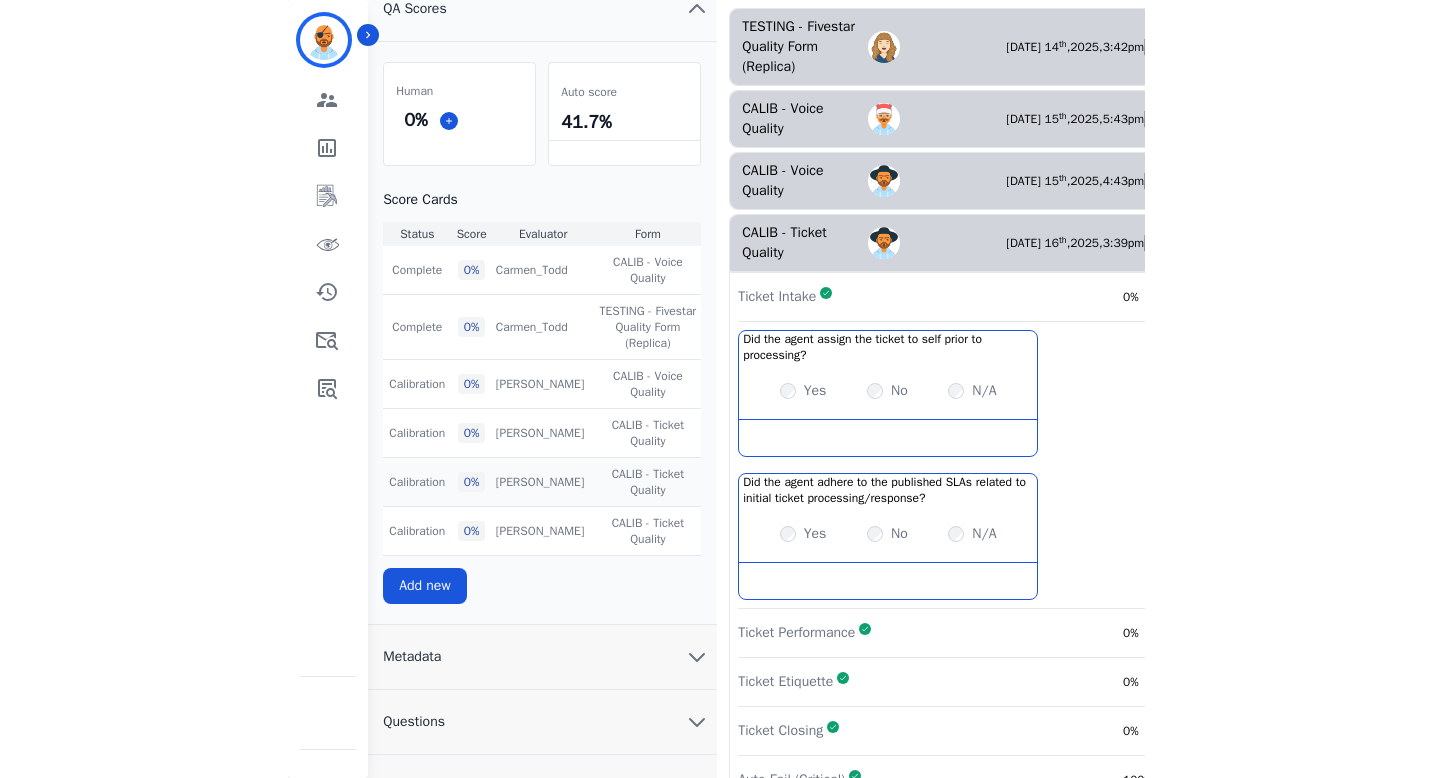 scroll, scrollTop: 436, scrollLeft: 0, axis: vertical 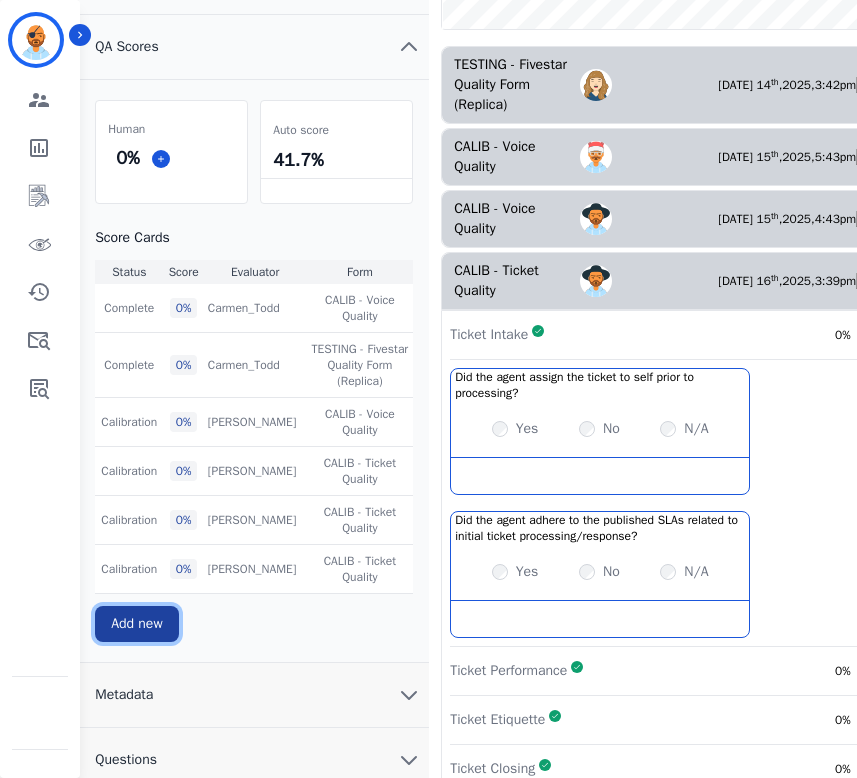 click on "Add new" at bounding box center (136, 624) 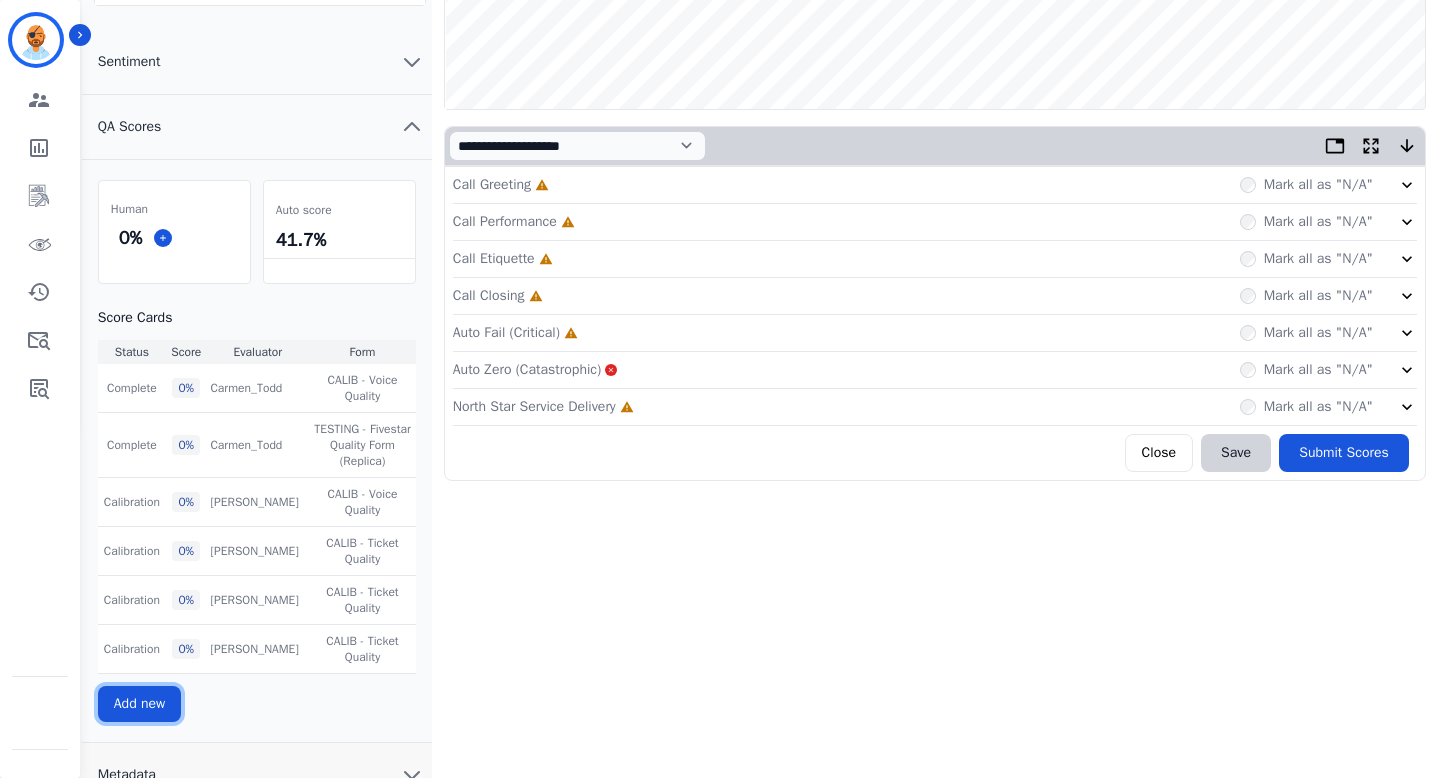 scroll, scrollTop: 297, scrollLeft: 0, axis: vertical 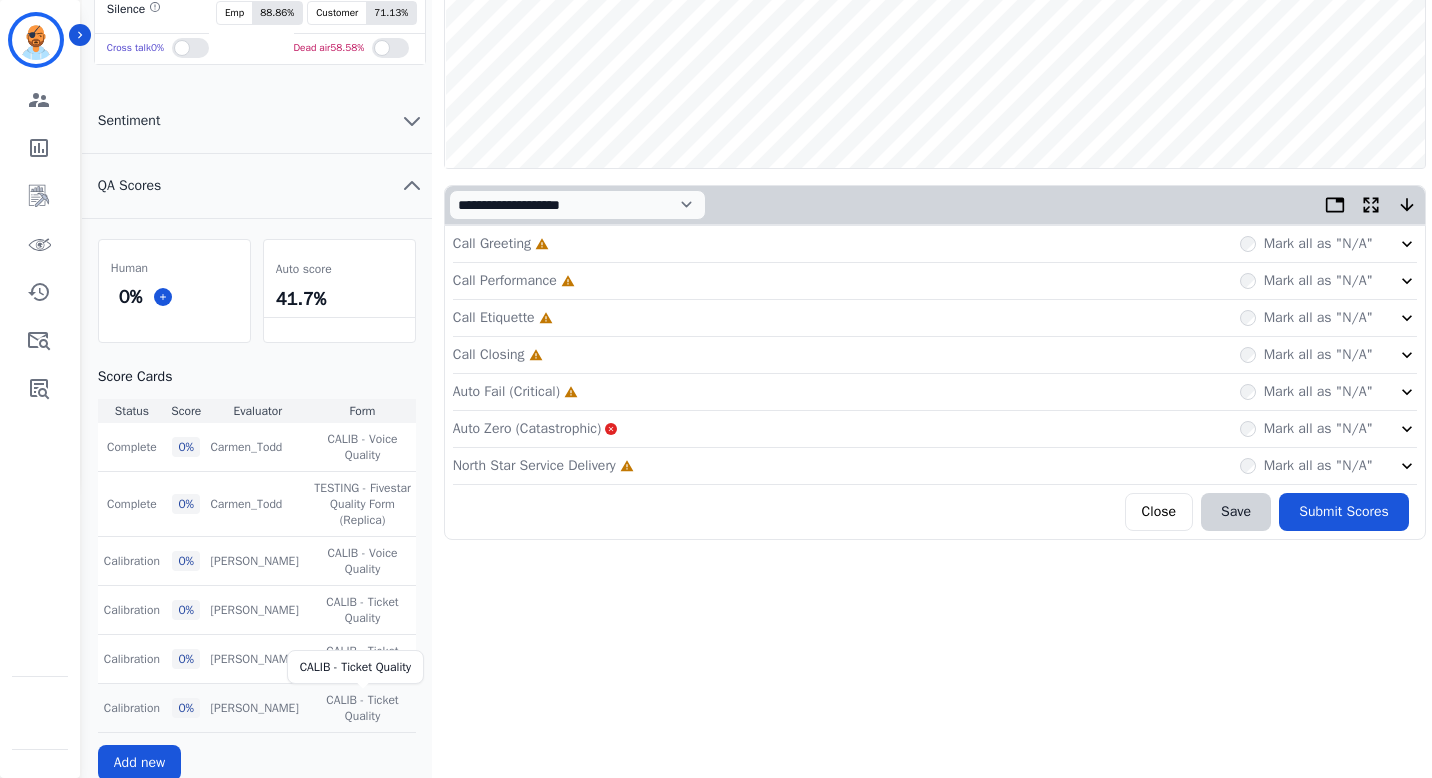 click on "CALIB - Ticket Quality" at bounding box center [362, 708] 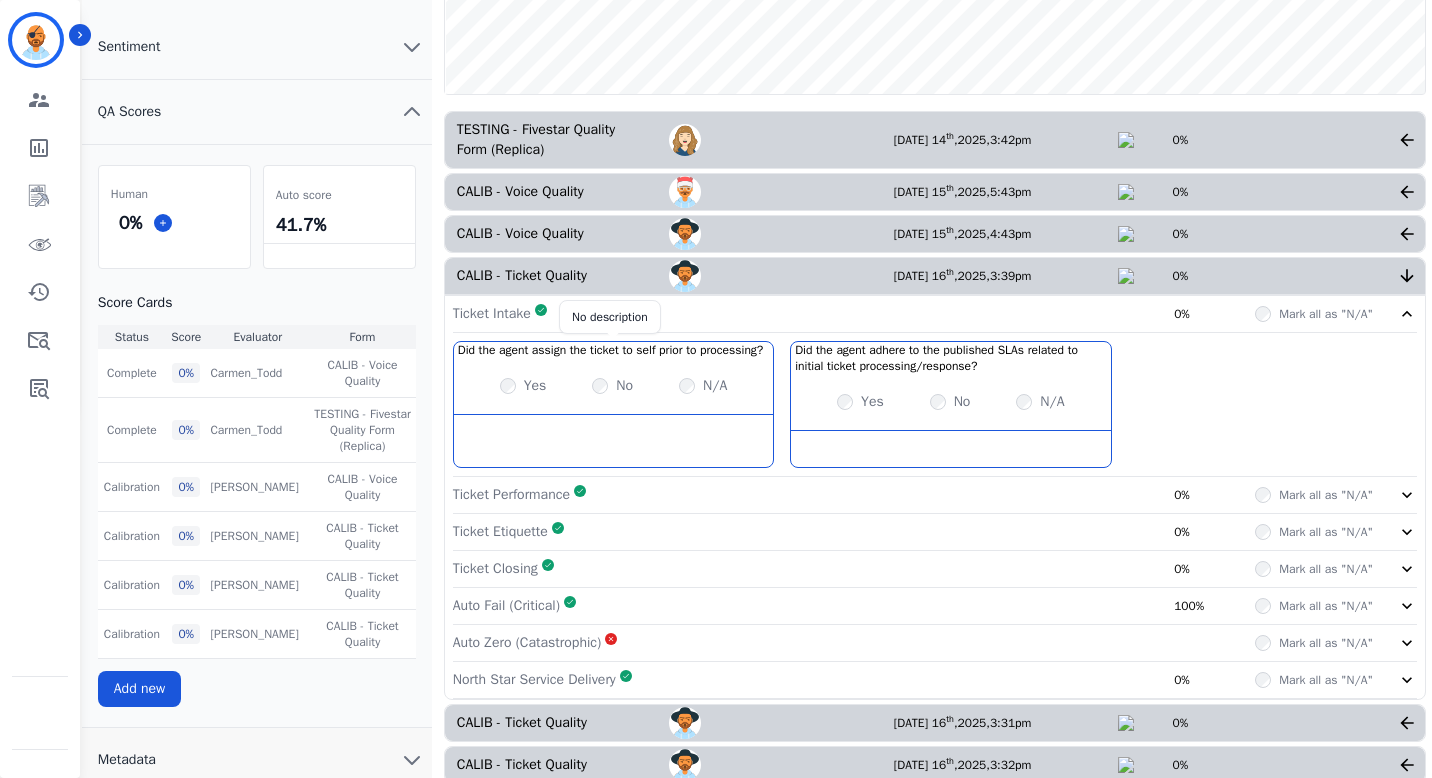 scroll, scrollTop: 370, scrollLeft: 0, axis: vertical 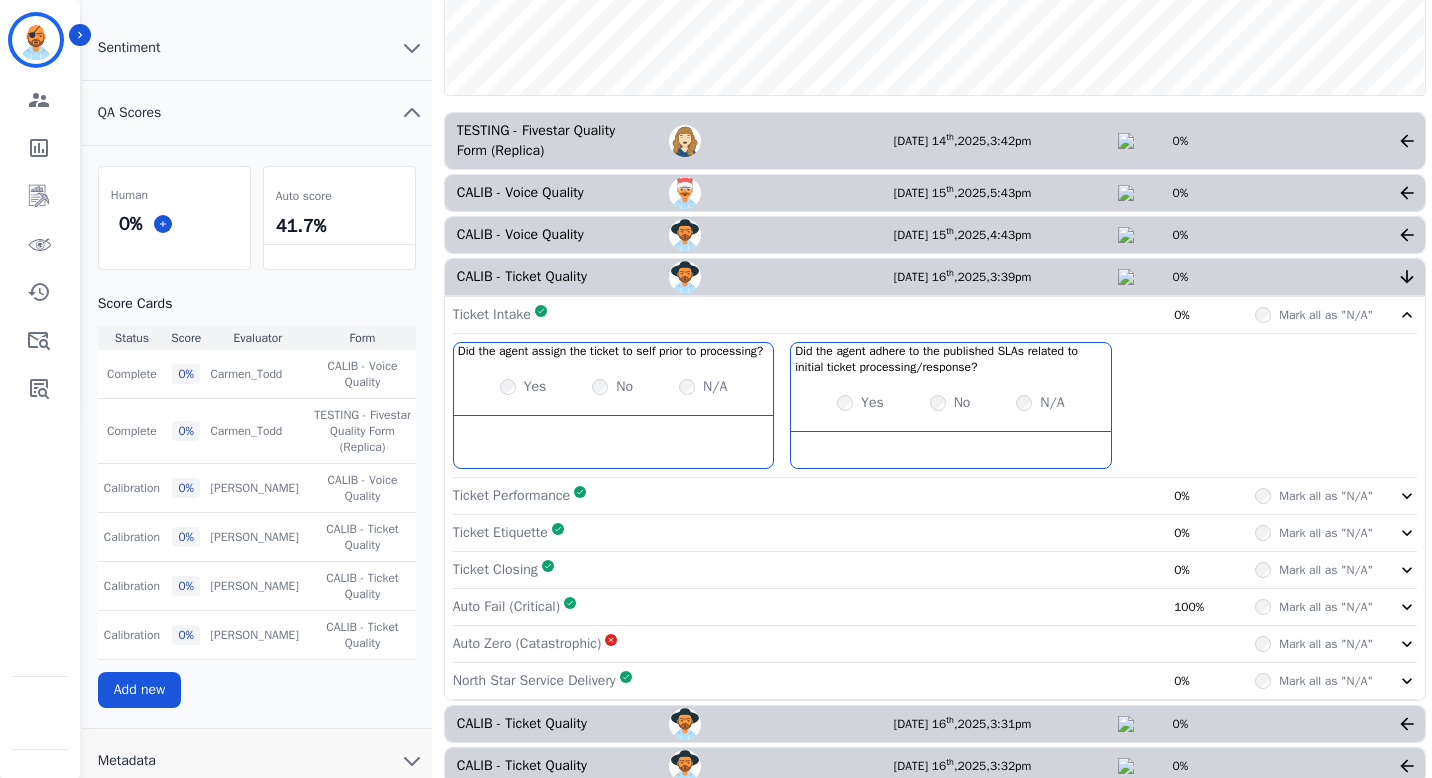 click on "0%" at bounding box center [1273, 235] 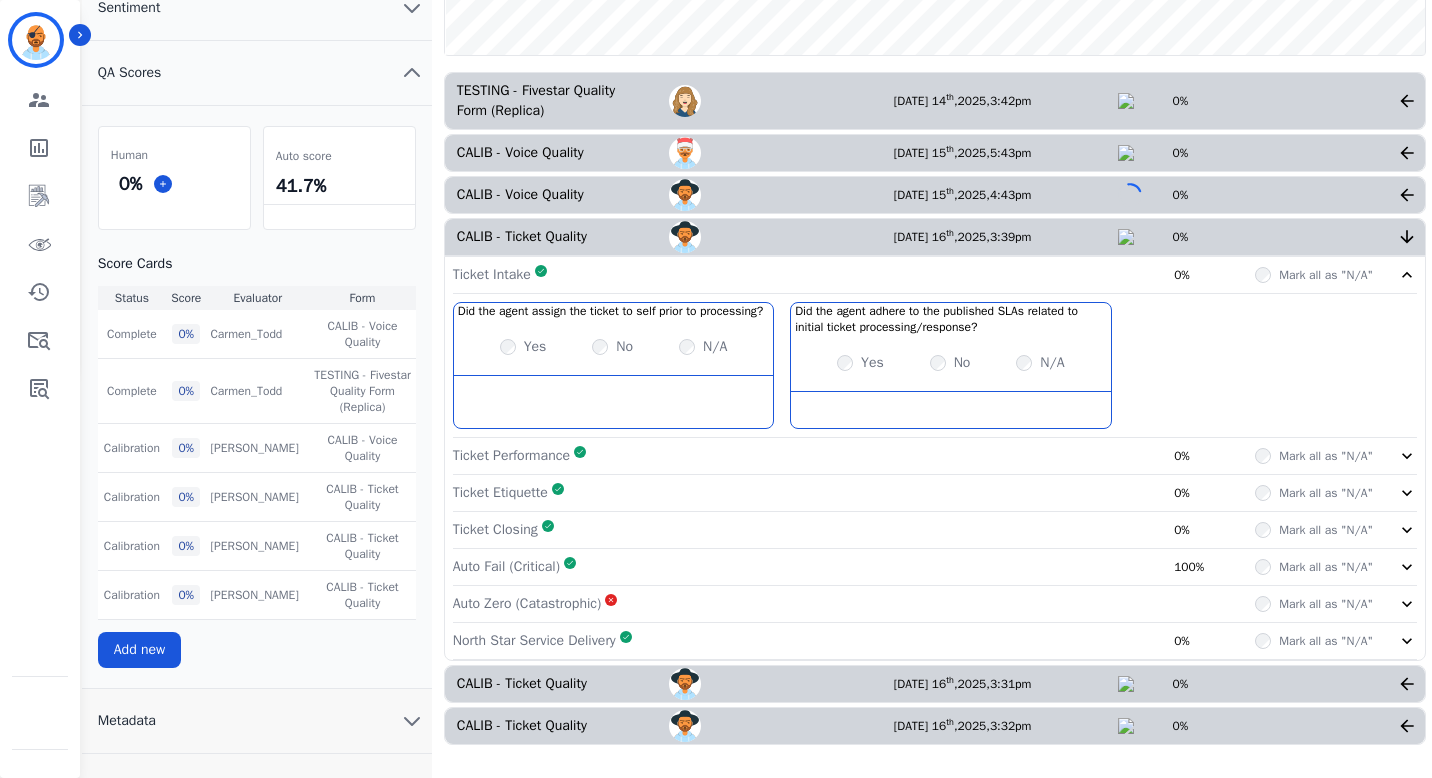 scroll, scrollTop: 452, scrollLeft: 0, axis: vertical 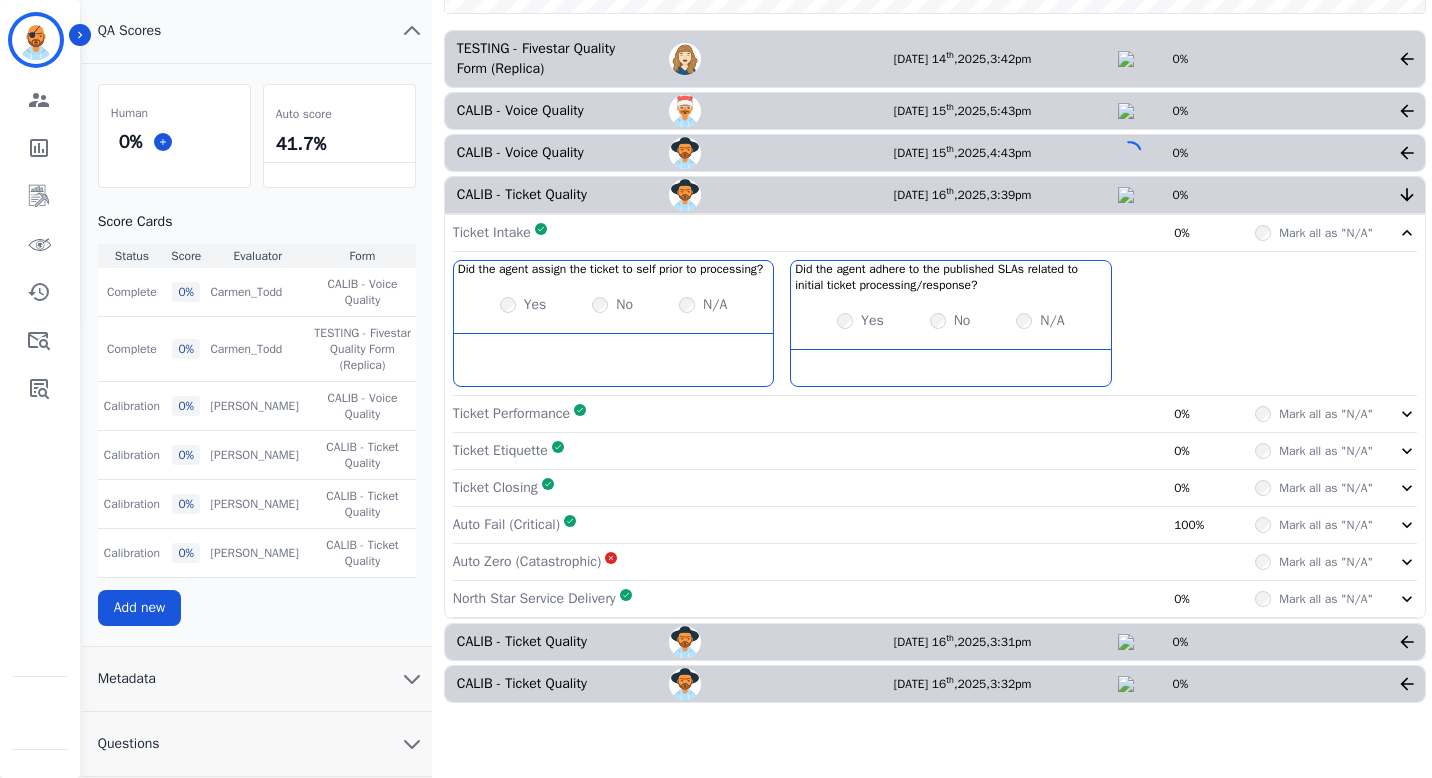 click on "Call Greeting
0%" at bounding box center (716, 661) 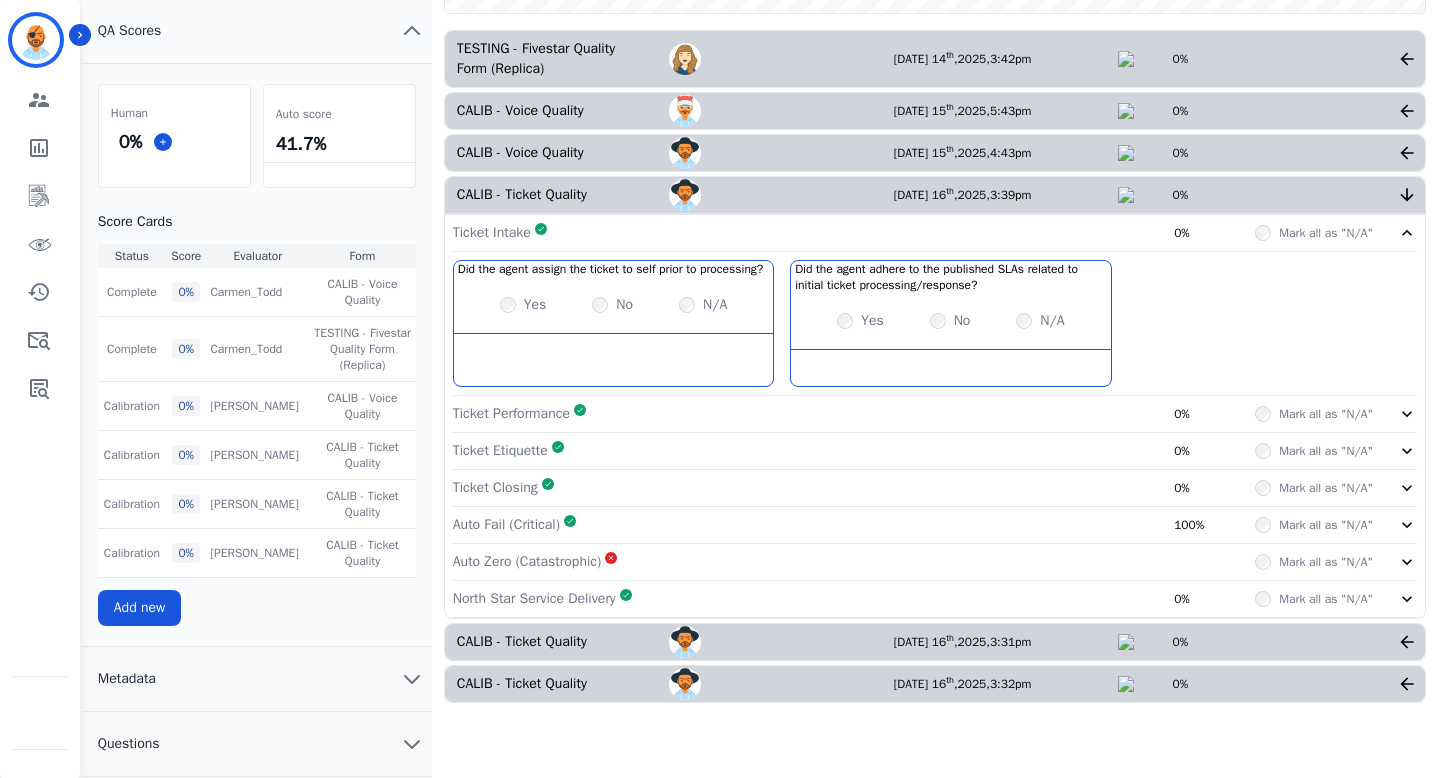 click at bounding box center (1128, 642) 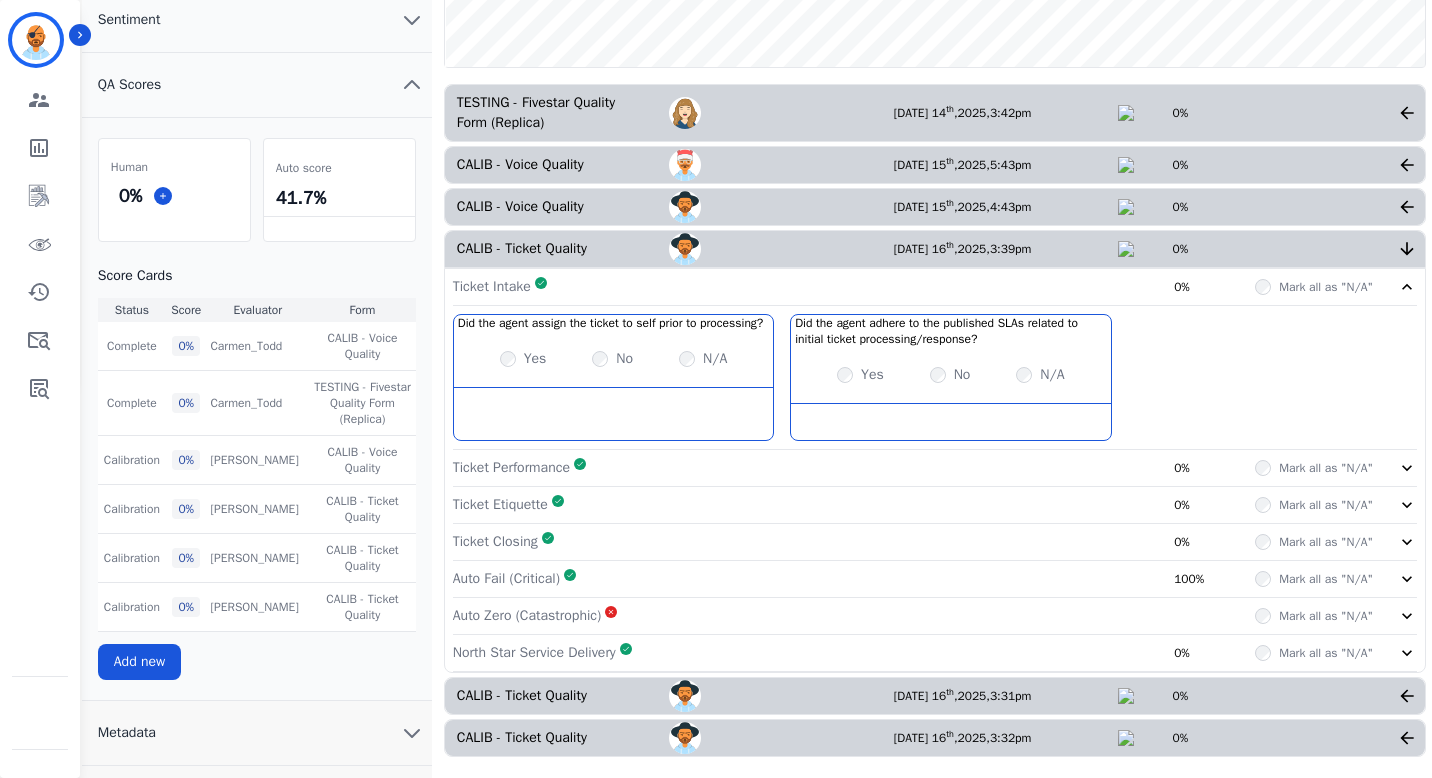 scroll, scrollTop: 443, scrollLeft: 0, axis: vertical 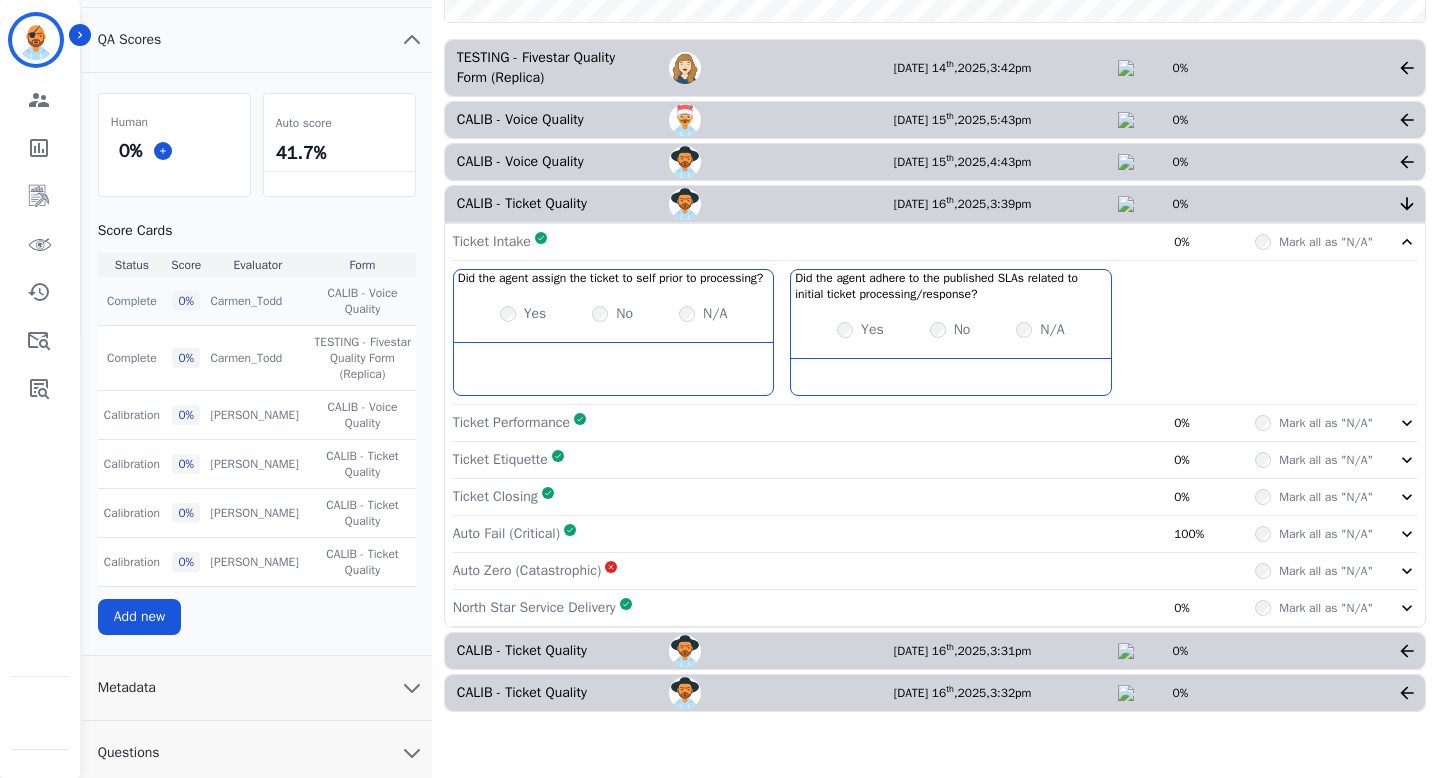 click on "0 %" at bounding box center [186, 301] 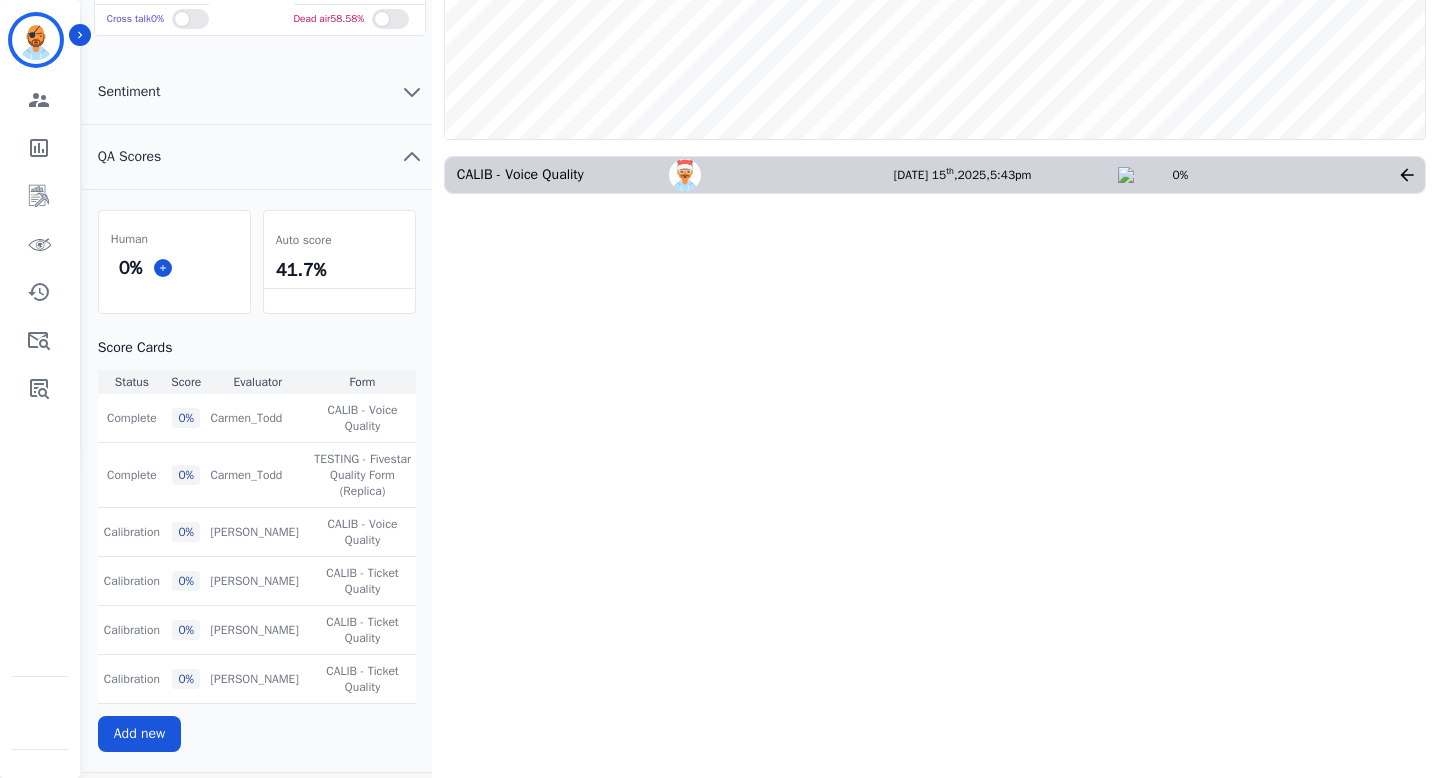 scroll, scrollTop: 318, scrollLeft: 0, axis: vertical 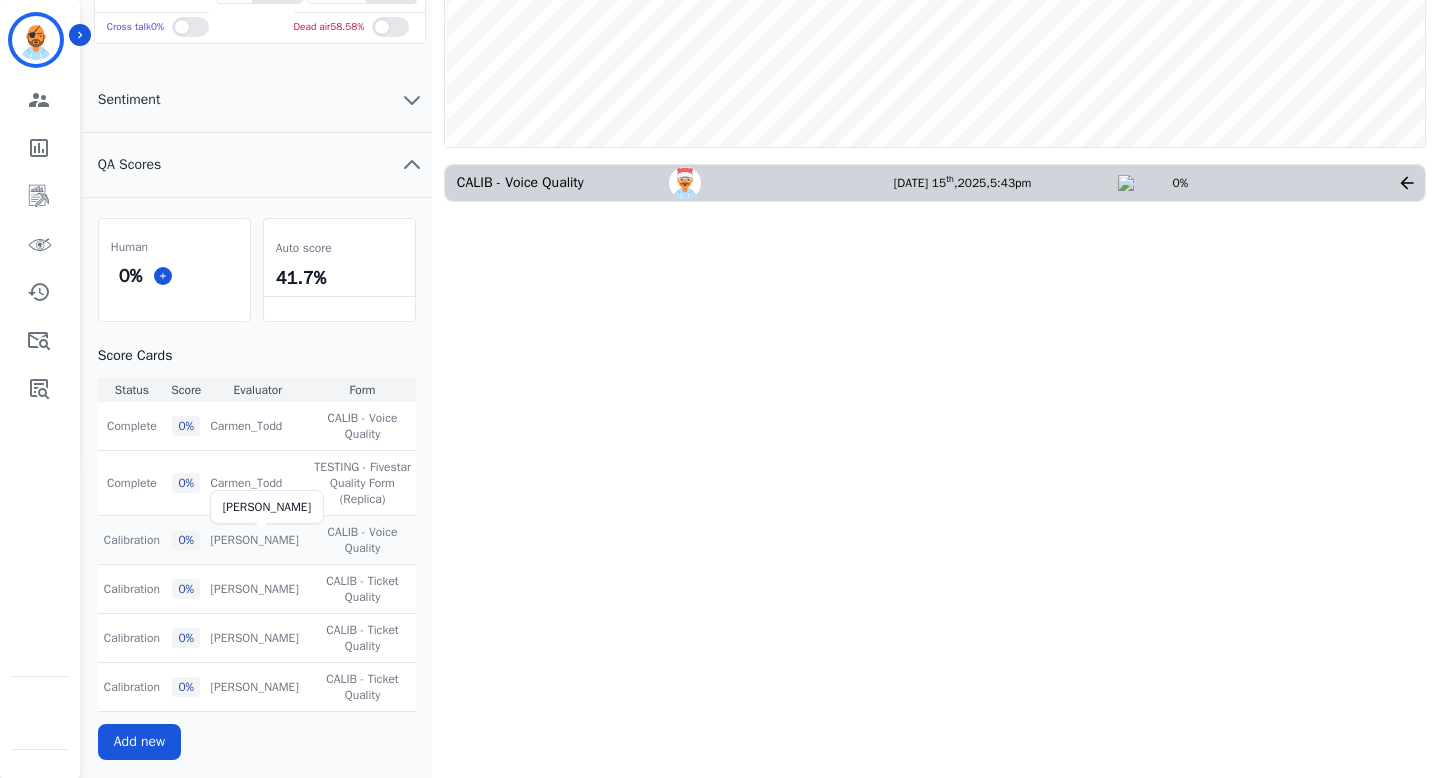 click on "Carmen Todd" at bounding box center (254, 540) 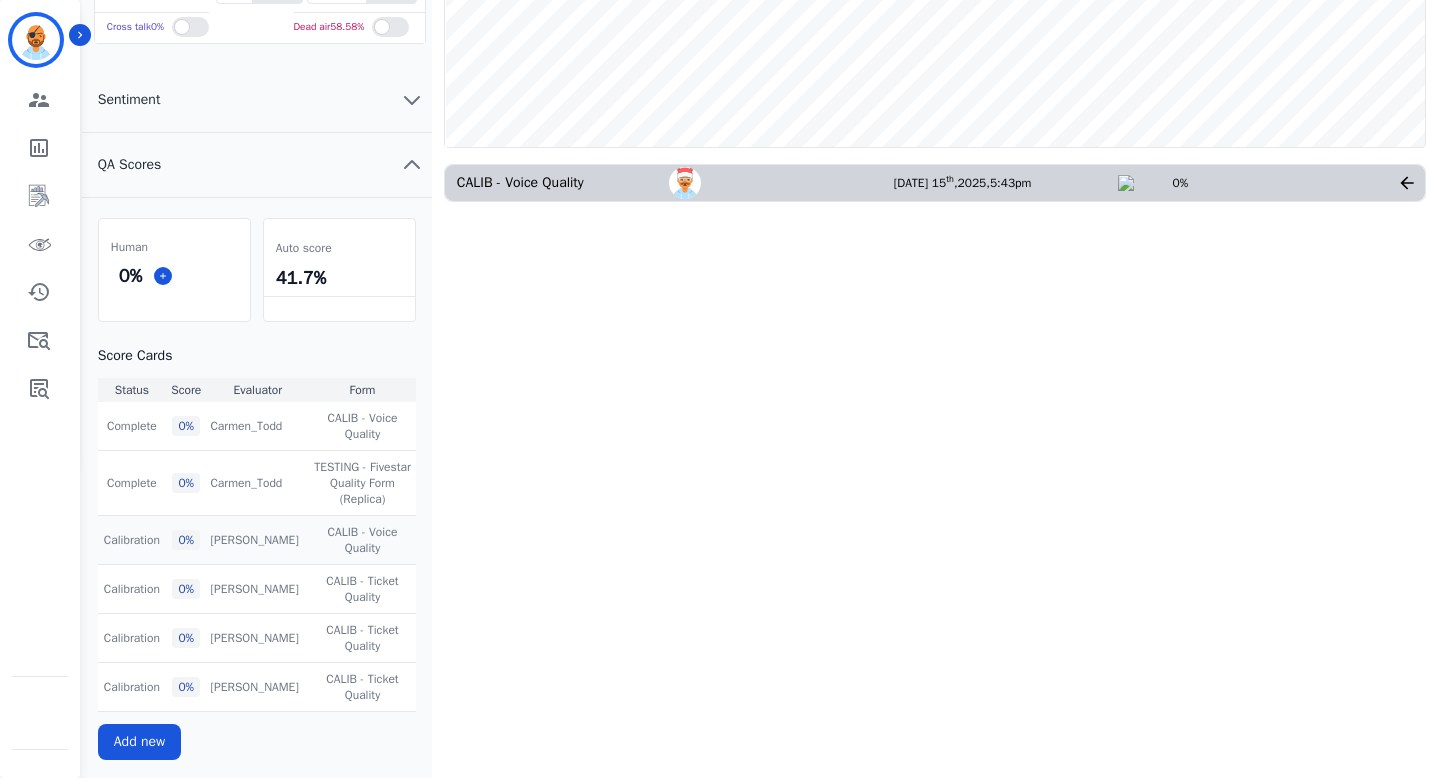 click on "Calibration" at bounding box center (132, 540) 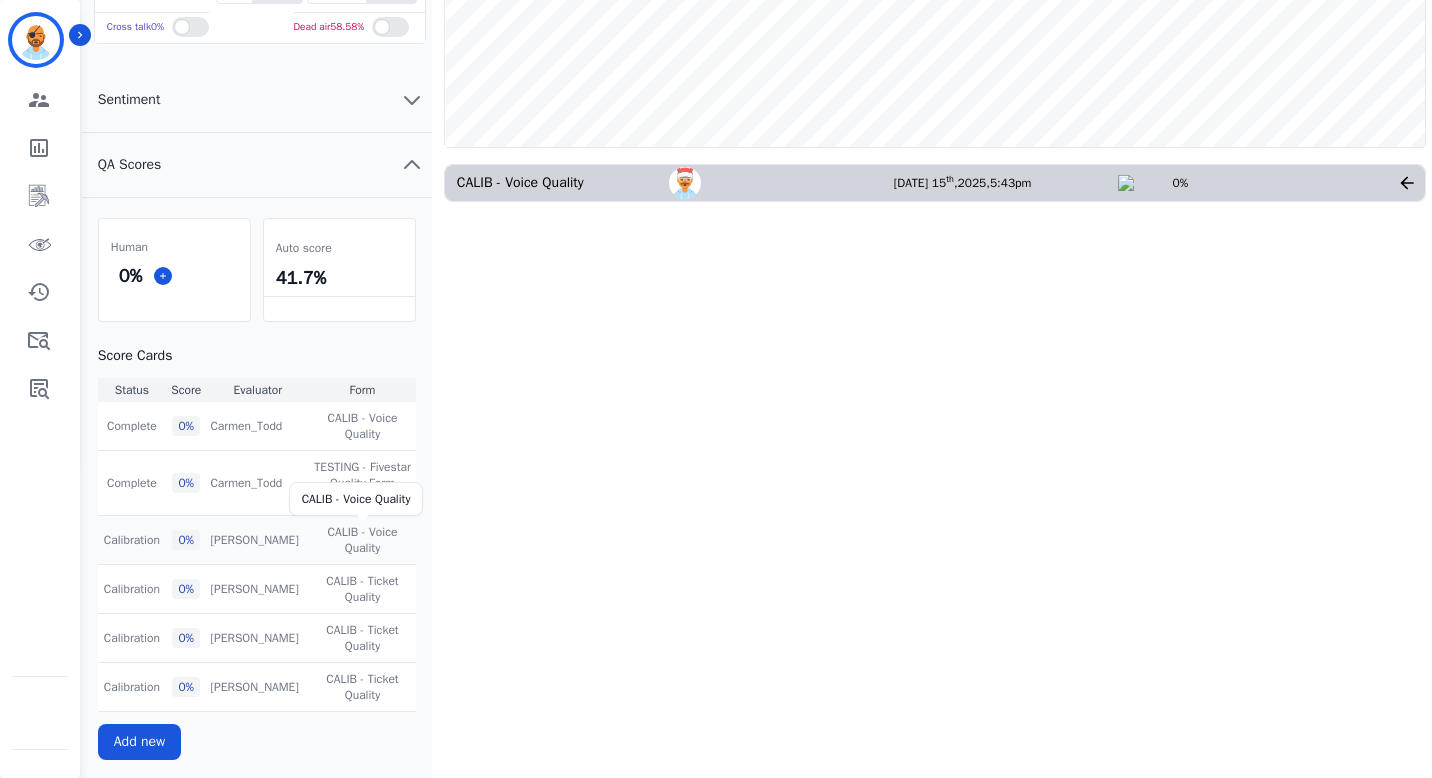 click on "CALIB - Voice Quality" at bounding box center (362, 540) 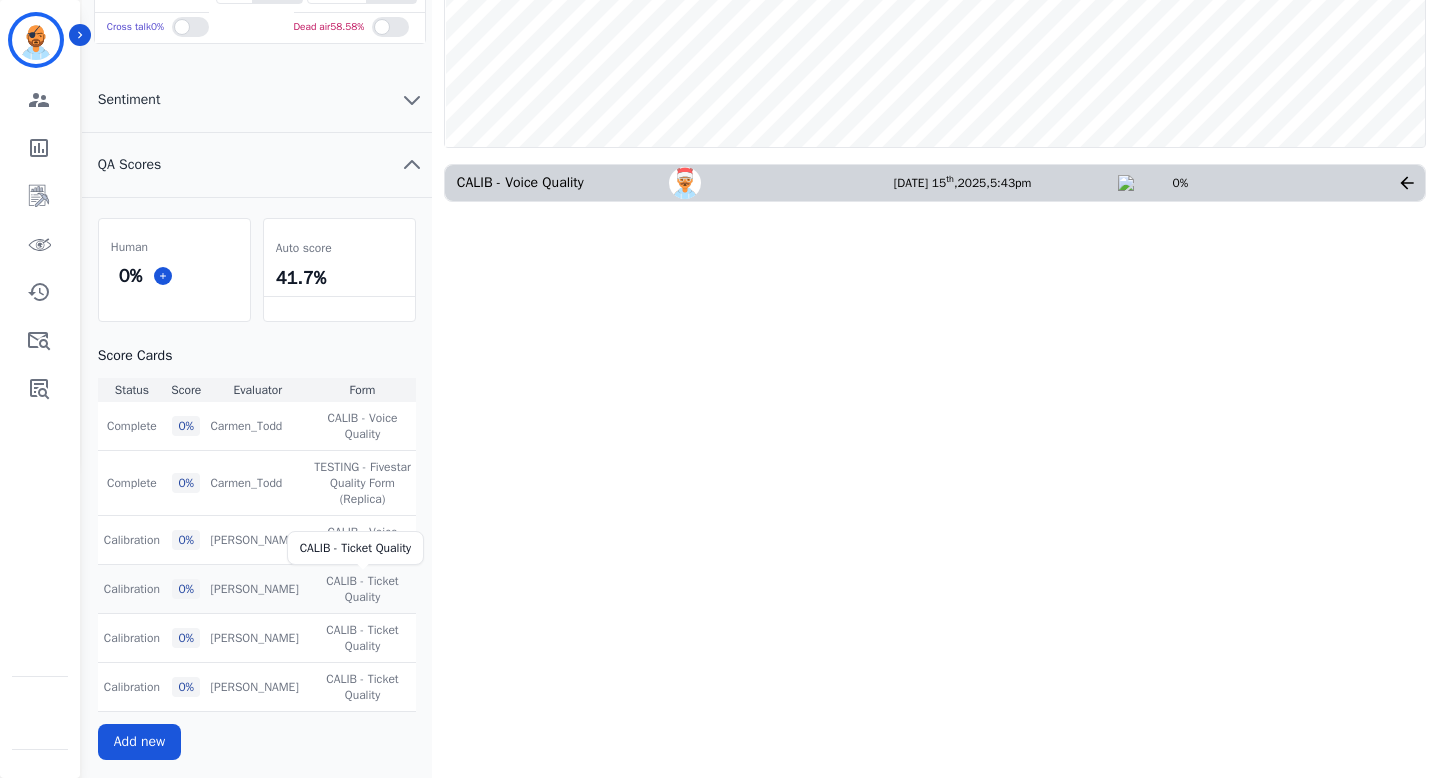 click on "CALIB - Ticket Quality" at bounding box center (362, 589) 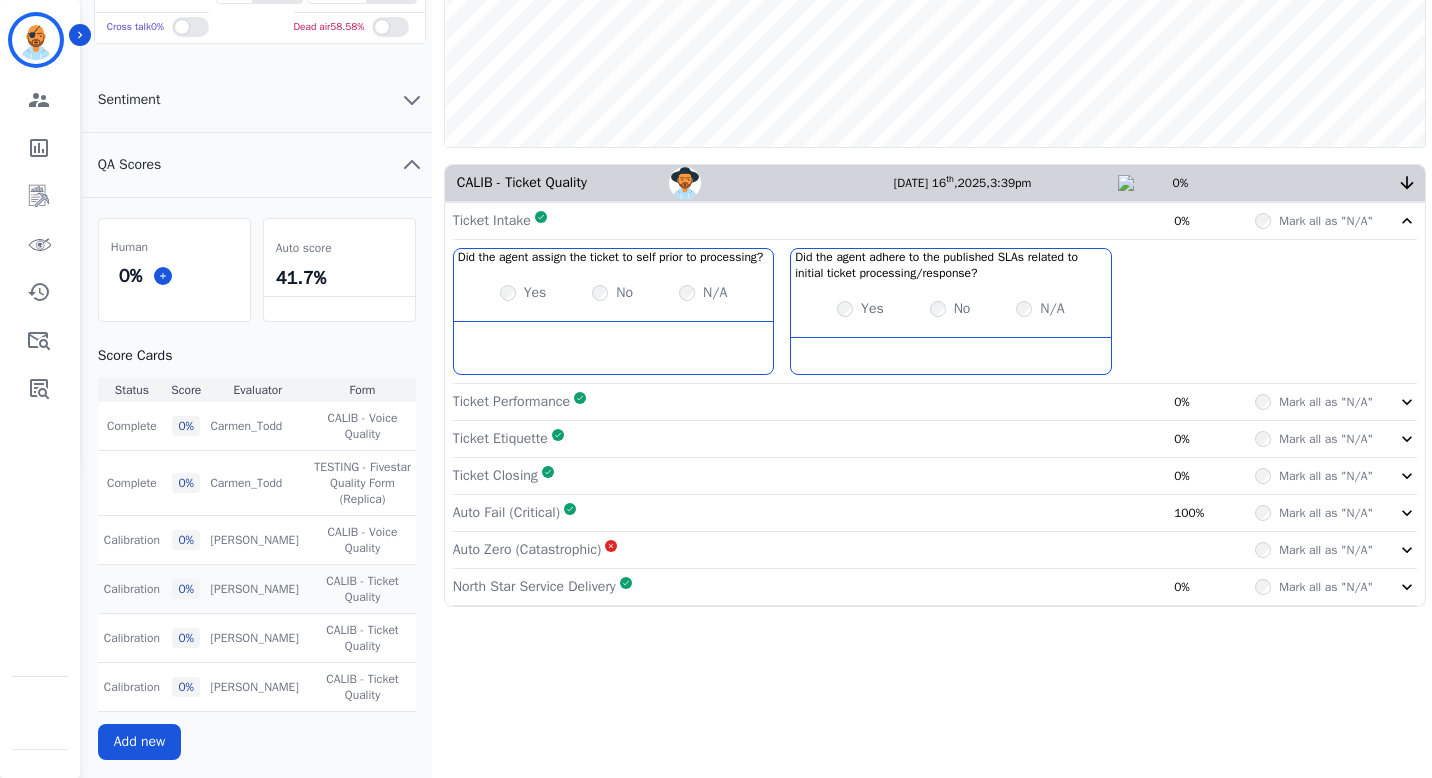 click on "Calibration" at bounding box center (132, 589) 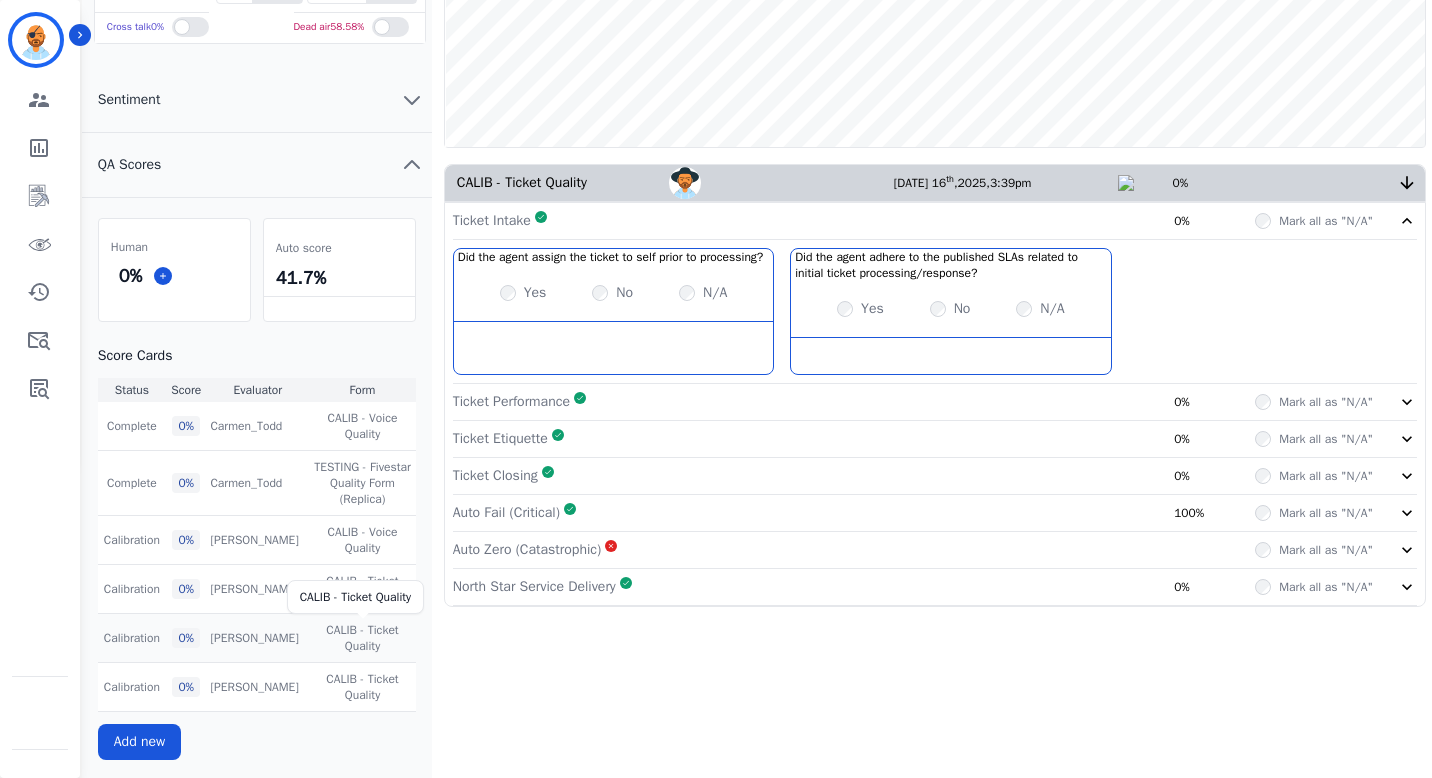 click on "CALIB - Ticket Quality" at bounding box center [362, 638] 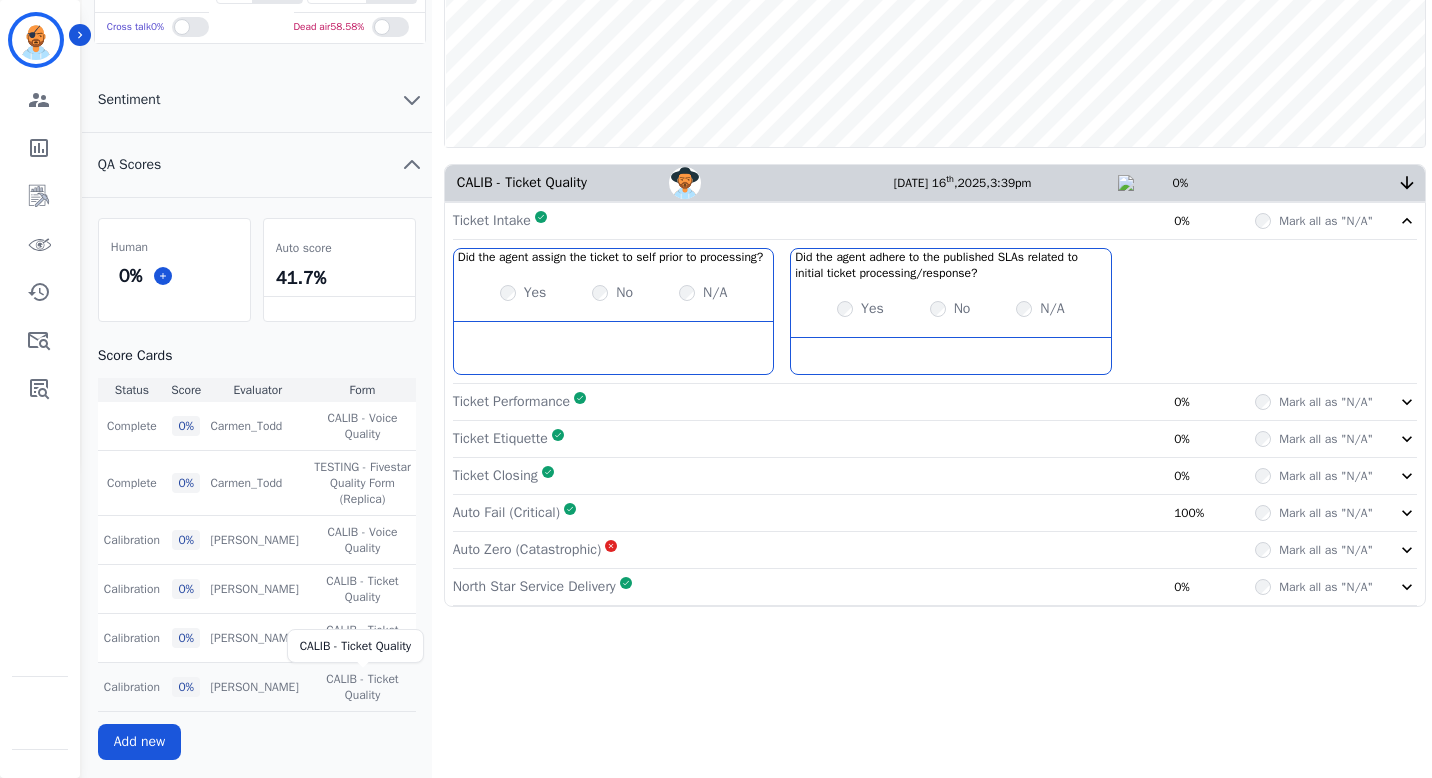 click on "CALIB - Ticket Quality" at bounding box center (362, 687) 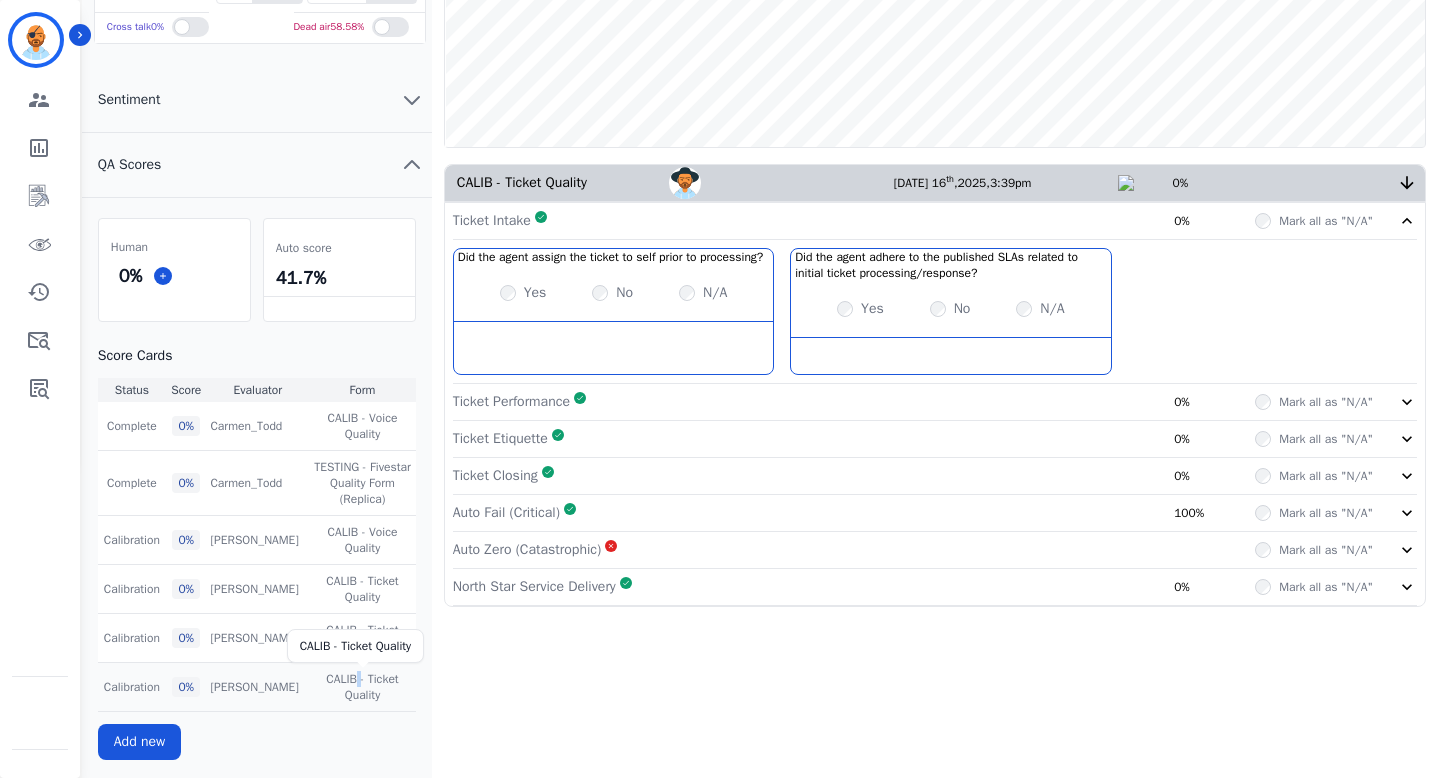 click on "CALIB - Ticket Quality" at bounding box center [362, 687] 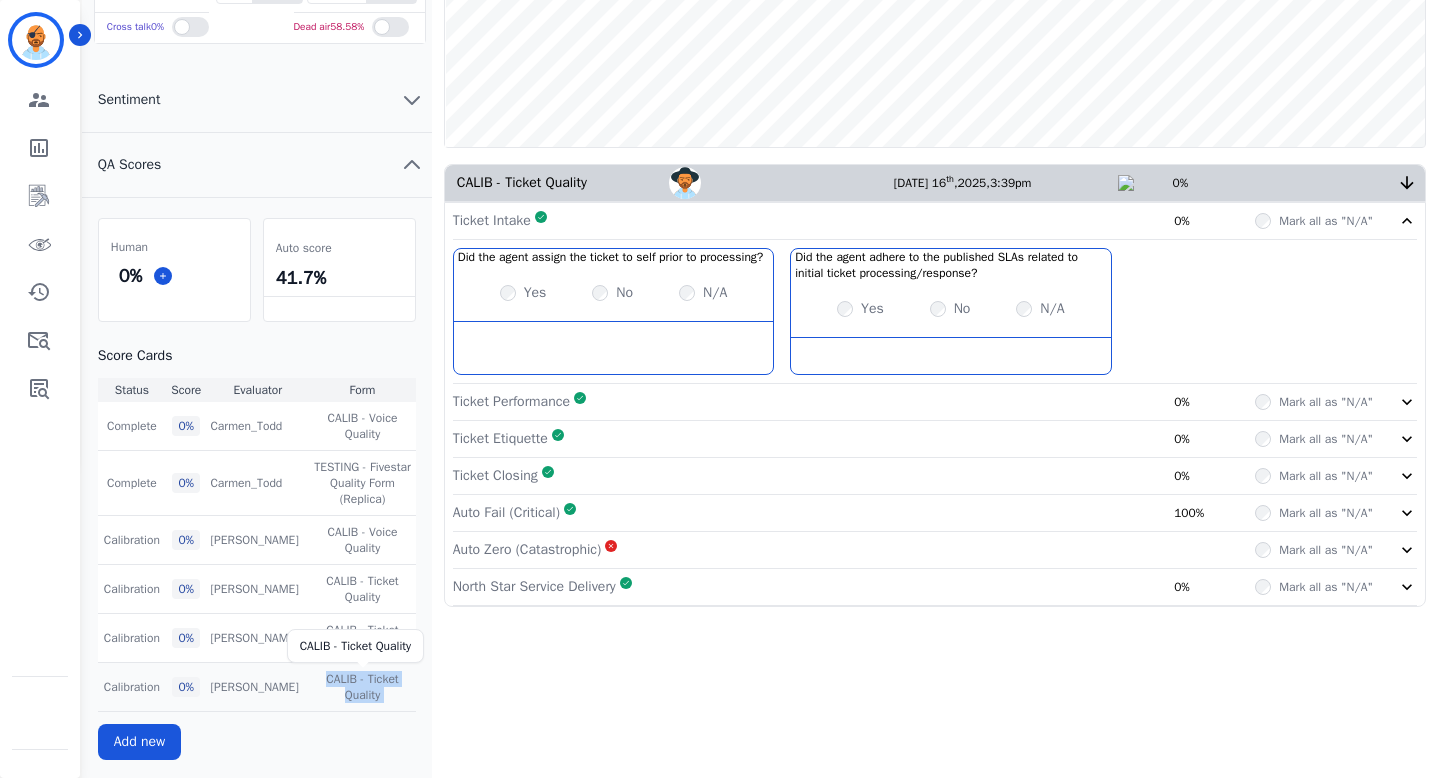 click on "CALIB - Ticket Quality" at bounding box center (362, 687) 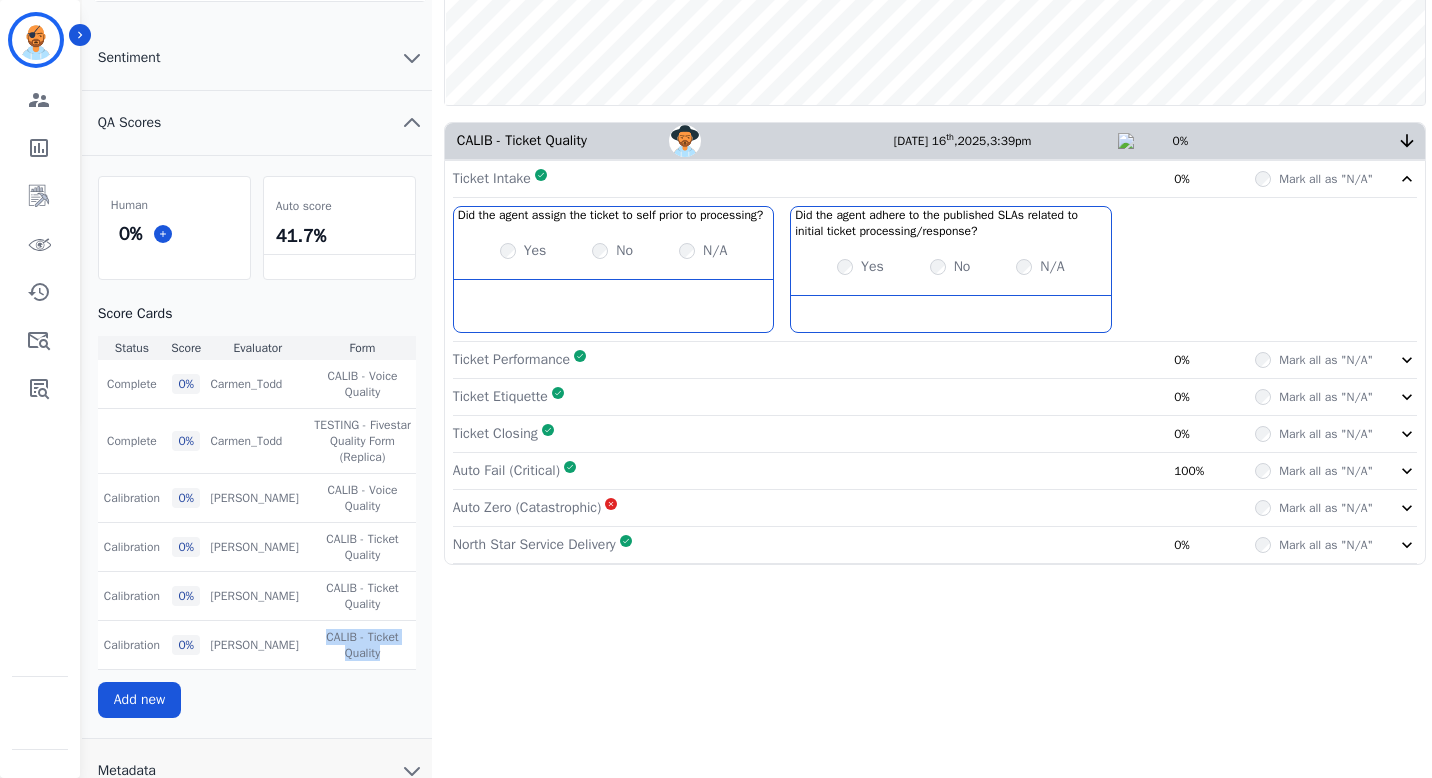 scroll, scrollTop: 432, scrollLeft: 0, axis: vertical 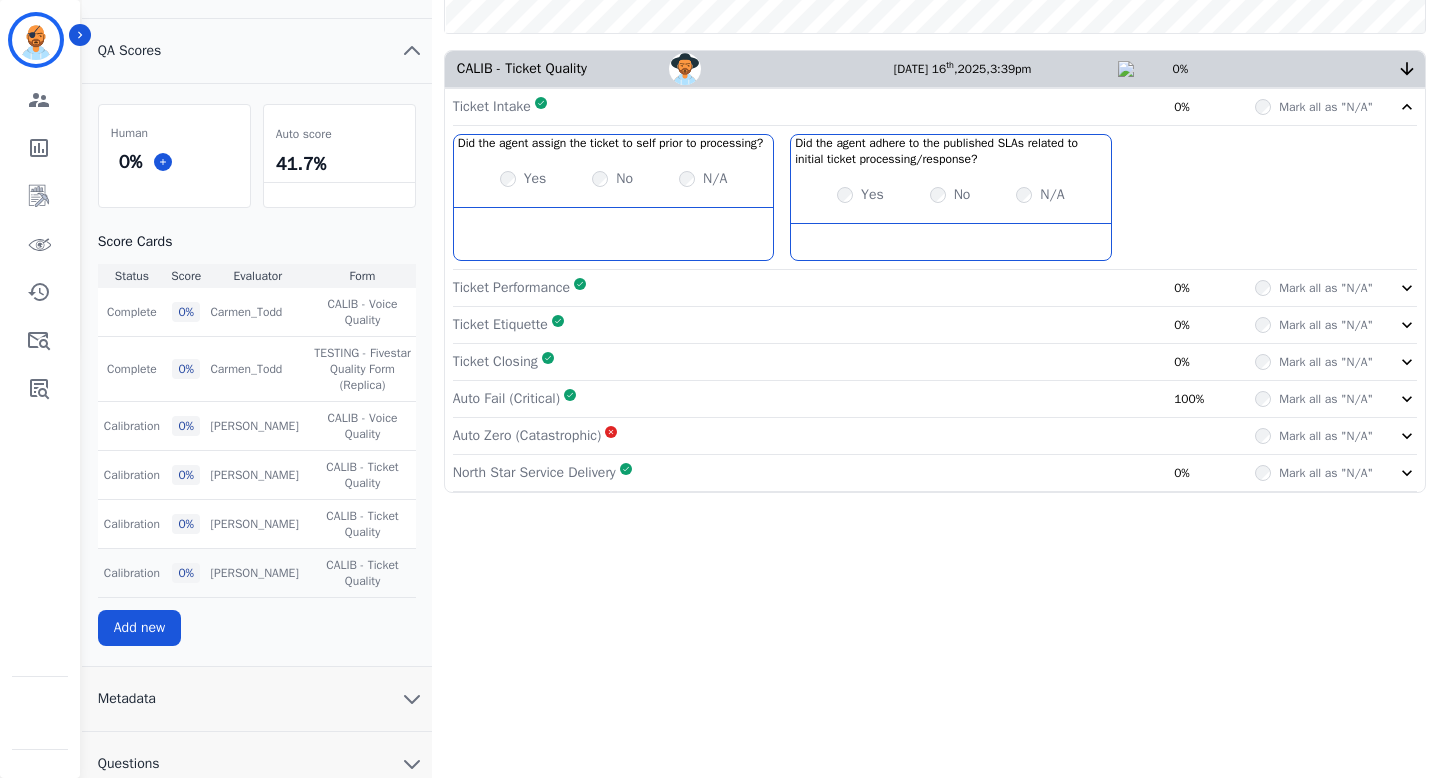 click on "0 %" at bounding box center (186, 573) 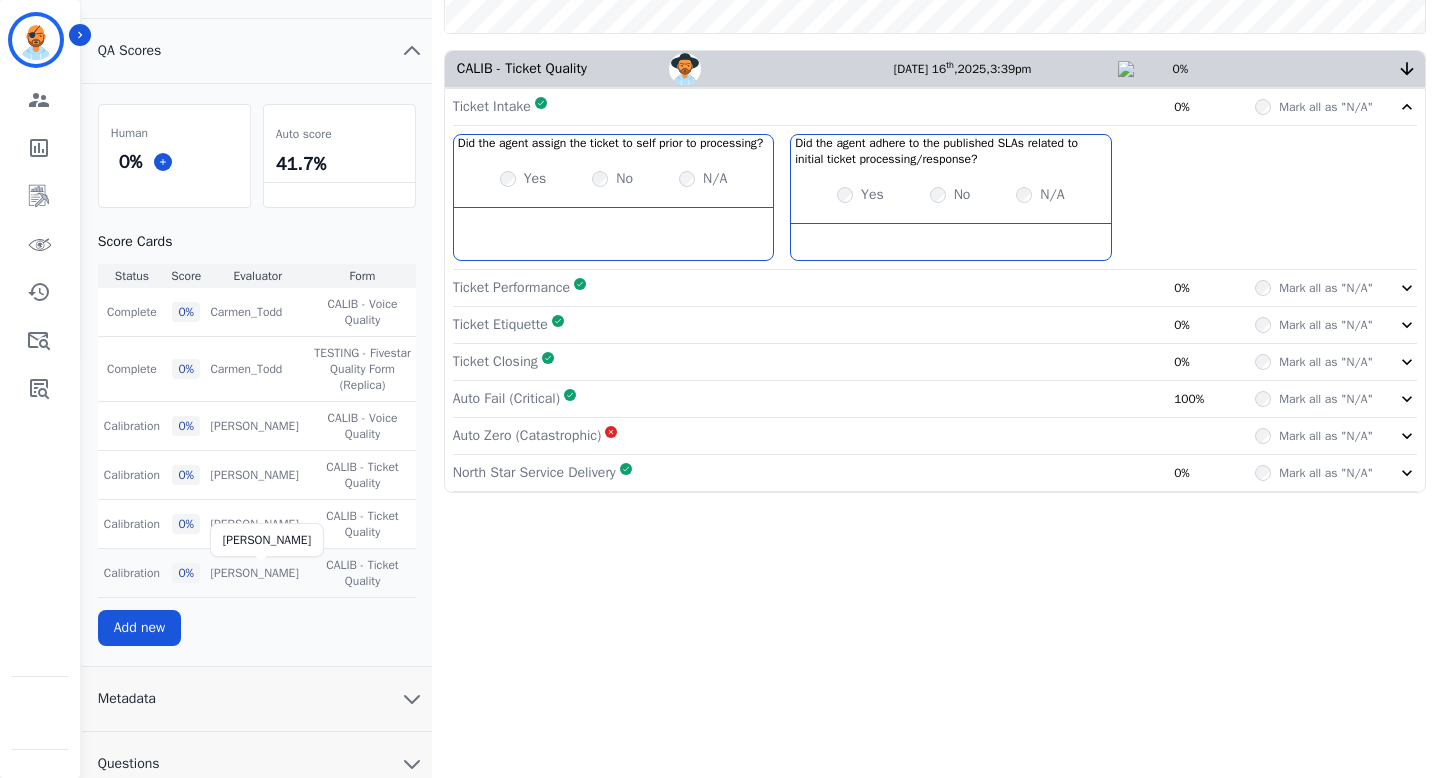 click on "Carmen Todd" at bounding box center (254, 573) 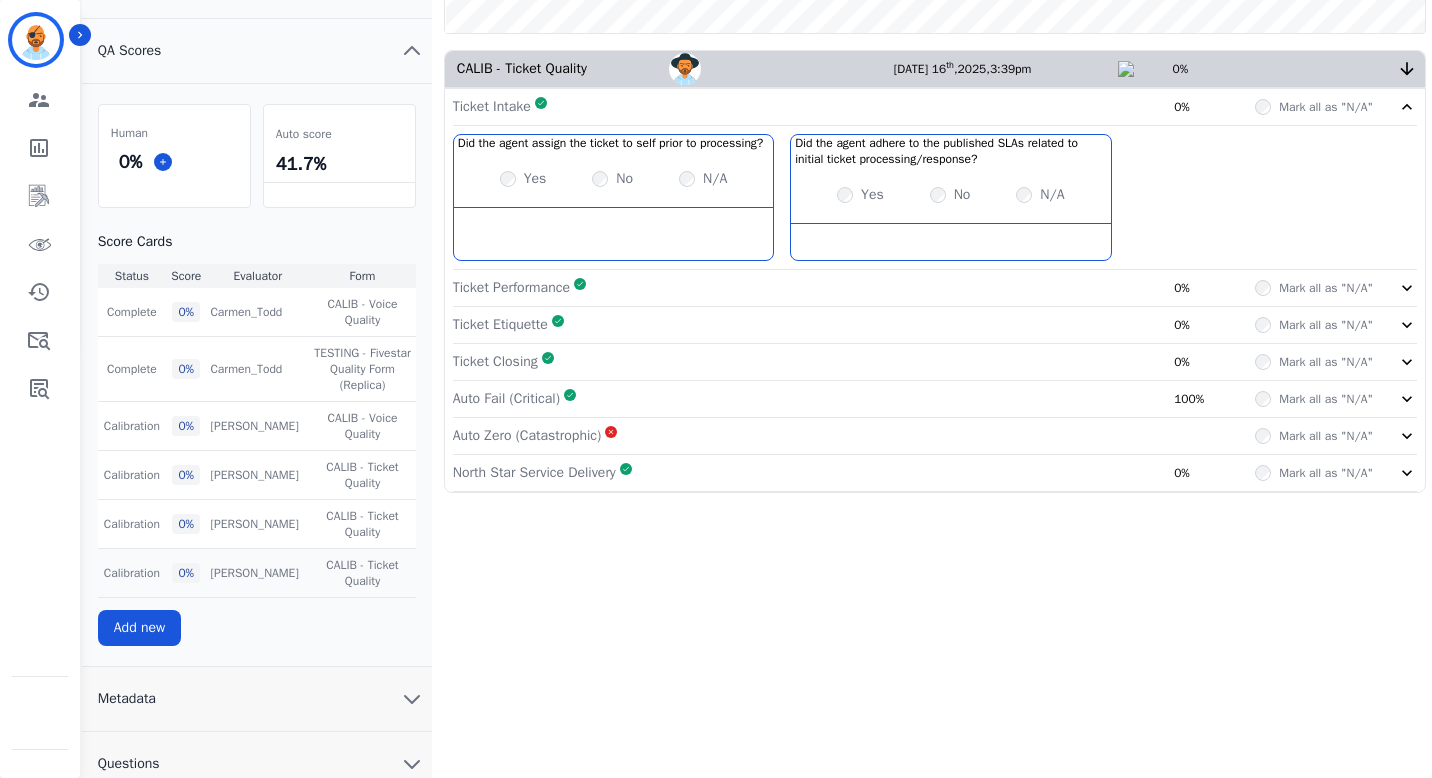 click on "Calibration" at bounding box center [132, 573] 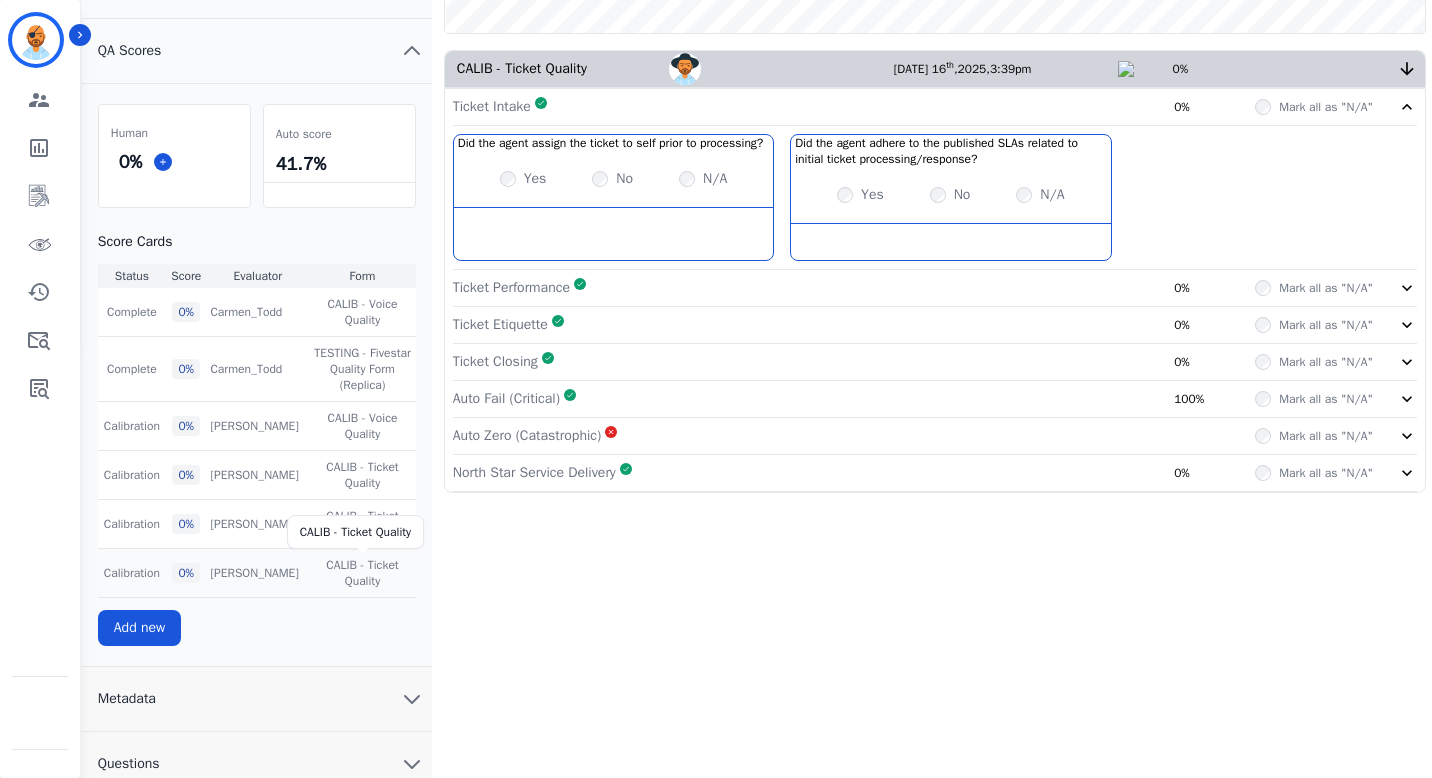 click on "CALIB - Ticket Quality" at bounding box center (362, 573) 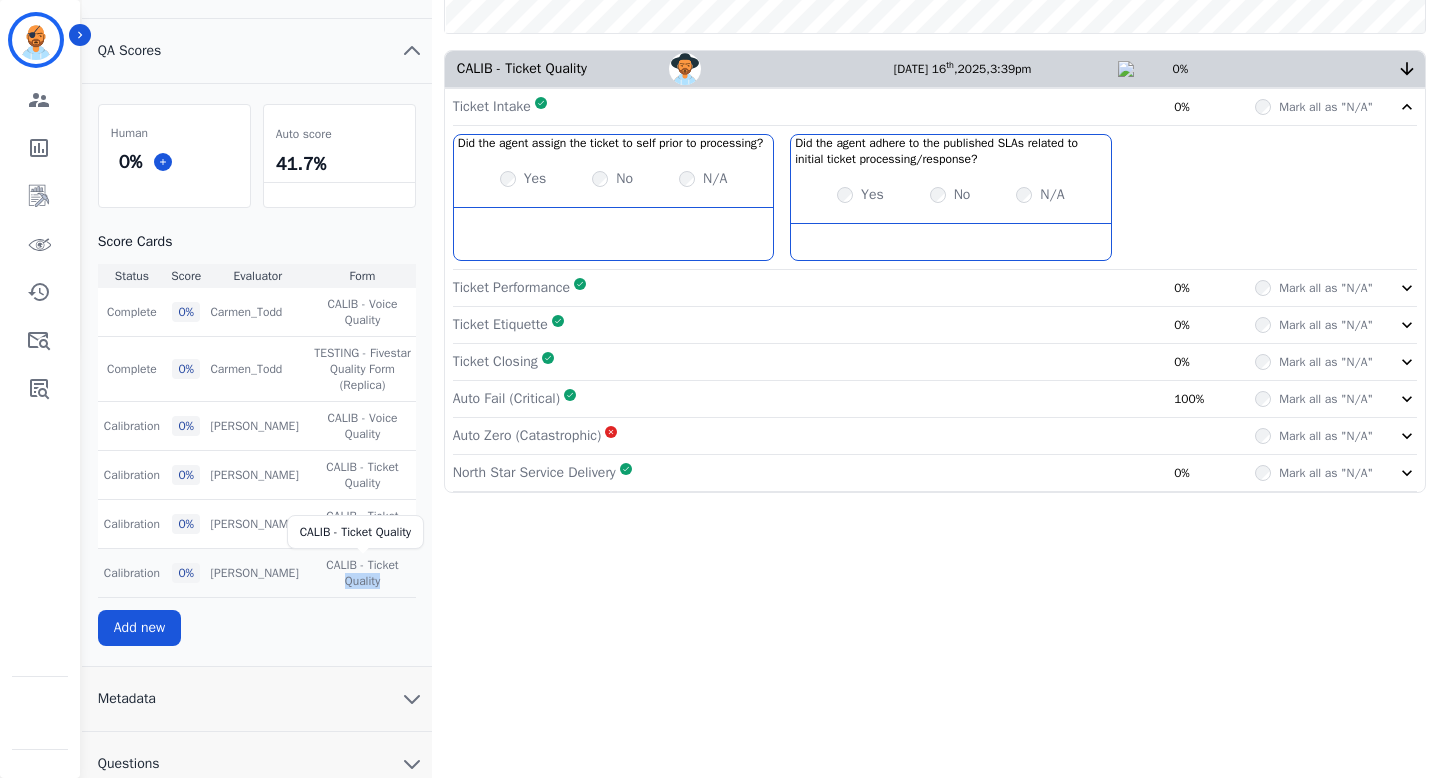 click on "CALIB - Ticket Quality" at bounding box center [362, 573] 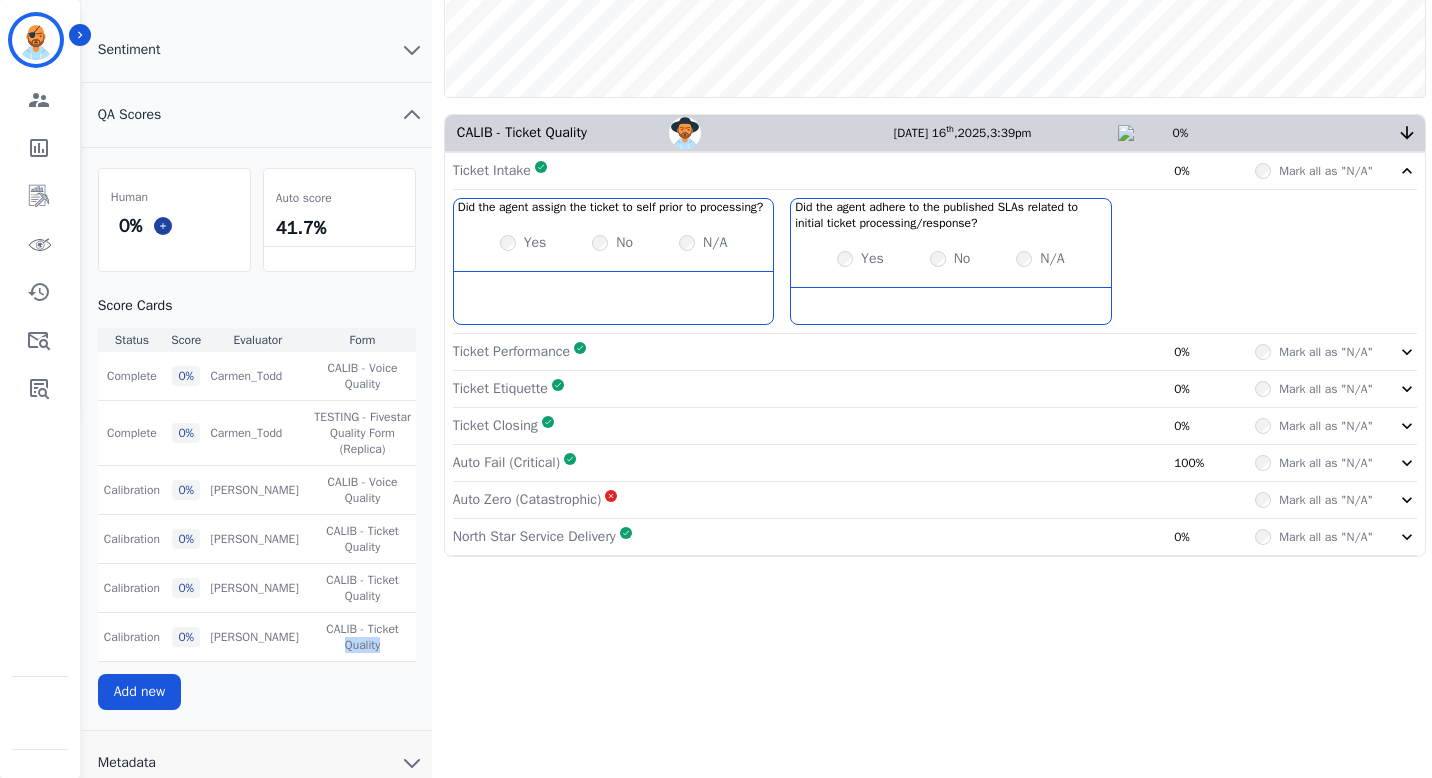 scroll, scrollTop: 376, scrollLeft: 0, axis: vertical 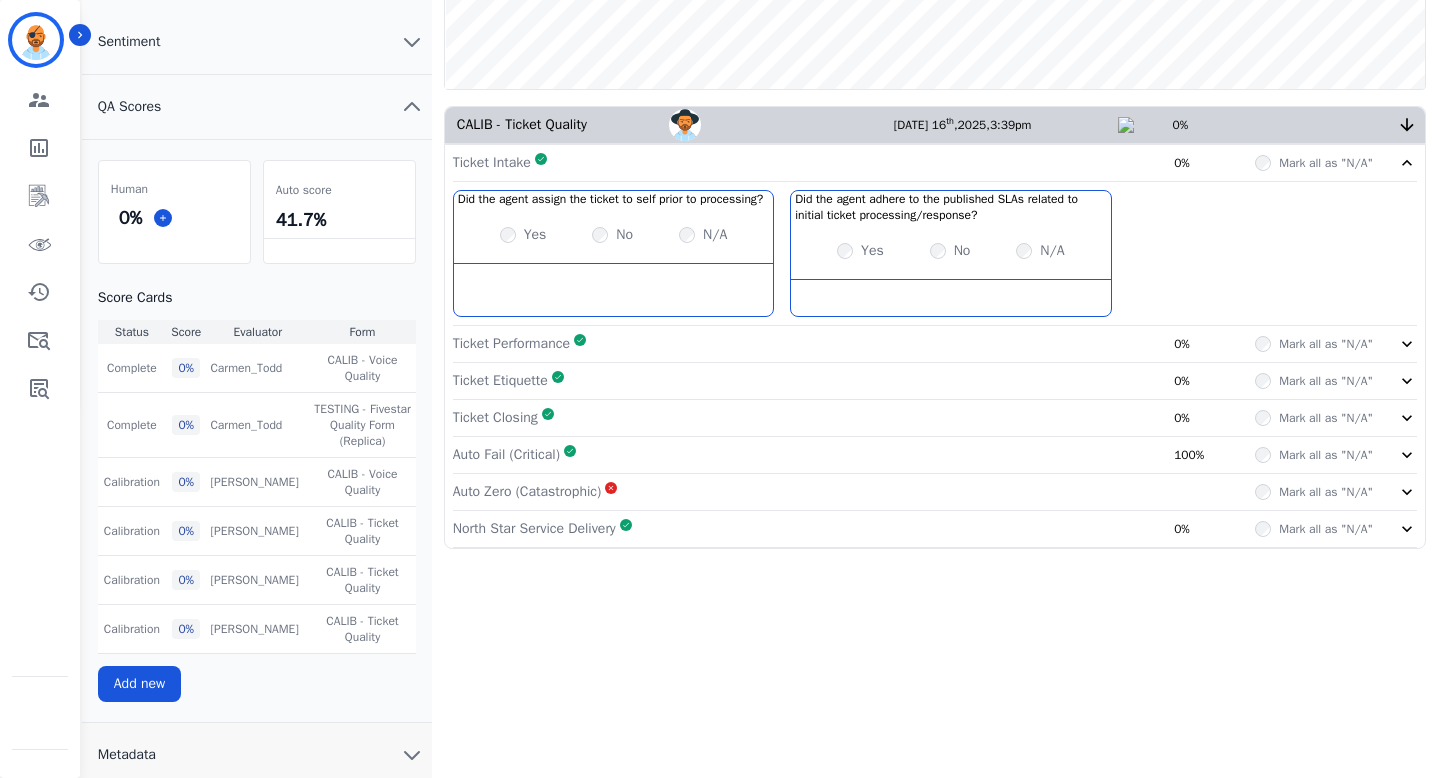 click on "0%" at bounding box center (1273, 125) 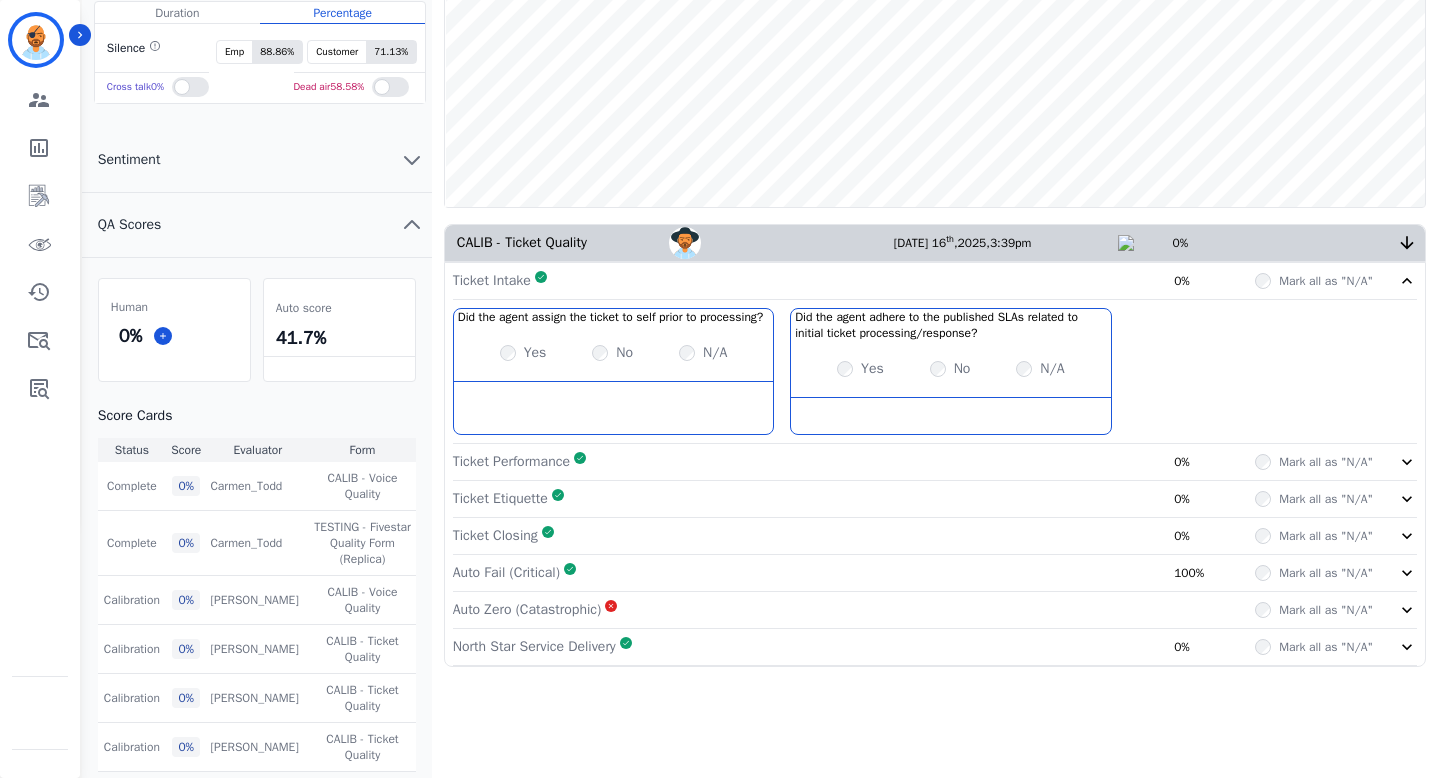 click 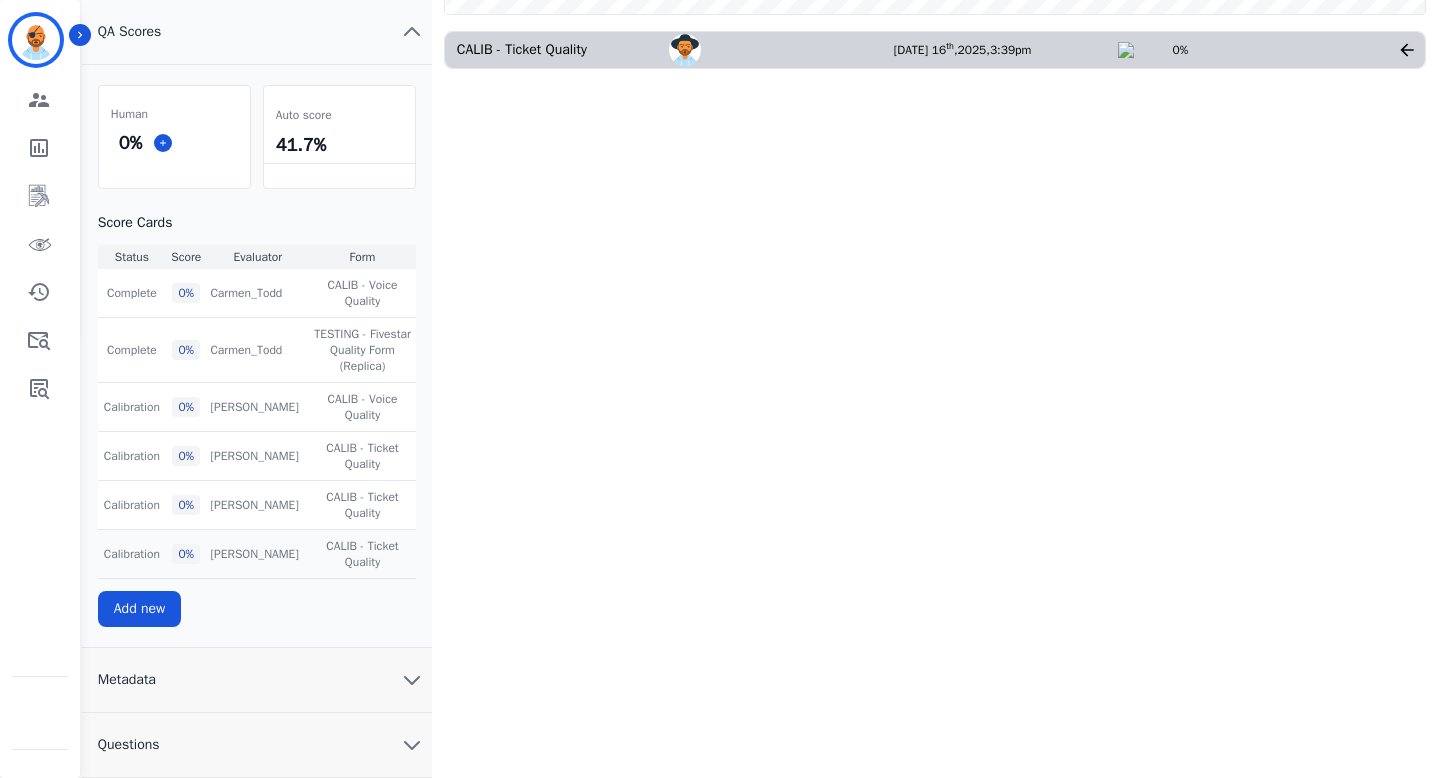 scroll, scrollTop: 452, scrollLeft: 0, axis: vertical 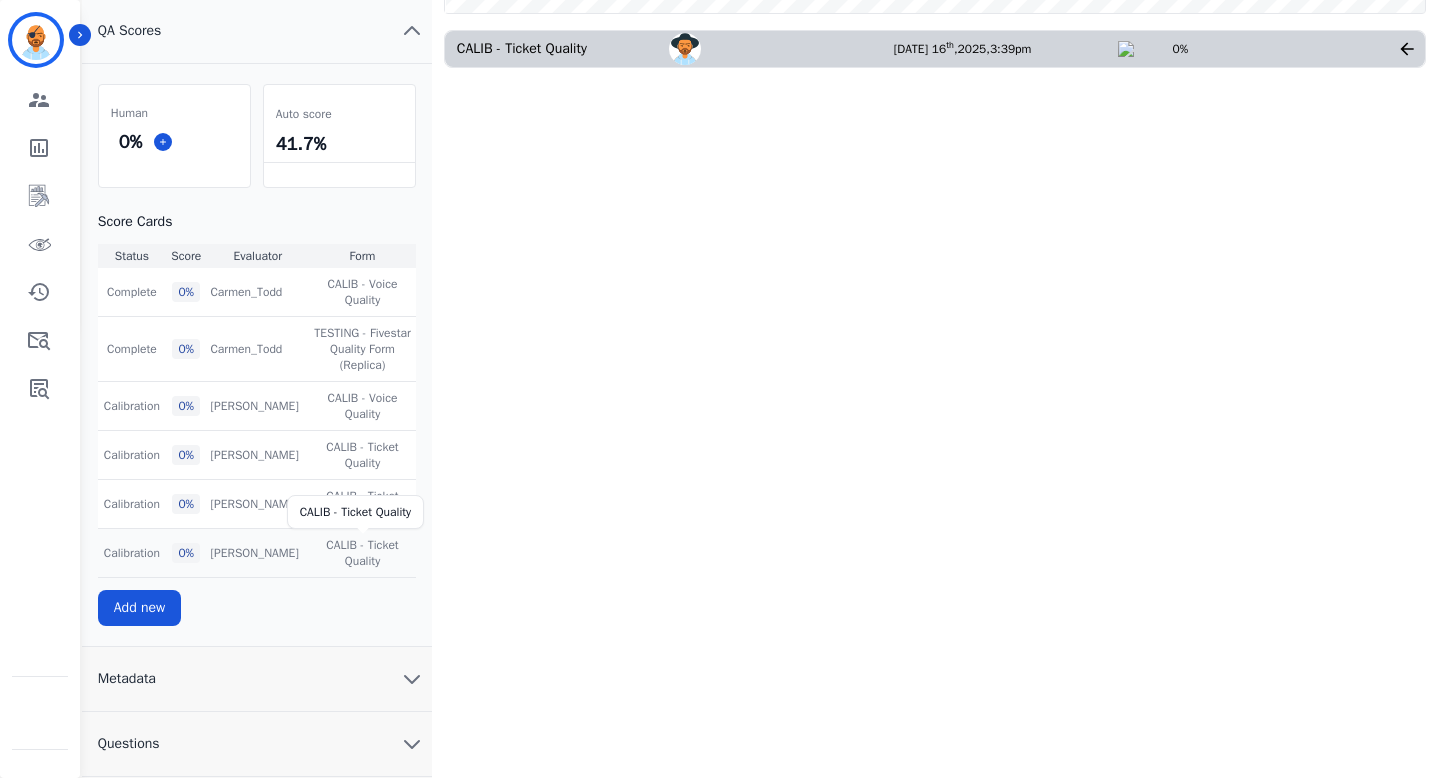 click on "CALIB - Ticket Quality" at bounding box center (362, 553) 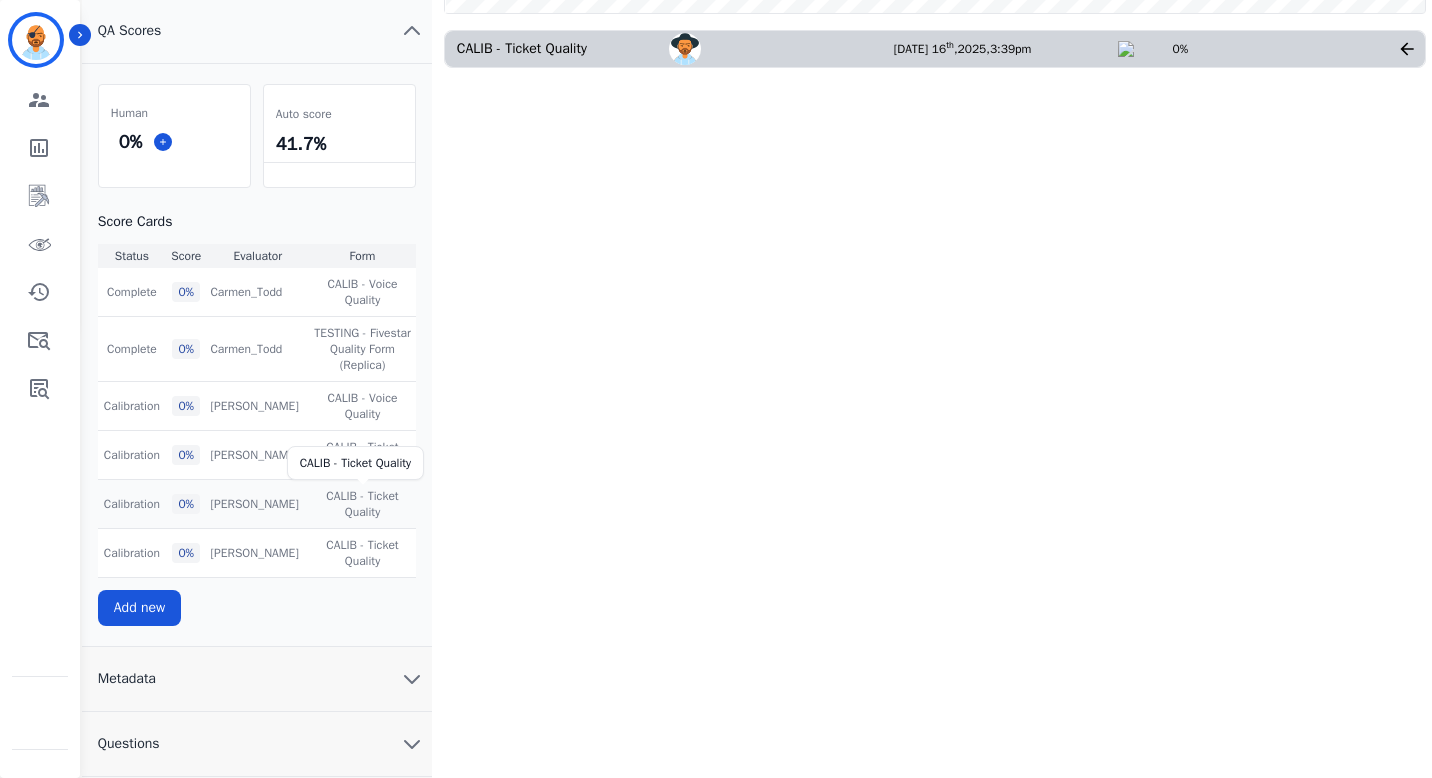 click on "CALIB - Ticket Quality" at bounding box center [362, 504] 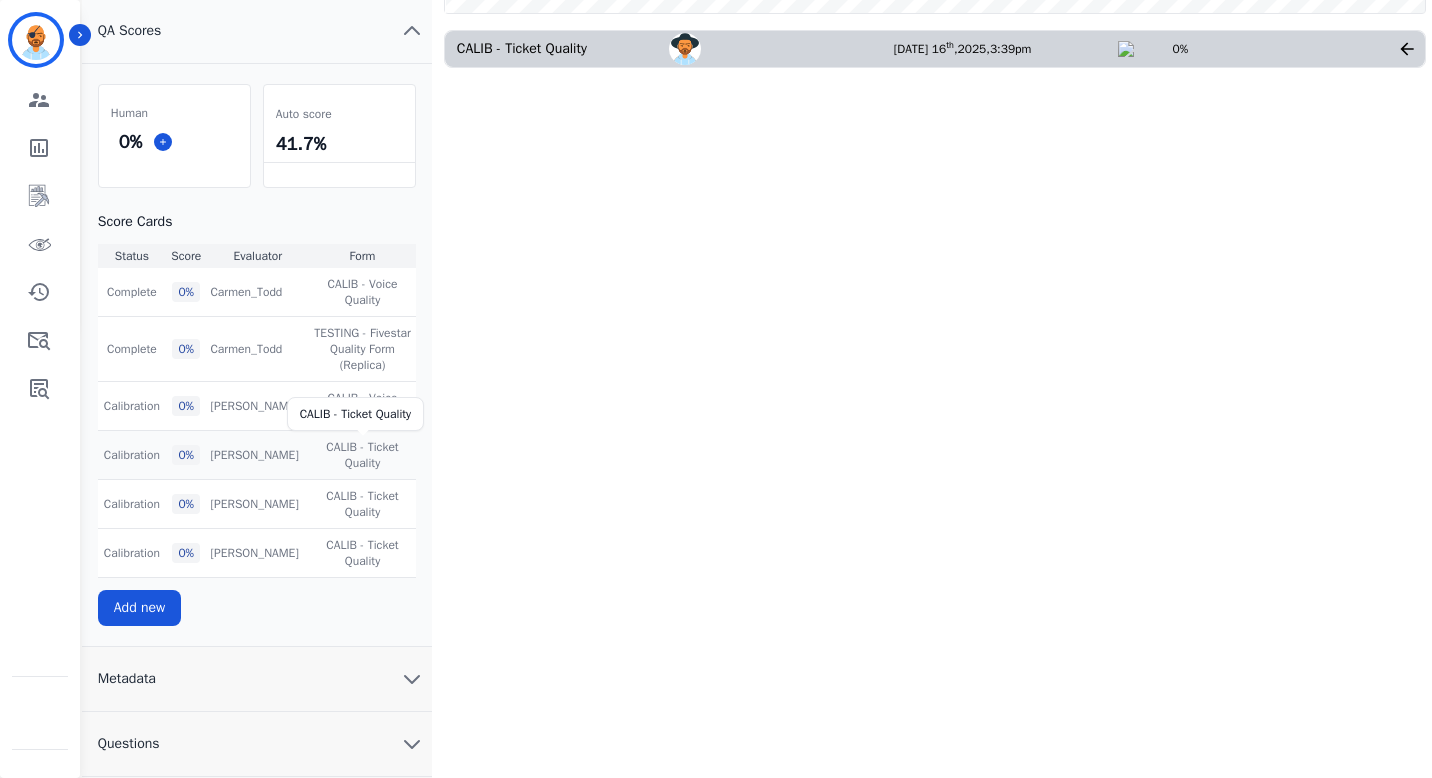 click on "CALIB - Ticket Quality" at bounding box center [362, 455] 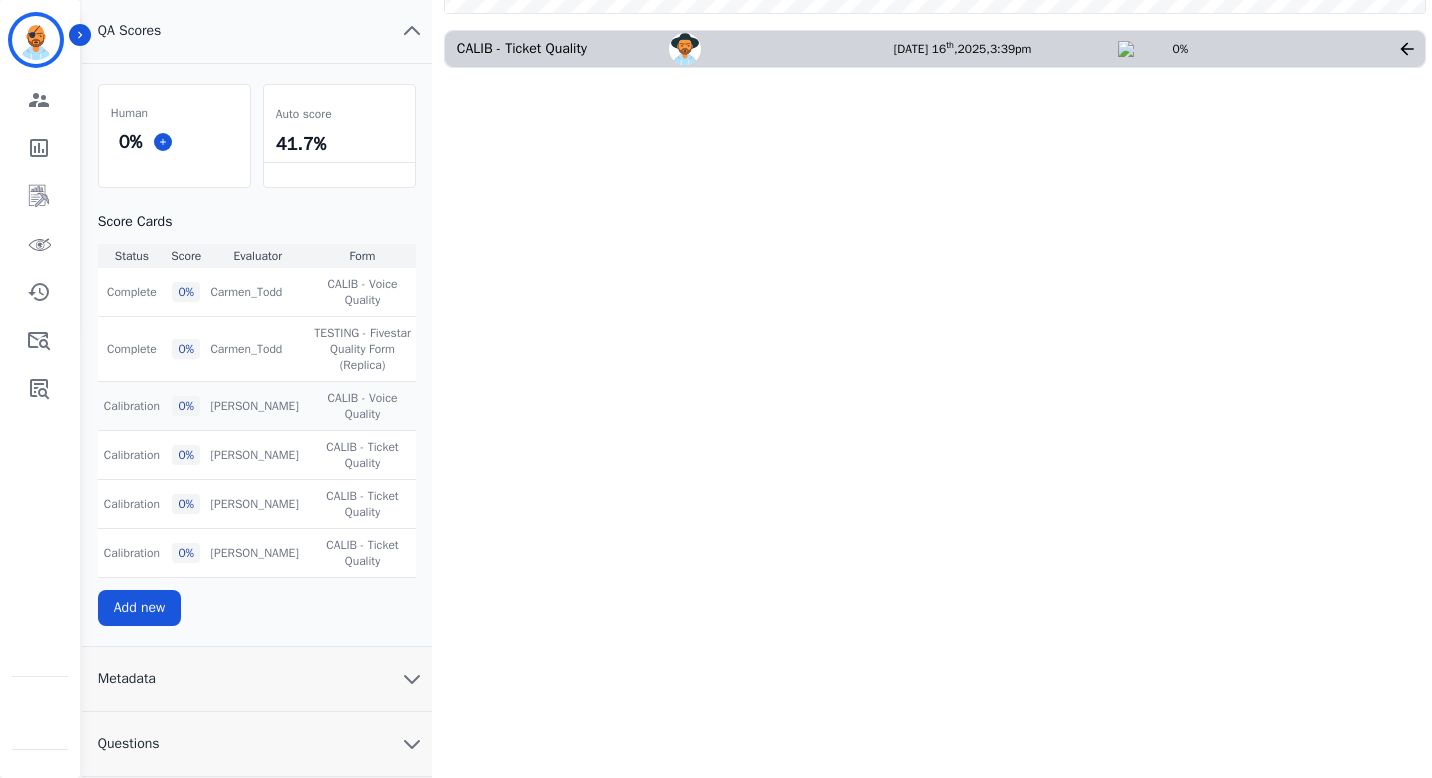 click on "CALIB - Voice Quality   CALIB - Voice Quality" at bounding box center (362, 405) 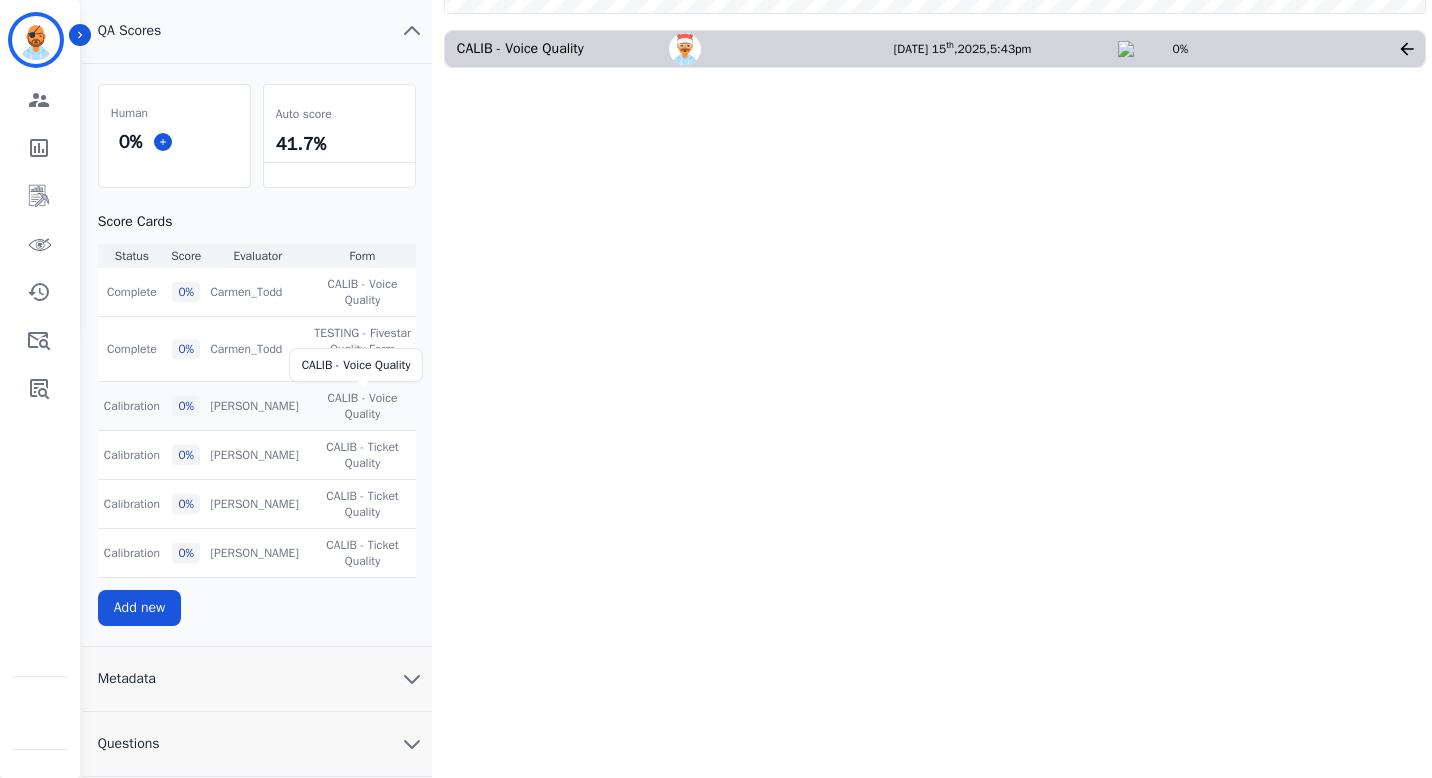 click on "CALIB - Voice Quality" at bounding box center (362, 406) 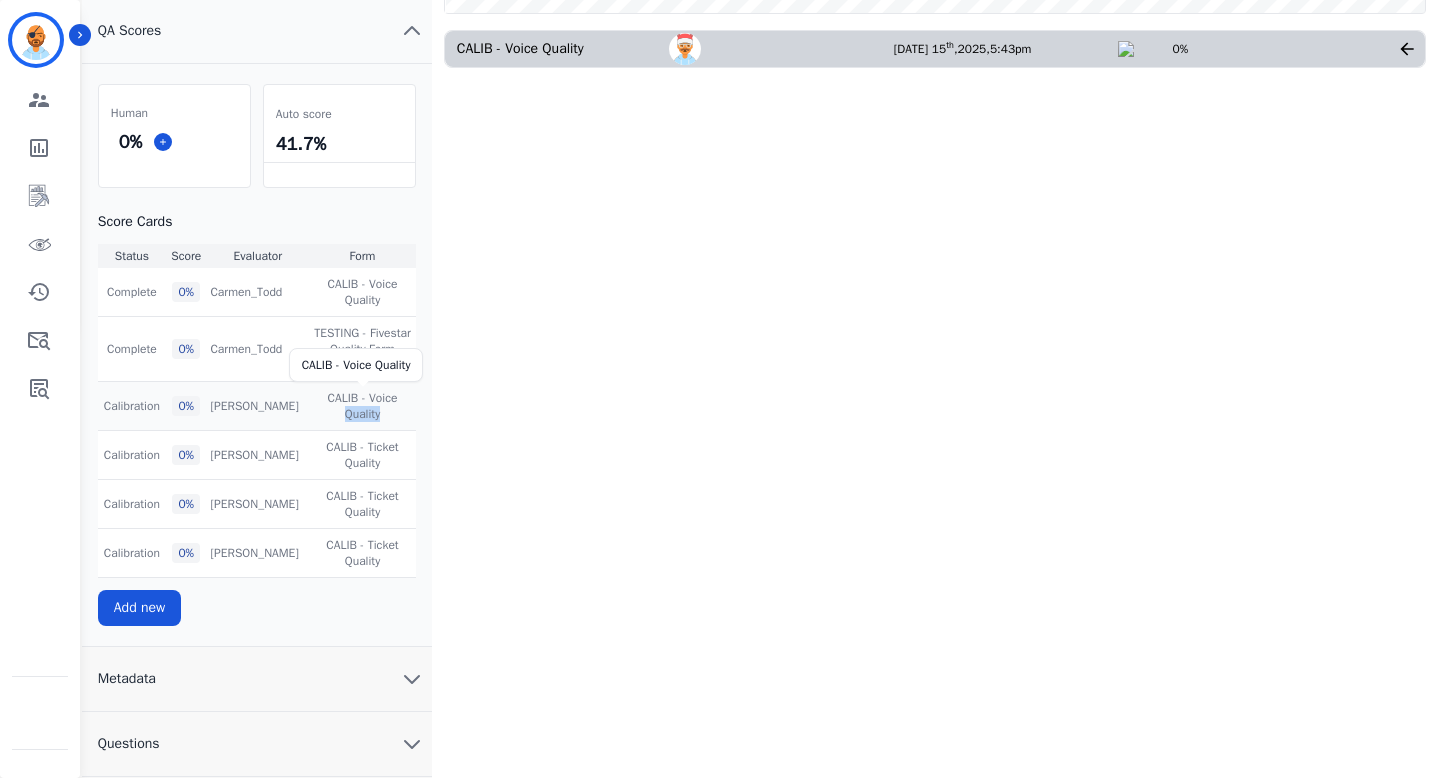 click on "CALIB - Voice Quality" at bounding box center (362, 406) 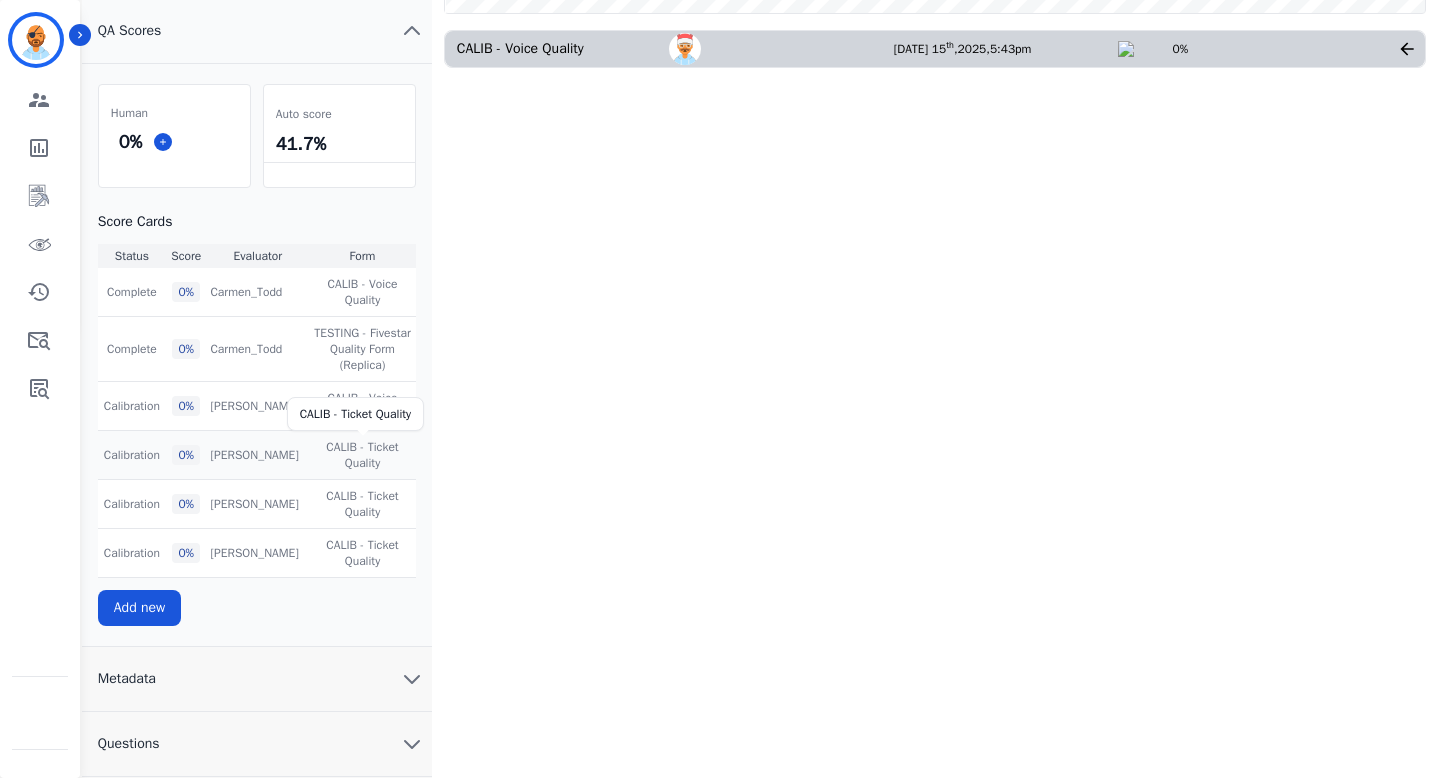 click on "CALIB - Ticket Quality" at bounding box center [362, 455] 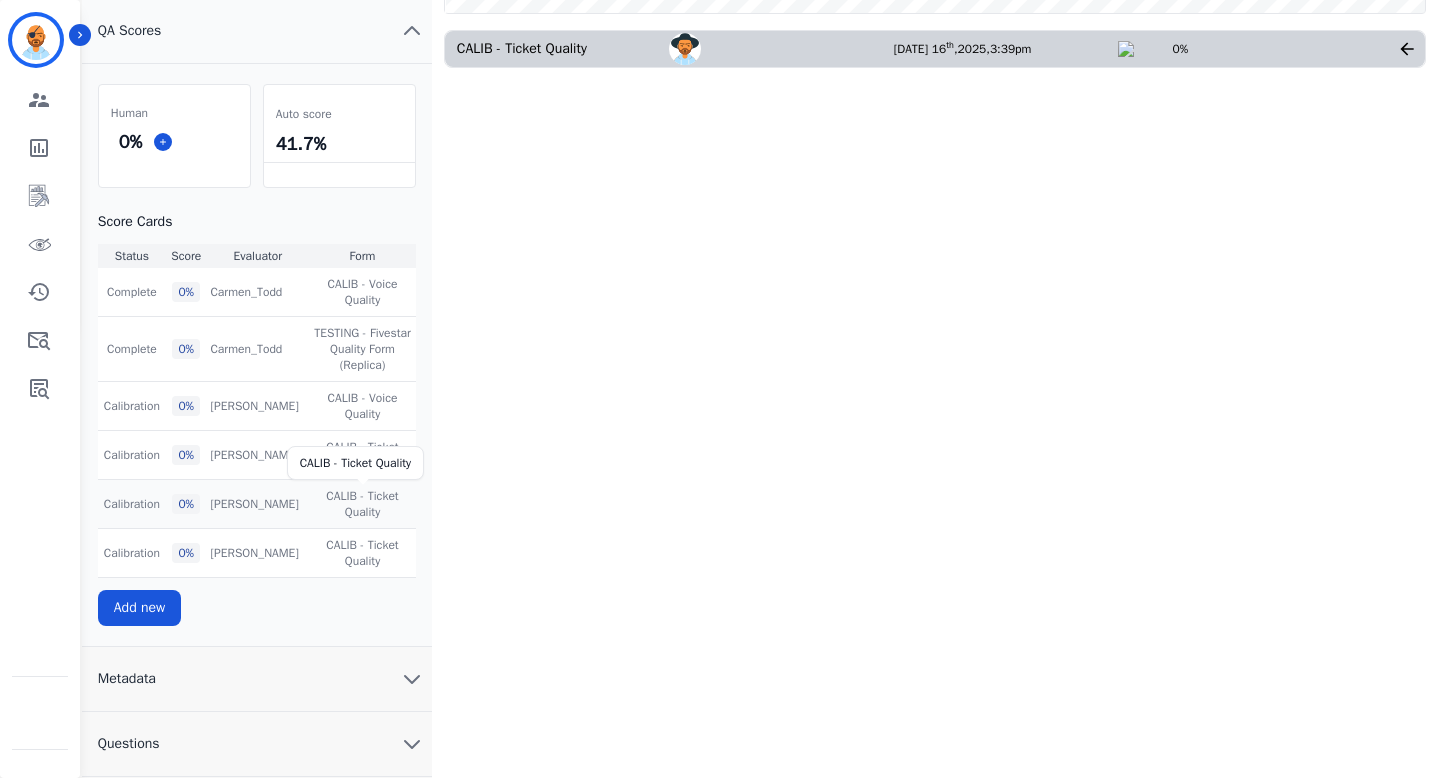 click on "CALIB - Ticket Quality" at bounding box center [362, 504] 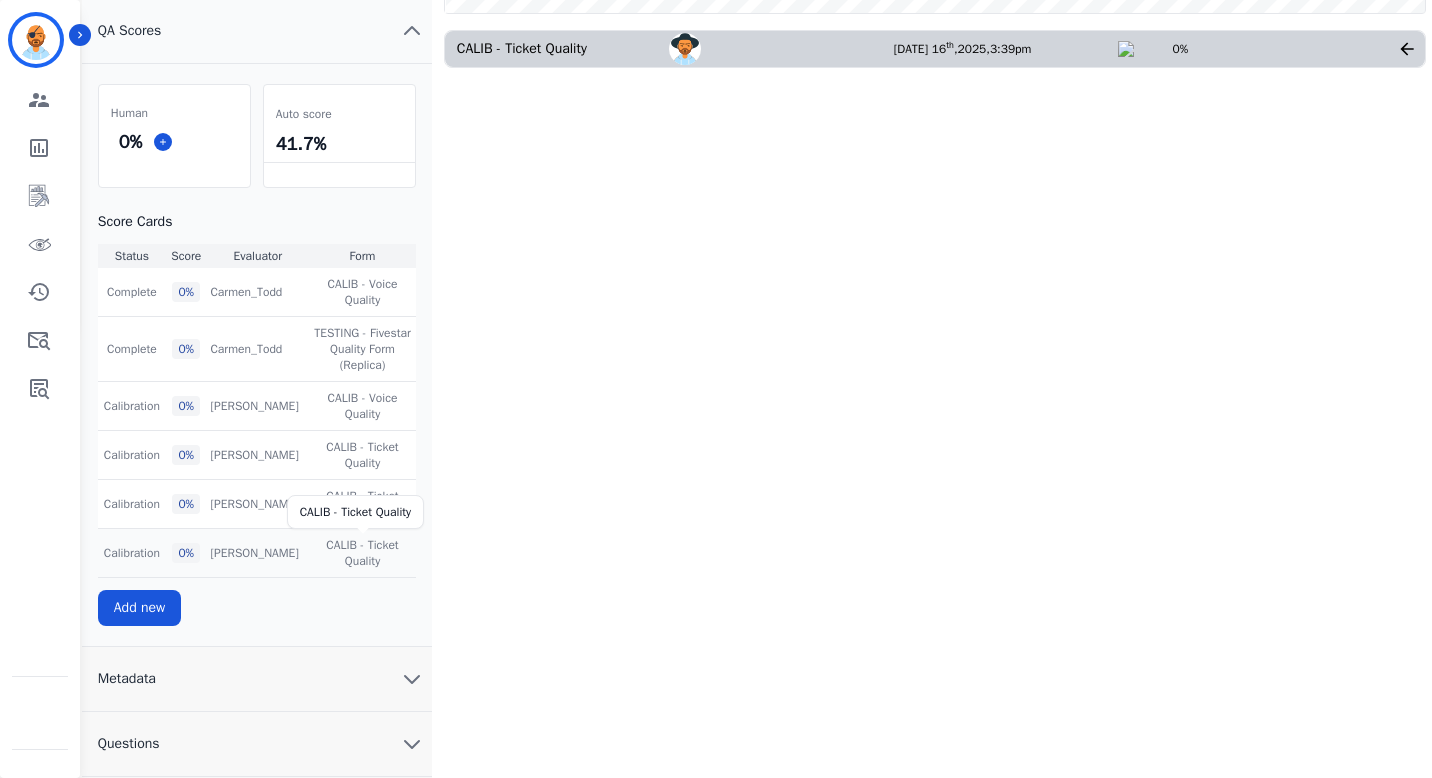 click on "CALIB - Ticket Quality" at bounding box center [362, 553] 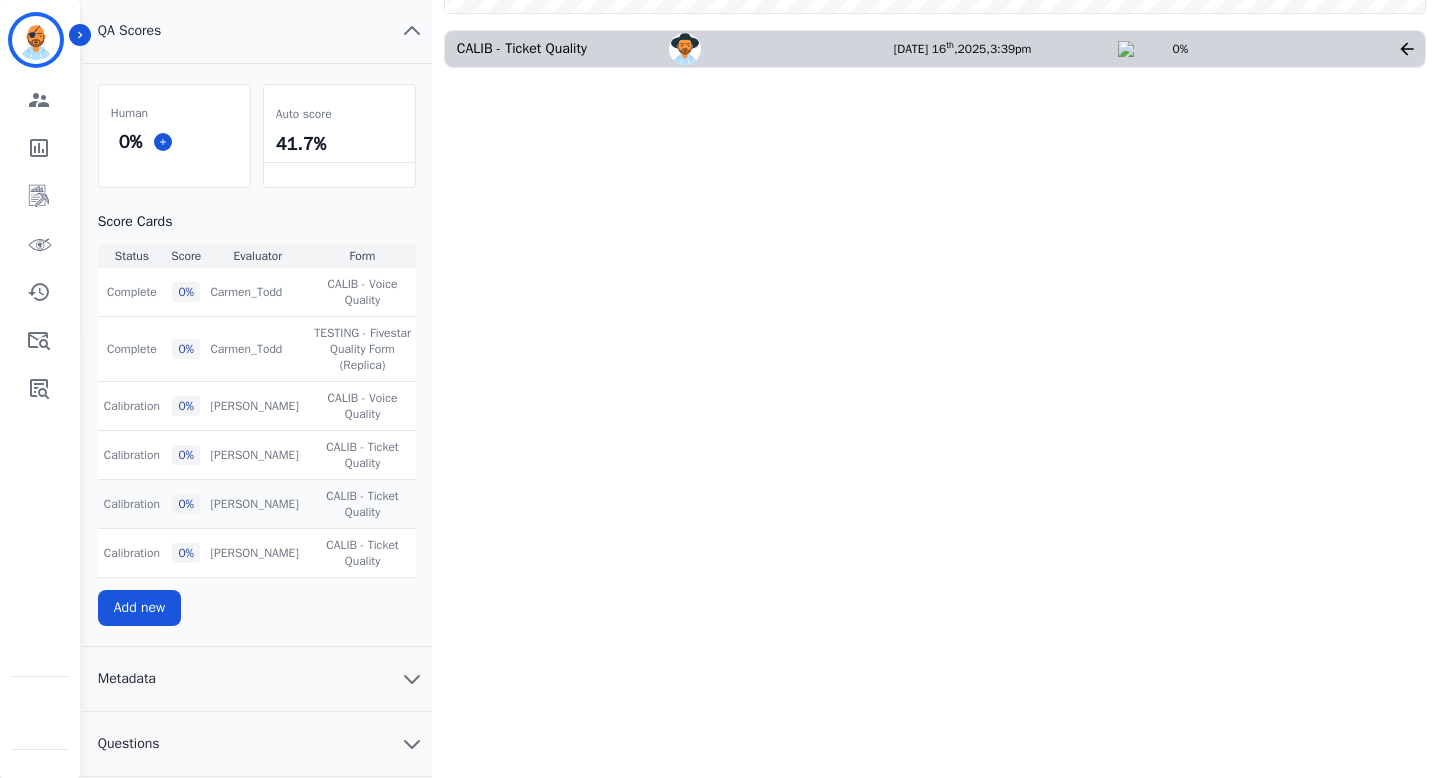 click on "0 %" at bounding box center [186, 504] 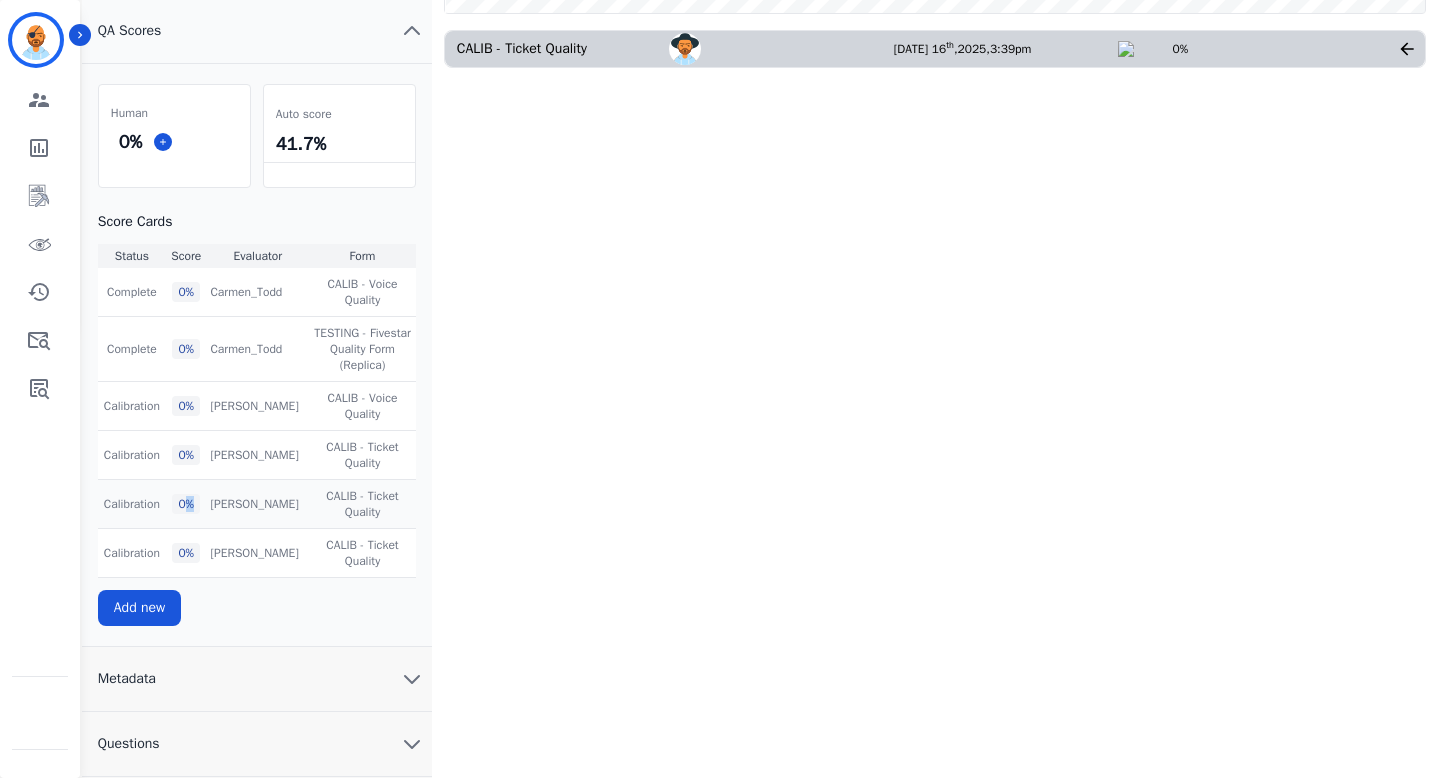 click on "0 %" at bounding box center (186, 504) 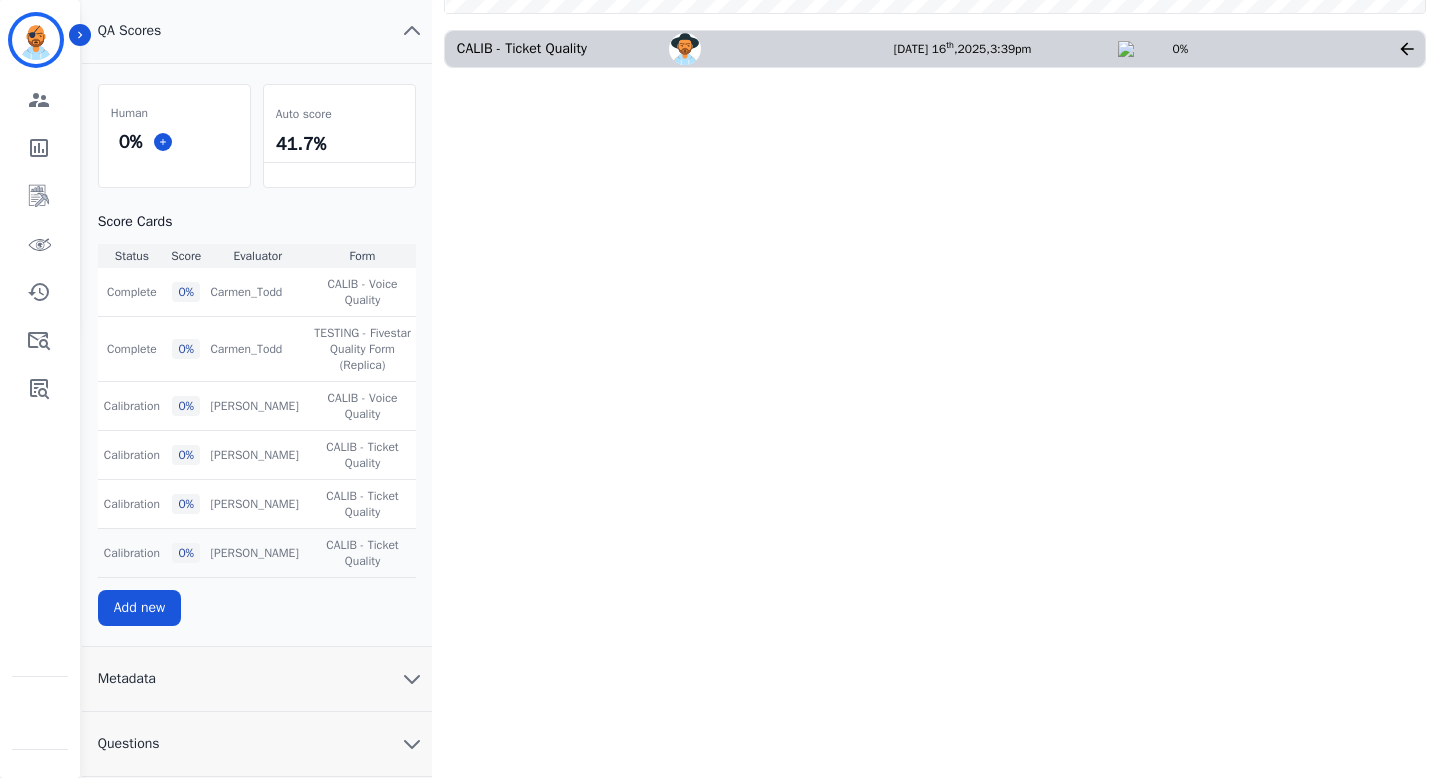 click on "0 %" at bounding box center [186, 553] 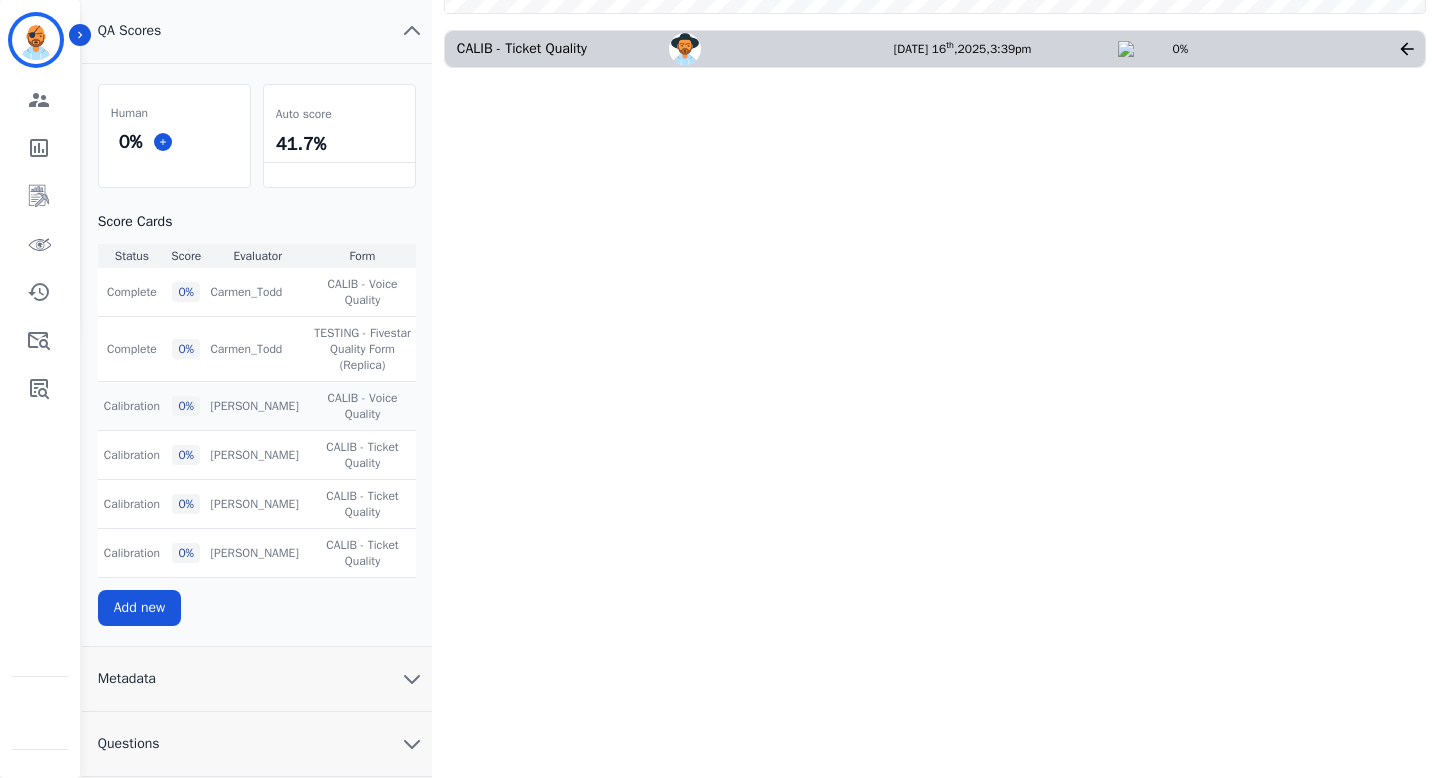 click on "0 %" at bounding box center [186, 405] 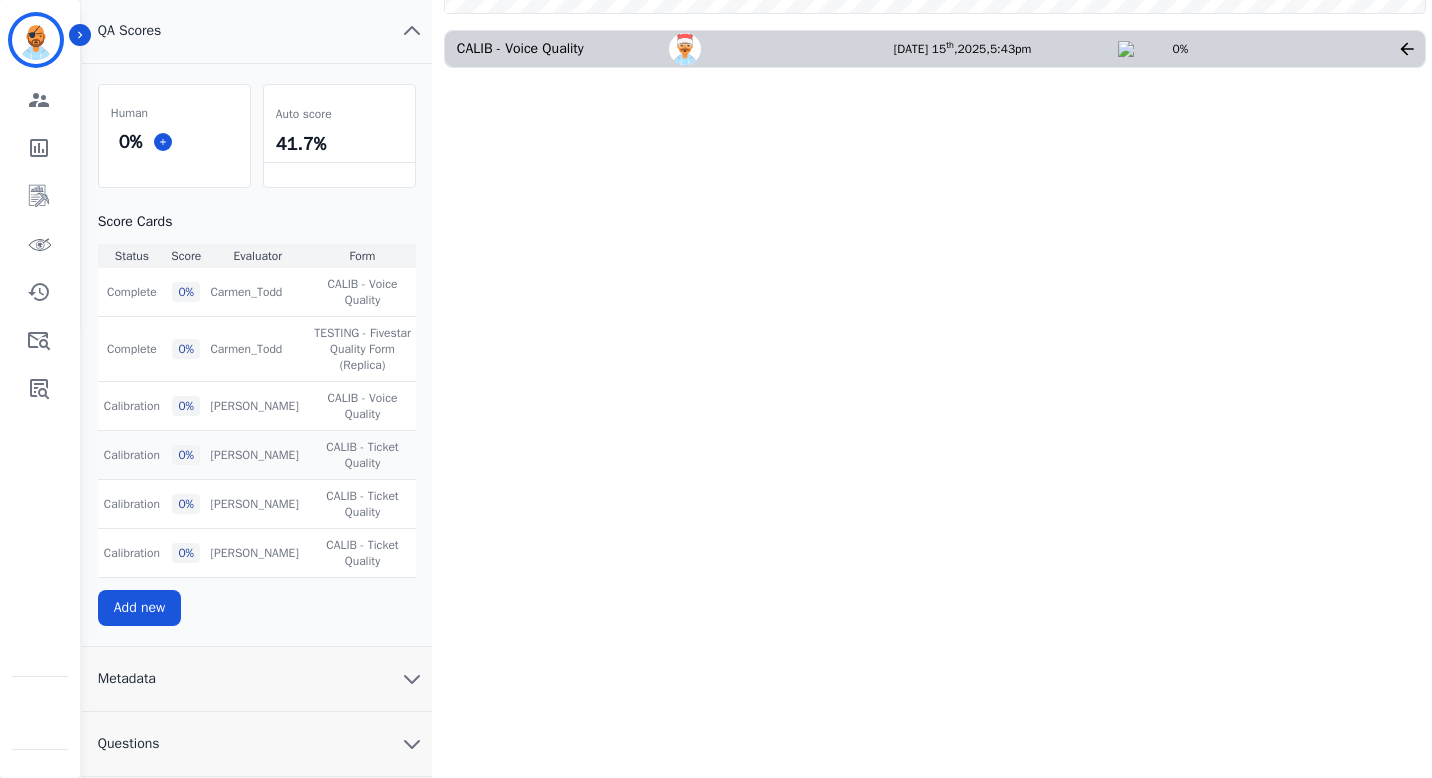 click on "Carmen Todd   Carmen Todd" at bounding box center (257, 454) 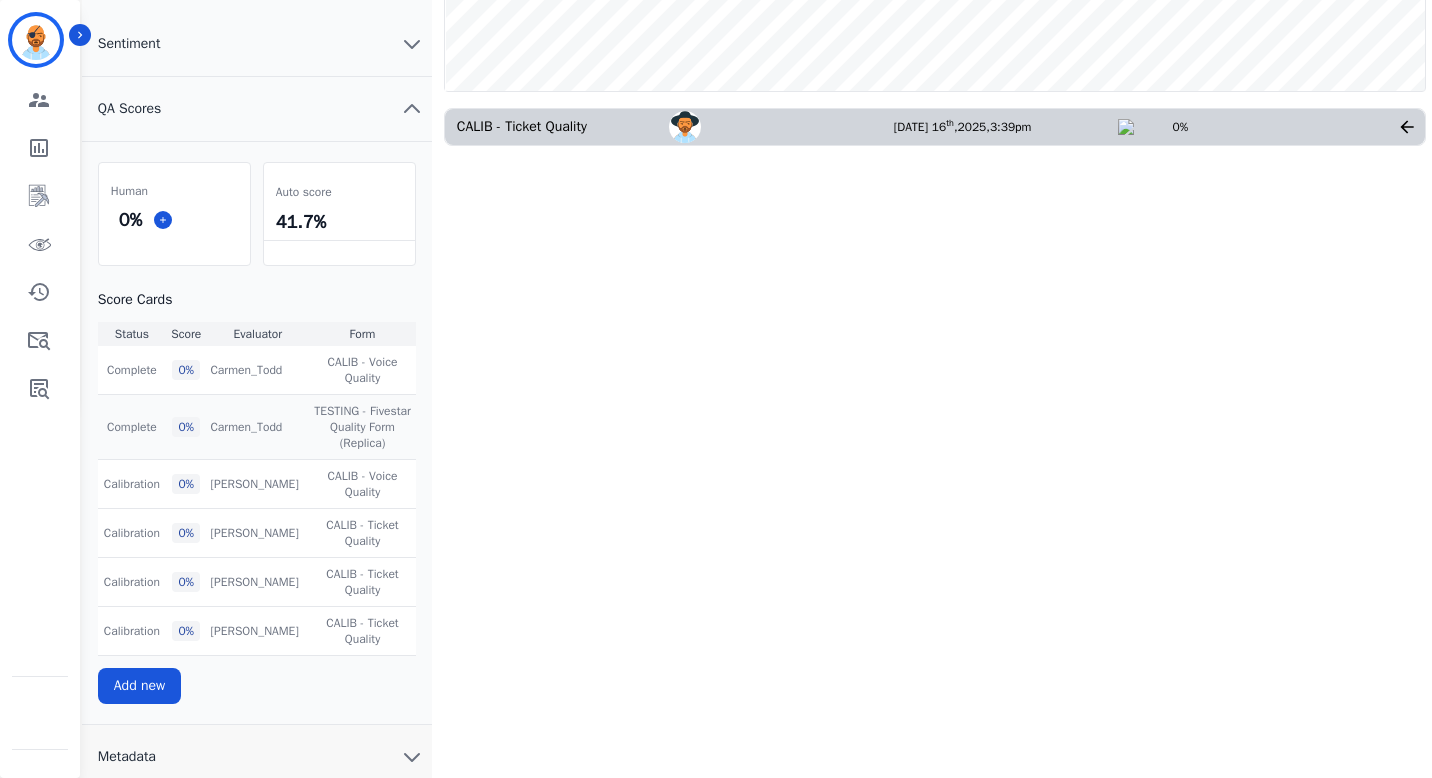 scroll, scrollTop: 375, scrollLeft: 0, axis: vertical 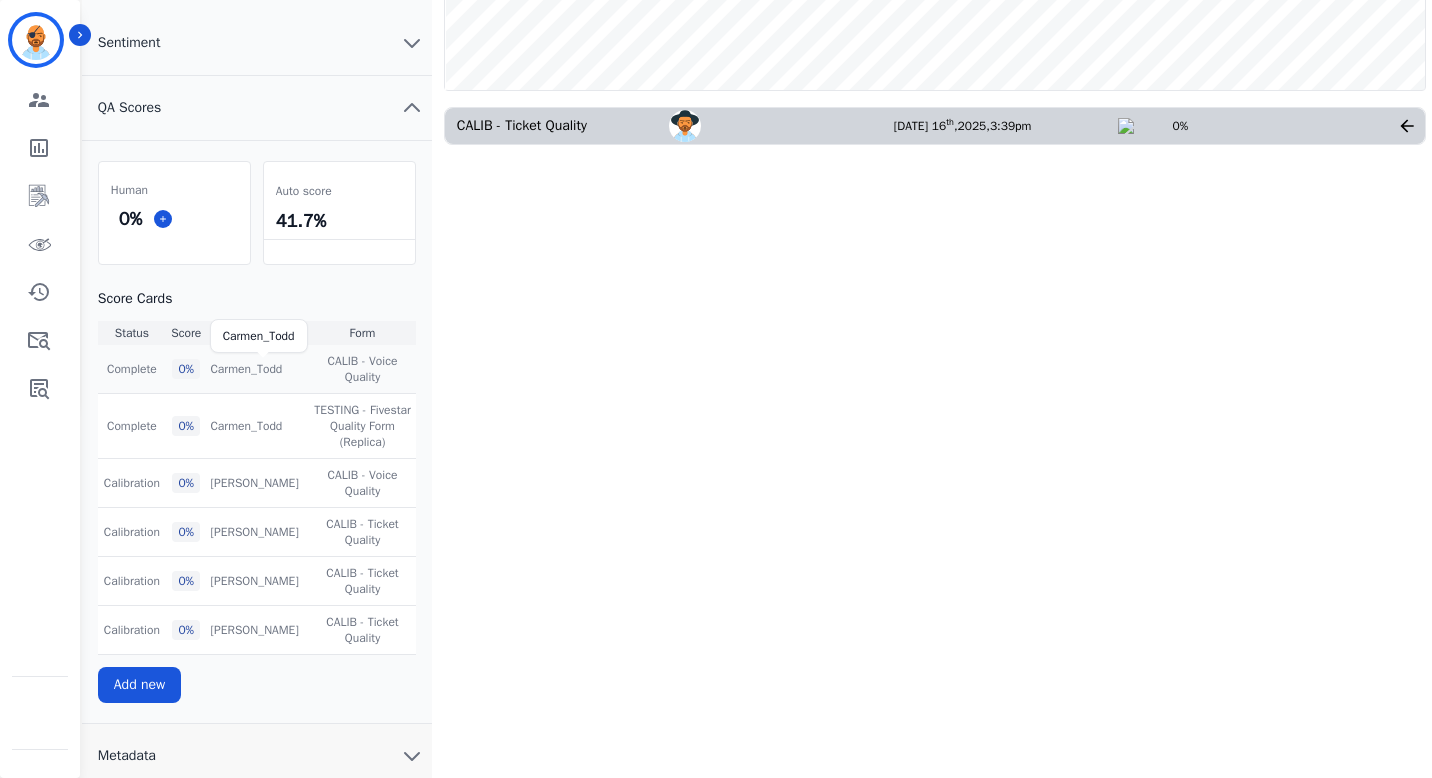 click on "Carmen_Todd" at bounding box center (246, 369) 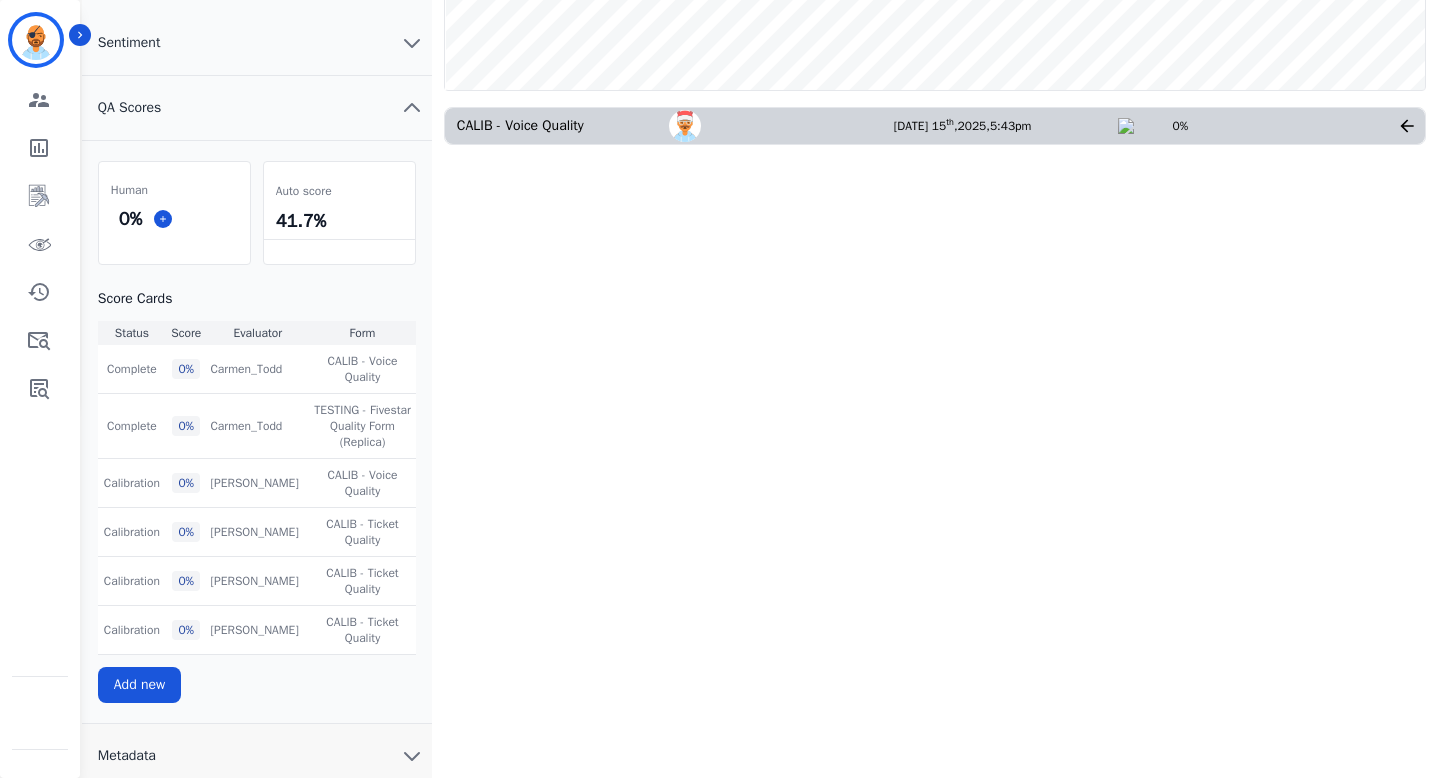 click on "Evaluator" at bounding box center [257, 333] 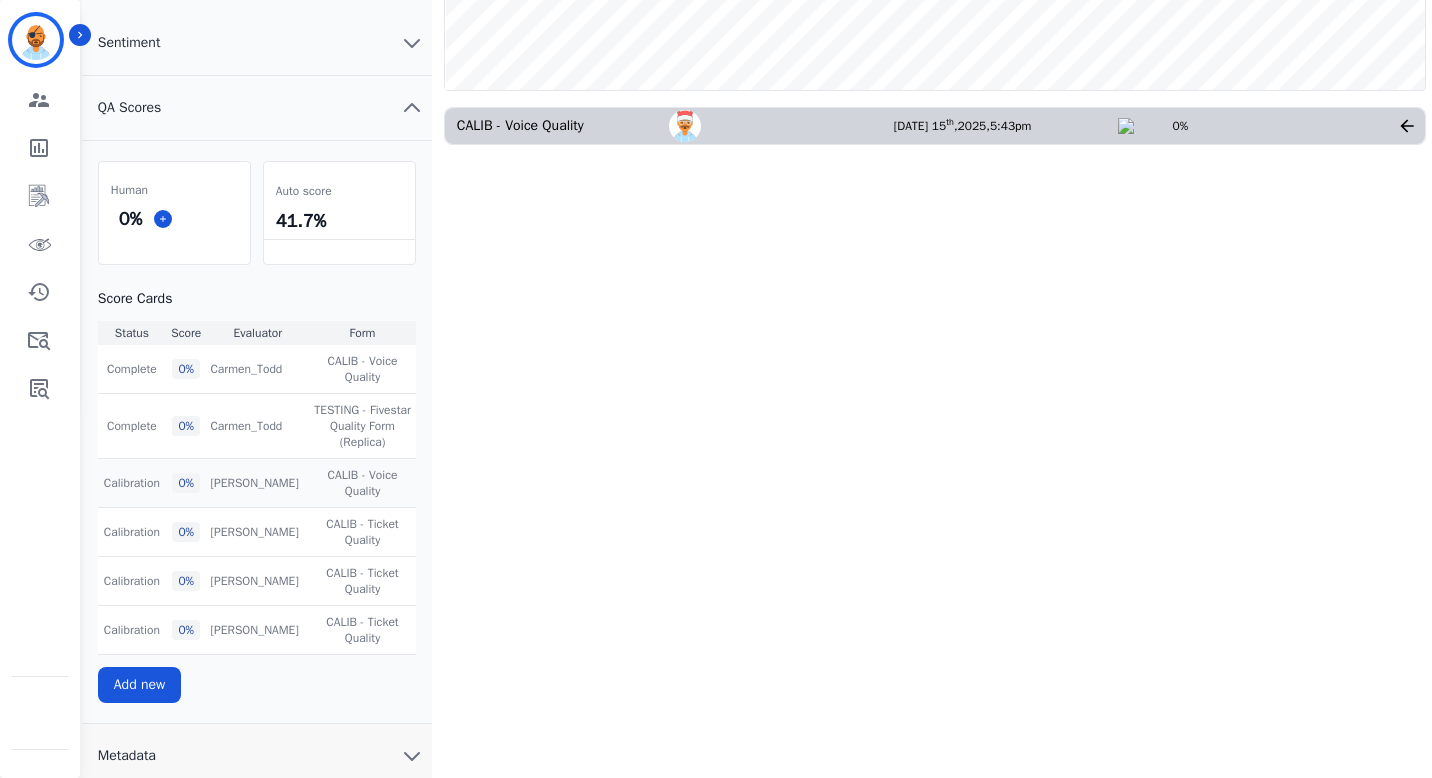 click on "Calibration" at bounding box center (132, 483) 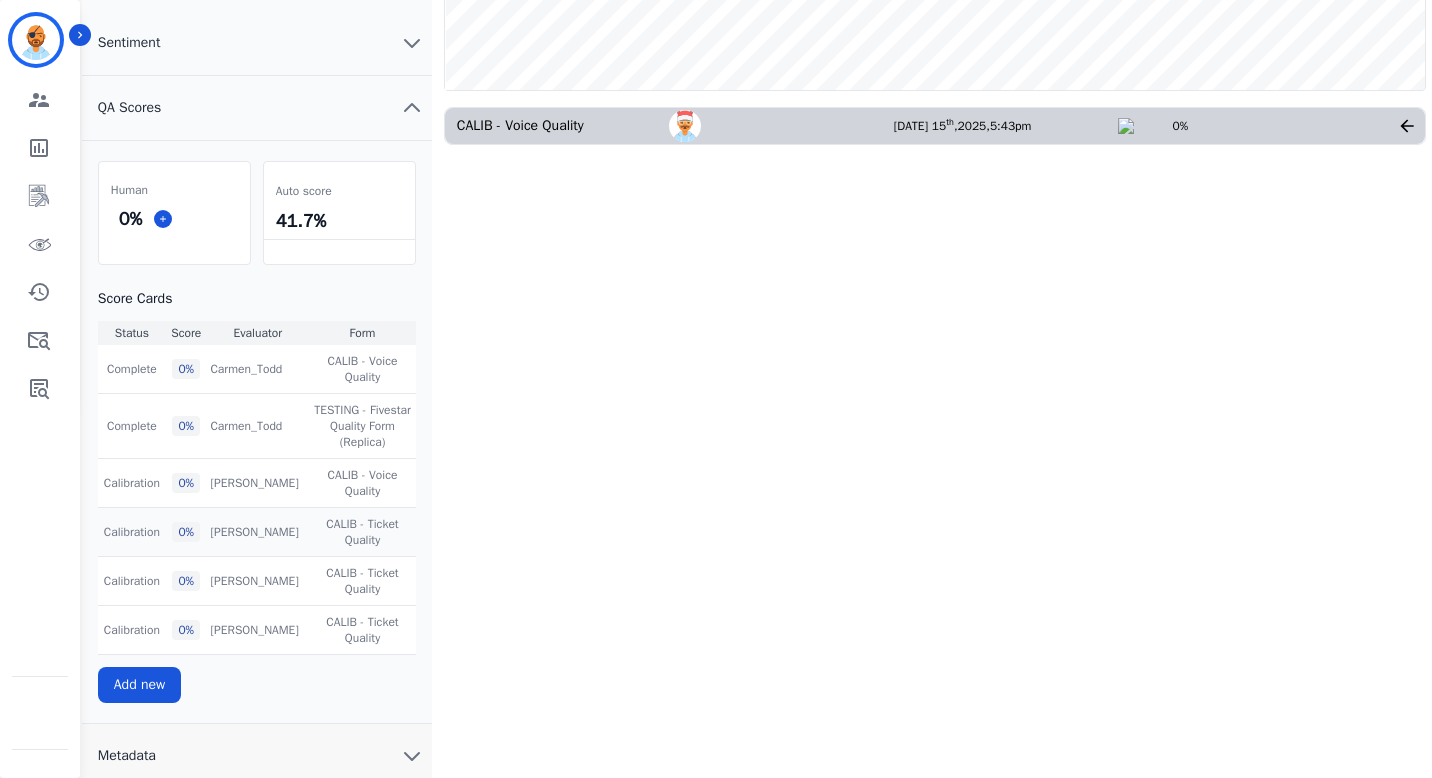 click on "Calibration" at bounding box center [132, 531] 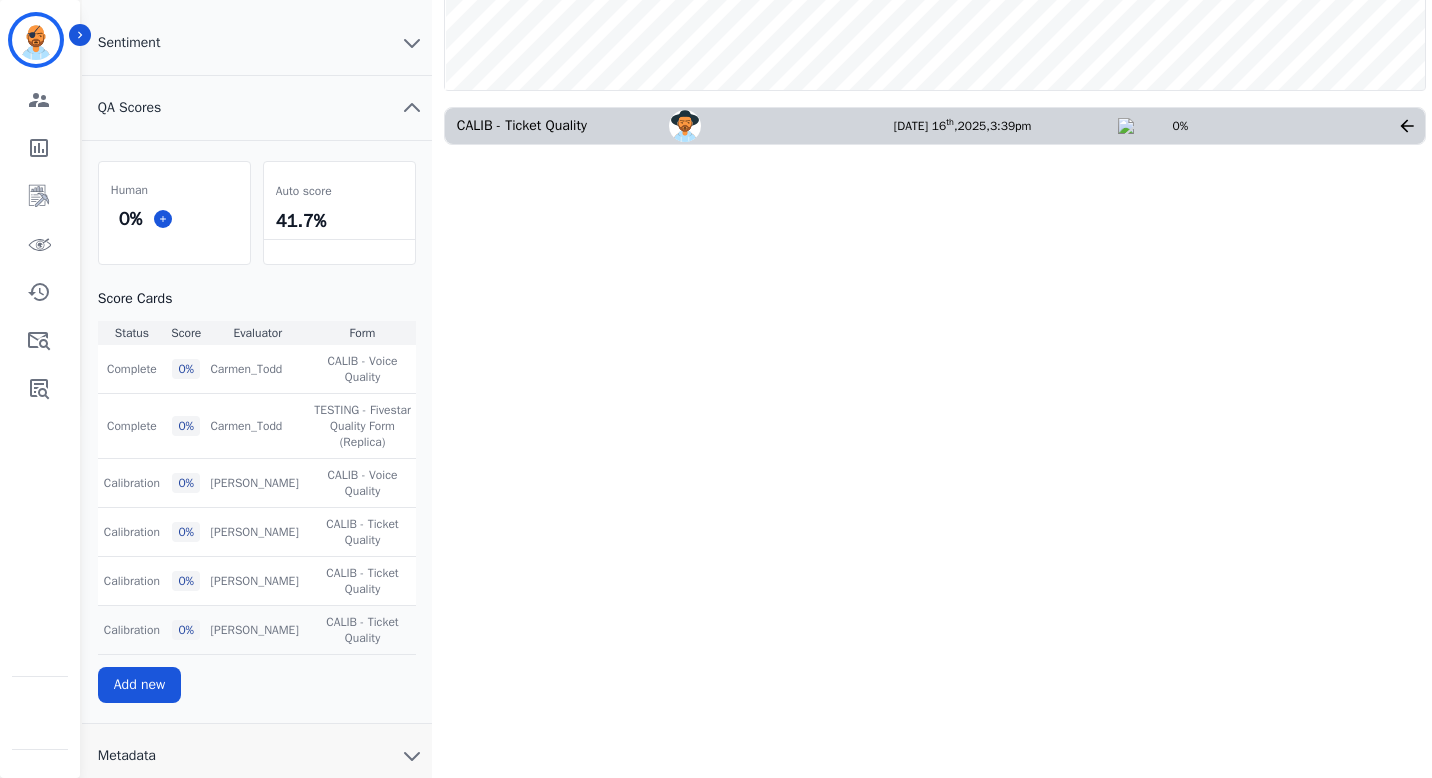 click on "Calibration" at bounding box center (132, 629) 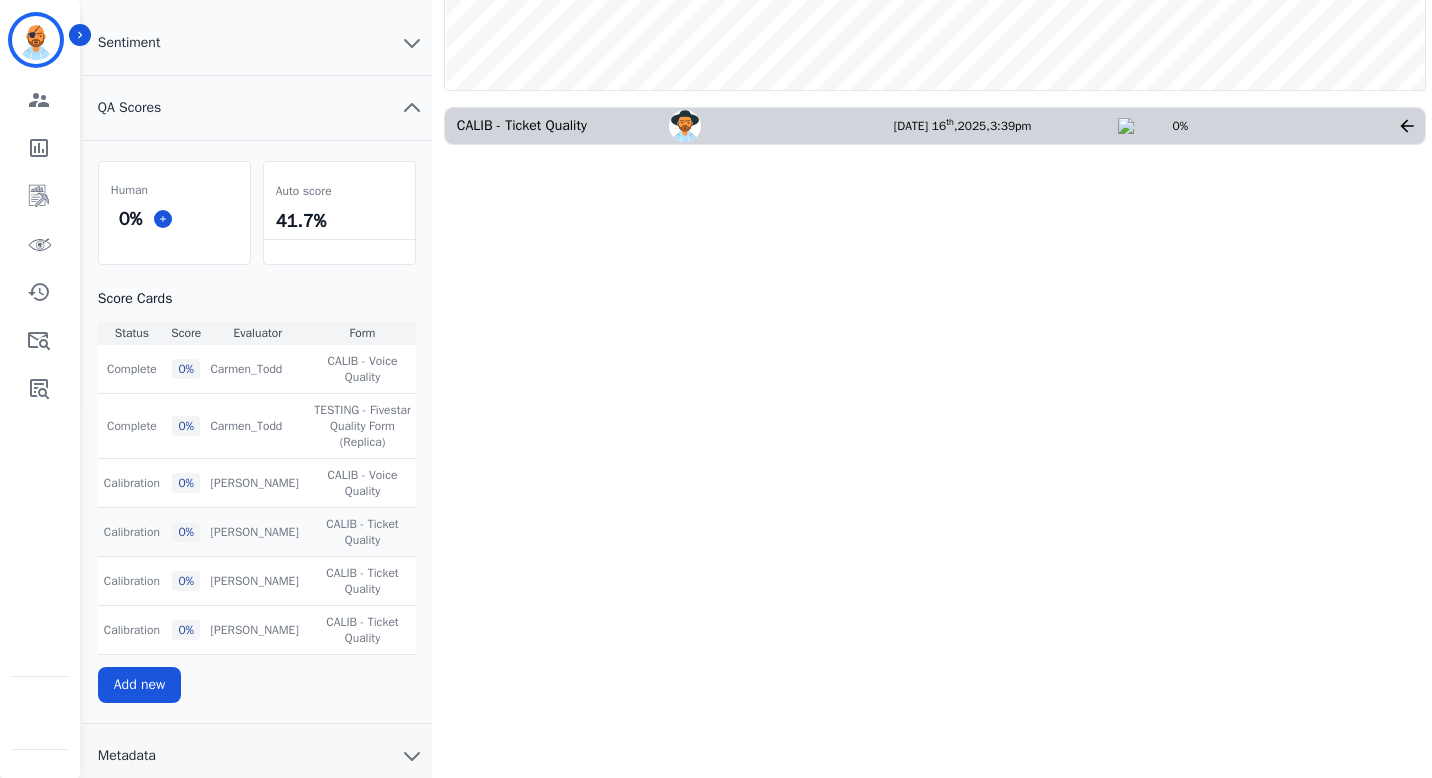 click on "Carmen Todd   Carmen Todd" at bounding box center (257, 531) 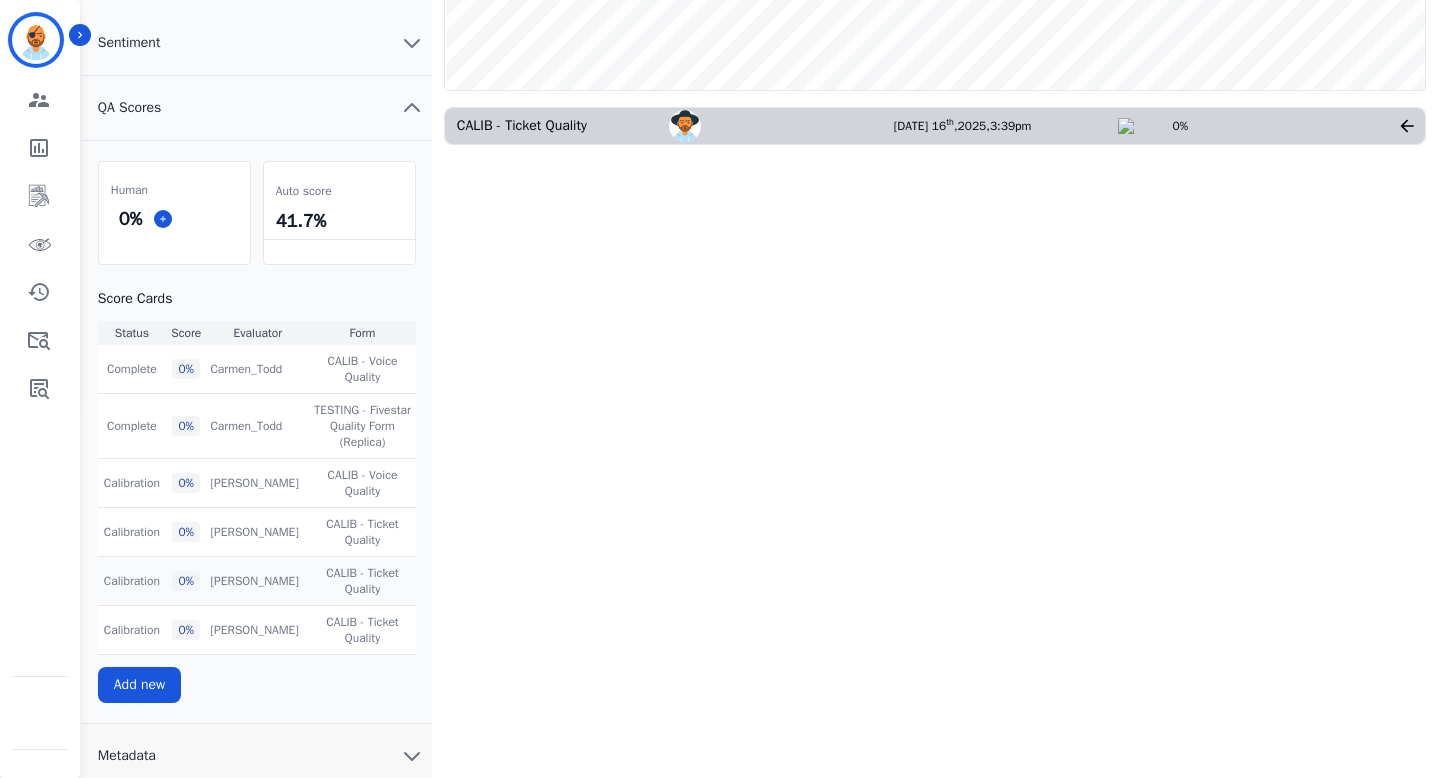click on "Carmen Todd   Carmen Todd" at bounding box center [257, 580] 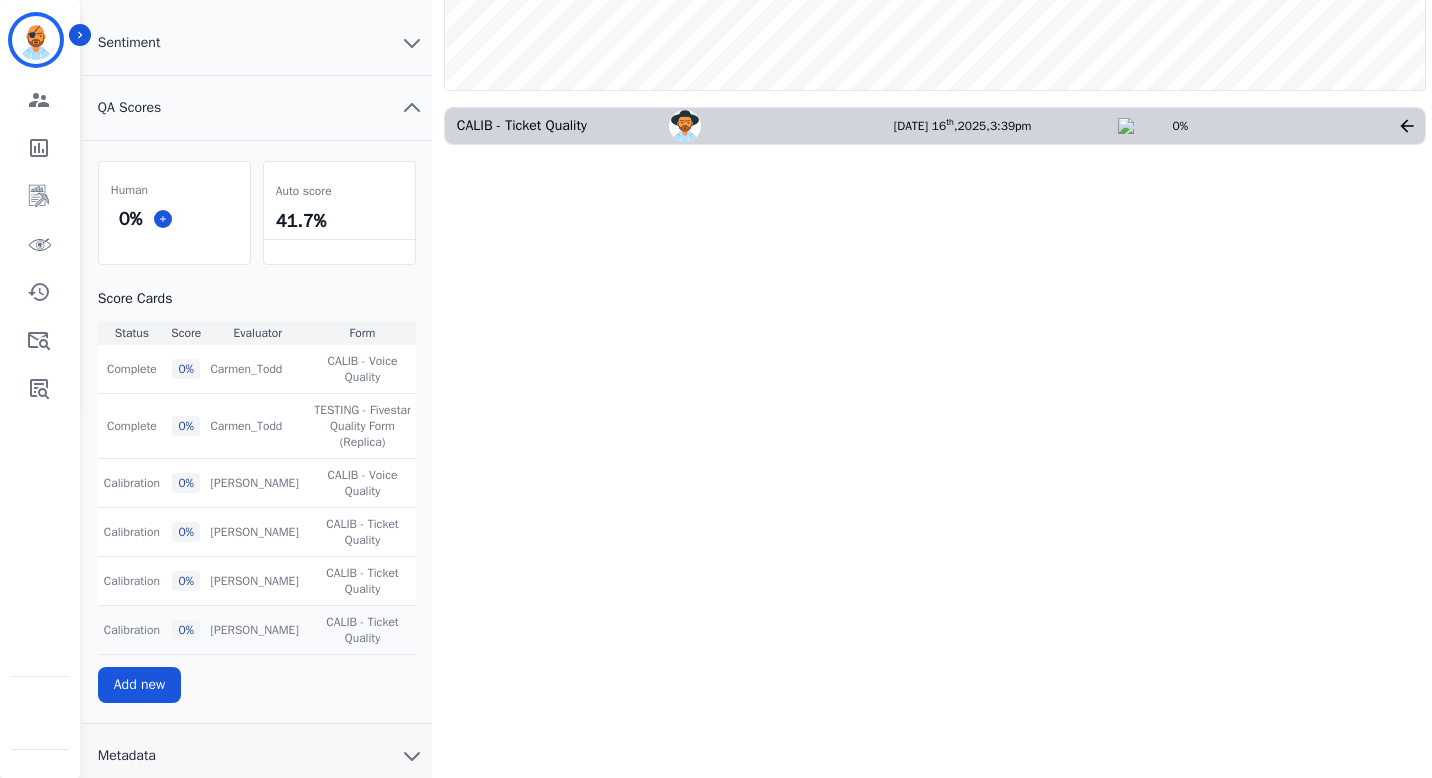 click on "Carmen Todd   Carmen Todd" at bounding box center [257, 629] 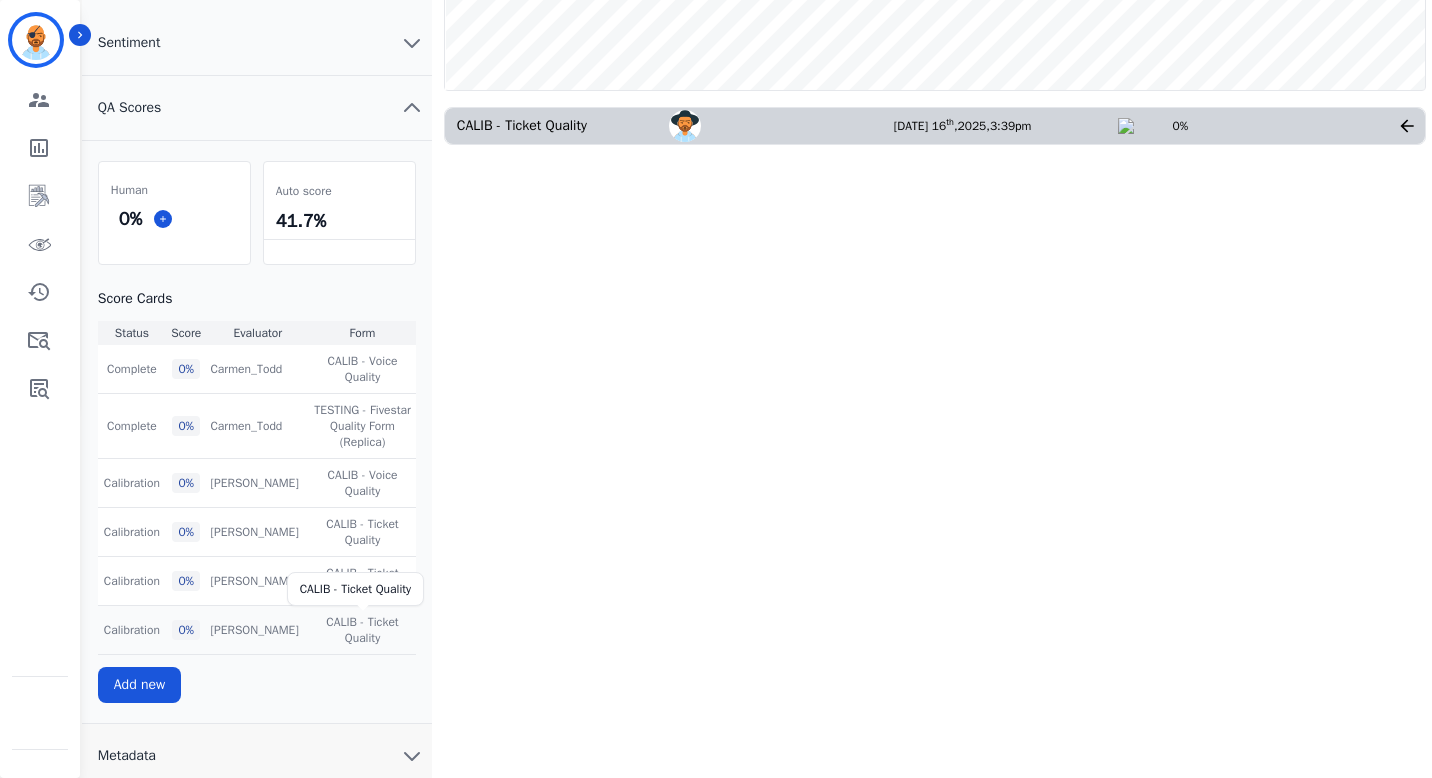 click on "CALIB - Ticket Quality" at bounding box center [362, 630] 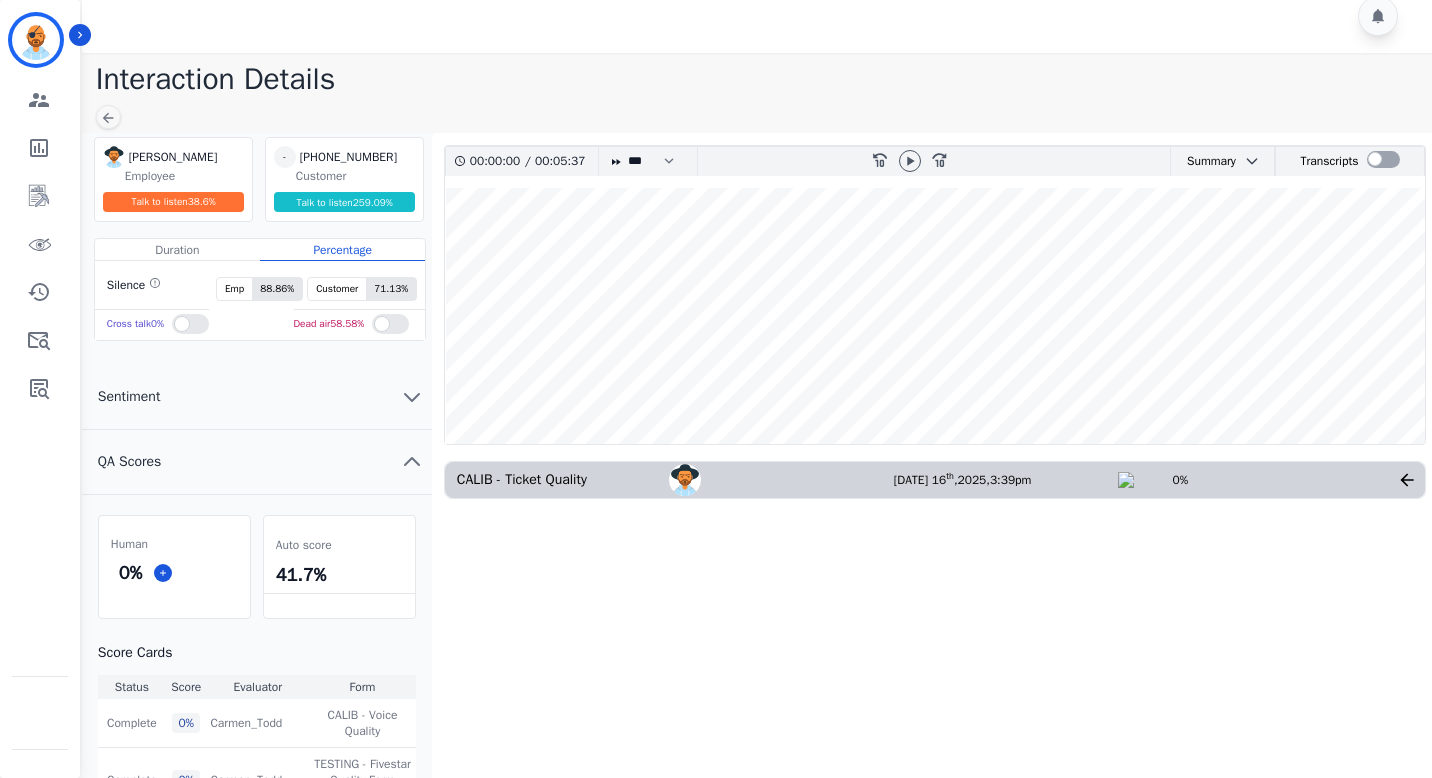 scroll, scrollTop: 0, scrollLeft: 0, axis: both 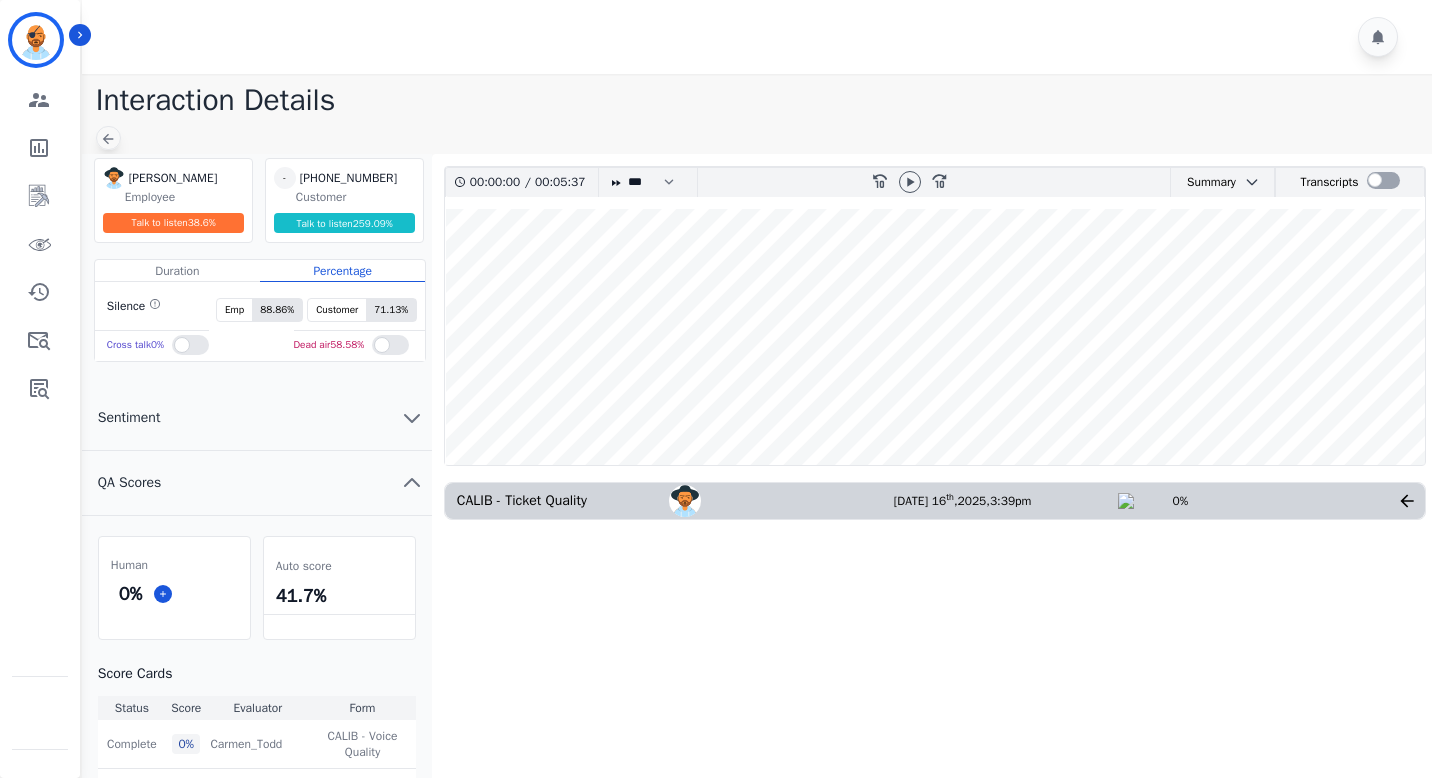 click 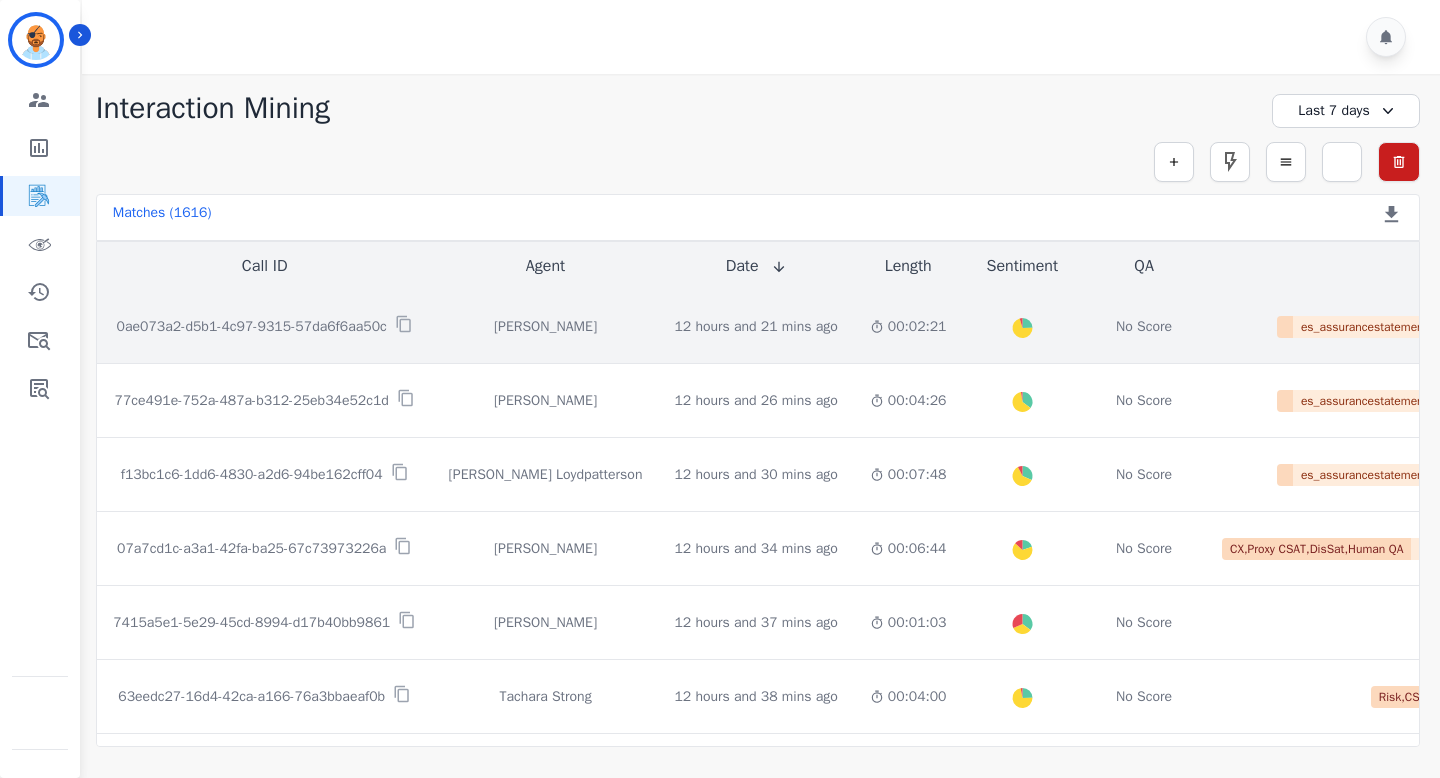 click on "0ae073a2-d5b1-4c97-9315-57da6f6aa50c" at bounding box center [252, 327] 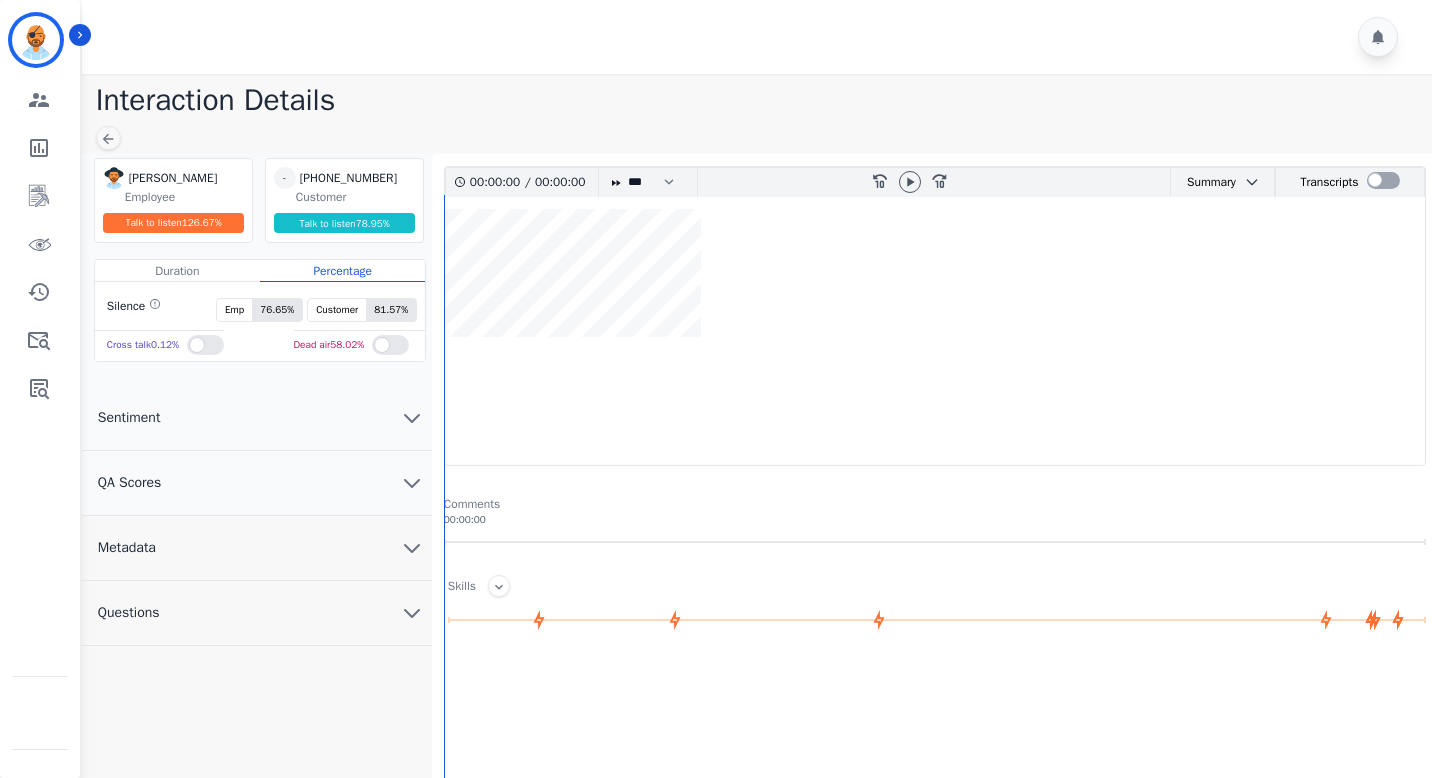 click on "QA Scores" at bounding box center [257, 483] 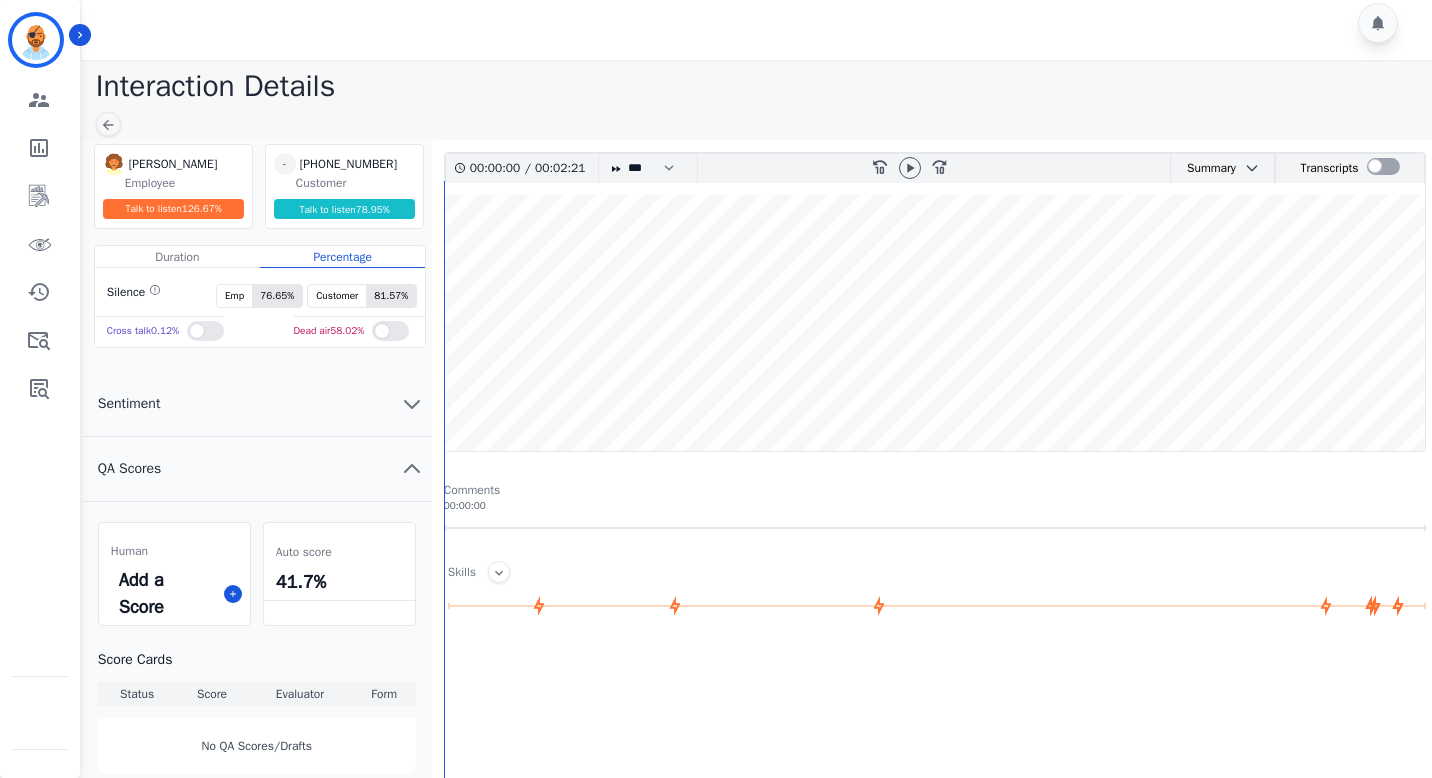 scroll, scrollTop: 0, scrollLeft: 0, axis: both 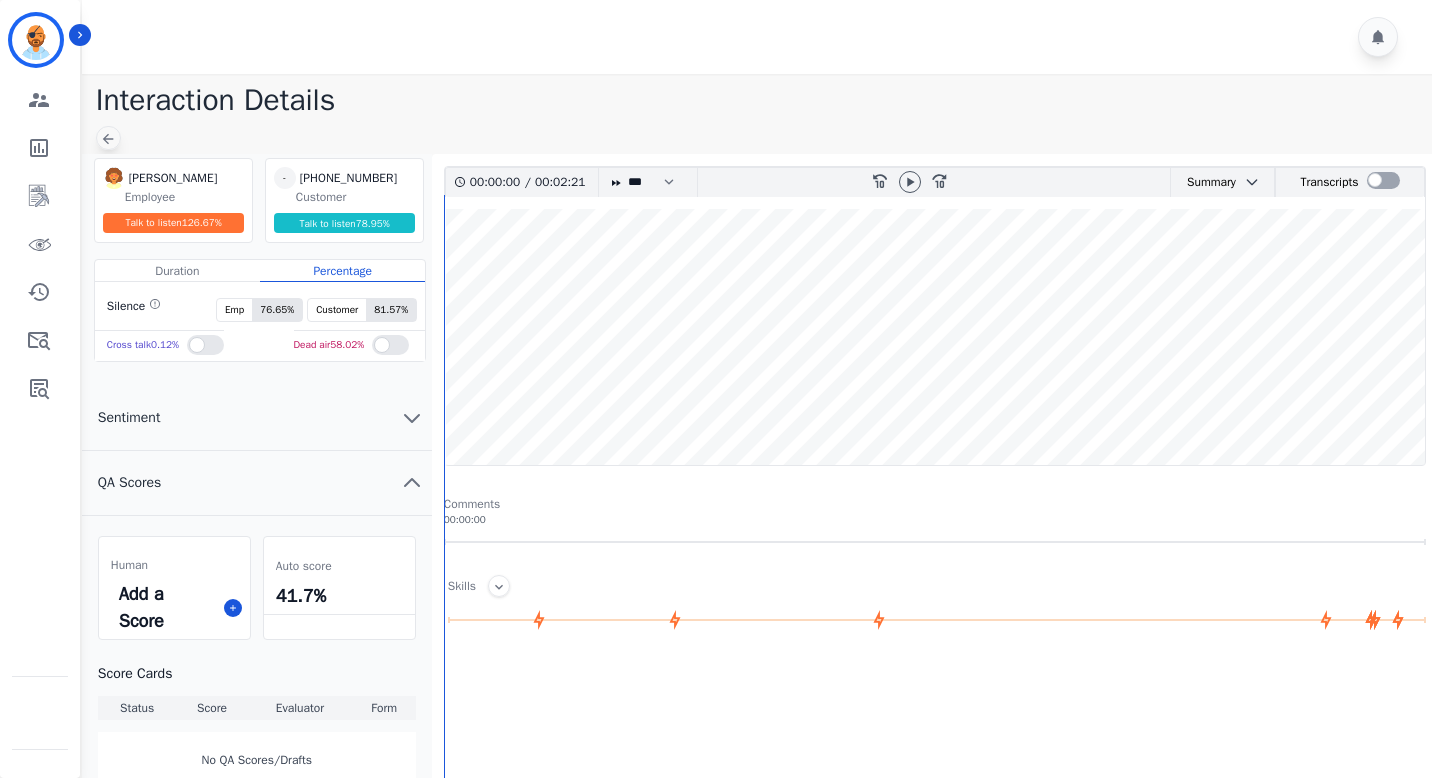 click 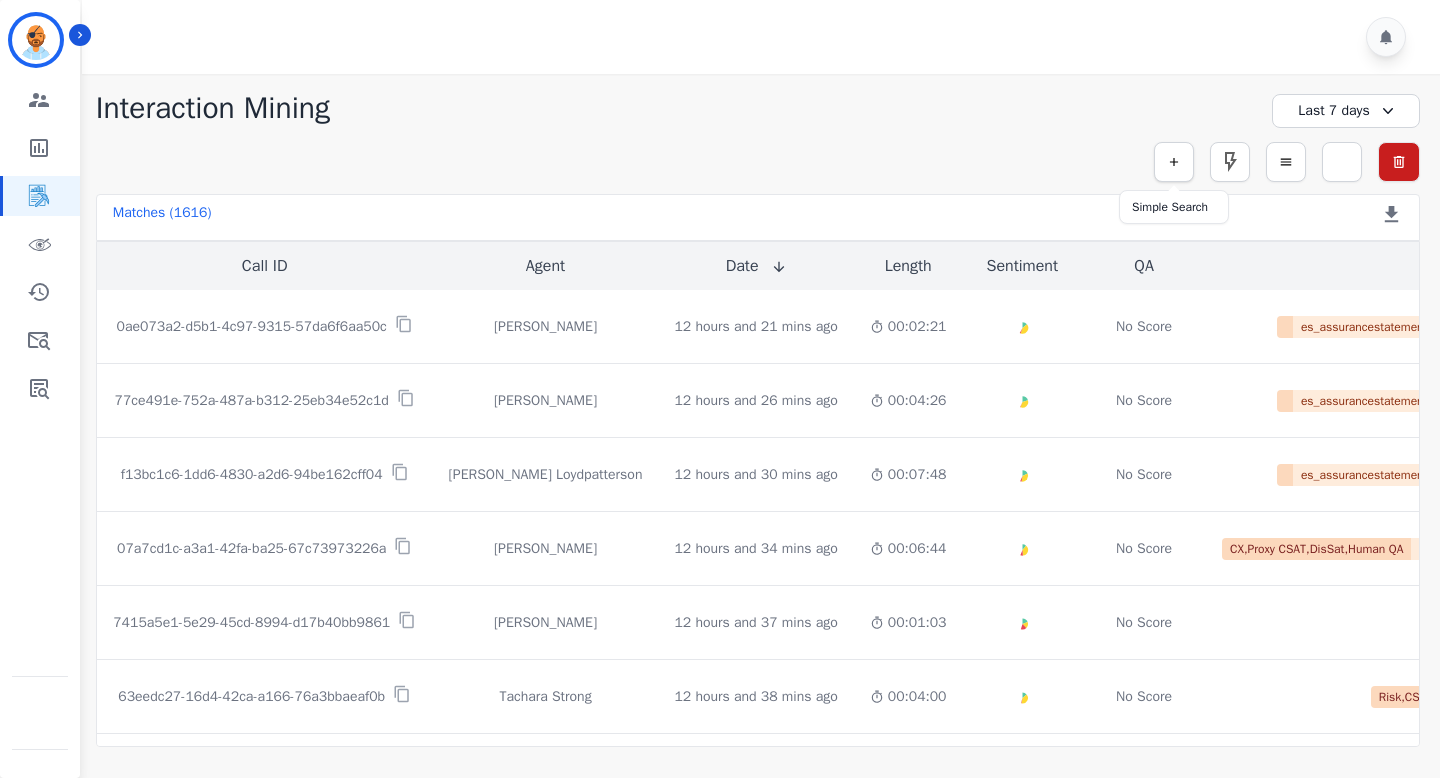 click 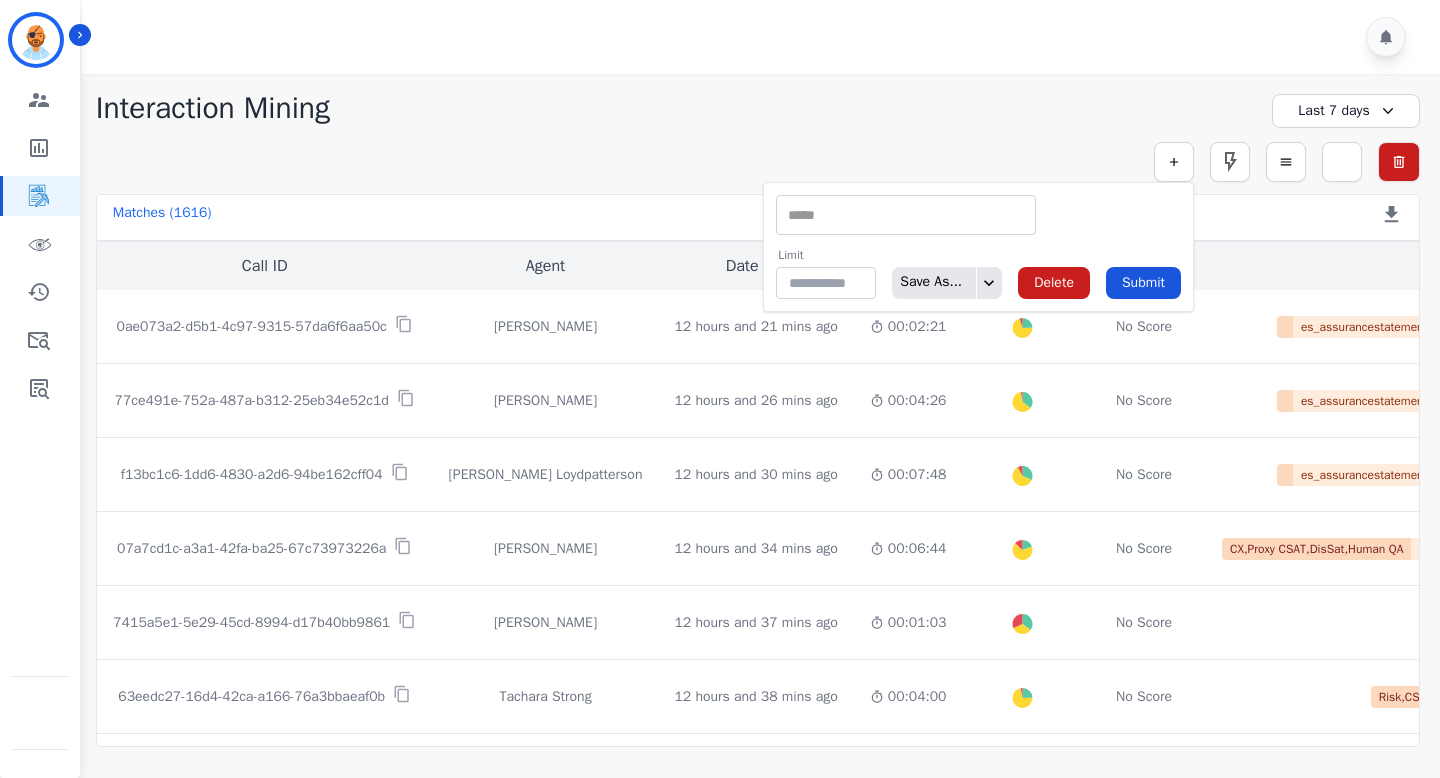 click at bounding box center [906, 215] 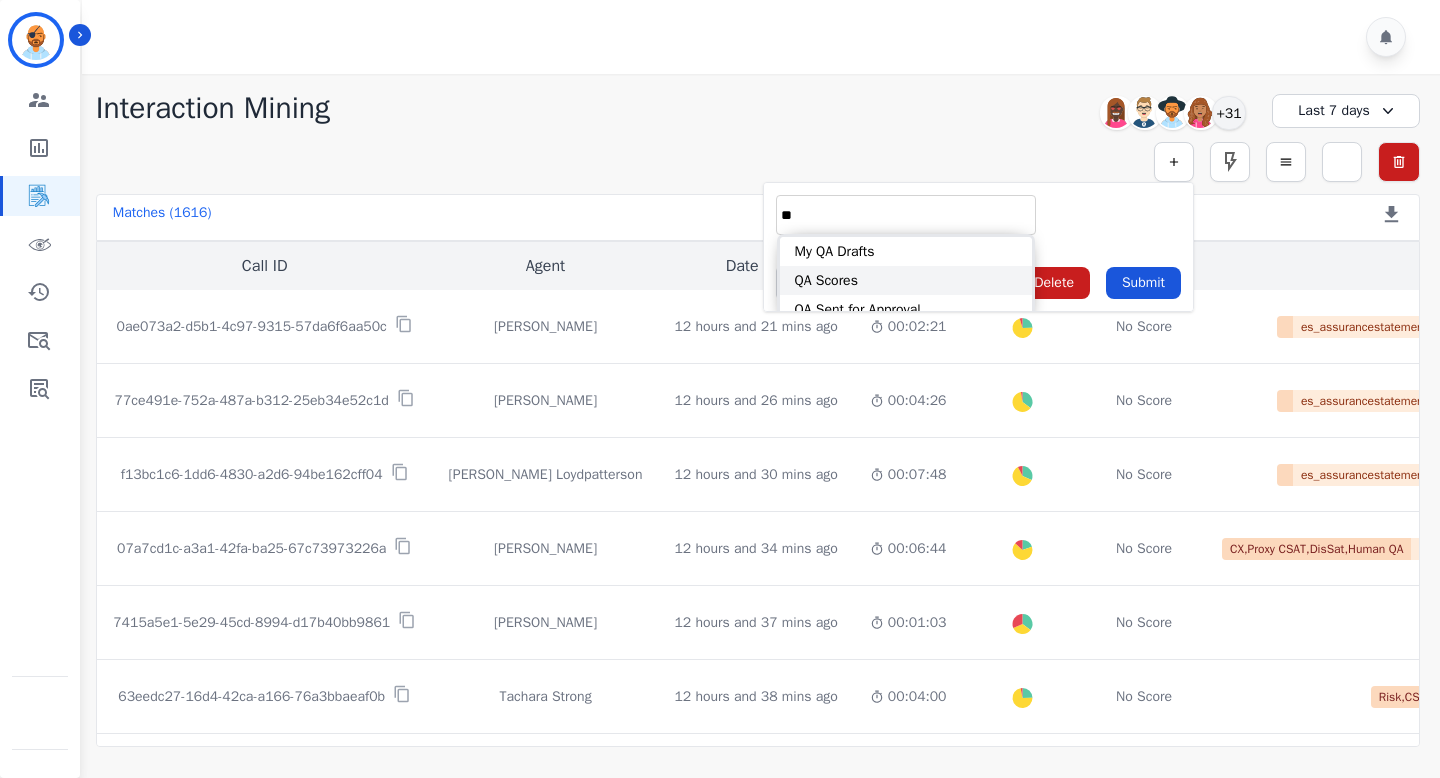 type on "**" 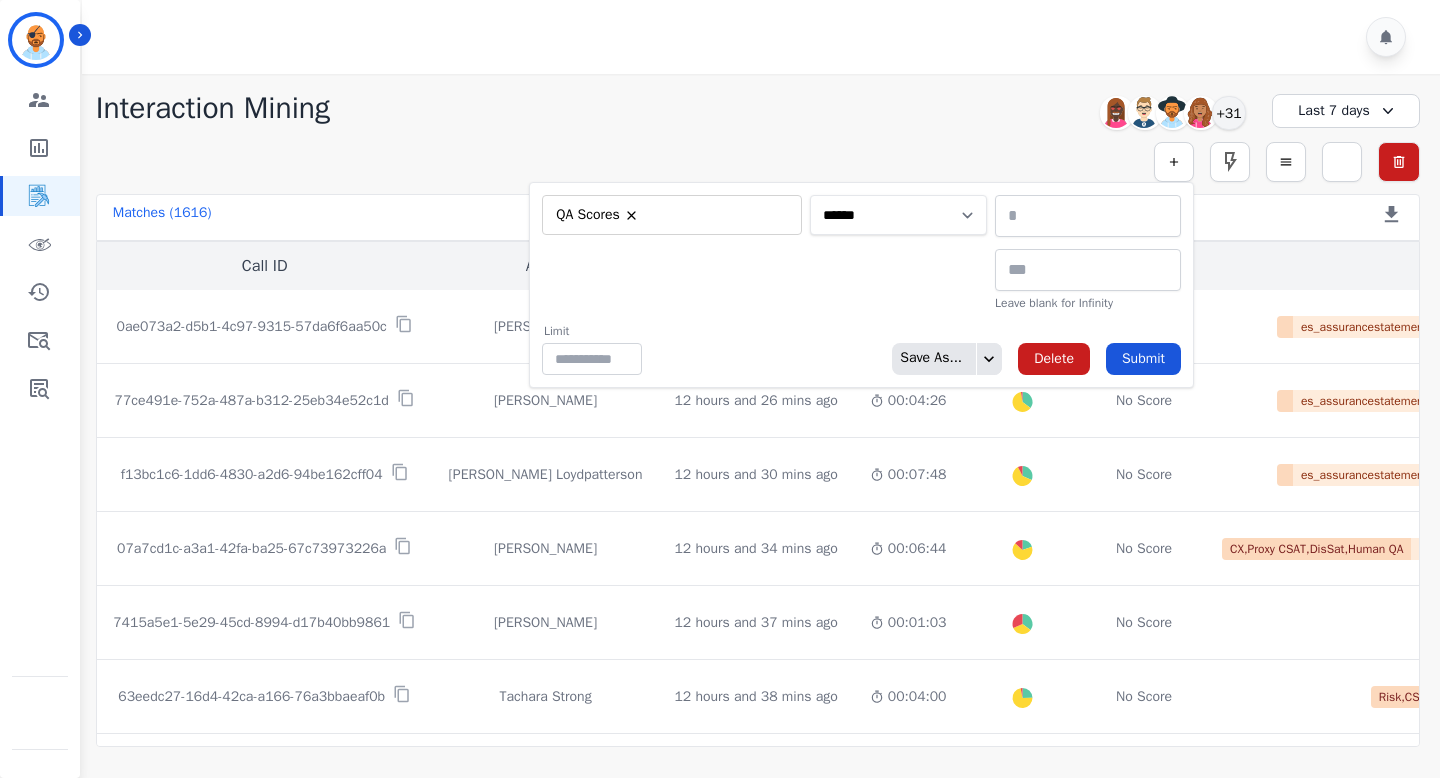 click on "**********" at bounding box center (898, 215) 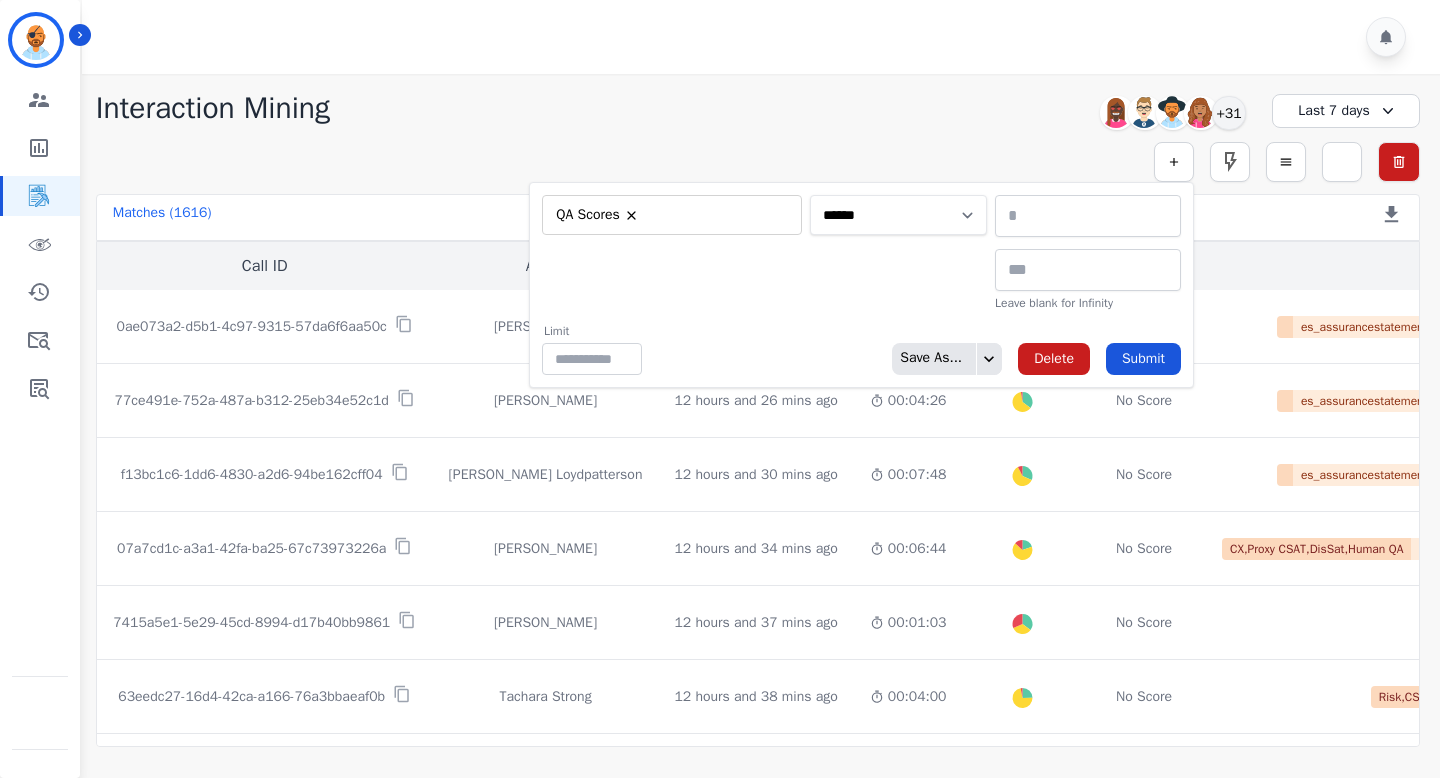 select on "******" 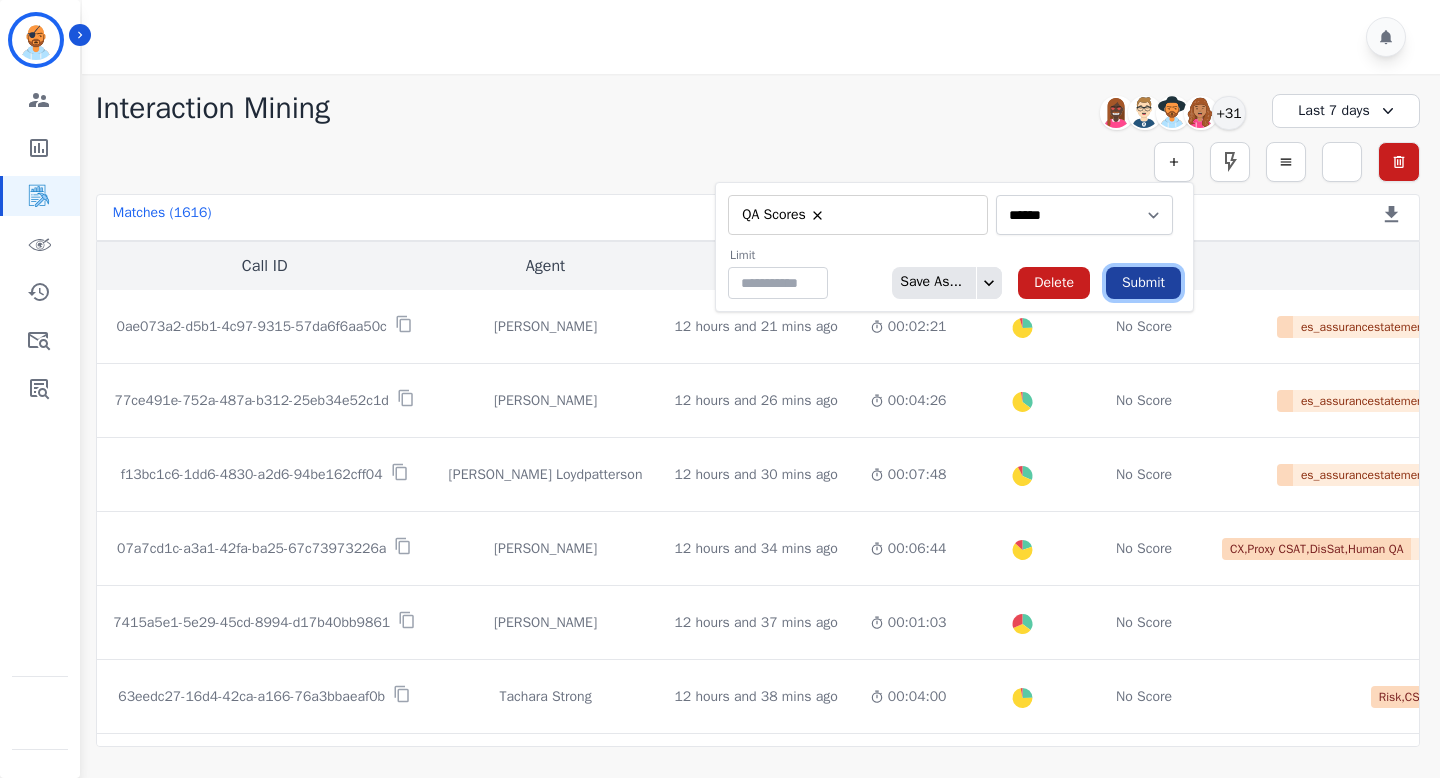 click on "Submit" at bounding box center [1143, 283] 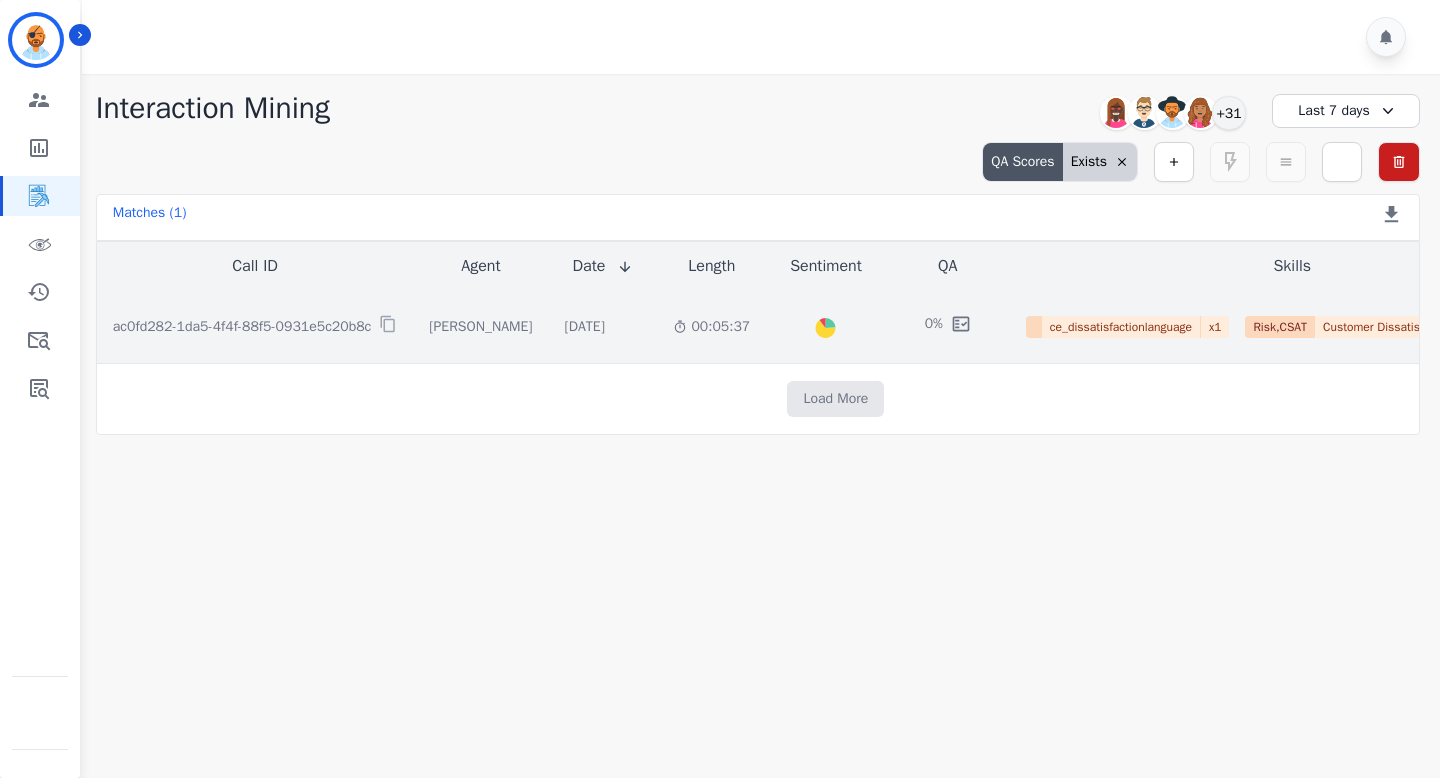 click on "ac0fd282-1da5-4f4f-88f5-0931e5c20b8c" at bounding box center [242, 327] 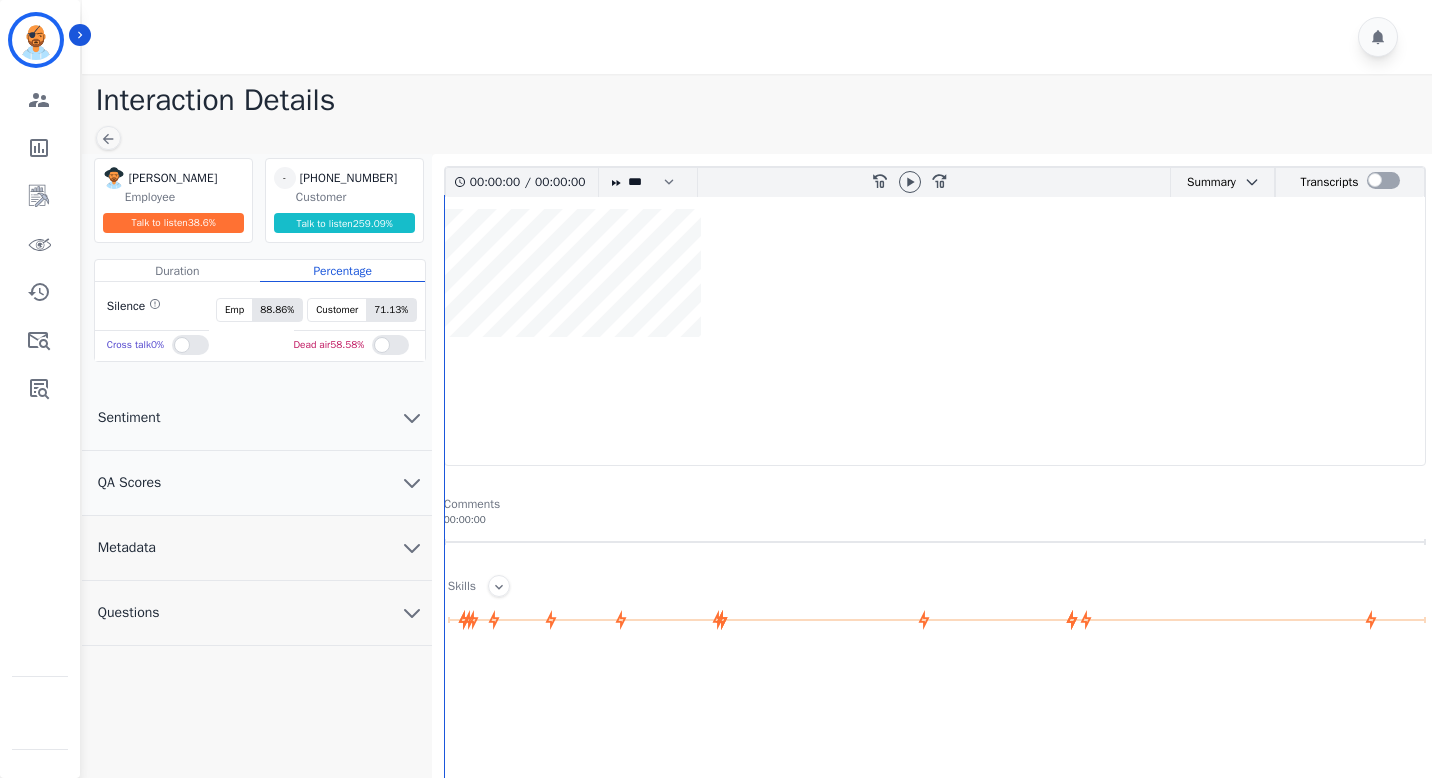 click on "QA Scores" at bounding box center (257, 483) 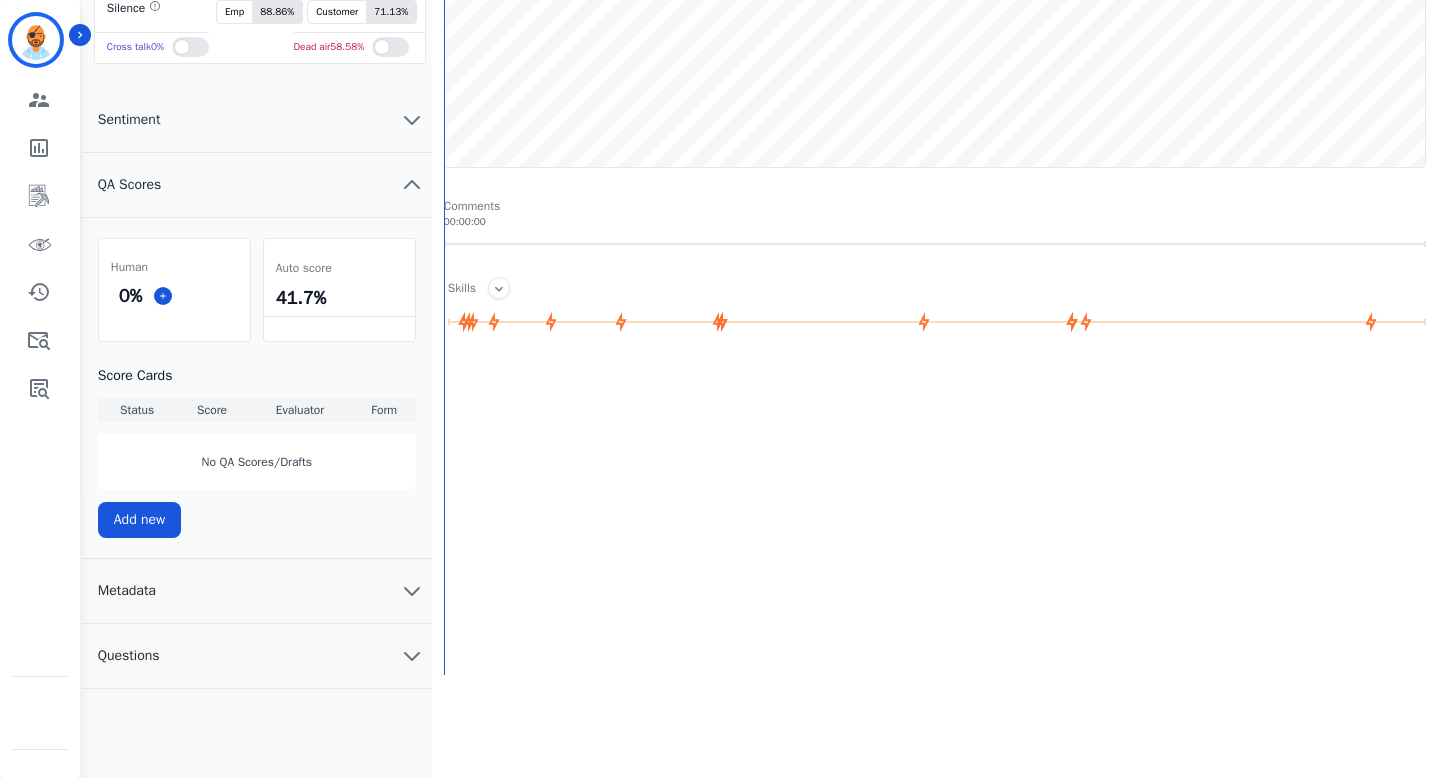 scroll, scrollTop: 452, scrollLeft: 0, axis: vertical 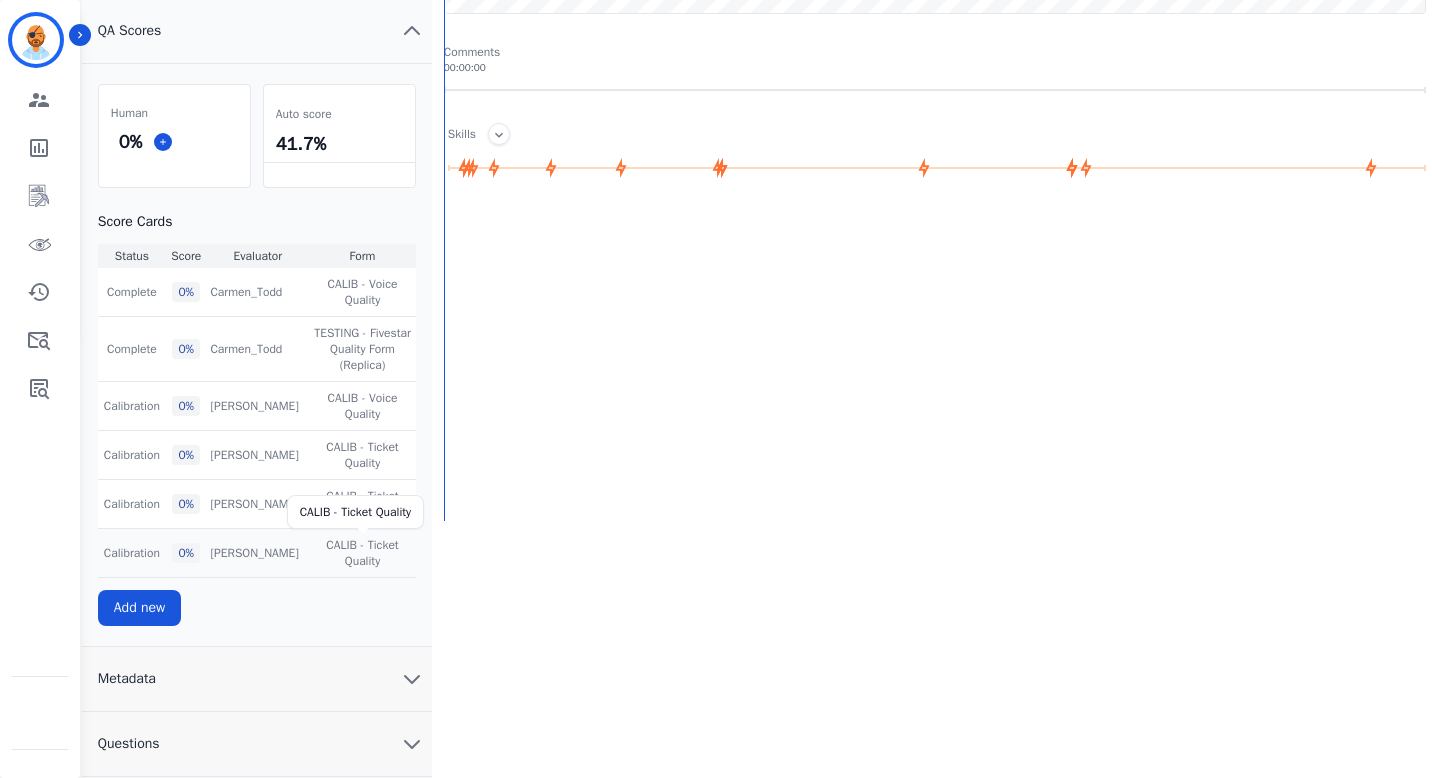 click on "CALIB - Ticket Quality" at bounding box center [362, 553] 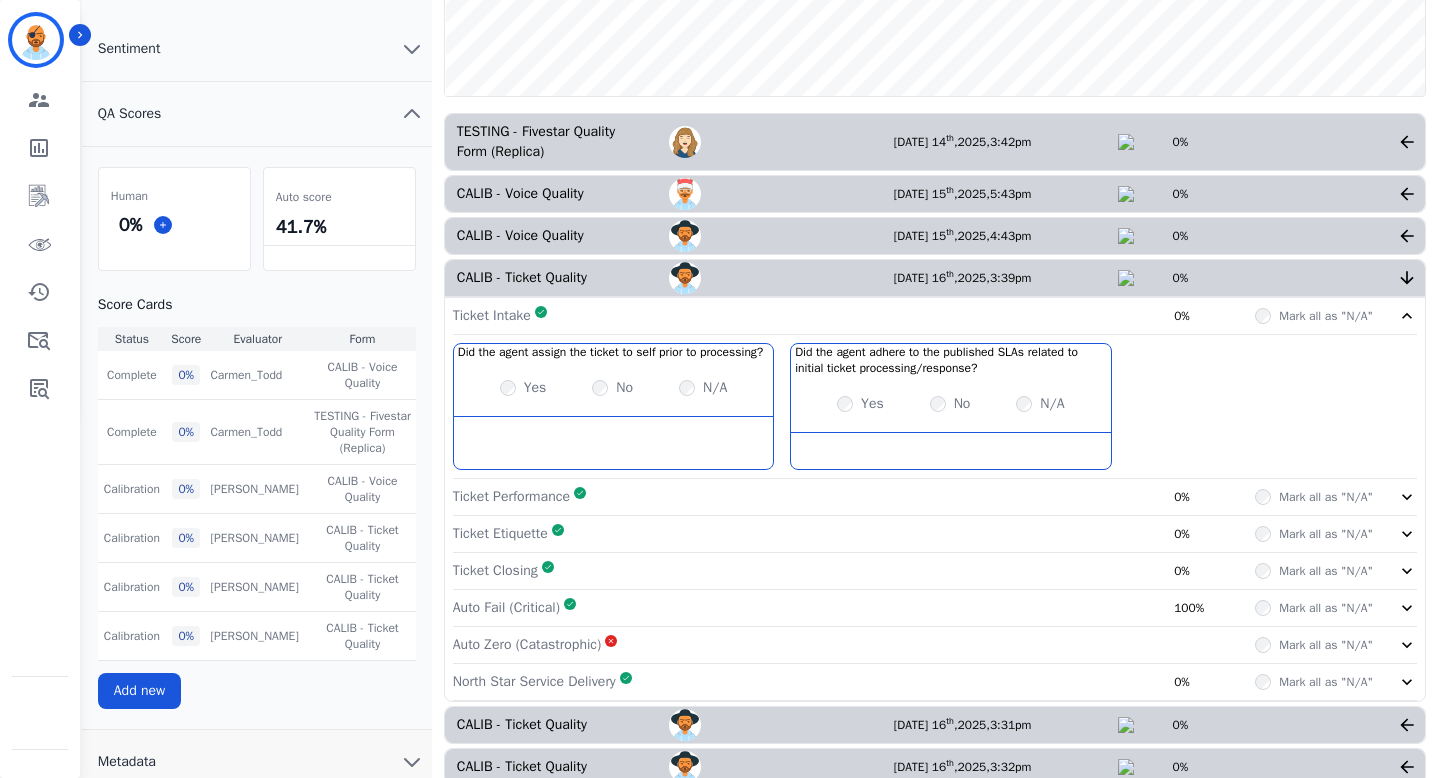 scroll, scrollTop: 374, scrollLeft: 0, axis: vertical 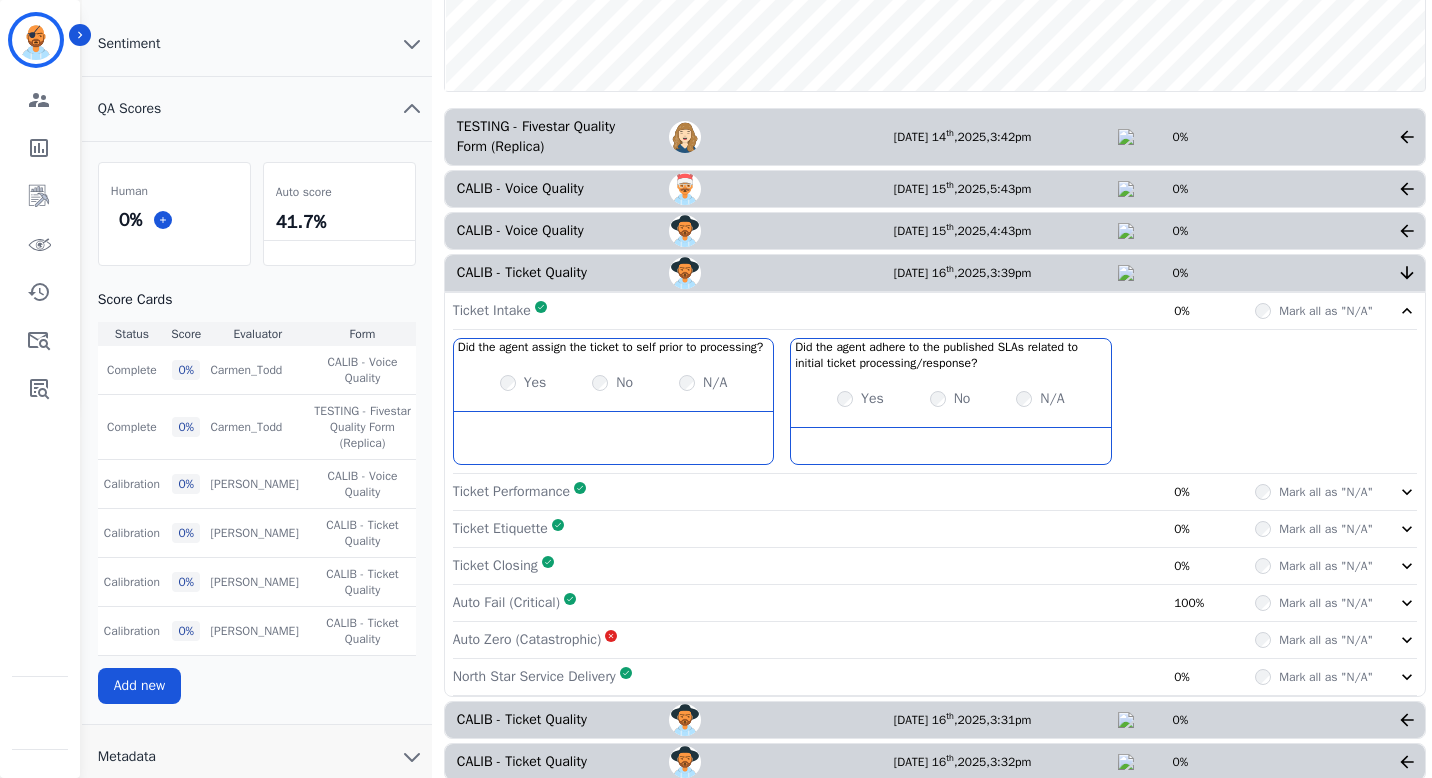 click 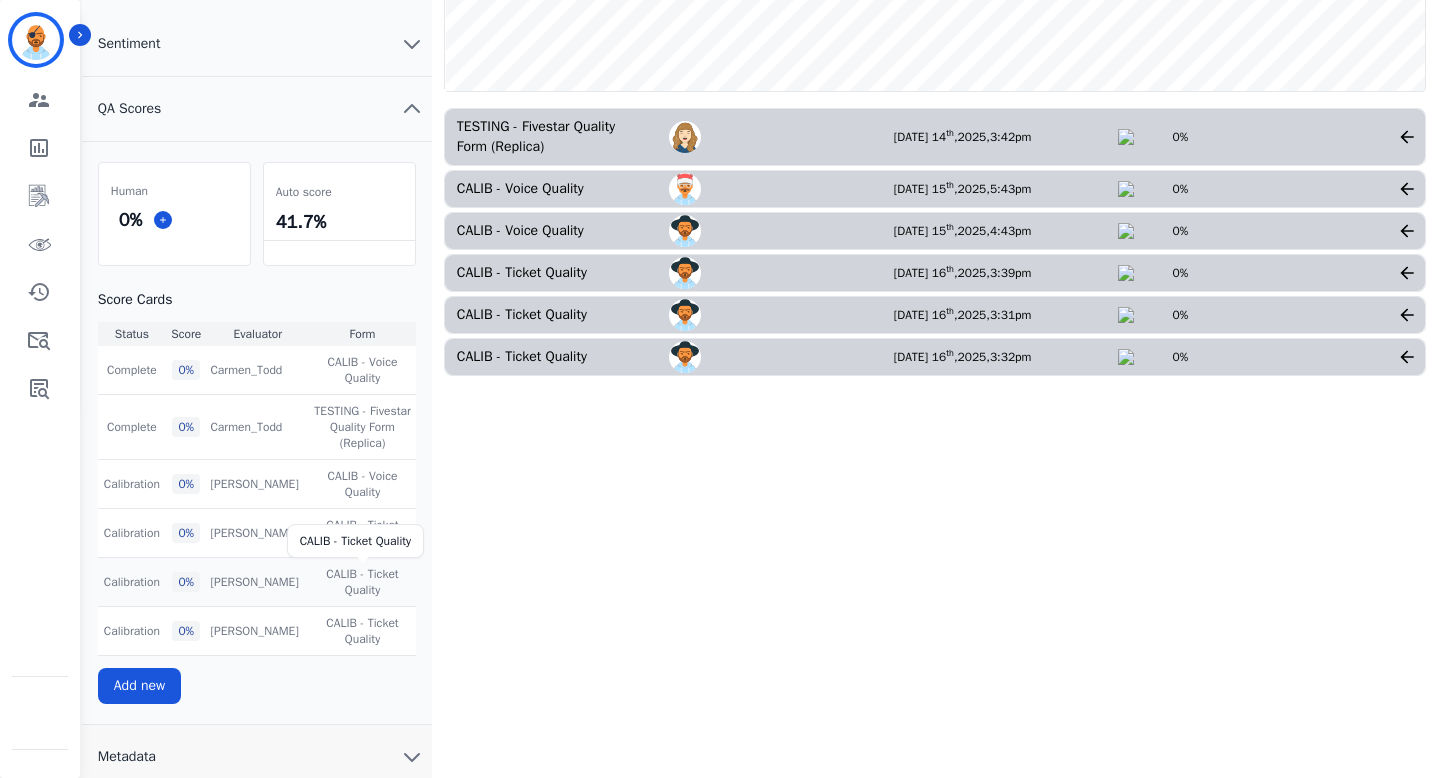 click on "CALIB - Ticket Quality" at bounding box center (362, 582) 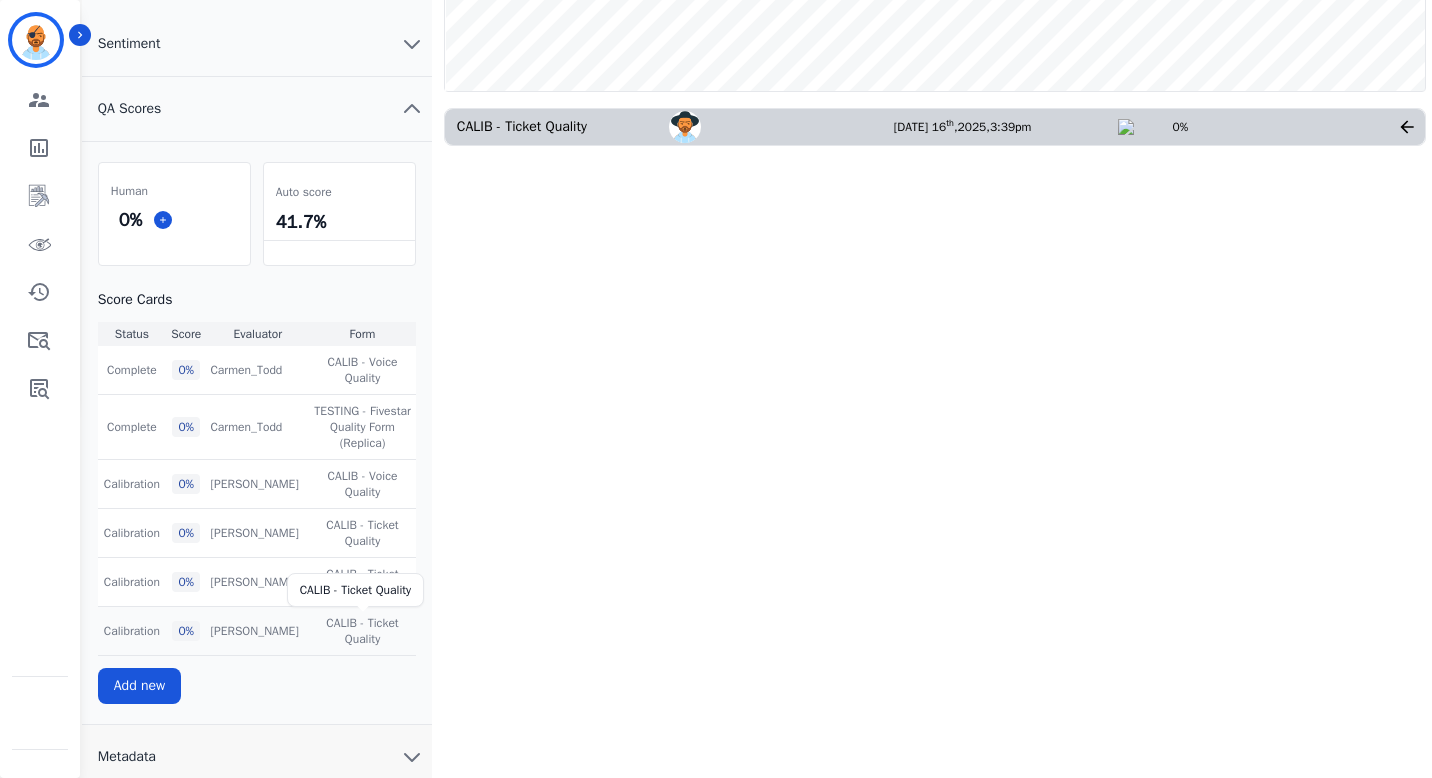 click on "CALIB - Ticket Quality" at bounding box center [362, 631] 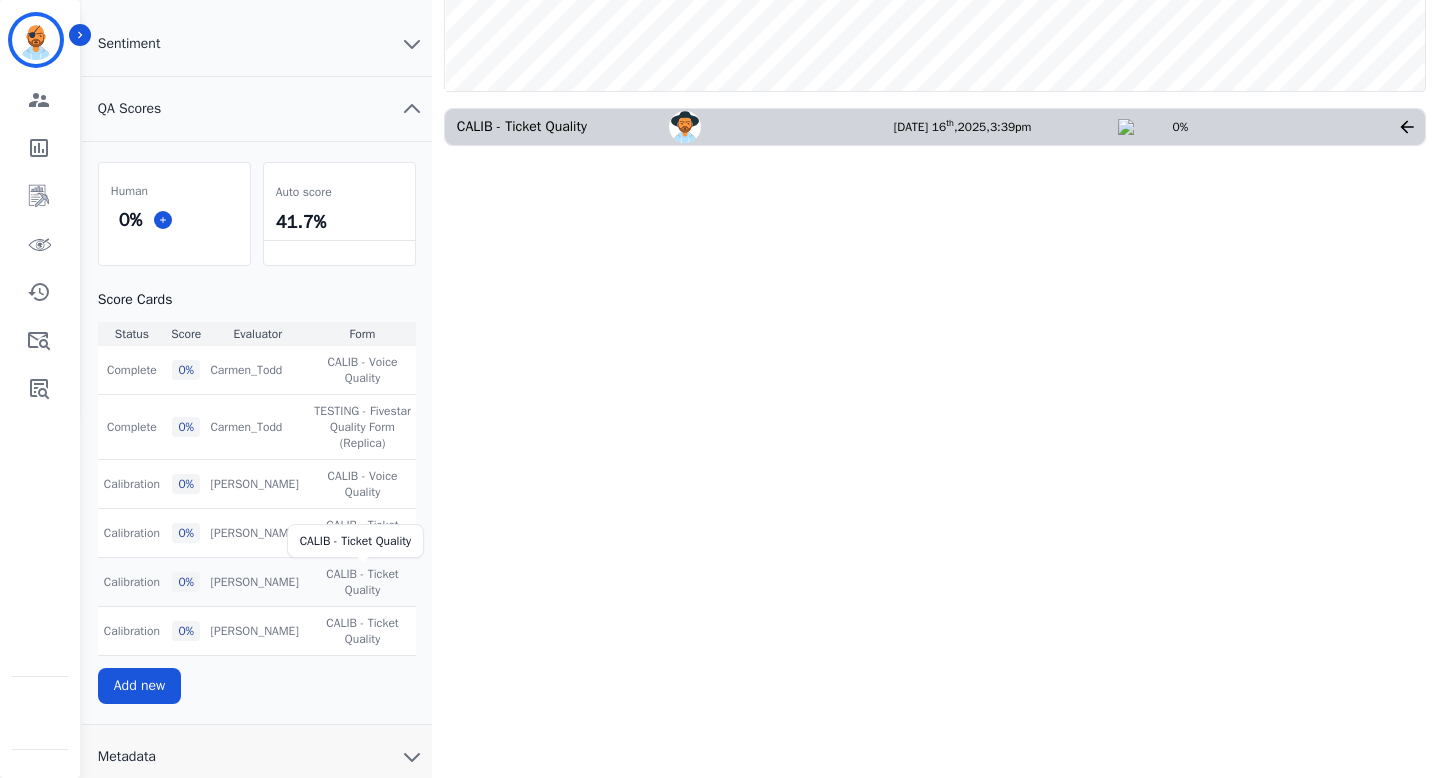 click on "CALIB - Ticket Quality" at bounding box center (362, 582) 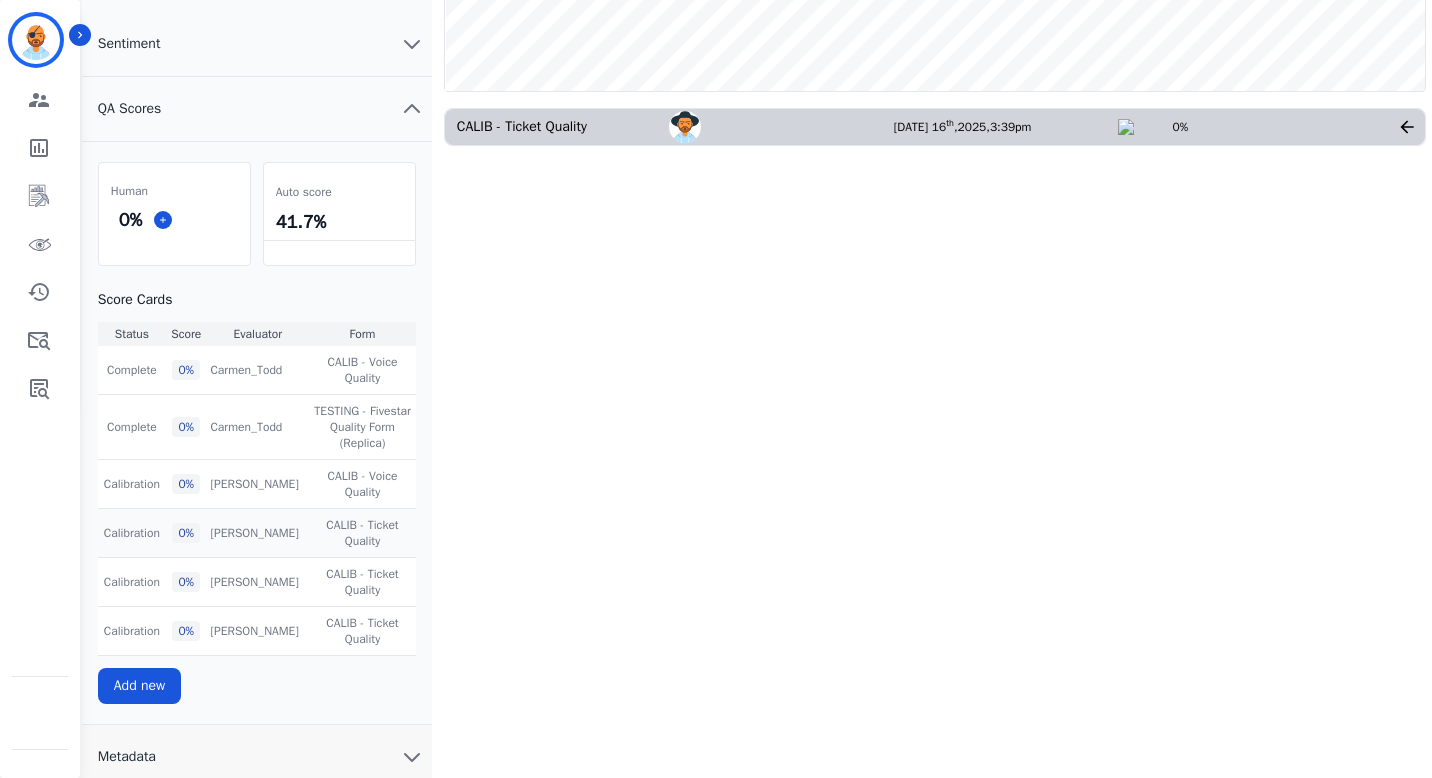 click on "CALIB - Ticket Quality   CALIB - Ticket Quality" at bounding box center [362, 532] 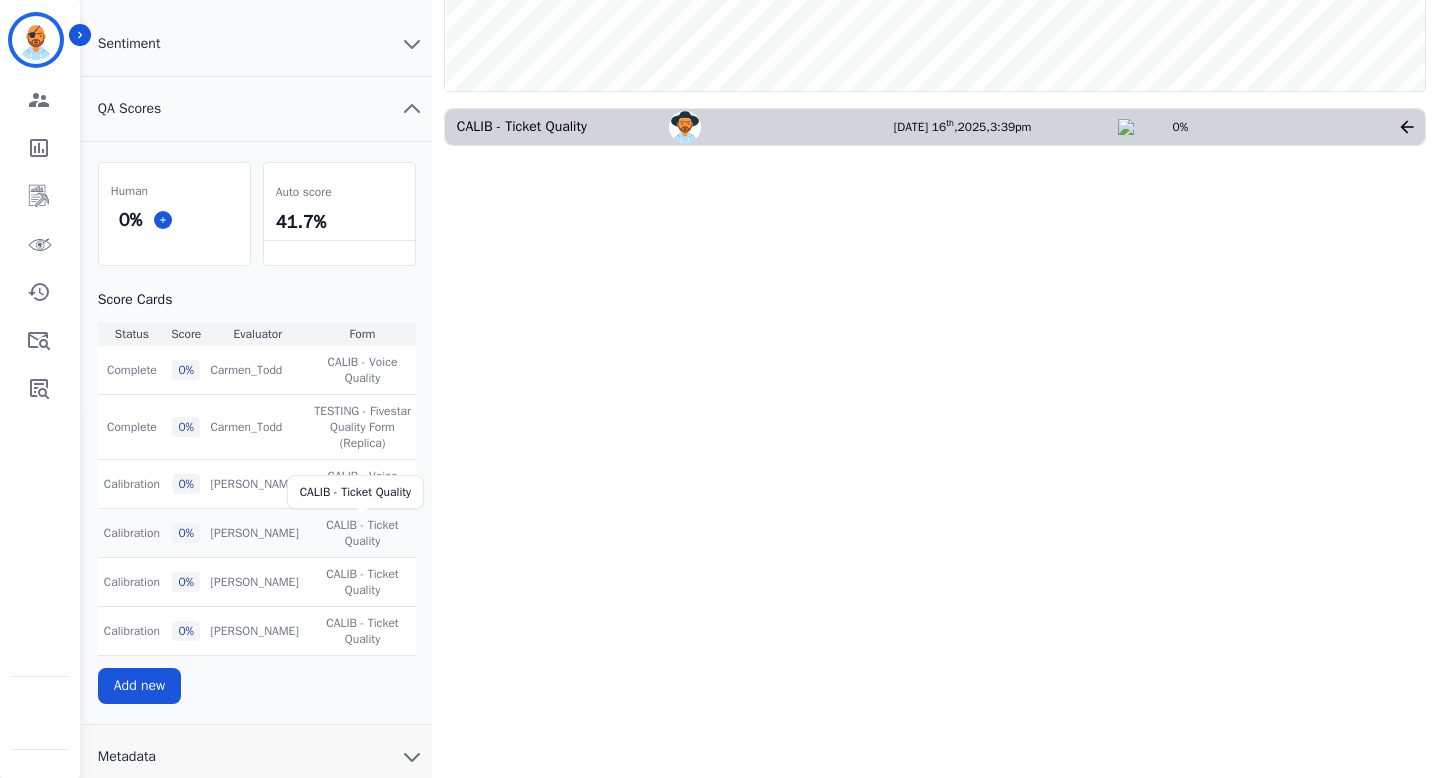 click on "CALIB - Ticket Quality" at bounding box center [362, 533] 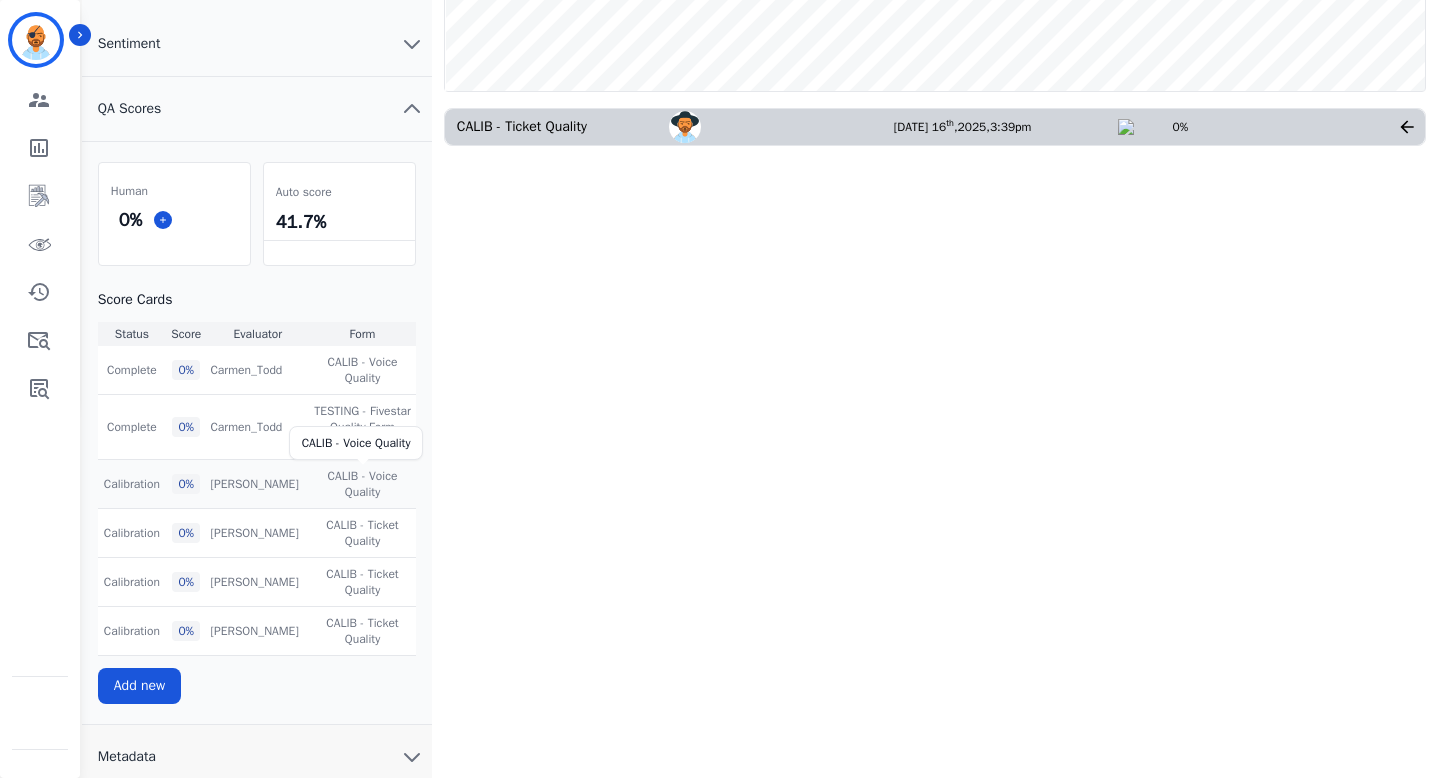 click on "CALIB - Voice Quality" at bounding box center (362, 484) 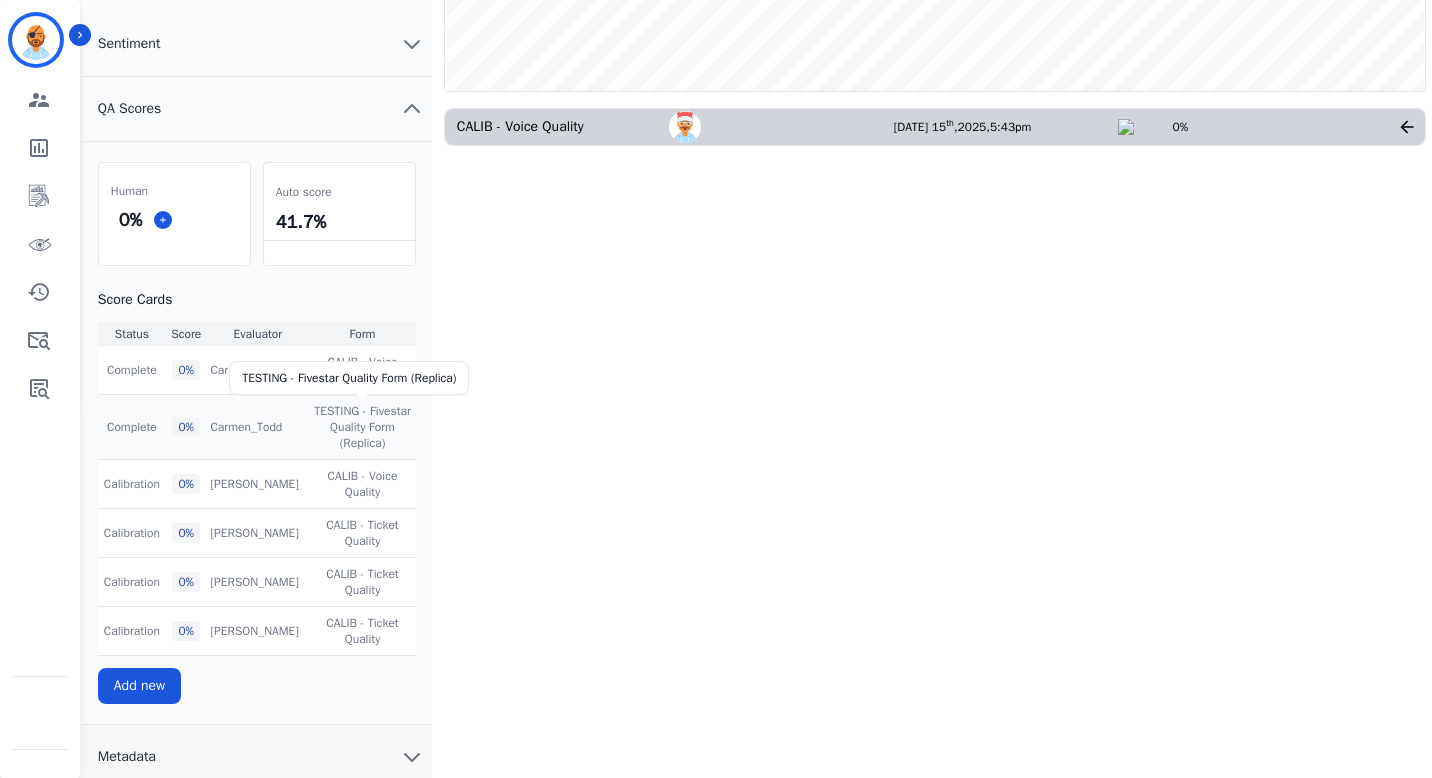 click on "TESTING - Fivestar Quality Form (Replica)" at bounding box center (362, 427) 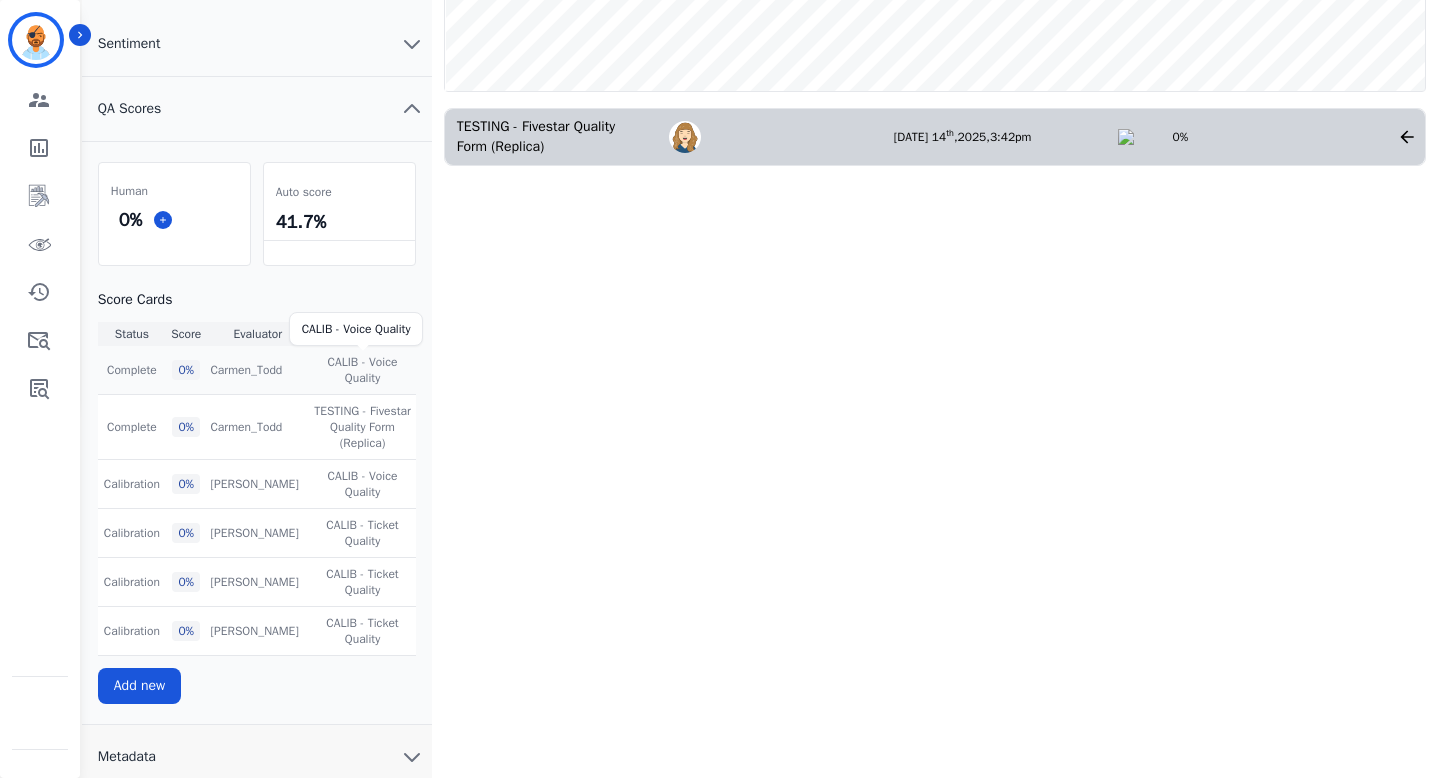 click on "CALIB - Voice Quality" at bounding box center [362, 370] 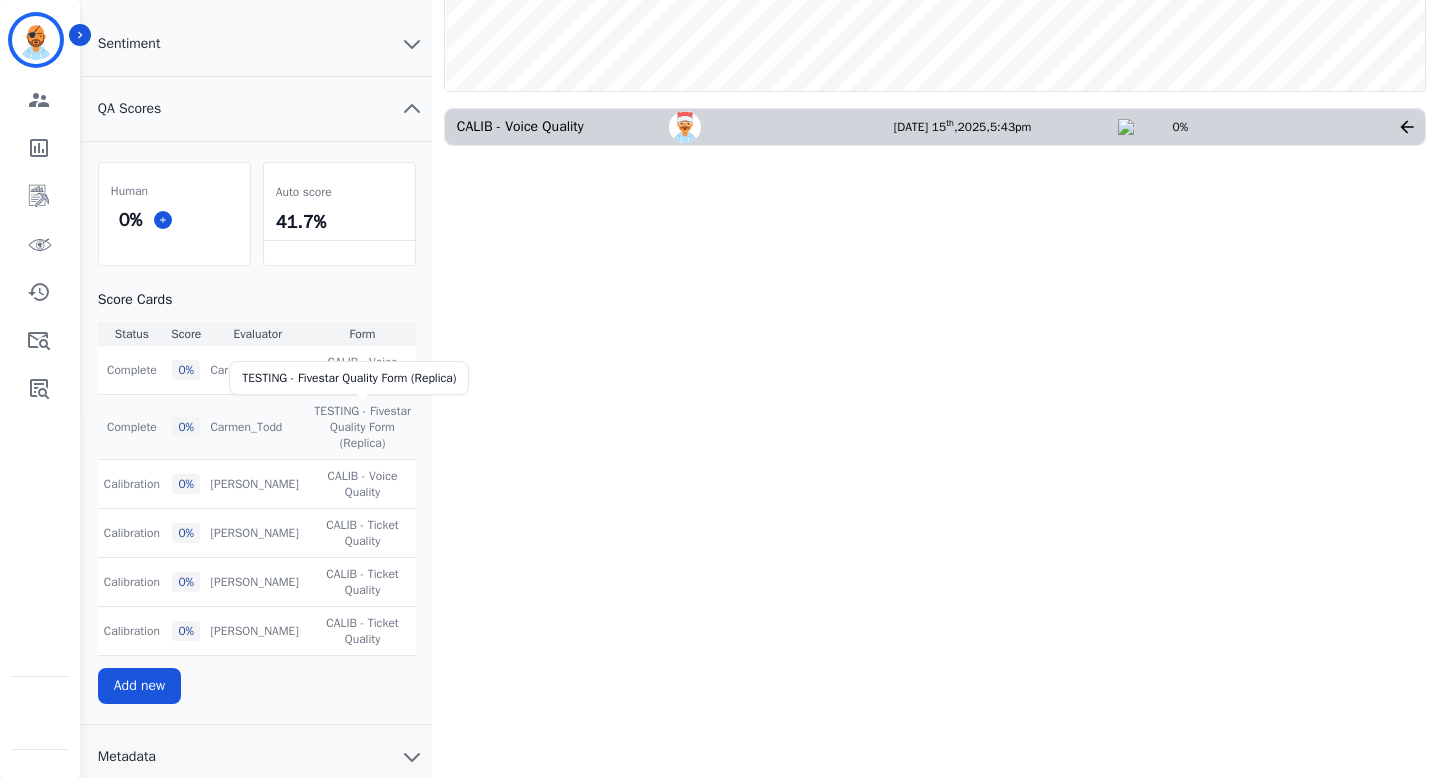 click on "TESTING - Fivestar Quality Form (Replica)" at bounding box center [362, 427] 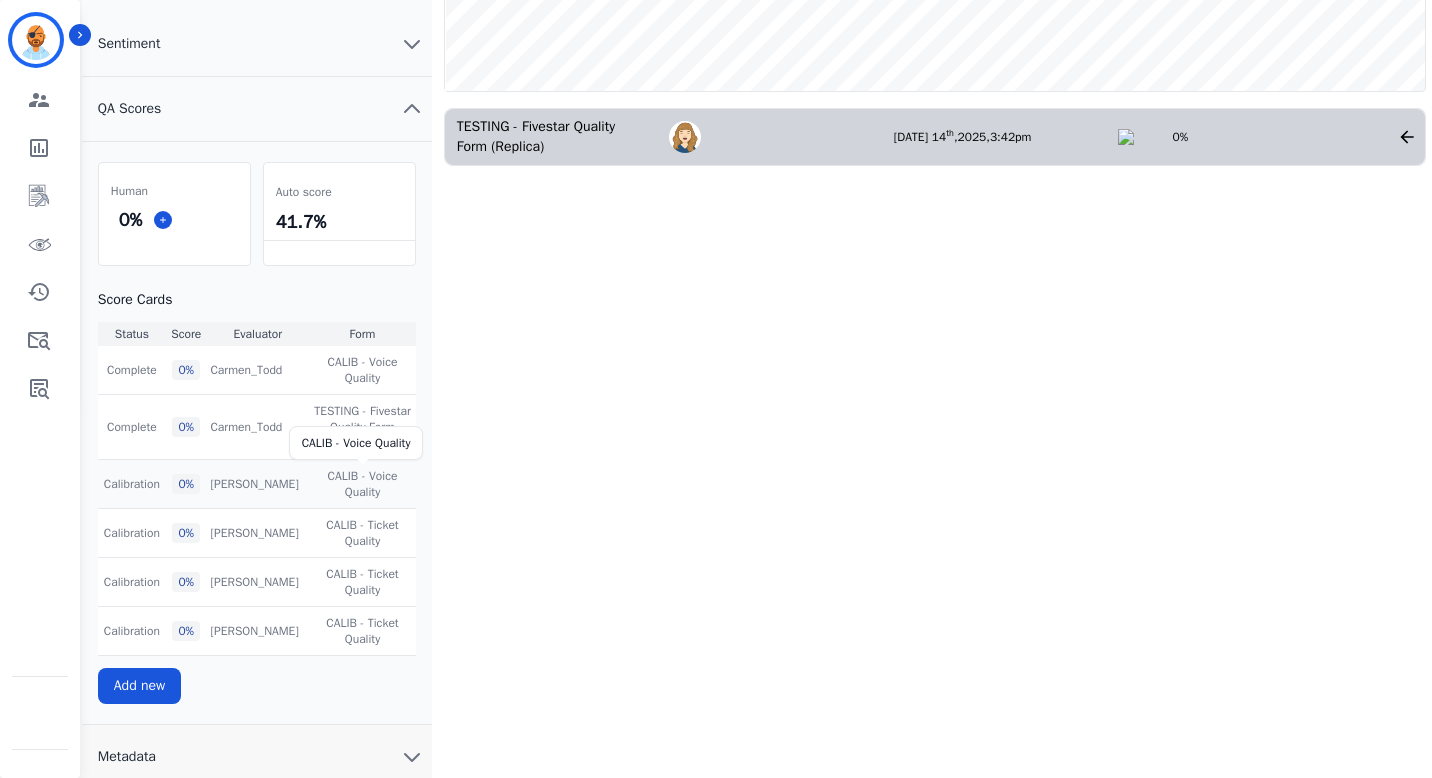 click on "CALIB - Voice Quality" at bounding box center [362, 484] 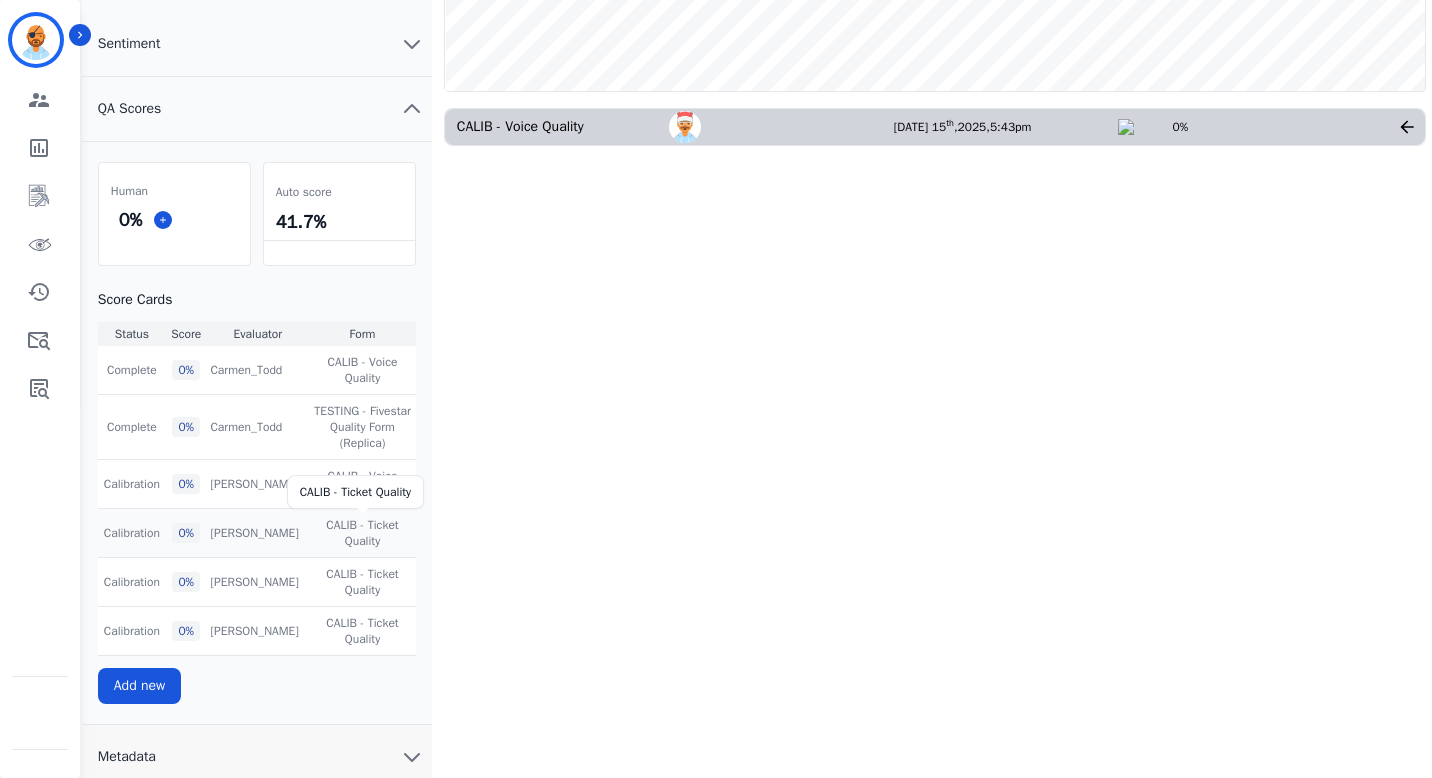 click on "CALIB - Ticket Quality" at bounding box center [362, 533] 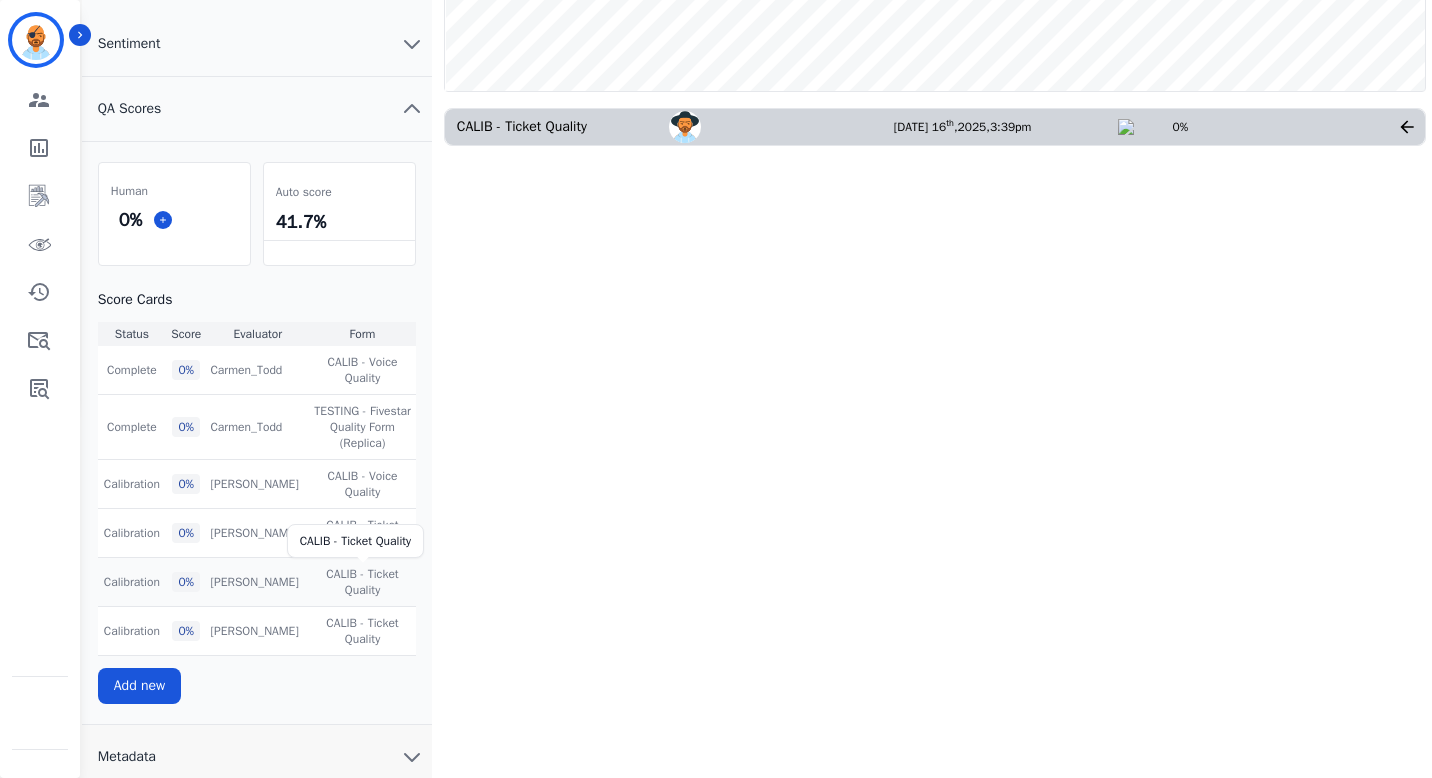 click on "CALIB - Ticket Quality" at bounding box center (362, 582) 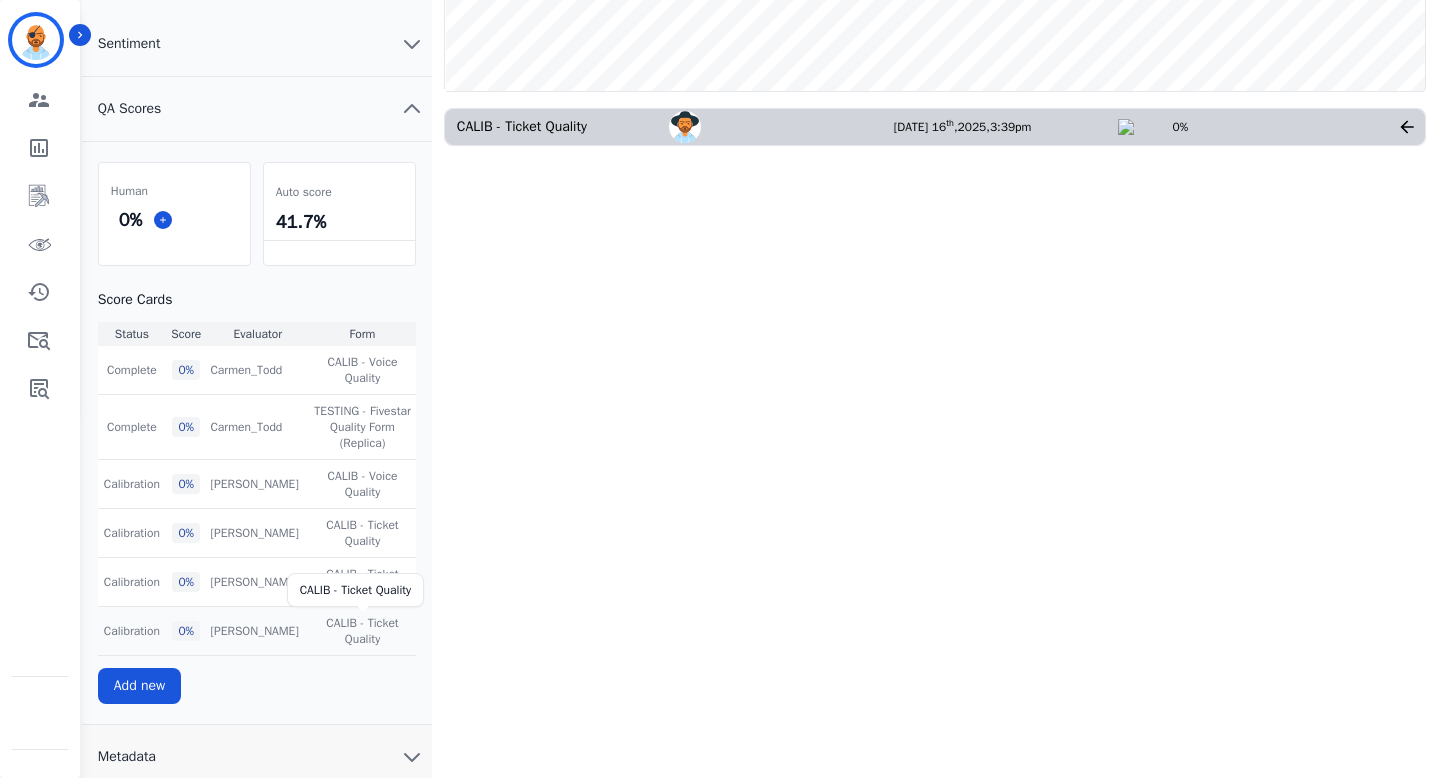 click on "CALIB - Ticket Quality" at bounding box center [362, 631] 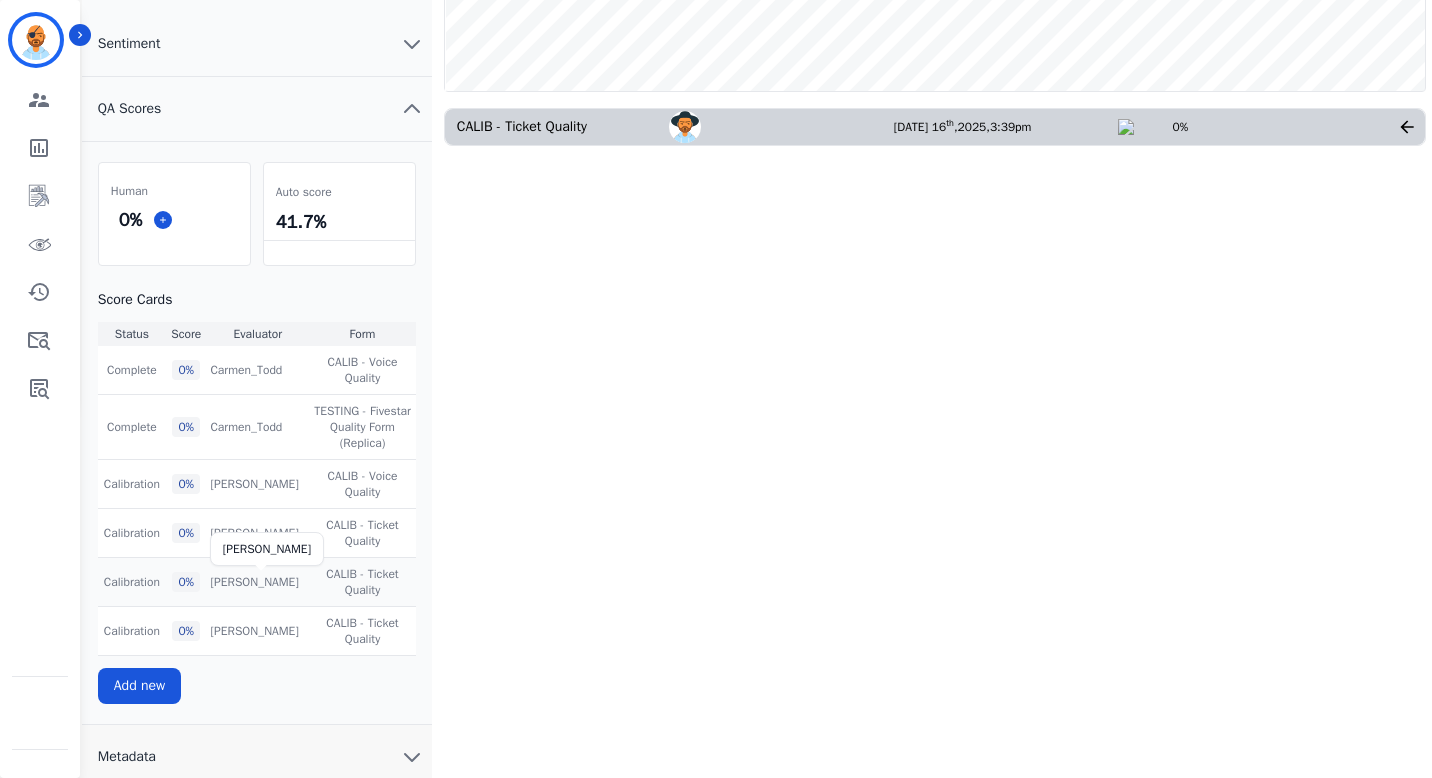 click on "Carmen Todd" at bounding box center (254, 582) 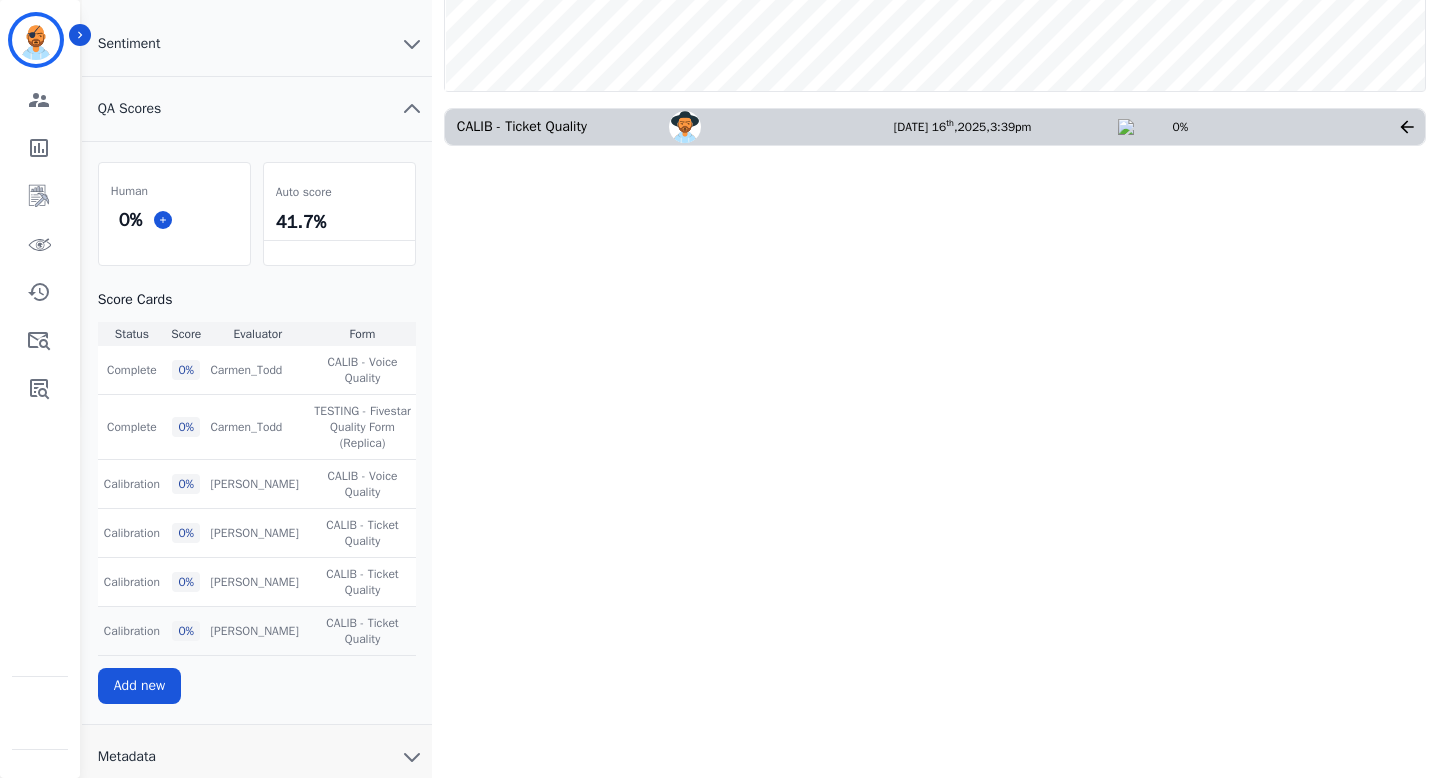 click on "0 %" at bounding box center (186, 631) 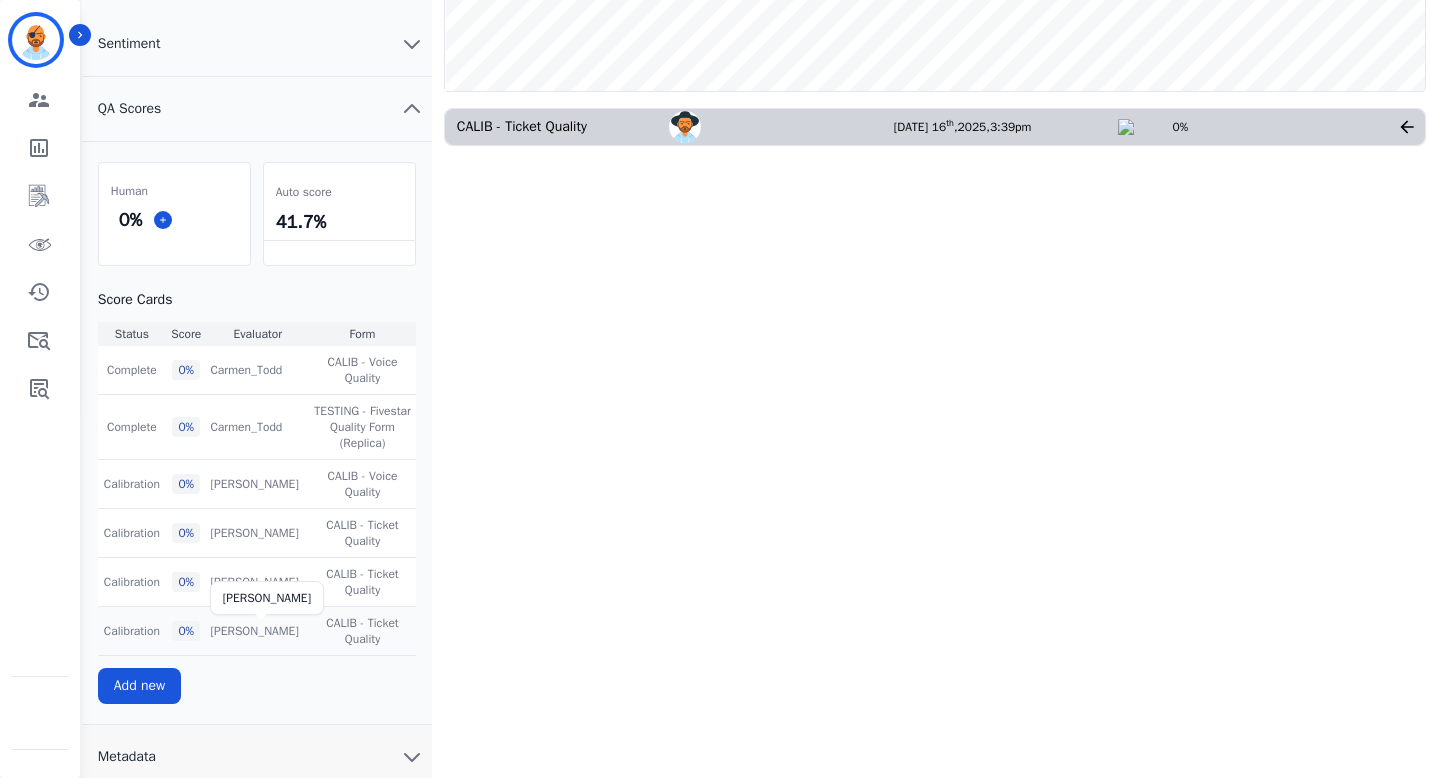 click on "Carmen Todd" at bounding box center [254, 631] 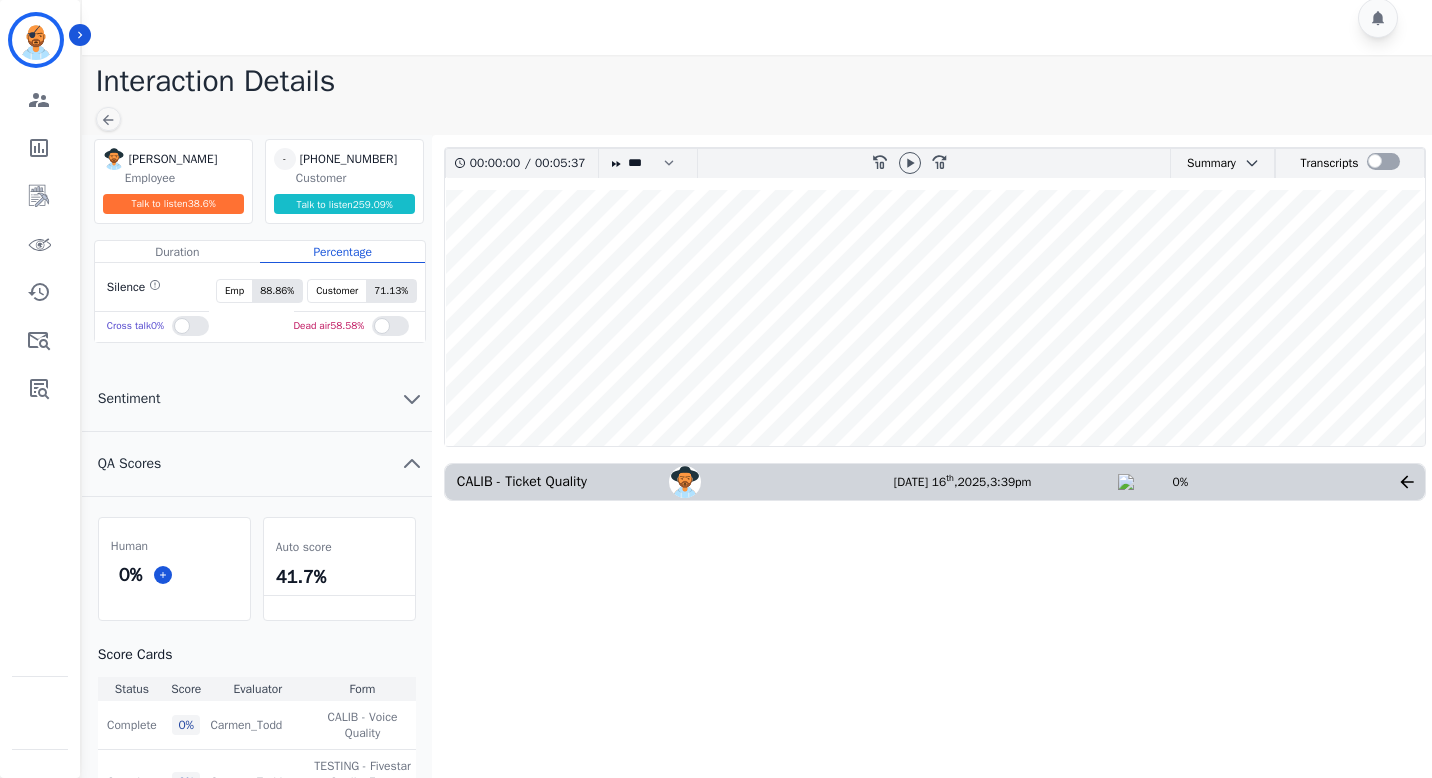 scroll, scrollTop: 0, scrollLeft: 0, axis: both 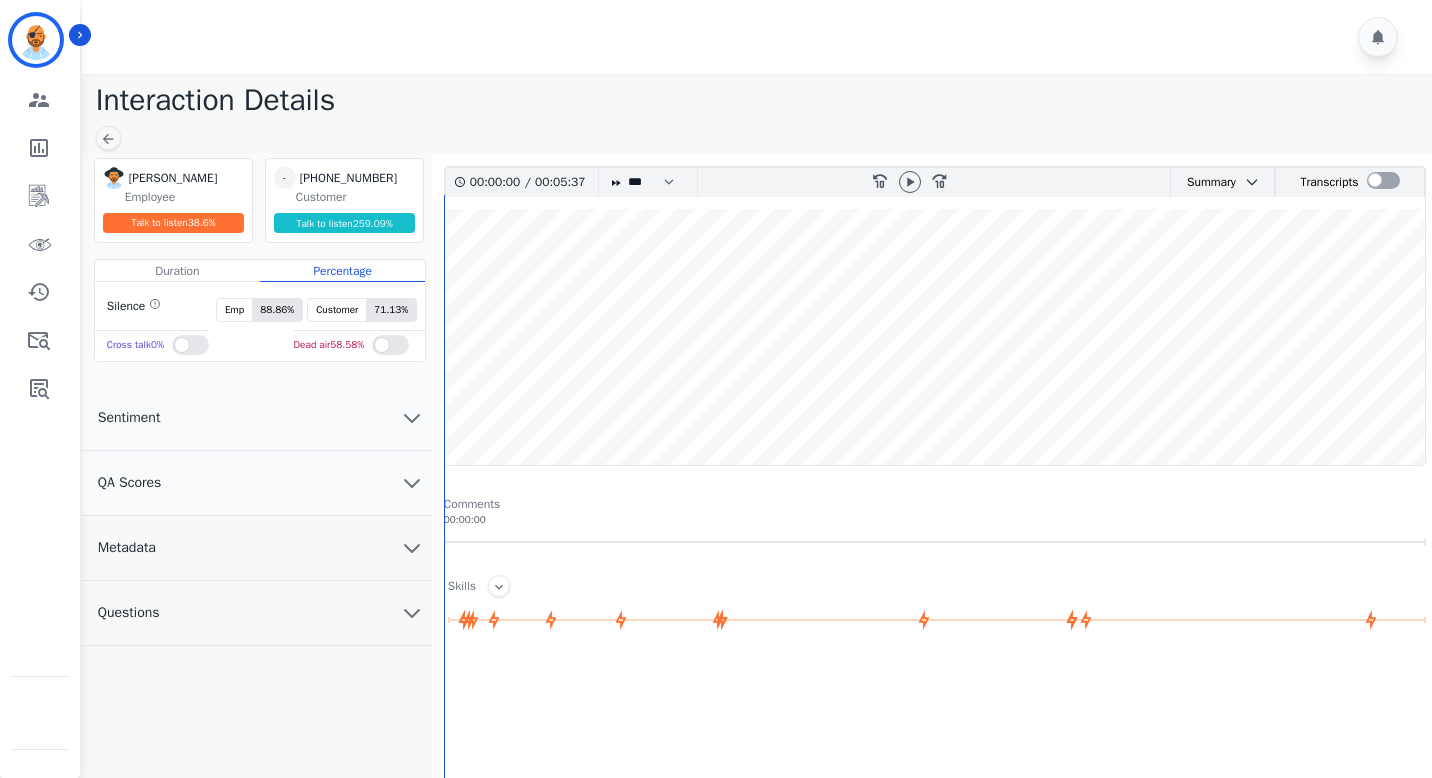 click on "QA Scores" at bounding box center [257, 483] 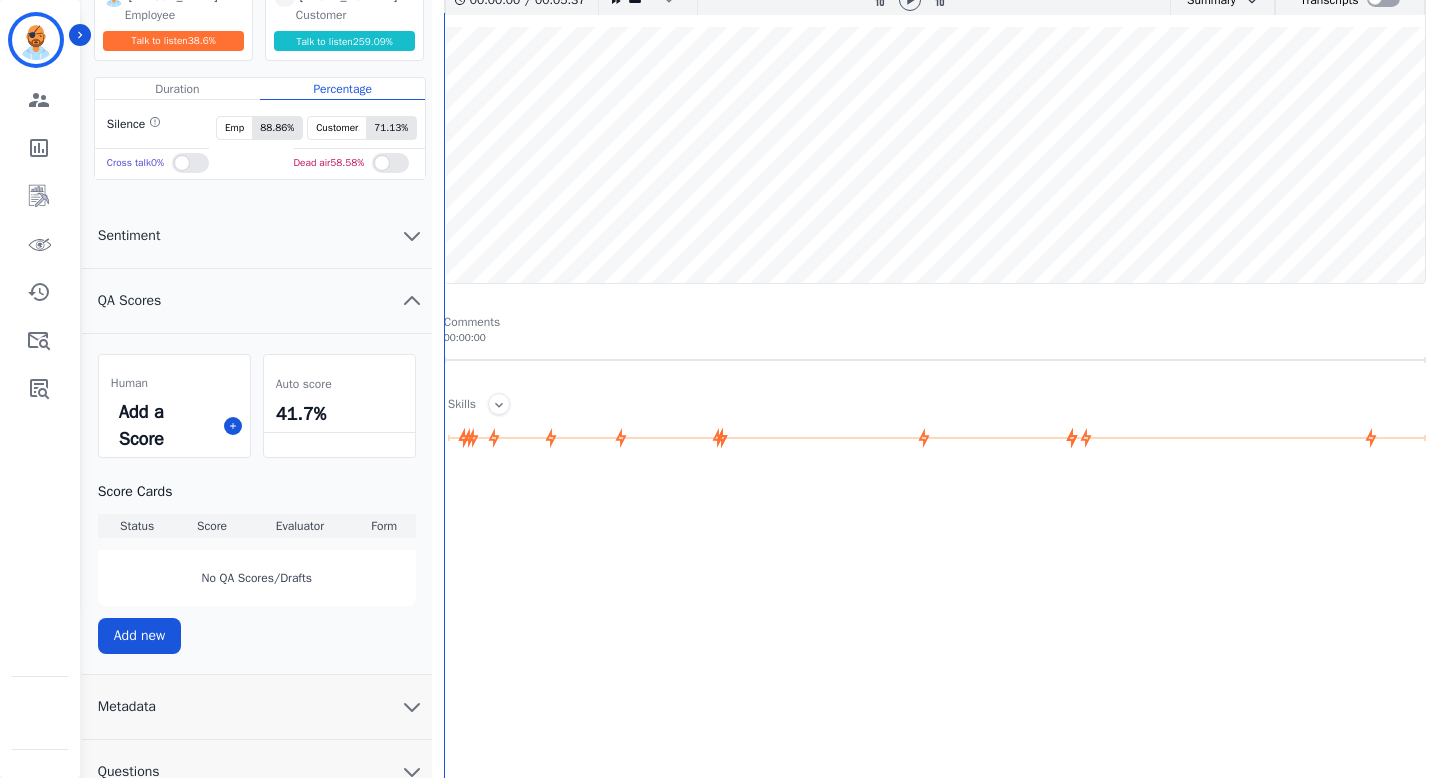 scroll, scrollTop: 298, scrollLeft: 0, axis: vertical 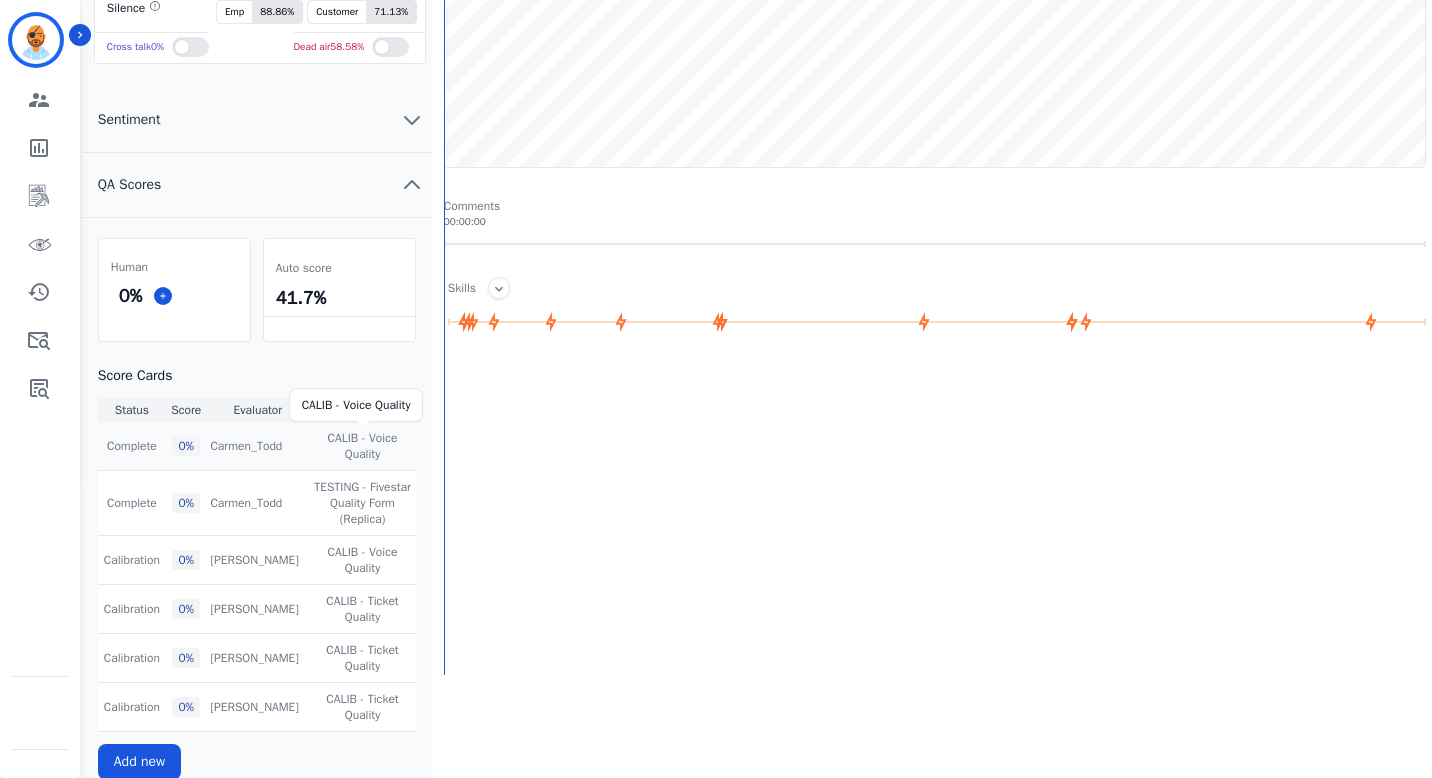 click on "CALIB - Voice Quality" at bounding box center (362, 446) 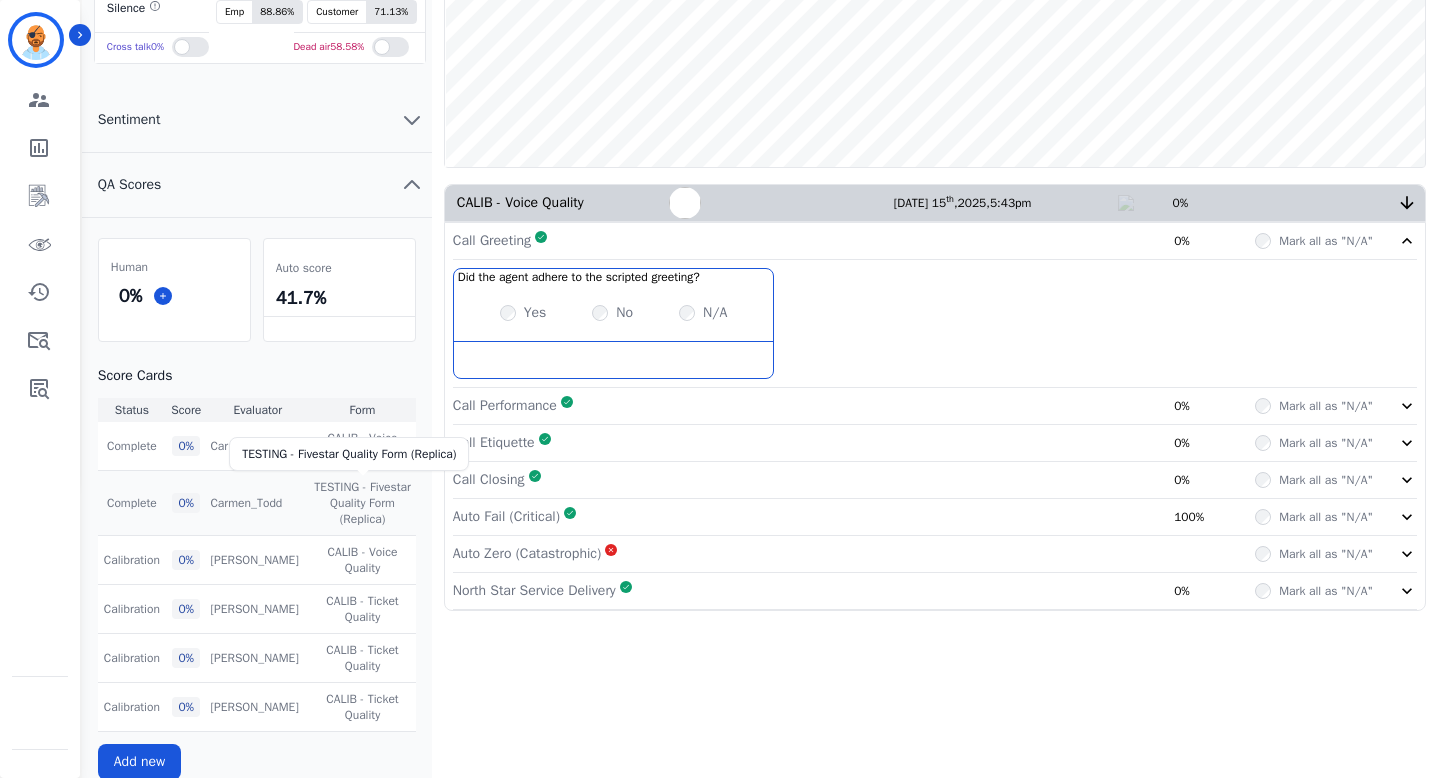 click on "TESTING - Fivestar Quality Form (Replica)" at bounding box center [362, 503] 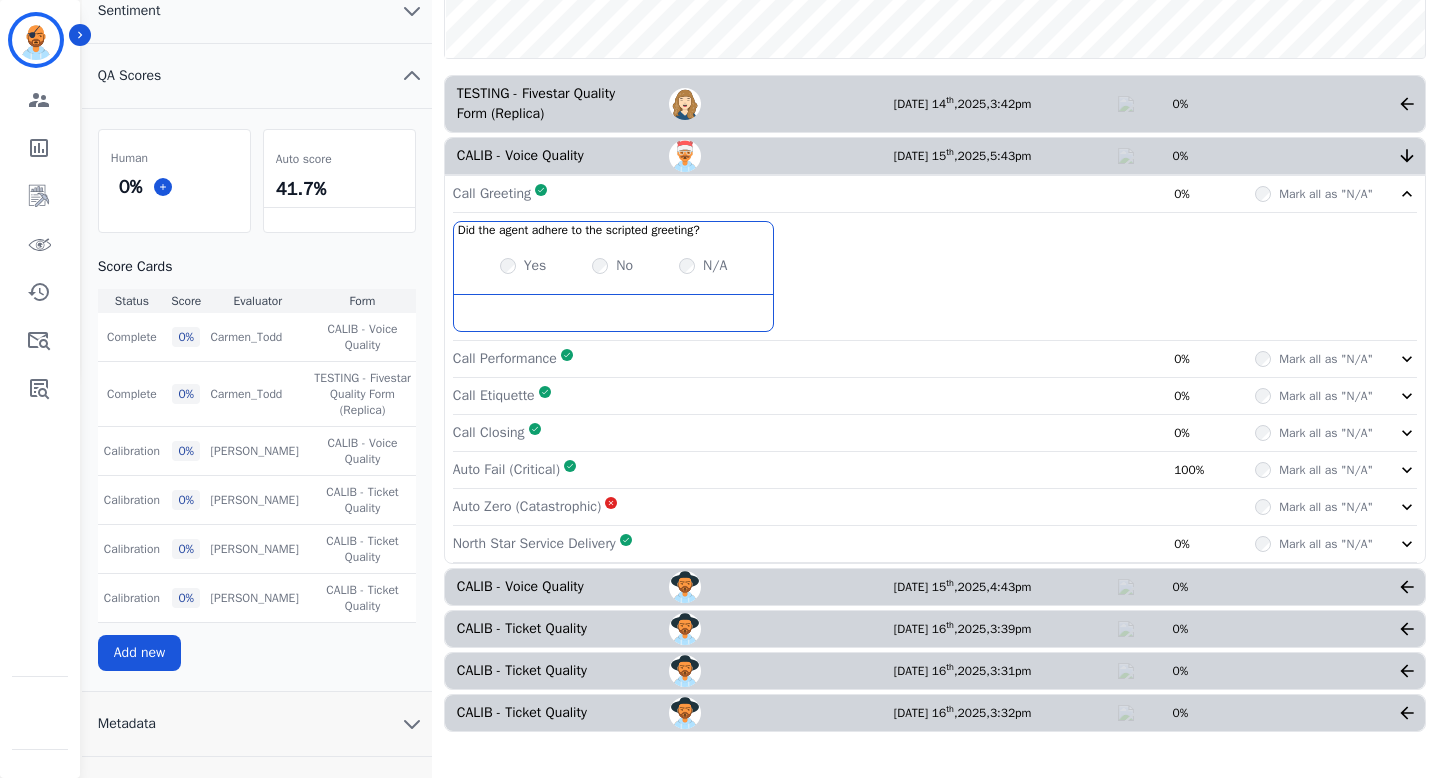 scroll, scrollTop: 452, scrollLeft: 0, axis: vertical 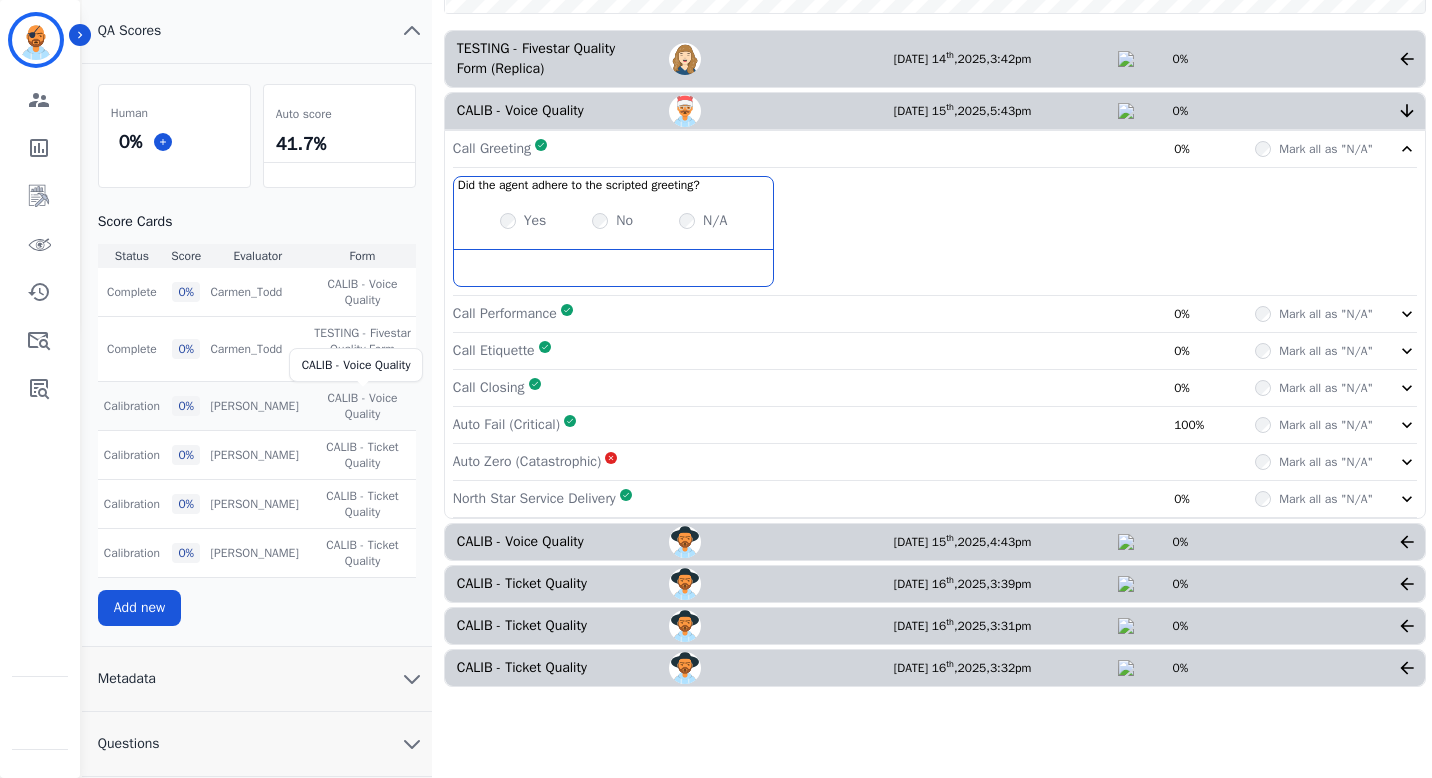 click on "CALIB - Voice Quality" at bounding box center [362, 406] 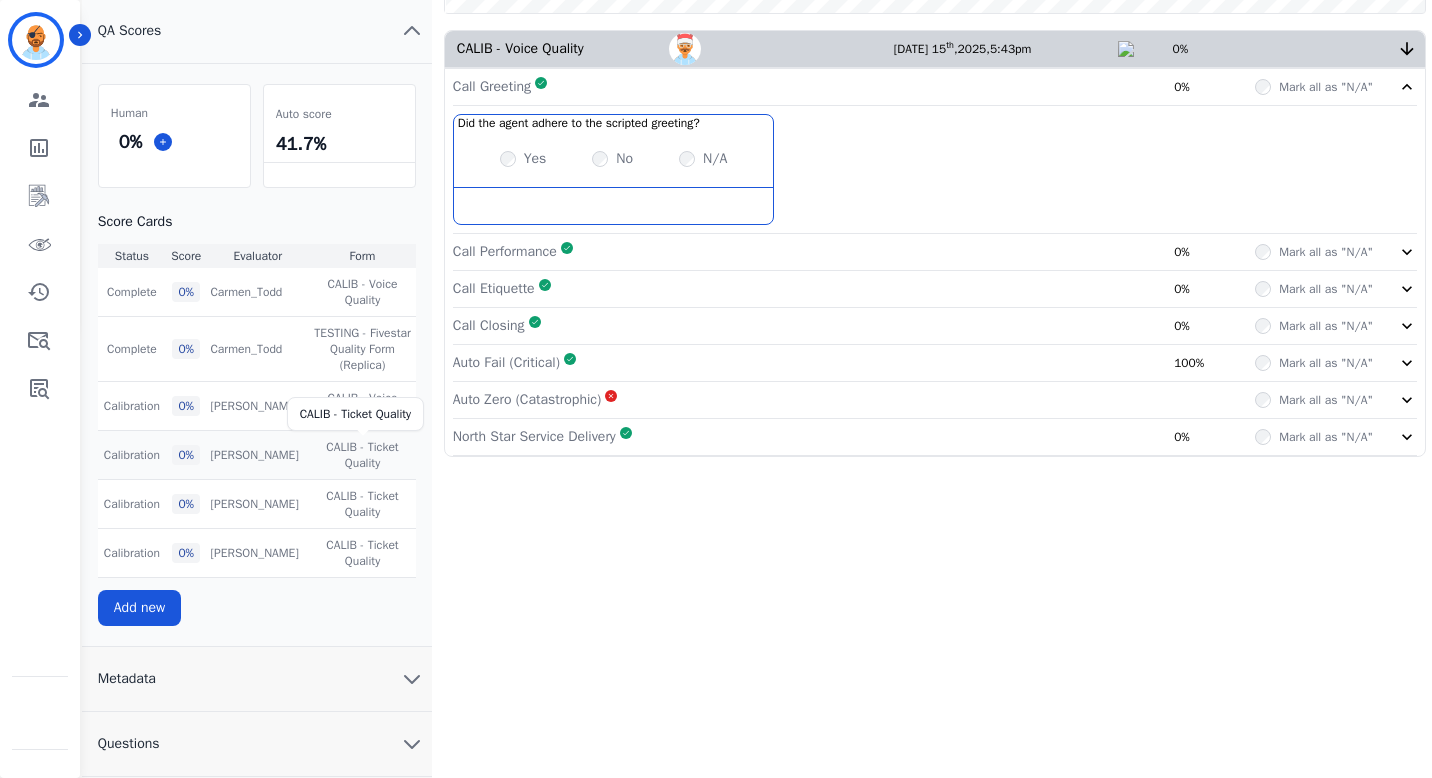 click on "CALIB - Ticket Quality" at bounding box center [362, 455] 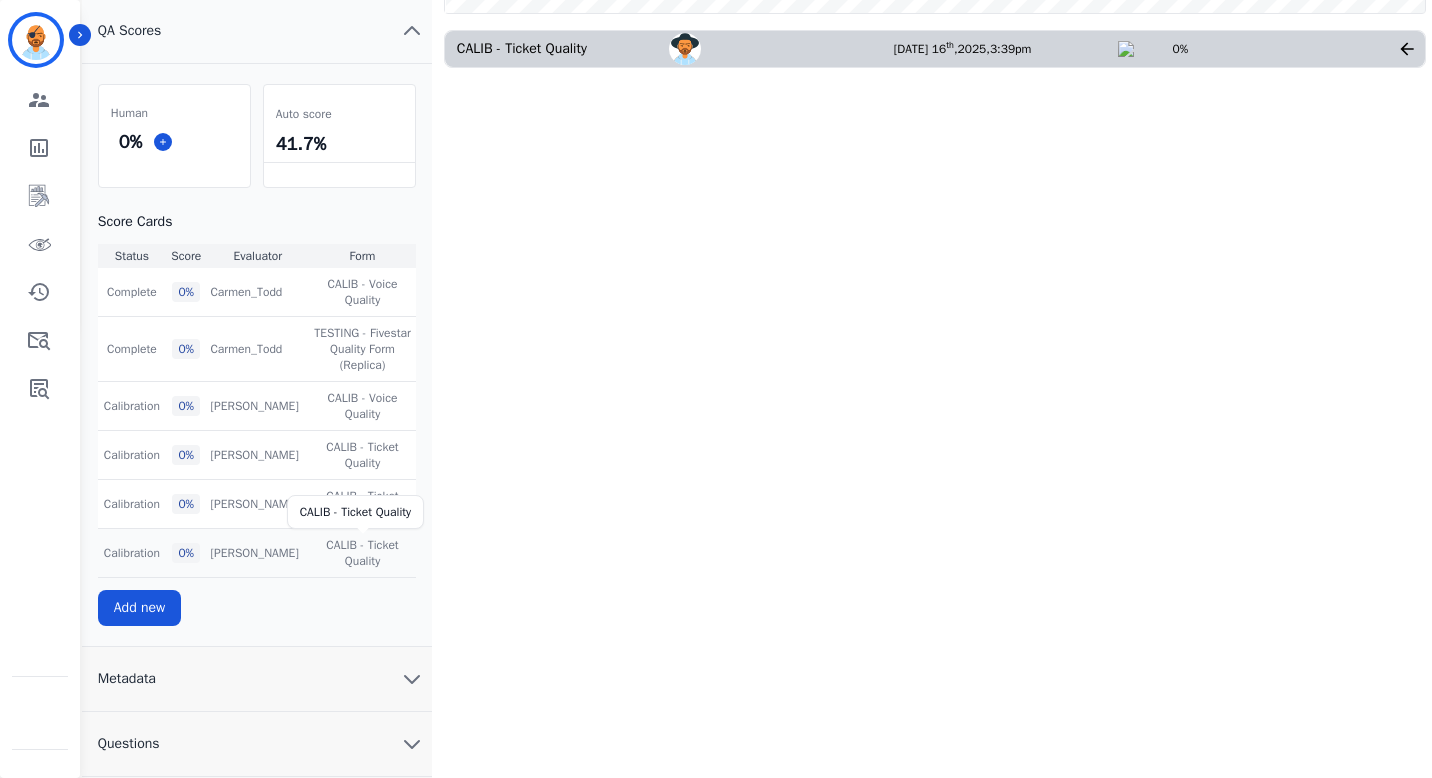click on "CALIB - Ticket Quality" at bounding box center [362, 553] 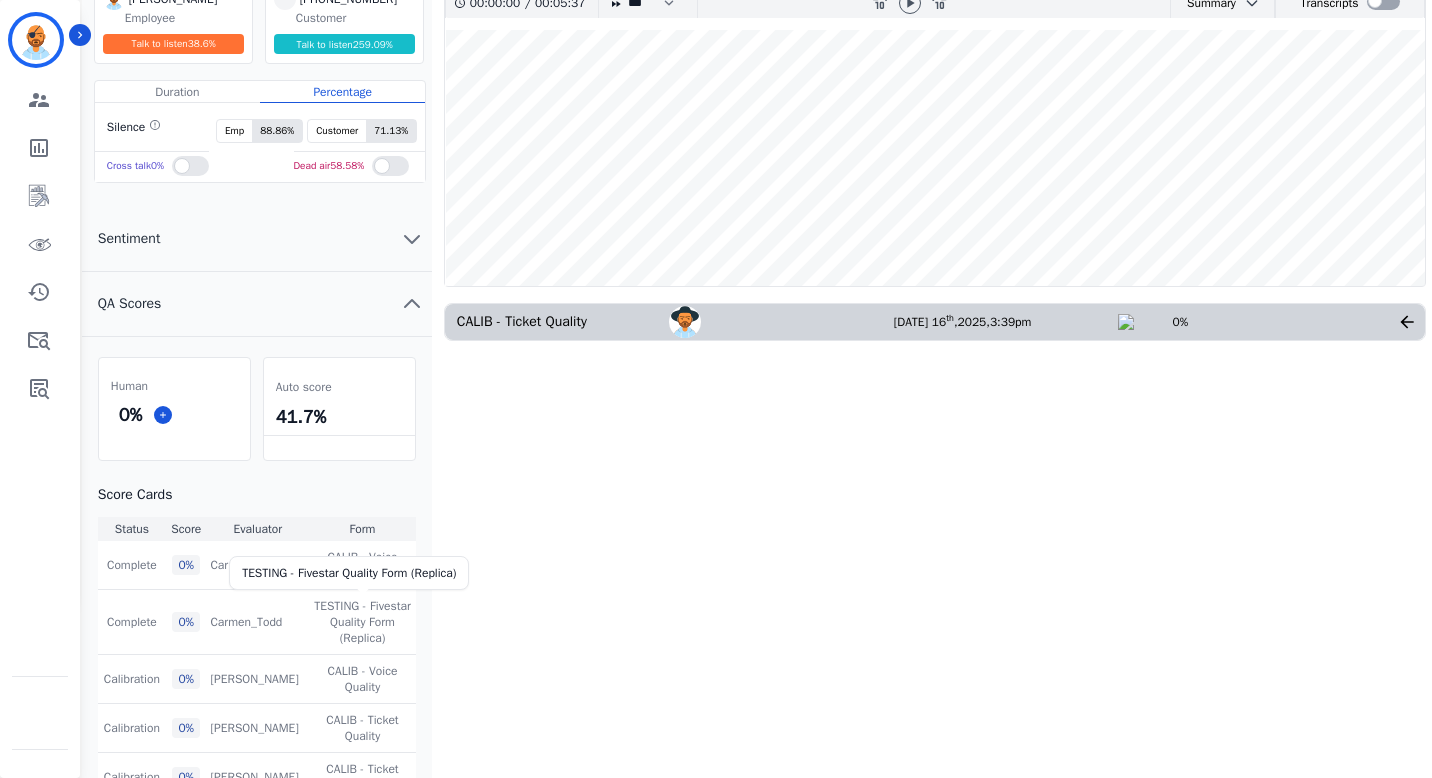 scroll, scrollTop: 58, scrollLeft: 0, axis: vertical 